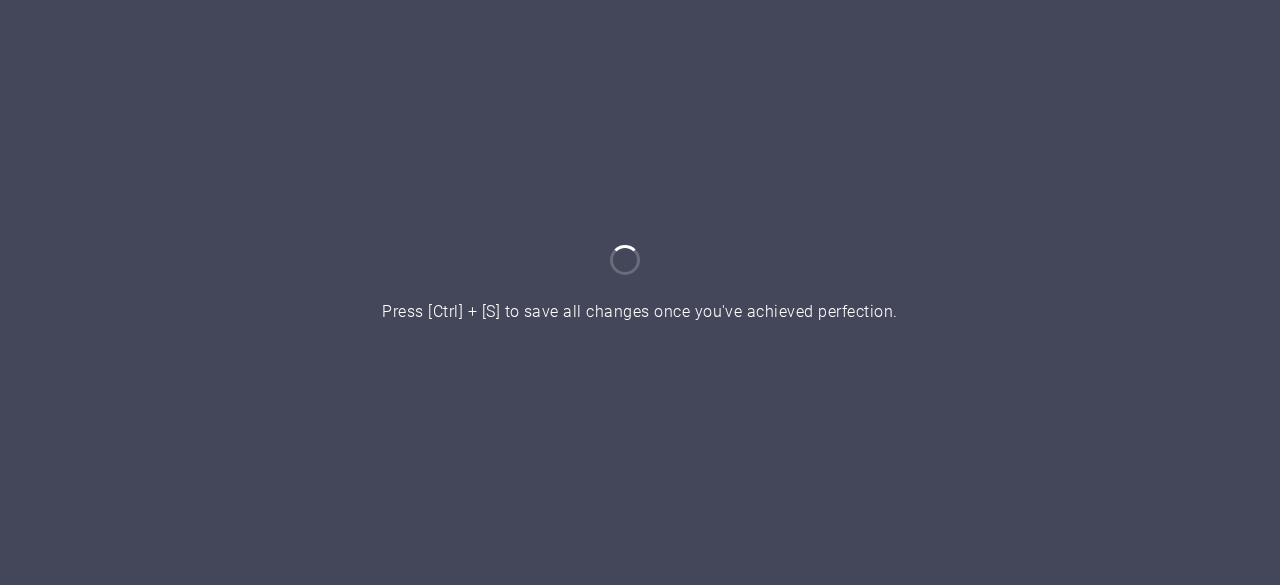 scroll, scrollTop: 0, scrollLeft: 0, axis: both 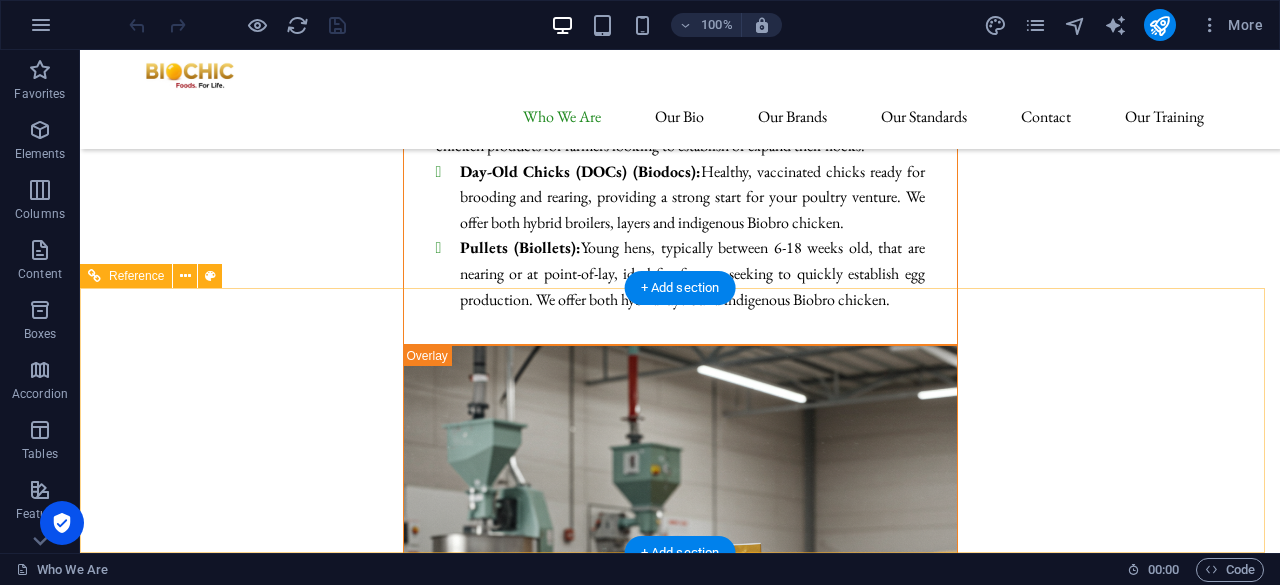 click on "Contact [EMAIL_ADDRESS][DOMAIN_NAME] Legal Notice  |  Privacy Policy" at bounding box center (680, 8999) 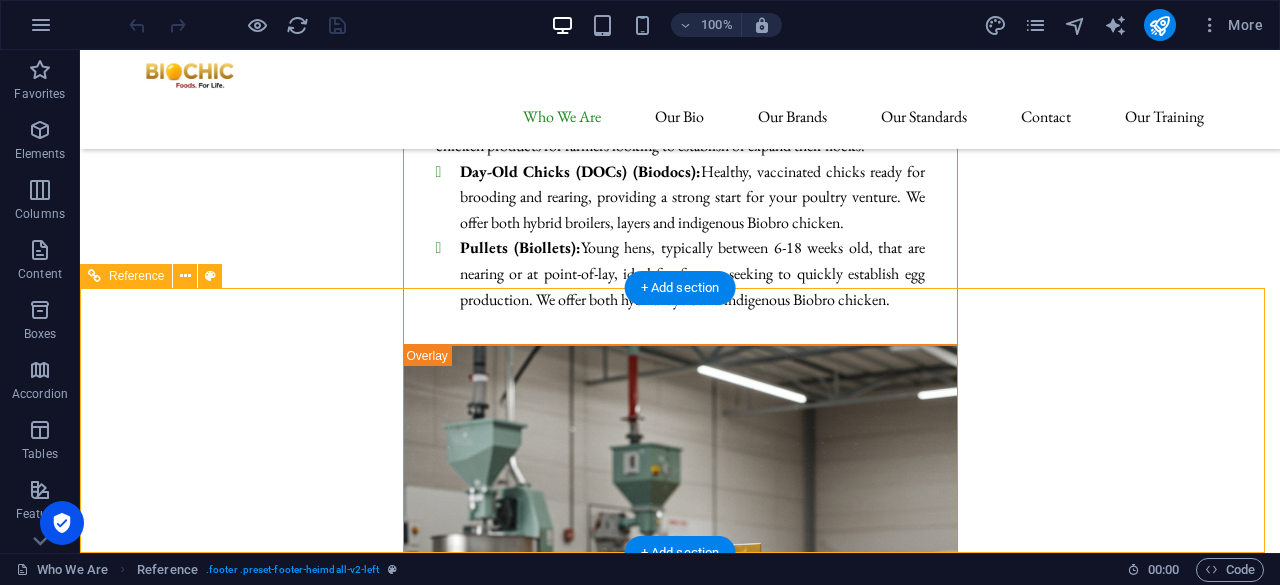 click on "Contact [EMAIL_ADDRESS][DOMAIN_NAME] Legal Notice  |  Privacy Policy" at bounding box center (680, 8999) 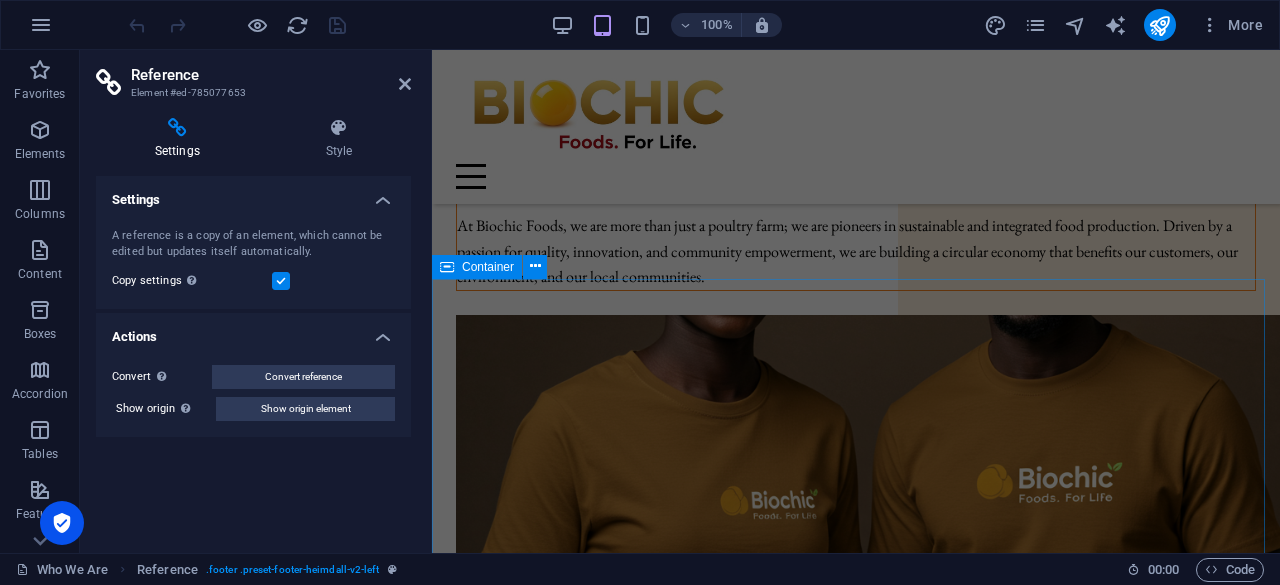scroll, scrollTop: 0, scrollLeft: 0, axis: both 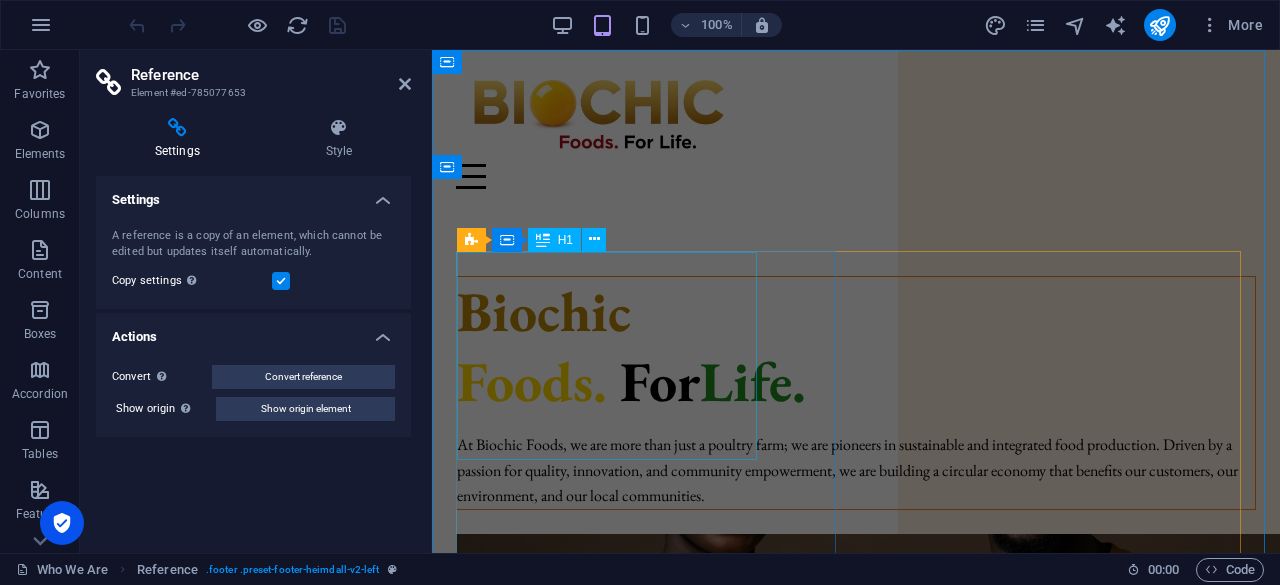 click on "Biochic Foods .   For  Life." at bounding box center (856, 346) 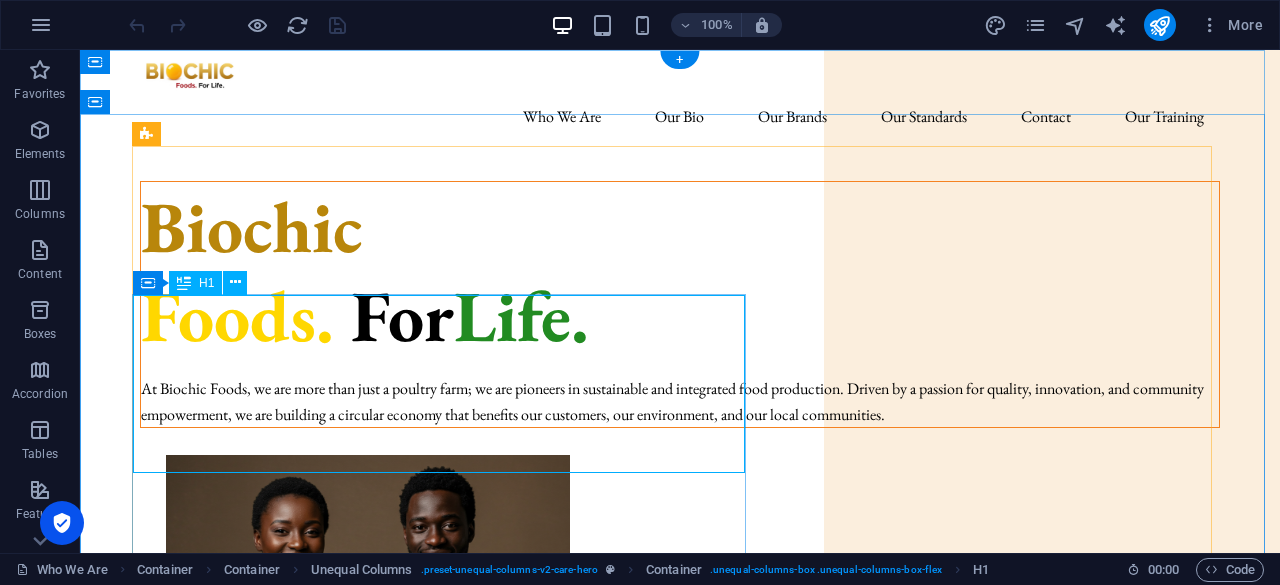 click on "Biochic Foods .   For  Life." at bounding box center (680, 271) 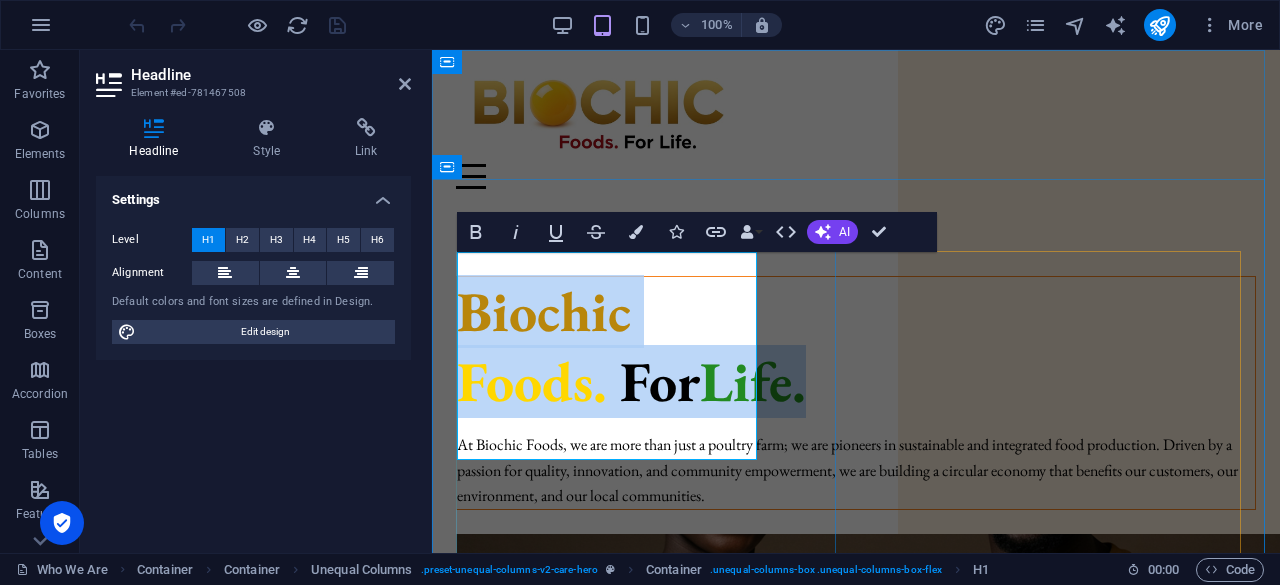 click on "Biochic" at bounding box center [544, 311] 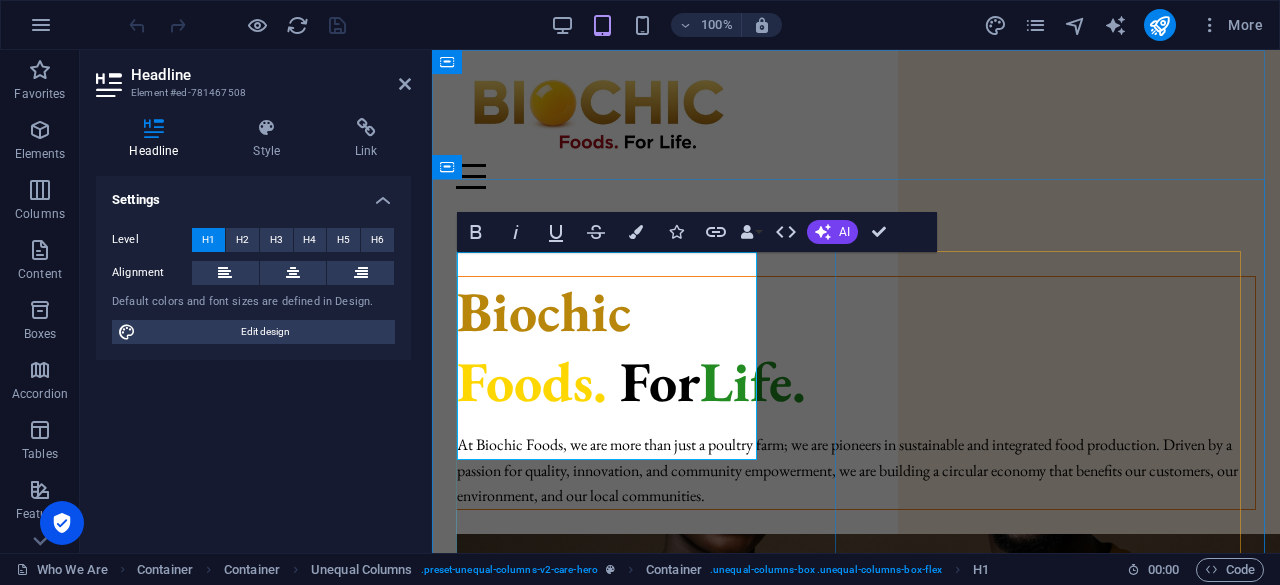 type 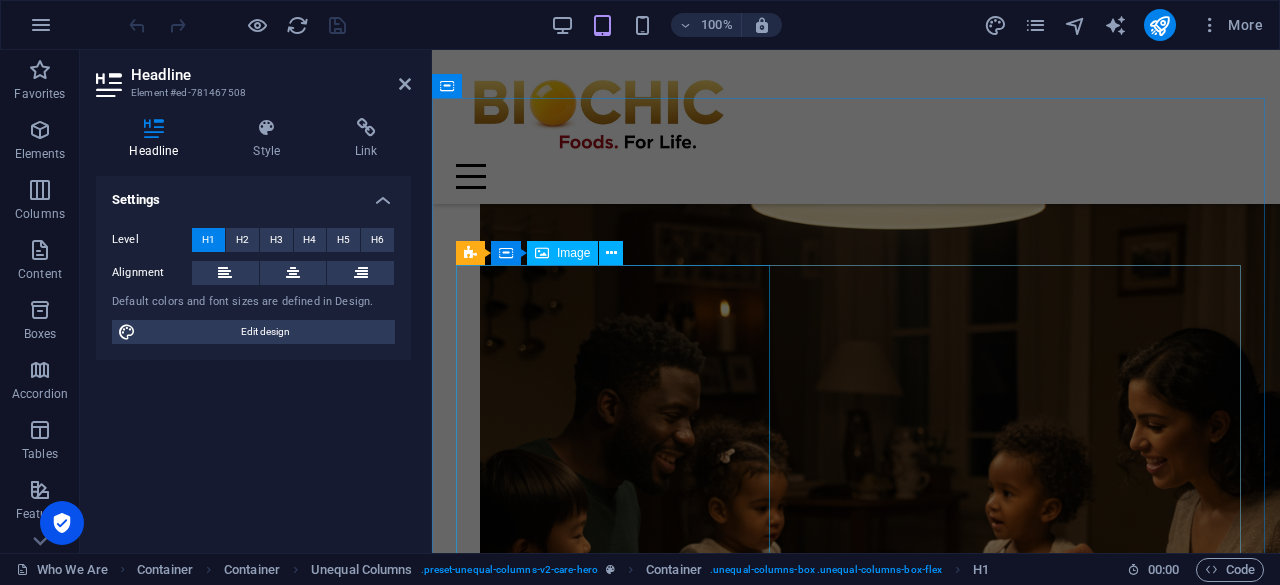scroll, scrollTop: 800, scrollLeft: 0, axis: vertical 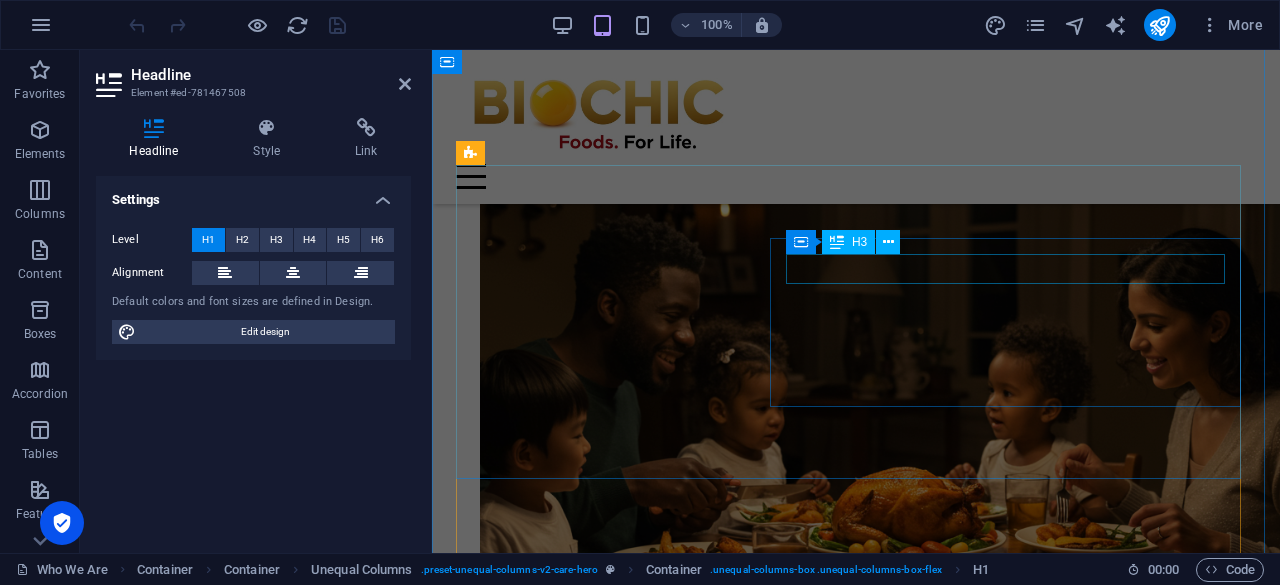 click on "Biochic Eggs" at bounding box center (856, 2395) 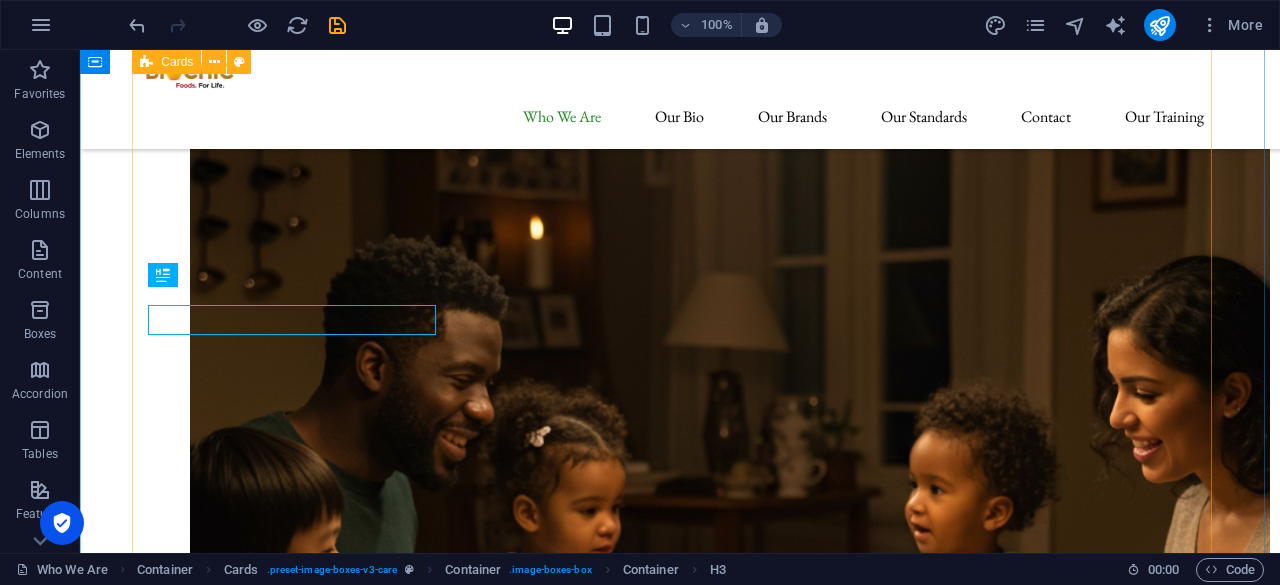 scroll, scrollTop: 1060, scrollLeft: 0, axis: vertical 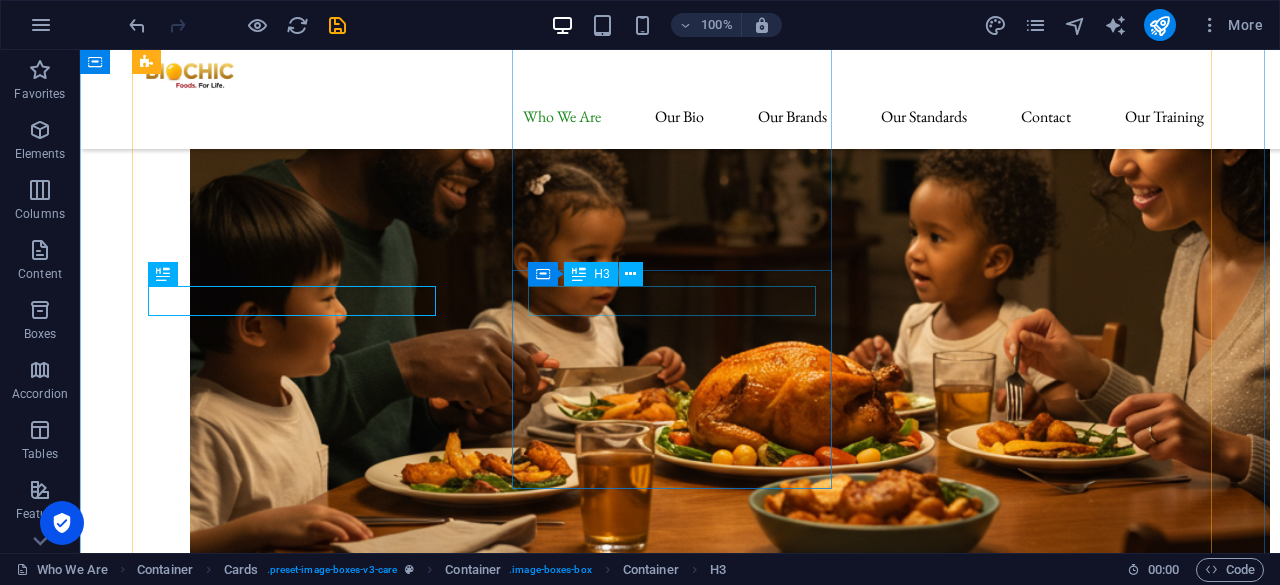 click on "Biochic Chicken" at bounding box center [300, 4257] 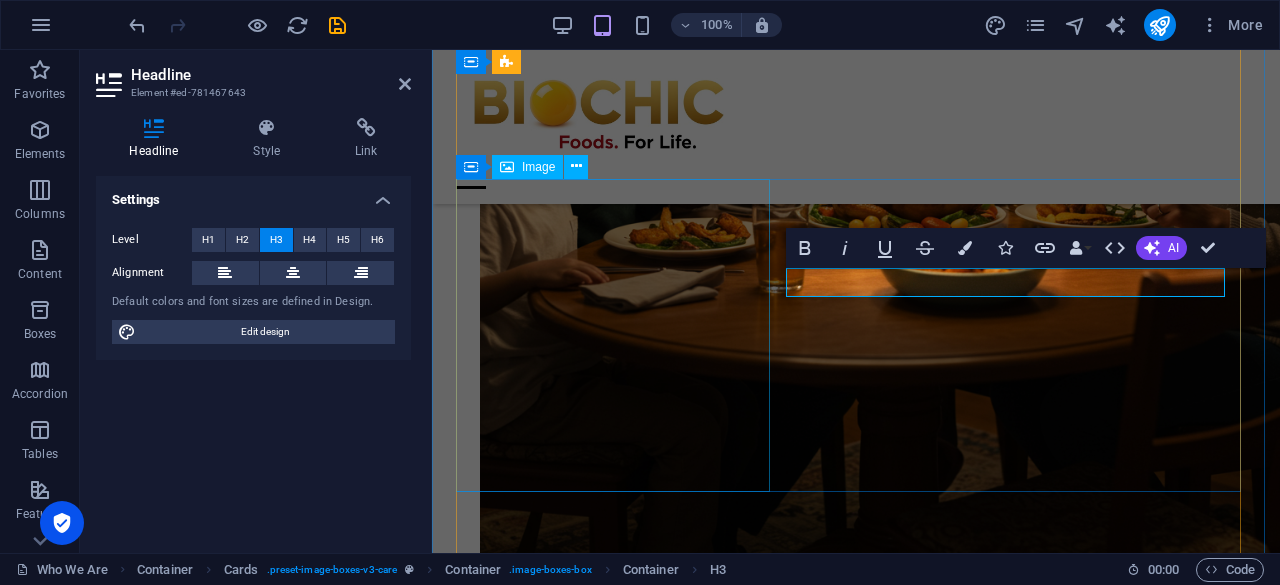 scroll, scrollTop: 1125, scrollLeft: 0, axis: vertical 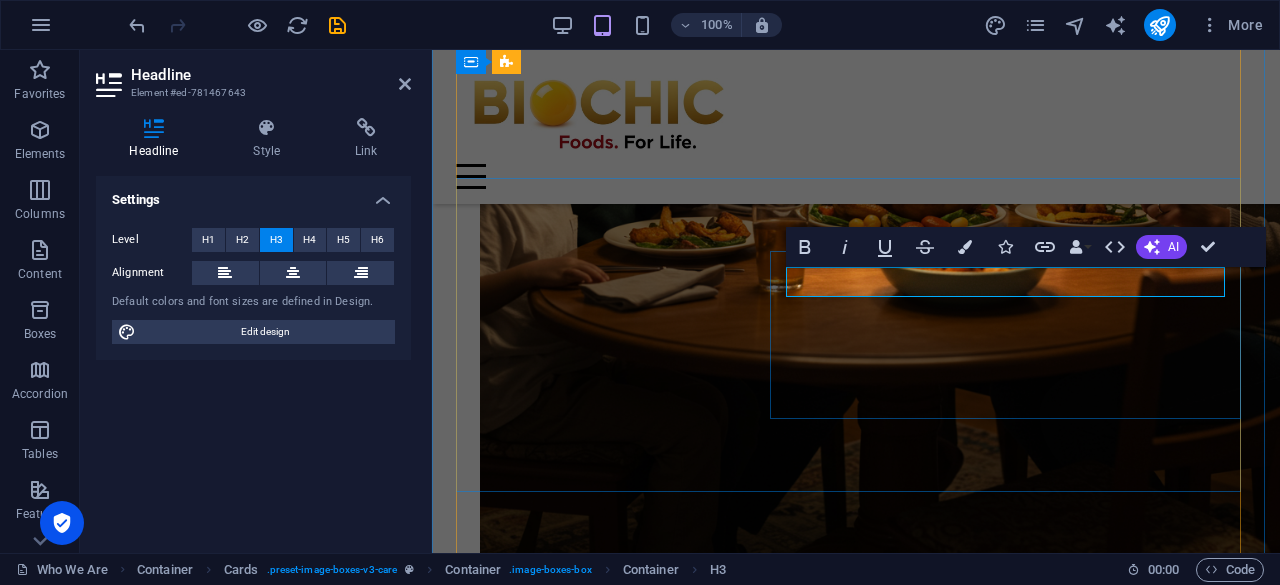 click on "Biochic Chicken" at bounding box center (564, 3093) 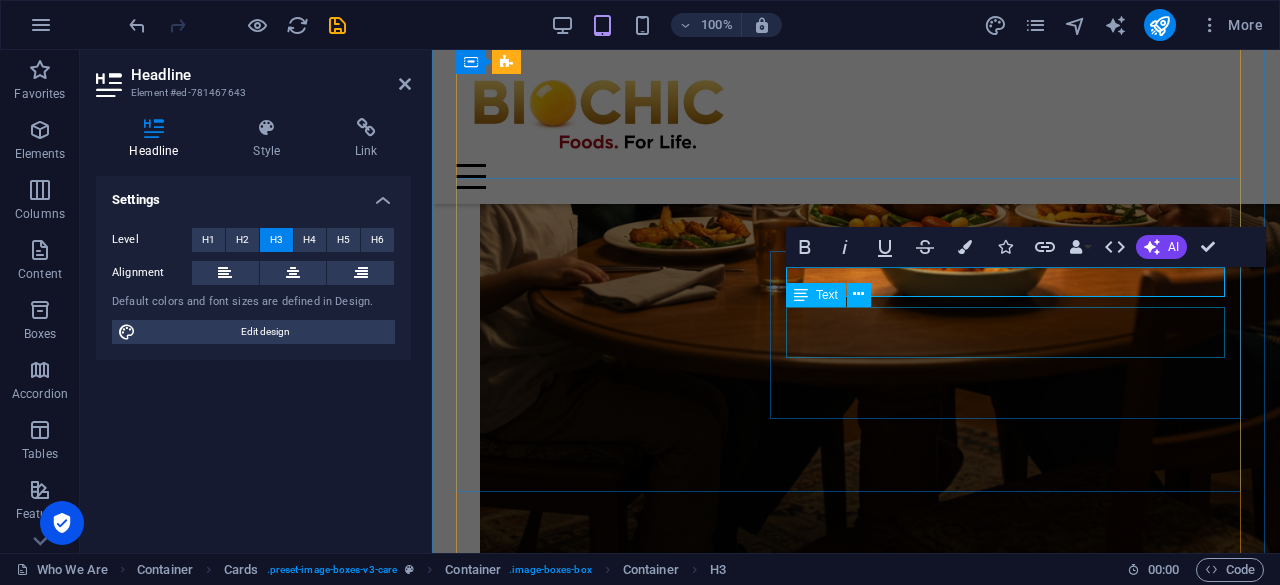 click on "From healthy pullets to delicious meat, Biochic Chicken offers a range of high-quality processed chicken meat products for consumers." at bounding box center [856, 3143] 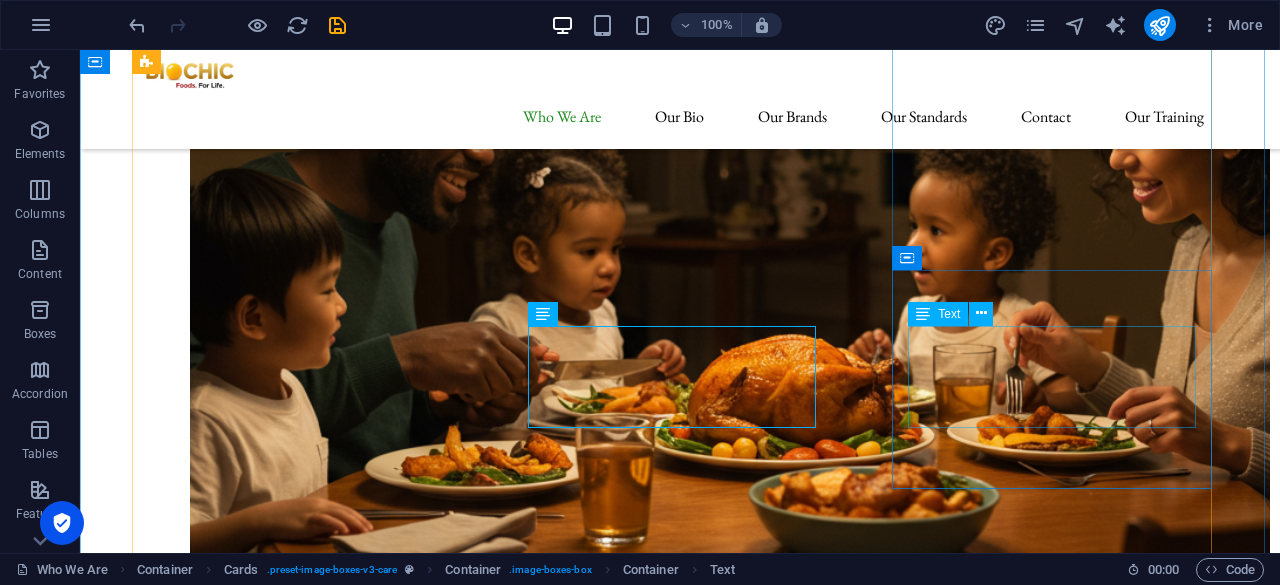 scroll, scrollTop: 1060, scrollLeft: 0, axis: vertical 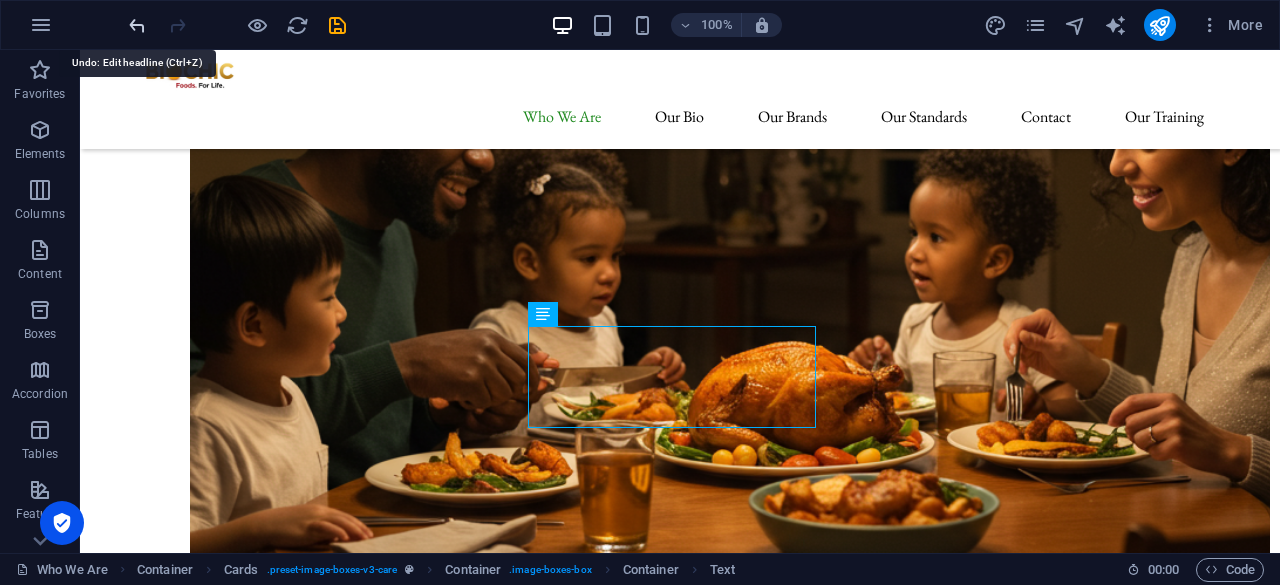 click at bounding box center [137, 25] 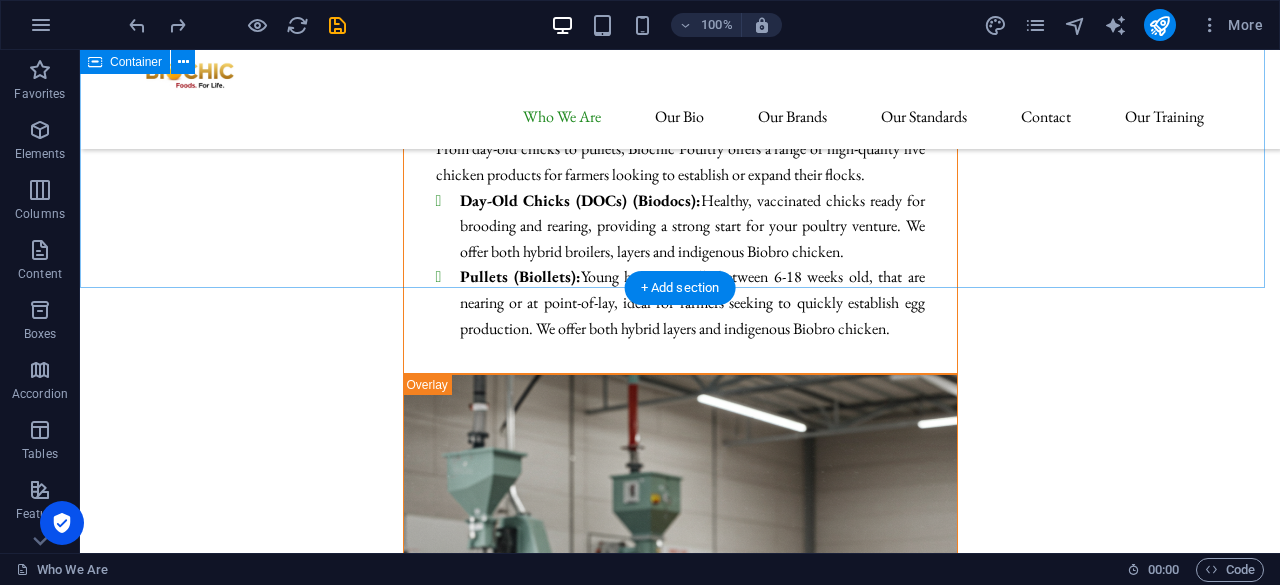scroll, scrollTop: 10685, scrollLeft: 0, axis: vertical 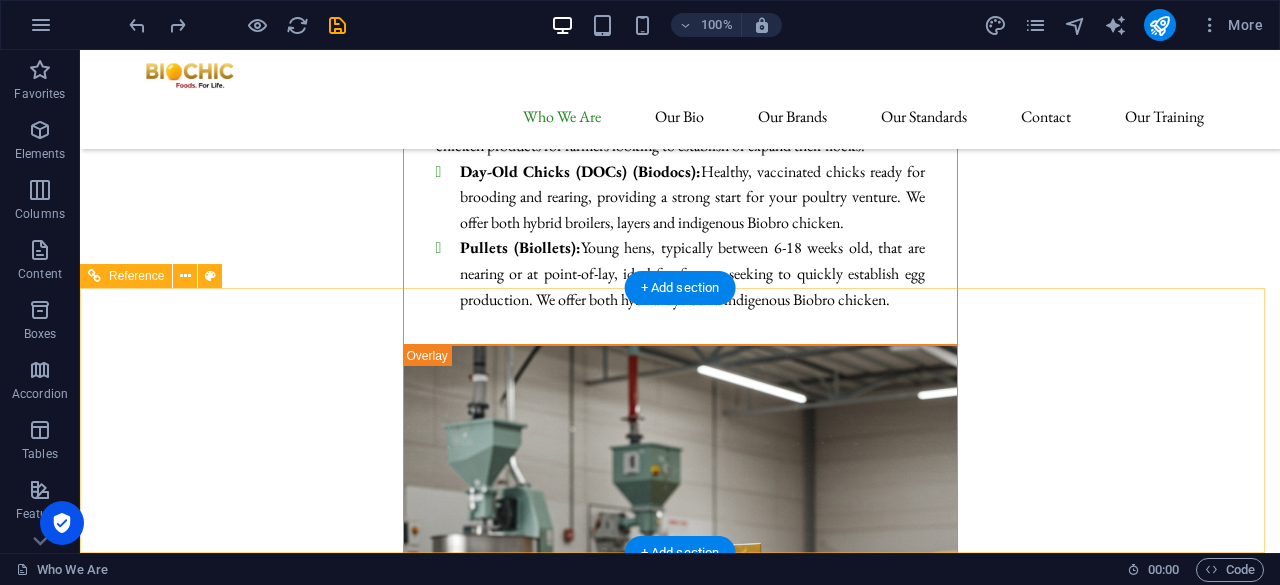 click on "Contact [EMAIL_ADDRESS][DOMAIN_NAME] Legal Notice  |  Privacy Policy" at bounding box center [680, 8999] 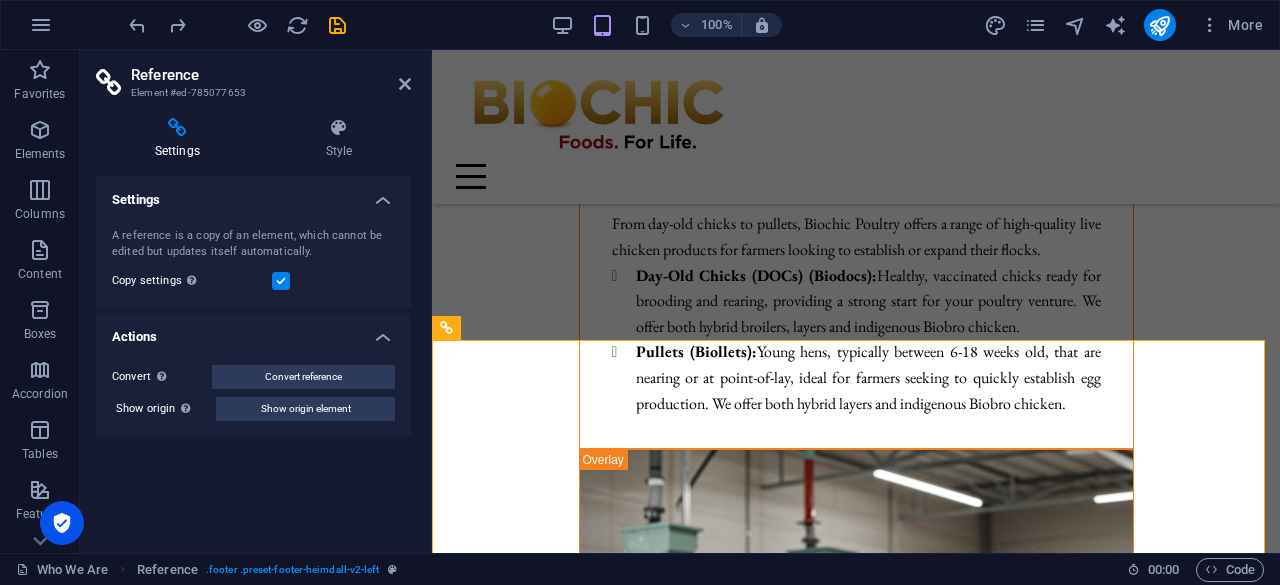 scroll, scrollTop: 11046, scrollLeft: 0, axis: vertical 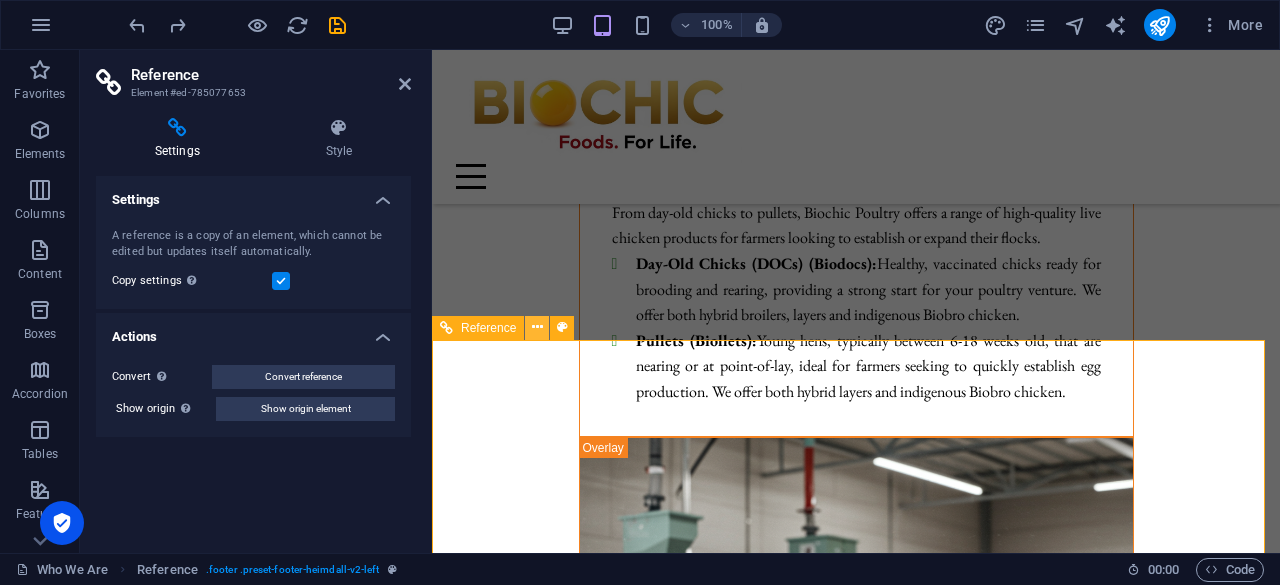 click at bounding box center (537, 327) 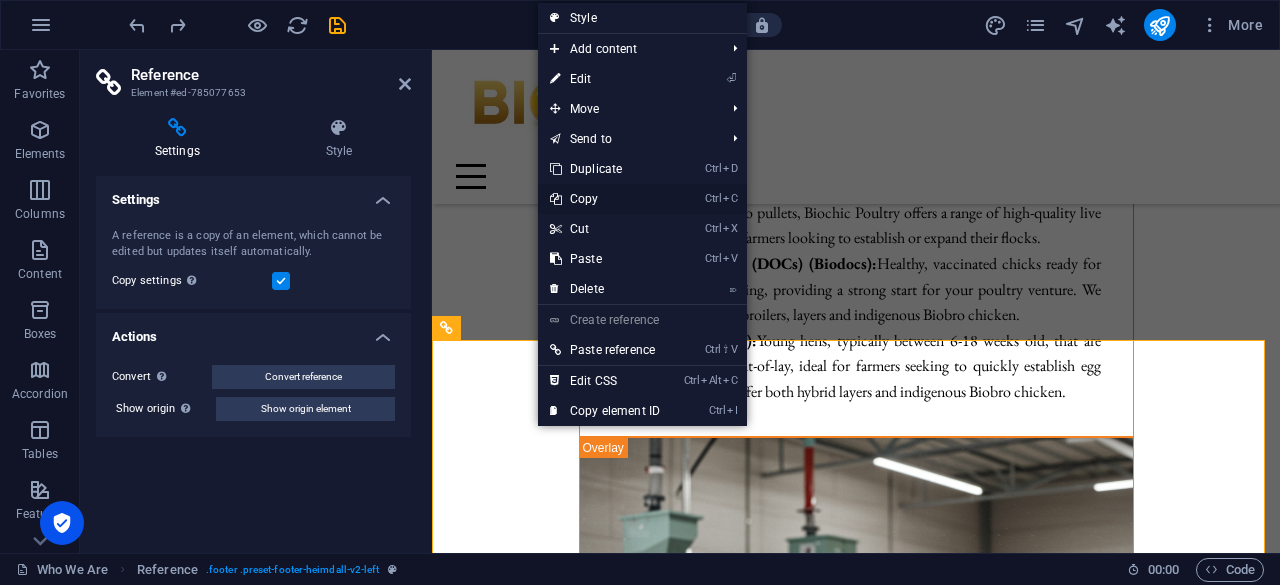 click on "Ctrl C  Copy" at bounding box center (605, 199) 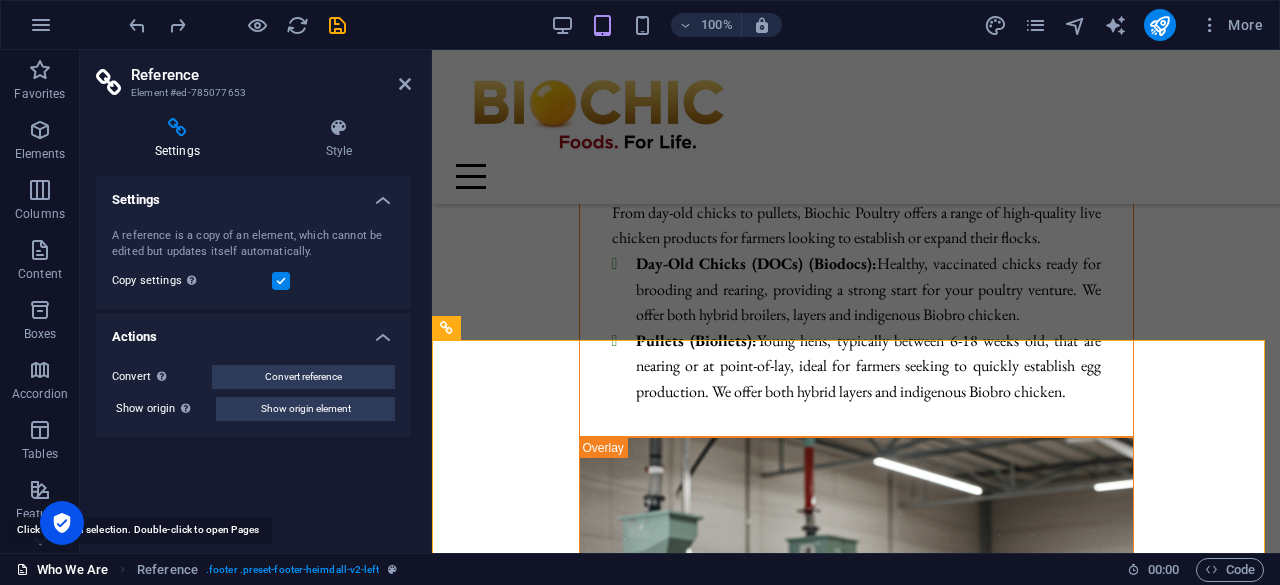 click on "Who We Are" at bounding box center (62, 570) 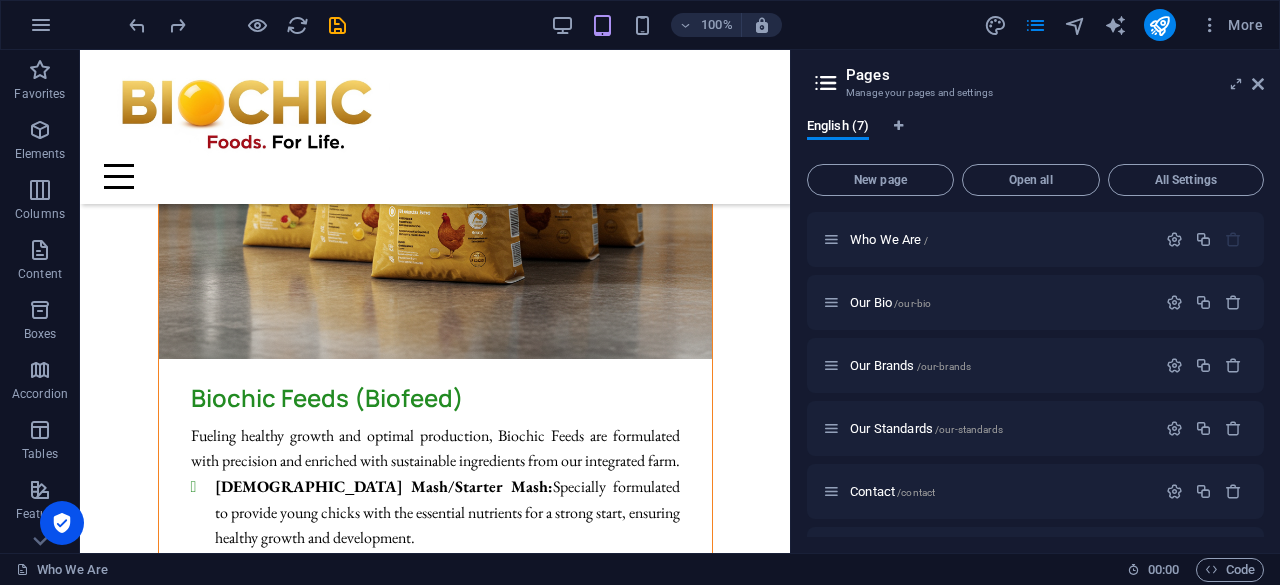 scroll, scrollTop: 10750, scrollLeft: 0, axis: vertical 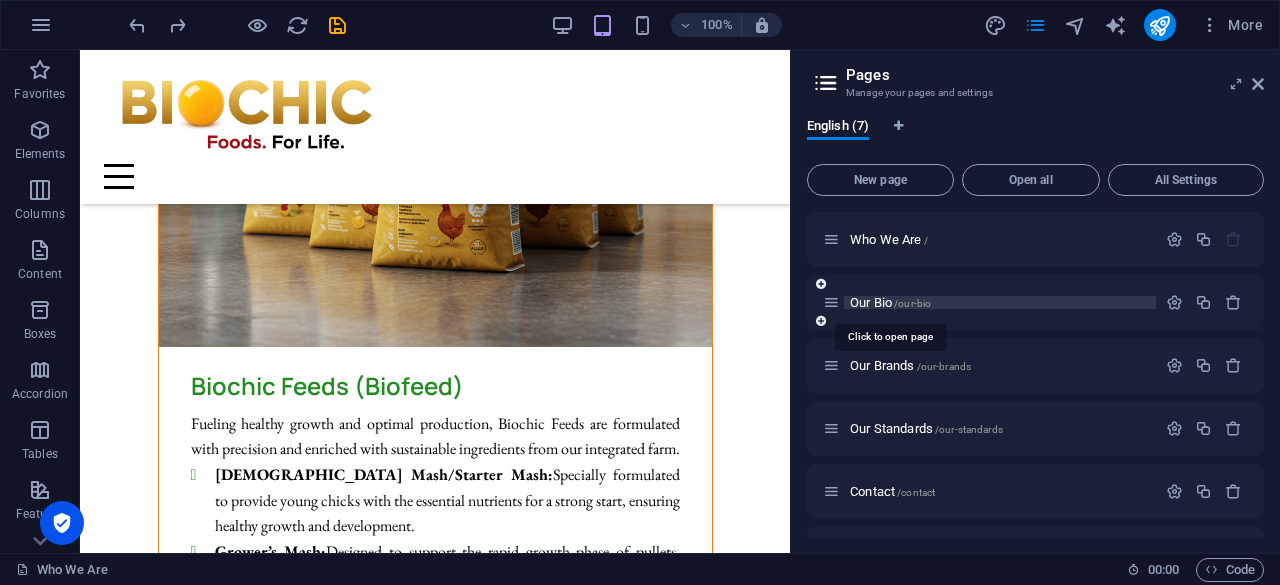 click on "Our Bio /our-bio" at bounding box center [890, 302] 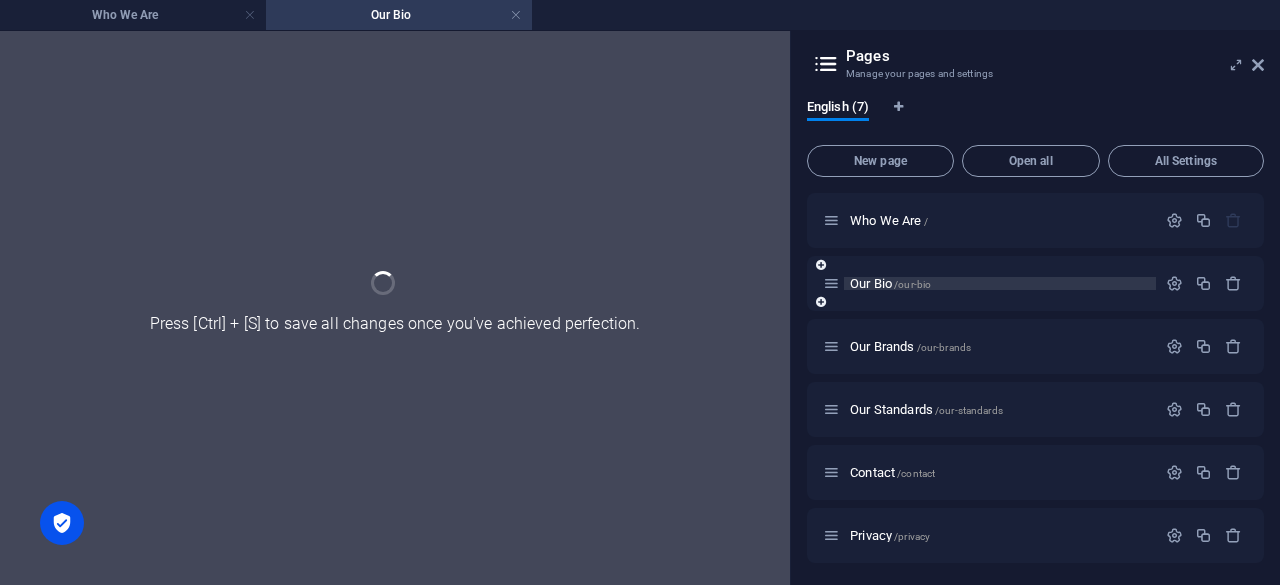 scroll, scrollTop: 0, scrollLeft: 0, axis: both 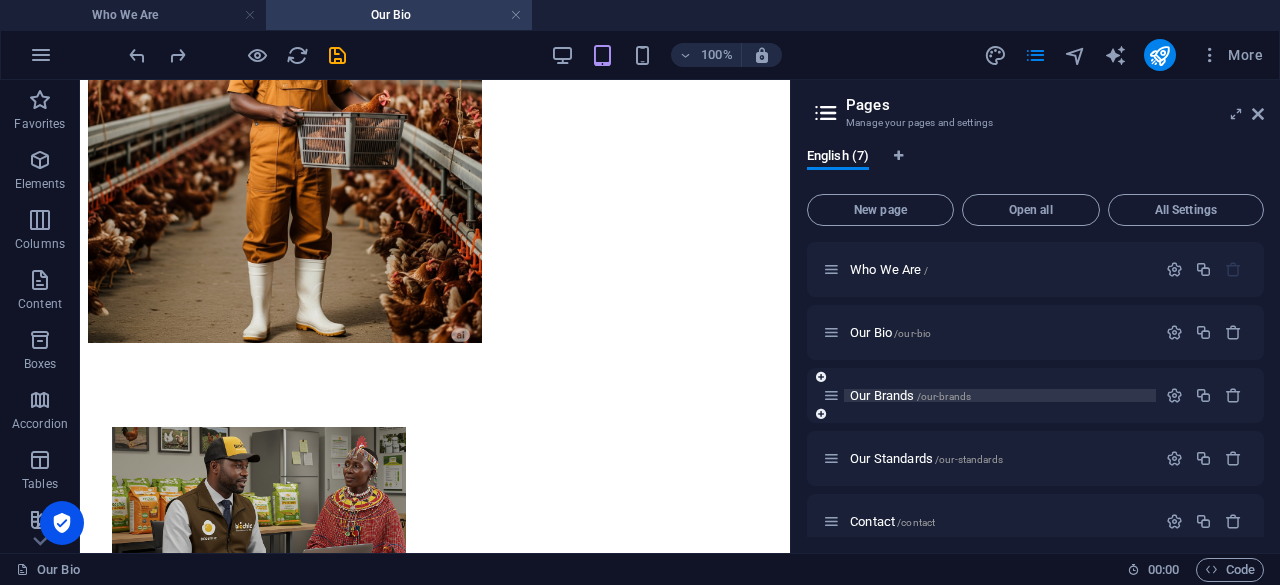 click on "Our Brands /our-brands" at bounding box center [910, 395] 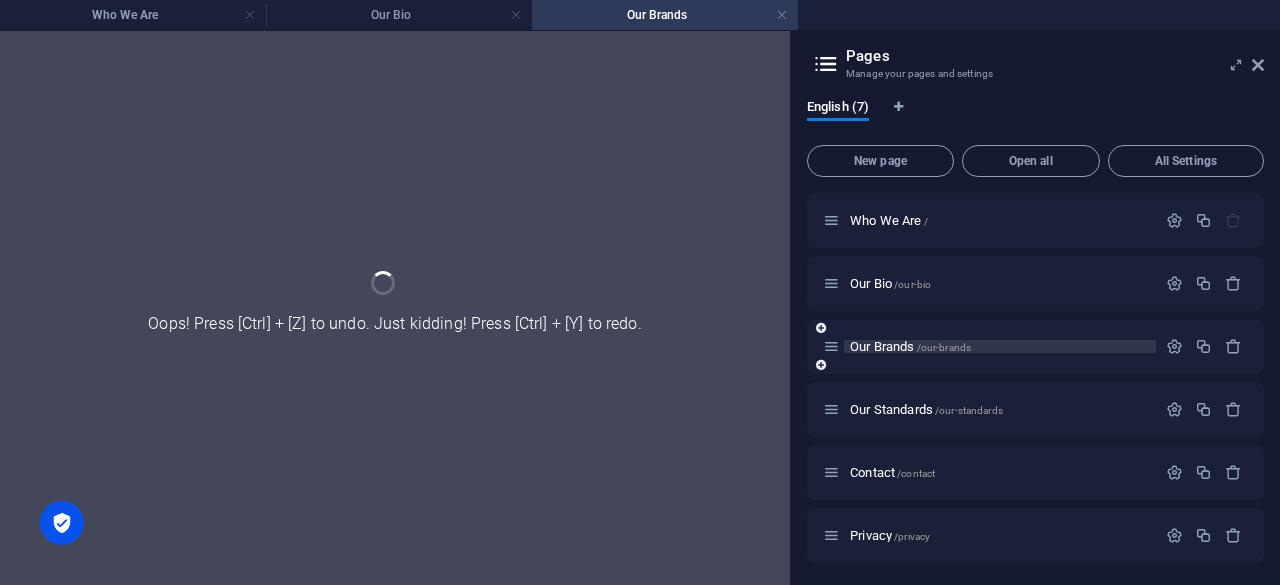 scroll, scrollTop: 0, scrollLeft: 0, axis: both 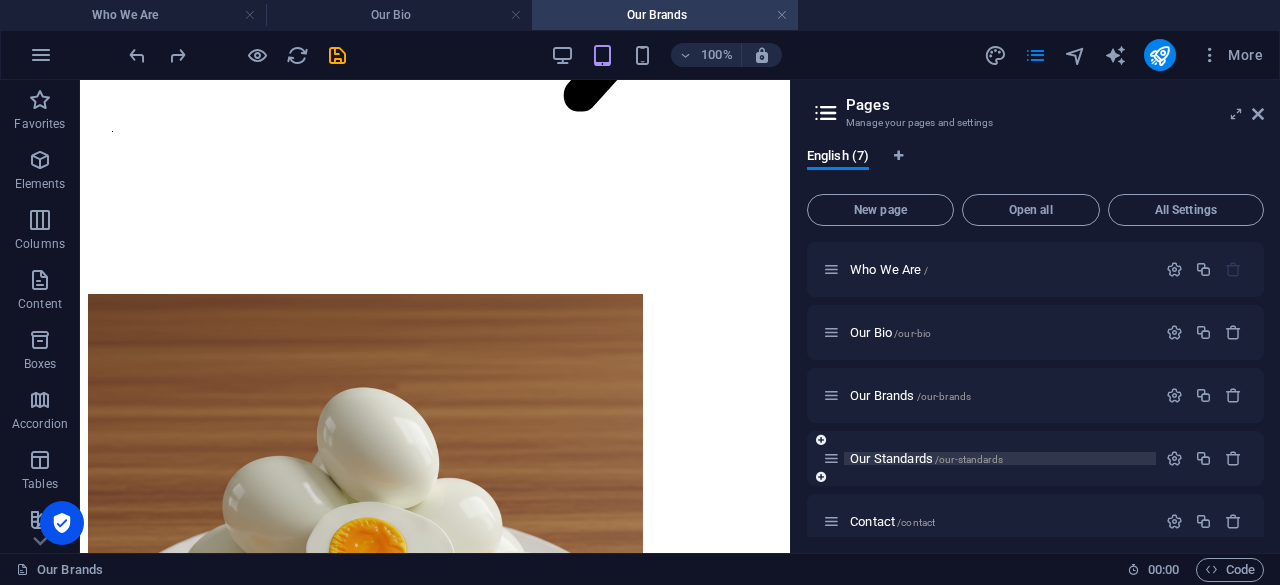 click on "Our Standards /our-standards" at bounding box center [926, 458] 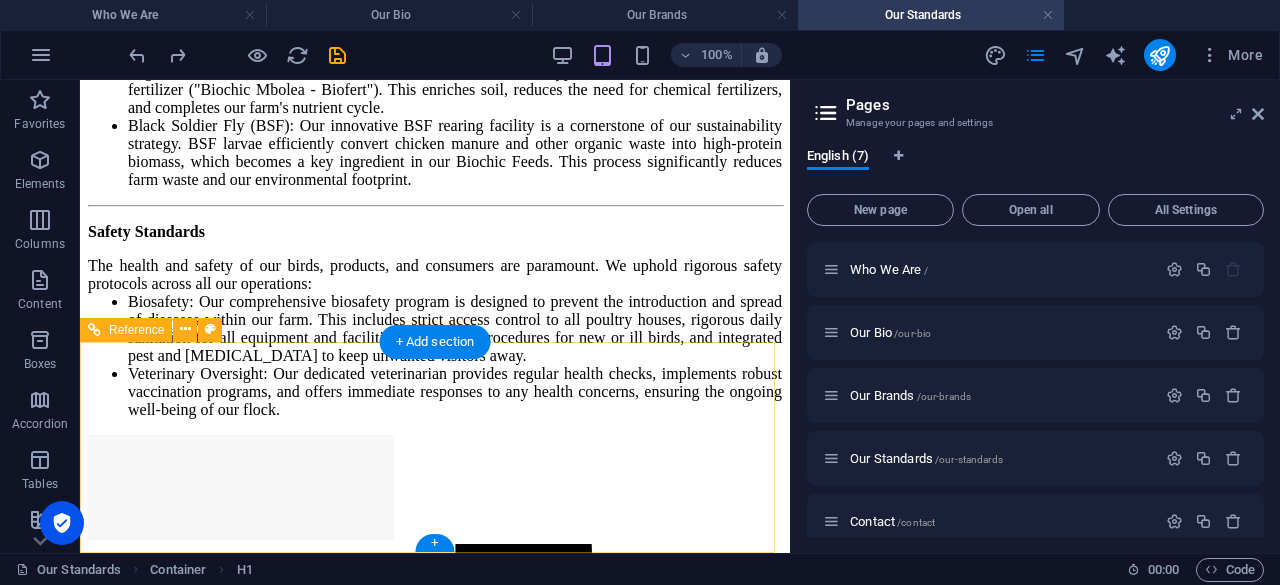 scroll, scrollTop: 1308, scrollLeft: 0, axis: vertical 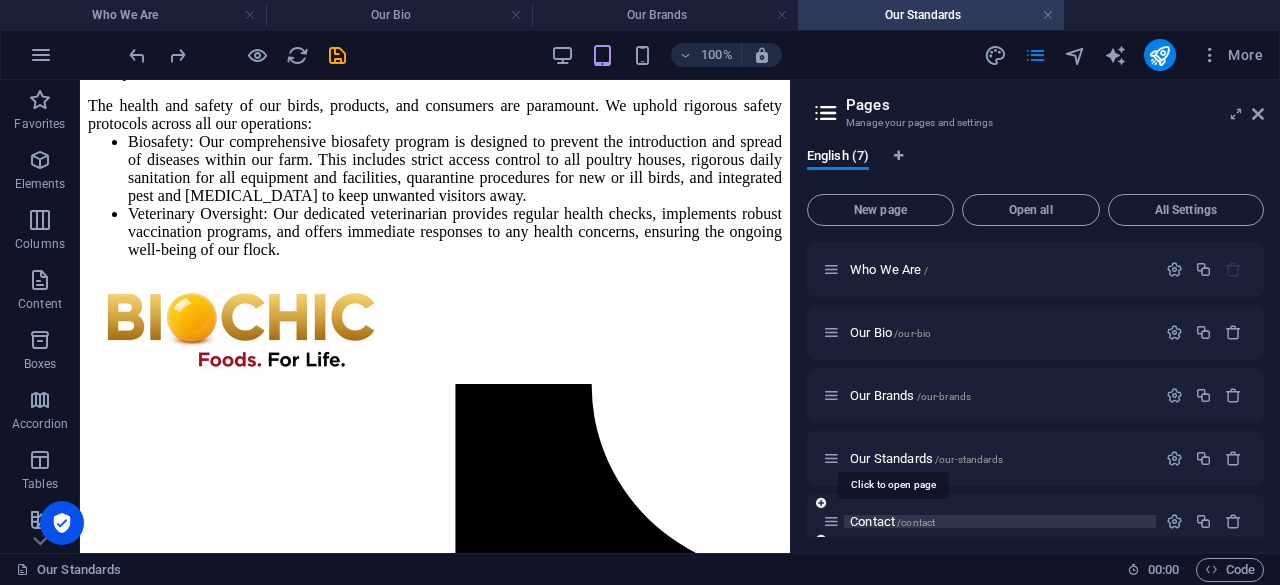 click on "Contact /contact" at bounding box center (892, 521) 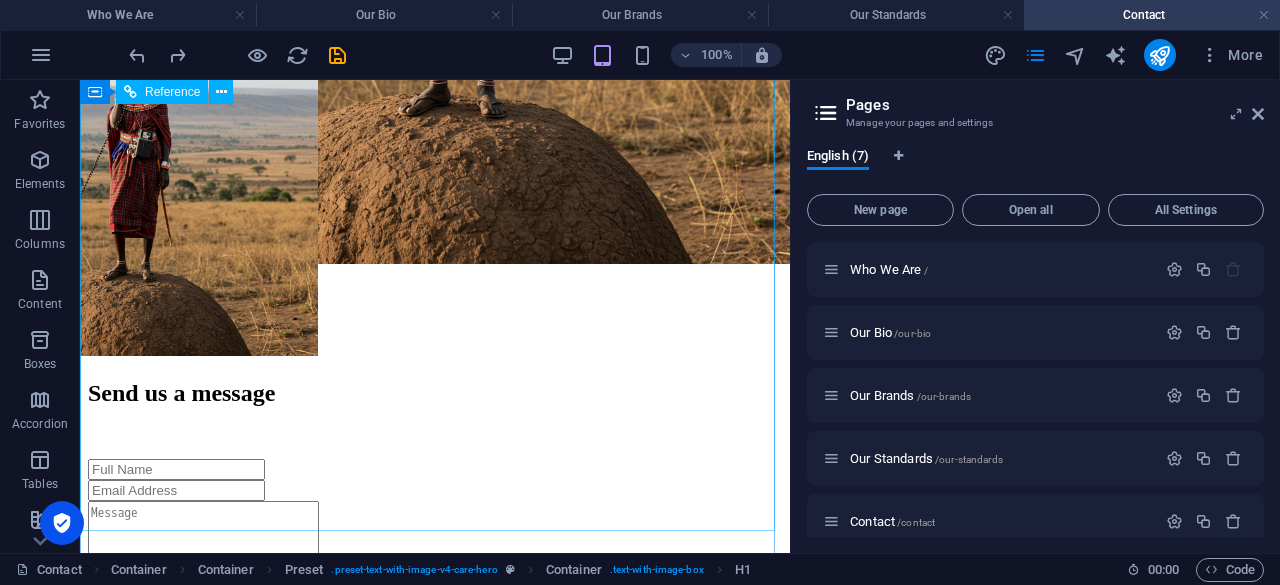 scroll, scrollTop: 1090, scrollLeft: 0, axis: vertical 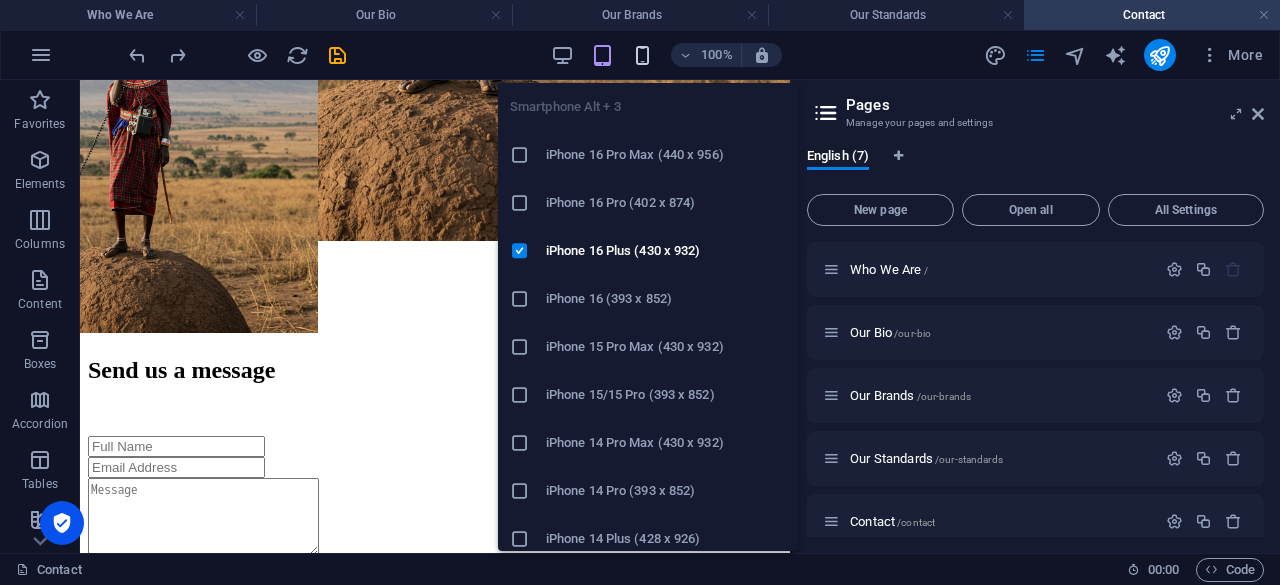 click at bounding box center (642, 55) 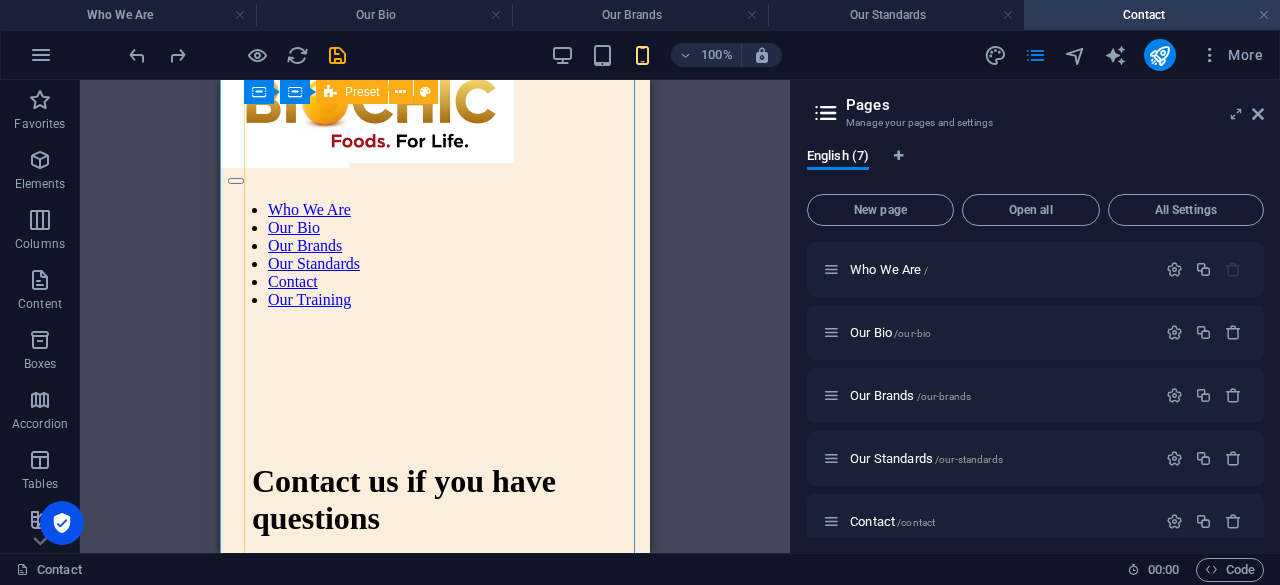 scroll, scrollTop: 0, scrollLeft: 0, axis: both 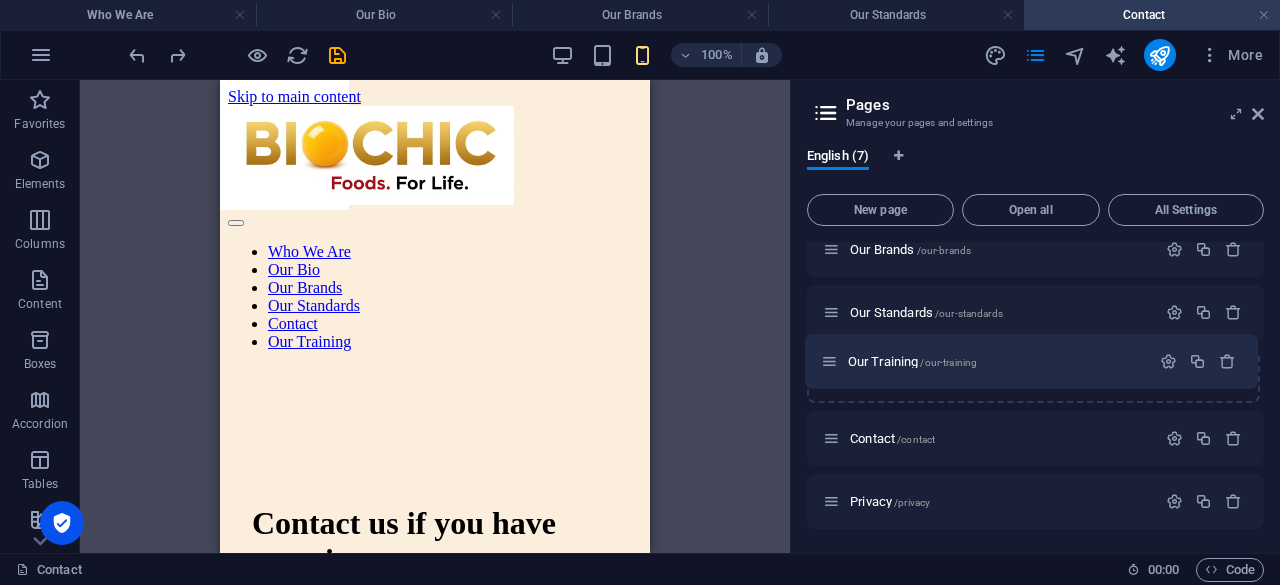 drag, startPoint x: 830, startPoint y: 504, endPoint x: 826, endPoint y: 359, distance: 145.05516 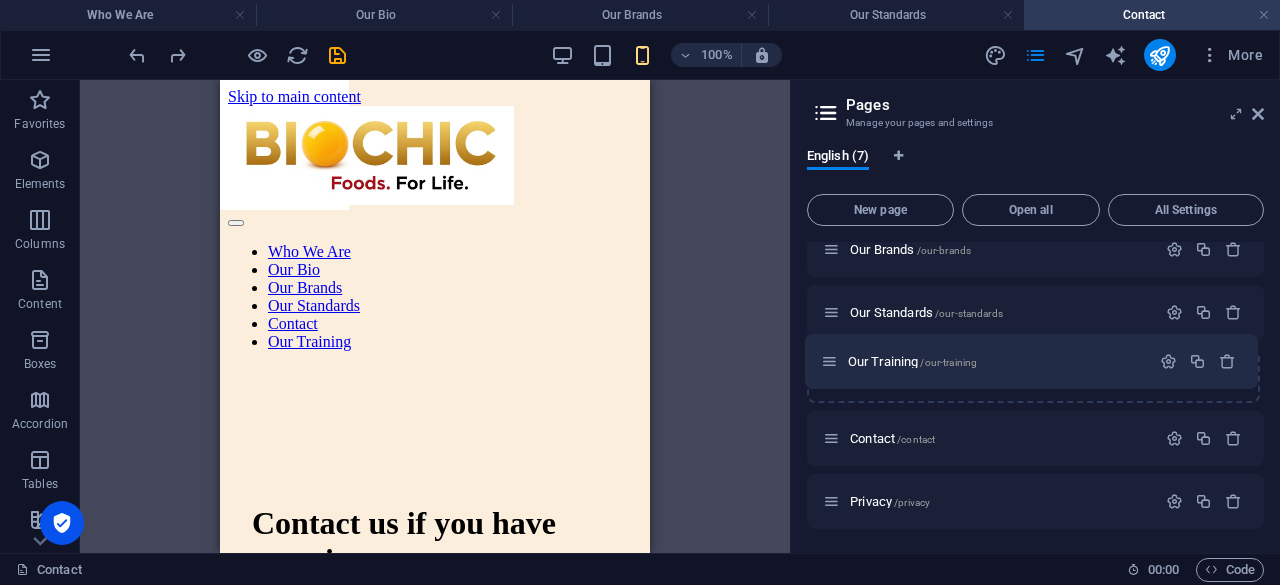 click on "Who We Are / Our Bio /our-bio Our Brands /our-brands Our Standards /our-standards Contact /contact Privacy /privacy Our Training /our-training" at bounding box center (1035, 312) 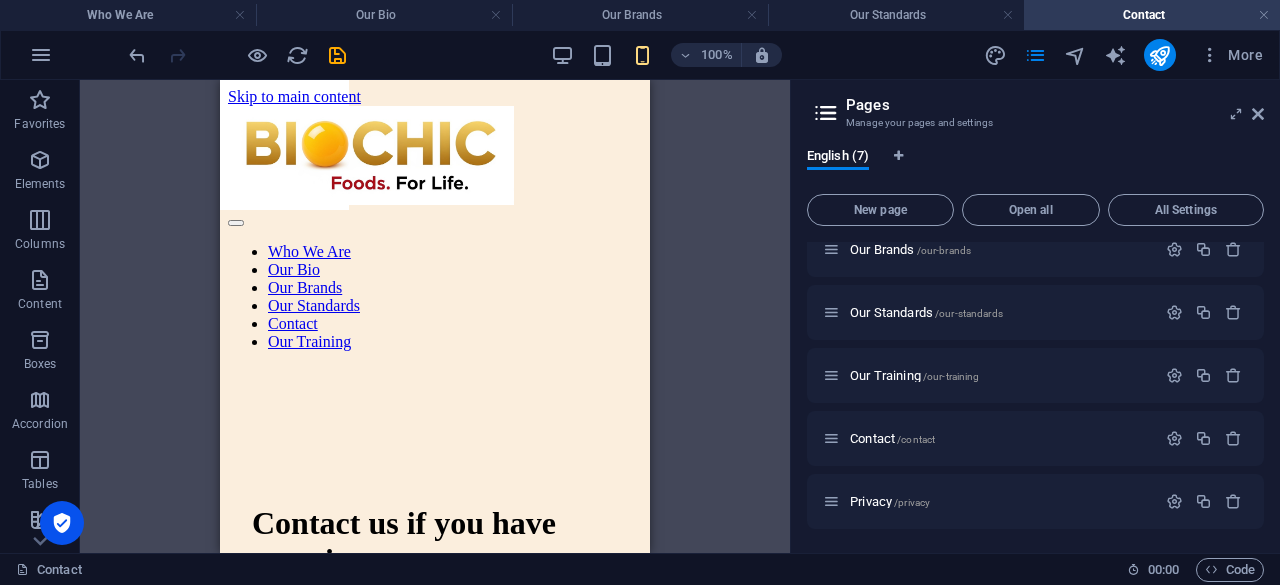 scroll, scrollTop: 46, scrollLeft: 0, axis: vertical 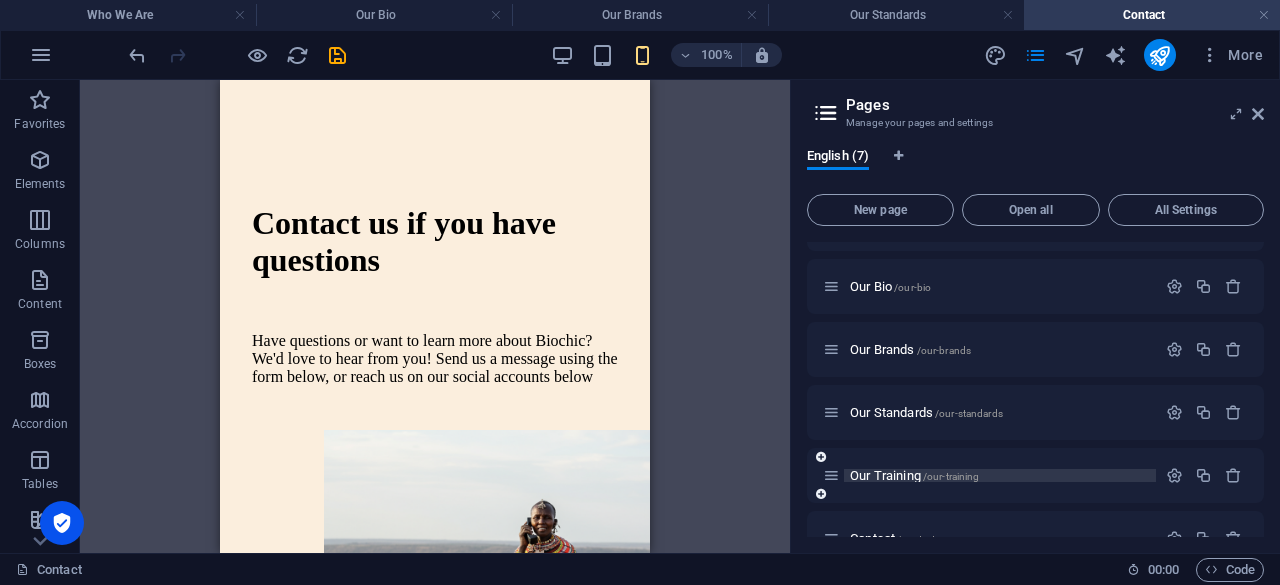 click on "Our Training /our-training" at bounding box center [914, 475] 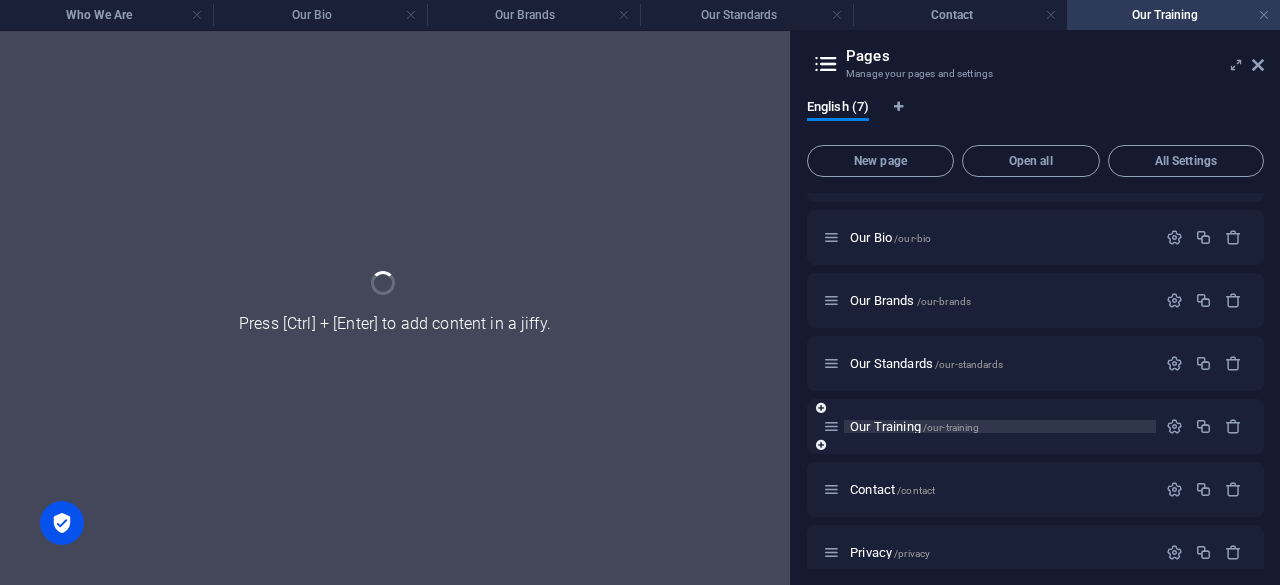 scroll, scrollTop: 0, scrollLeft: 0, axis: both 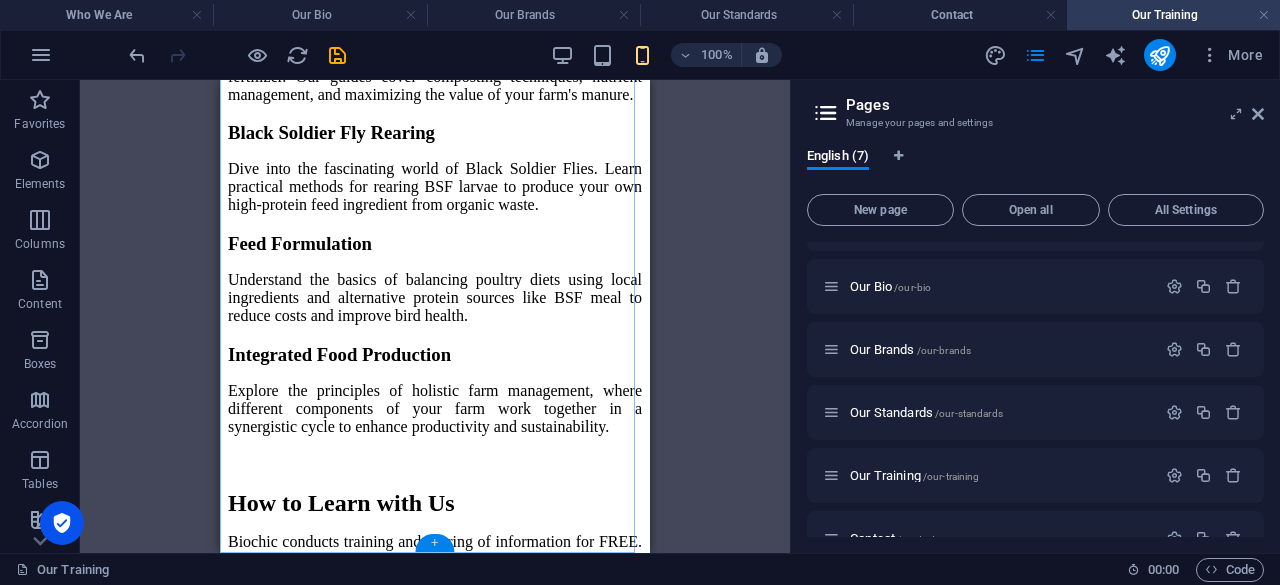 click on "+" at bounding box center [434, 543] 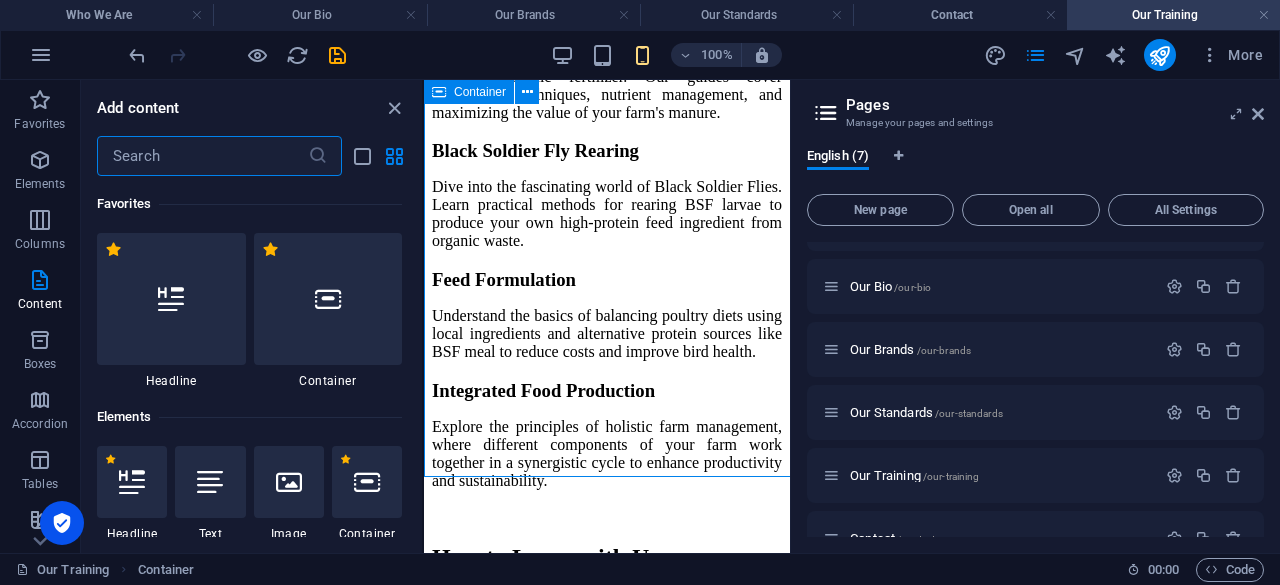 scroll, scrollTop: 820, scrollLeft: 0, axis: vertical 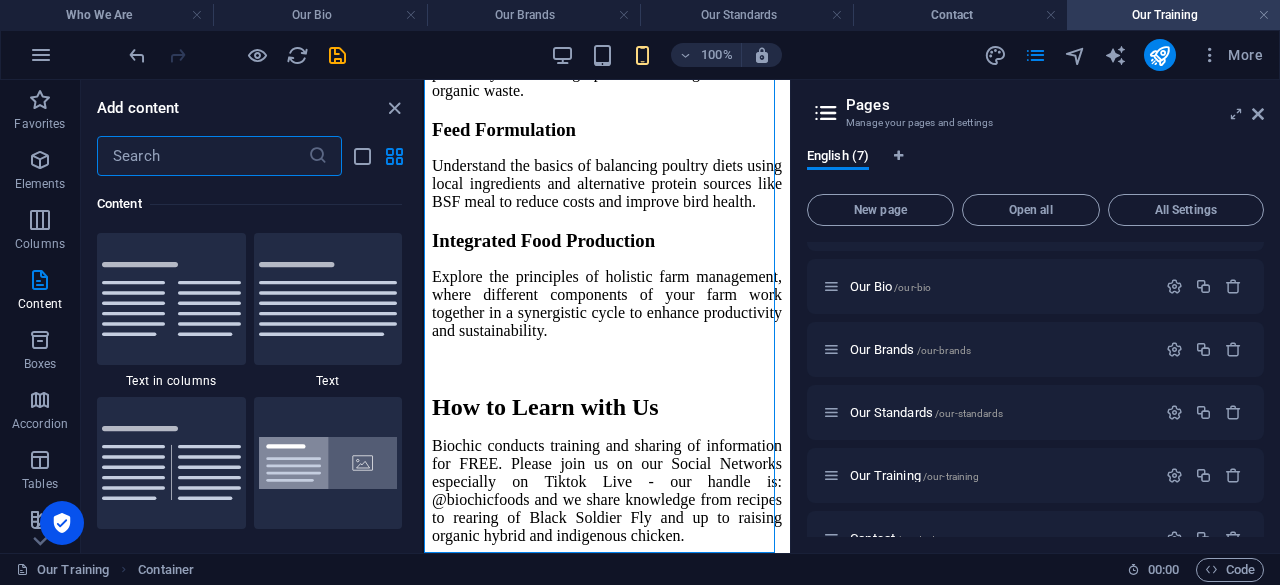 click at bounding box center [202, 156] 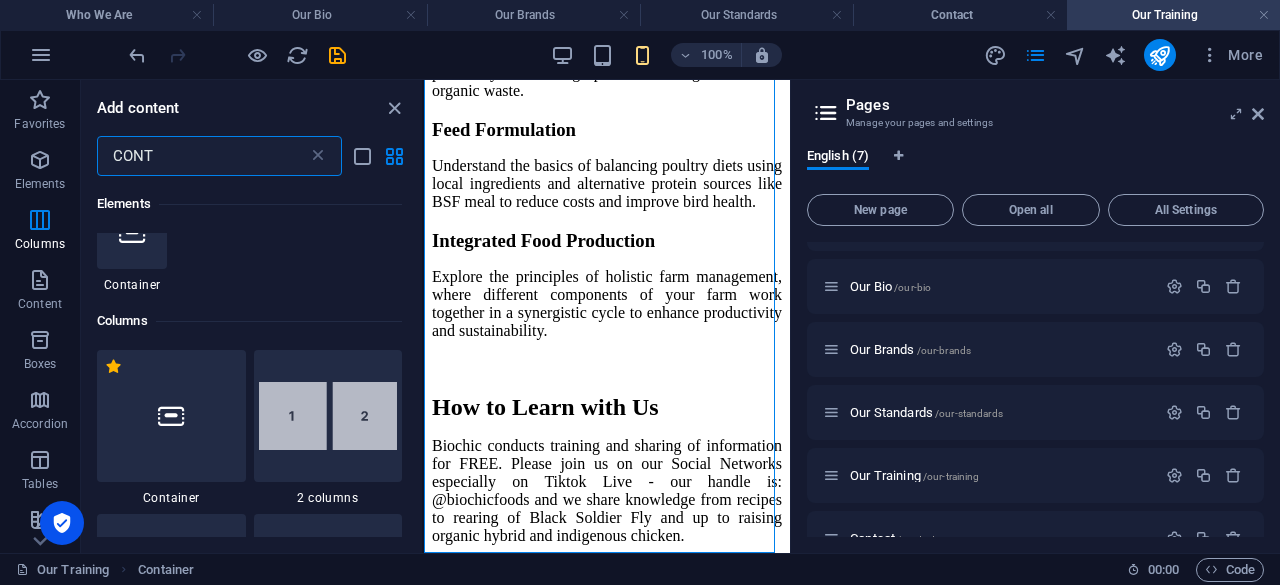 scroll, scrollTop: 142, scrollLeft: 0, axis: vertical 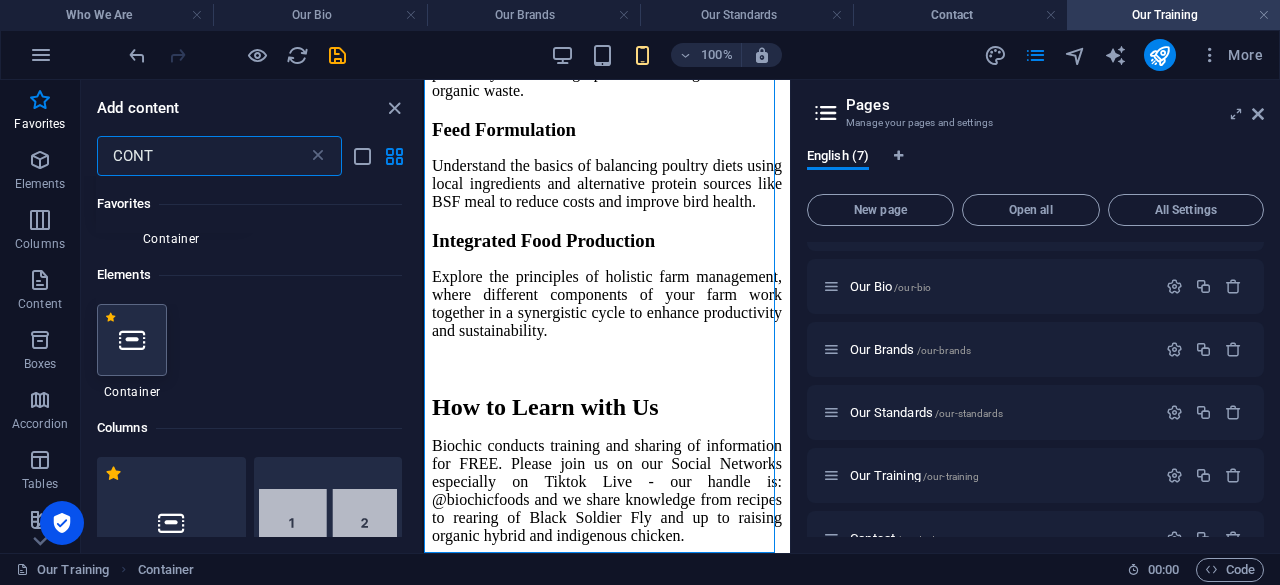 type on "CONT" 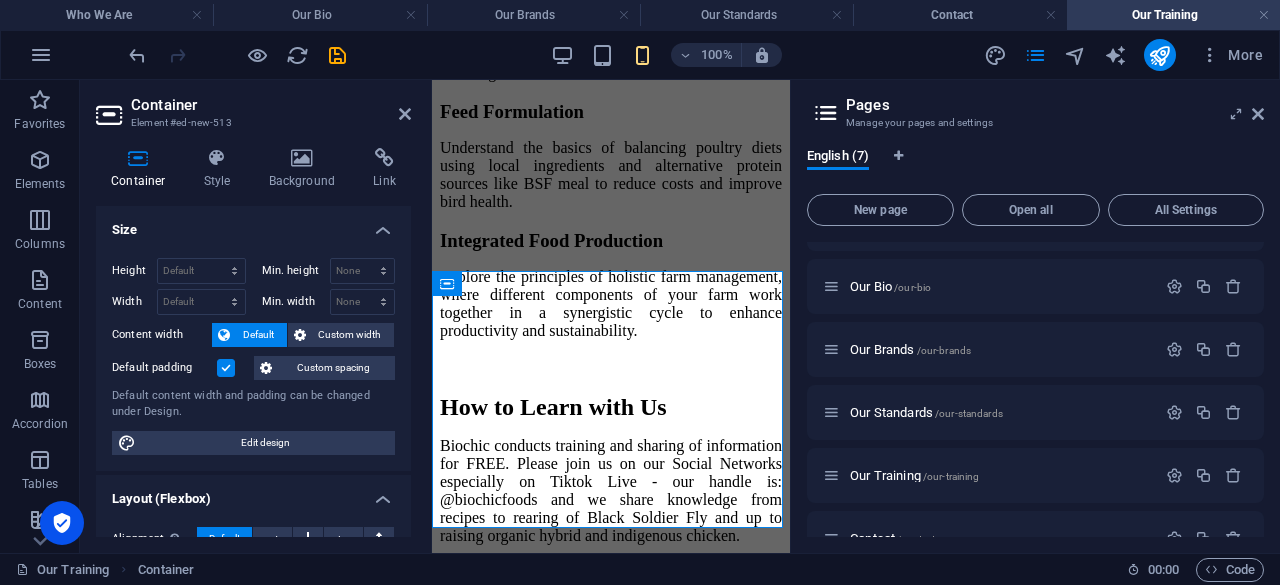 scroll, scrollTop: 1231, scrollLeft: 0, axis: vertical 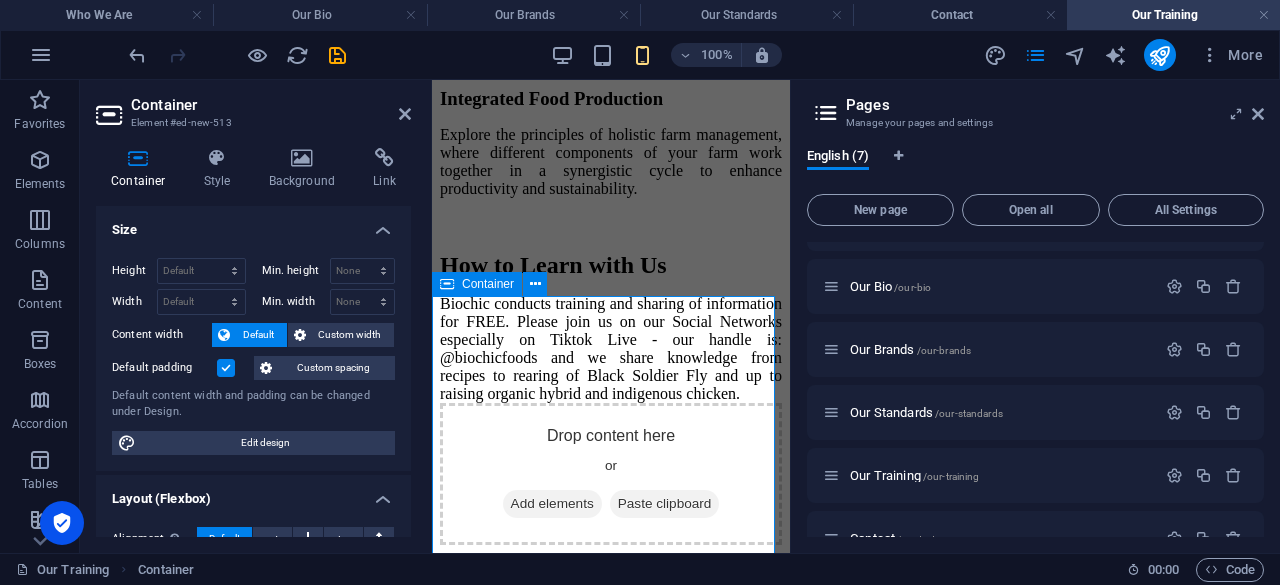 click on "Paste clipboard" at bounding box center [665, 504] 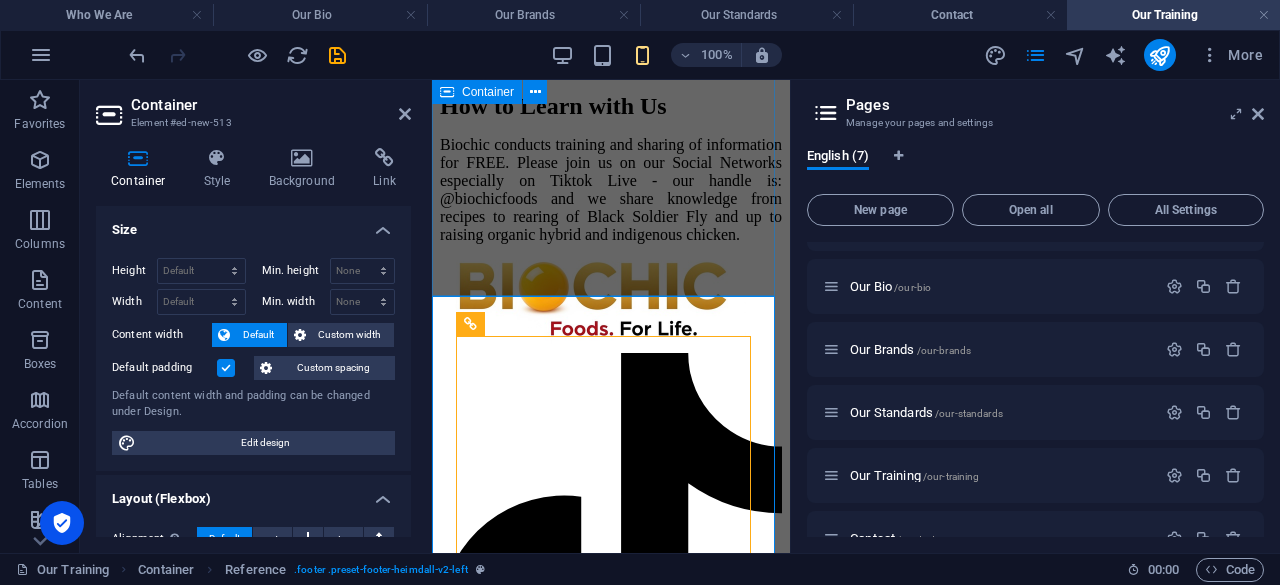 click on "Bio chic Training Welcome to the Biochic Blog, your resource for insights into sustainable poultry farming, innovative feed solutions, and integrated food production. Here, we share our knowledge and experiences to empower farmers and enthusiasts alike. Explore our articles on: Poultry Project Management Learn the essentials of planning, executing, and scaling a successful poultry venture, from initial setup to managing large-scale operations. Chicken House Design Discover efficient and sustainable designs for poultry housing, including optimal layouts for deep litter and cage systems, ventilation, and environmental control. Organic Manure Production Master the art of transforming farm waste into valuable organic fertilizer. Our guides cover composting techniques, nutrient management, and maximizing the value of your farm's manure. Black Soldier Fly Rearing Feed Formulation Integrated Food Production How to Learn with Us" at bounding box center [611, -307] 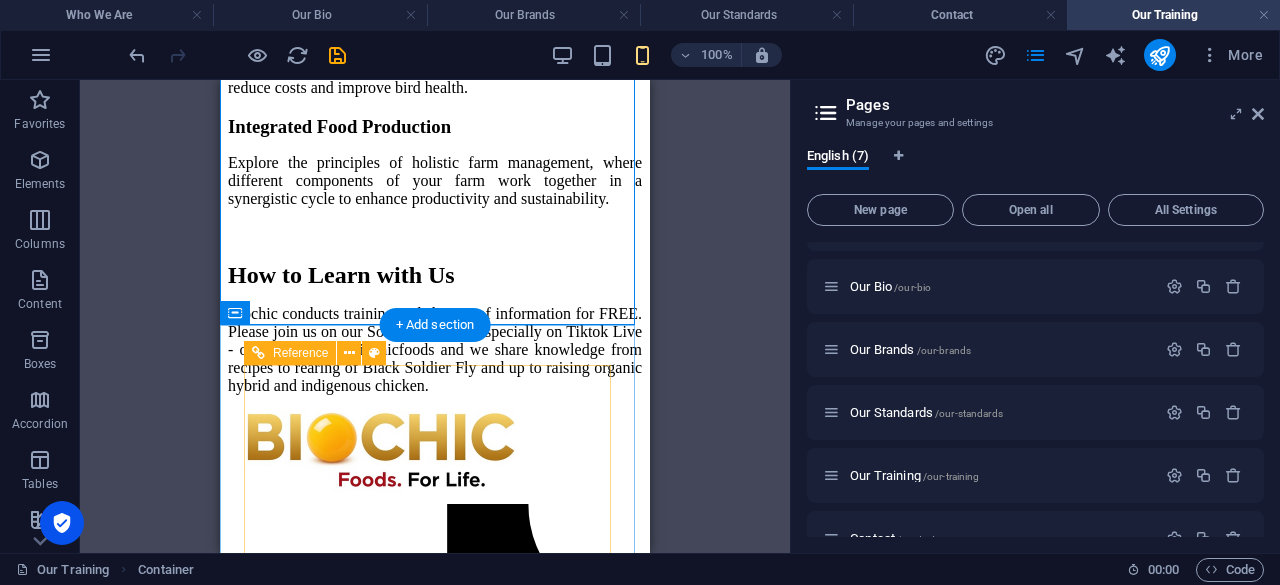 scroll, scrollTop: 1072, scrollLeft: 0, axis: vertical 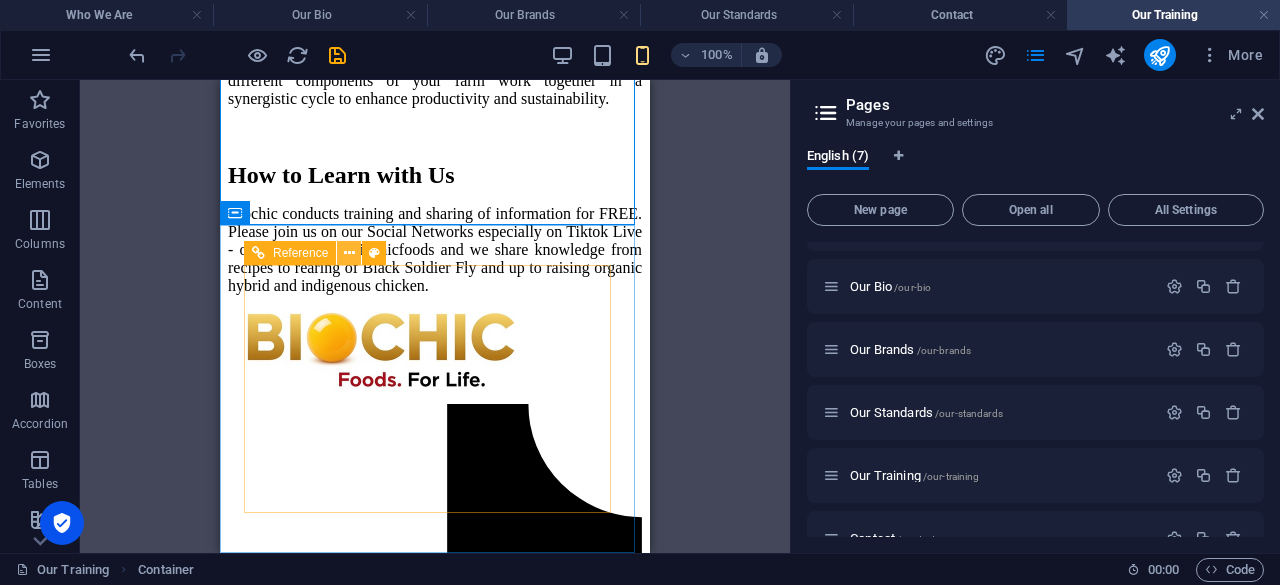 click at bounding box center (349, 253) 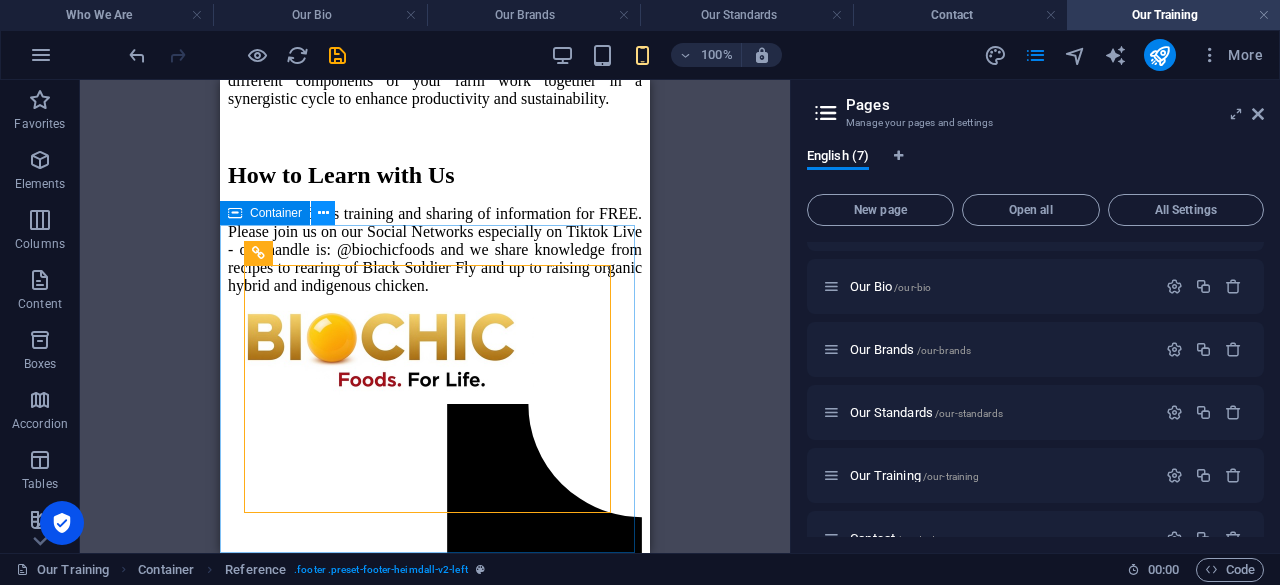 click at bounding box center (323, 213) 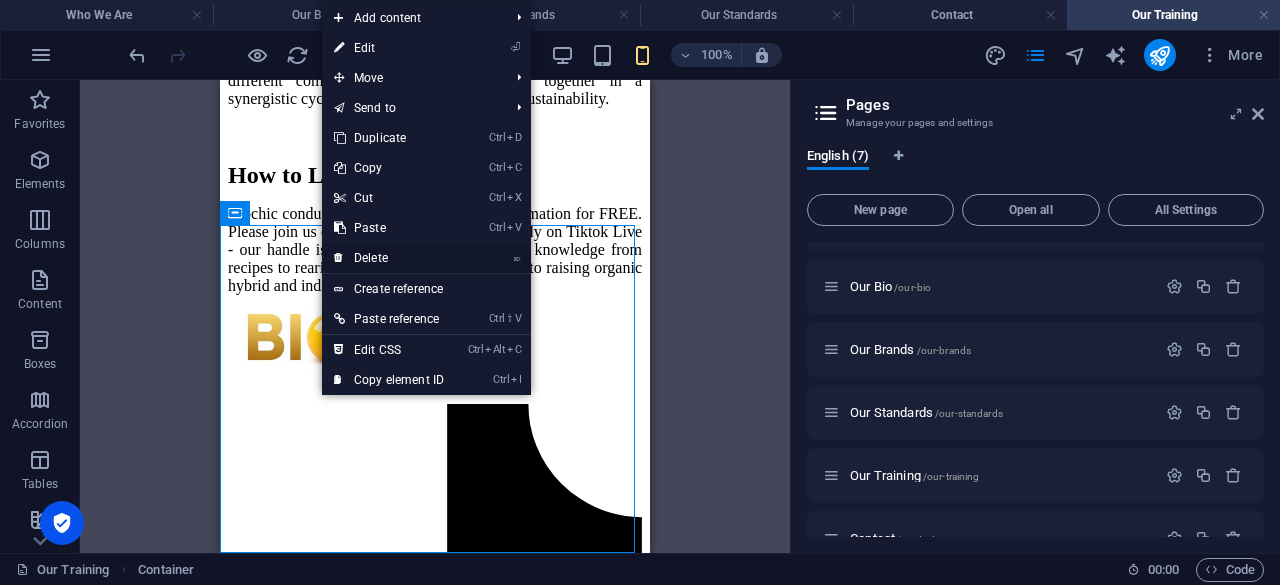 click on "⌦  Delete" at bounding box center [389, 258] 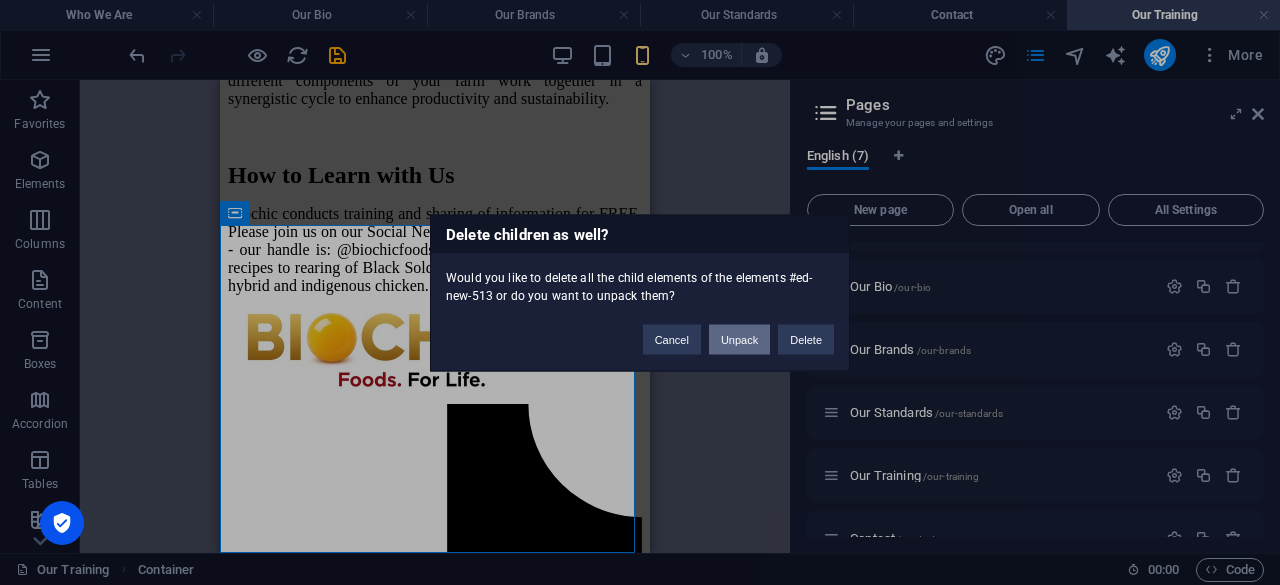click on "Unpack" at bounding box center (739, 339) 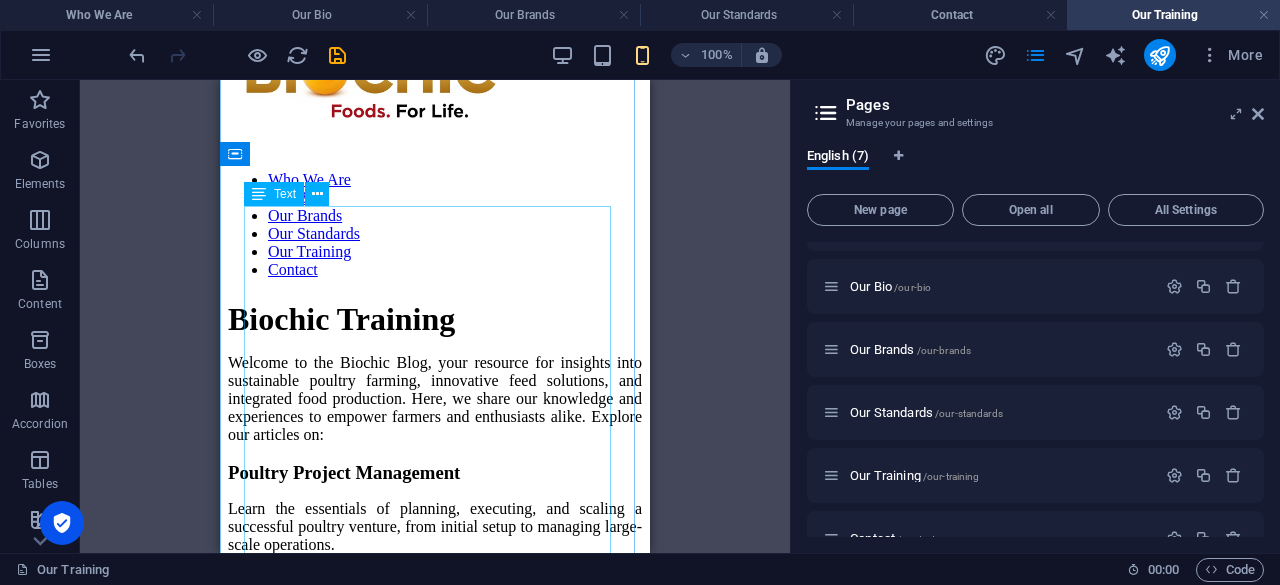 scroll, scrollTop: 0, scrollLeft: 0, axis: both 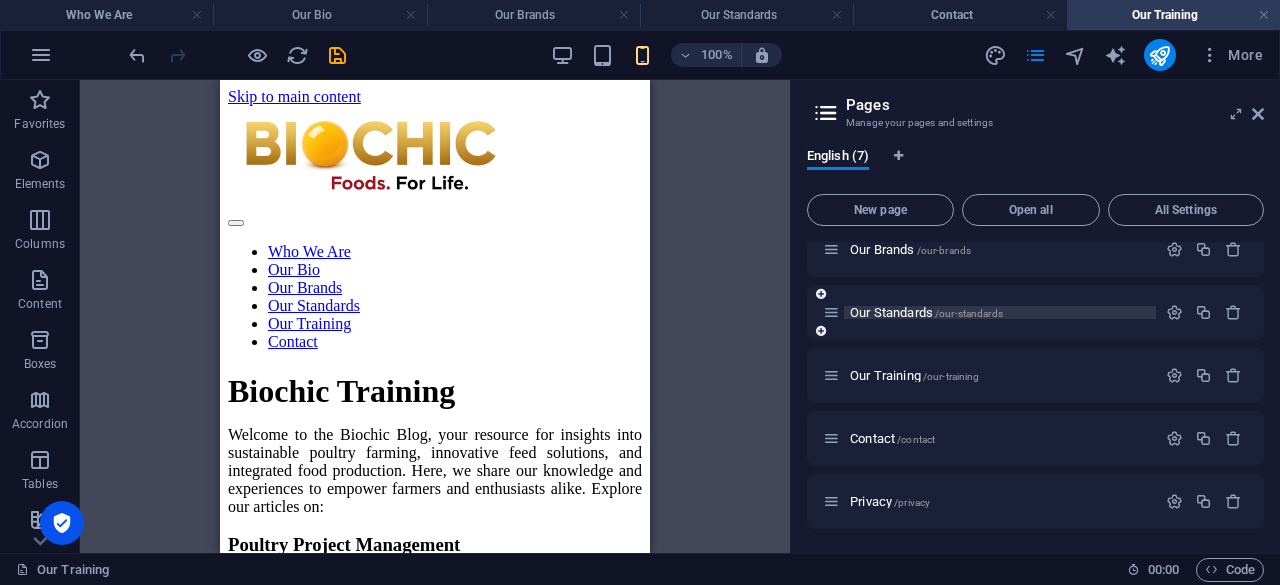 click on "Our Standards /our-standards" at bounding box center (926, 312) 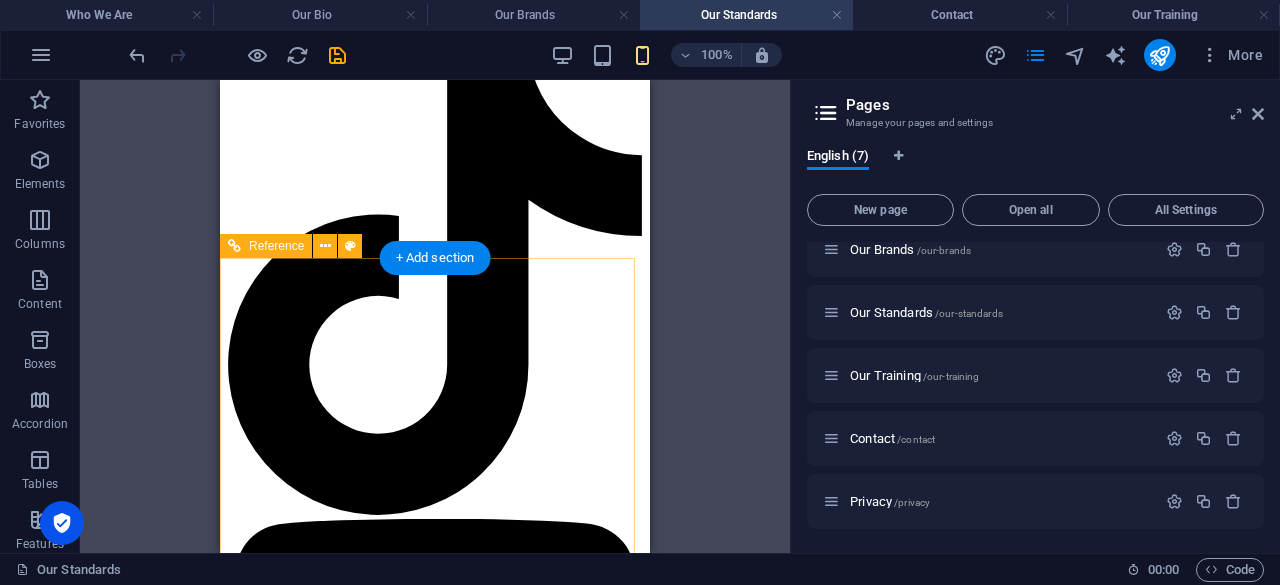 scroll, scrollTop: 2132, scrollLeft: 0, axis: vertical 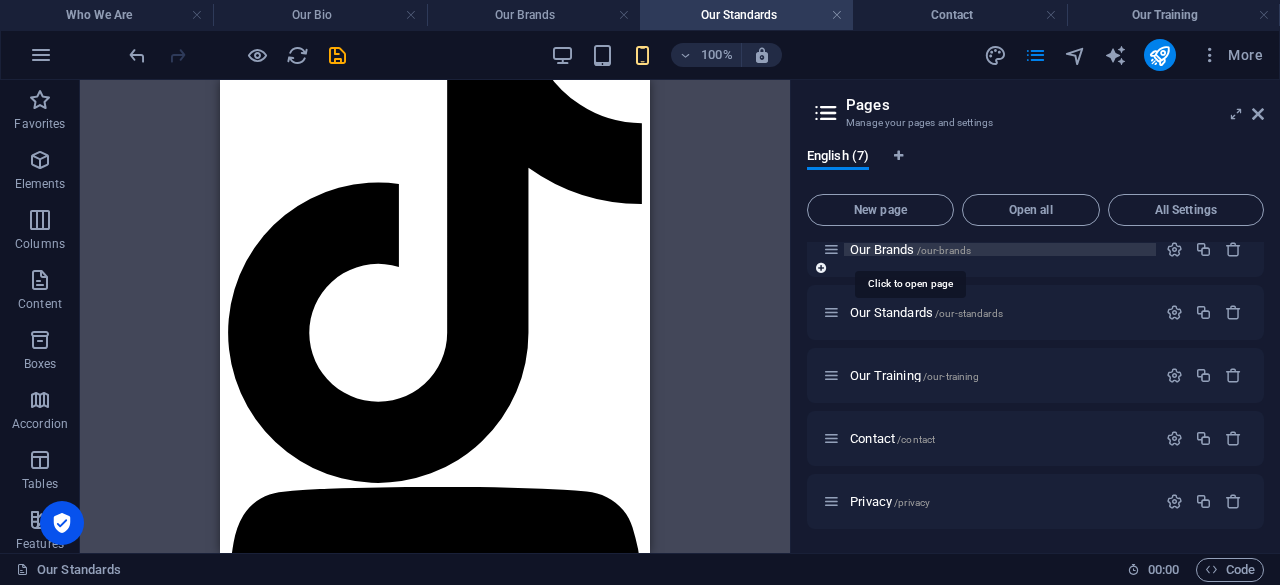 click on "Our Brands /our-brands" at bounding box center [910, 249] 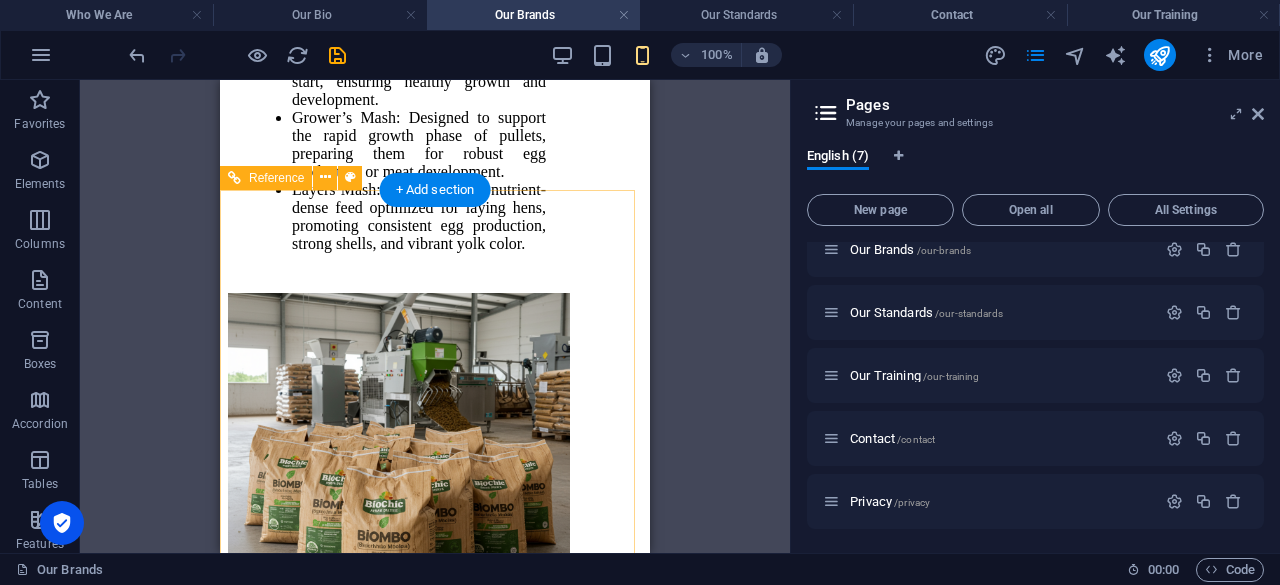 scroll, scrollTop: 9174, scrollLeft: 0, axis: vertical 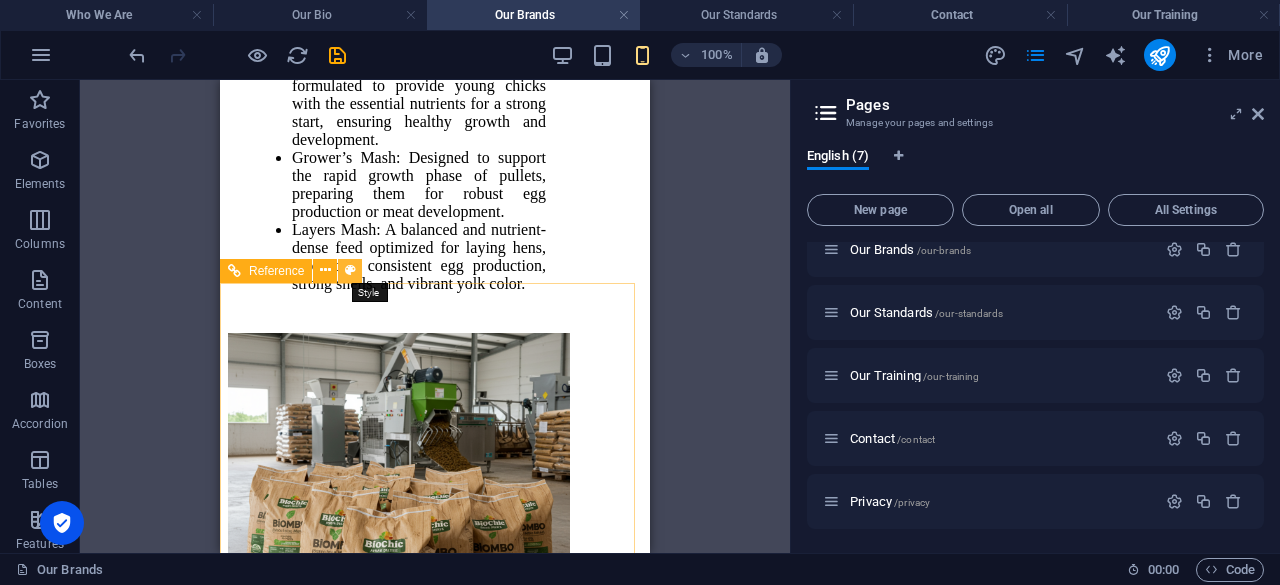 click at bounding box center (350, 270) 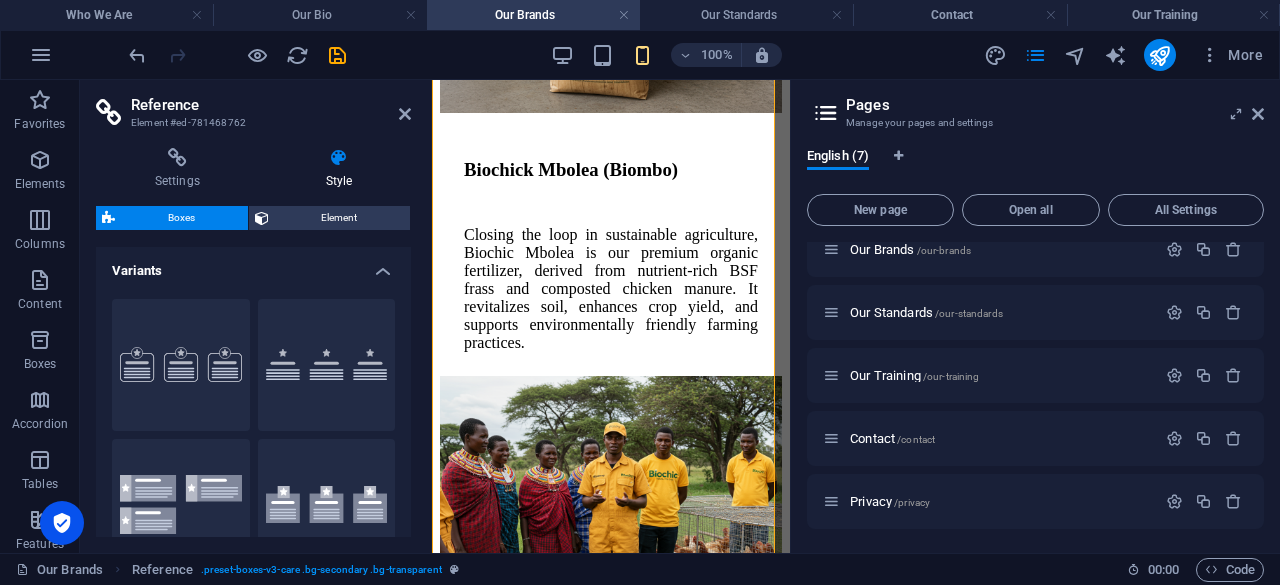 scroll, scrollTop: 9198, scrollLeft: 0, axis: vertical 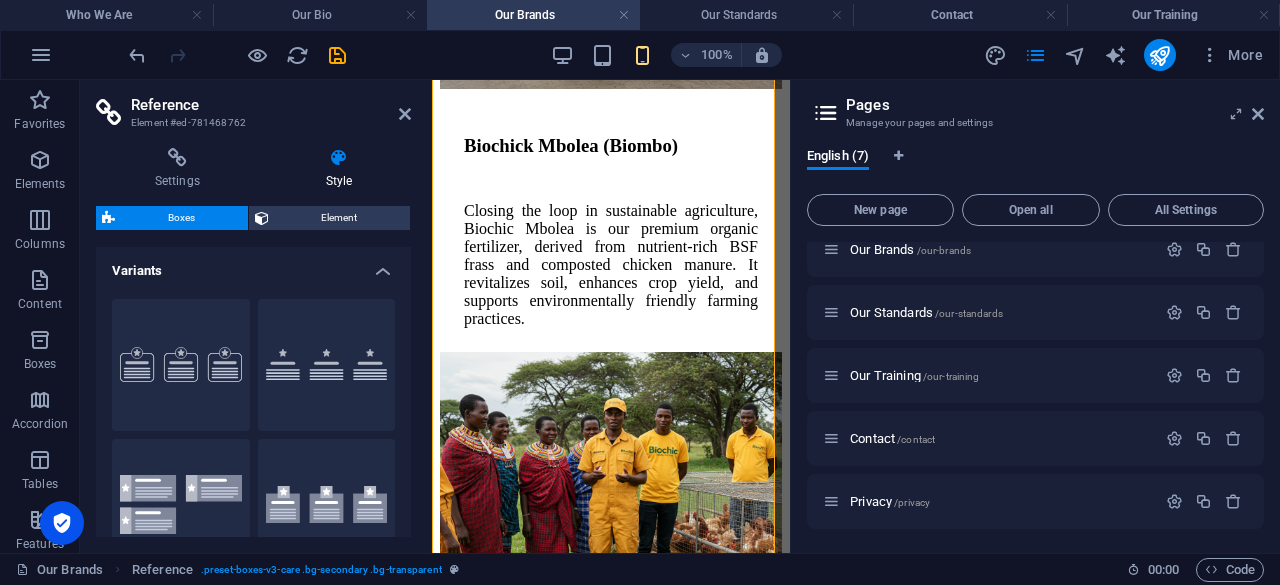 click on "Style" at bounding box center (339, 169) 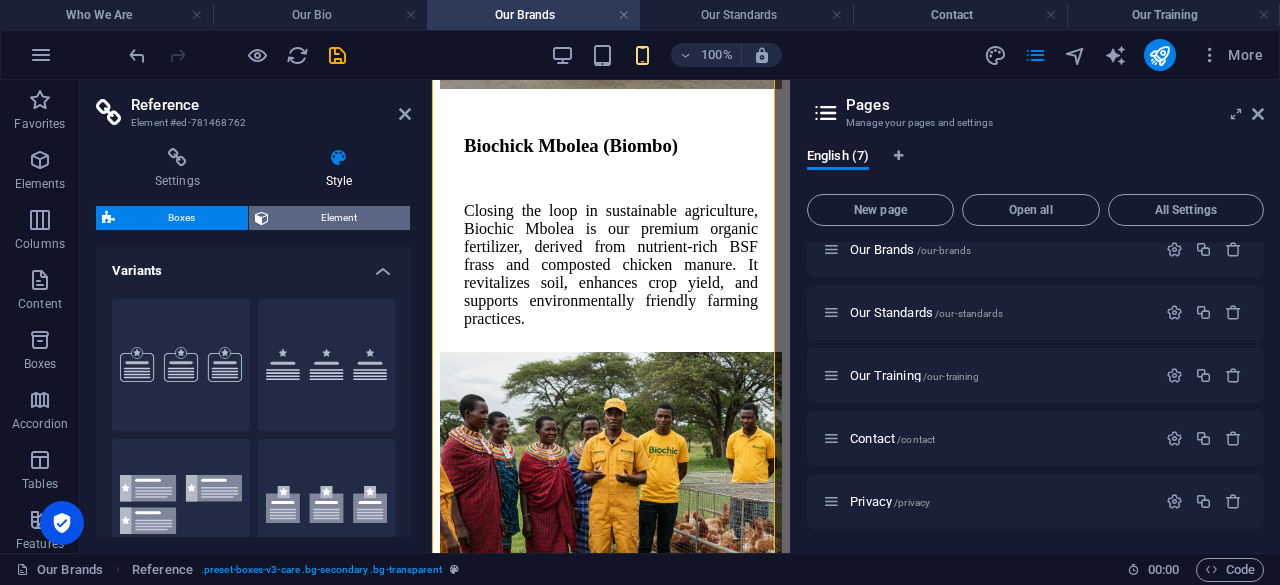 click on "Element" at bounding box center (340, 218) 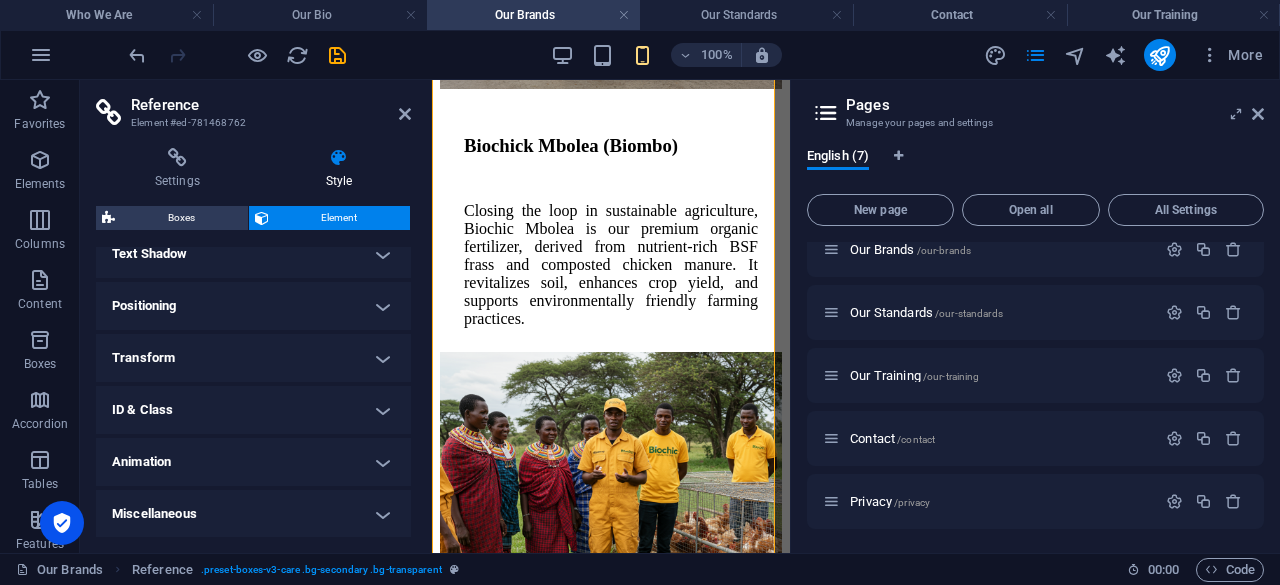 scroll, scrollTop: 0, scrollLeft: 0, axis: both 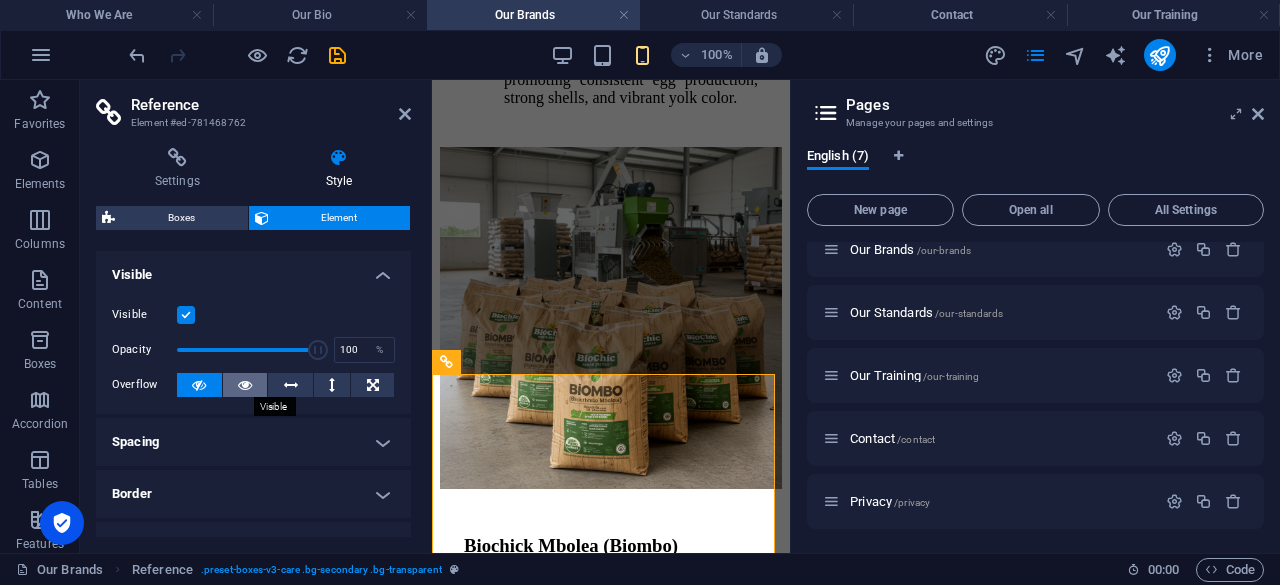 click at bounding box center [245, 385] 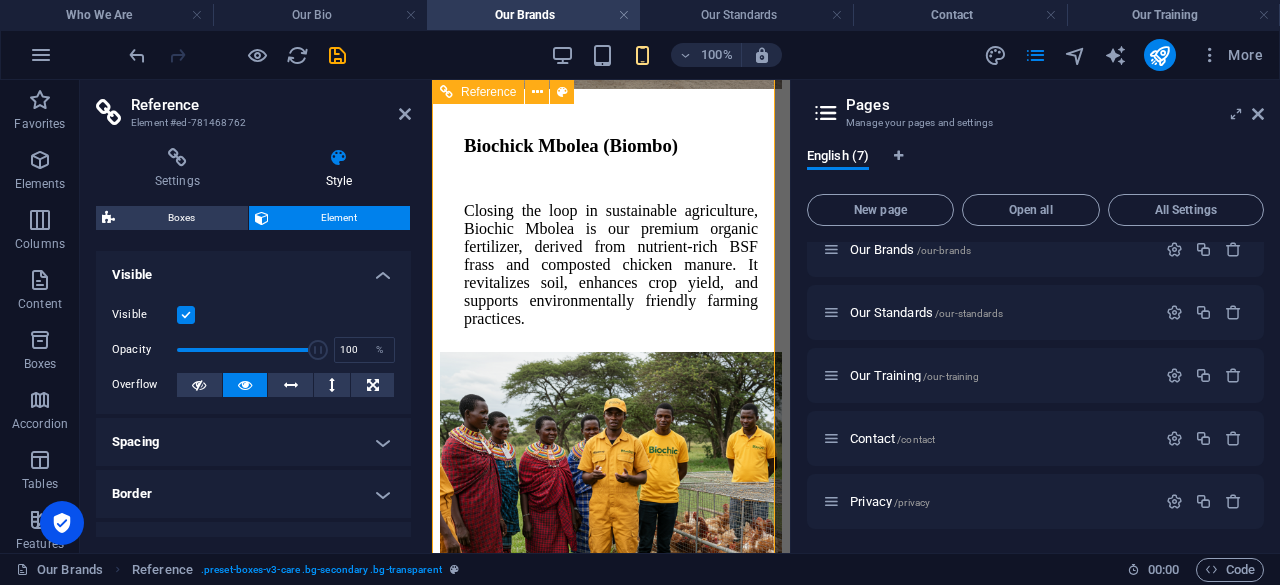 scroll, scrollTop: 8898, scrollLeft: 0, axis: vertical 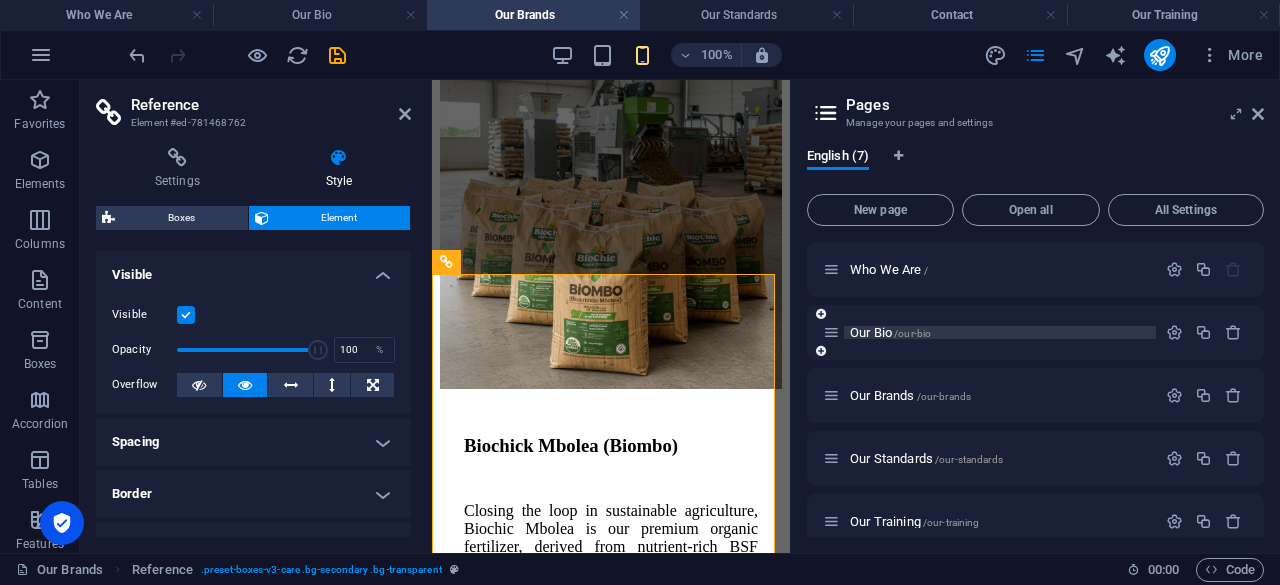 click on "Our Bio /our-bio" at bounding box center [890, 332] 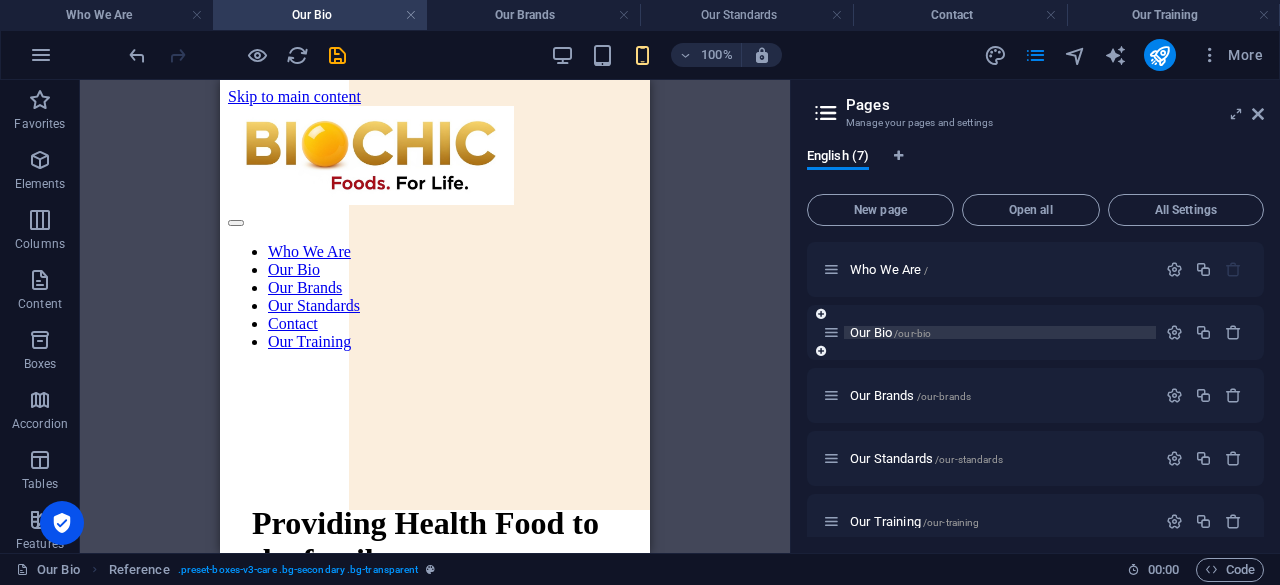 click on "Our Bio /our-bio" at bounding box center [890, 332] 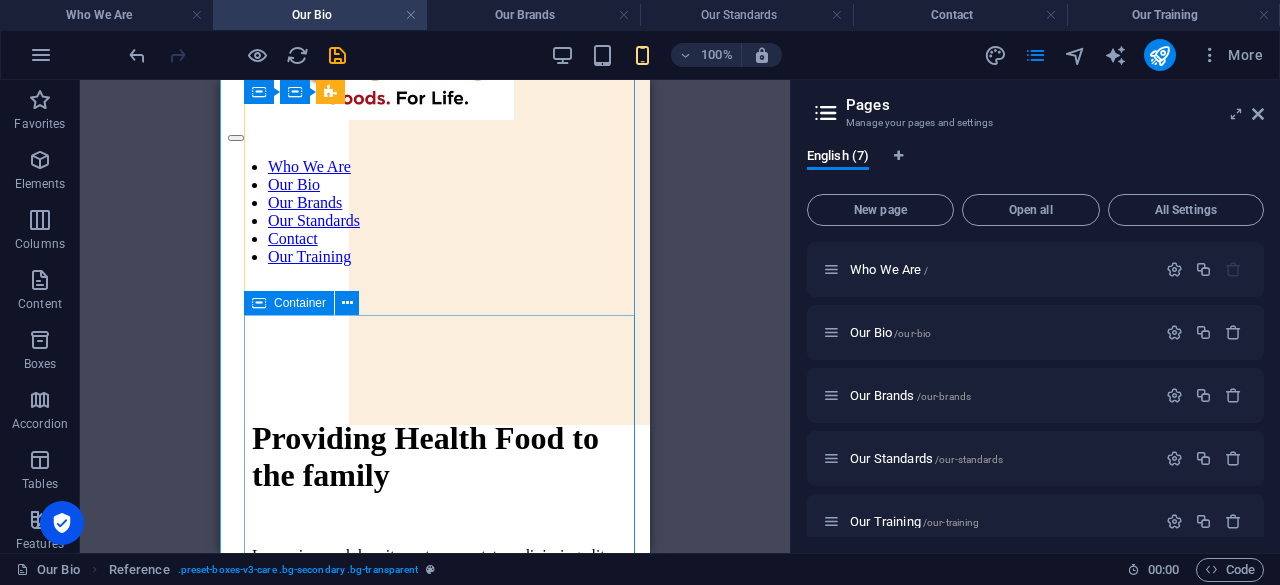 scroll, scrollTop: 0, scrollLeft: 0, axis: both 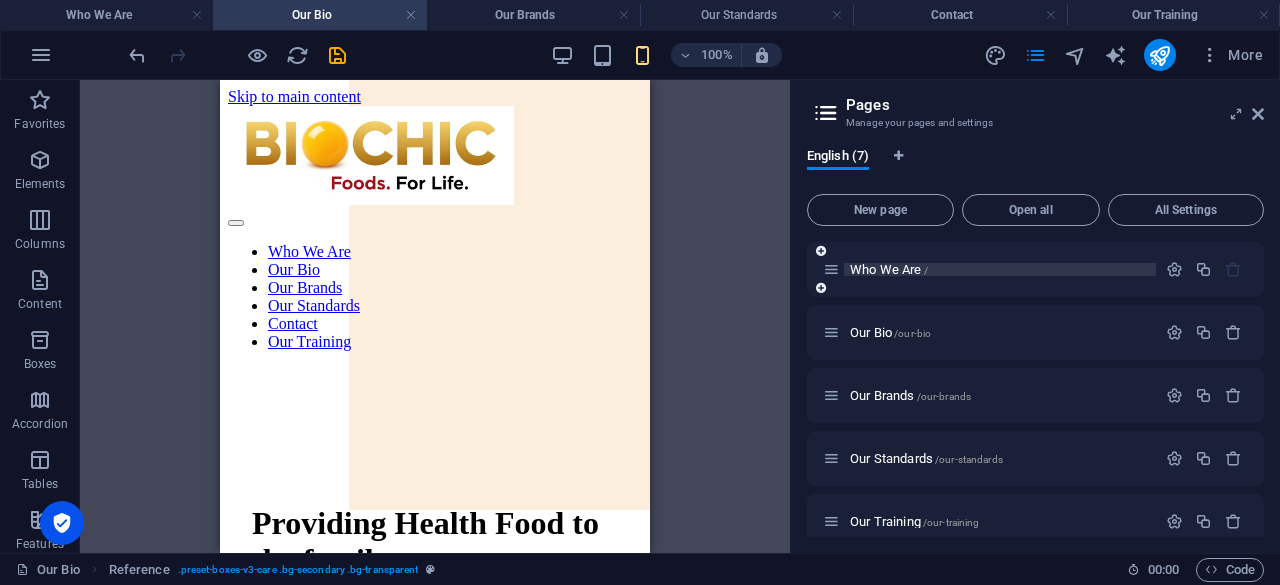 click on "Who We Are /" at bounding box center (889, 269) 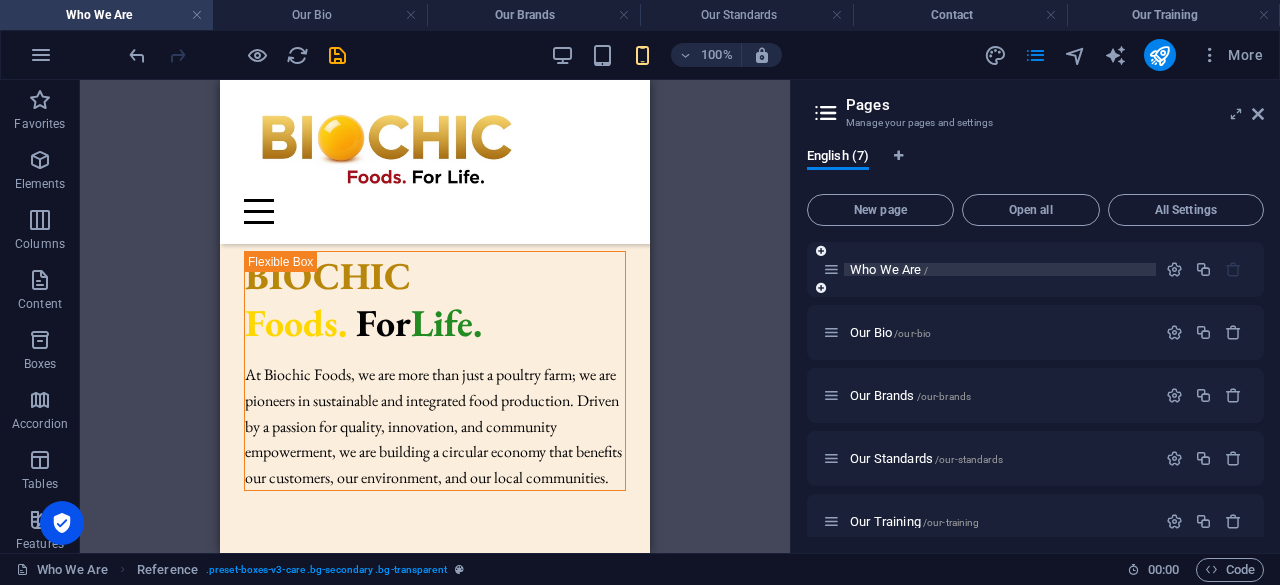 click on "Who We Are /" at bounding box center (889, 269) 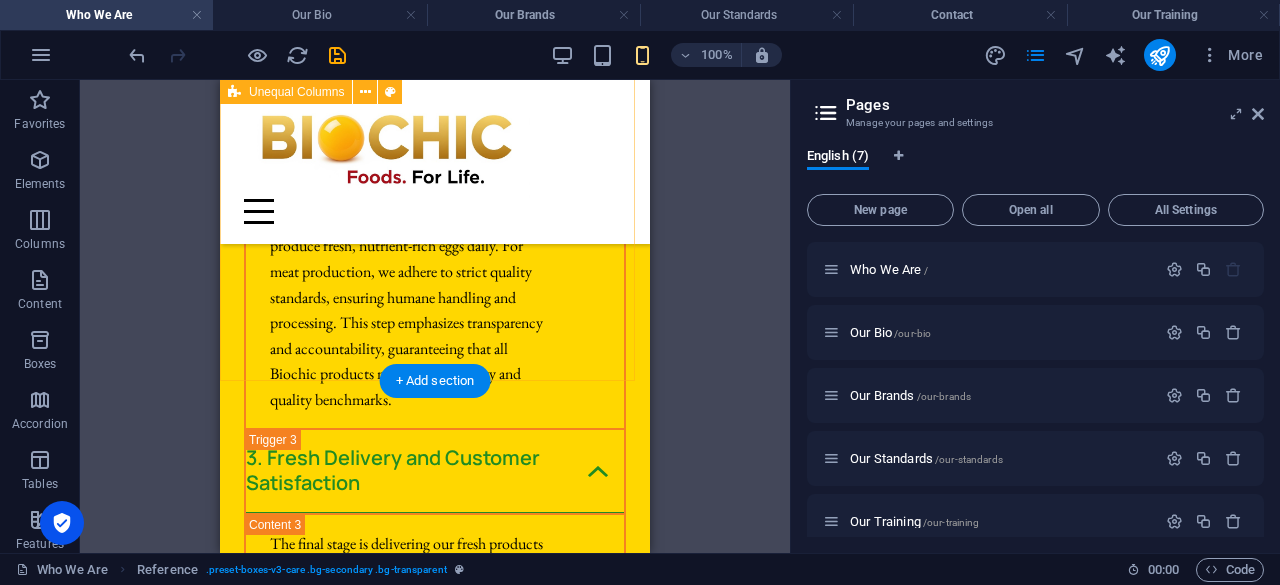 scroll, scrollTop: 10850, scrollLeft: 0, axis: vertical 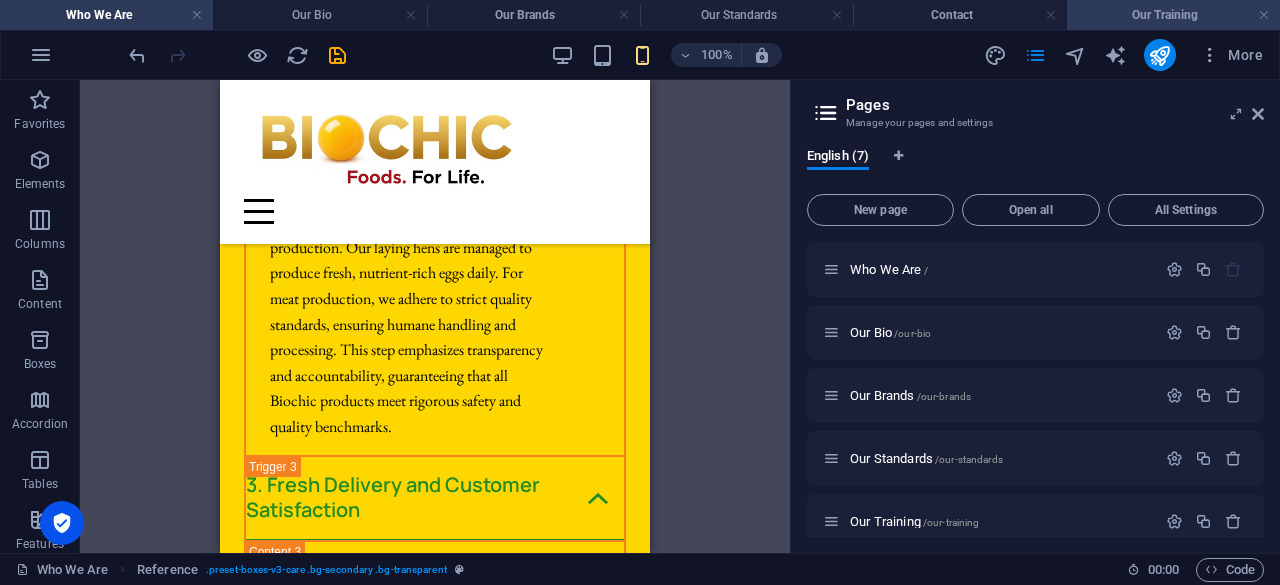 click on "Our Training" at bounding box center [1173, 15] 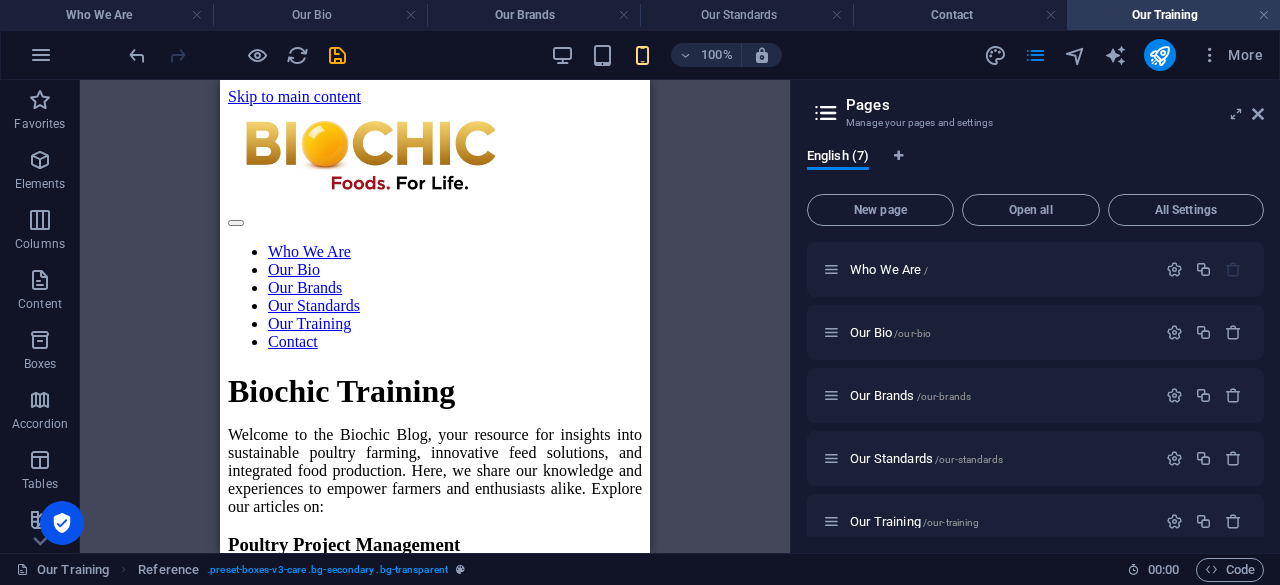 scroll, scrollTop: 0, scrollLeft: 0, axis: both 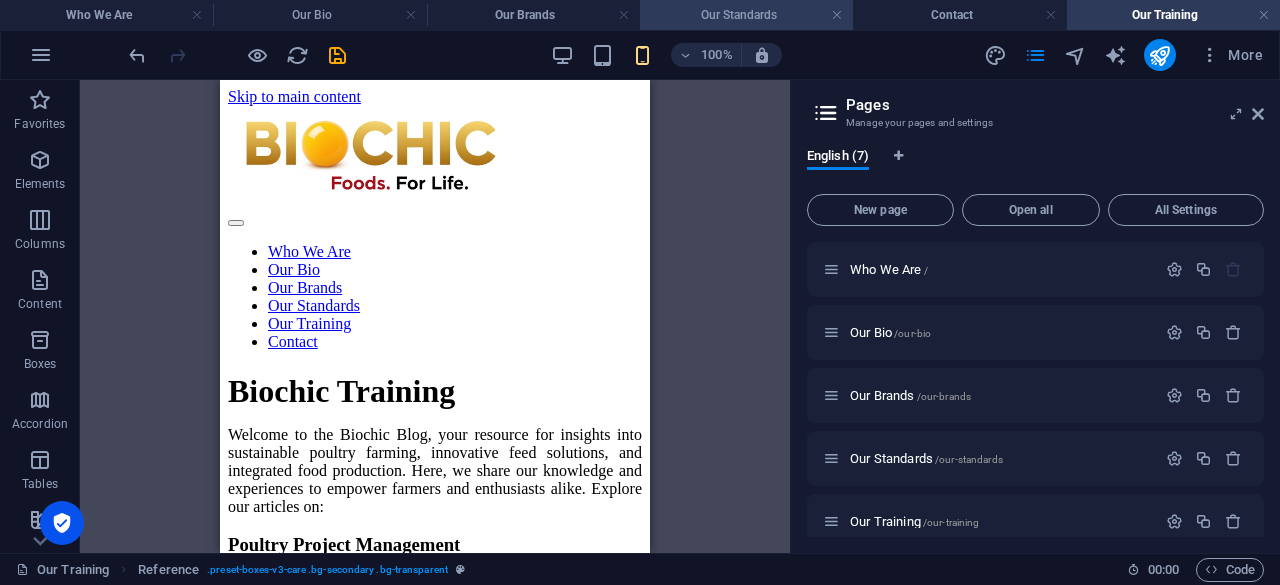 click on "Our Standards" at bounding box center [746, 15] 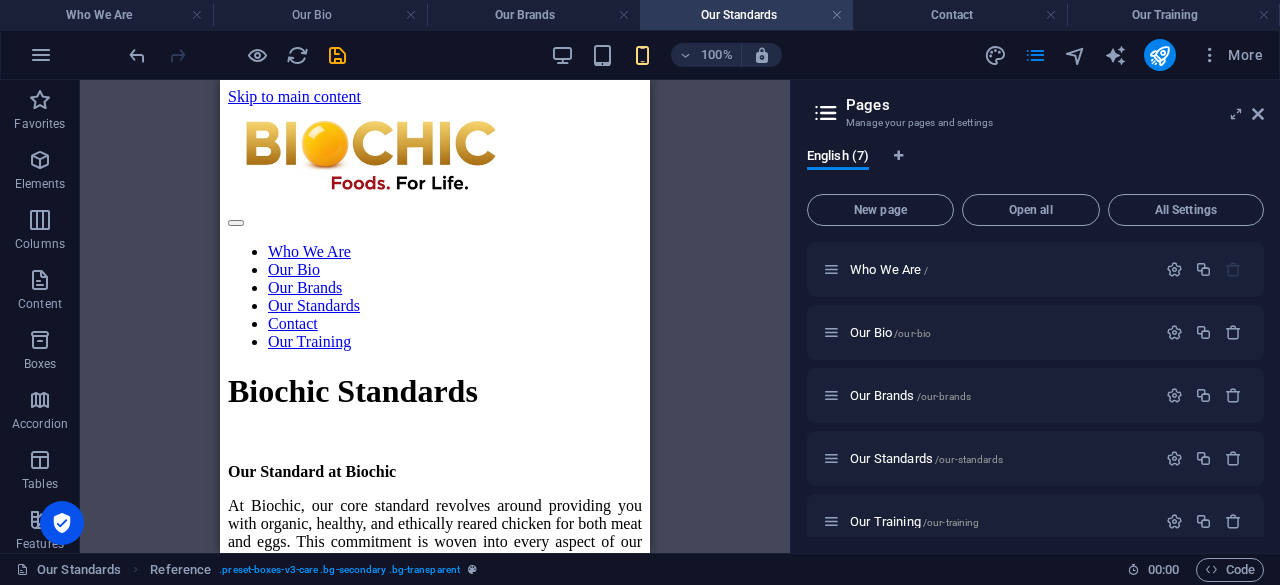 scroll, scrollTop: 2132, scrollLeft: 0, axis: vertical 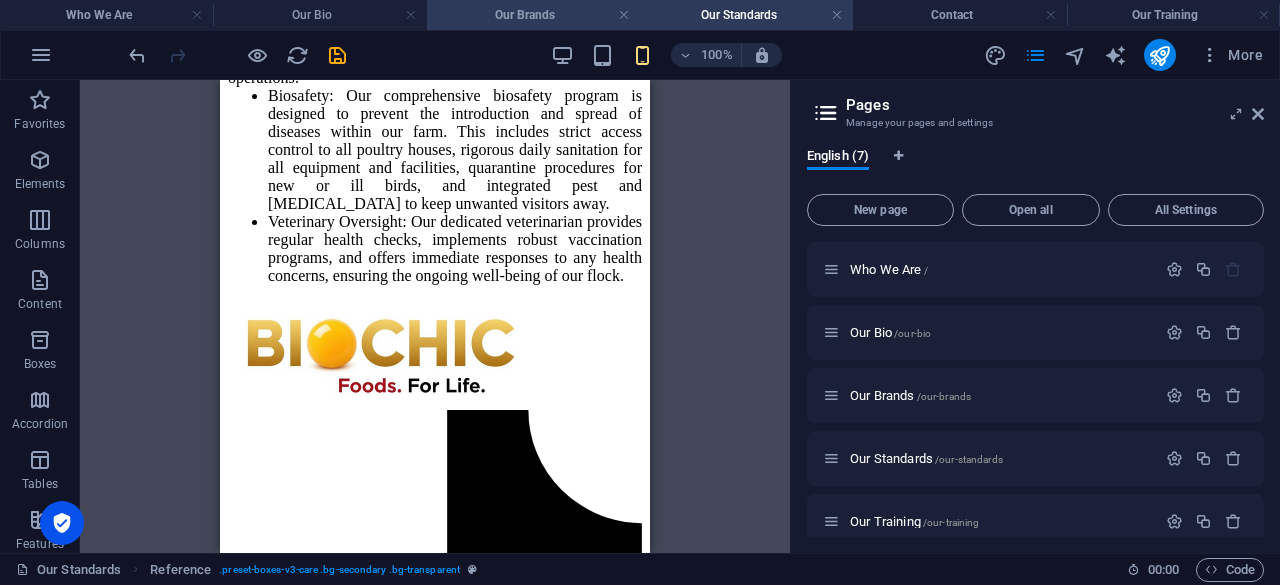 click on "Our Brands" at bounding box center (533, 15) 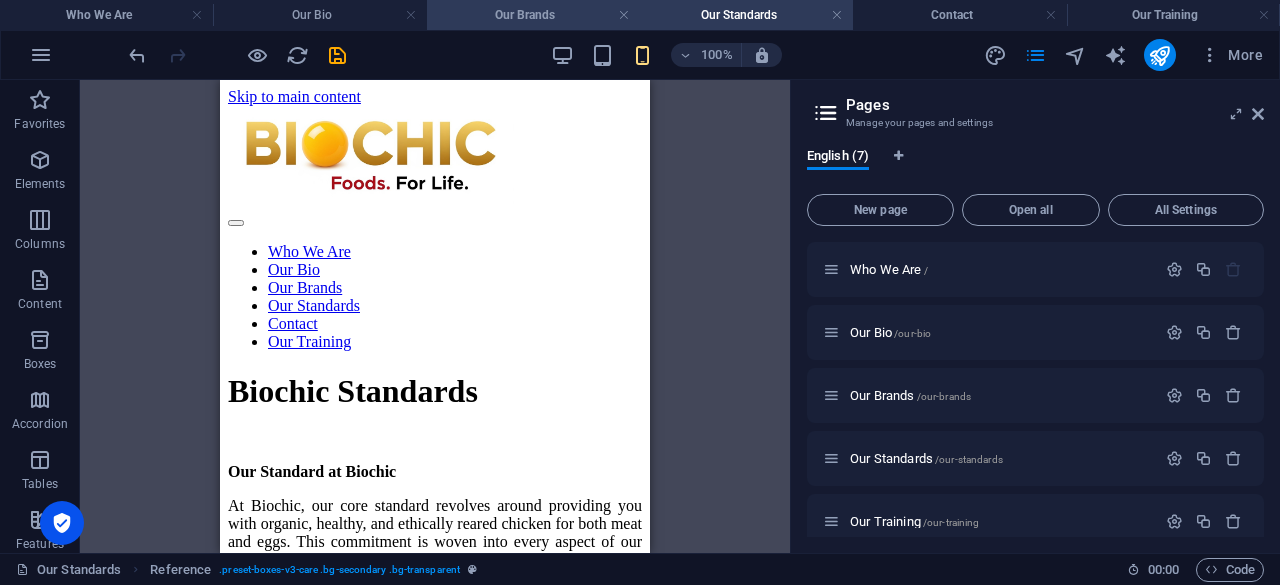 scroll, scrollTop: 8898, scrollLeft: 0, axis: vertical 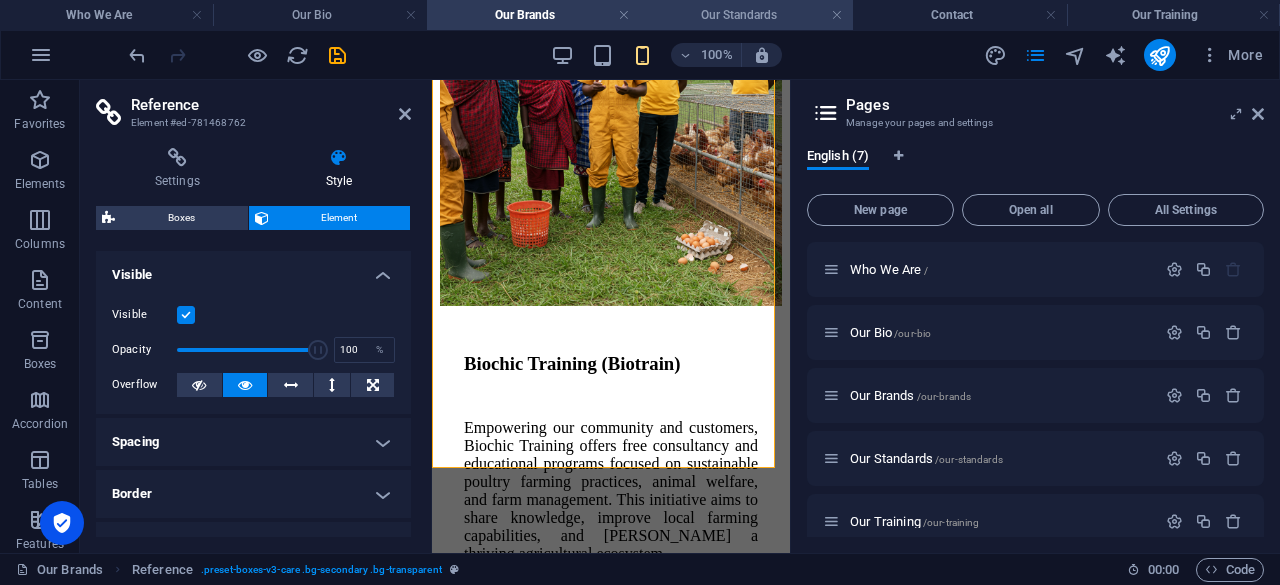 click on "Our Standards" at bounding box center (746, 15) 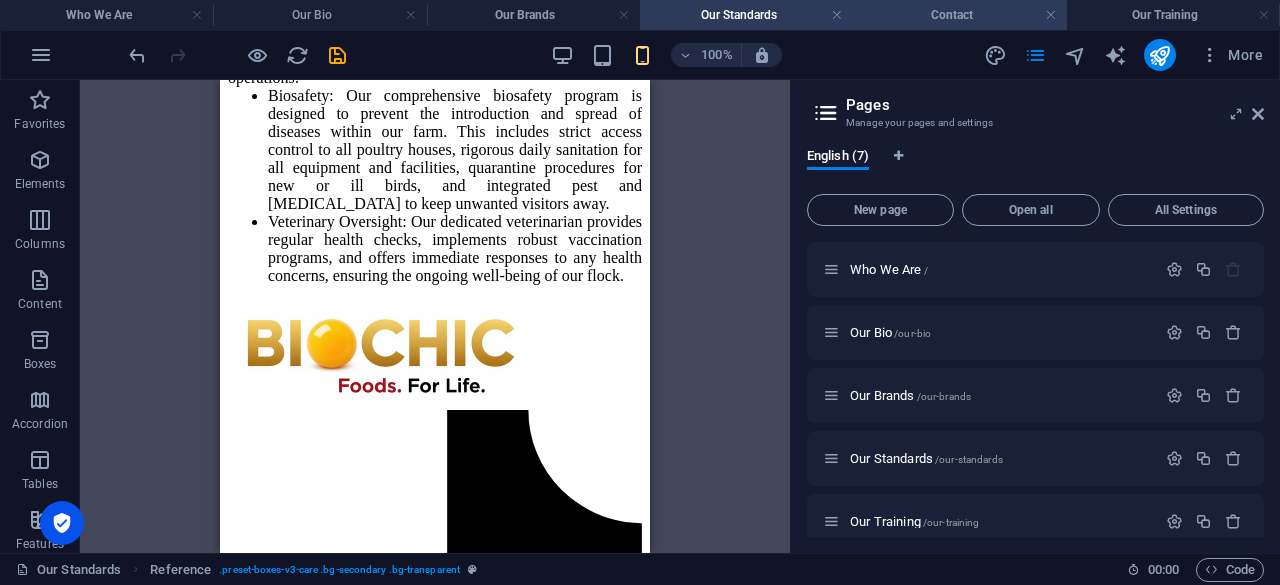 click on "Contact" at bounding box center (959, 15) 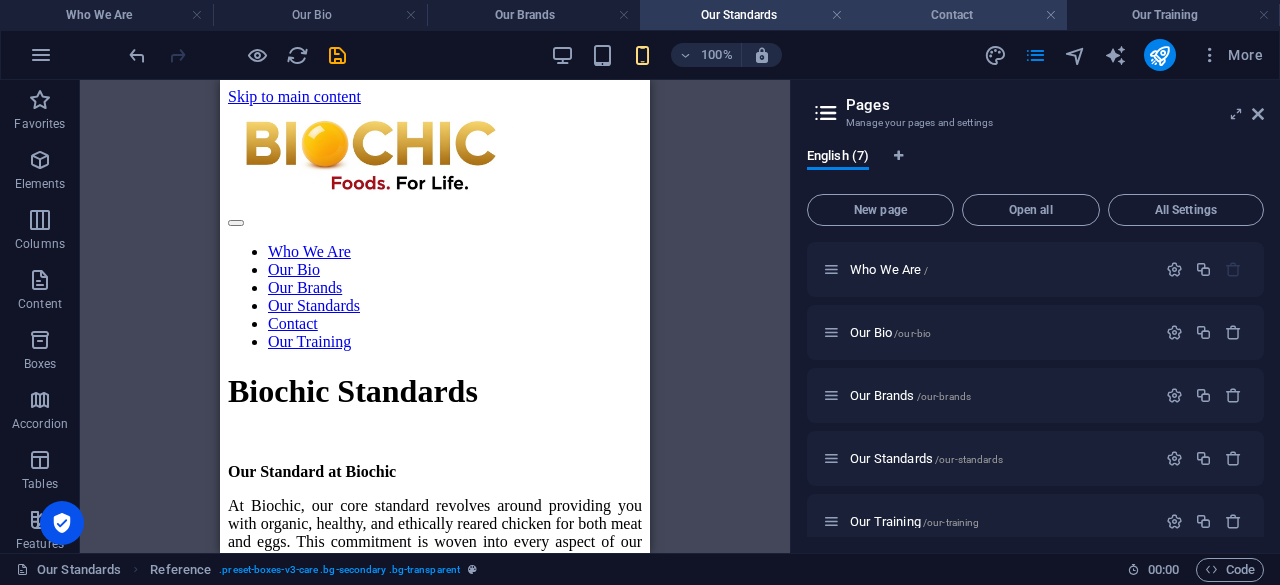 scroll, scrollTop: 300, scrollLeft: 0, axis: vertical 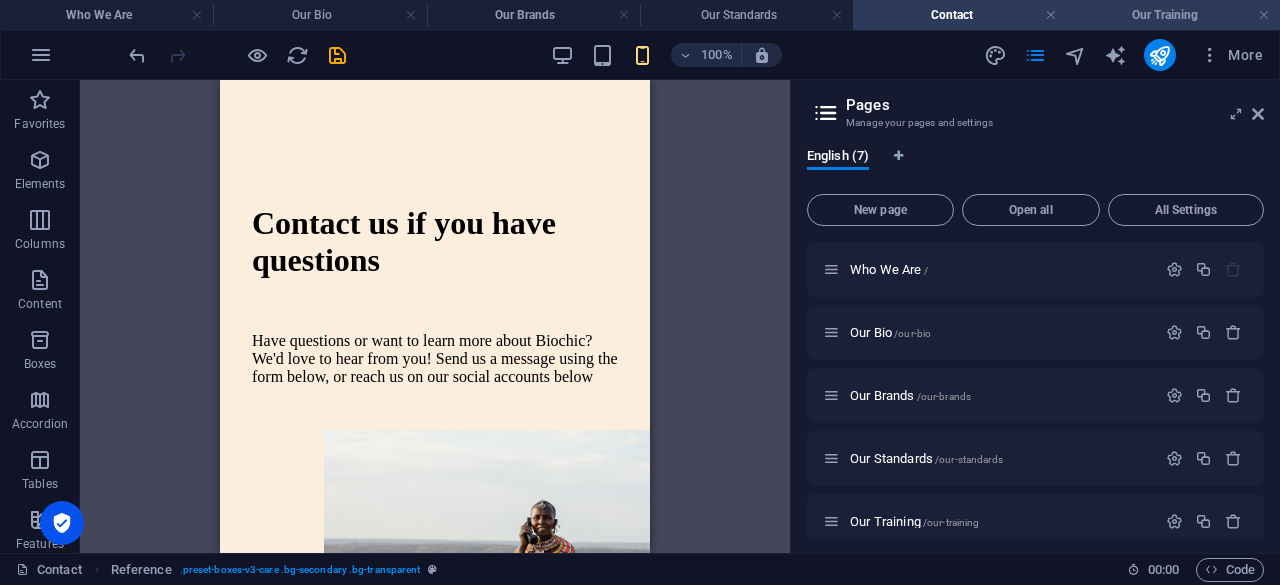 click on "Our Training" at bounding box center [1173, 15] 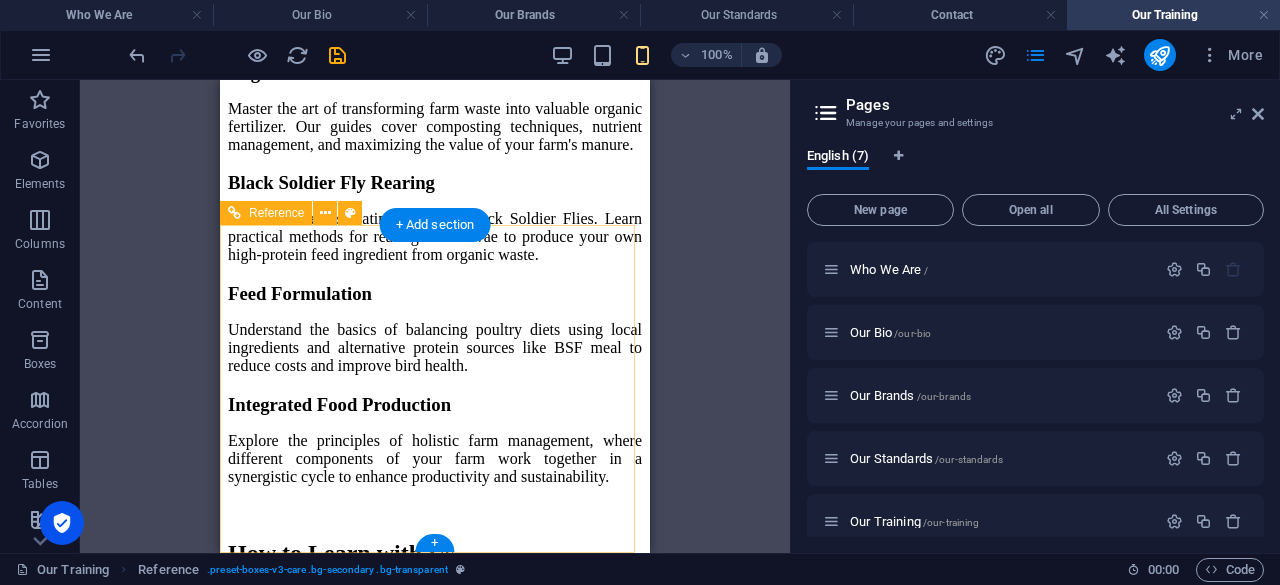 scroll, scrollTop: 572, scrollLeft: 0, axis: vertical 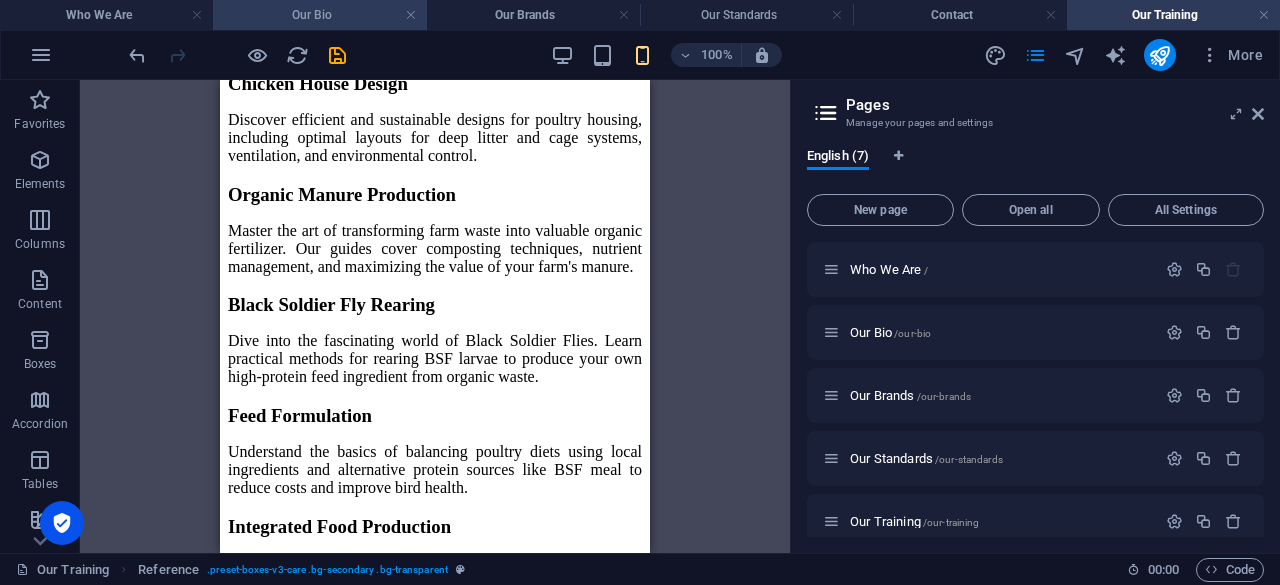 click on "Our Bio" at bounding box center [319, 15] 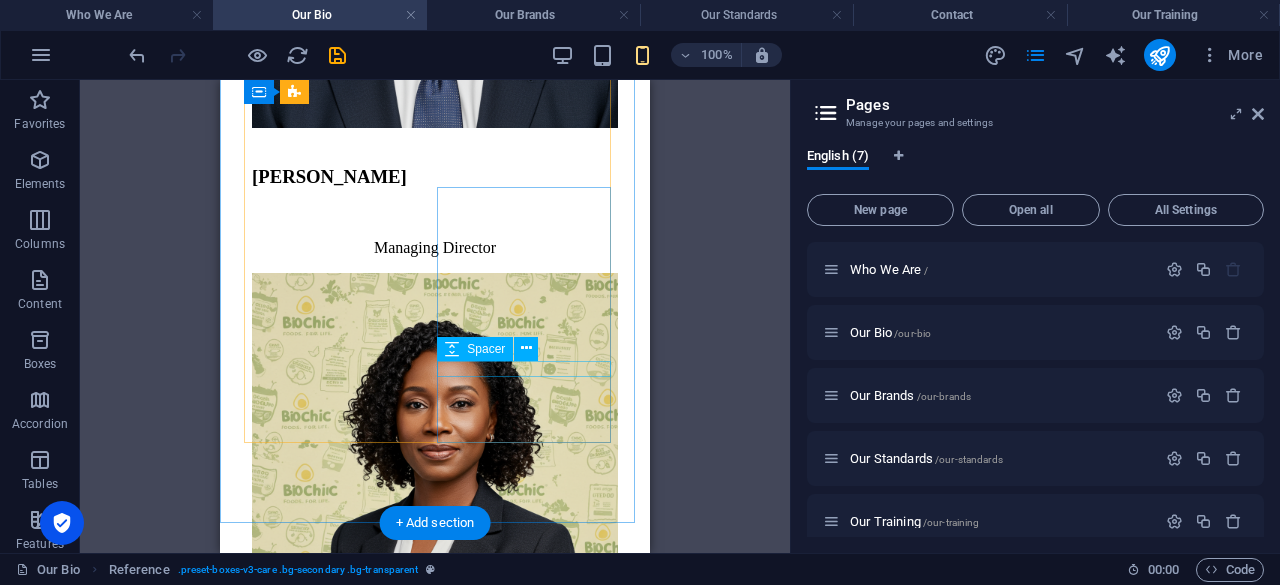 scroll, scrollTop: 4754, scrollLeft: 0, axis: vertical 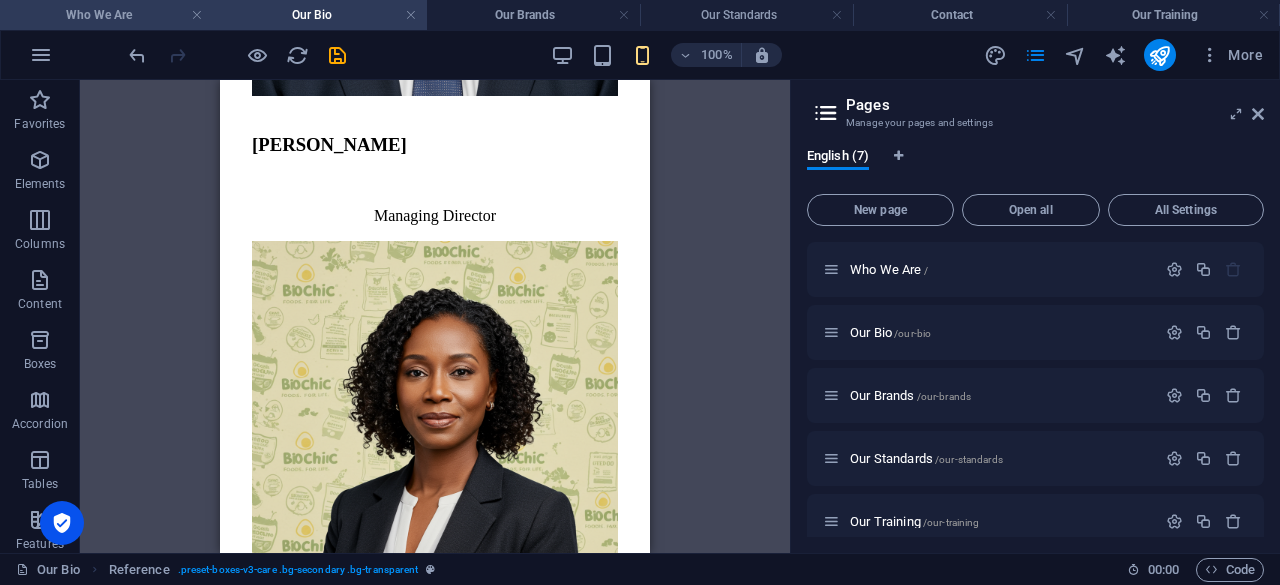click on "Who We Are" at bounding box center (106, 15) 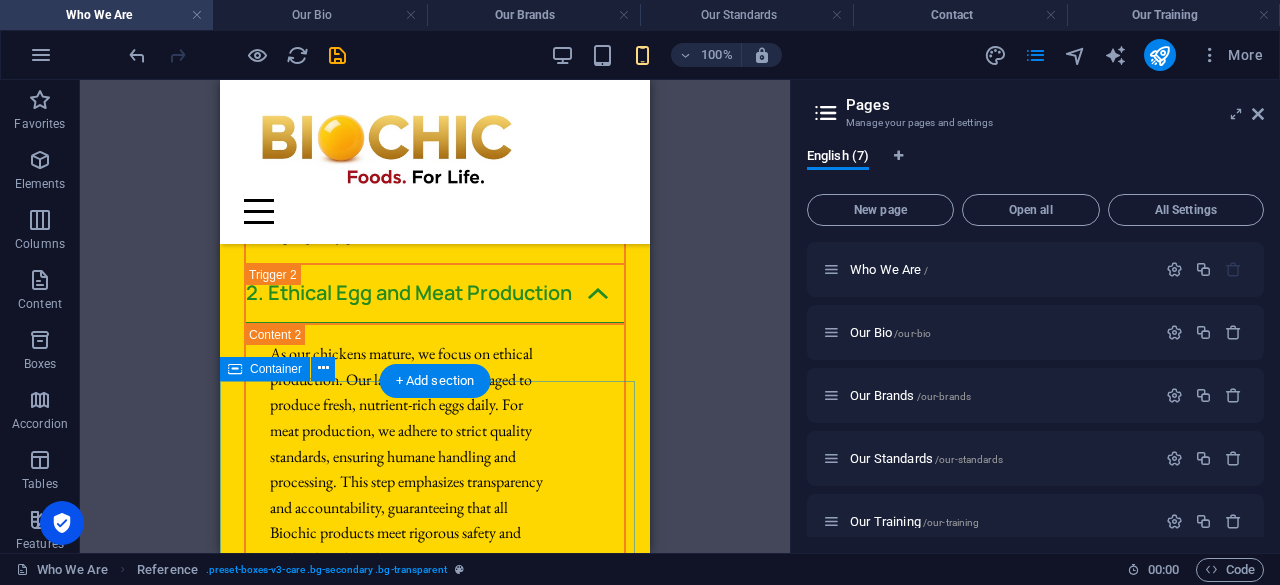 scroll, scrollTop: 10650, scrollLeft: 0, axis: vertical 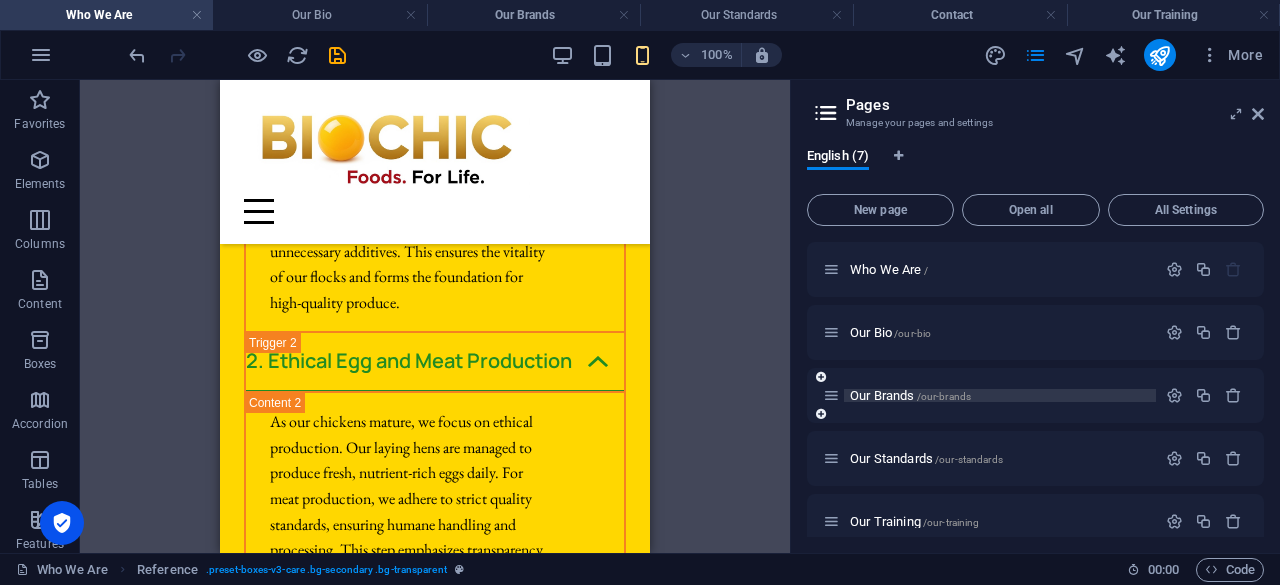 click on "Our Brands /our-brands" at bounding box center (910, 395) 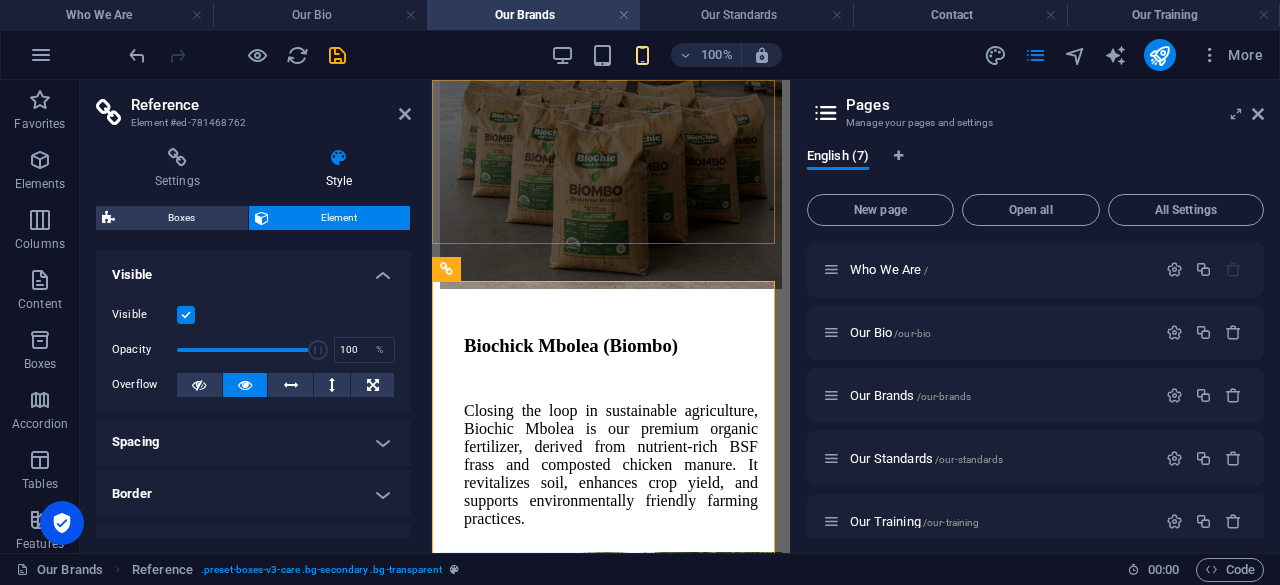 scroll, scrollTop: 8886, scrollLeft: 0, axis: vertical 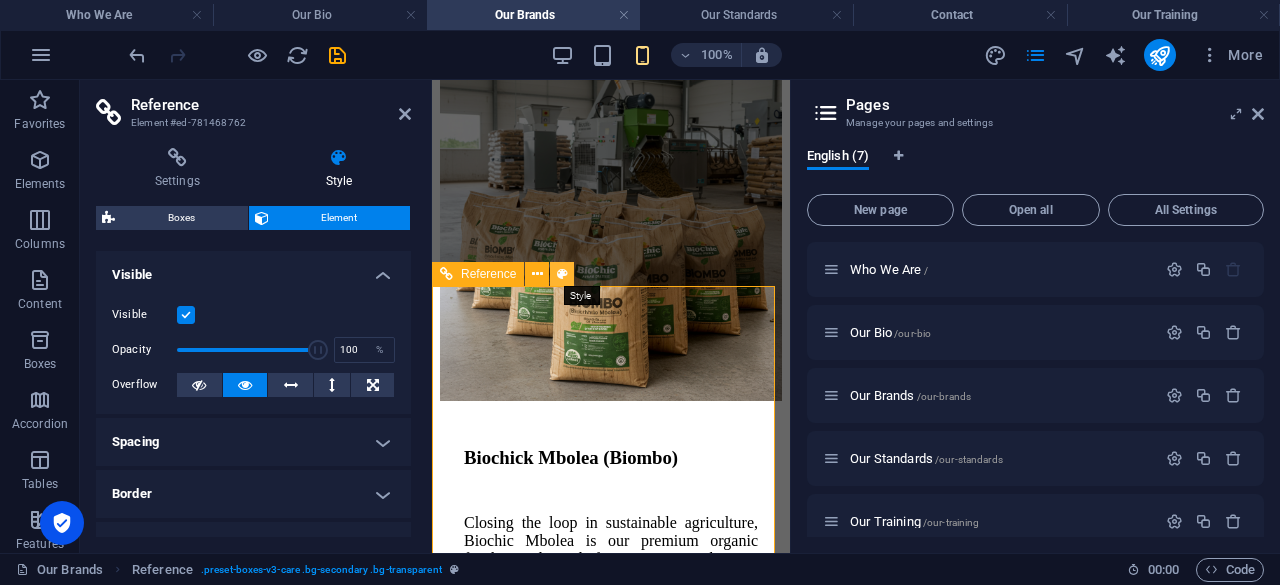 click at bounding box center [562, 274] 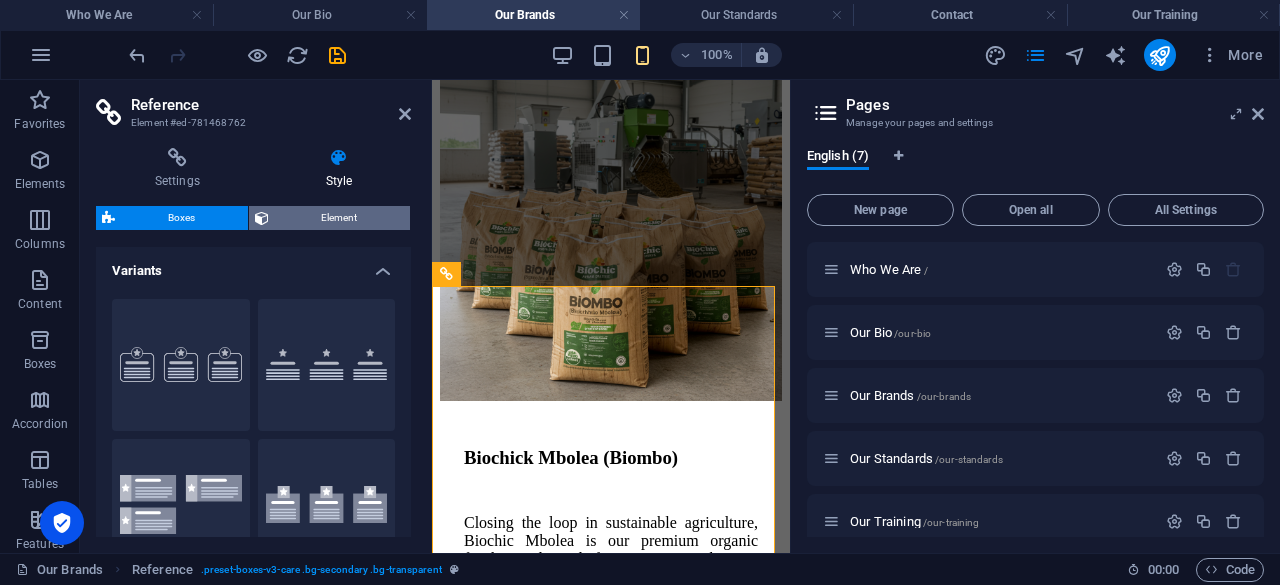click on "Element" at bounding box center [340, 218] 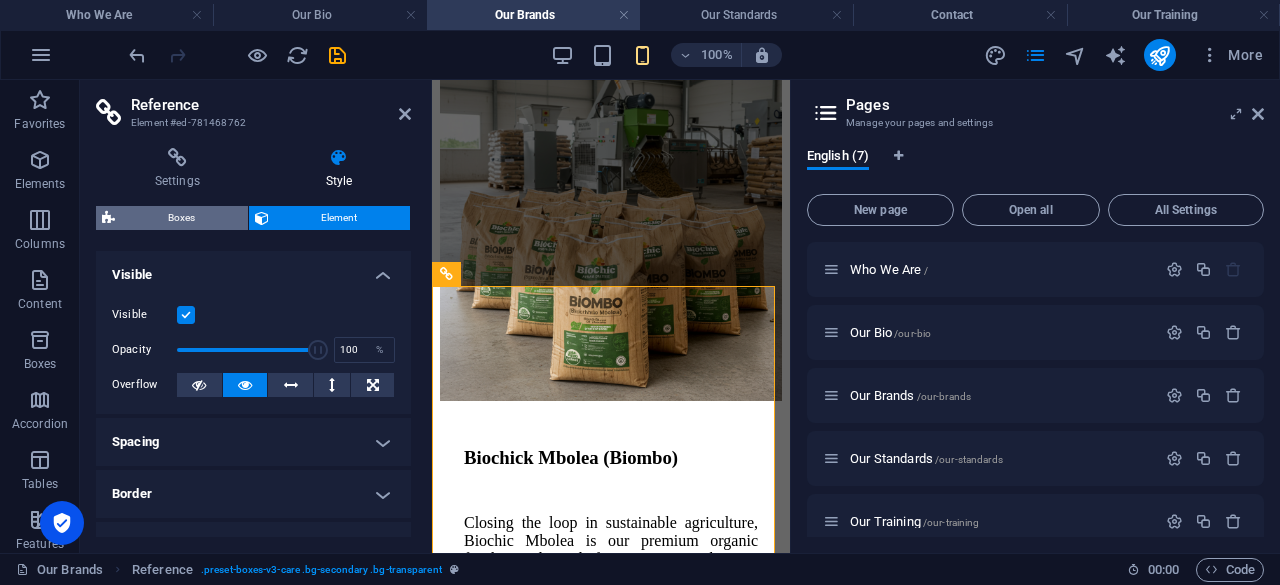 click on "Boxes" at bounding box center [181, 218] 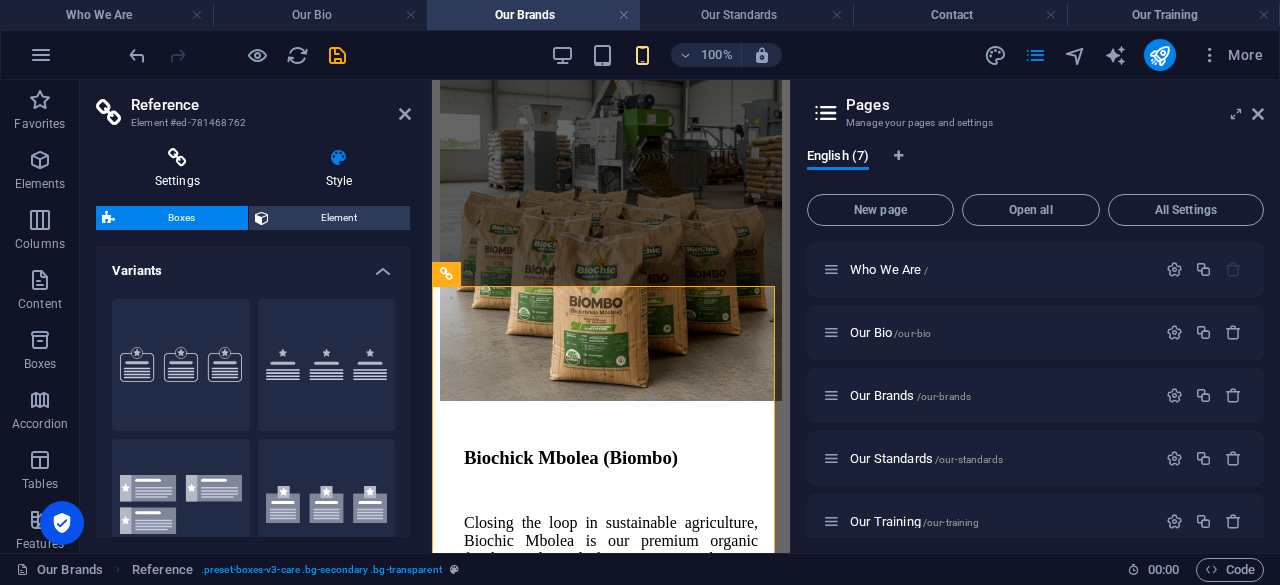 click on "Settings" at bounding box center (181, 169) 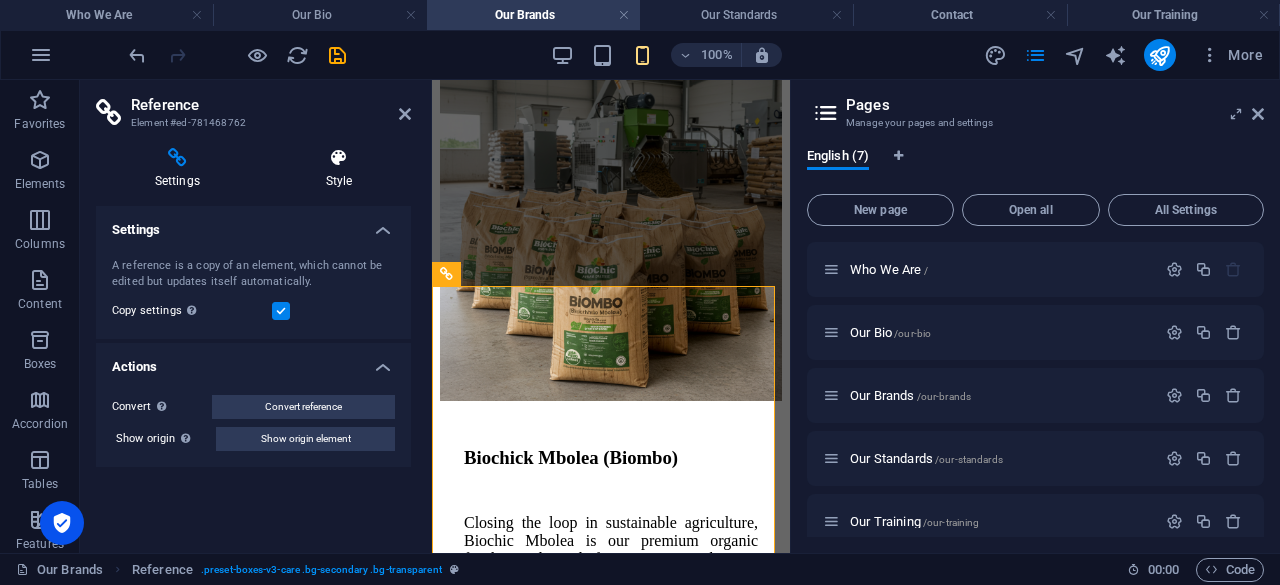 click at bounding box center [339, 158] 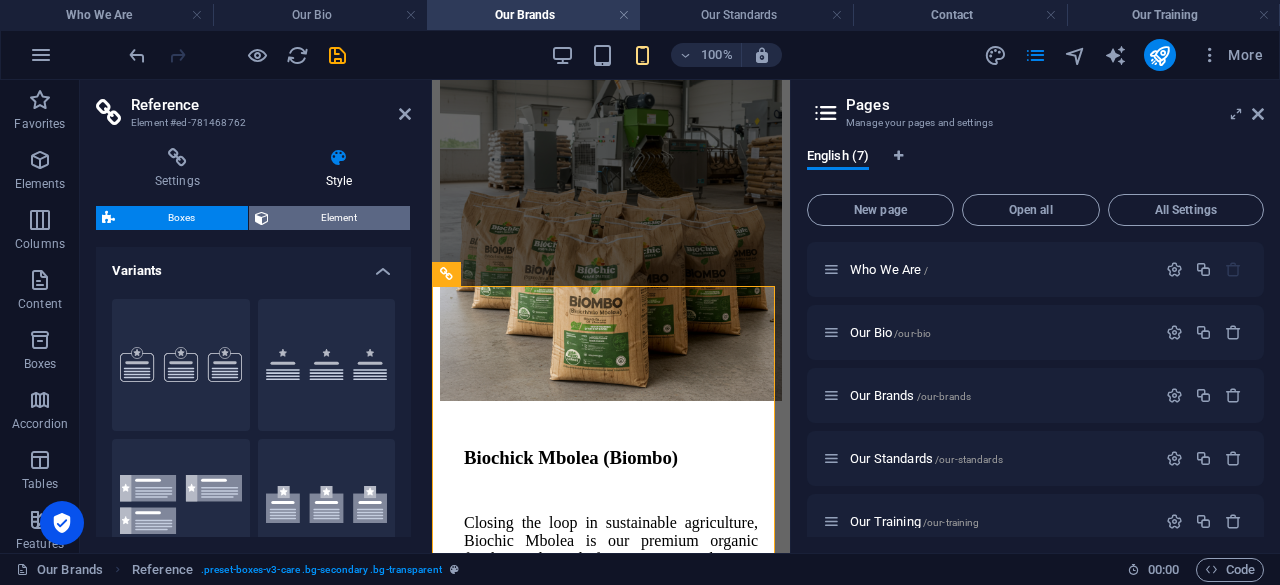 click on "Element" at bounding box center [340, 218] 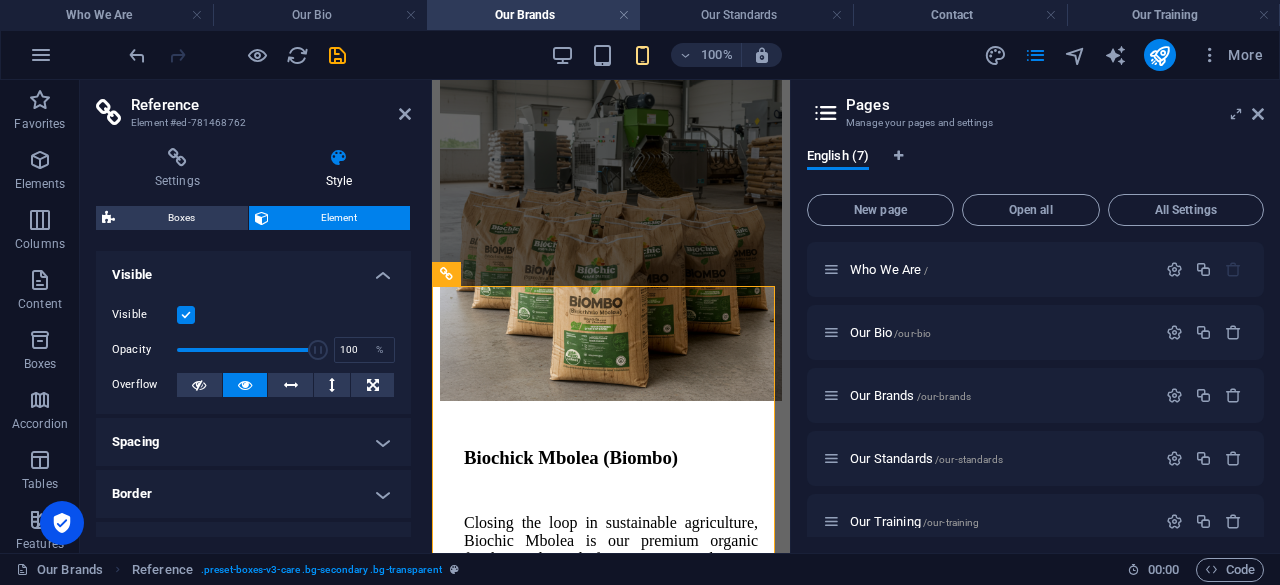 click at bounding box center [186, 315] 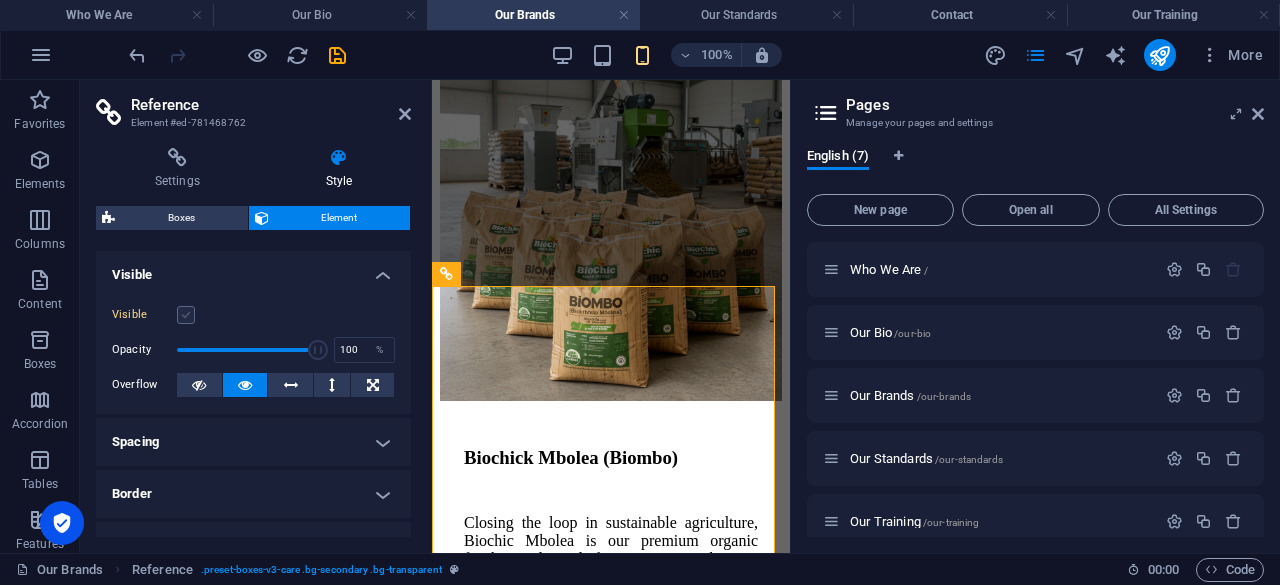 click at bounding box center (186, 315) 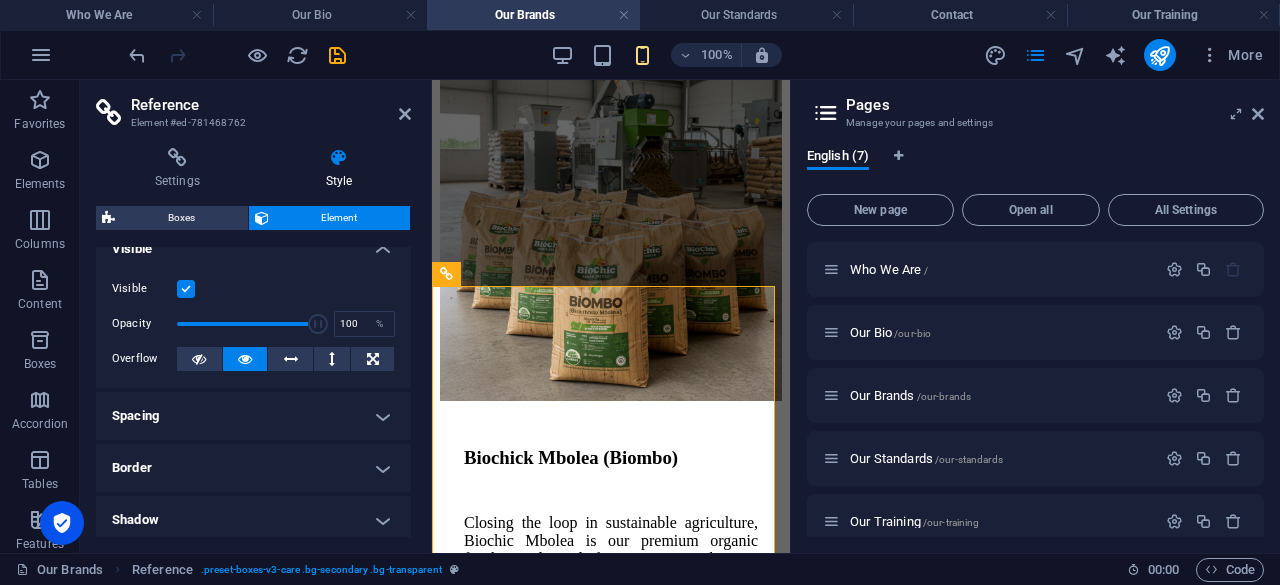 scroll, scrollTop: 0, scrollLeft: 0, axis: both 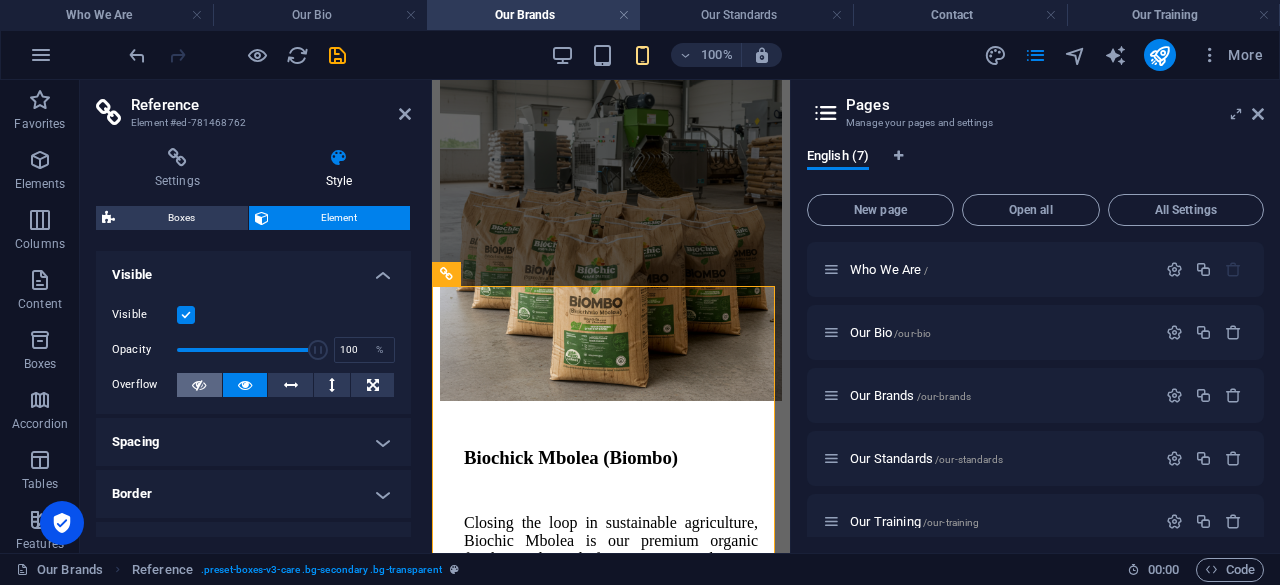 click at bounding box center [199, 385] 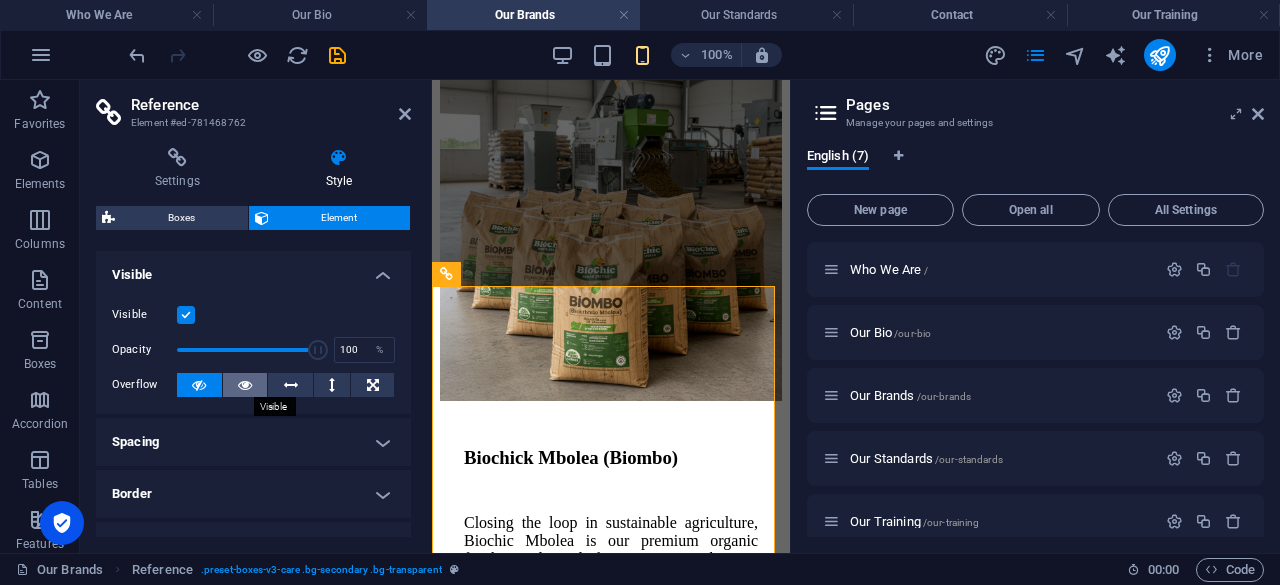 click at bounding box center [245, 385] 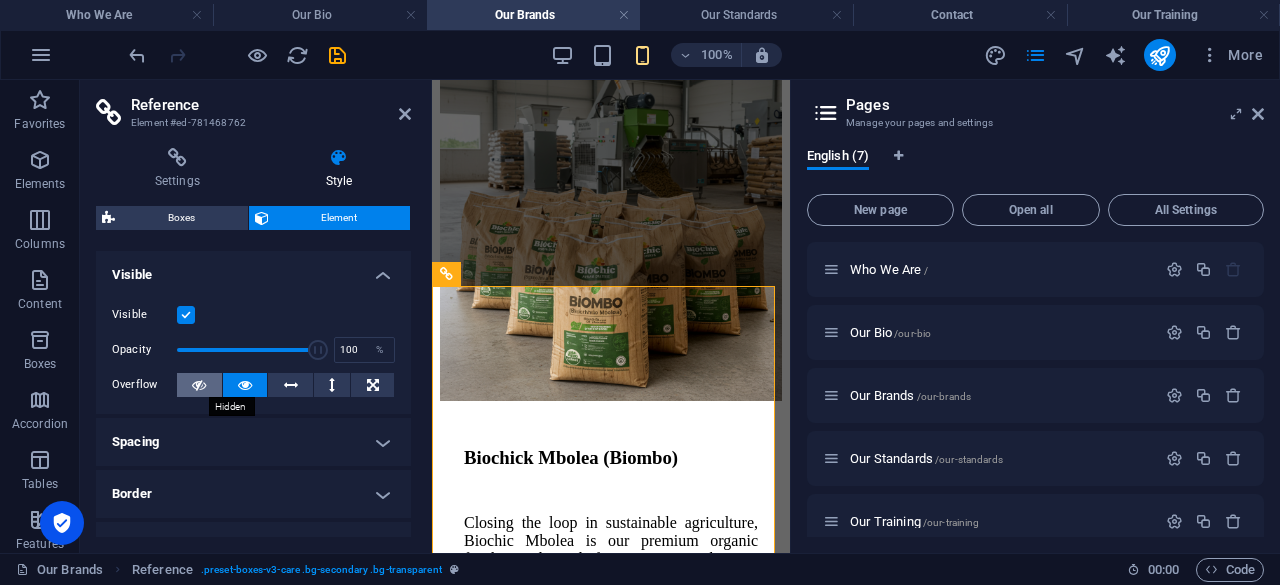 click at bounding box center (199, 385) 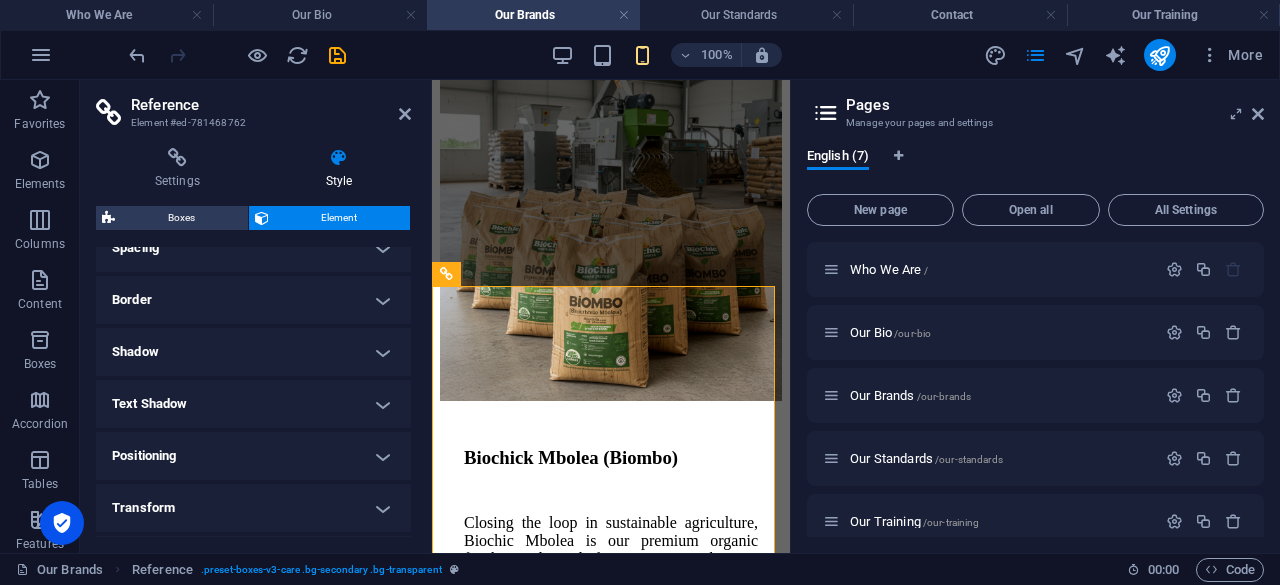 scroll, scrollTop: 0, scrollLeft: 0, axis: both 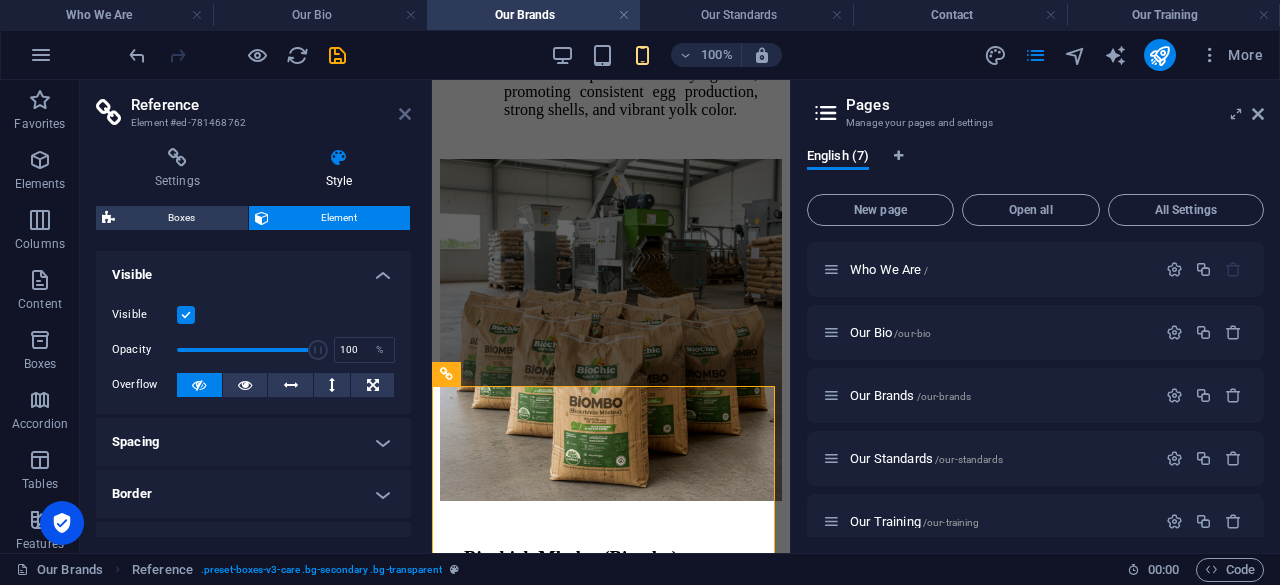 click at bounding box center (405, 114) 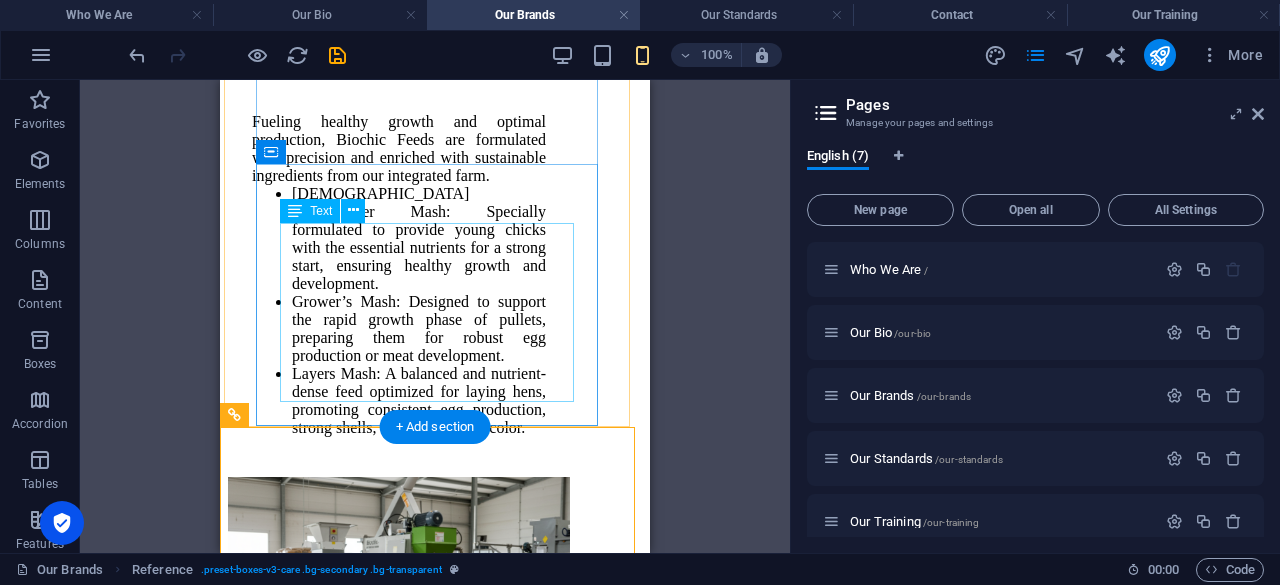 scroll, scrollTop: 9130, scrollLeft: 0, axis: vertical 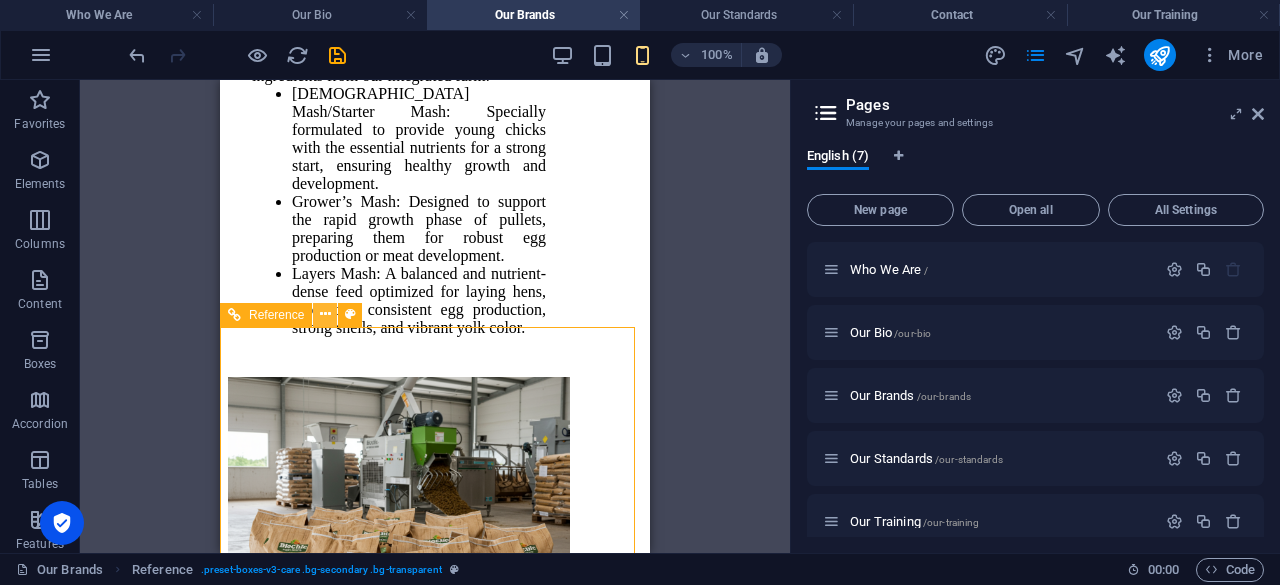 click at bounding box center [325, 314] 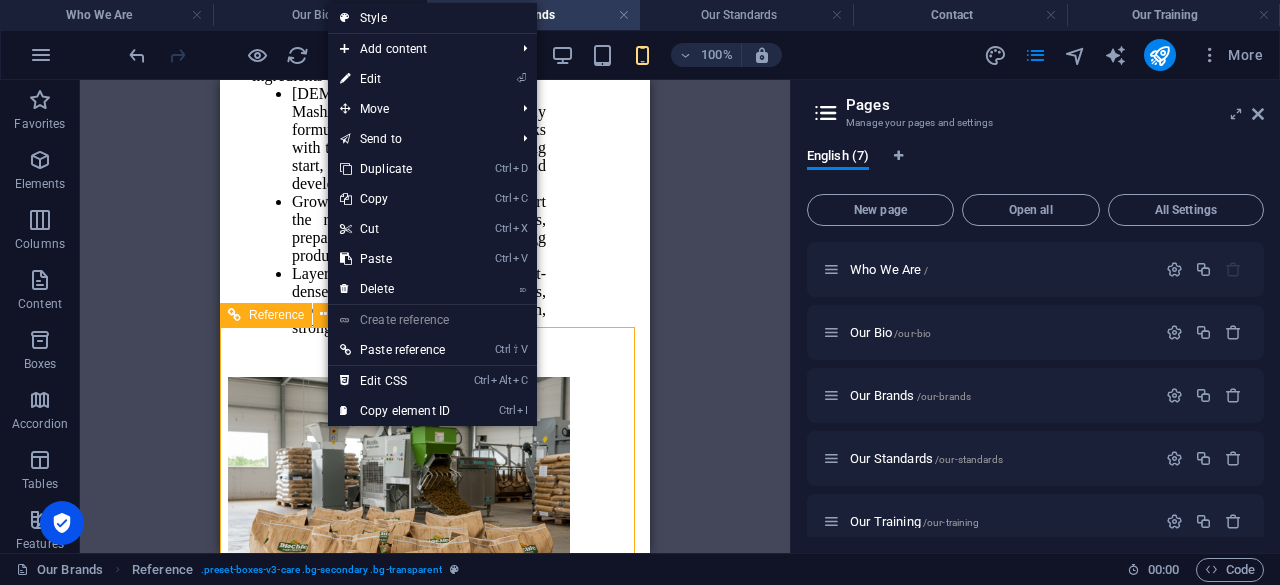 click at bounding box center [435, 1636] 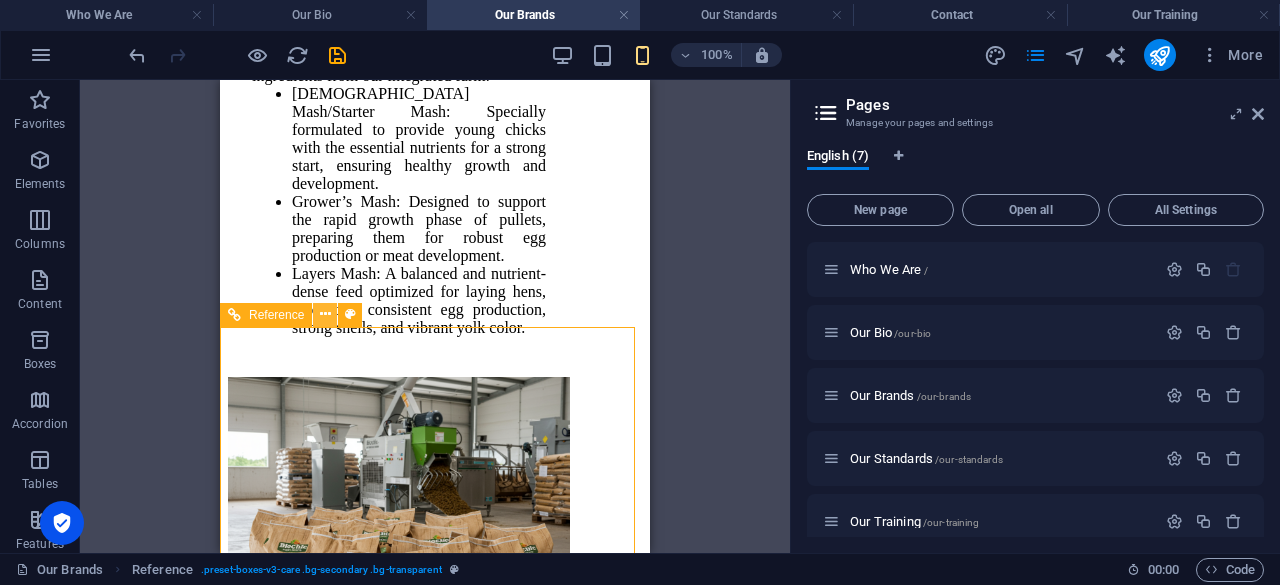click at bounding box center (325, 314) 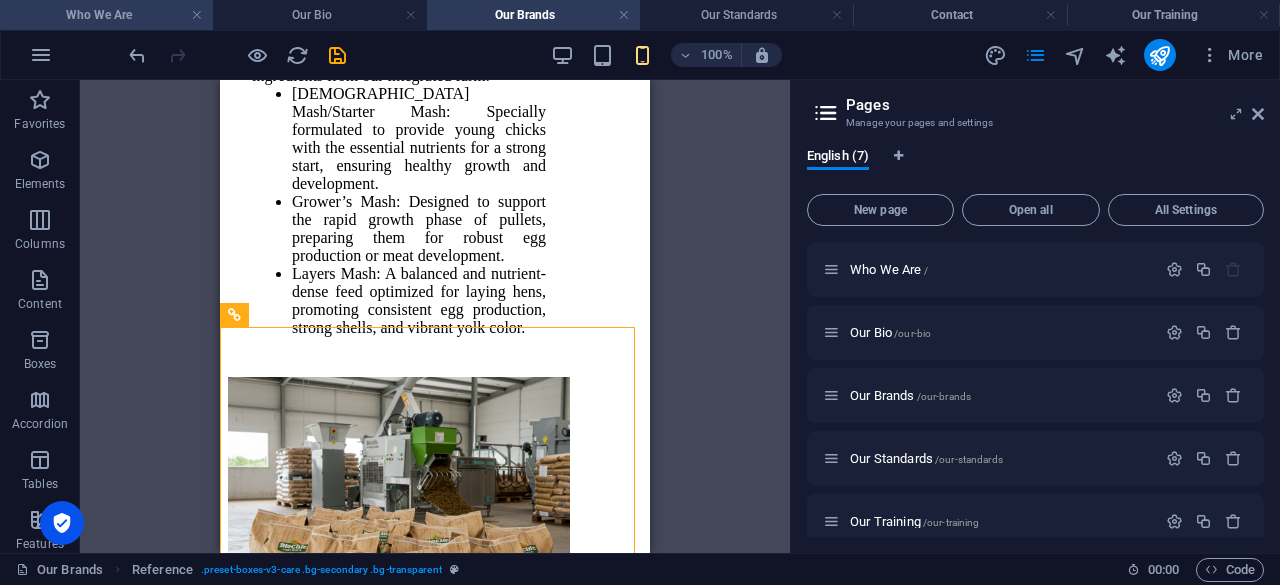 click on "Who We Are" at bounding box center (106, 15) 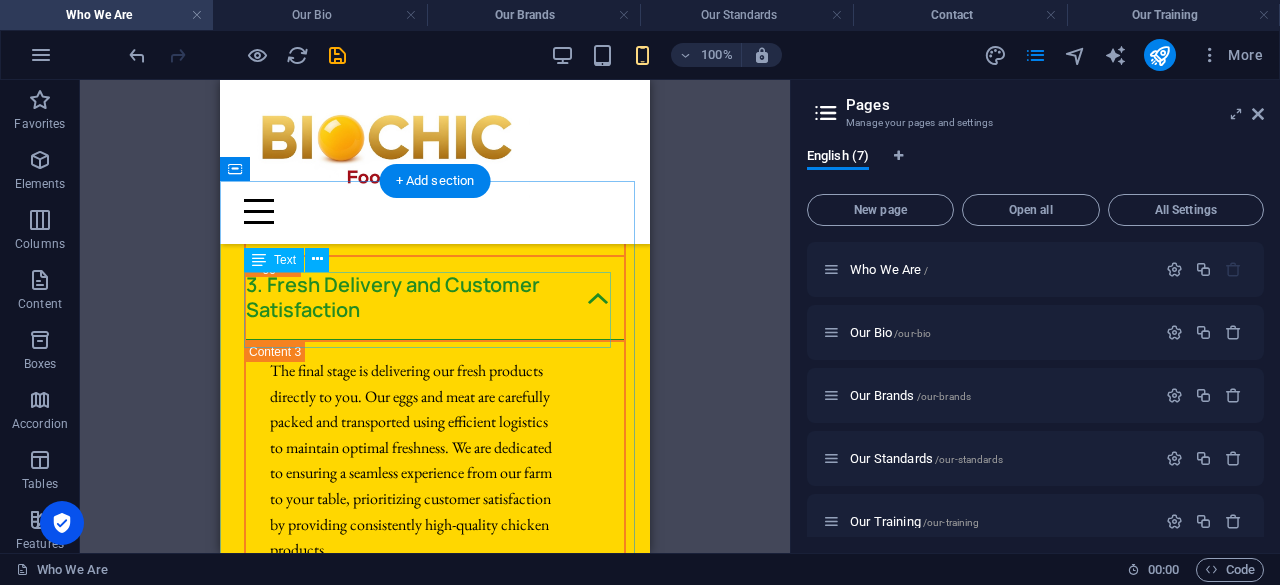 scroll, scrollTop: 10950, scrollLeft: 0, axis: vertical 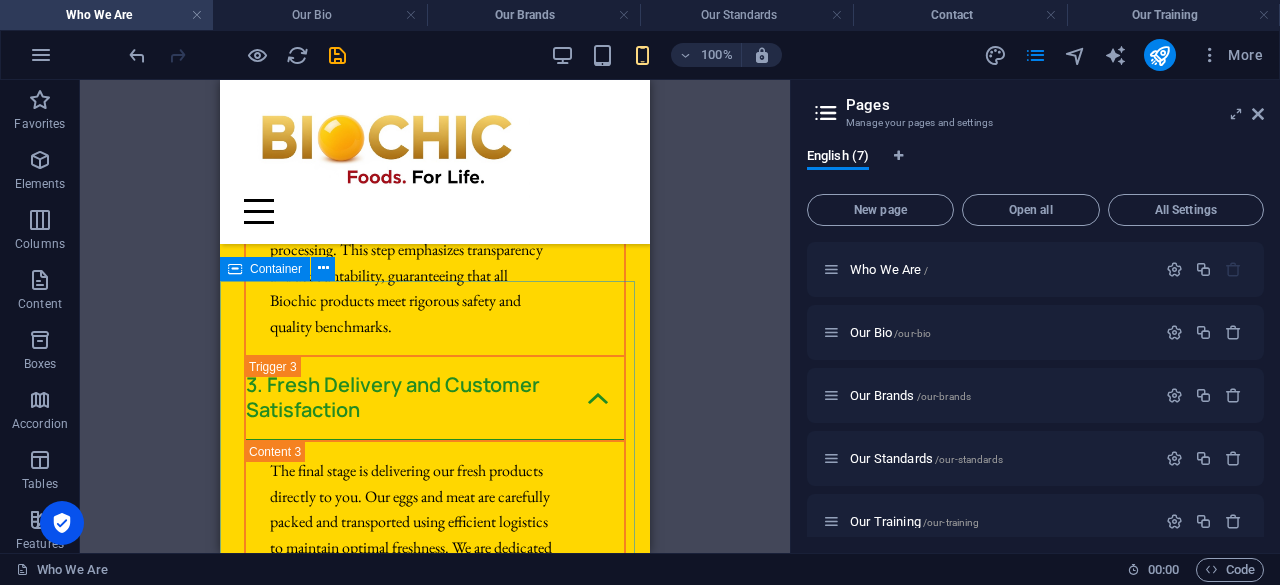 click on "Container" at bounding box center [276, 269] 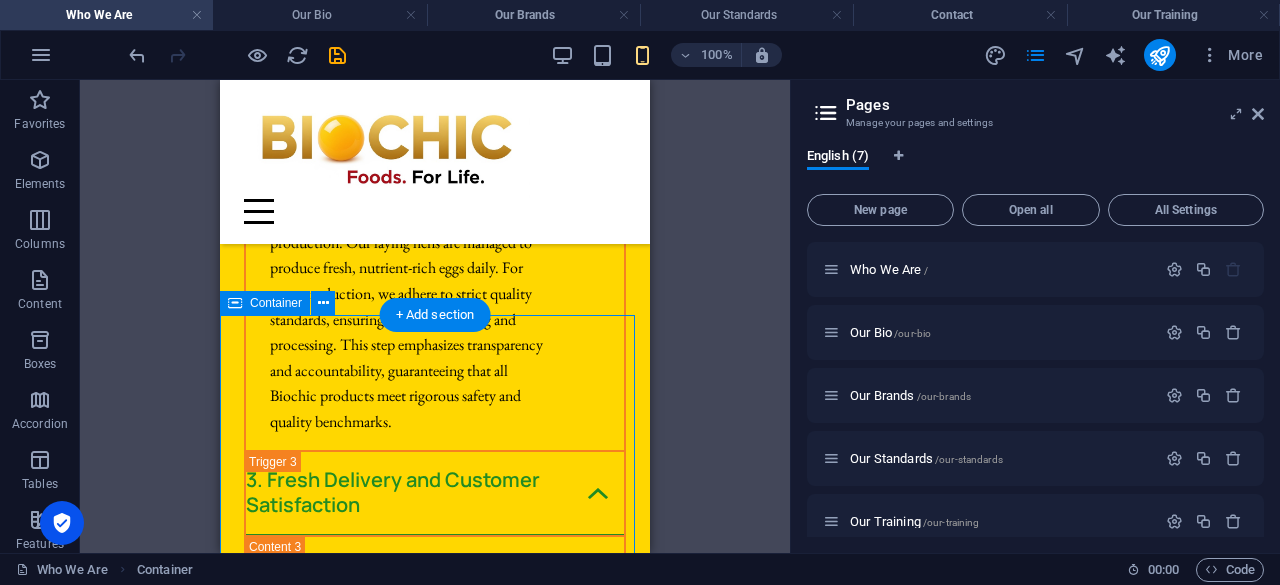 scroll, scrollTop: 10850, scrollLeft: 0, axis: vertical 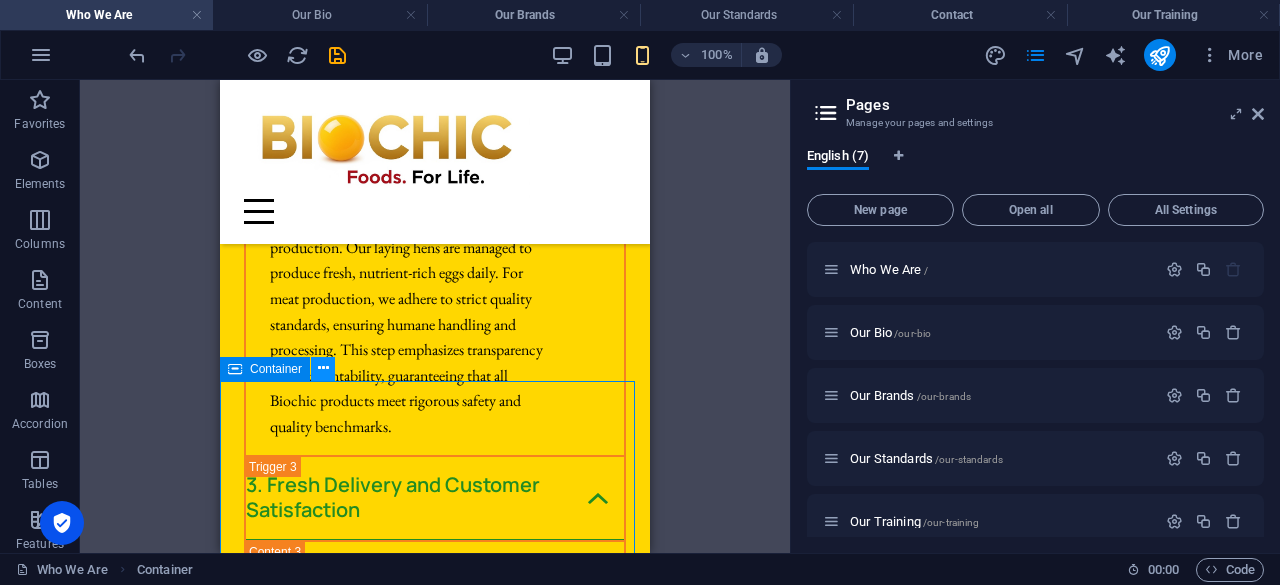 click at bounding box center (323, 368) 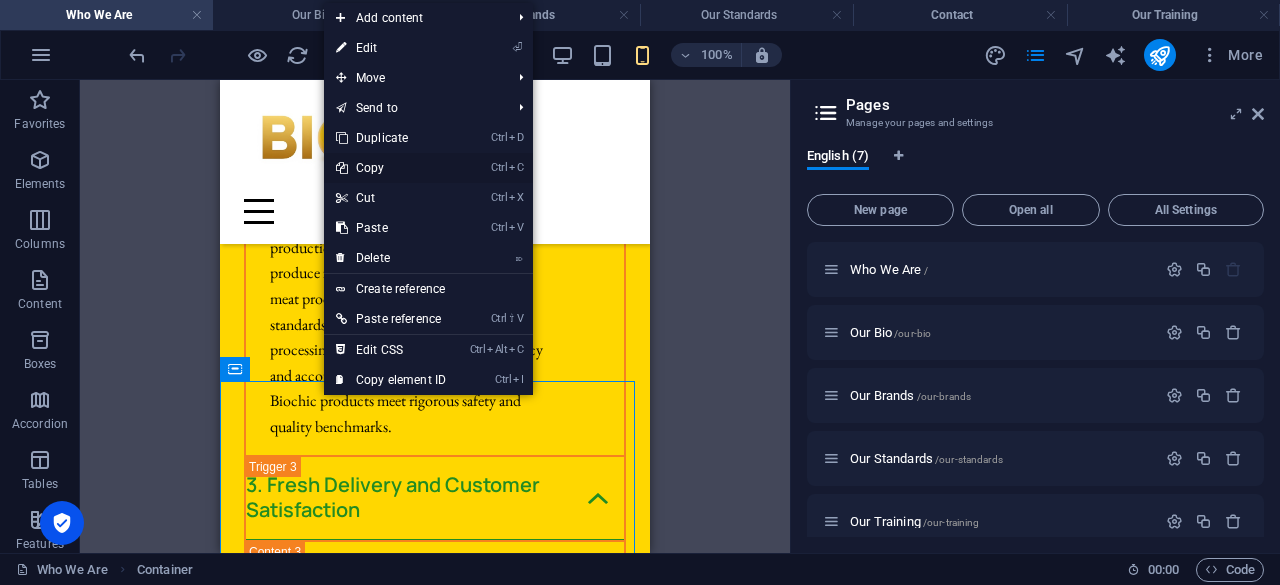 click on "Ctrl C  Copy" at bounding box center [391, 168] 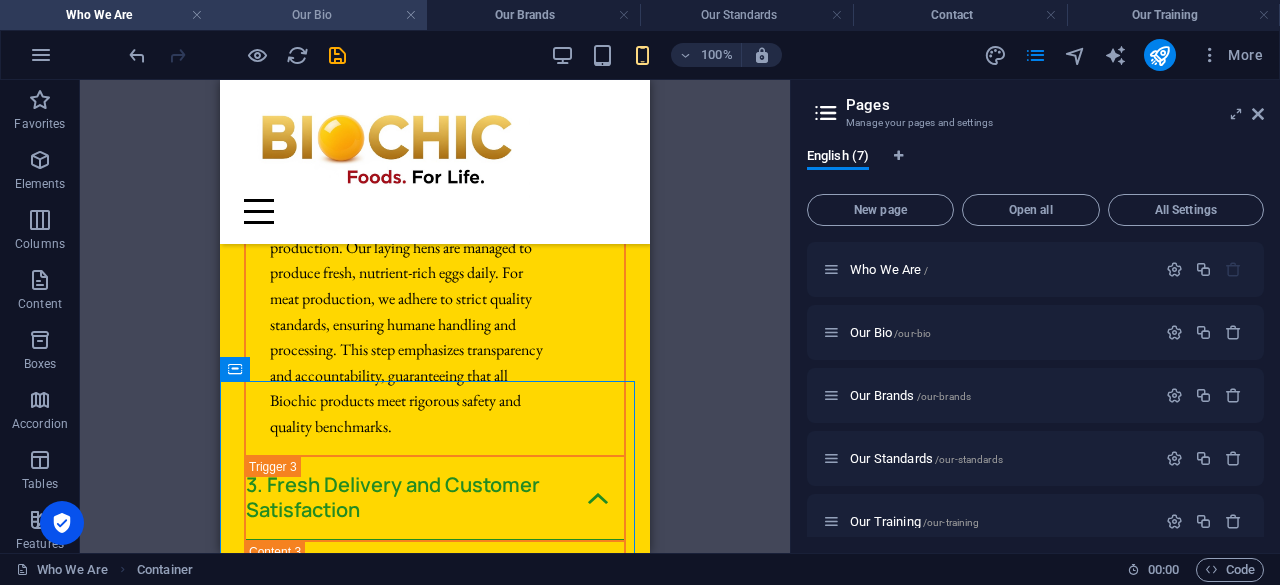 click on "Our Bio" at bounding box center [319, 15] 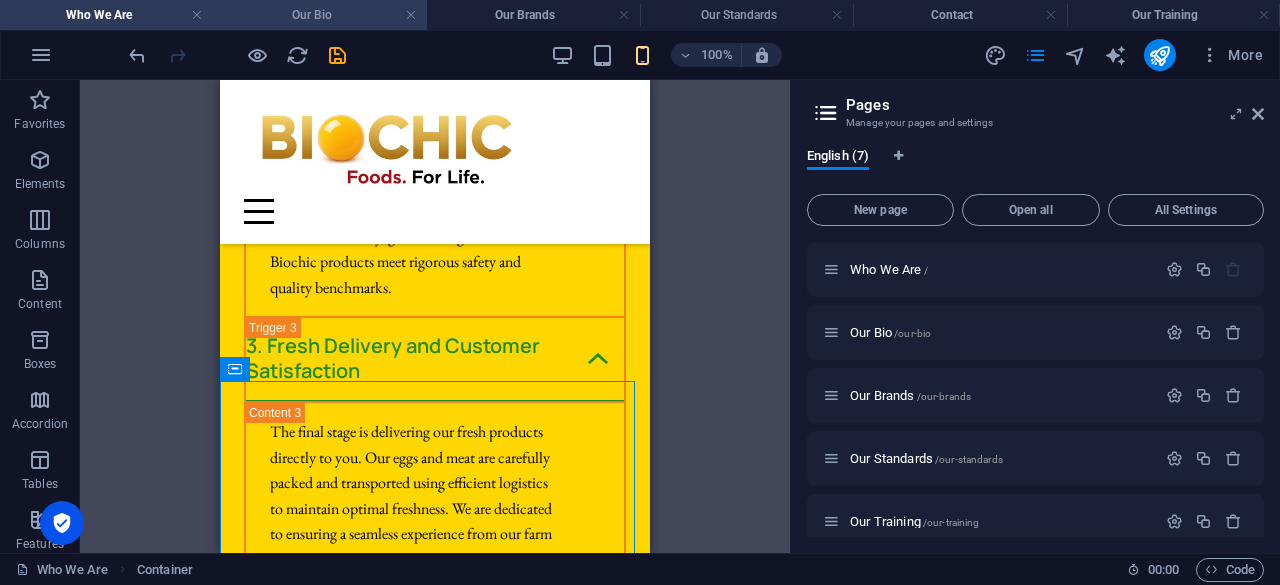 scroll, scrollTop: 0, scrollLeft: 0, axis: both 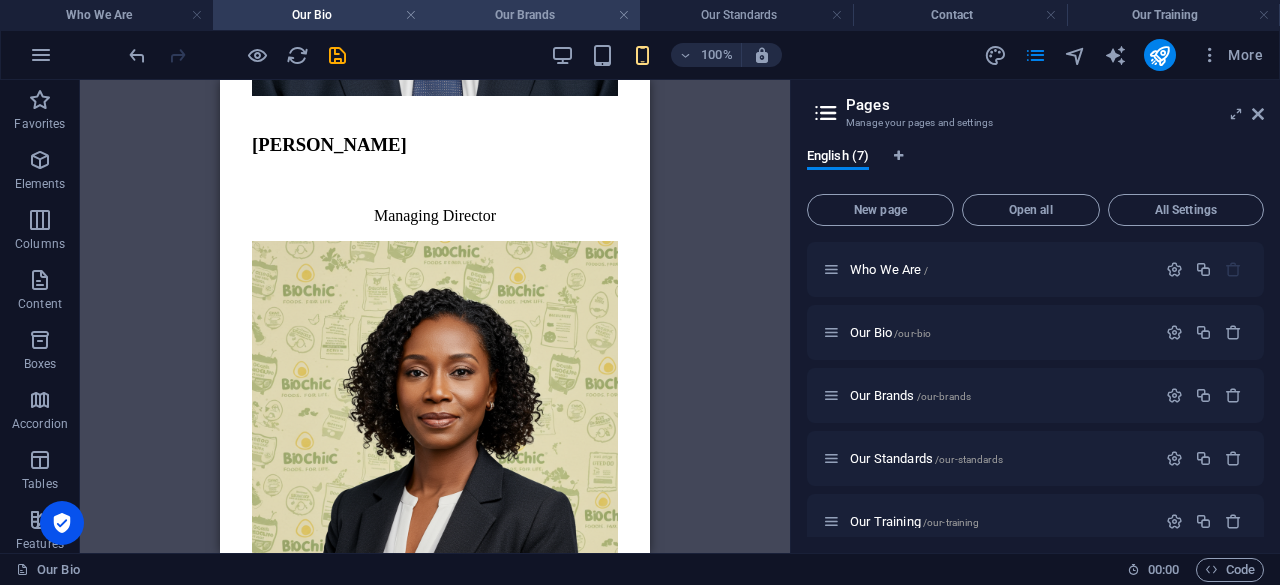 click on "Our Brands" at bounding box center (533, 15) 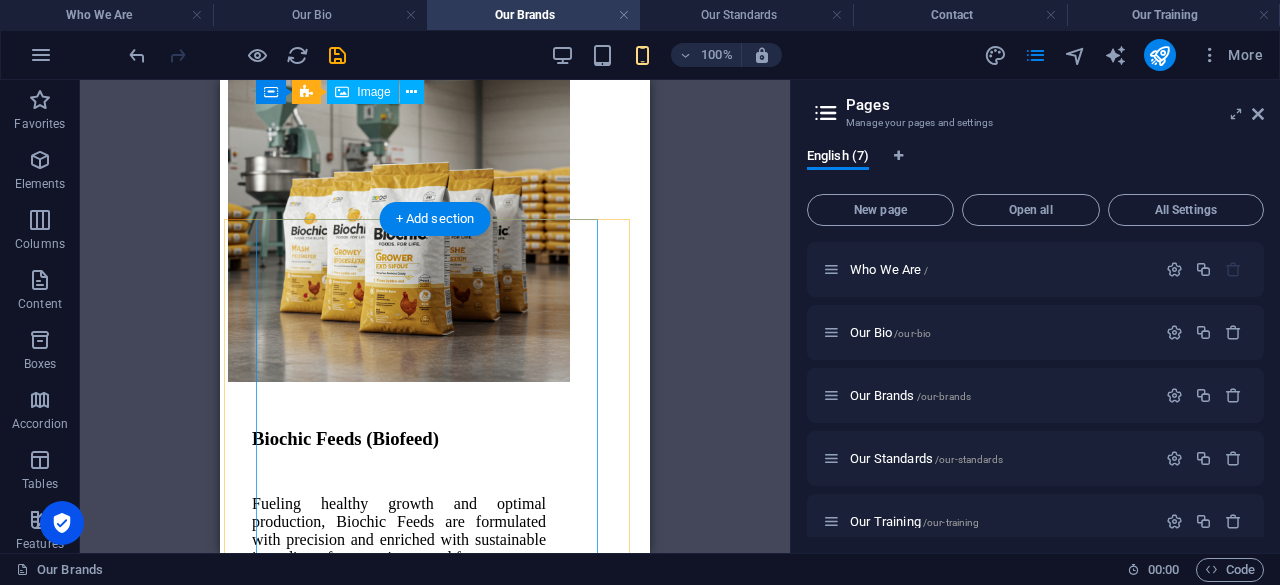 scroll, scrollTop: 9130, scrollLeft: 0, axis: vertical 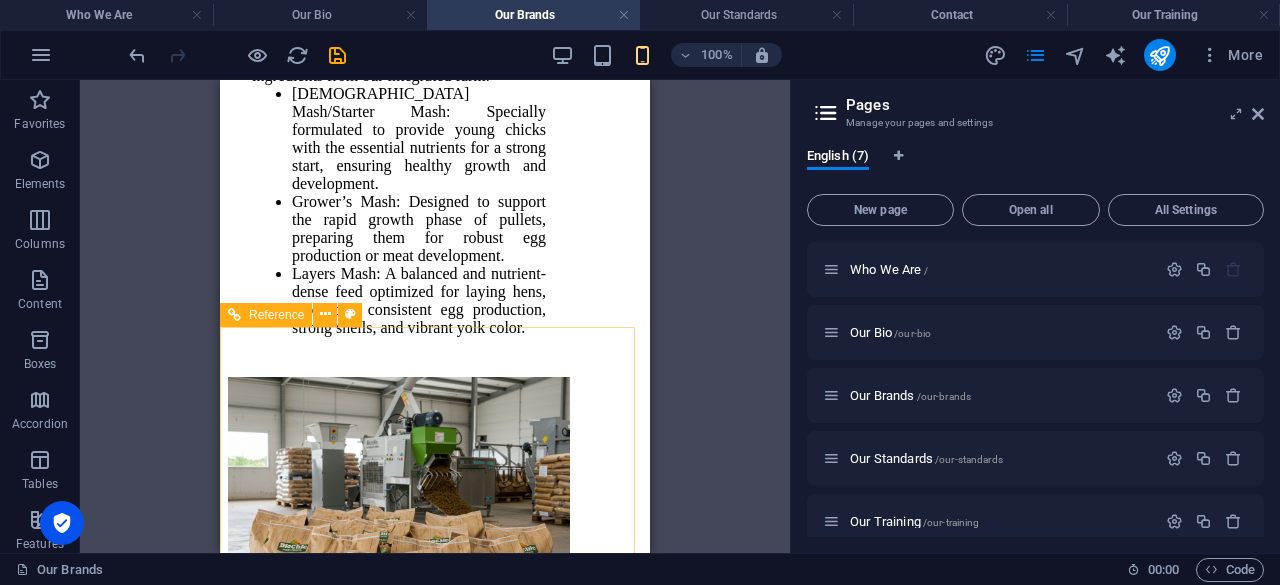click on "Reference" at bounding box center [276, 315] 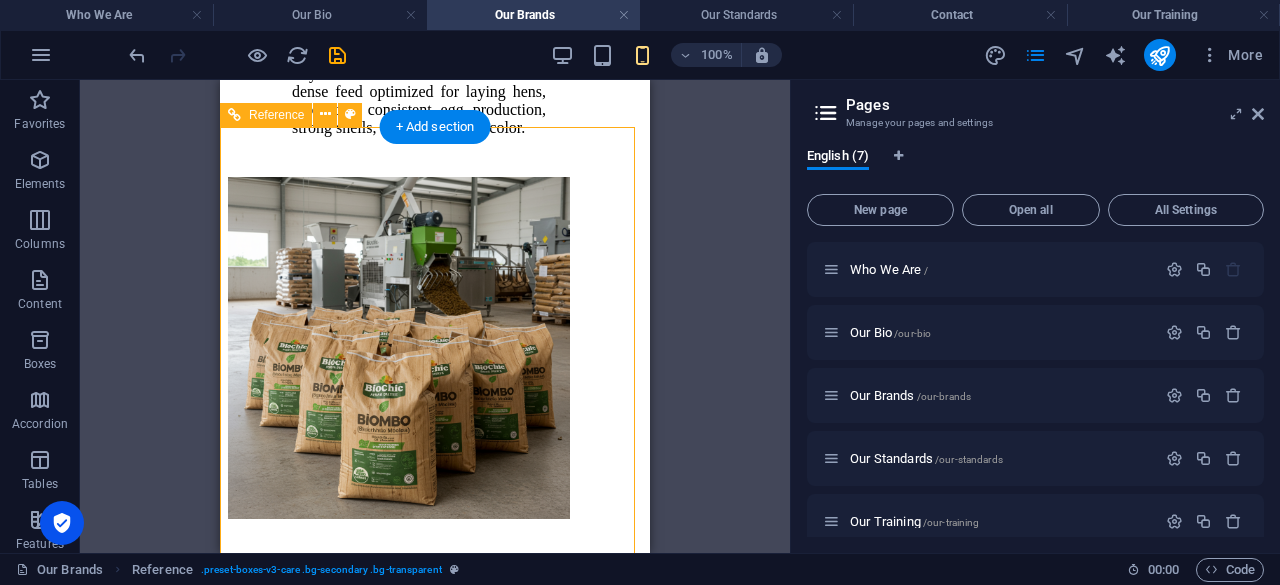 scroll, scrollTop: 9130, scrollLeft: 0, axis: vertical 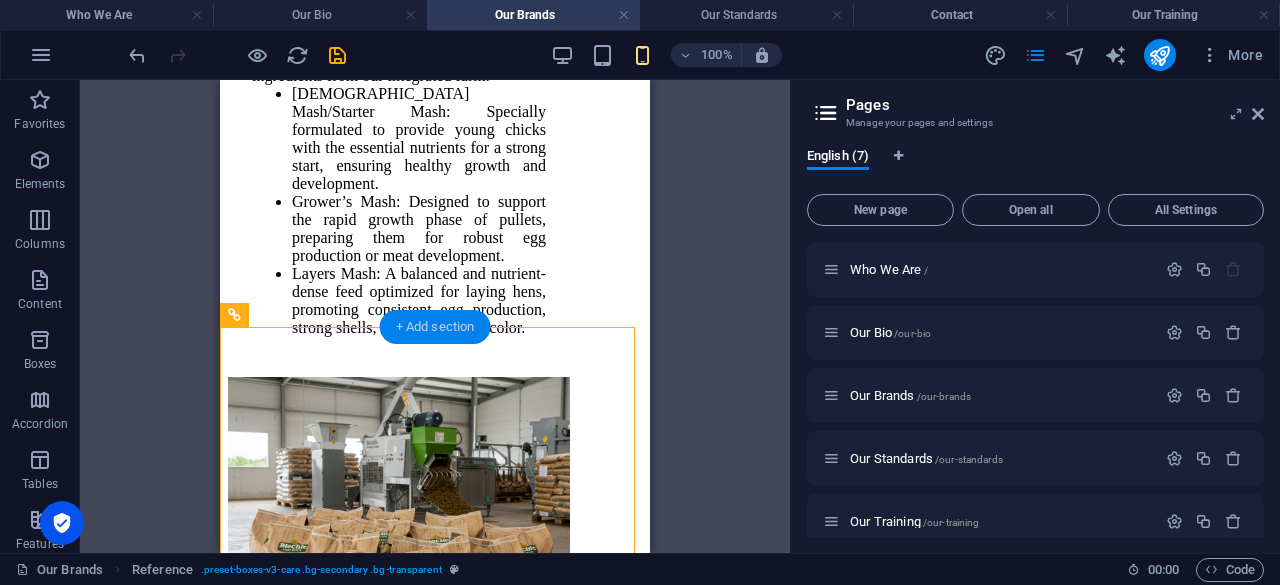 click on "+ Add section" at bounding box center [435, 327] 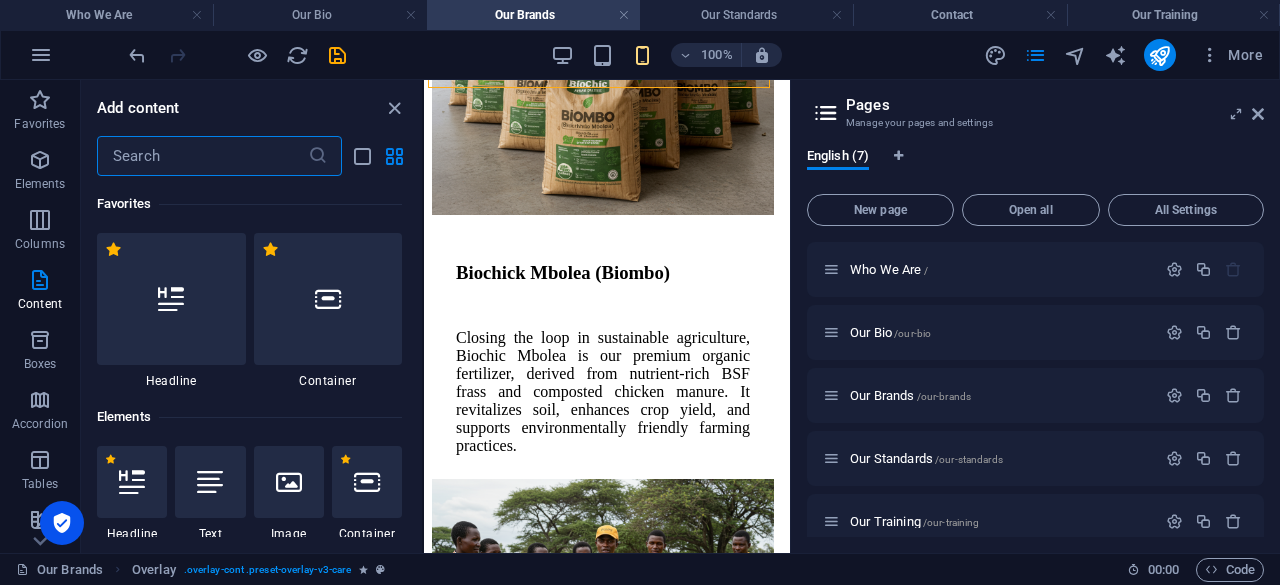 scroll, scrollTop: 9155, scrollLeft: 0, axis: vertical 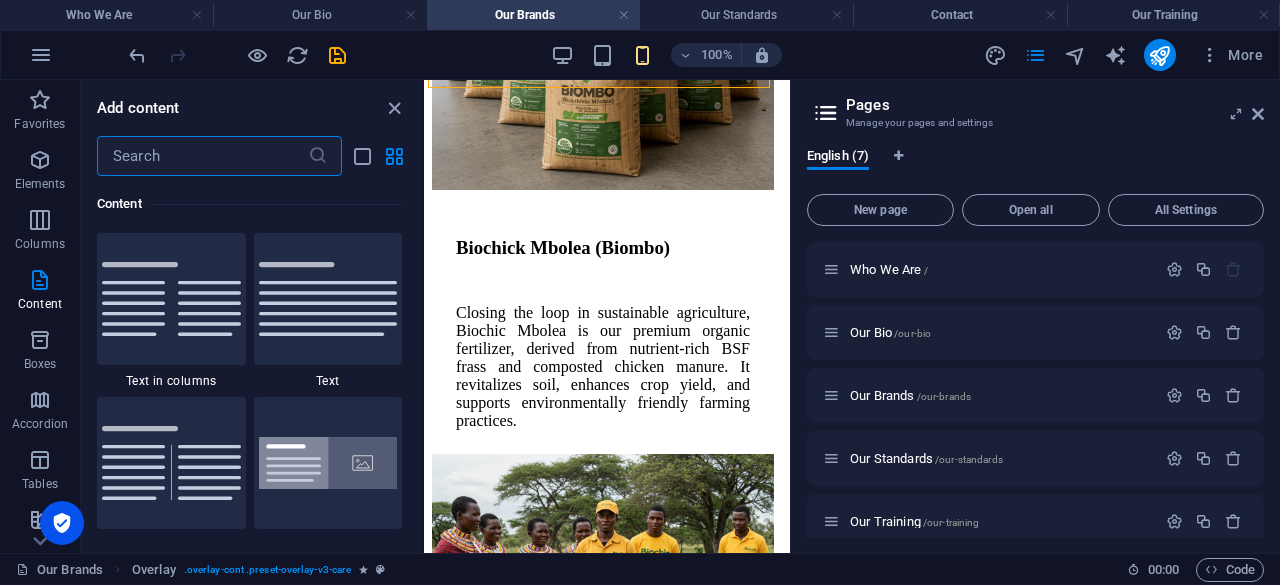 click at bounding box center (202, 156) 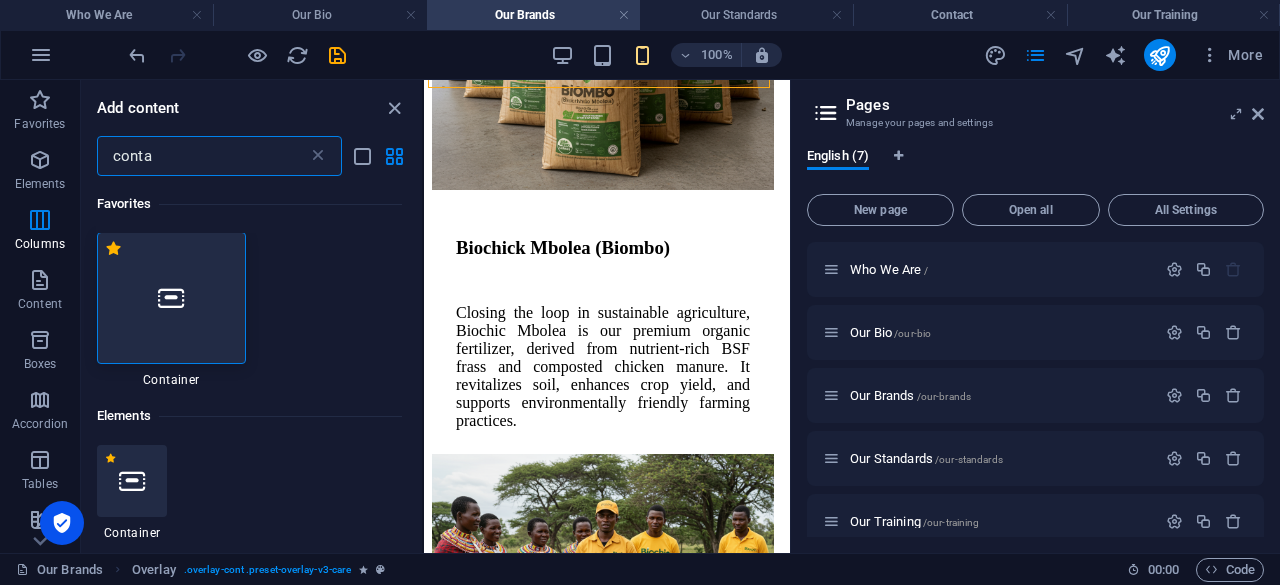 scroll, scrollTop: 0, scrollLeft: 0, axis: both 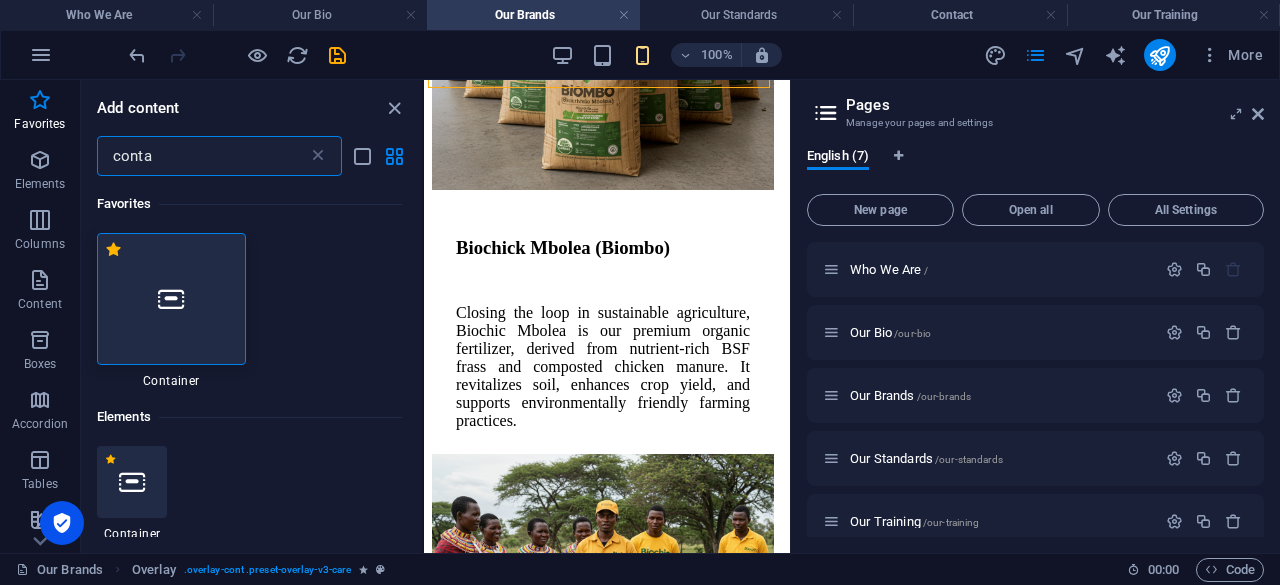 type on "conta" 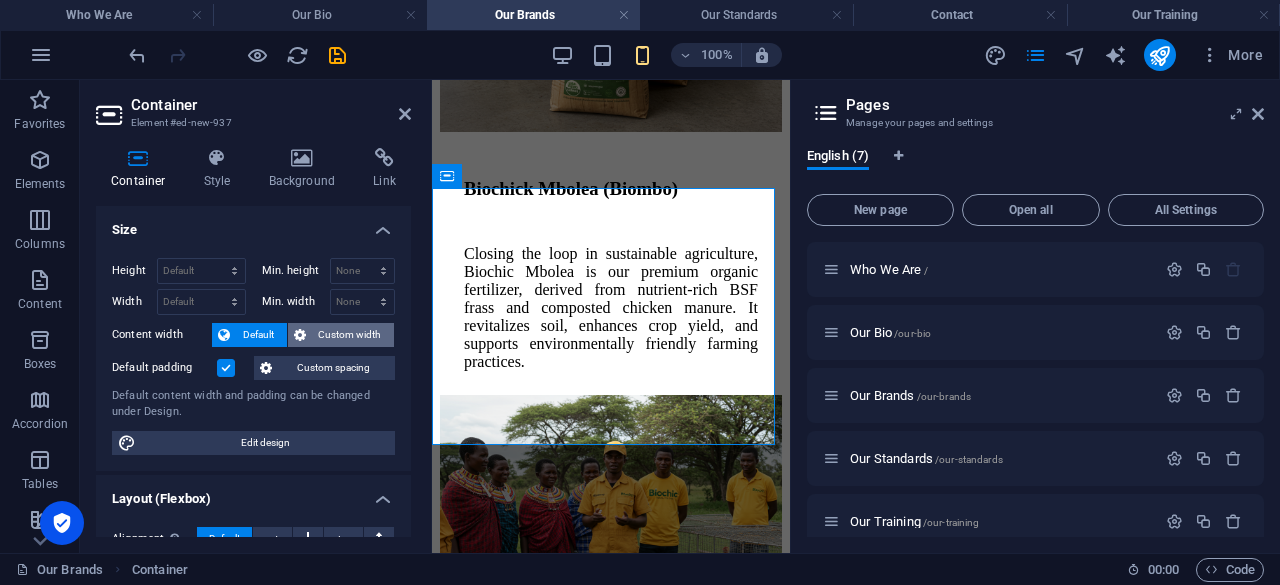 scroll, scrollTop: 8984, scrollLeft: 0, axis: vertical 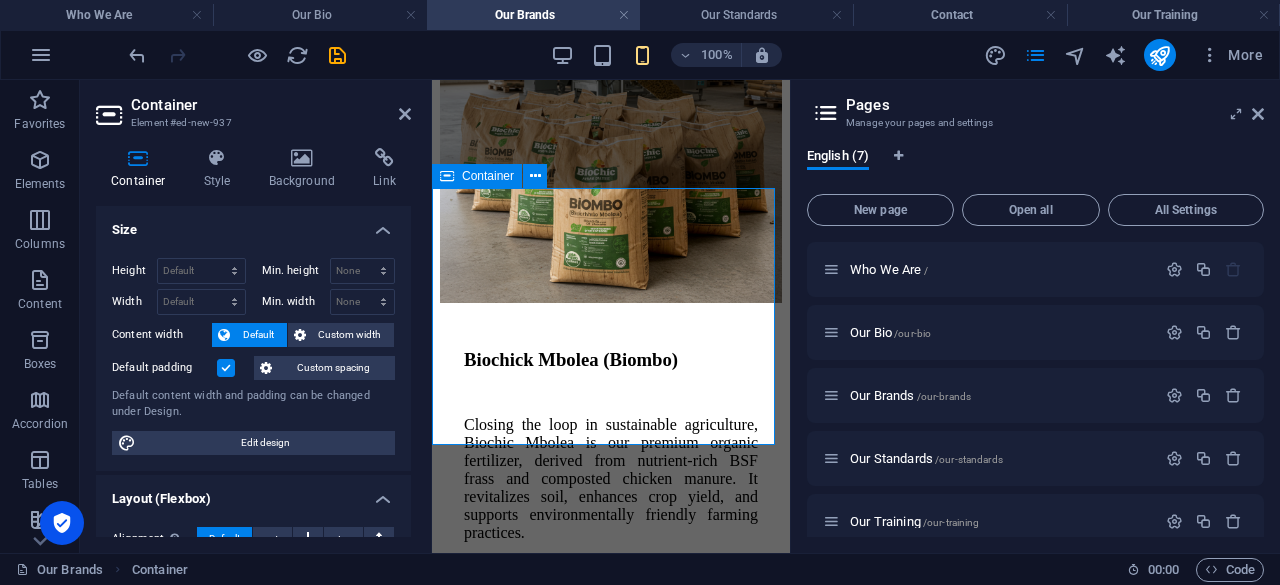 click on "Paste clipboard" at bounding box center [665, 1290] 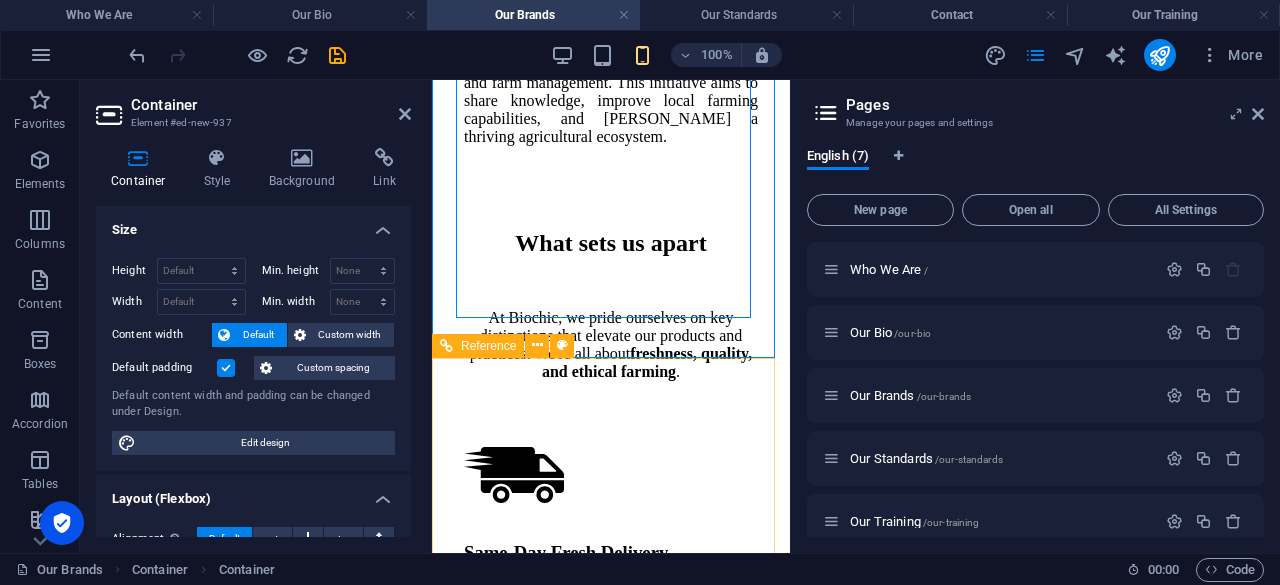 scroll, scrollTop: 9984, scrollLeft: 0, axis: vertical 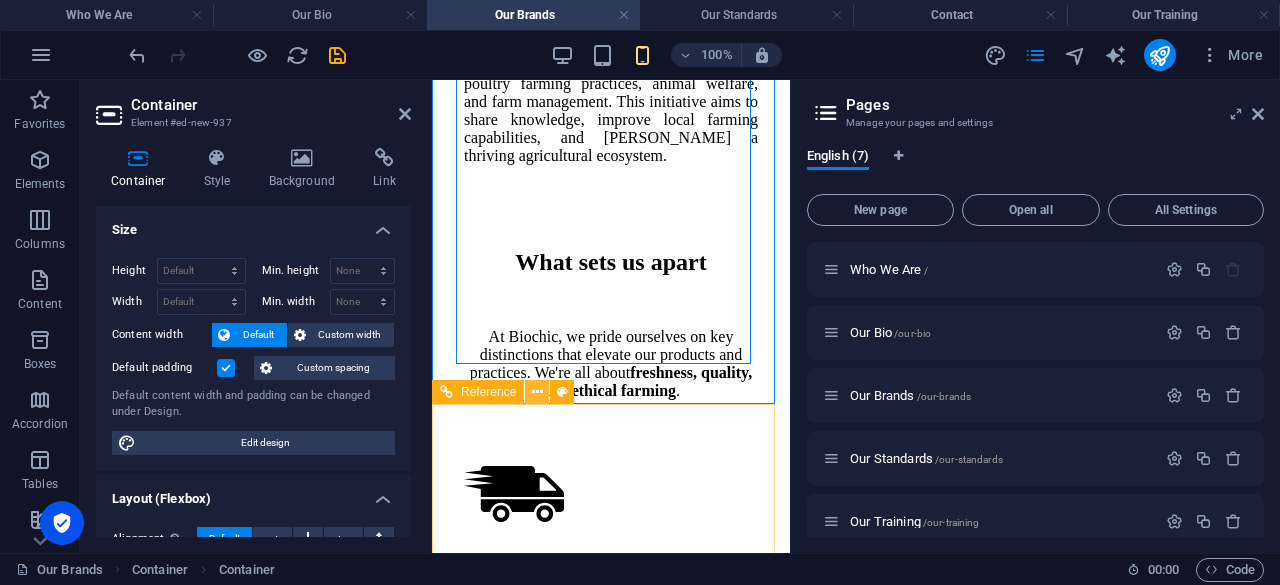 click at bounding box center [537, 392] 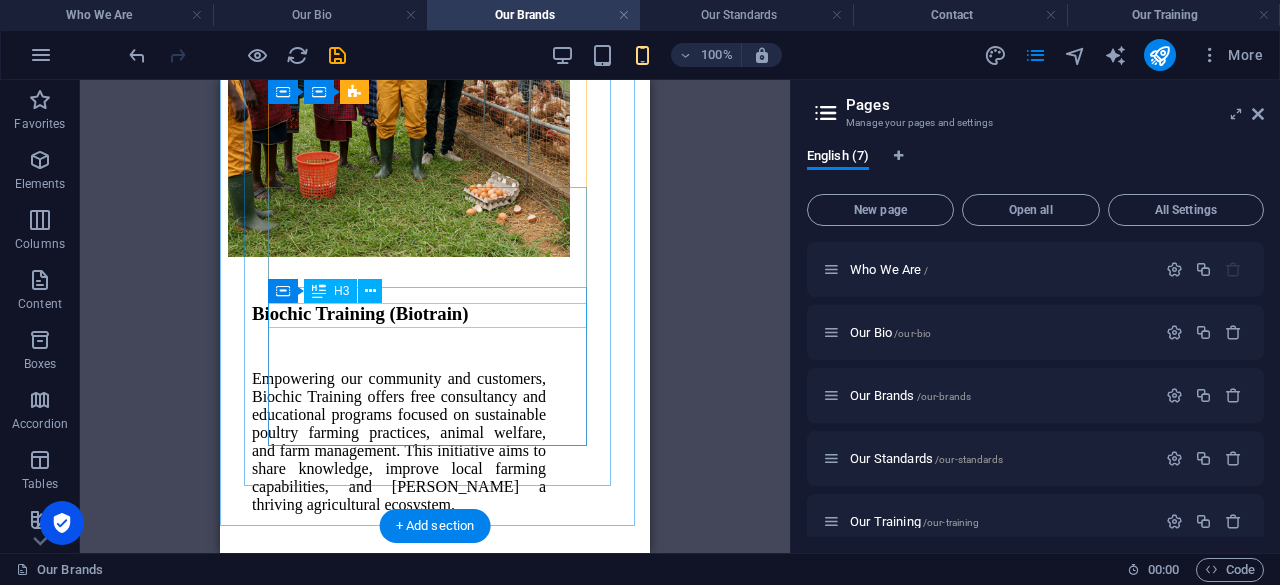 scroll, scrollTop: 10267, scrollLeft: 0, axis: vertical 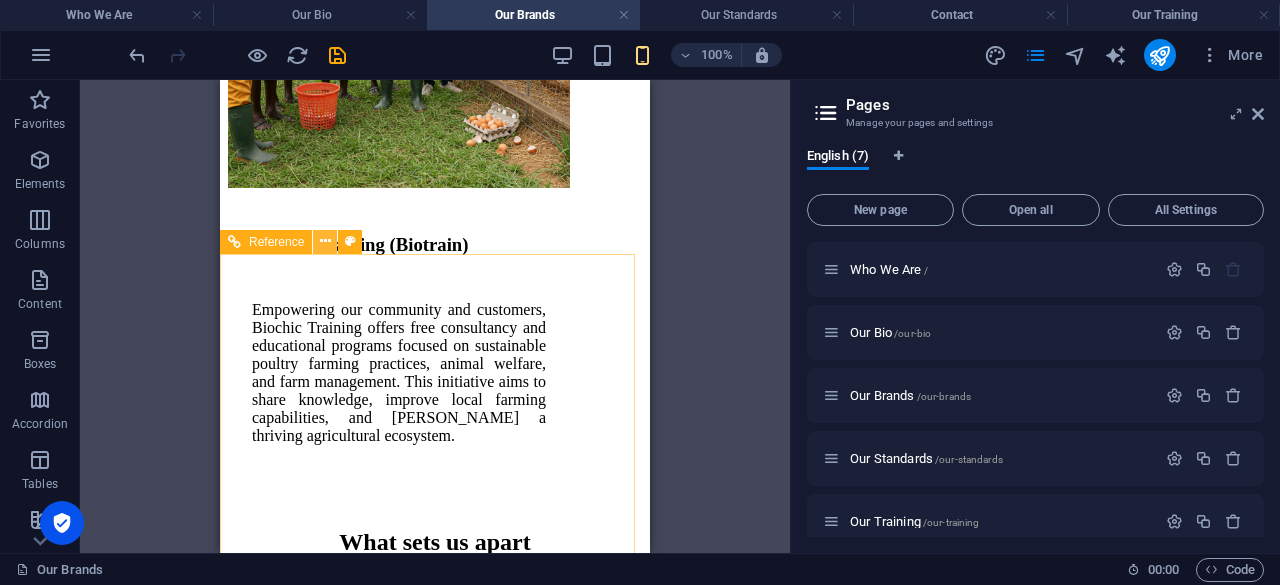click at bounding box center [325, 241] 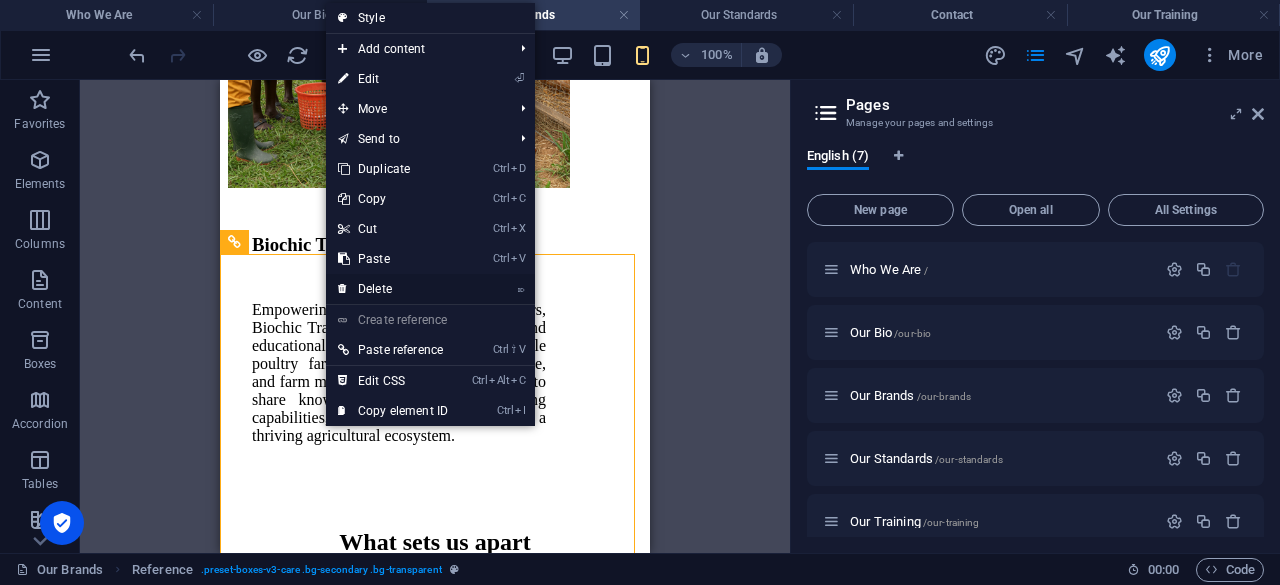 click on "⌦  Delete" at bounding box center [393, 289] 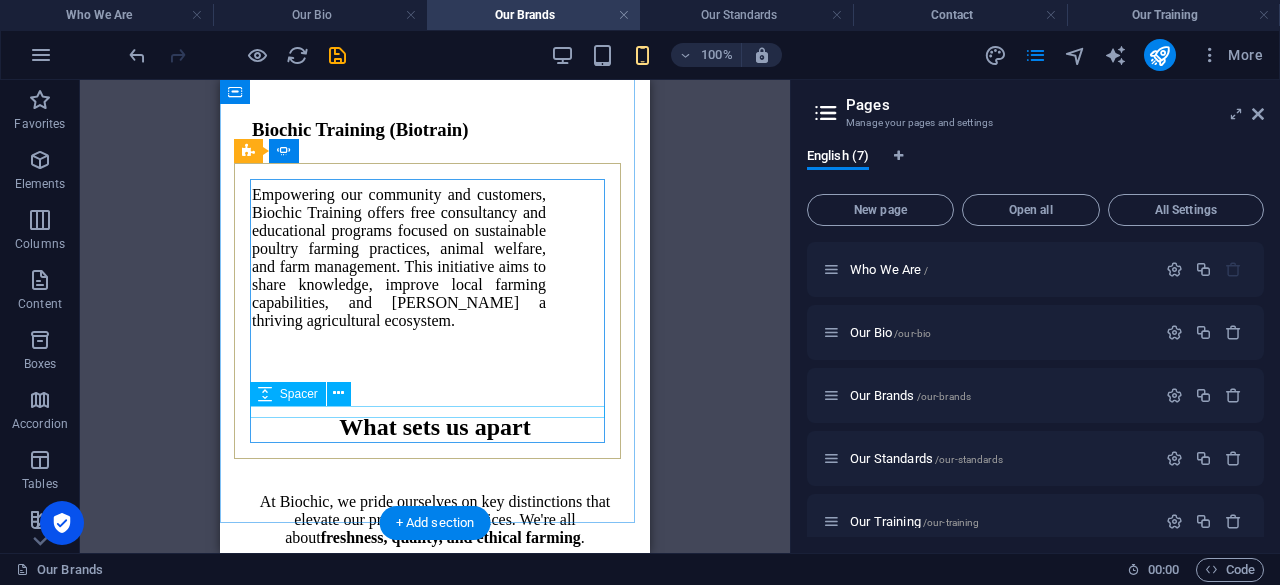 scroll, scrollTop: 10367, scrollLeft: 0, axis: vertical 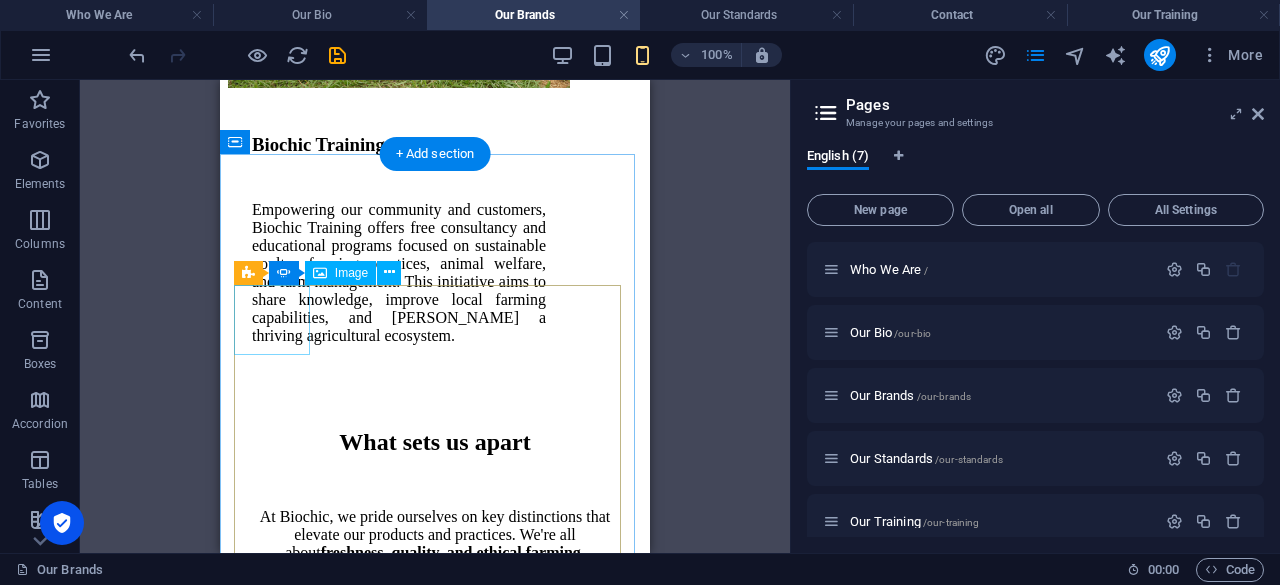 click at bounding box center [-97, 1666] 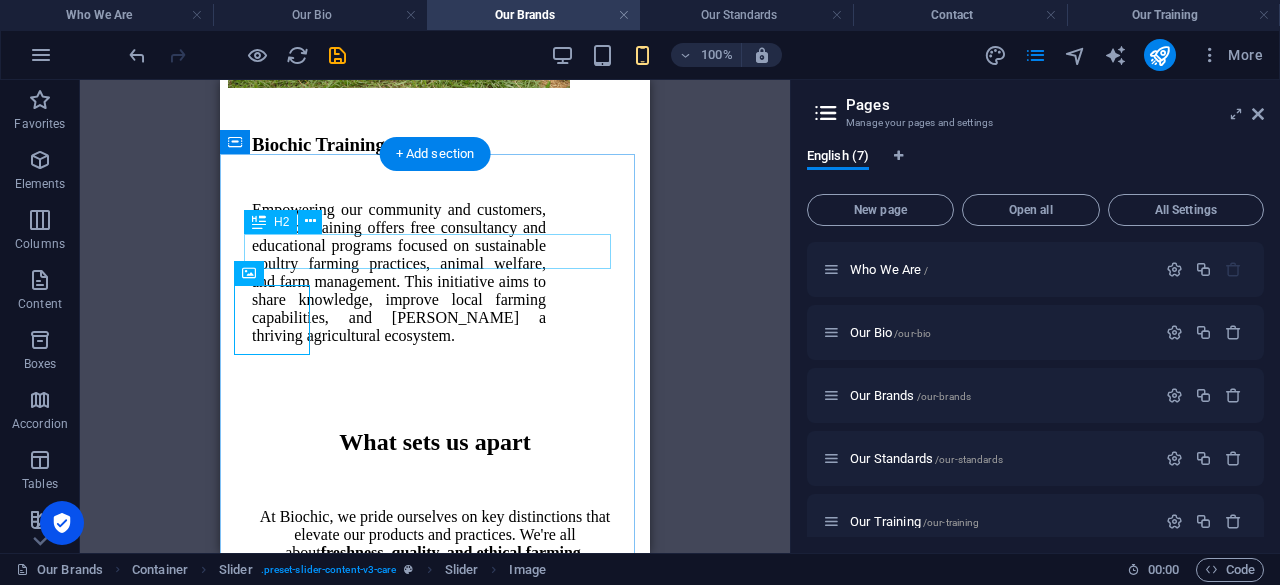 click on "What our clients say" at bounding box center (435, 1561) 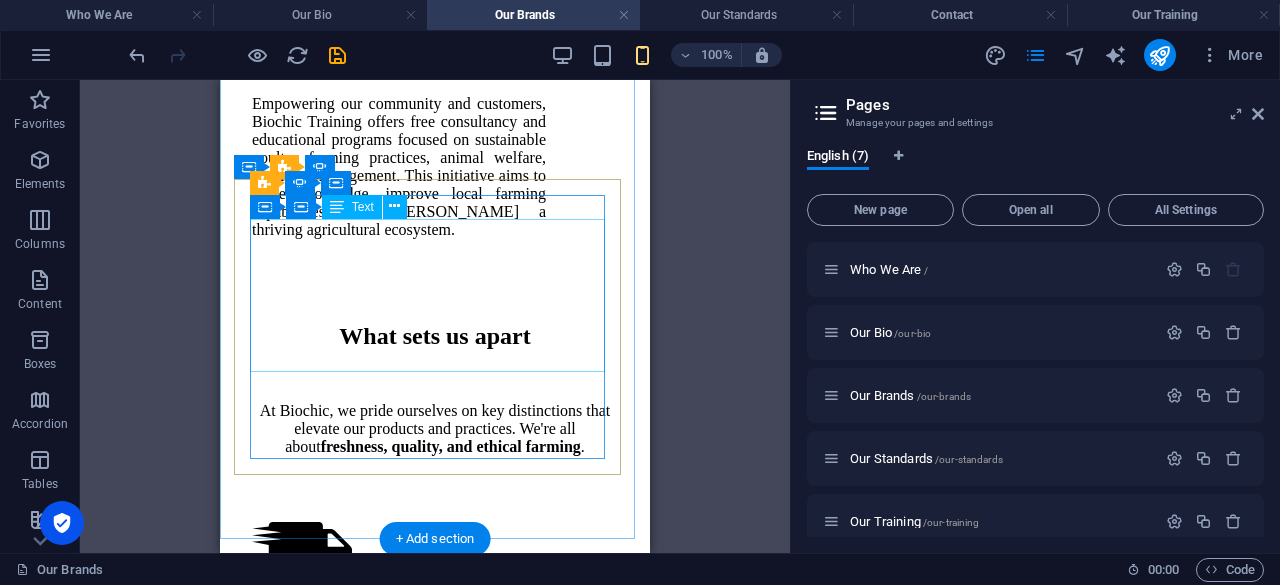 scroll, scrollTop: 10467, scrollLeft: 0, axis: vertical 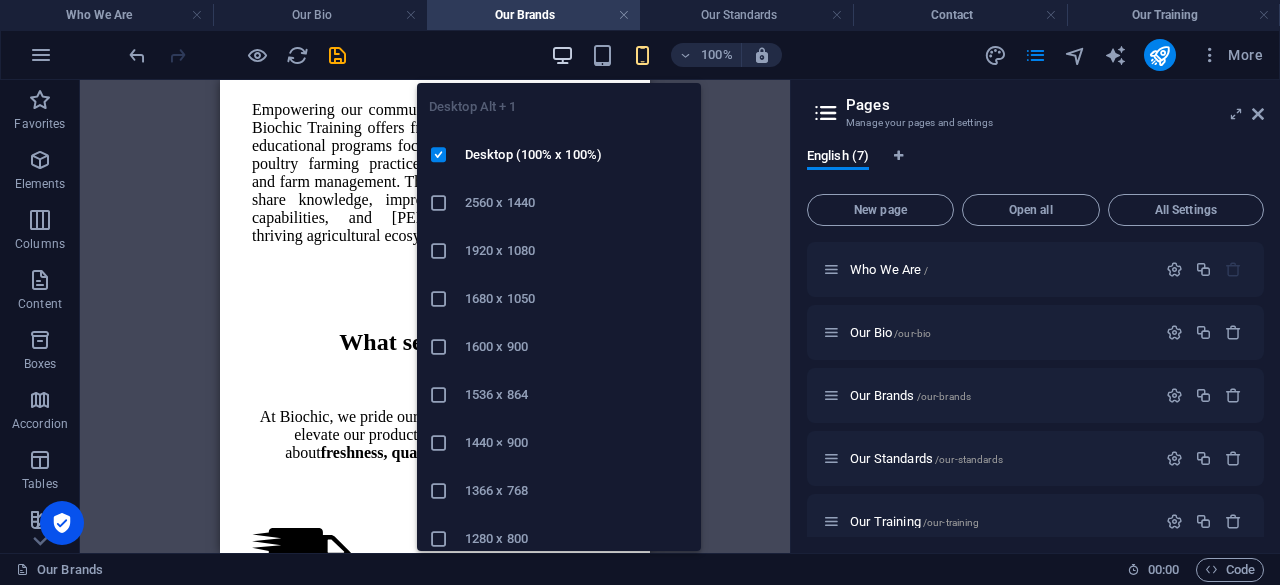 click at bounding box center [562, 55] 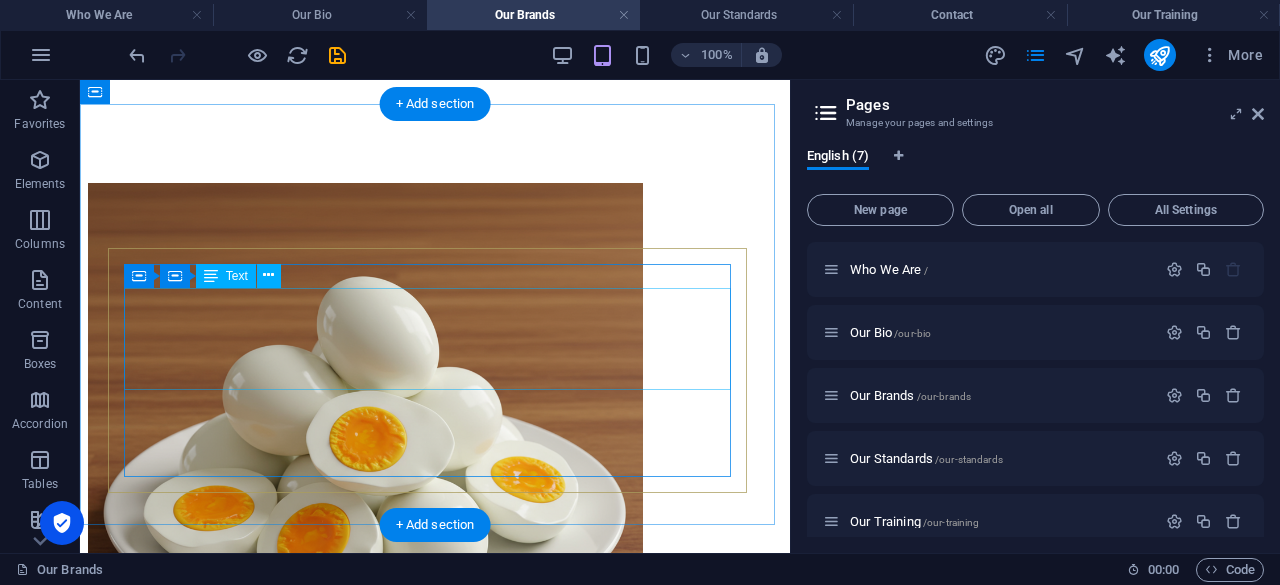 scroll, scrollTop: 8938, scrollLeft: 0, axis: vertical 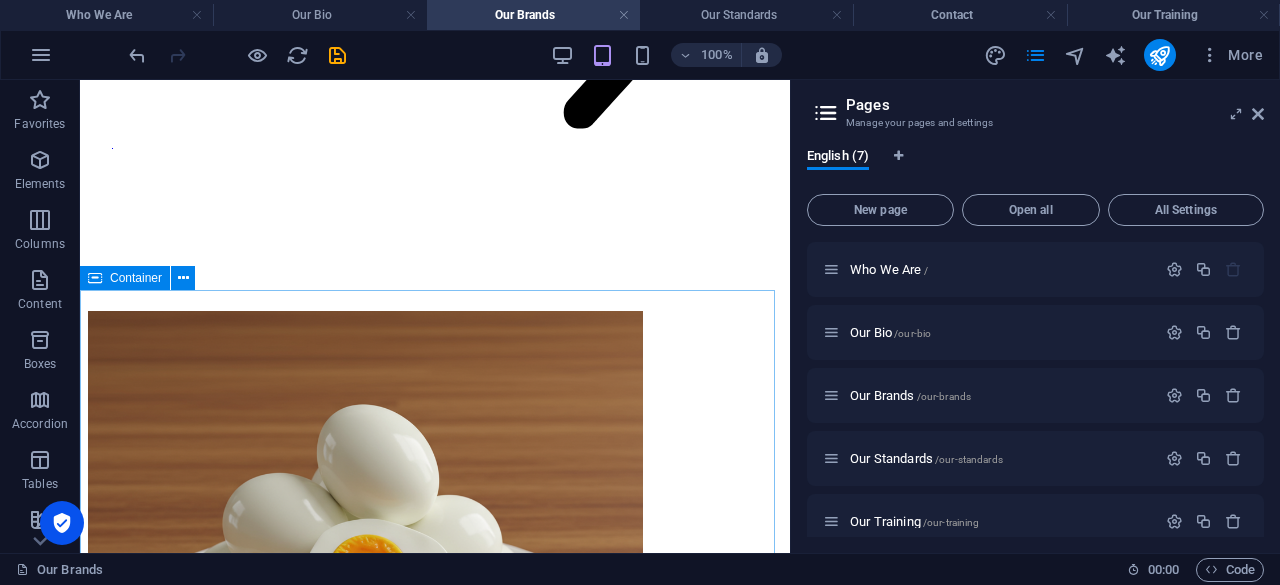 click on "Container" at bounding box center [136, 278] 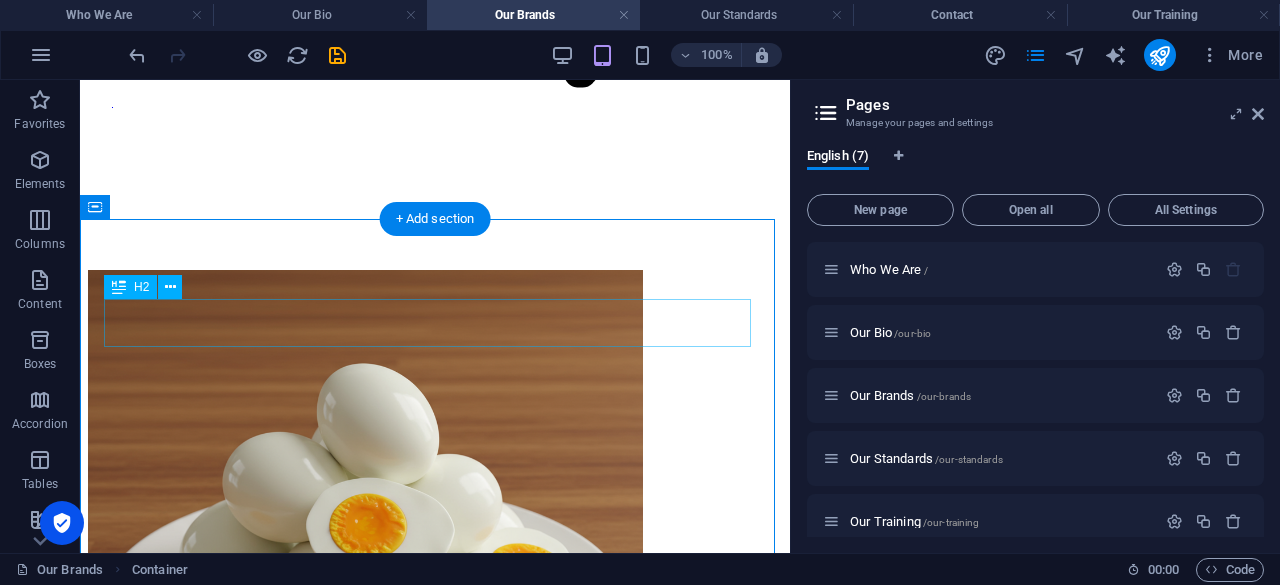 scroll, scrollTop: 8938, scrollLeft: 0, axis: vertical 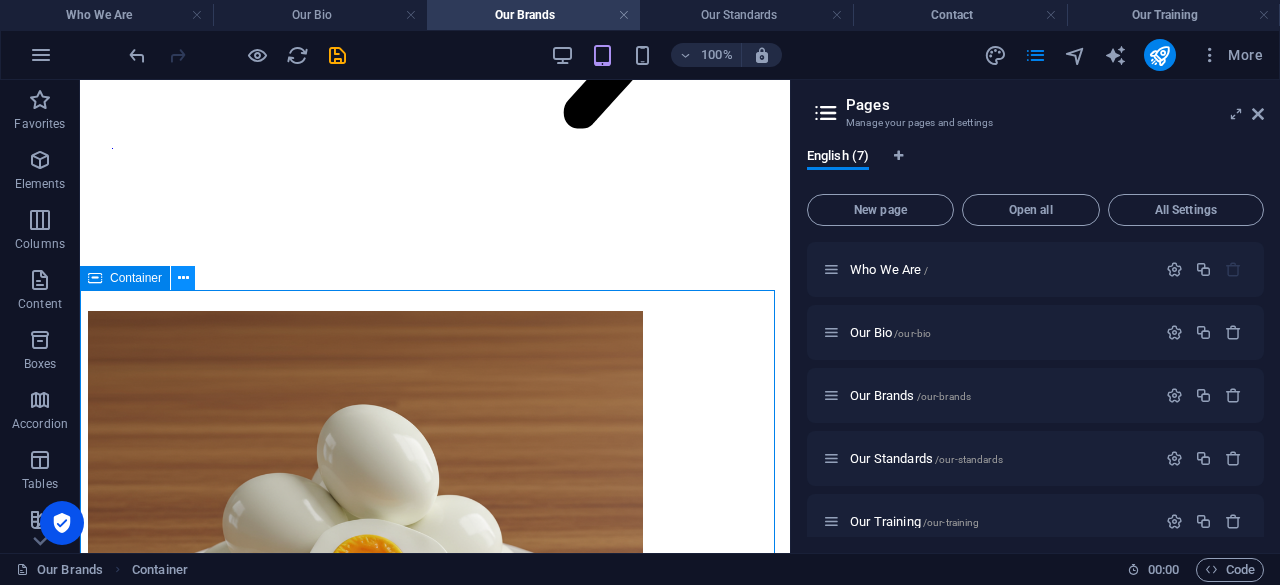 click at bounding box center (183, 278) 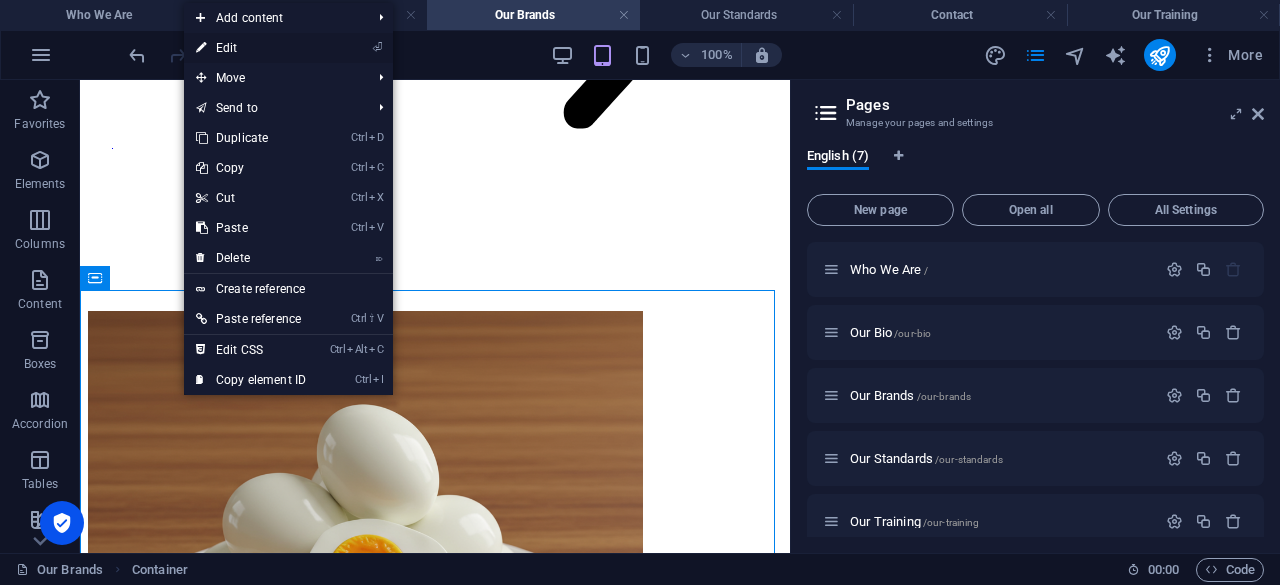 click on "⏎  Edit" at bounding box center (251, 48) 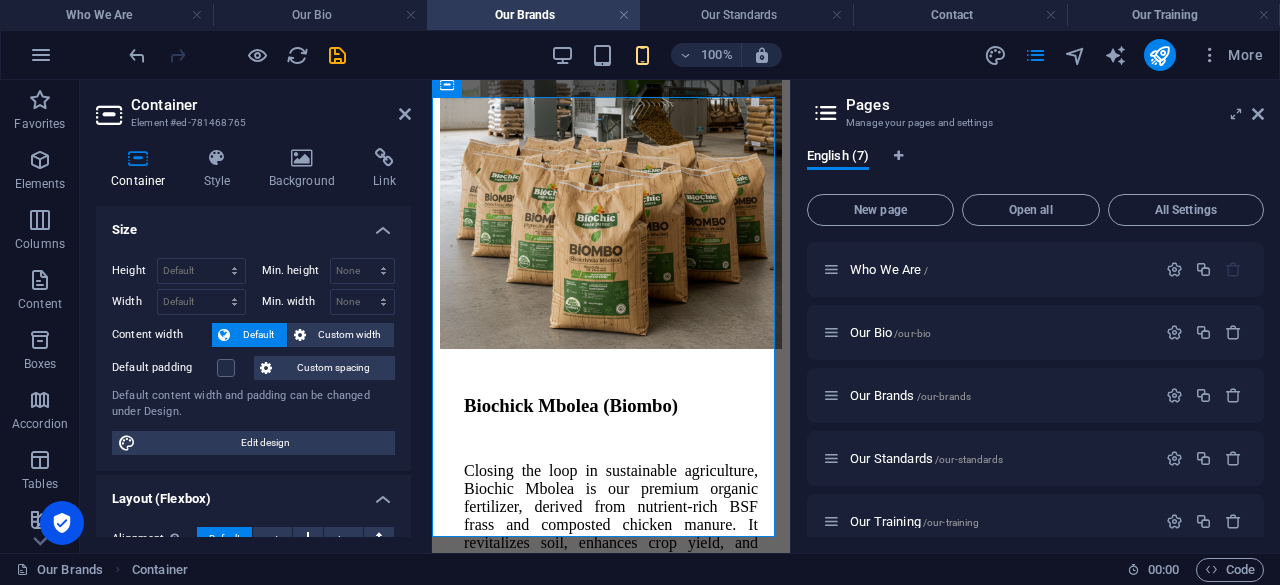 scroll, scrollTop: 10292, scrollLeft: 0, axis: vertical 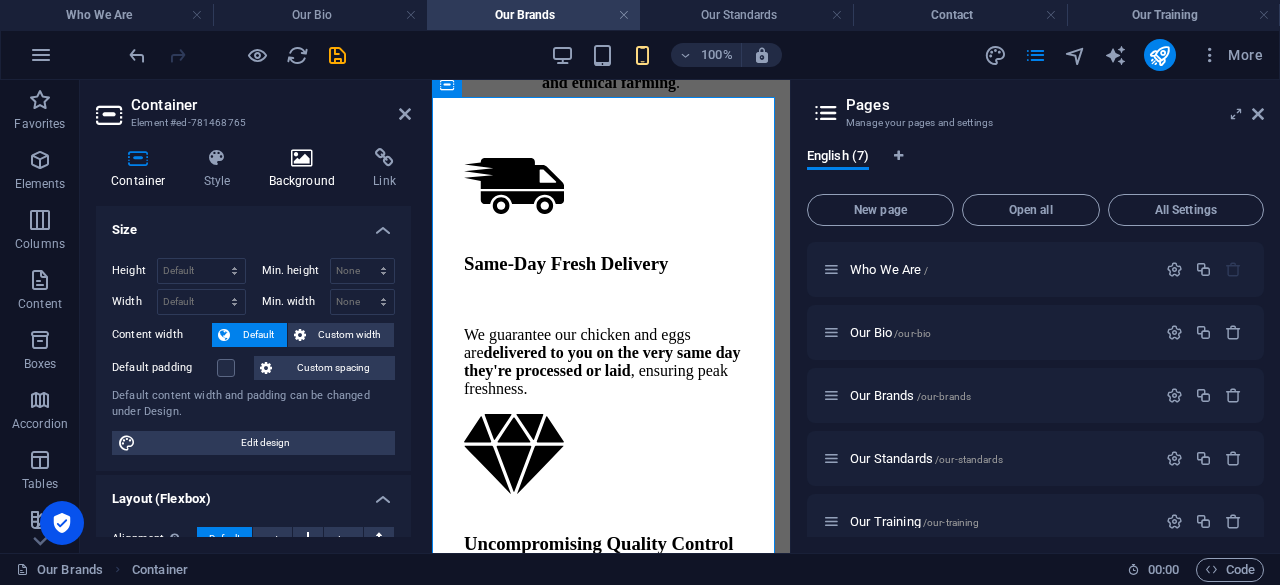 click at bounding box center (302, 158) 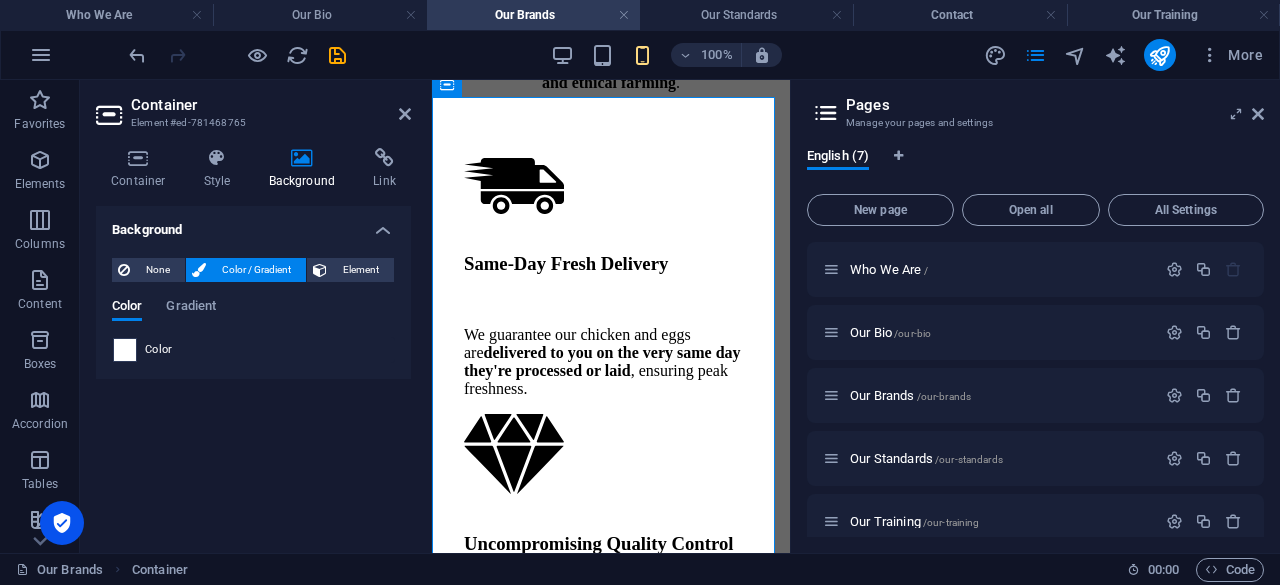 click at bounding box center [125, 350] 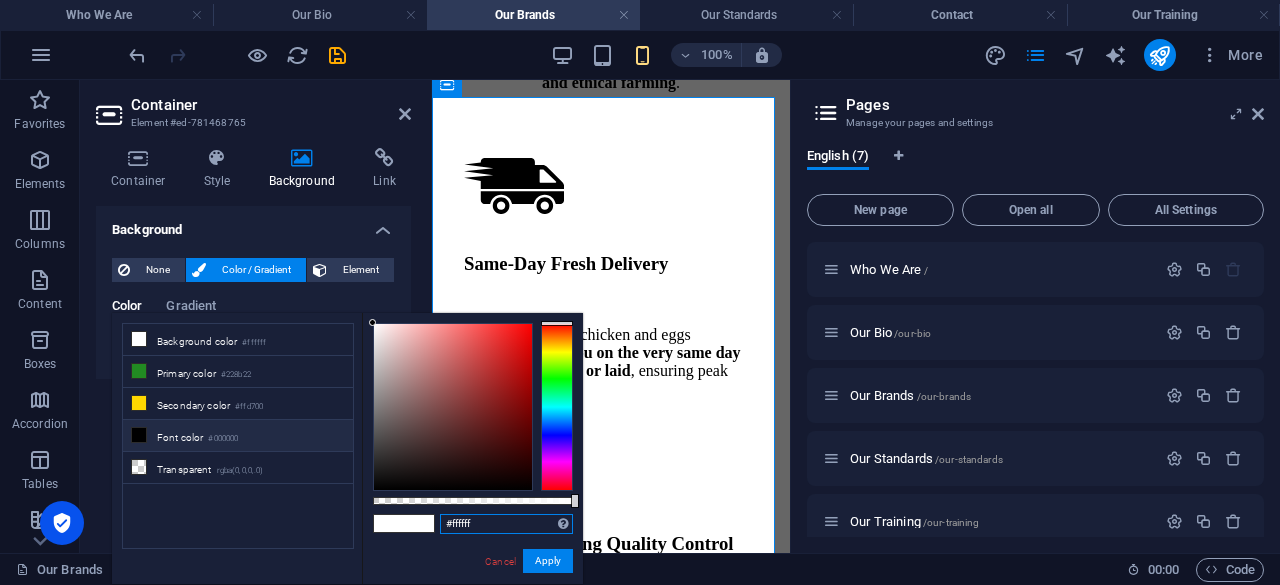 click on "#ffffff" at bounding box center [506, 524] 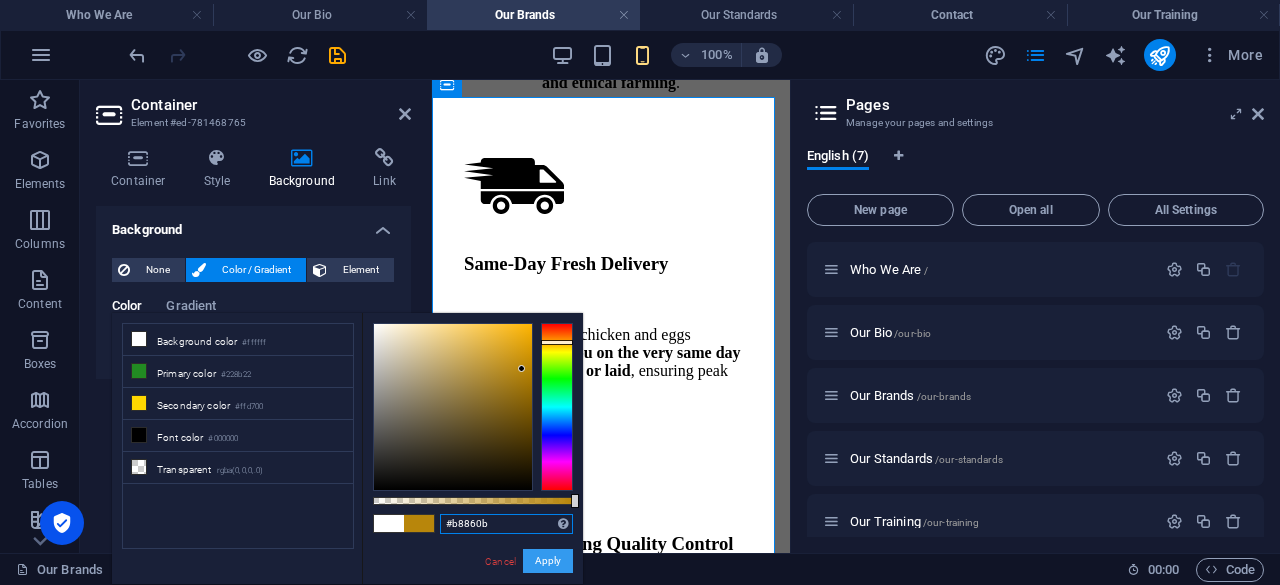 type on "#b8860b" 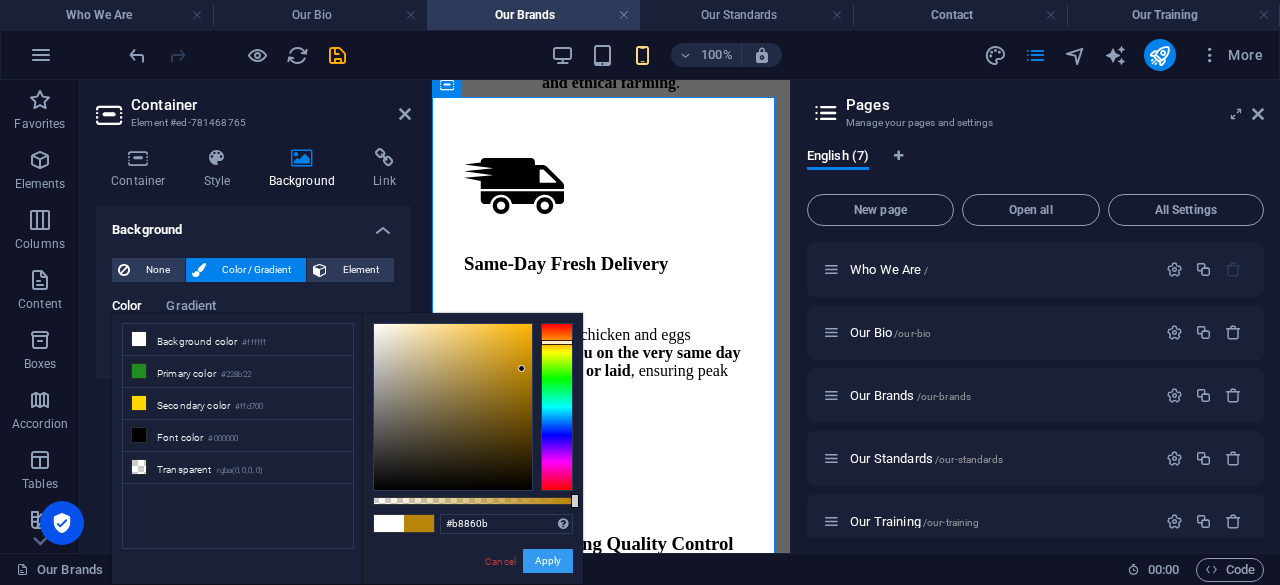 click on "Apply" at bounding box center [548, 561] 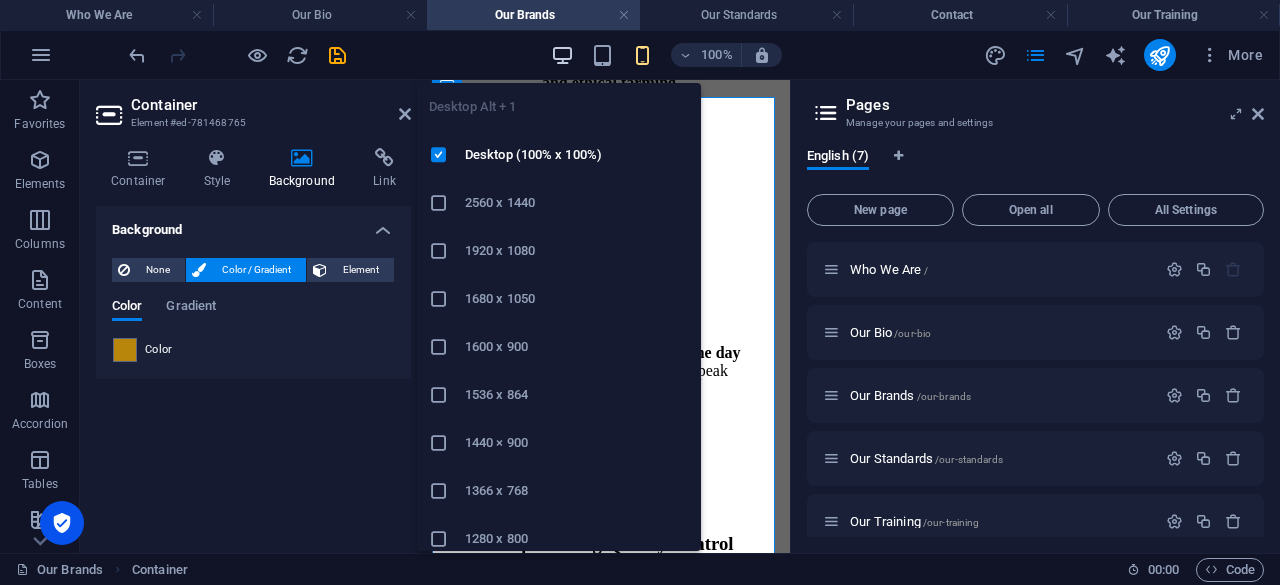 click at bounding box center (562, 55) 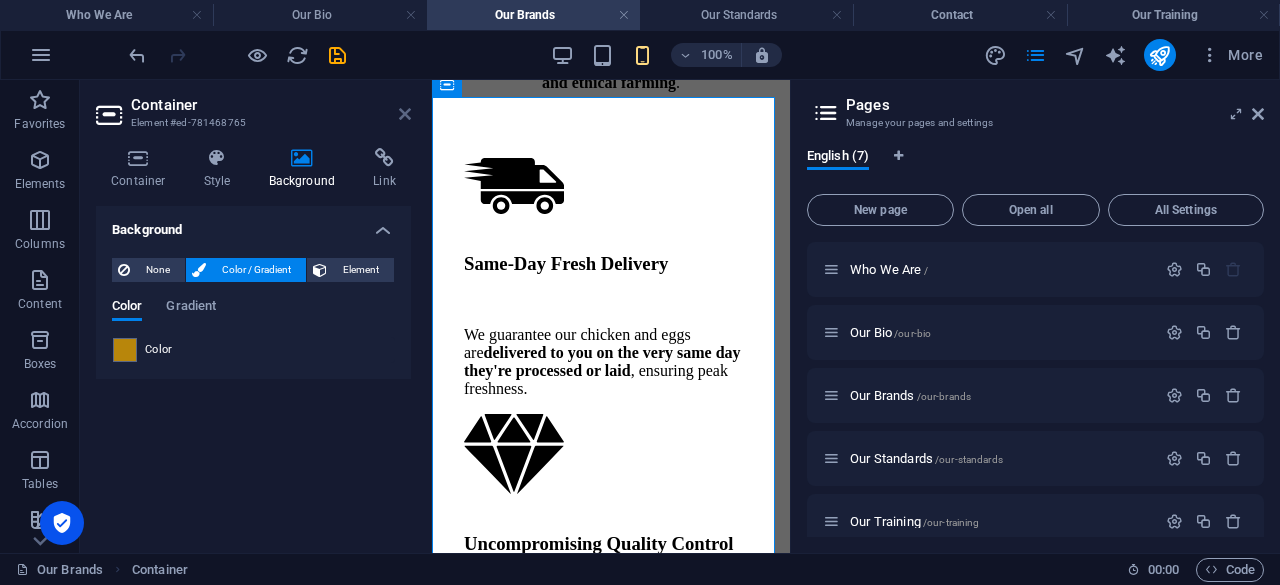 click at bounding box center (405, 114) 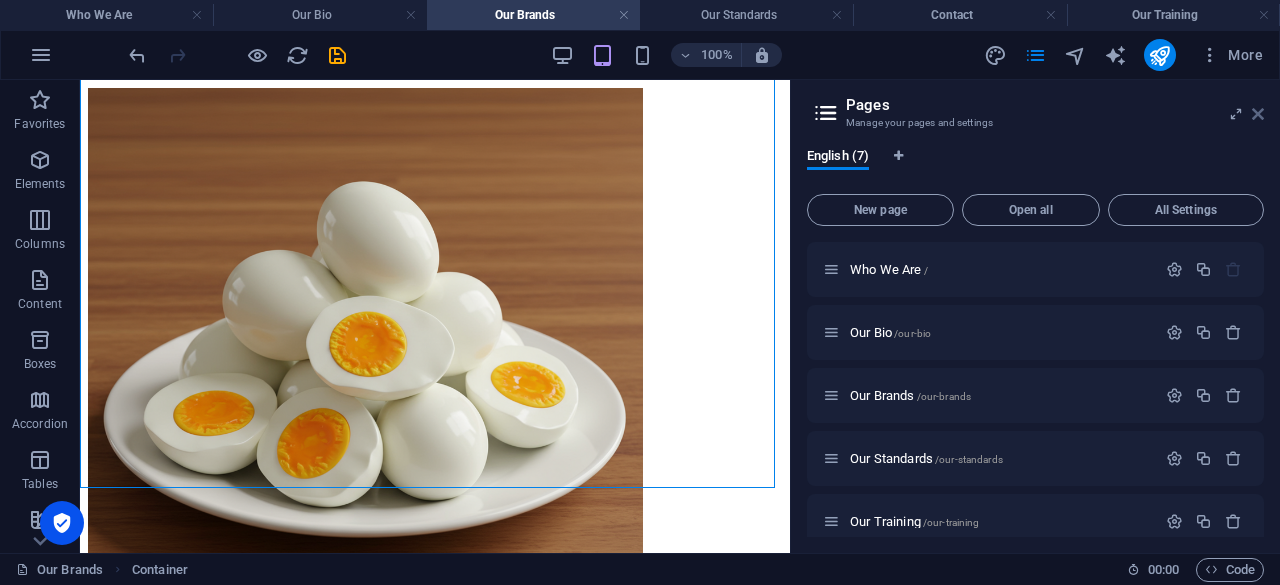 drag, startPoint x: 1260, startPoint y: 114, endPoint x: 1180, endPoint y: 36, distance: 111.73182 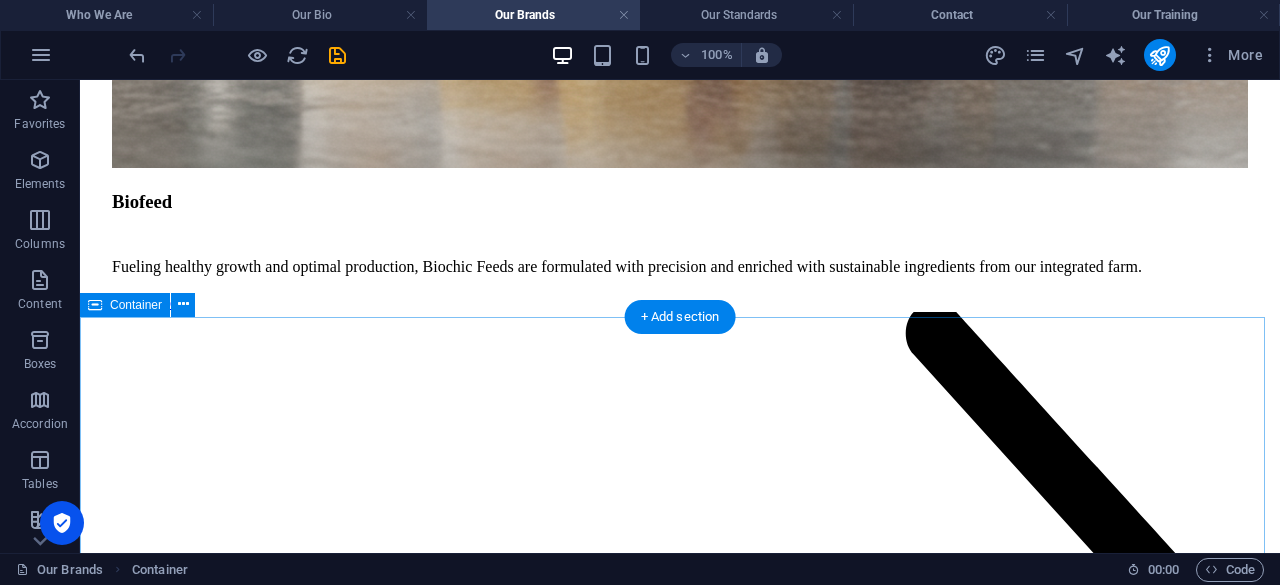 scroll, scrollTop: 8600, scrollLeft: 0, axis: vertical 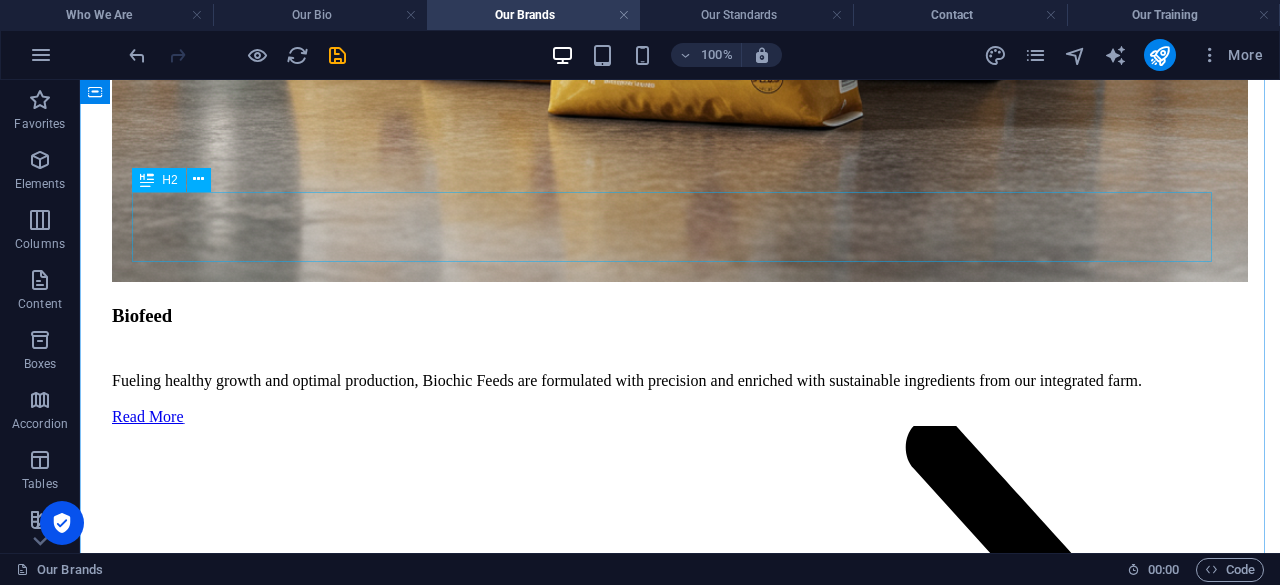 click on "What our clients say" at bounding box center (680, 11811) 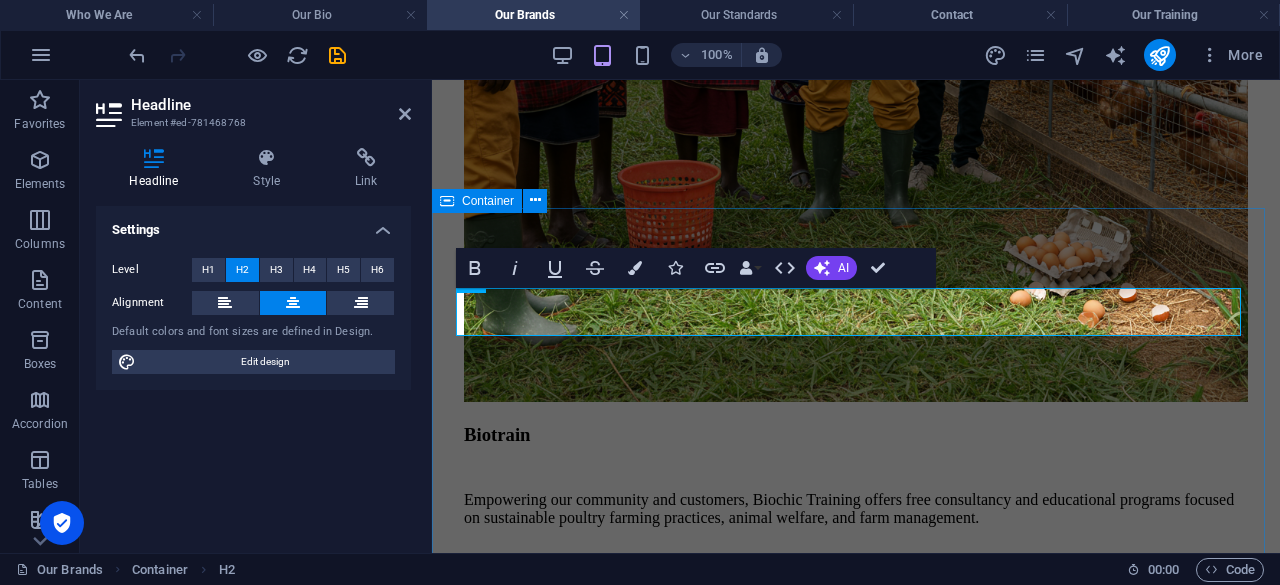 scroll, scrollTop: 9322, scrollLeft: 0, axis: vertical 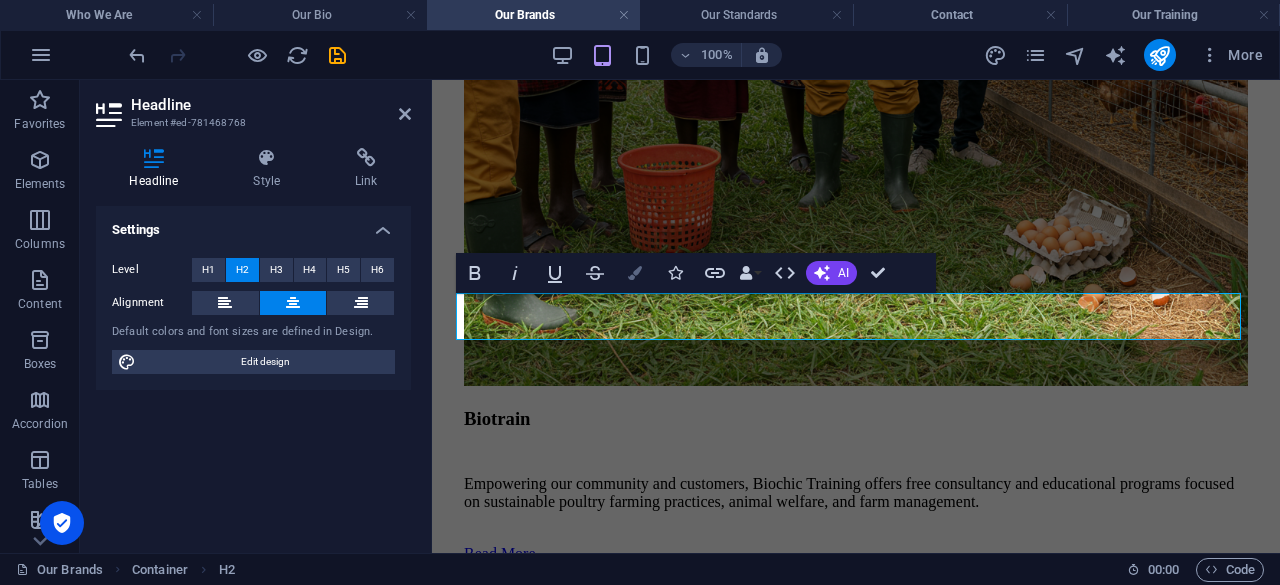 click at bounding box center [635, 273] 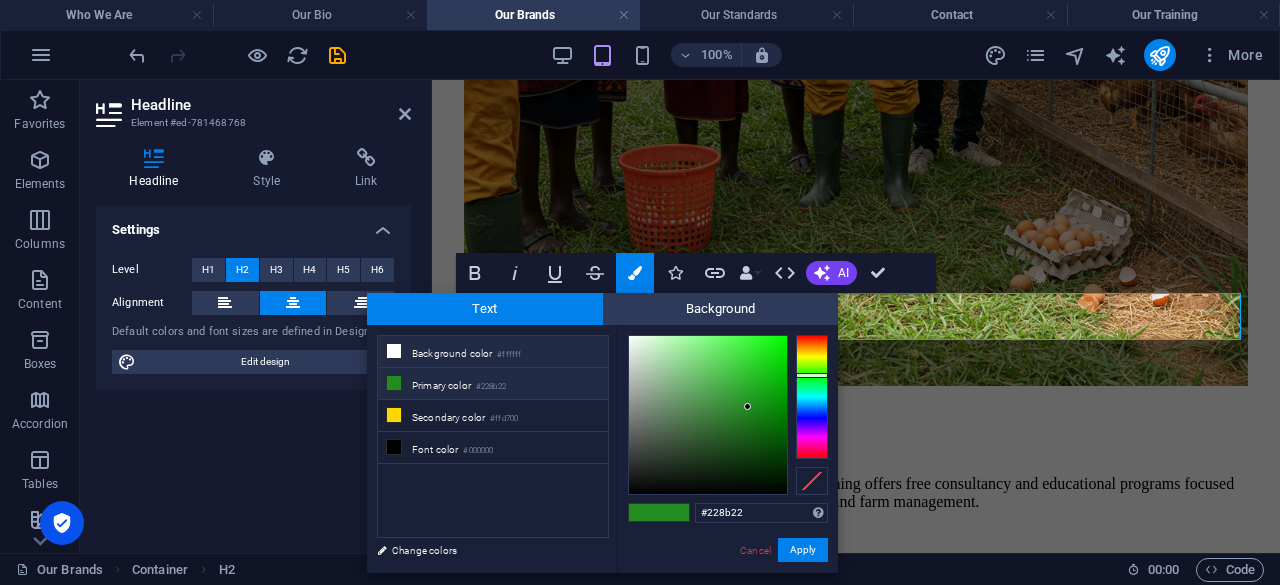 click on "Background color
#ffffff" at bounding box center (493, 352) 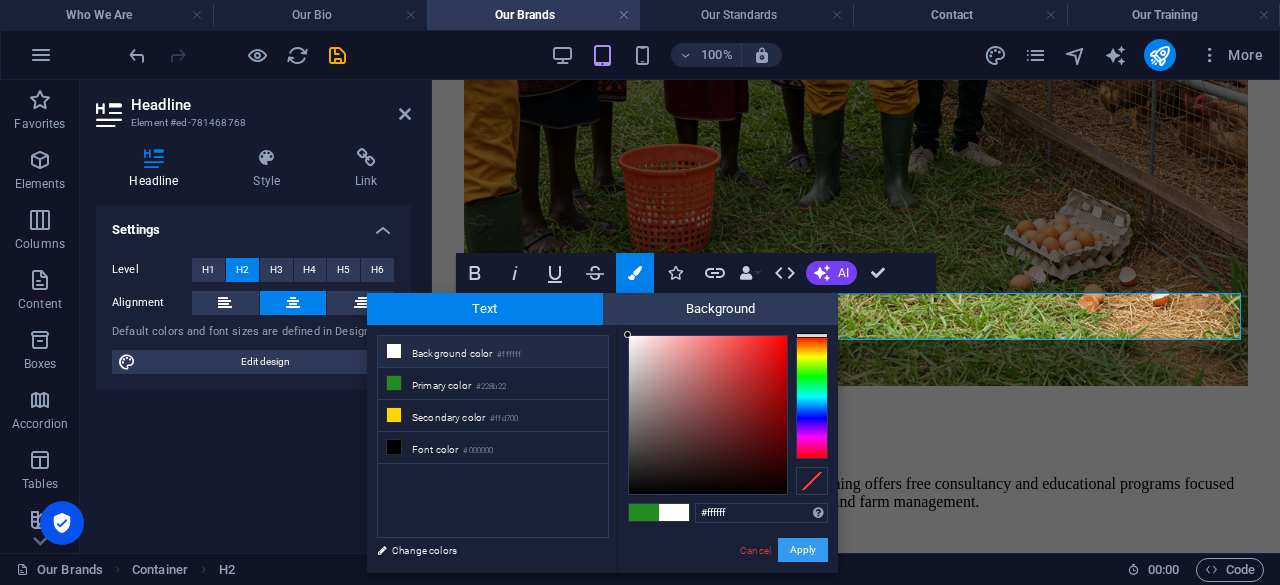 click on "Apply" at bounding box center (803, 550) 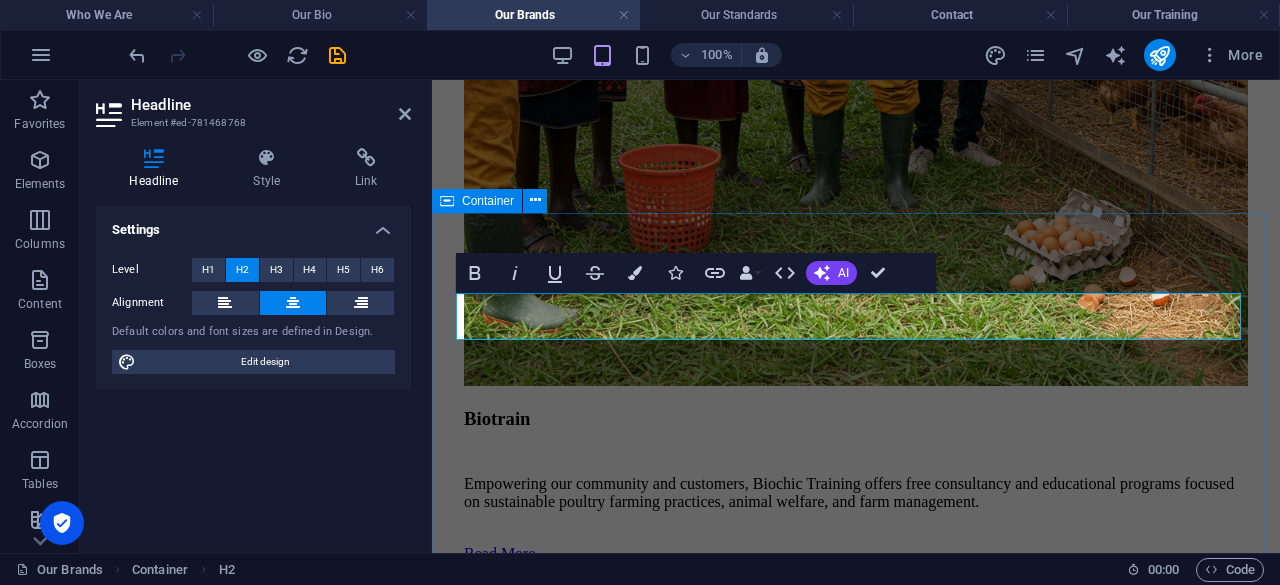 click on "What our clients say There are many variations of passages of Lorem Ipsum available, but the majority have suffered alteration in some form, by injected humor, or randomized words which don't look even slightly believable. It is a long established fact that a reader will be distracted by the readable content of a page when looking at its layout.  [PERSON_NAME] Patient There are many variations of passages of Lorem Ipsum available, but the majority have suffered alteration in some form, by injected humor, or randomized words which don't look even slightly believable. It is a long established fact that a reader will be distracted by the readable content of a page when looking at its layout.  [PERSON_NAME] Patient [PERSON_NAME] Patient [PERSON_NAME] Patient" at bounding box center (856, 8160) 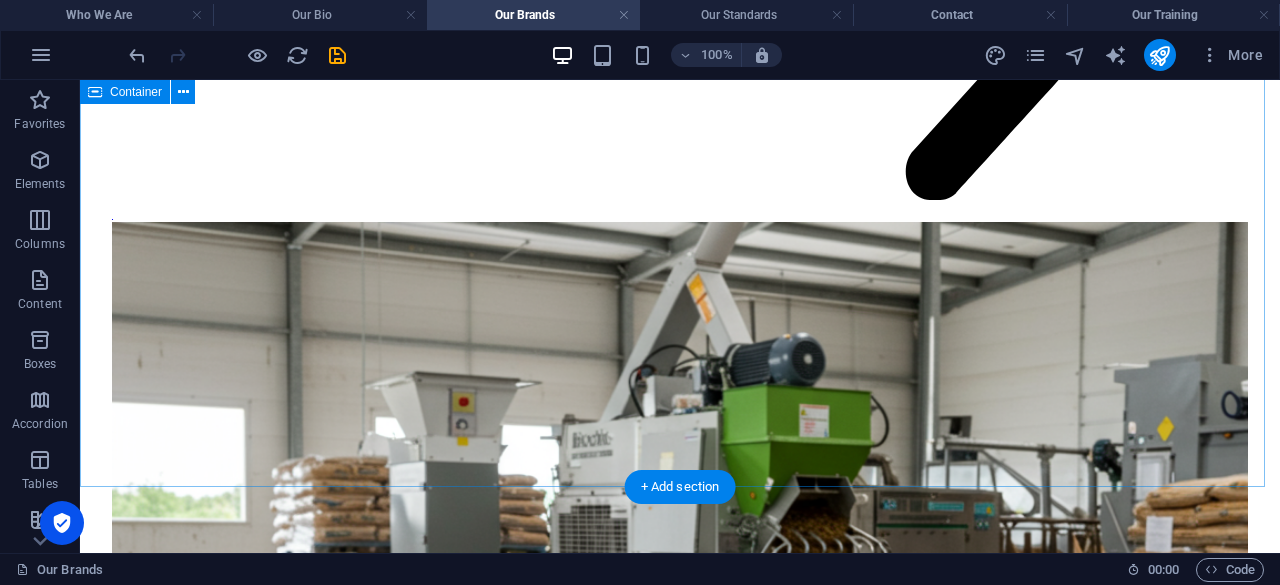 scroll, scrollTop: 9698, scrollLeft: 0, axis: vertical 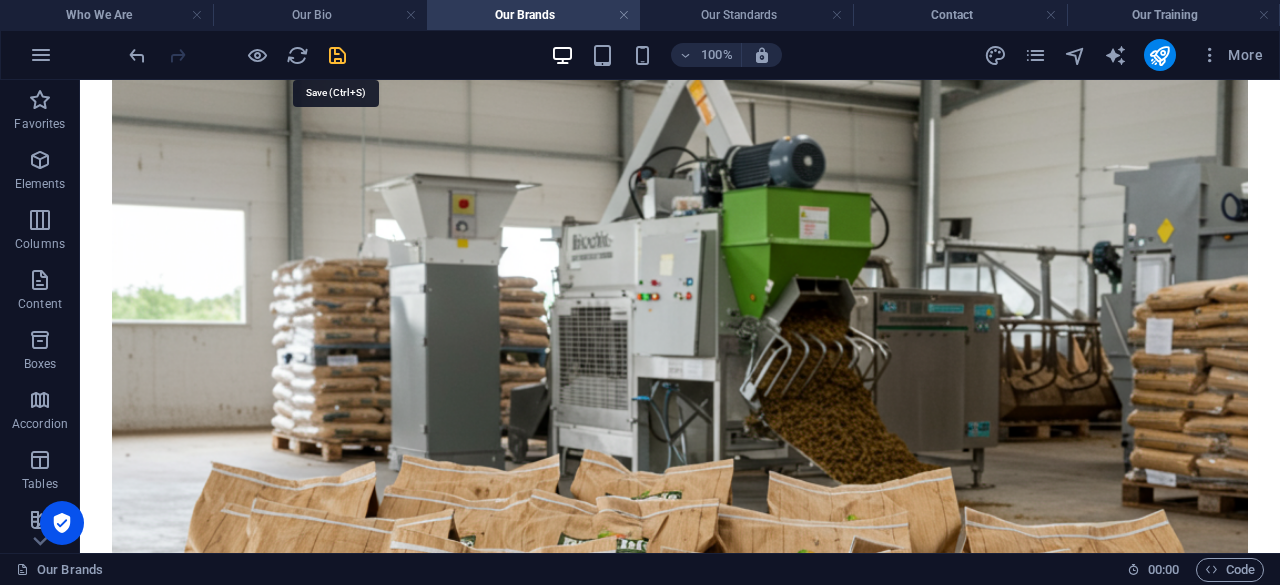 click at bounding box center (337, 55) 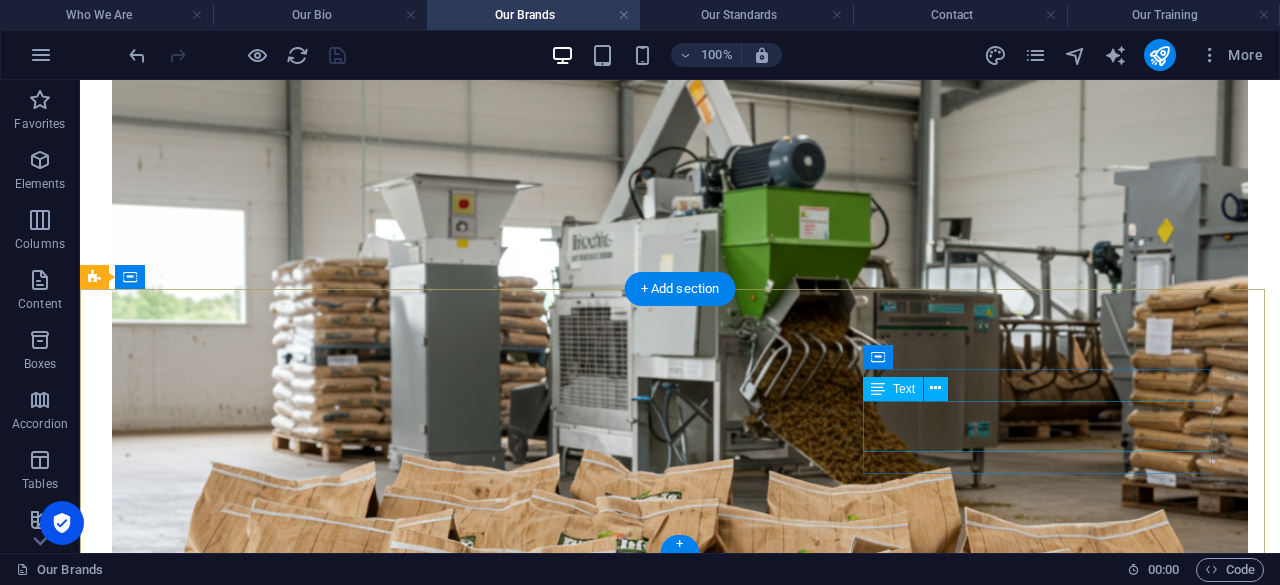click on "[EMAIL_ADDRESS][DOMAIN_NAME] Legal Notice  |  Privacy Policy" at bounding box center (680, 17475) 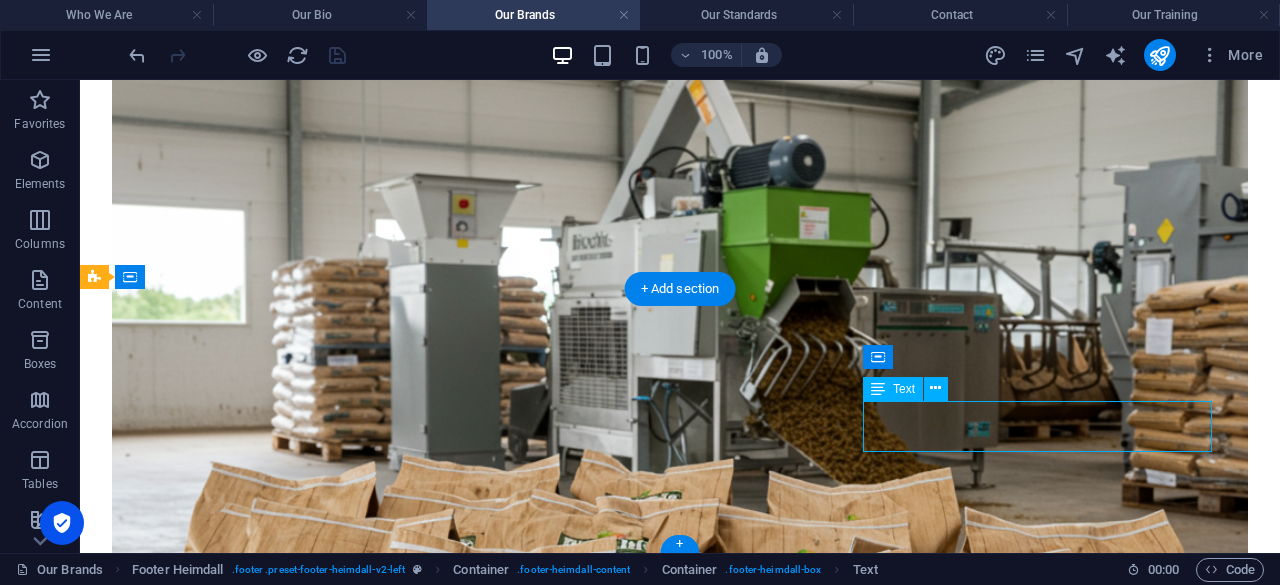 click on "[EMAIL_ADDRESS][DOMAIN_NAME] Legal Notice  |  Privacy Policy" at bounding box center [680, 17475] 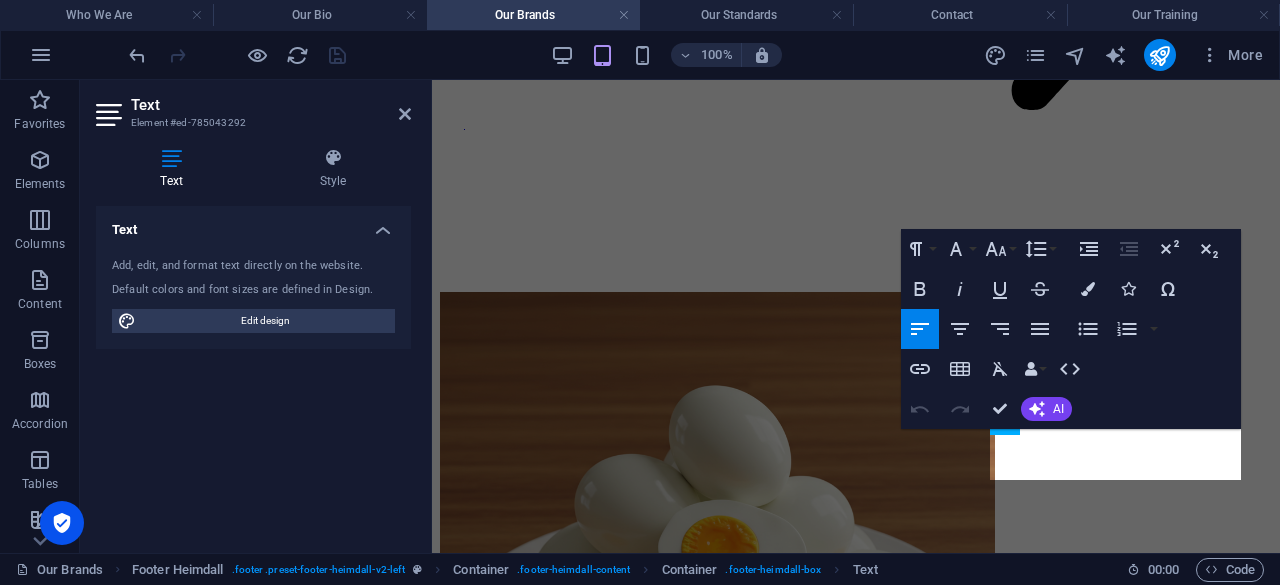 scroll, scrollTop: 10247, scrollLeft: 0, axis: vertical 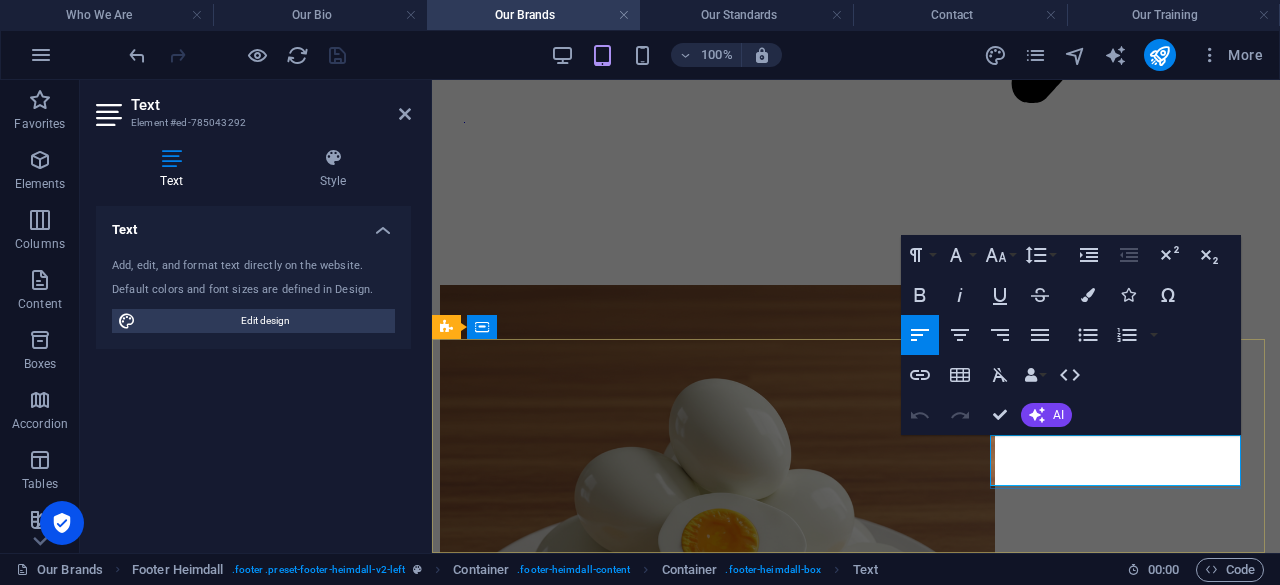 click on "Privacy Policy" at bounding box center (573, 12138) 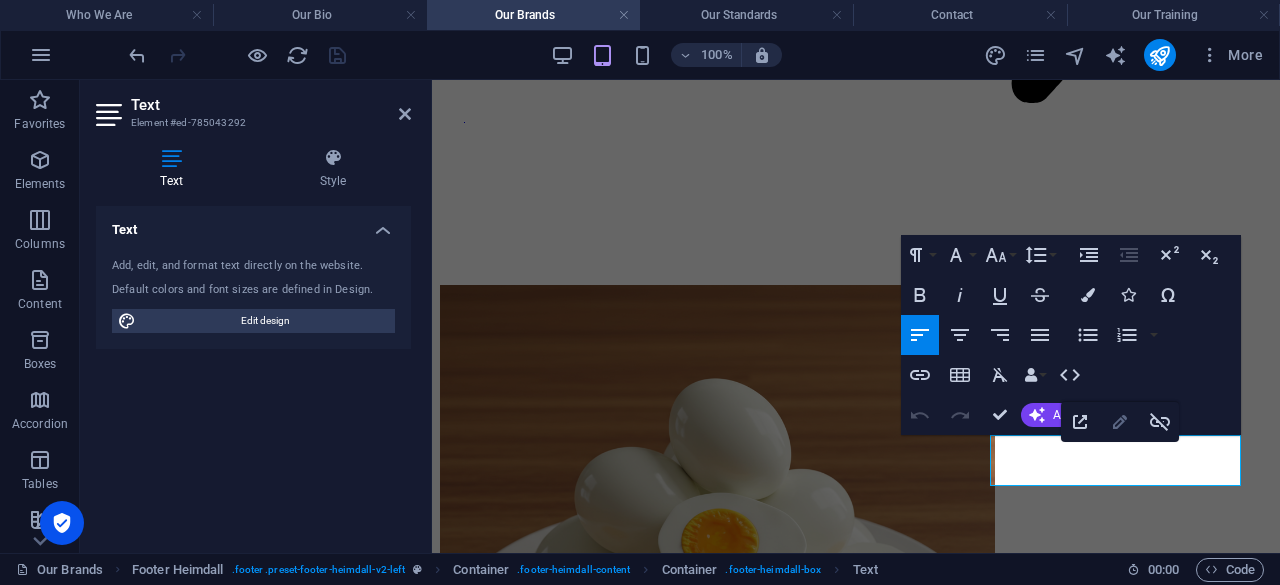 click 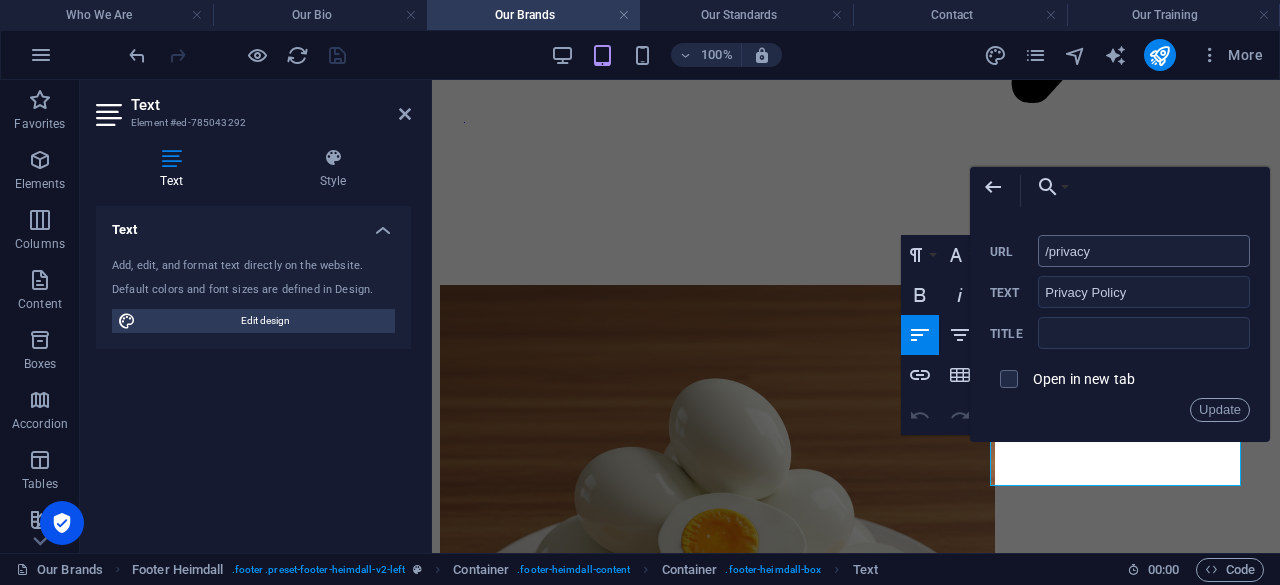click on "/privacy" at bounding box center [1144, 251] 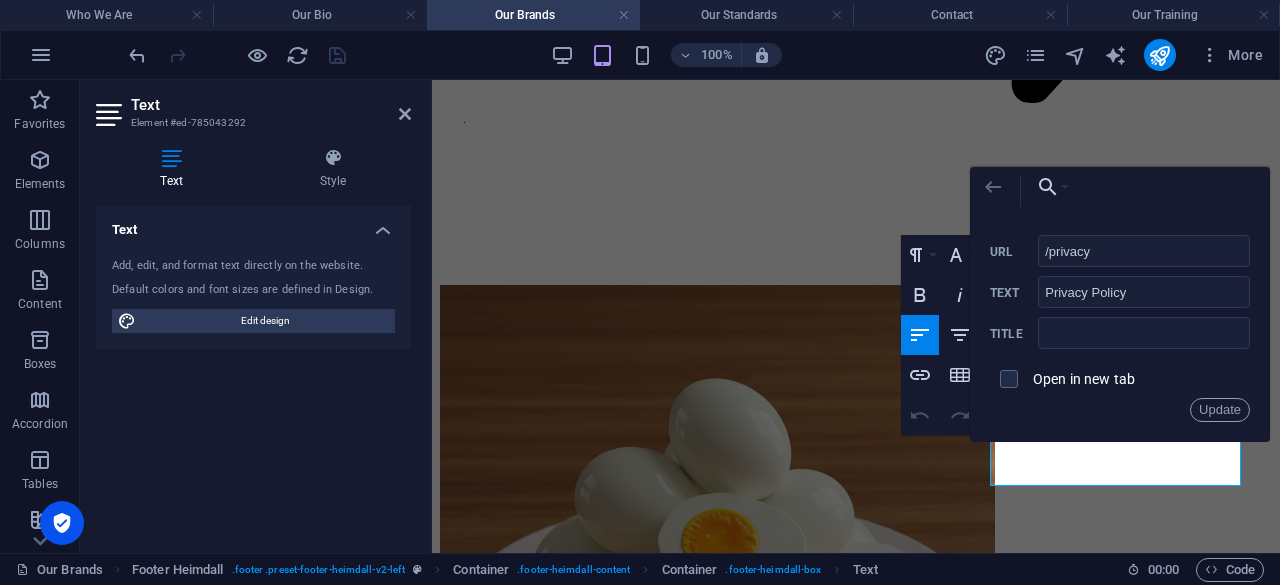 click 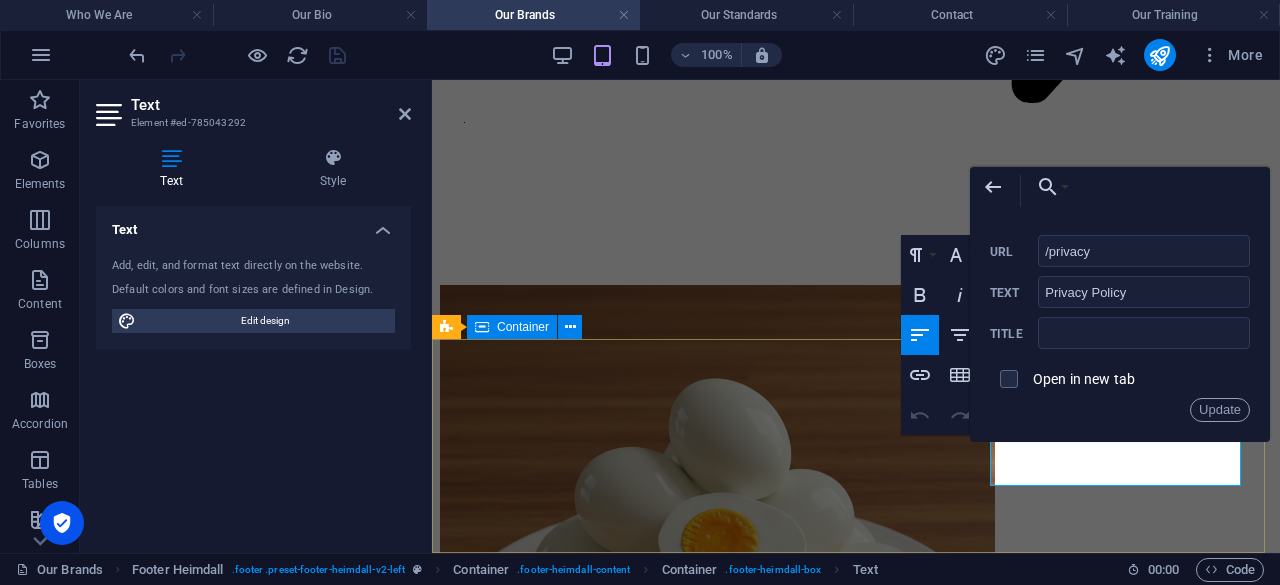 click on "Contact [EMAIL_ADDRESS][DOMAIN_NAME] Legal Notice  |  Privacy Policy" at bounding box center (856, 10533) 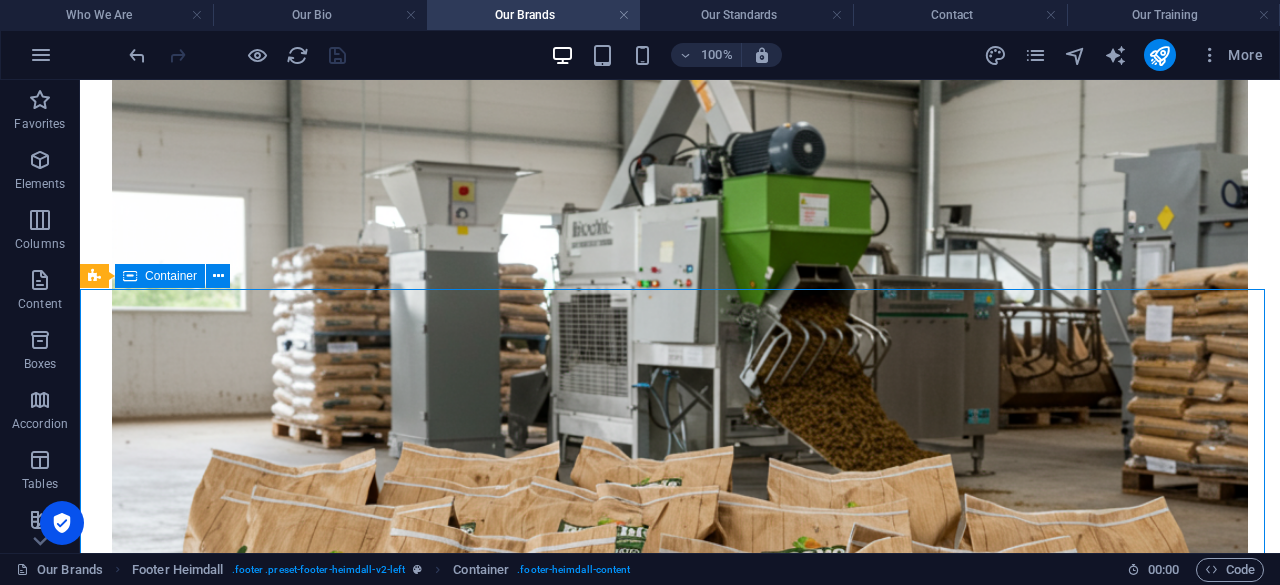 scroll, scrollTop: 9698, scrollLeft: 0, axis: vertical 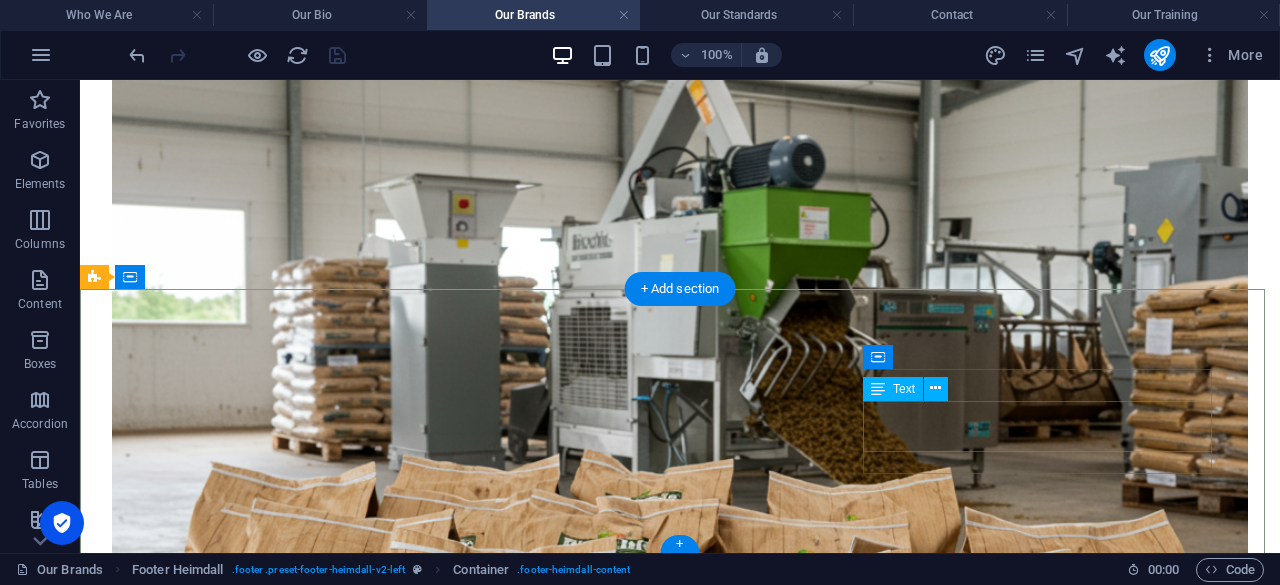 click on "[EMAIL_ADDRESS][DOMAIN_NAME] Legal Notice  |  Privacy Policy" at bounding box center [680, 17475] 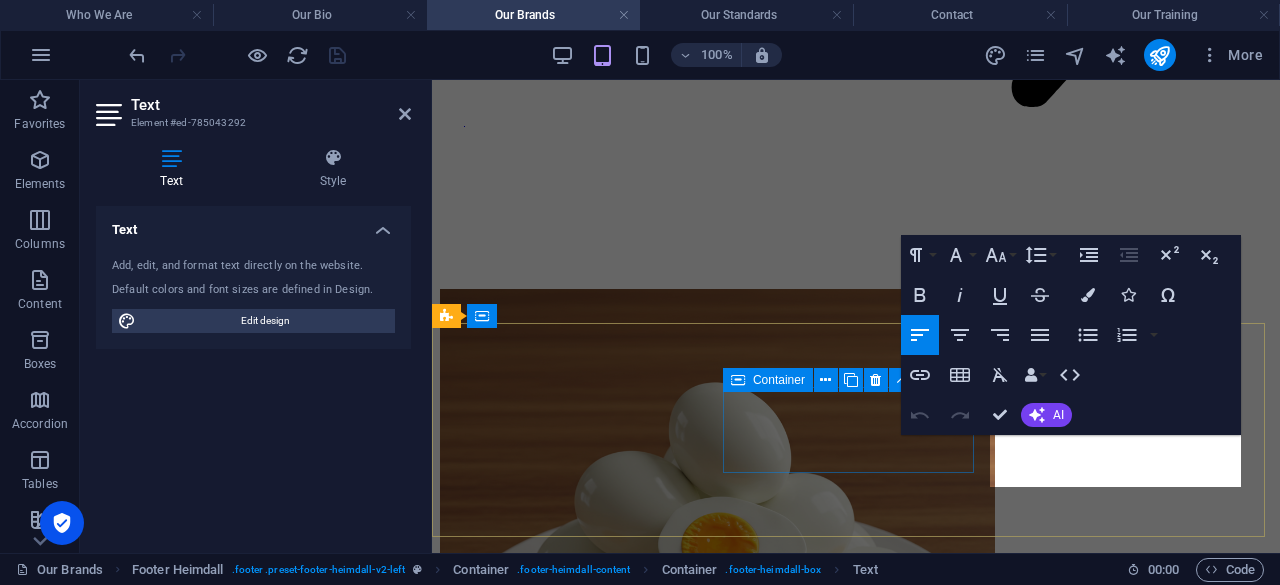scroll, scrollTop: 10247, scrollLeft: 0, axis: vertical 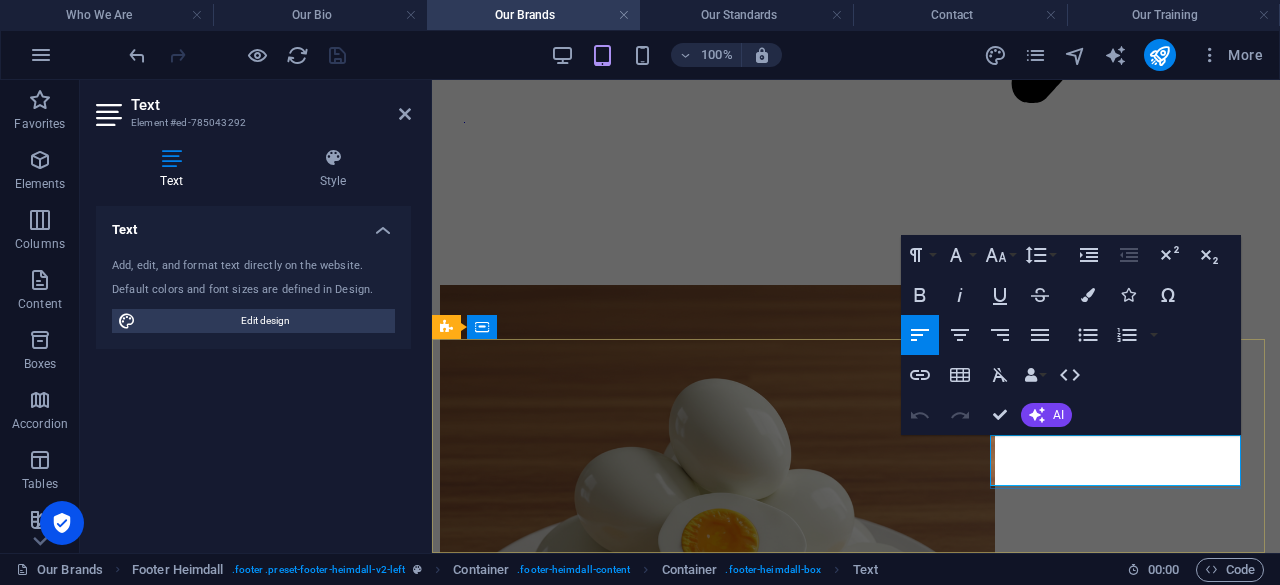 click on "Legal Notice" at bounding box center (481, 12138) 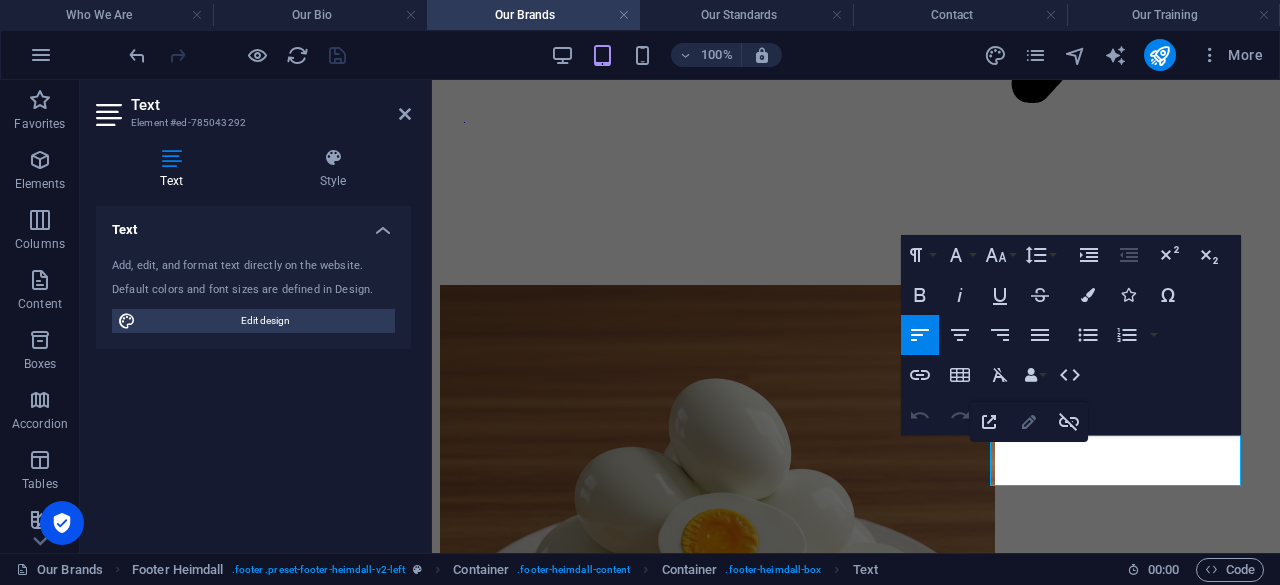 click 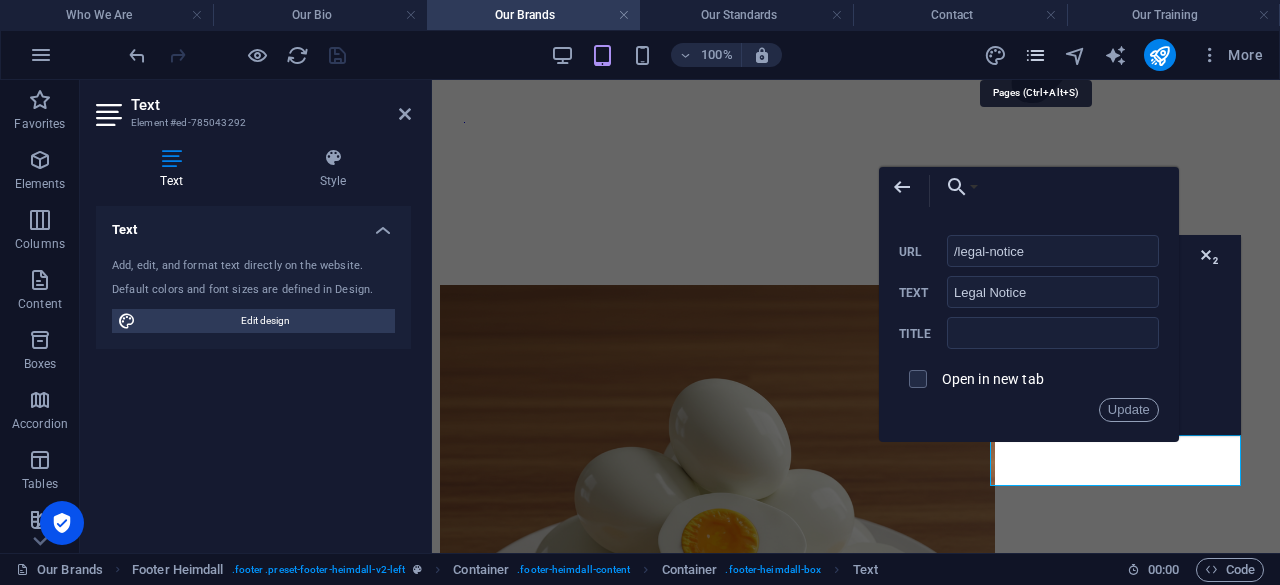 click at bounding box center (1035, 55) 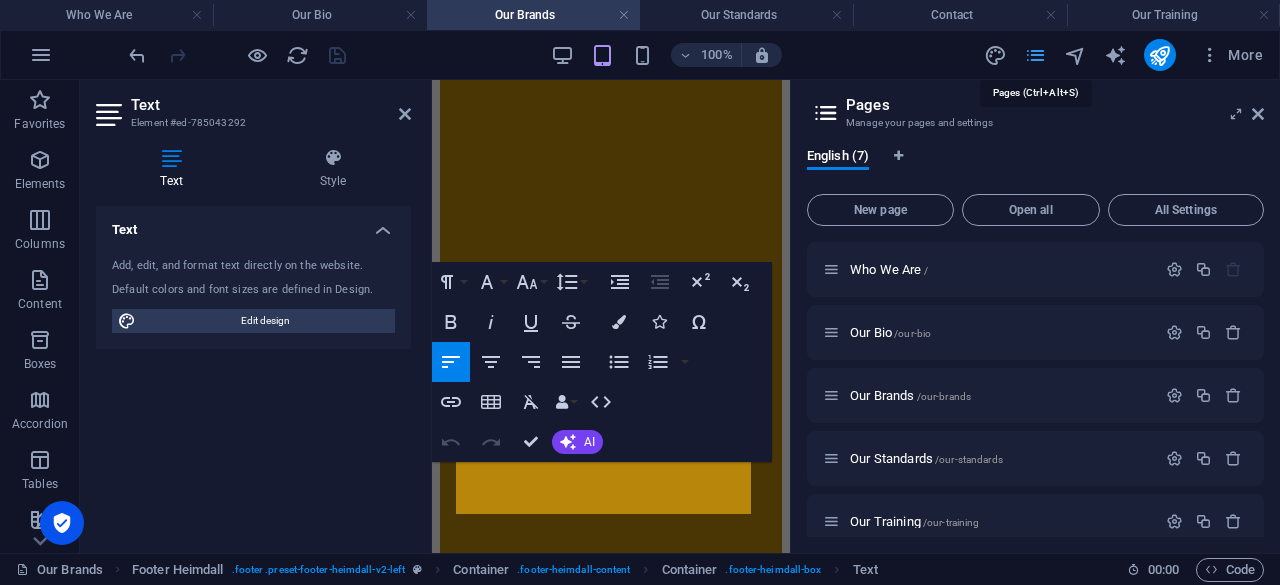 scroll, scrollTop: 11505, scrollLeft: 0, axis: vertical 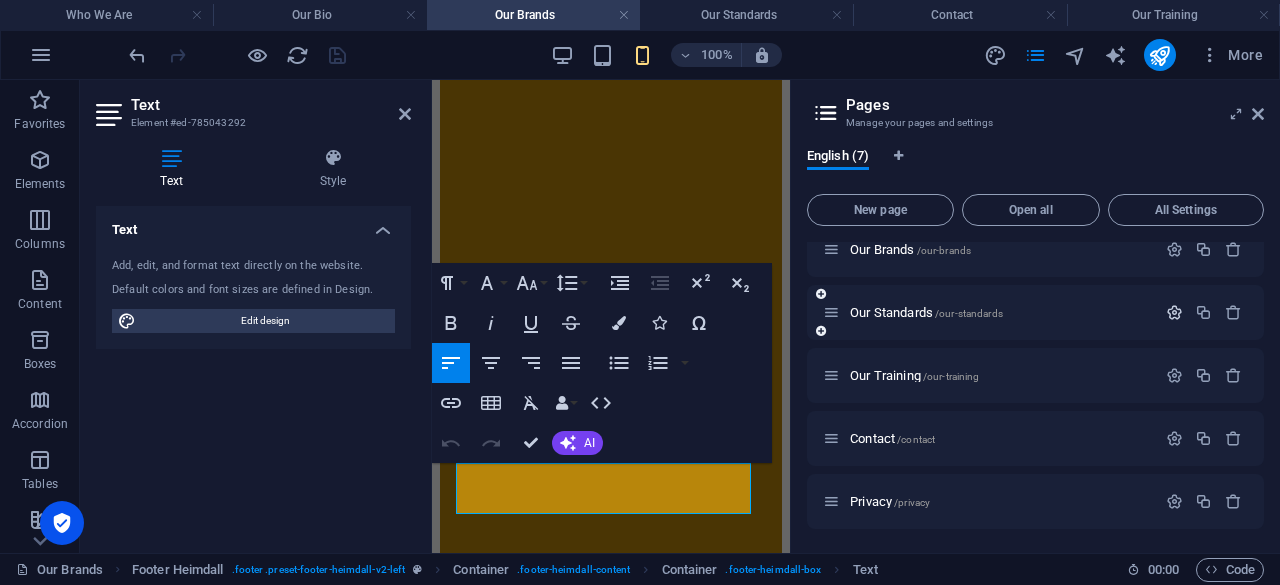 click at bounding box center (1174, 312) 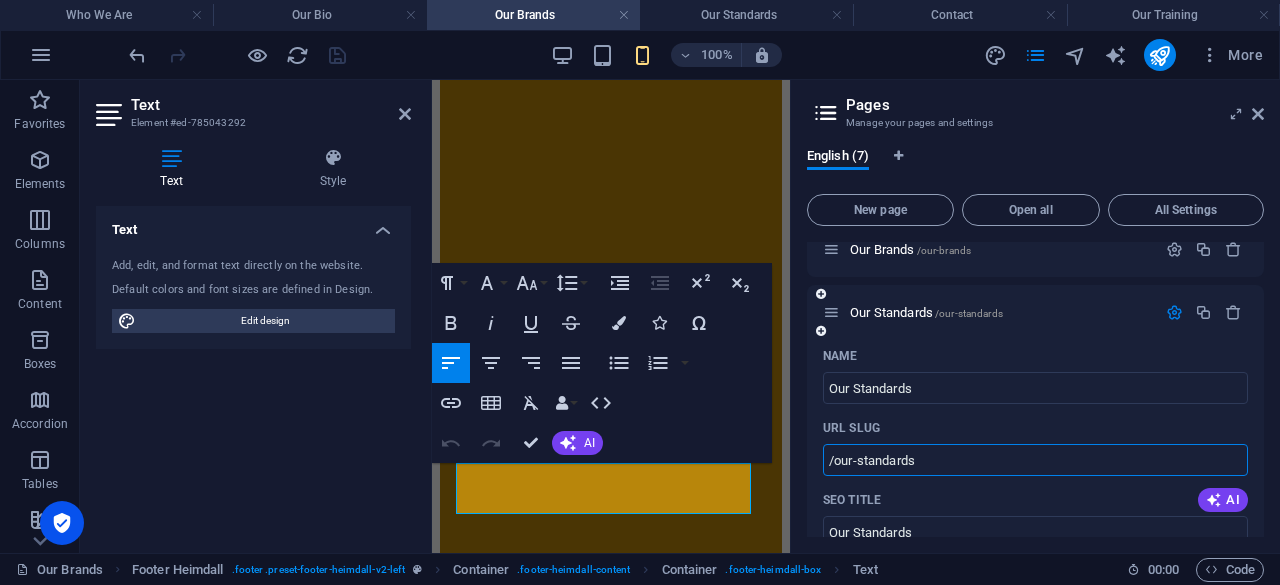 drag, startPoint x: 832, startPoint y: 461, endPoint x: 975, endPoint y: 477, distance: 143.89232 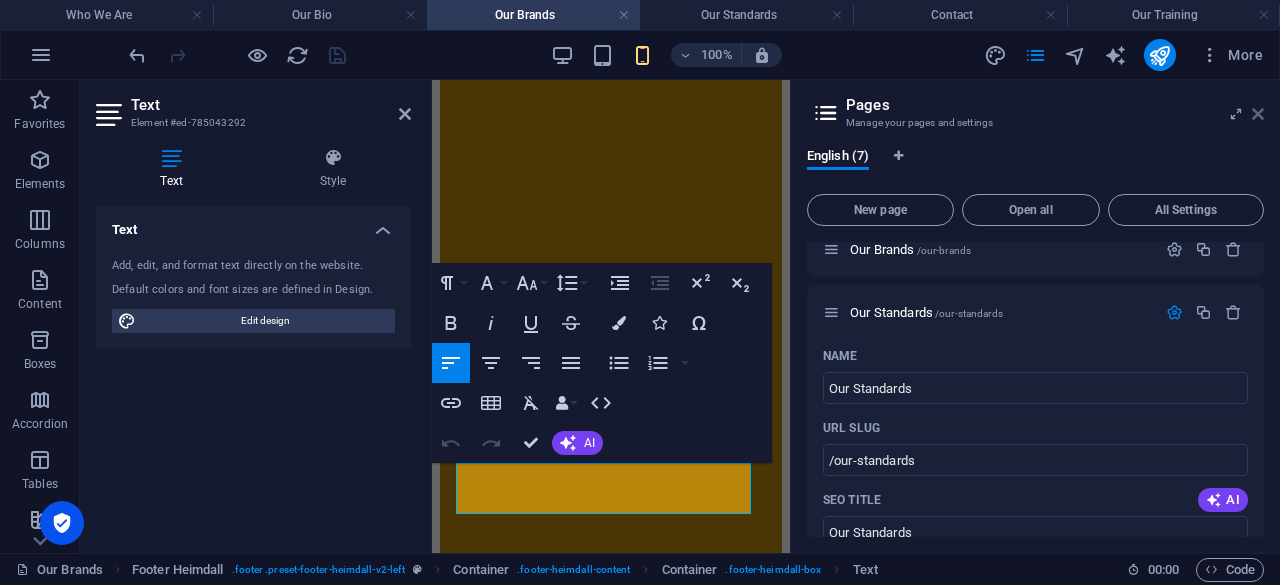 drag, startPoint x: 1259, startPoint y: 114, endPoint x: 820, endPoint y: 37, distance: 445.7017 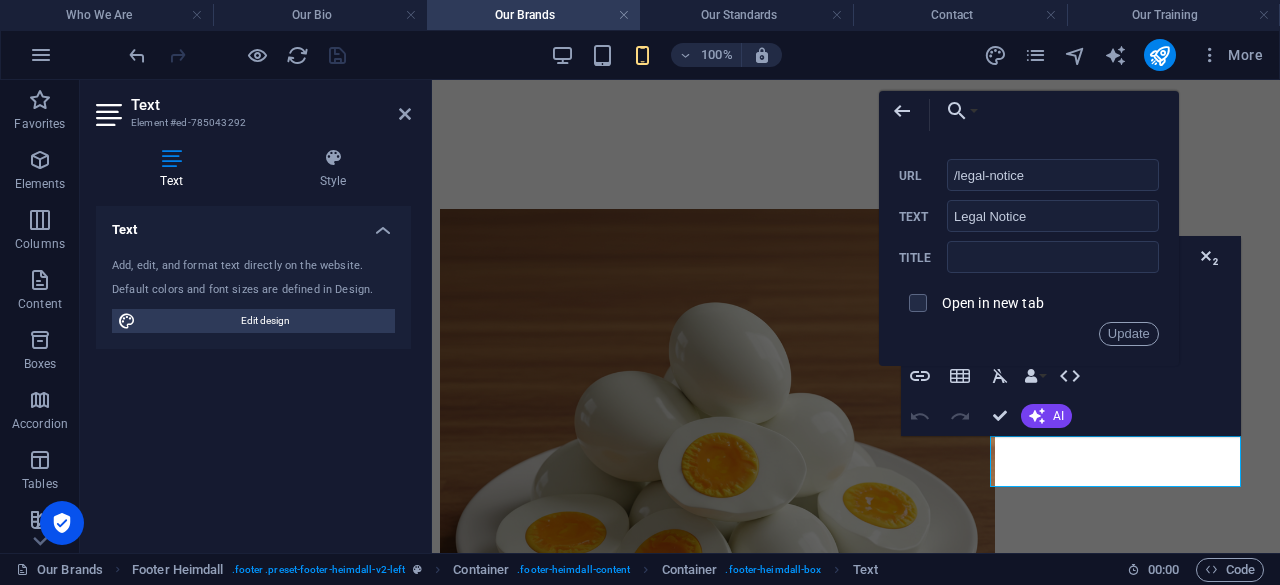 scroll, scrollTop: 10246, scrollLeft: 0, axis: vertical 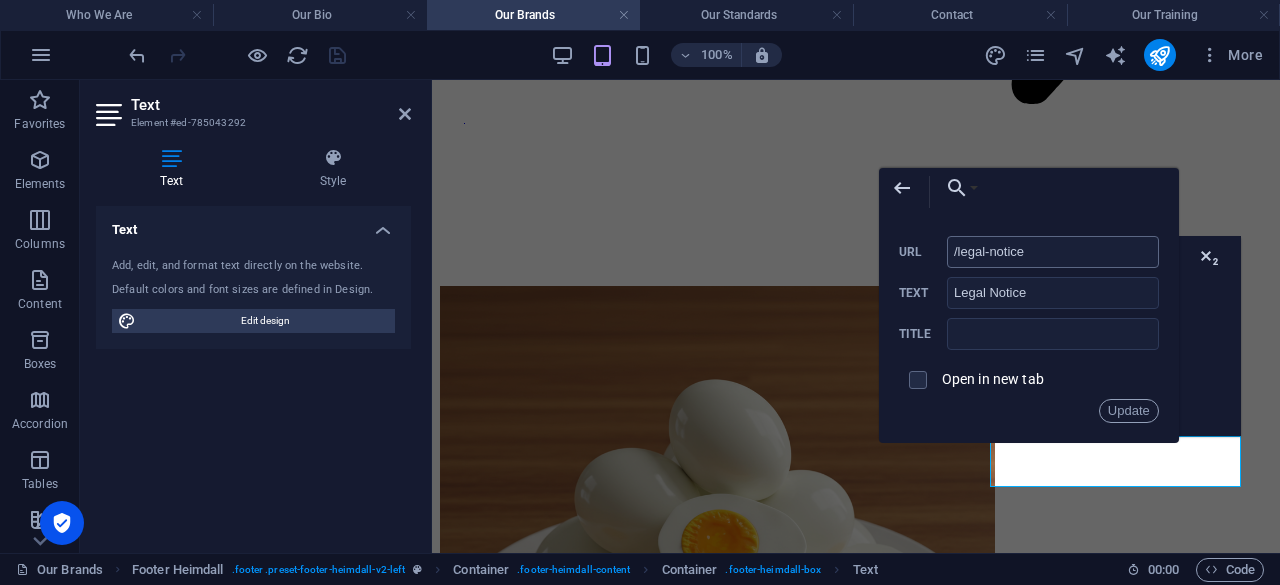drag, startPoint x: 957, startPoint y: 248, endPoint x: 1013, endPoint y: 249, distance: 56.008926 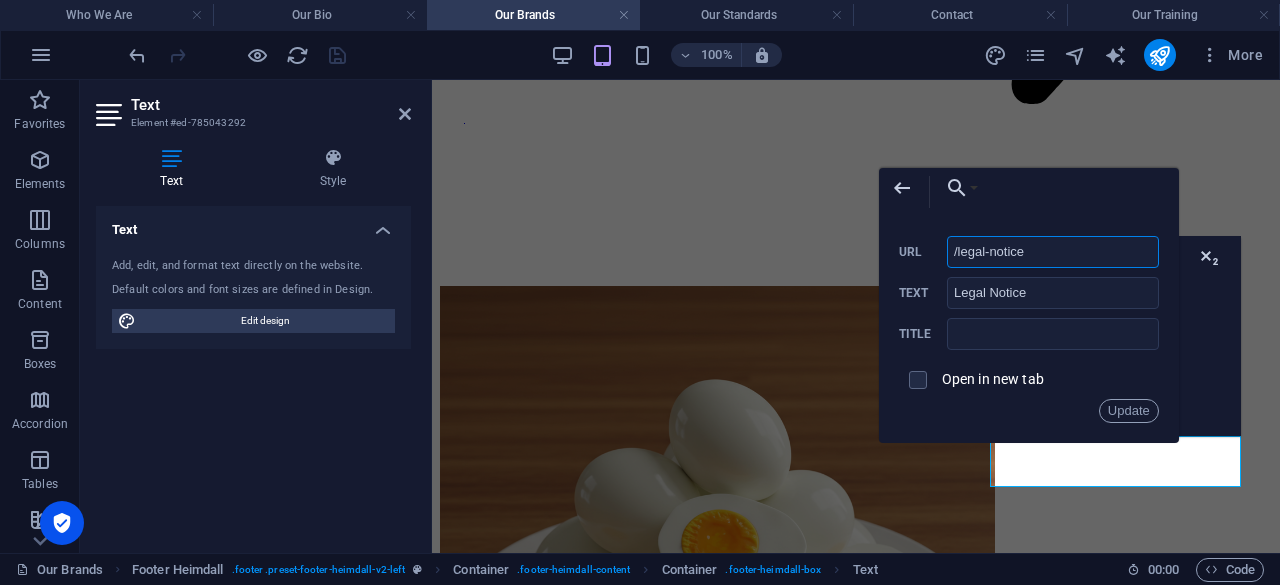 click on "/legal-notice" at bounding box center (1053, 252) 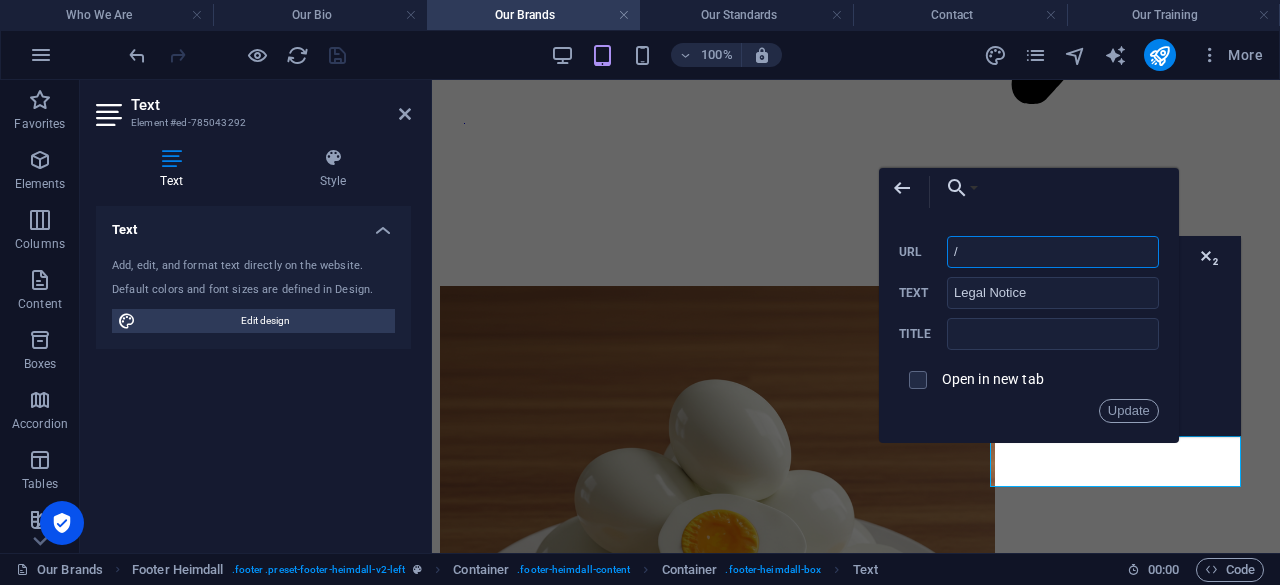 paste on "our-standards" 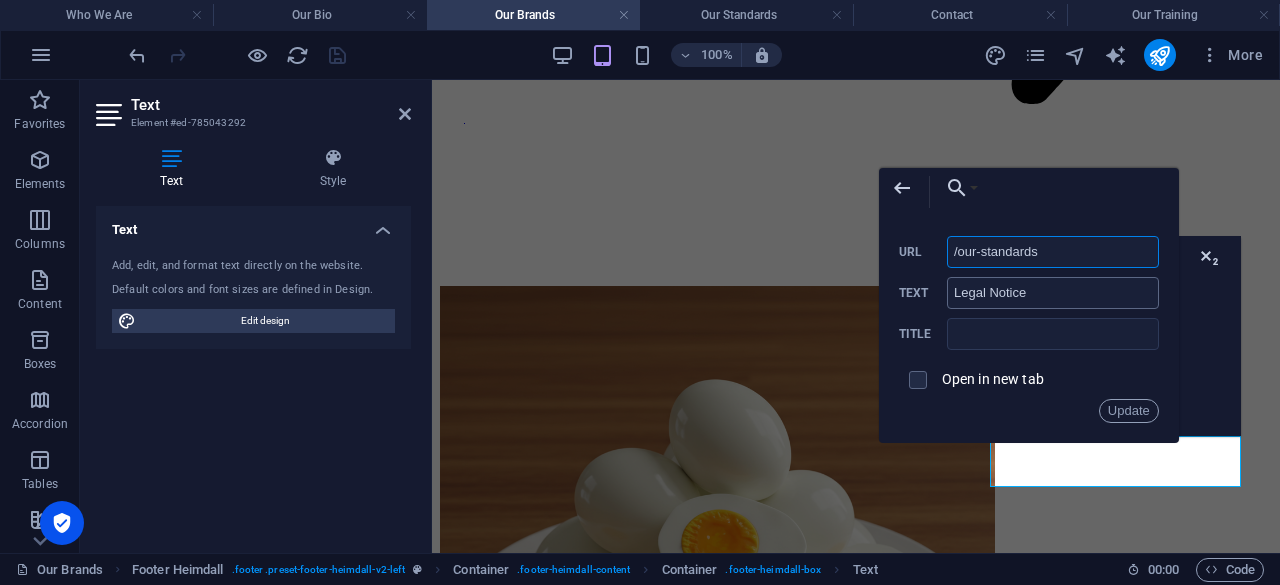 type on "/our-standards" 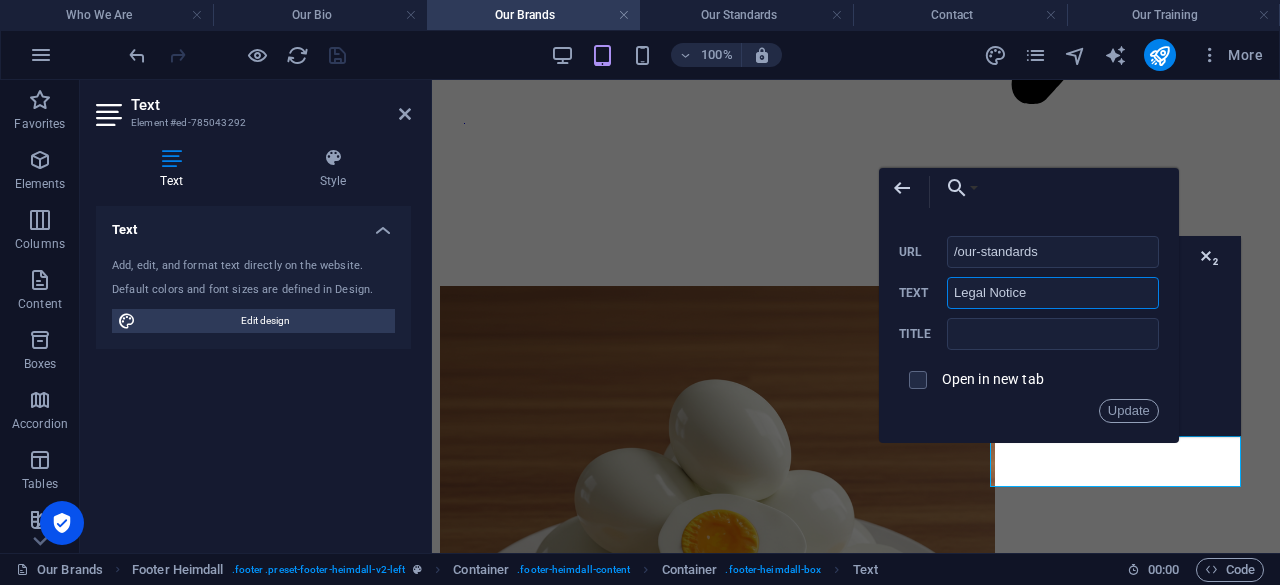 drag, startPoint x: 1034, startPoint y: 292, endPoint x: 910, endPoint y: 292, distance: 124 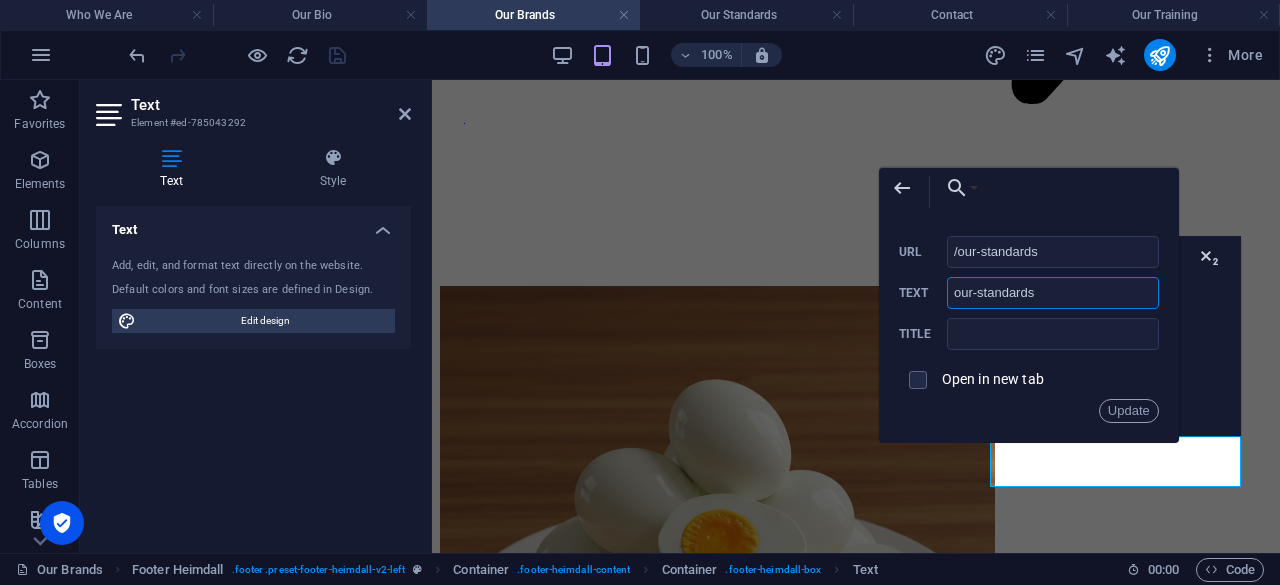 click on "our-standards" at bounding box center [1053, 293] 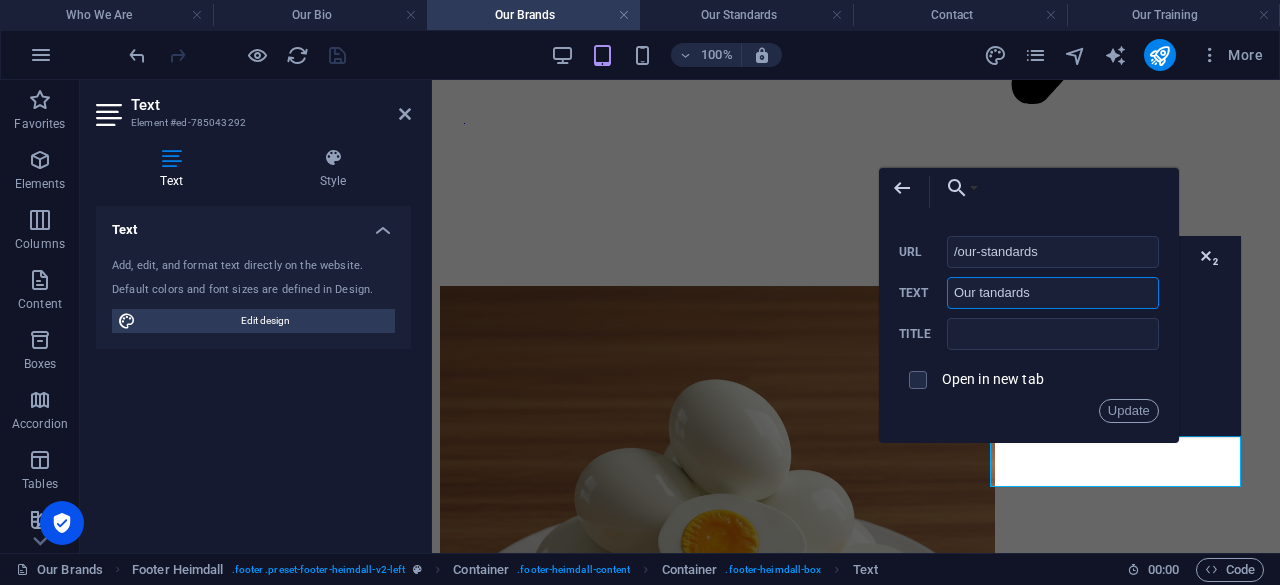type on "Our Standards" 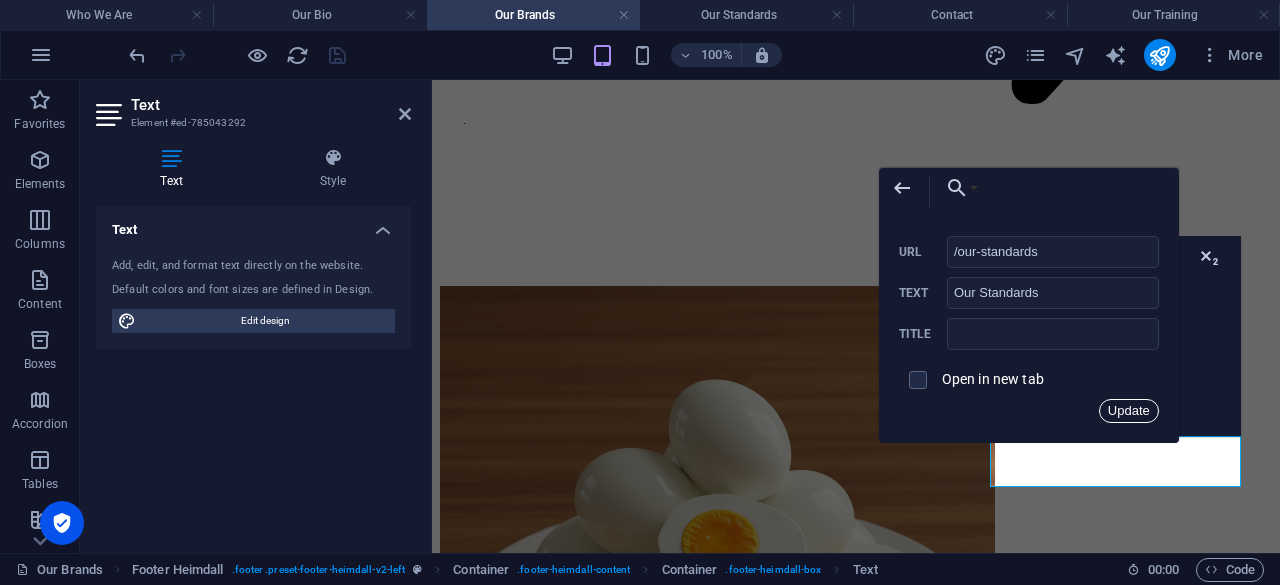 click on "Update" at bounding box center (1129, 411) 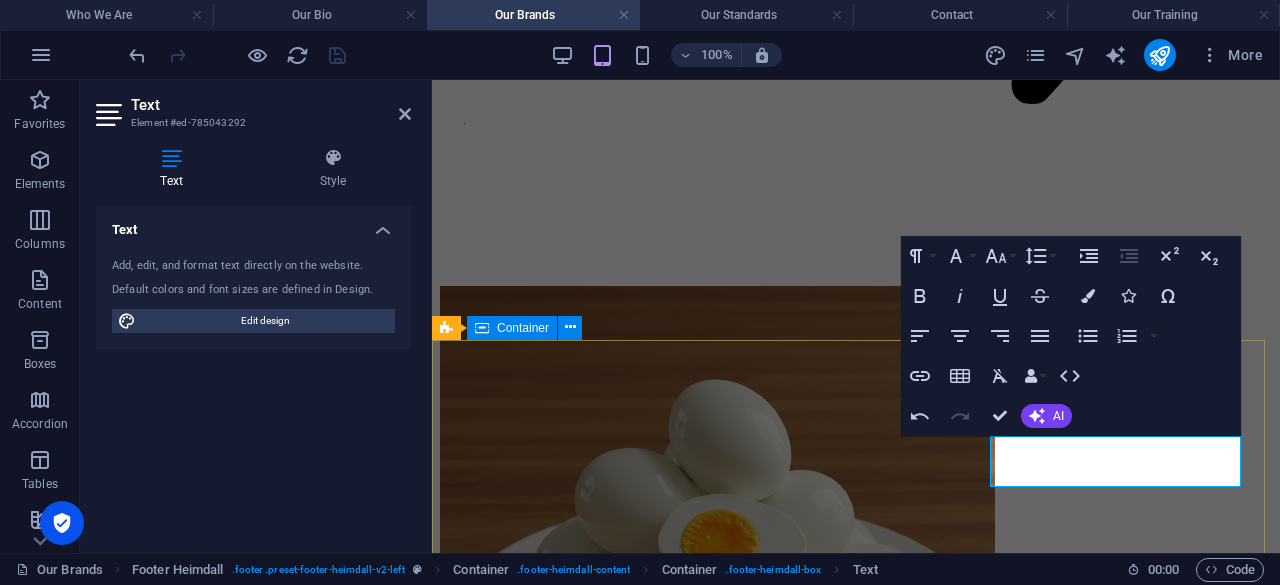 drag, startPoint x: 1086, startPoint y: 508, endPoint x: 1440, endPoint y: 511, distance: 354.01273 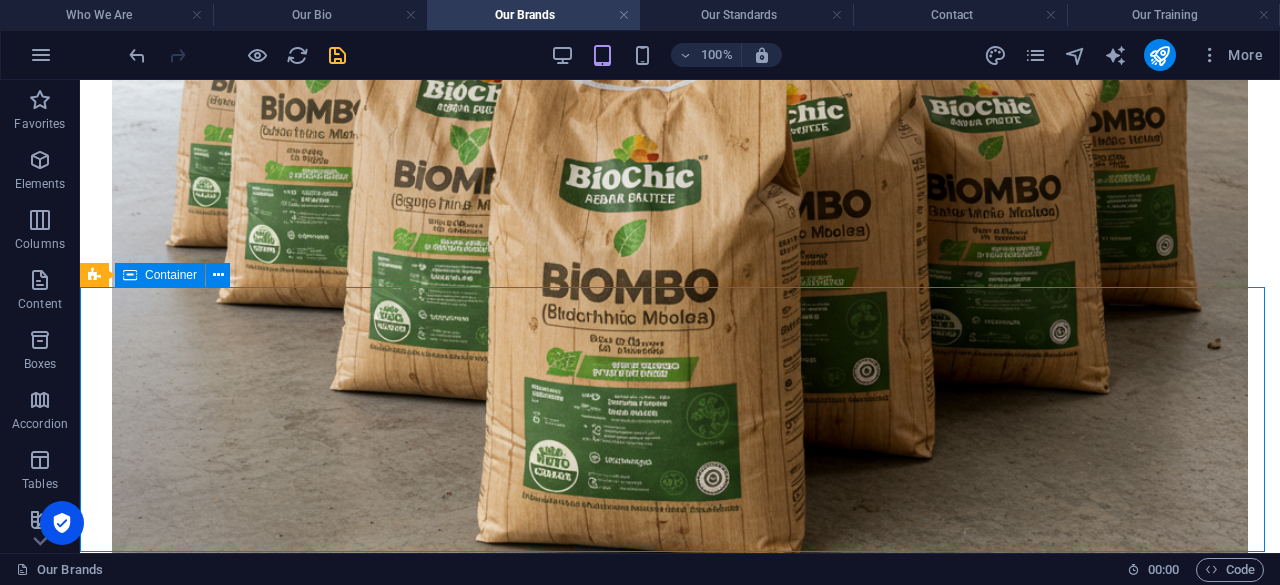scroll, scrollTop: 9698, scrollLeft: 0, axis: vertical 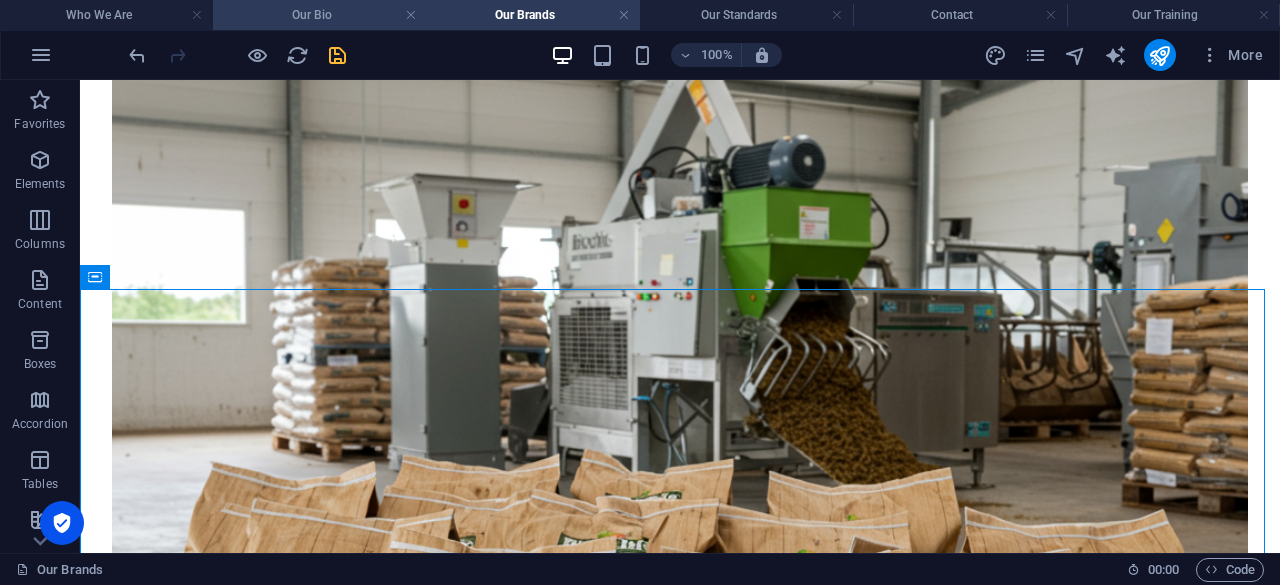 click on "Our Bio" at bounding box center (319, 15) 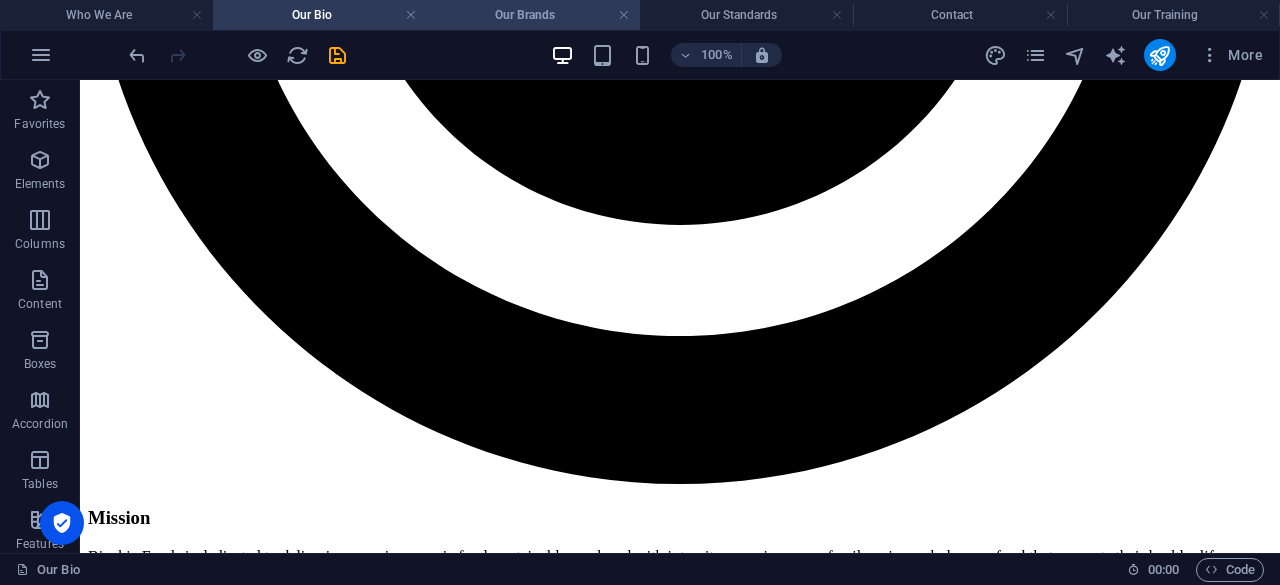 click on "Our Brands" at bounding box center [533, 15] 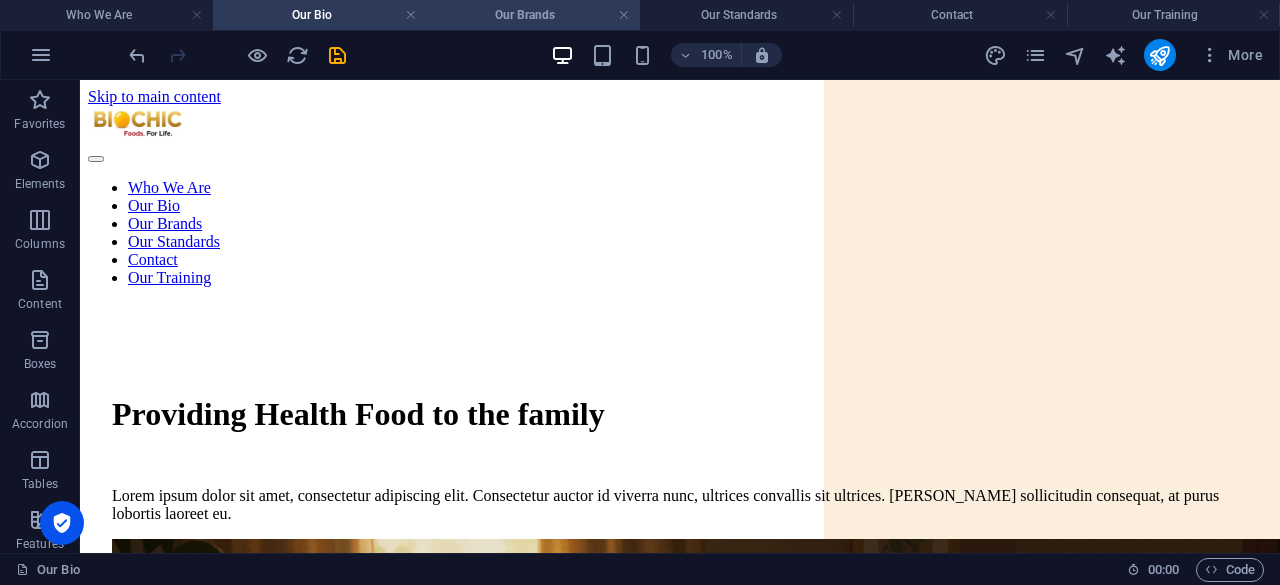 scroll, scrollTop: 9698, scrollLeft: 0, axis: vertical 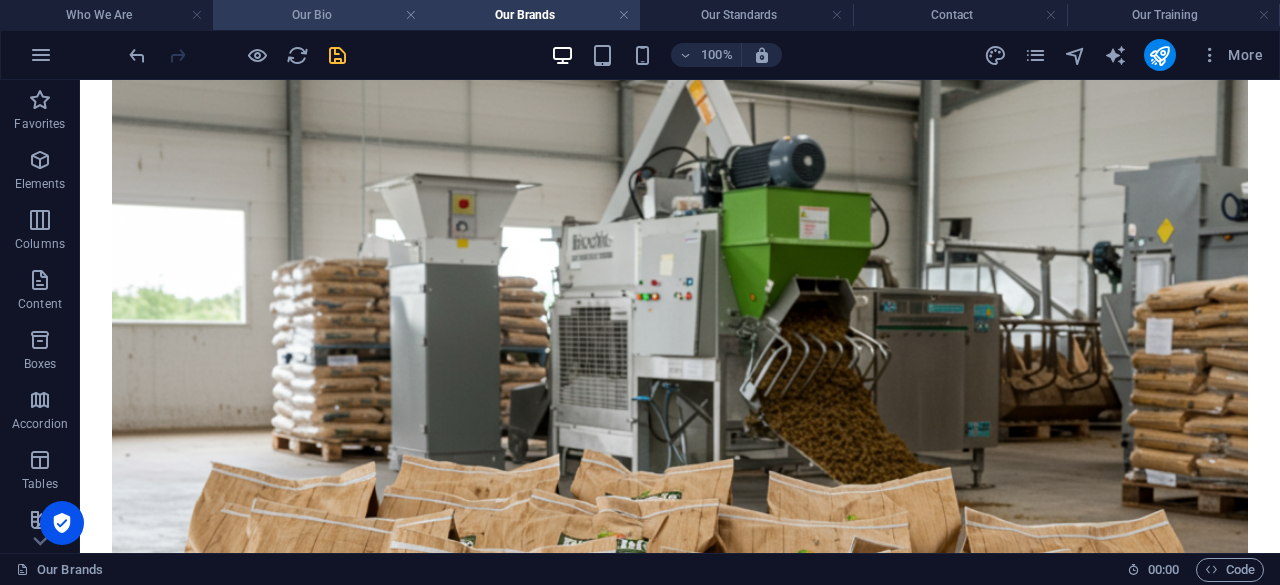 click on "Our Bio" at bounding box center [319, 15] 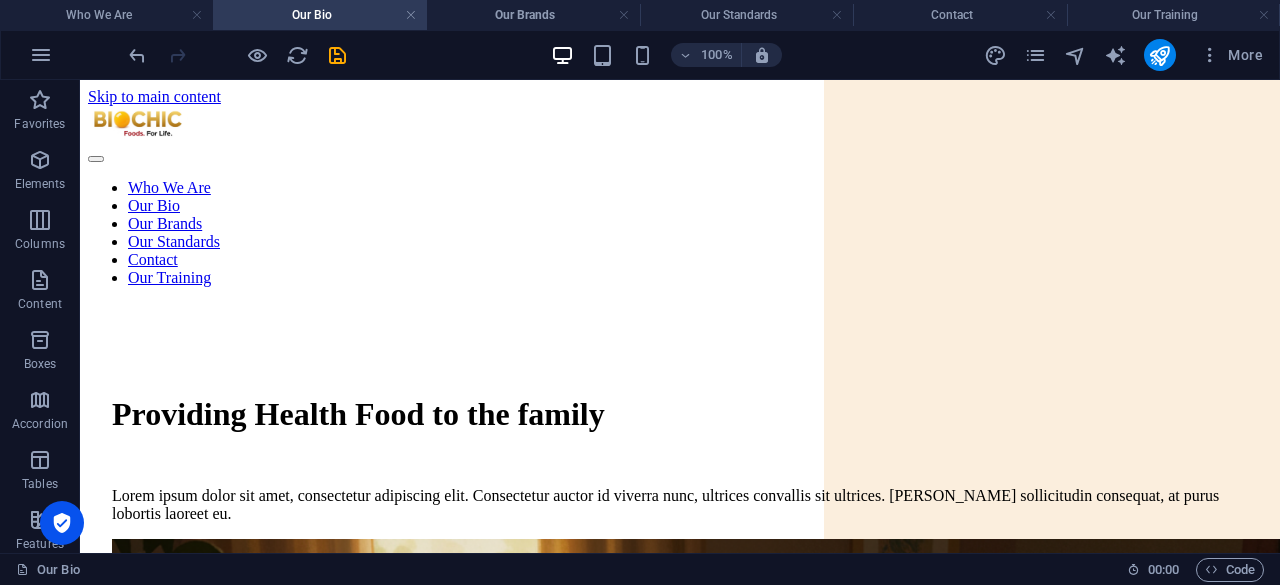 scroll, scrollTop: 0, scrollLeft: 0, axis: both 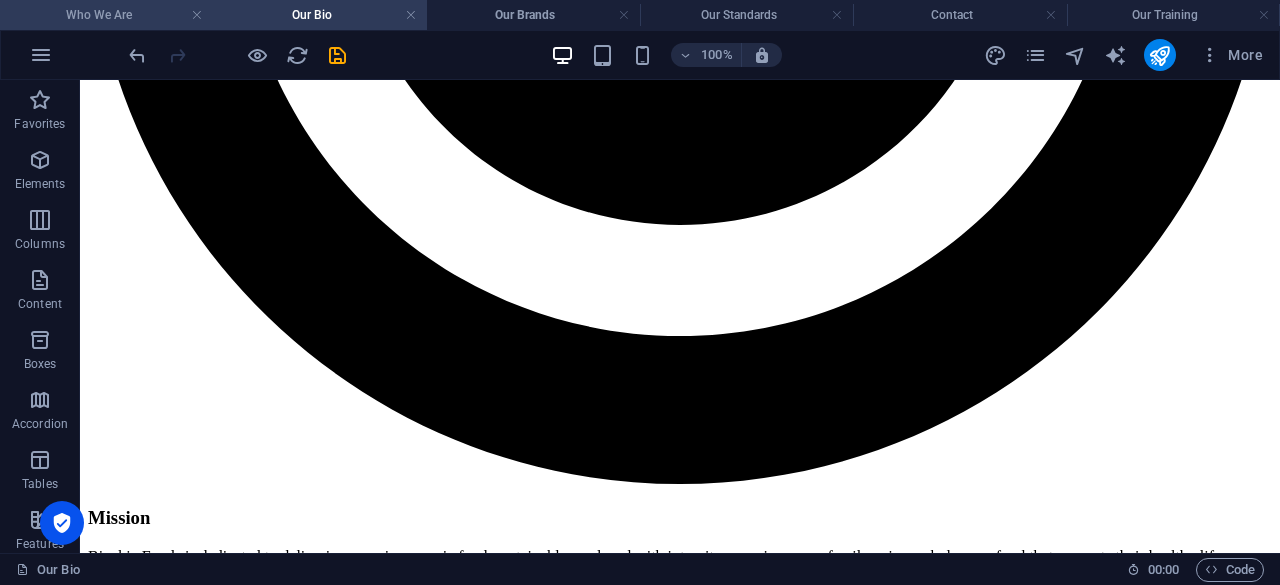 click on "Who We Are" at bounding box center [106, 15] 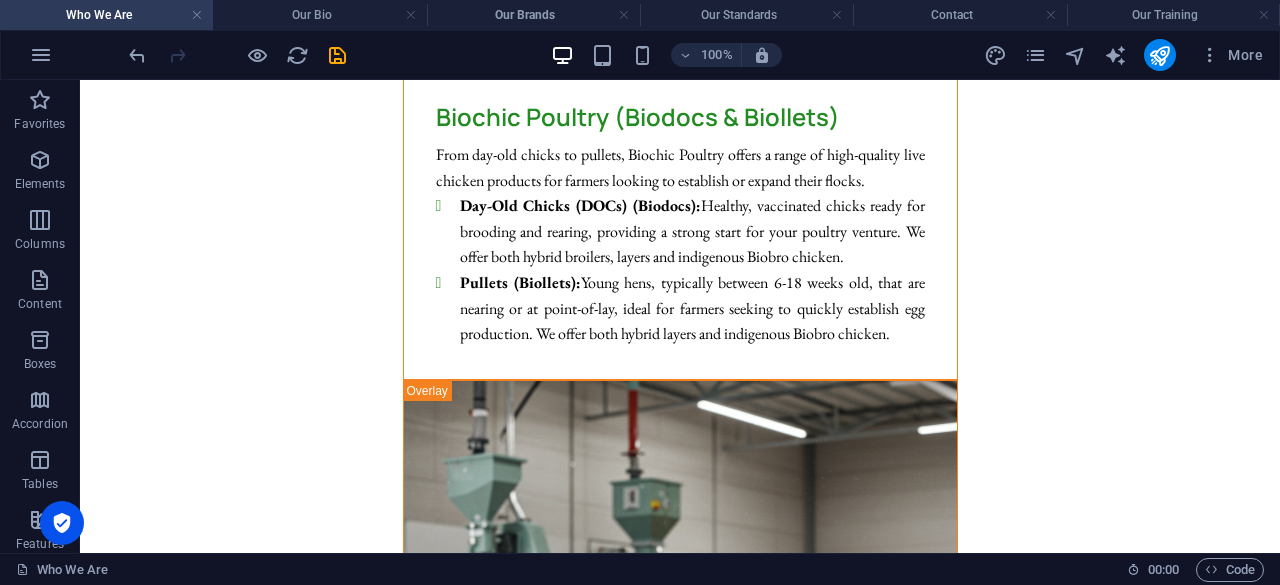 scroll, scrollTop: 0, scrollLeft: 0, axis: both 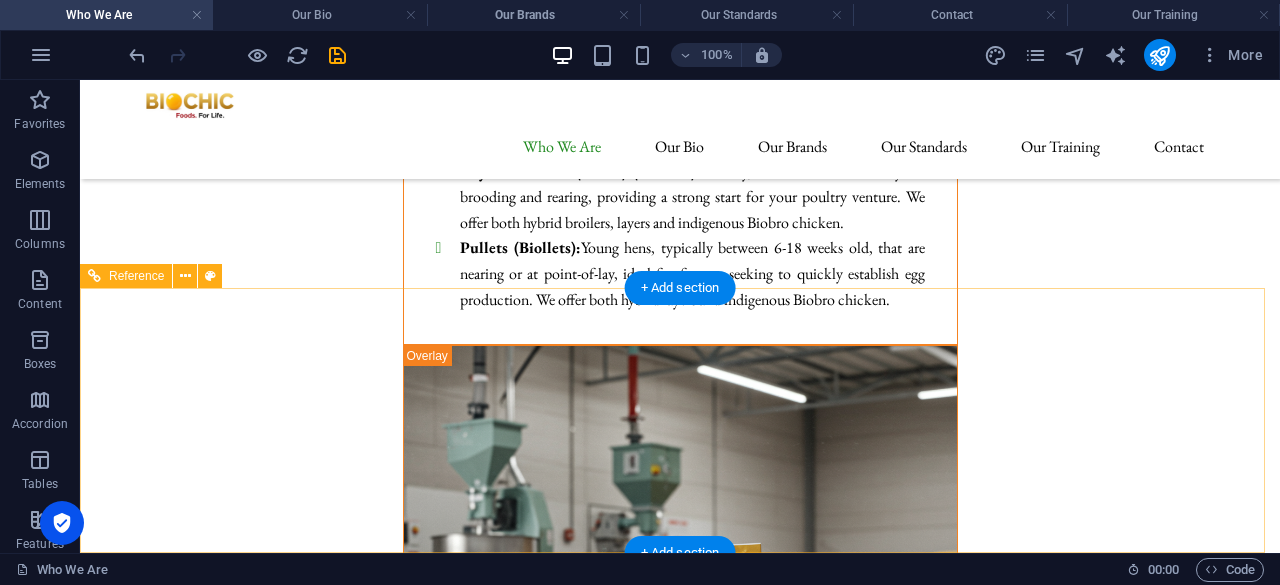 click on "[EMAIL_ADDRESS][DOMAIN_NAME] Legal Notice  |  Privacy Policy" at bounding box center [278, 9143] 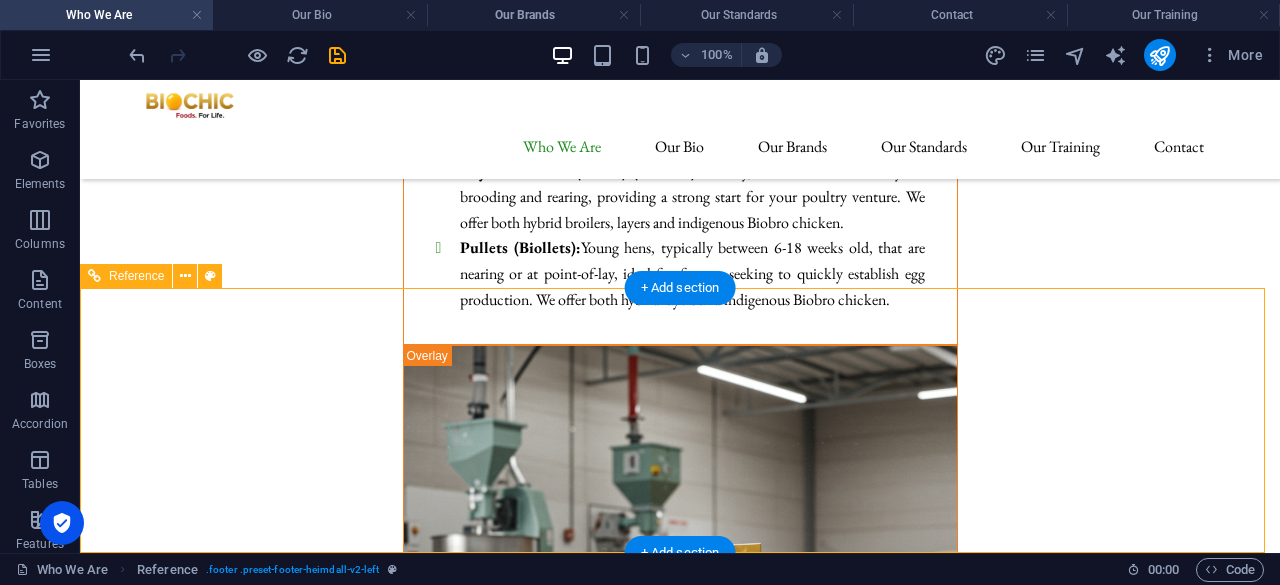 click on "[EMAIL_ADDRESS][DOMAIN_NAME] Legal Notice  |  Privacy Policy" at bounding box center (278, 9143) 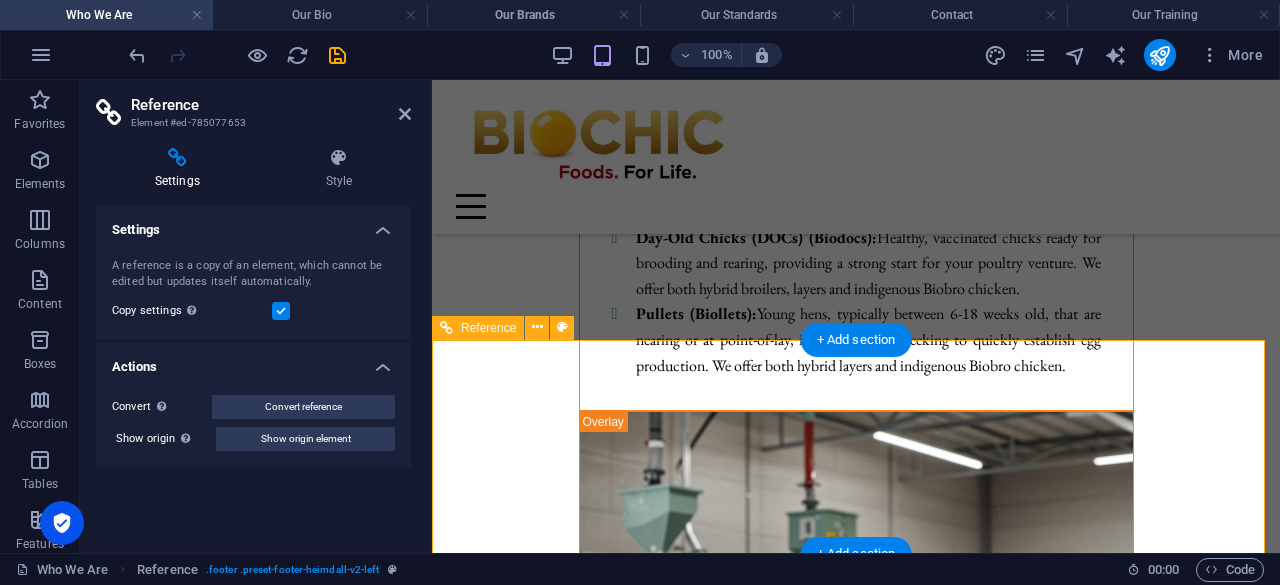 scroll, scrollTop: 11076, scrollLeft: 0, axis: vertical 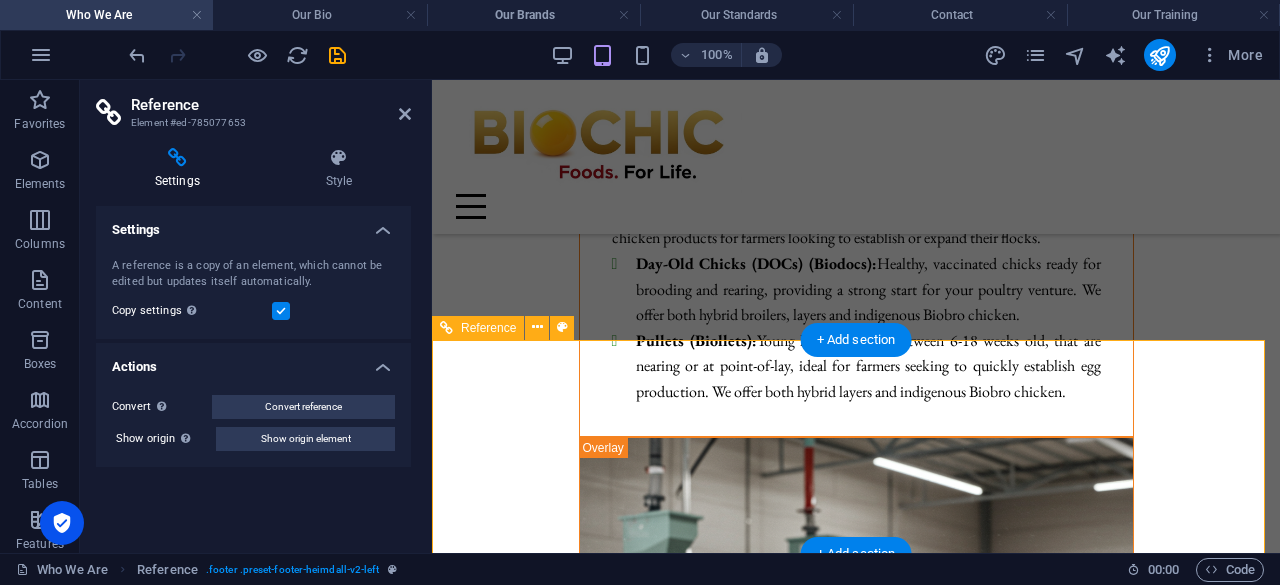 click on "[EMAIL_ADDRESS][DOMAIN_NAME] Legal Notice  |  Privacy Policy" at bounding box center (584, 8398) 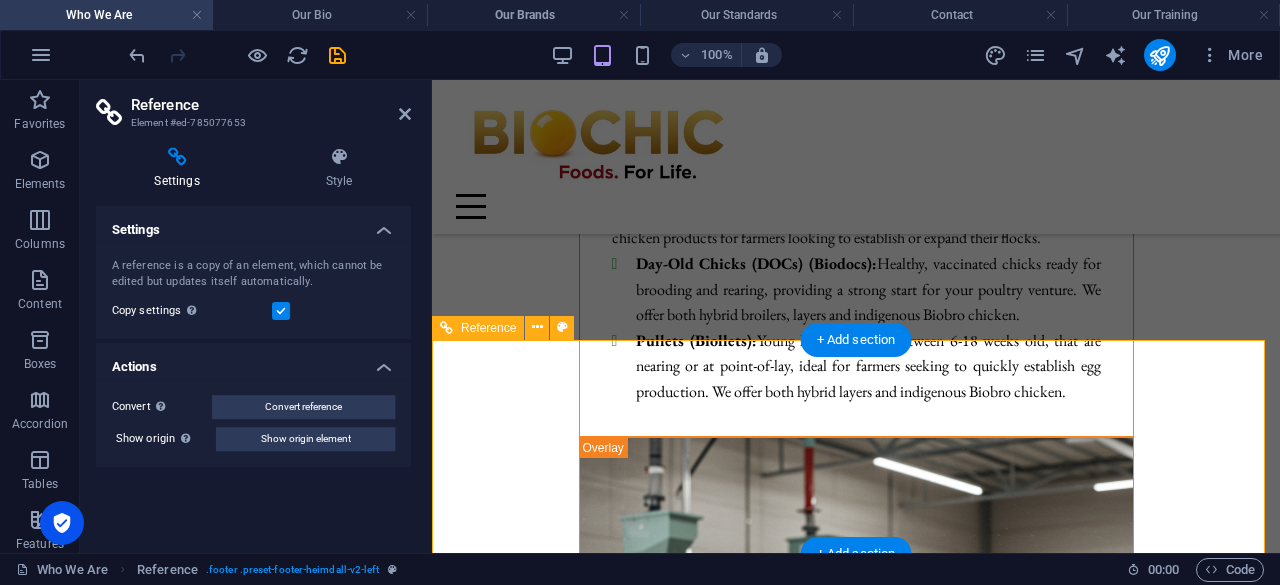 click on "[EMAIL_ADDRESS][DOMAIN_NAME] Legal Notice  |  Privacy Policy" at bounding box center [584, 8398] 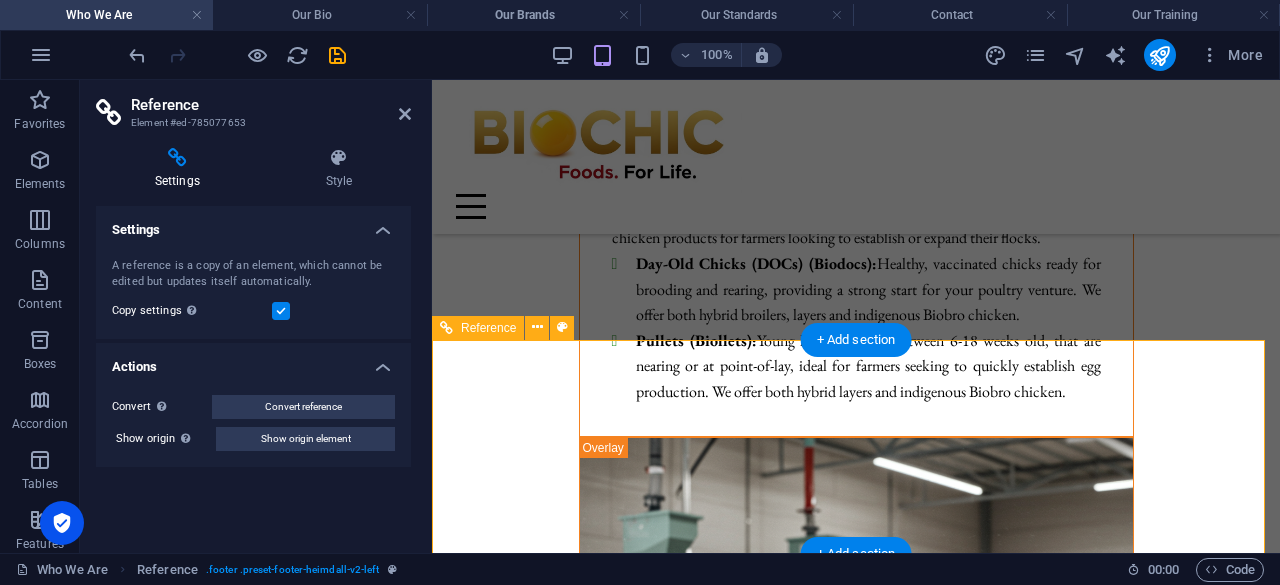 click on "[EMAIL_ADDRESS][DOMAIN_NAME] Legal Notice  |  Privacy Policy" at bounding box center (584, 8398) 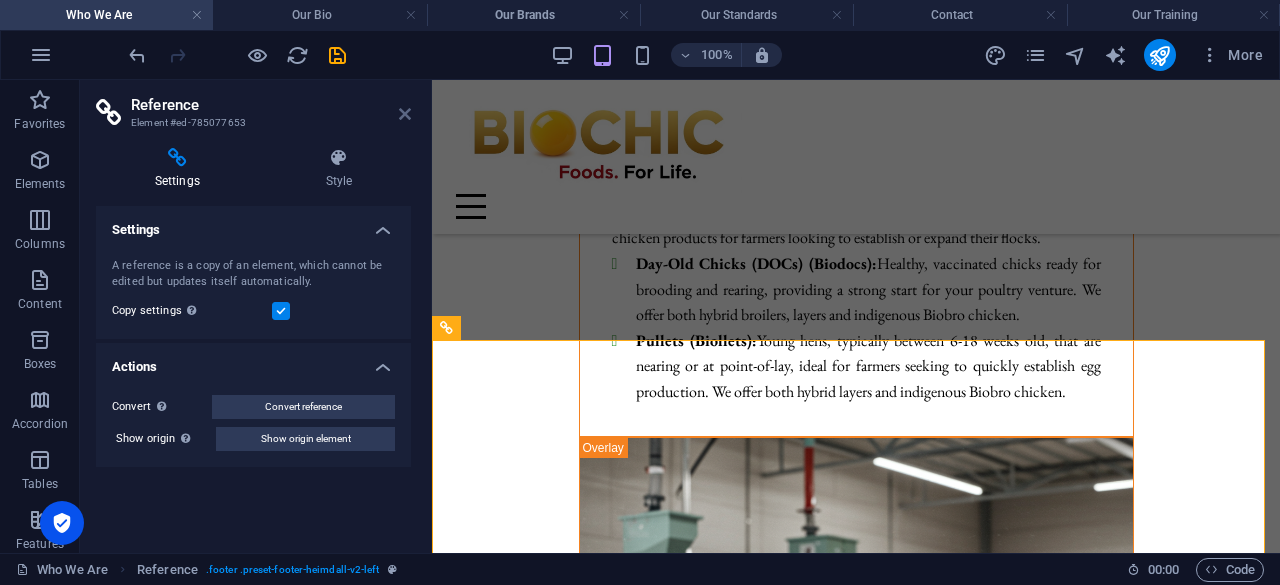 click at bounding box center (405, 114) 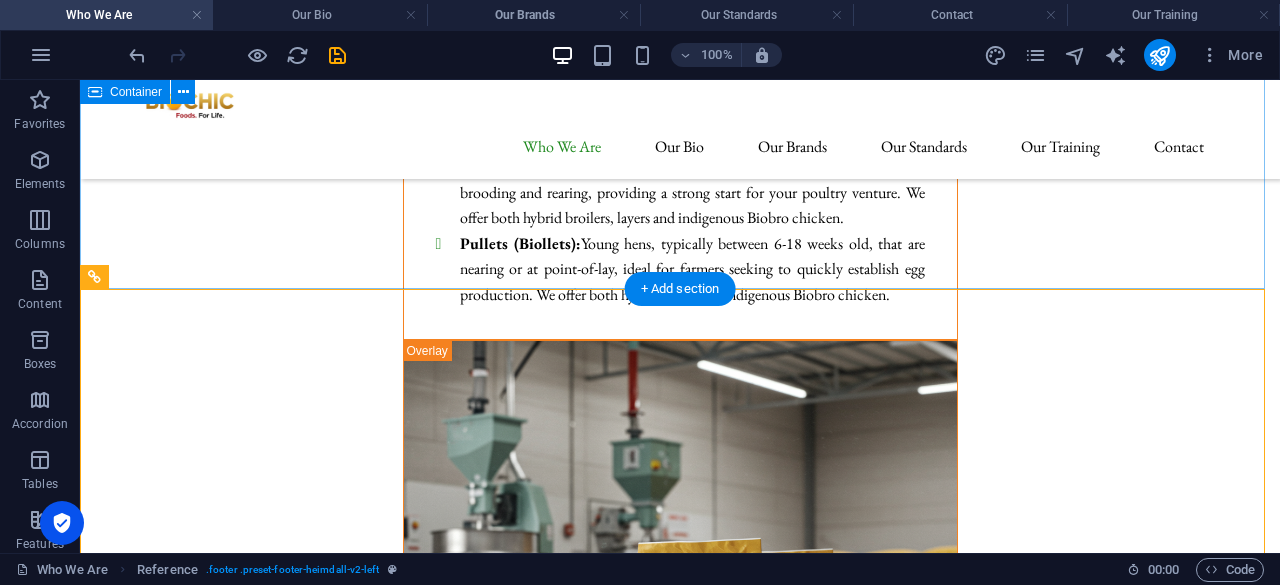 scroll, scrollTop: 10715, scrollLeft: 0, axis: vertical 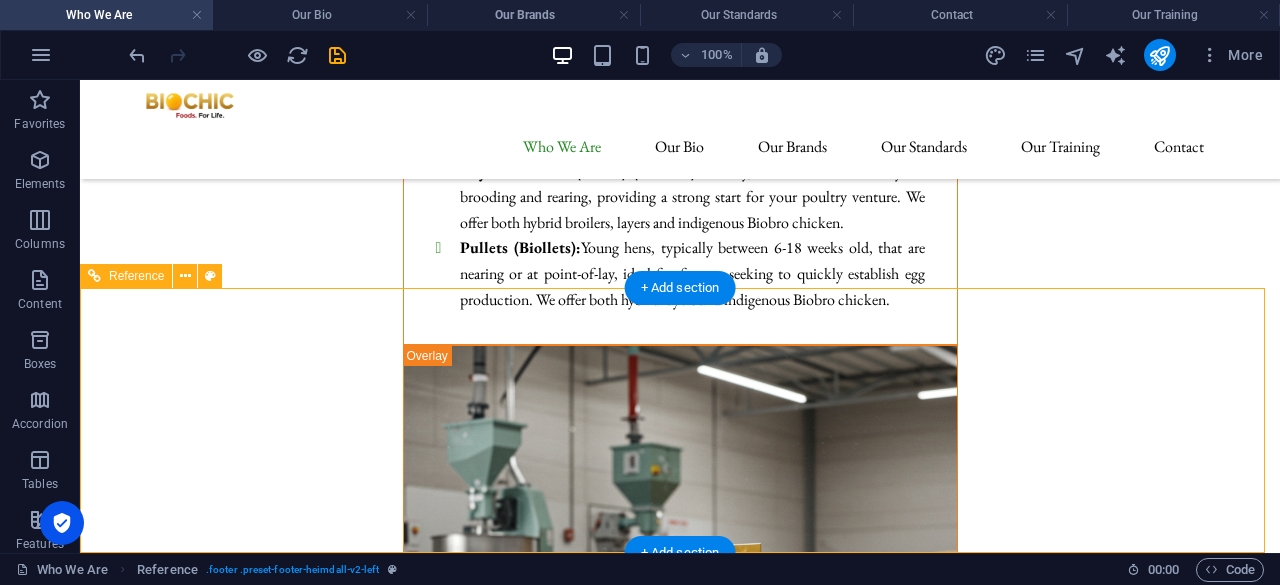 click on "[EMAIL_ADDRESS][DOMAIN_NAME] Legal Notice  |  Privacy Policy" at bounding box center [278, 9143] 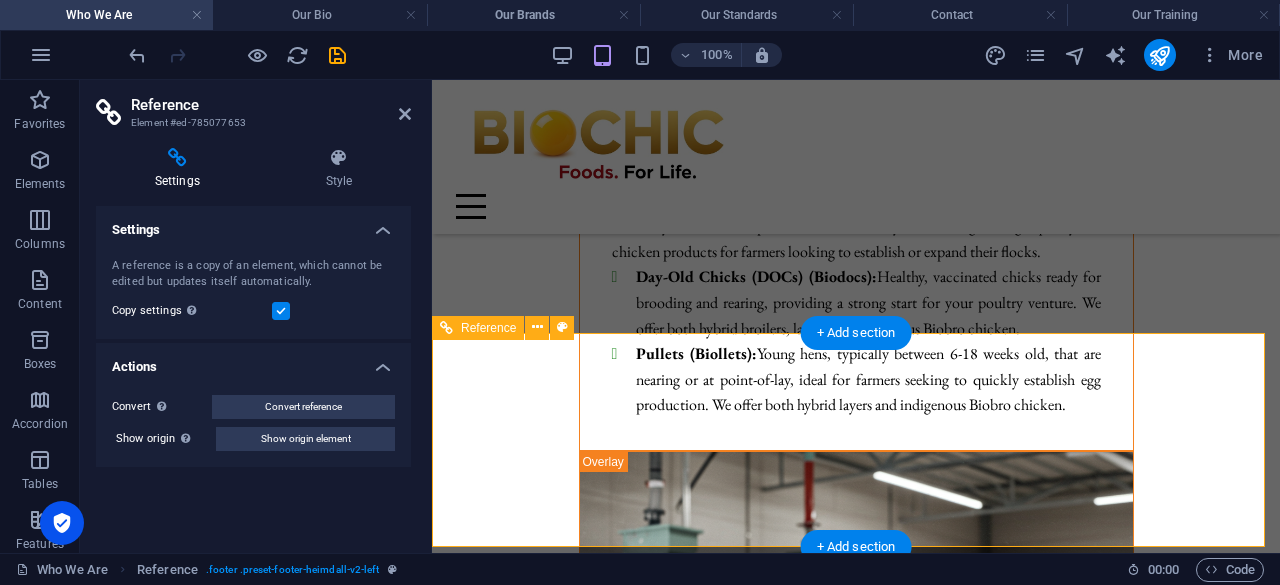 scroll, scrollTop: 11076, scrollLeft: 0, axis: vertical 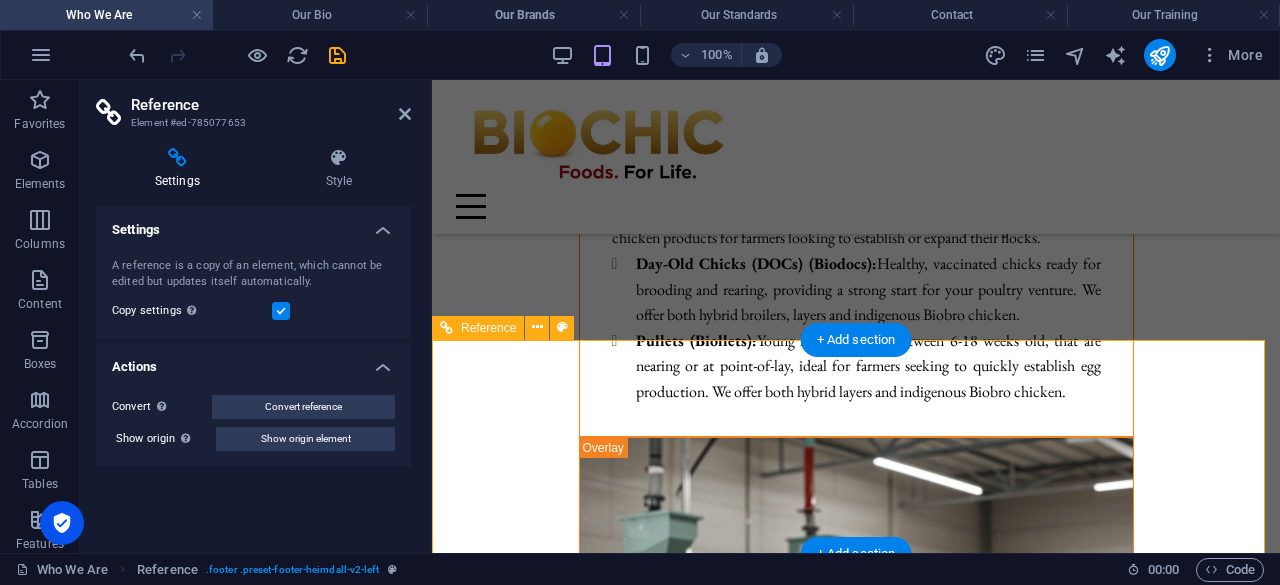 click on "[EMAIL_ADDRESS][DOMAIN_NAME] Legal Notice  |  Privacy Policy" at bounding box center (584, 8398) 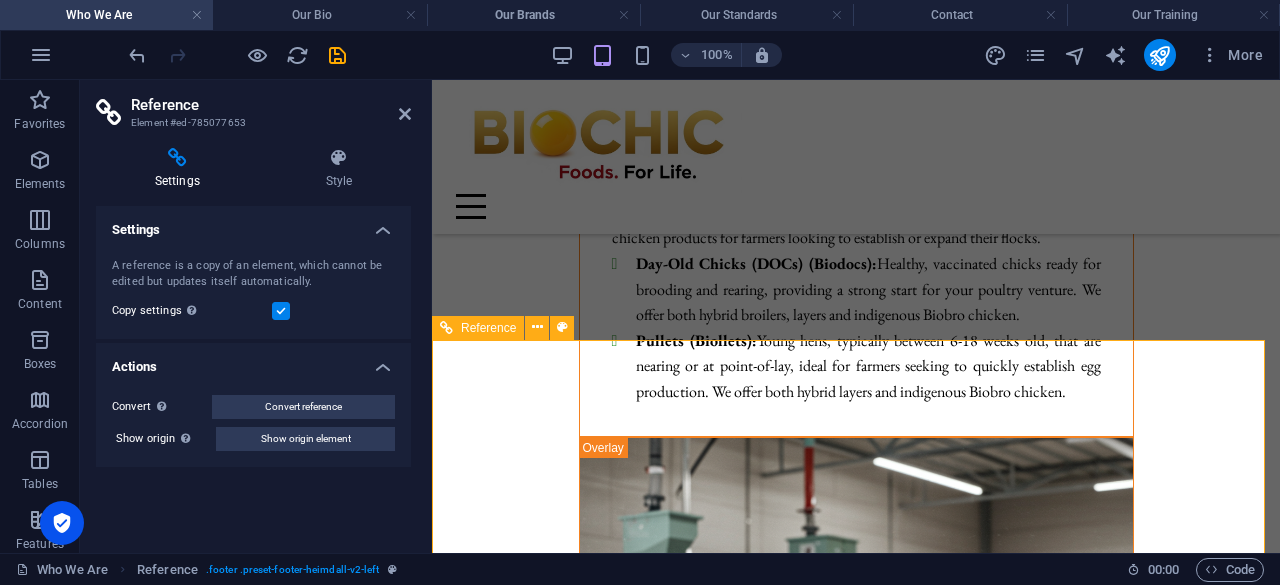click on "Reference" at bounding box center (488, 328) 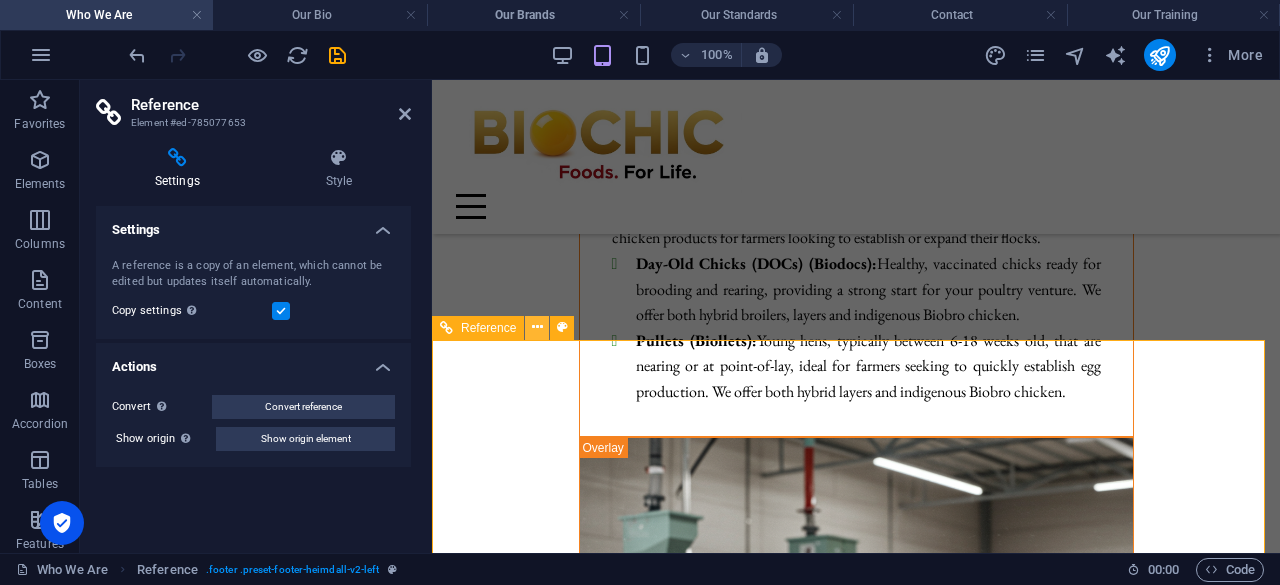 click at bounding box center [537, 327] 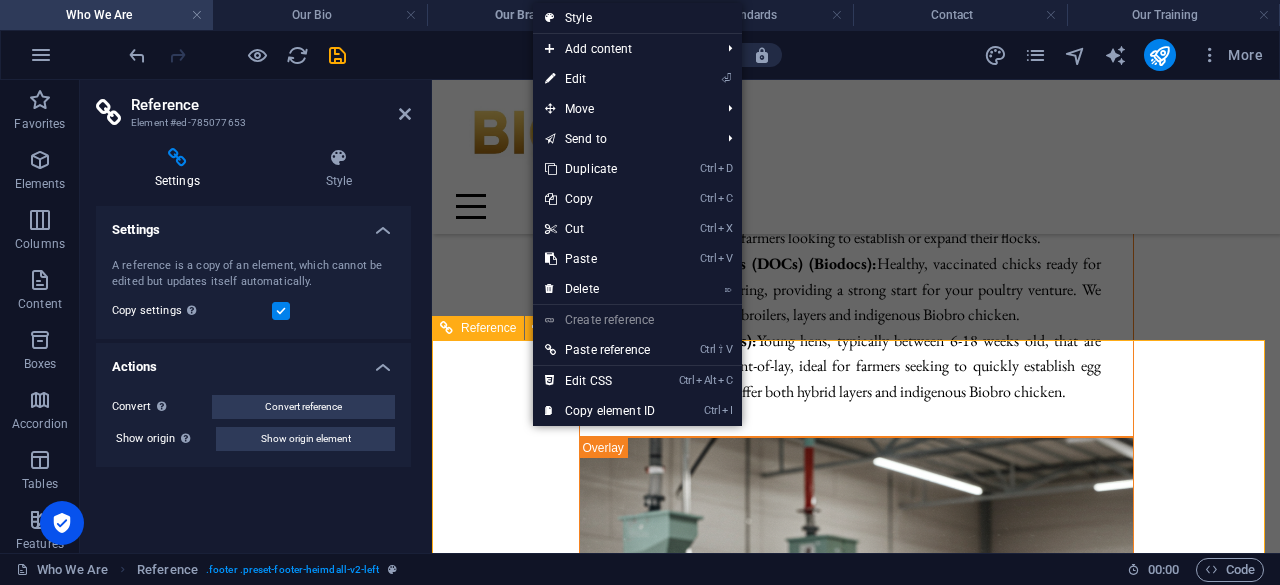 click on "Contact [EMAIL_ADDRESS][DOMAIN_NAME] Legal Notice  |  Privacy Policy" at bounding box center (856, 8254) 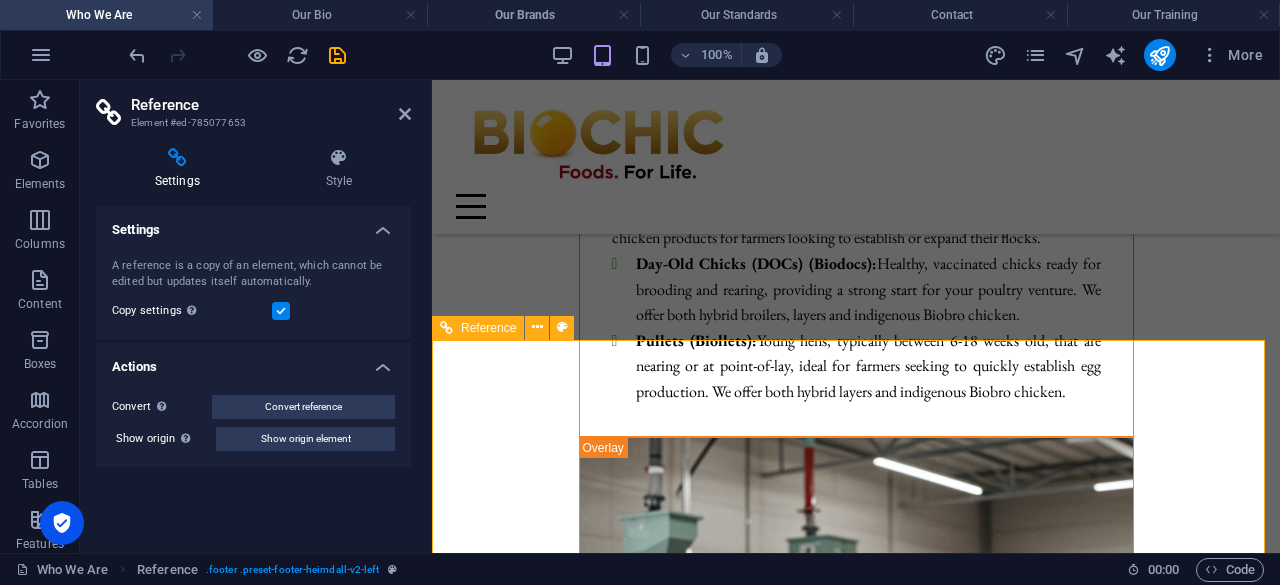 click on "Contact [EMAIL_ADDRESS][DOMAIN_NAME] Legal Notice  |  Privacy Policy" at bounding box center (856, 8254) 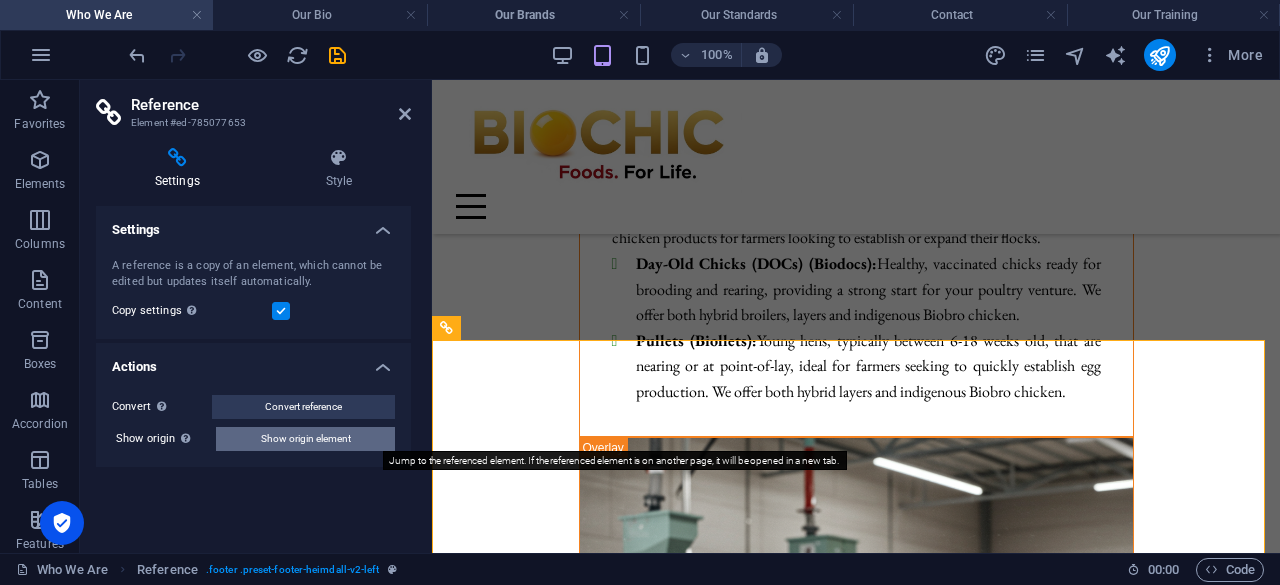 click on "Show origin element" at bounding box center (306, 439) 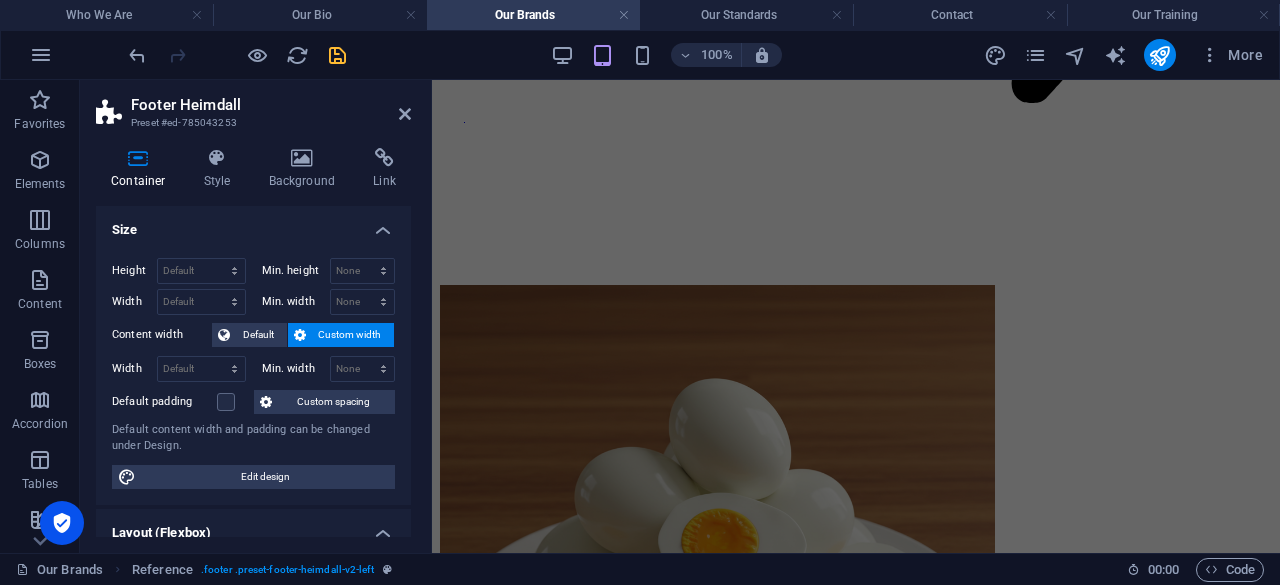 scroll, scrollTop: 0, scrollLeft: 0, axis: both 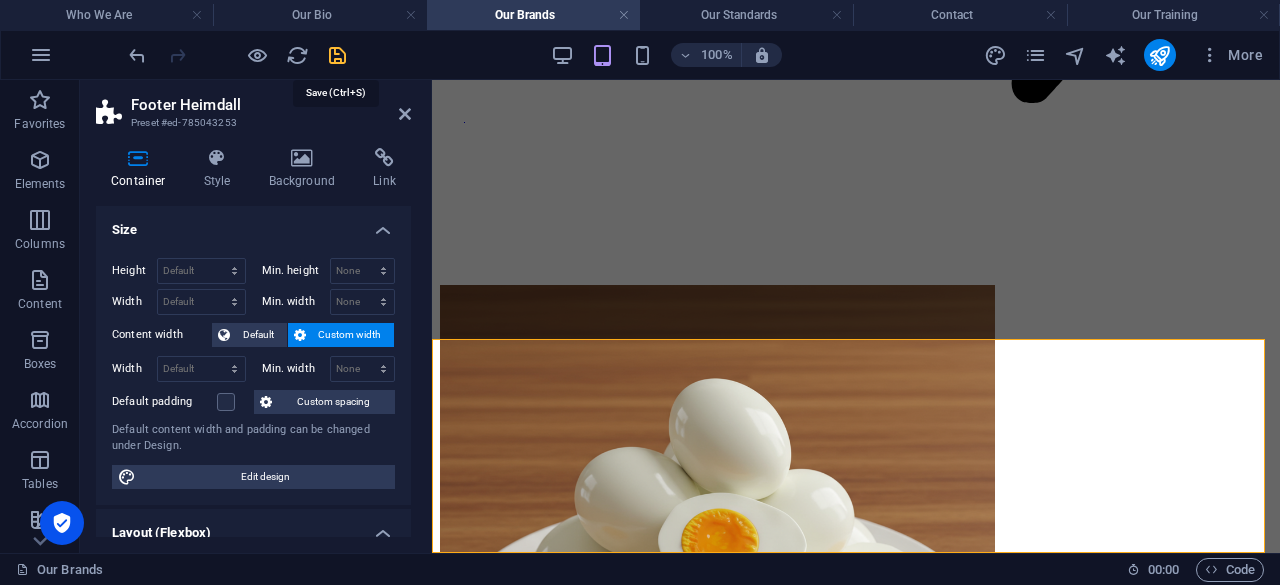click at bounding box center [337, 55] 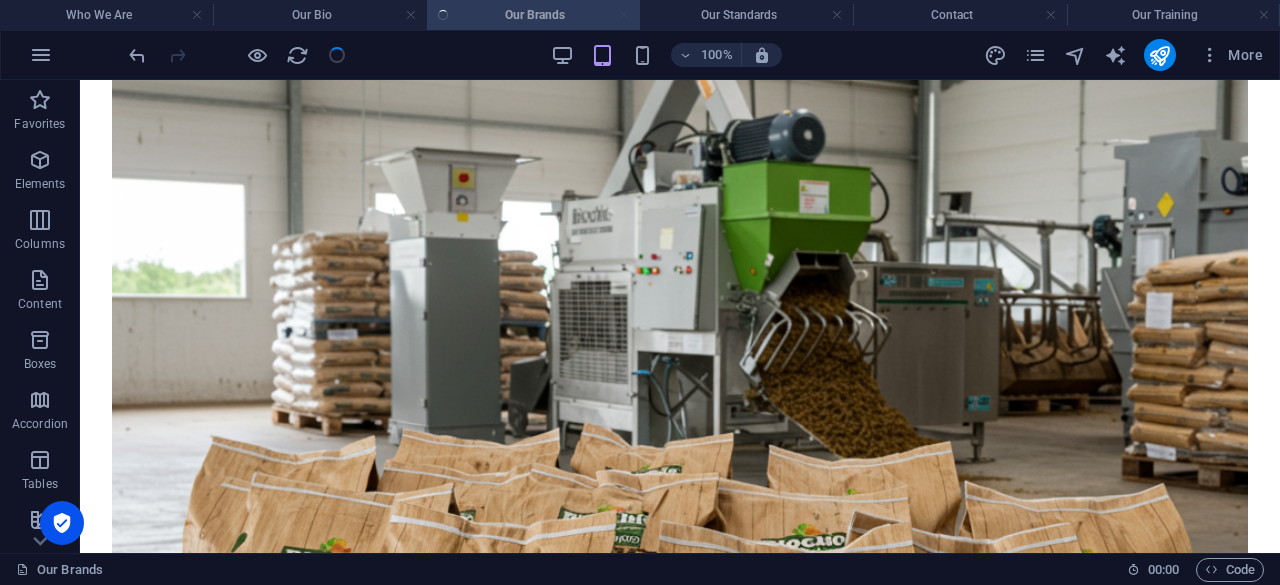 scroll, scrollTop: 9698, scrollLeft: 0, axis: vertical 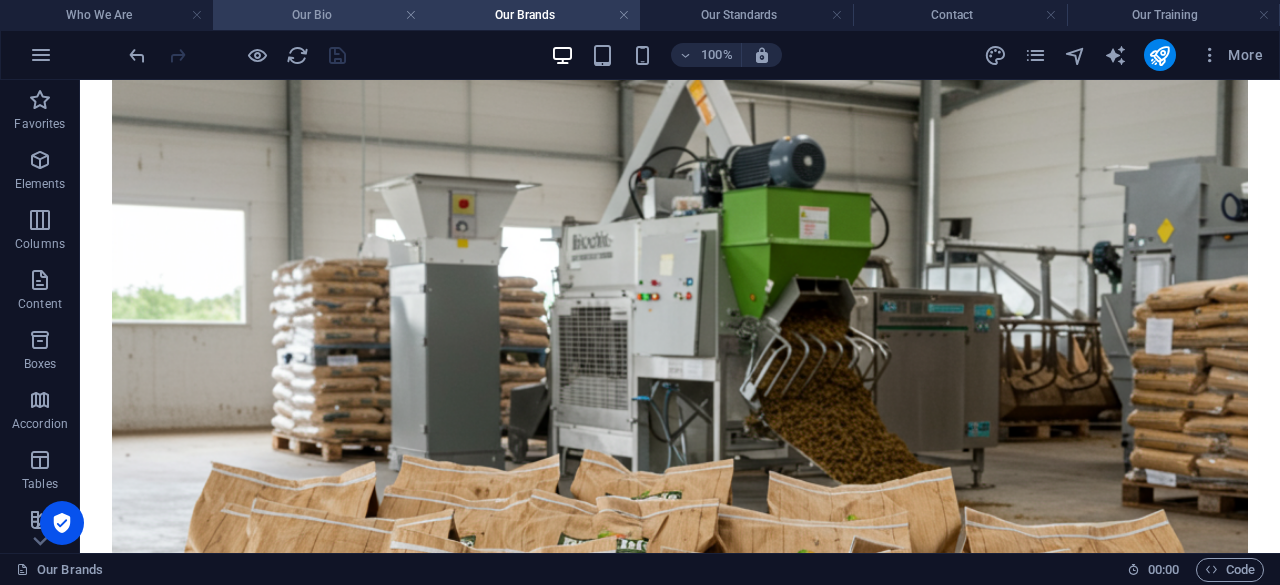 click on "Our Bio" at bounding box center (319, 15) 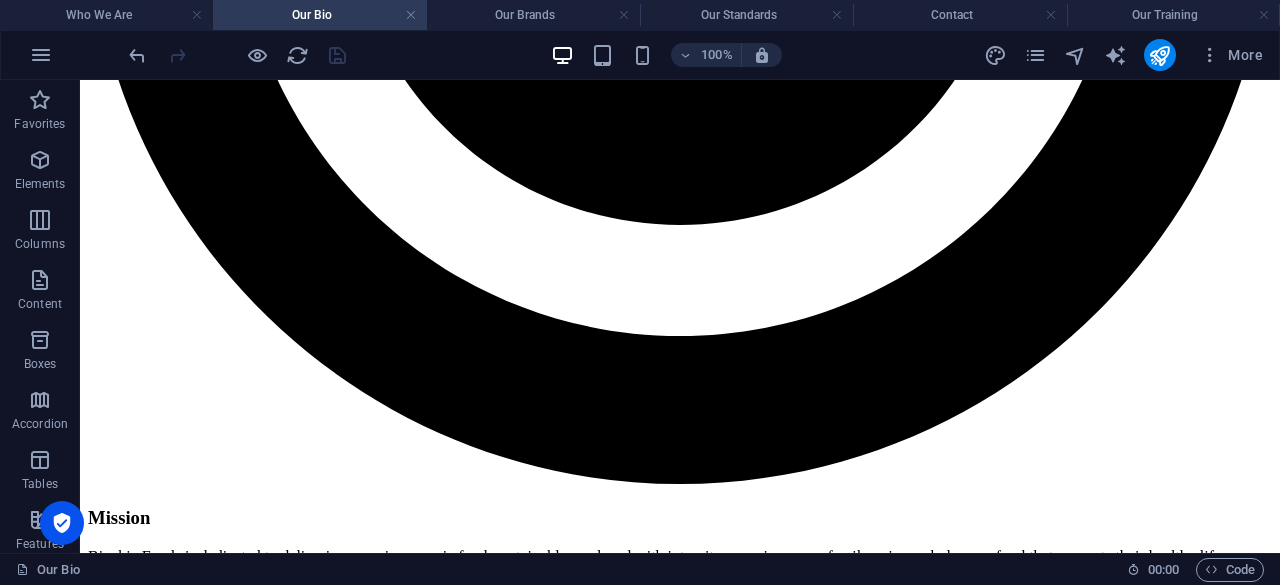 scroll, scrollTop: 0, scrollLeft: 0, axis: both 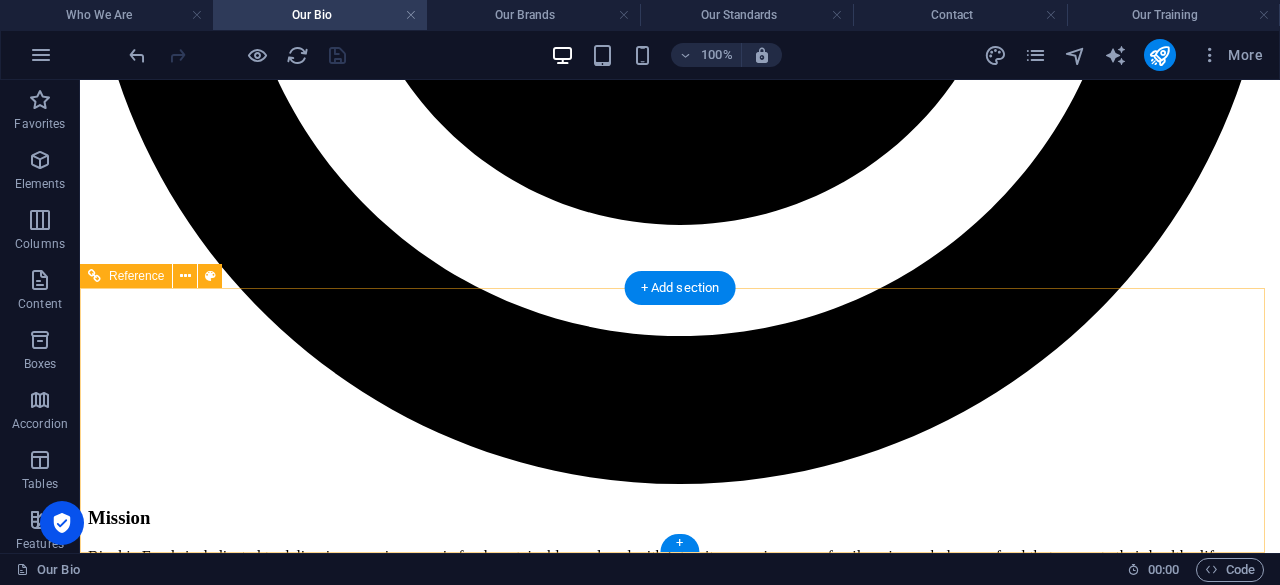 click on "[EMAIL_ADDRESS][DOMAIN_NAME] Legal Notice  |  Privacy Policy" at bounding box center (680, 18159) 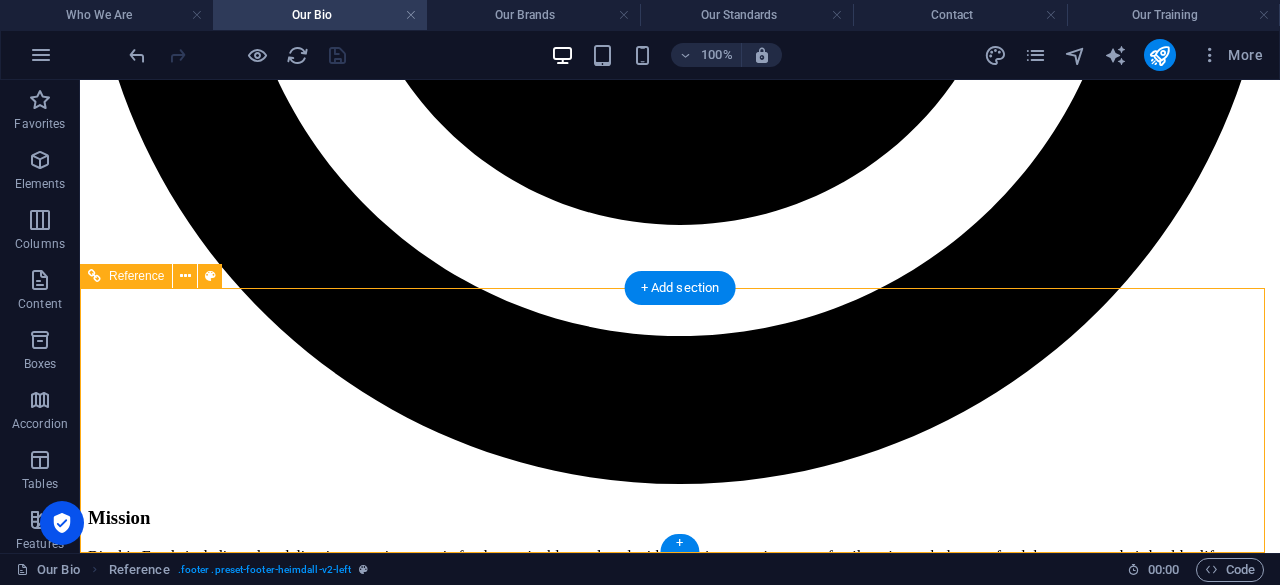 click on "[EMAIL_ADDRESS][DOMAIN_NAME] Legal Notice  |  Privacy Policy" at bounding box center [680, 18159] 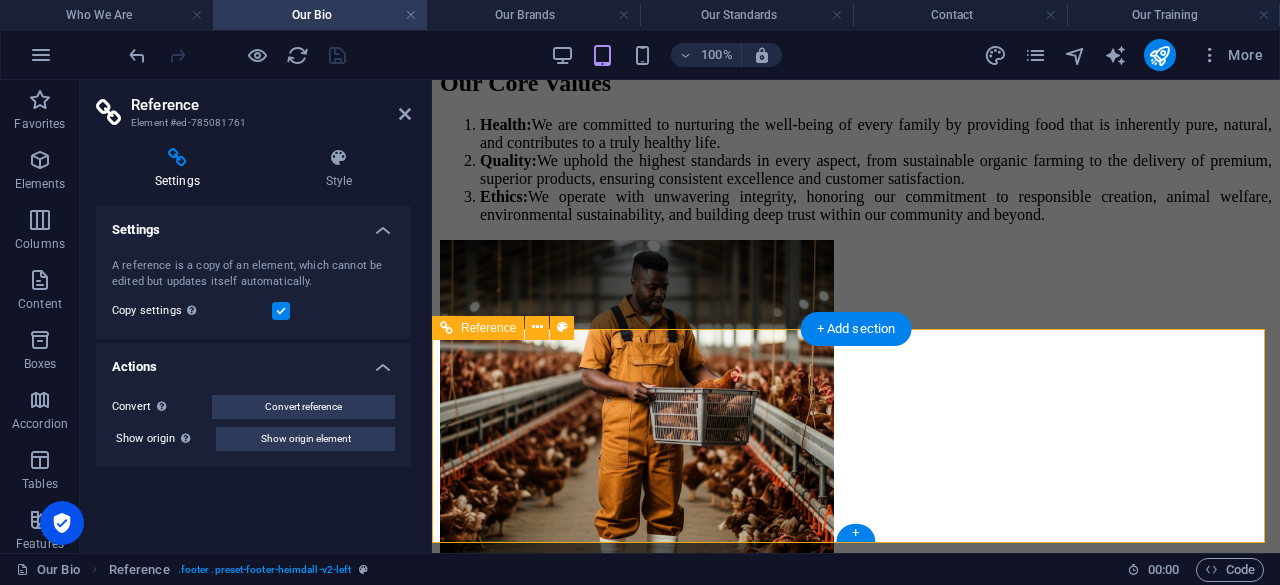 scroll, scrollTop: 4314, scrollLeft: 0, axis: vertical 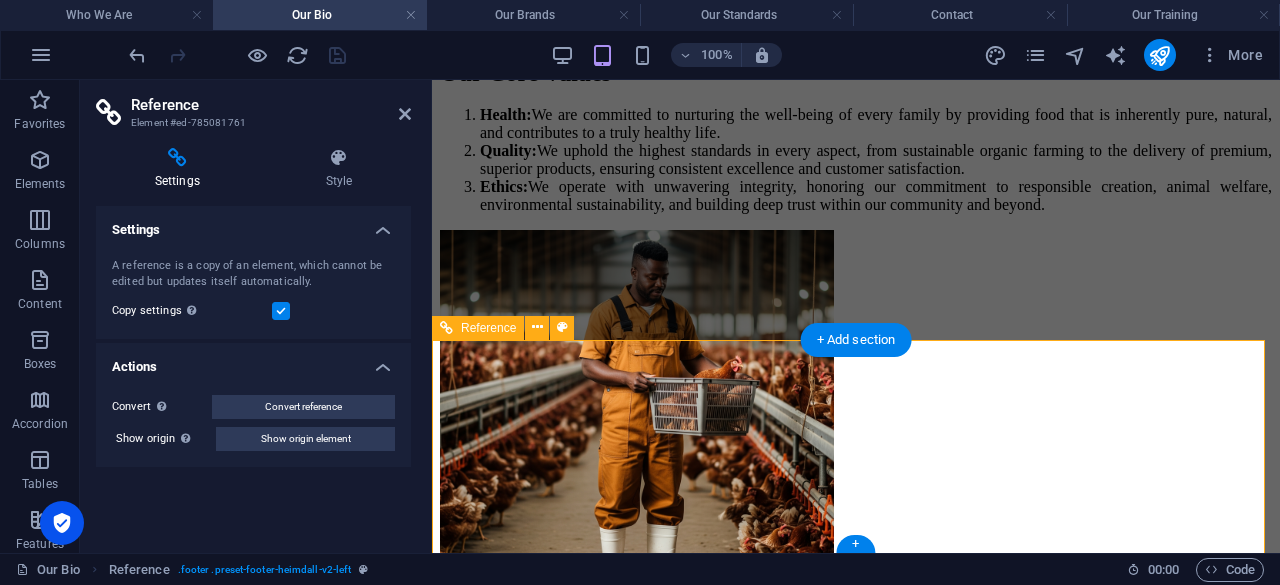 click on "[EMAIL_ADDRESS][DOMAIN_NAME] Legal Notice  |  Privacy Policy" at bounding box center [856, 11515] 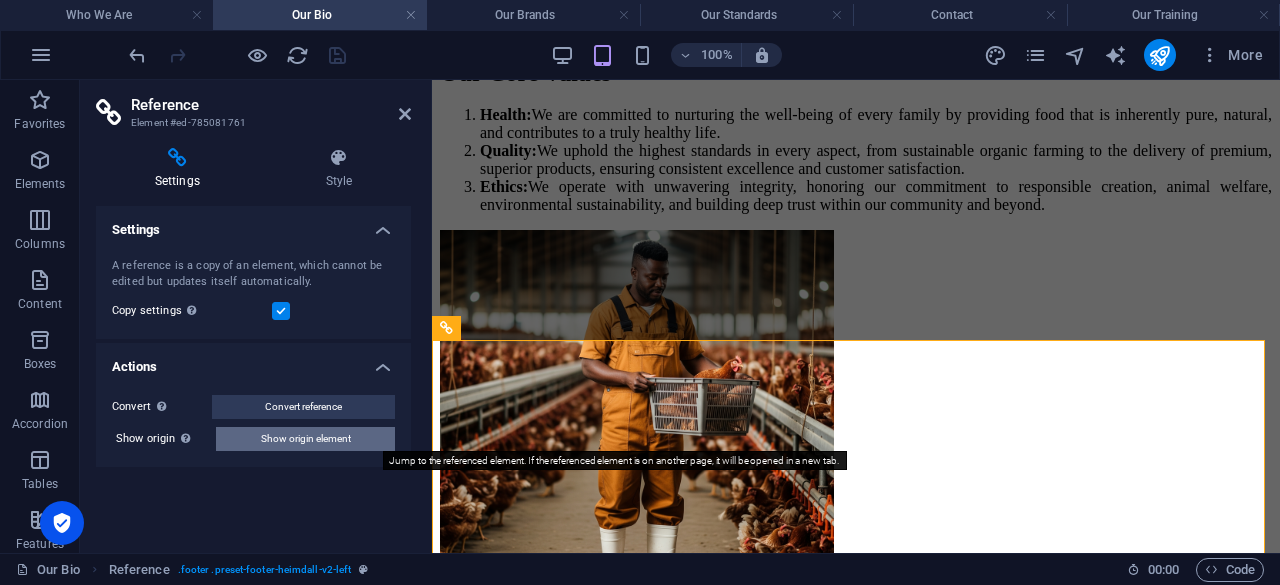 click on "Show origin element" at bounding box center [306, 439] 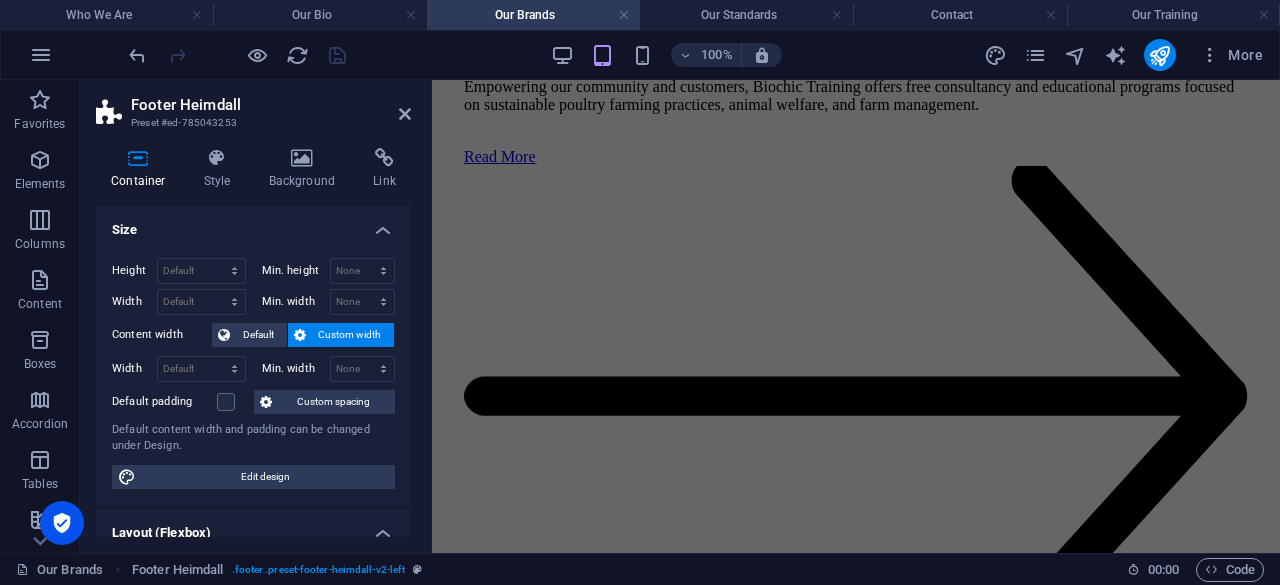 scroll, scrollTop: 10247, scrollLeft: 0, axis: vertical 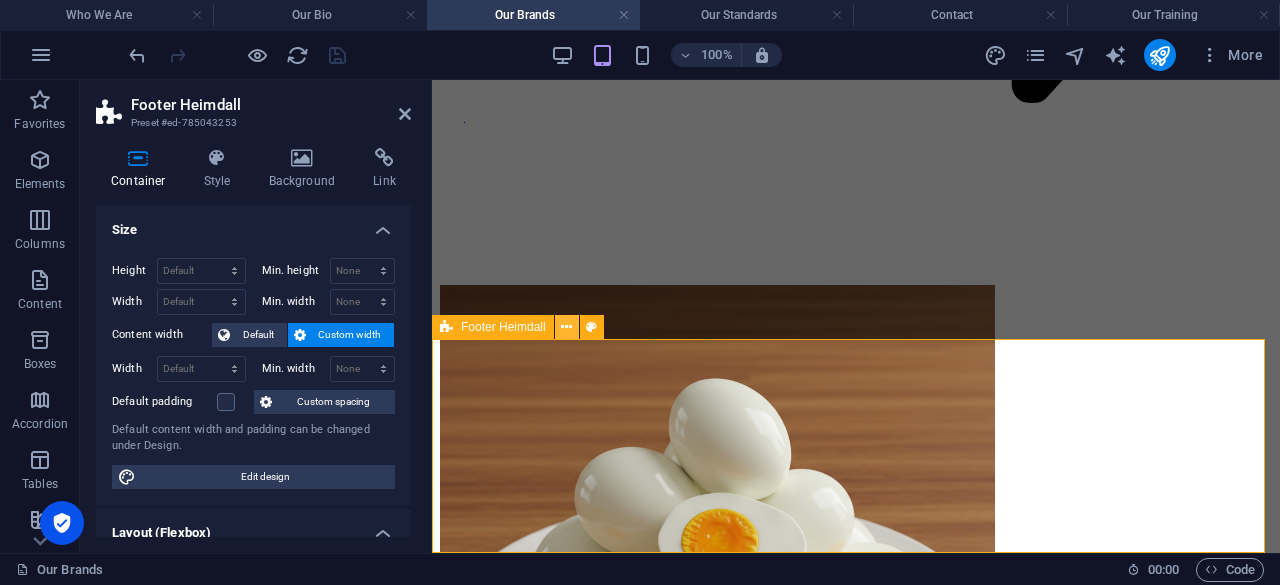 click at bounding box center [567, 327] 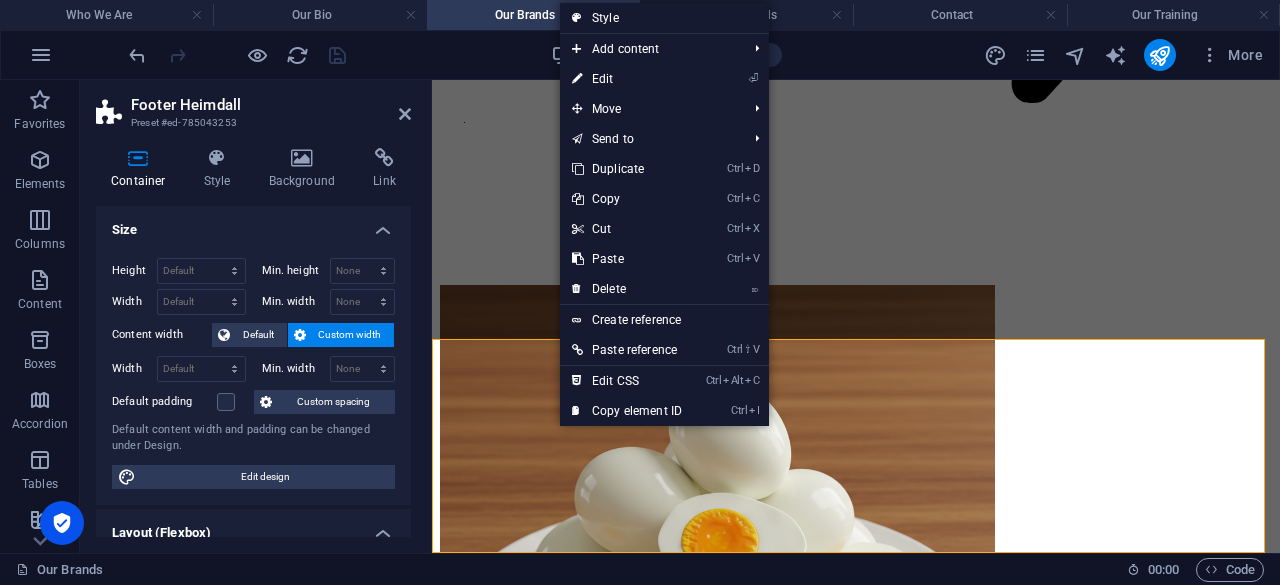 click on "Footer Heimdall" at bounding box center (271, 105) 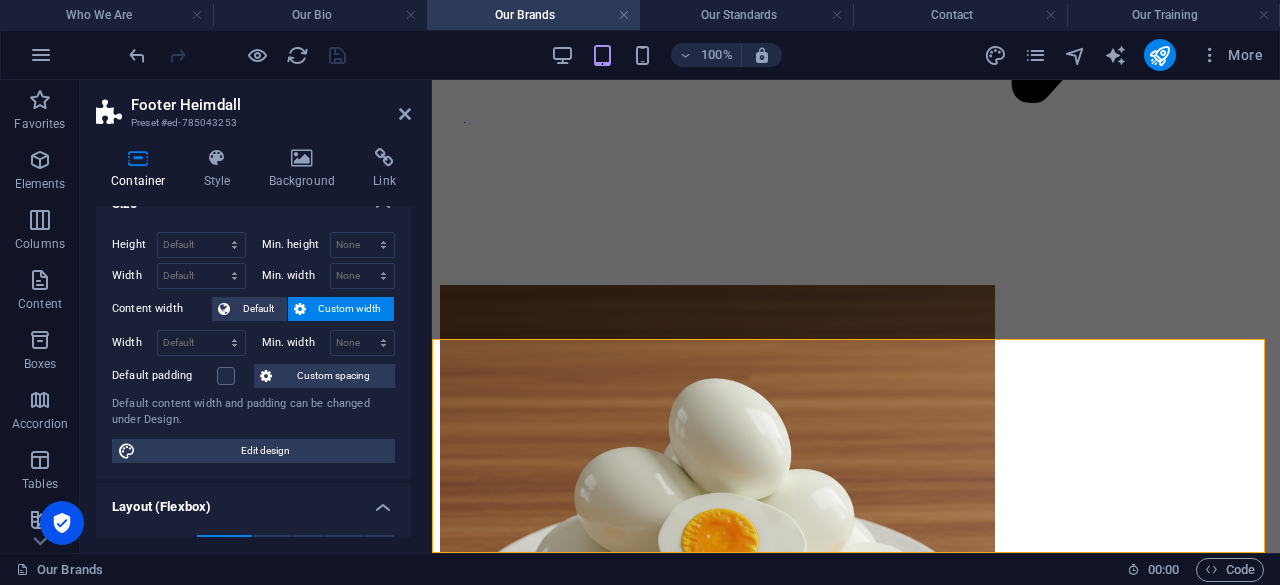 scroll, scrollTop: 0, scrollLeft: 0, axis: both 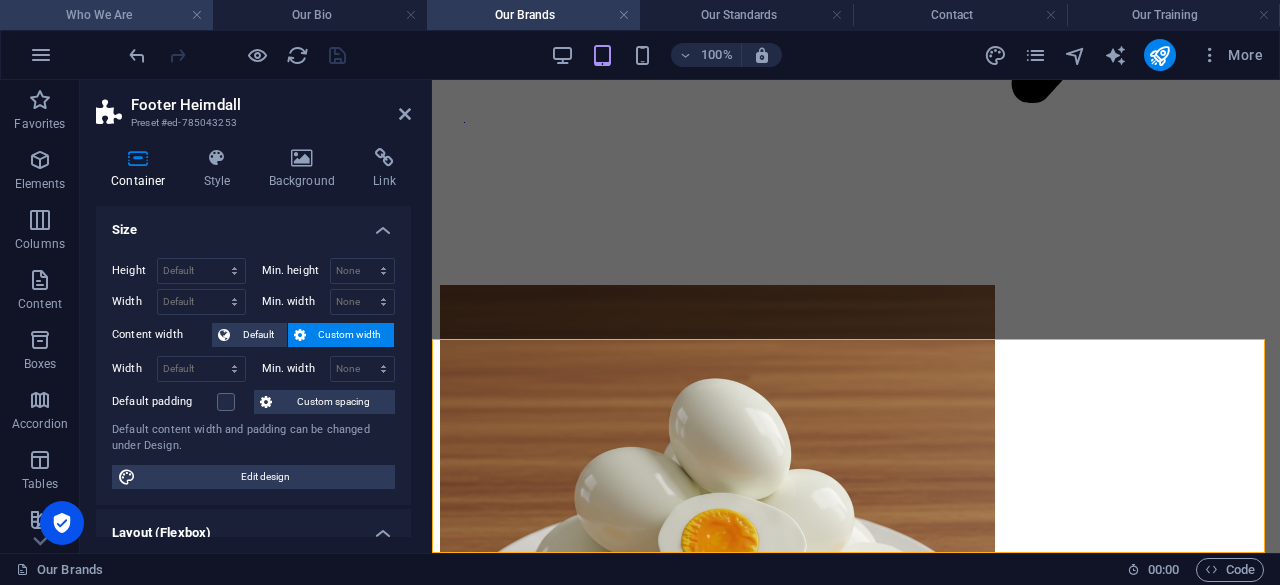 click on "Who We Are" at bounding box center [106, 15] 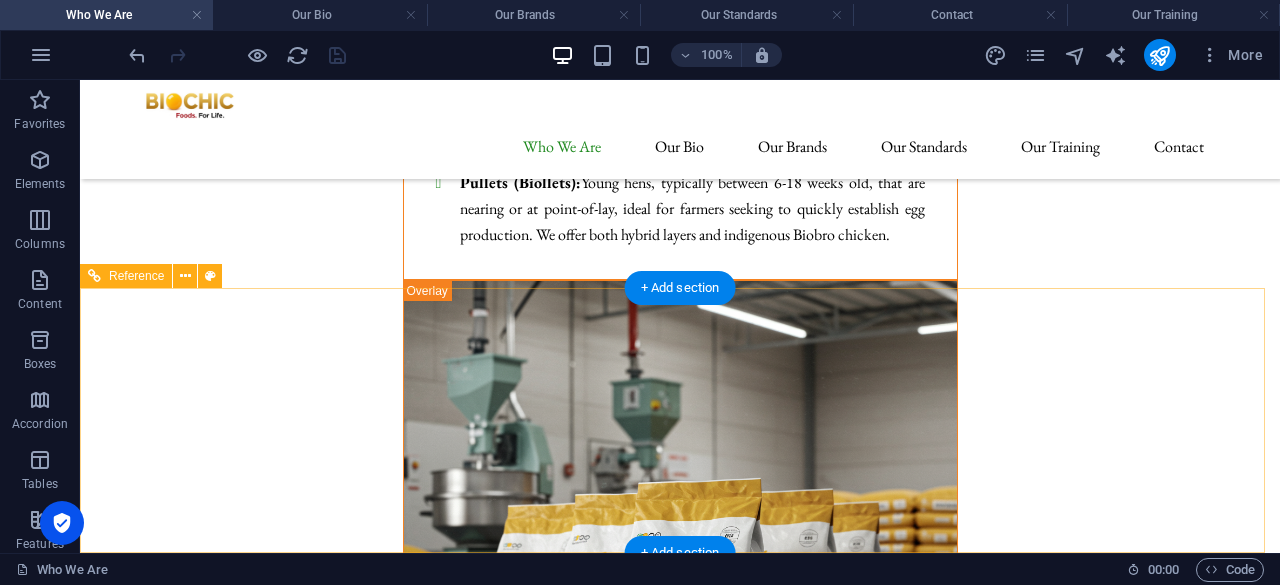 scroll, scrollTop: 10715, scrollLeft: 0, axis: vertical 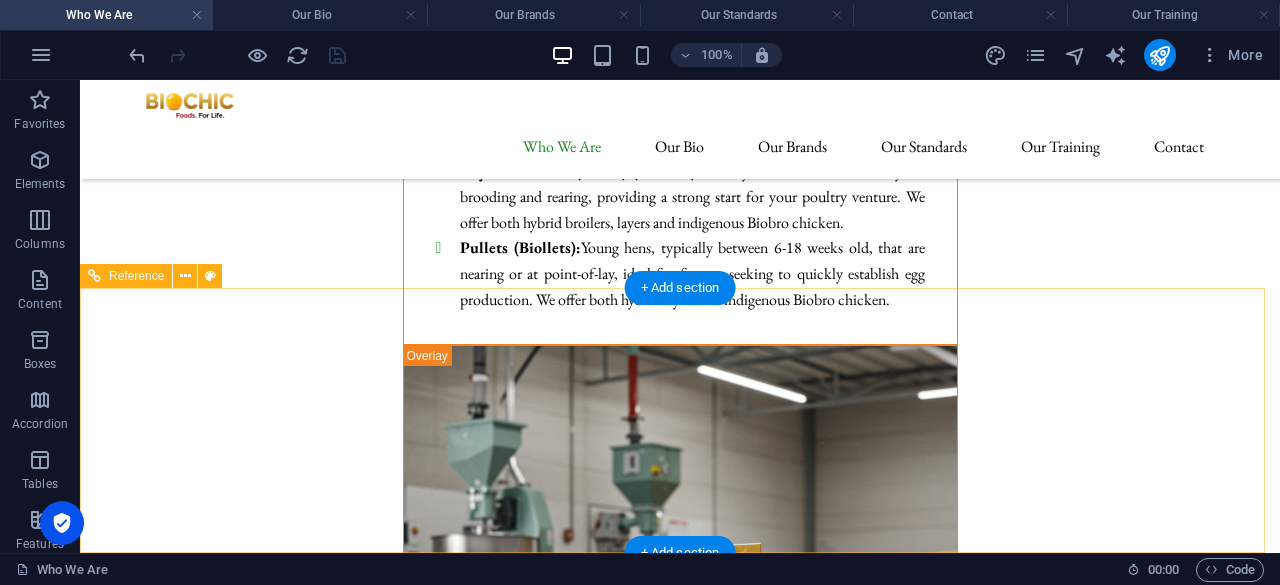 click on "[EMAIL_ADDRESS][DOMAIN_NAME] Legal Notice  |  Privacy Policy" at bounding box center (278, 9143) 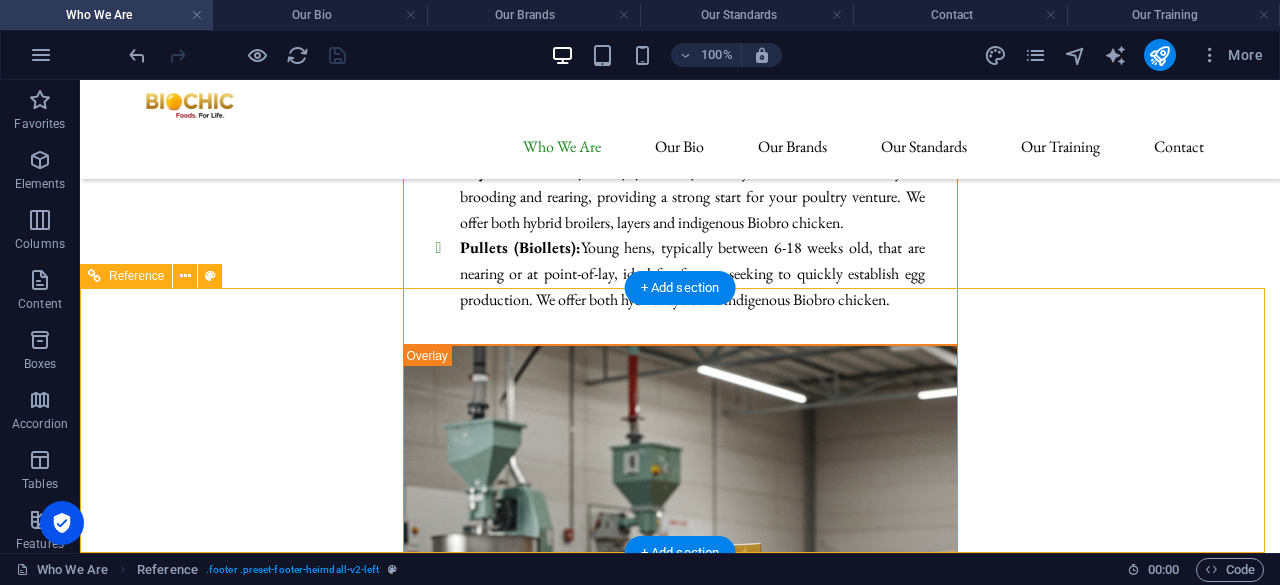 click on "[EMAIL_ADDRESS][DOMAIN_NAME] Legal Notice  |  Privacy Policy" at bounding box center [278, 9143] 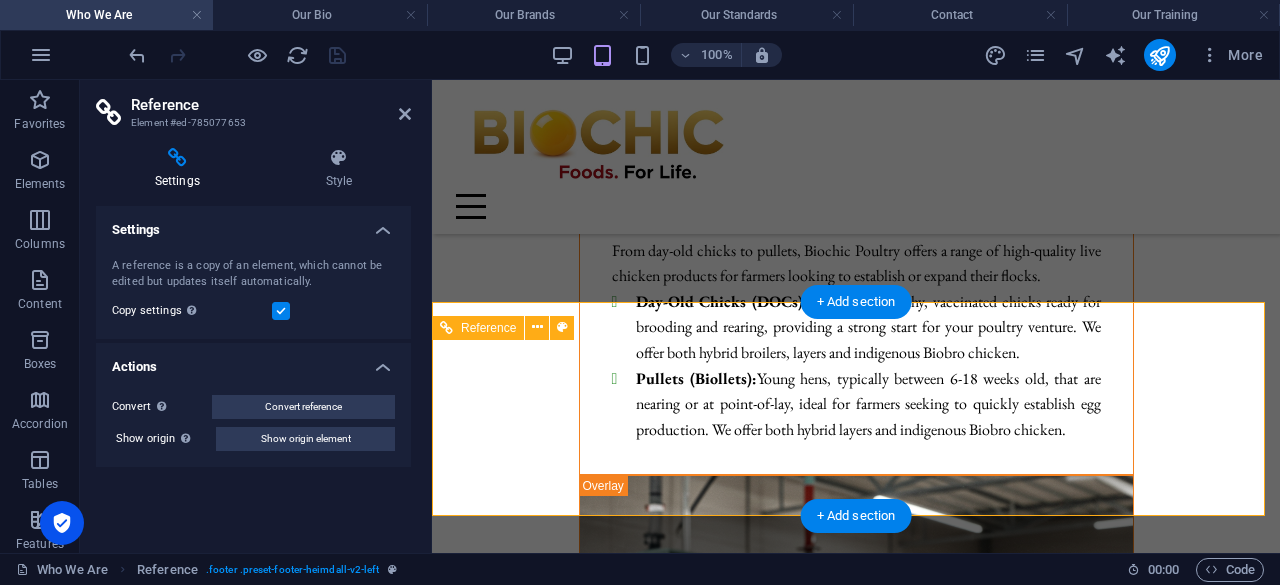 scroll, scrollTop: 11076, scrollLeft: 0, axis: vertical 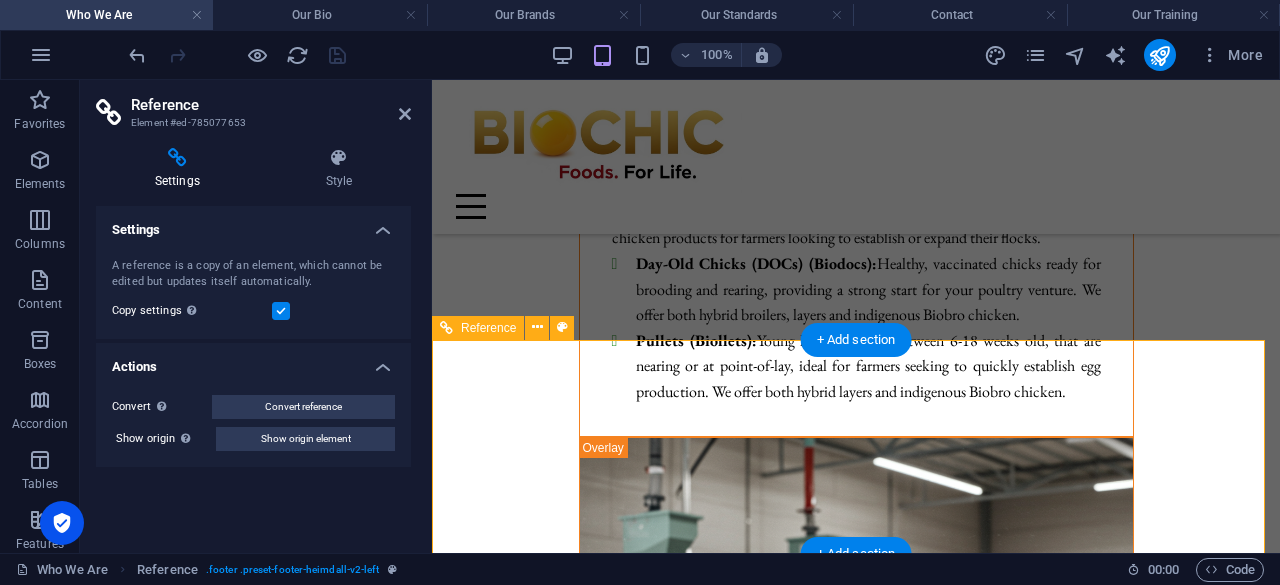 click on "[EMAIL_ADDRESS][DOMAIN_NAME] Legal Notice  |  Privacy Policy" at bounding box center (584, 8398) 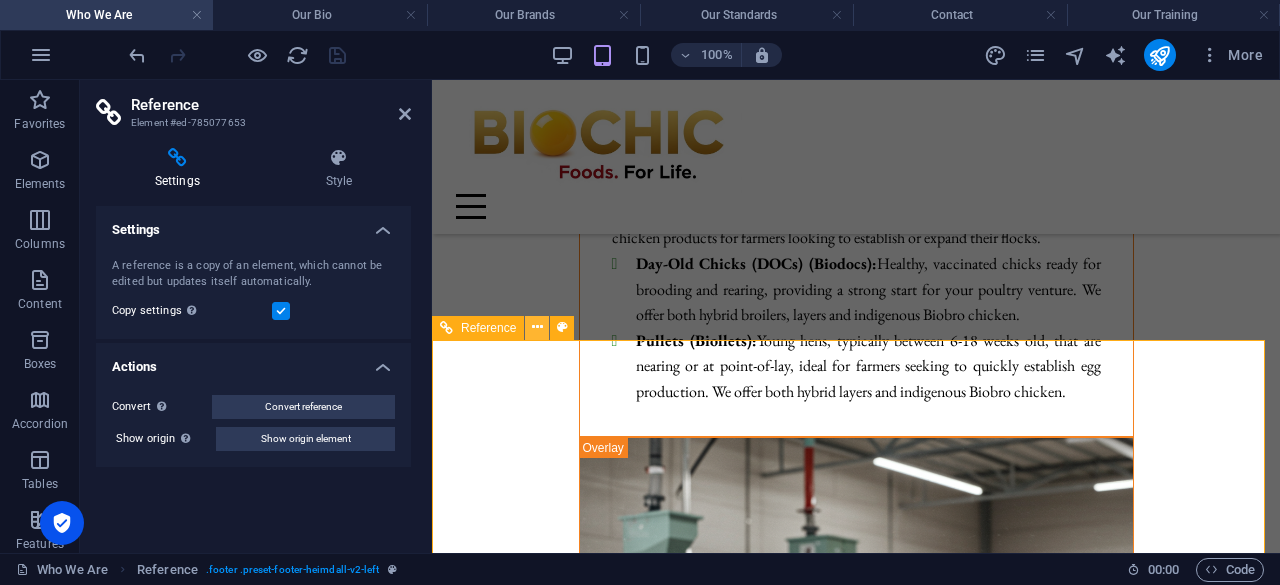 click at bounding box center [537, 327] 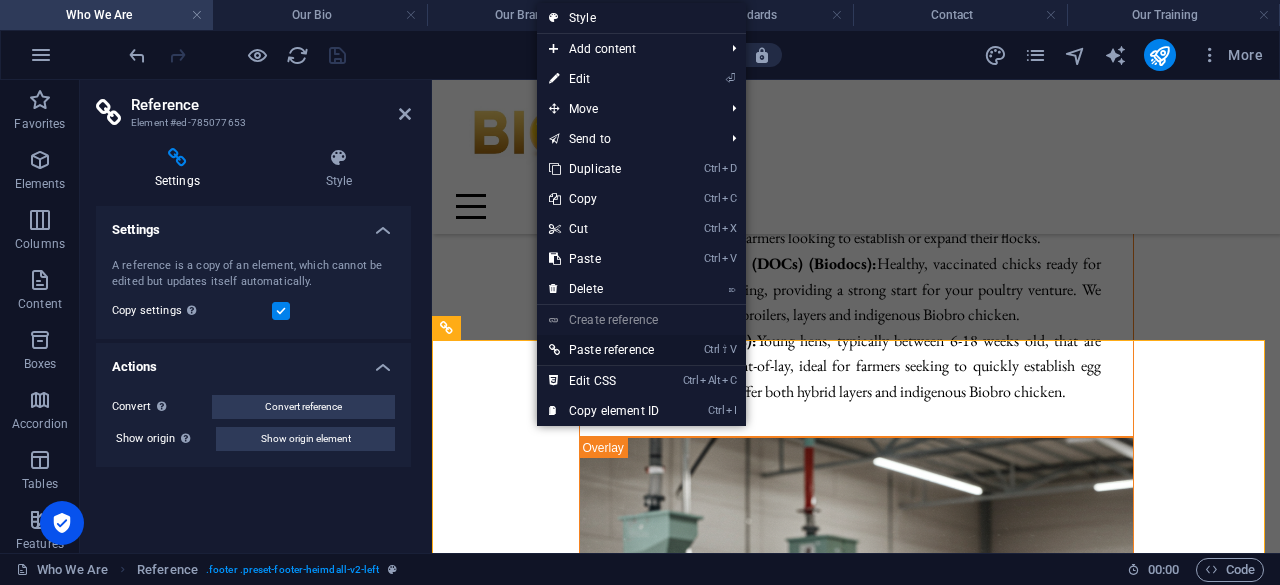 click on "Ctrl ⇧ V  Paste reference" at bounding box center (604, 350) 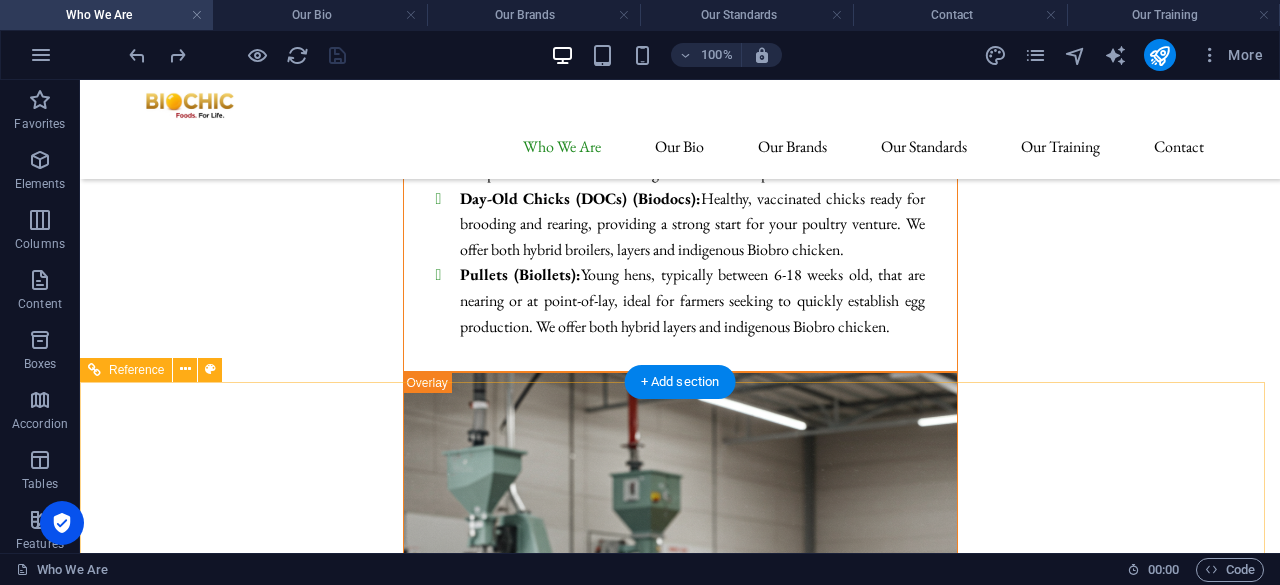 scroll, scrollTop: 10715, scrollLeft: 0, axis: vertical 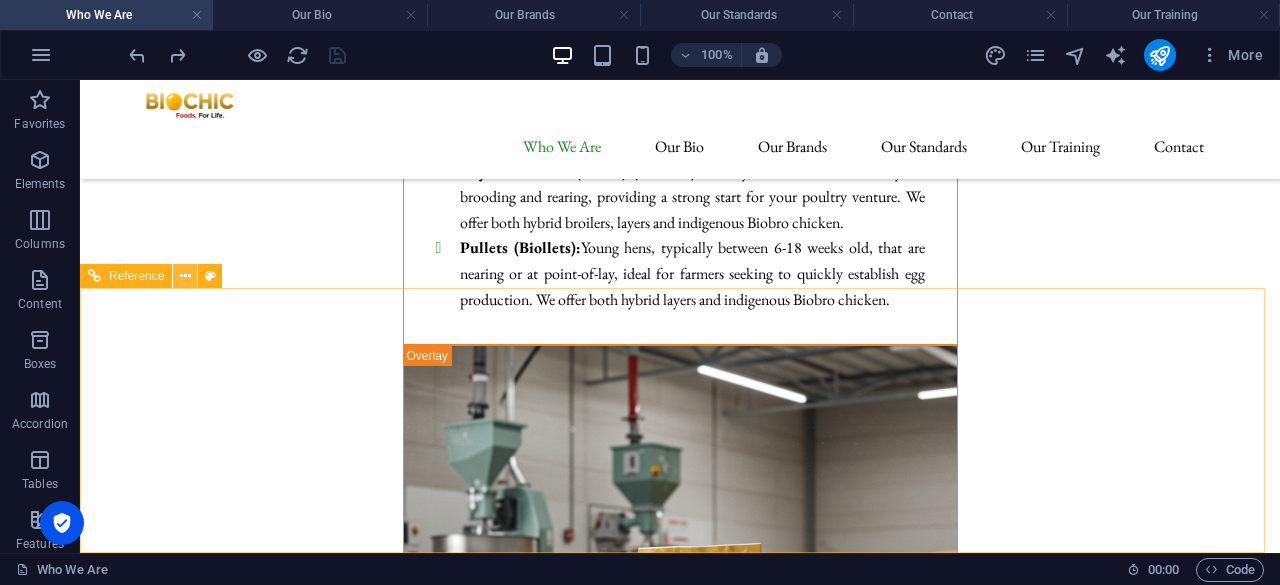 click at bounding box center (185, 276) 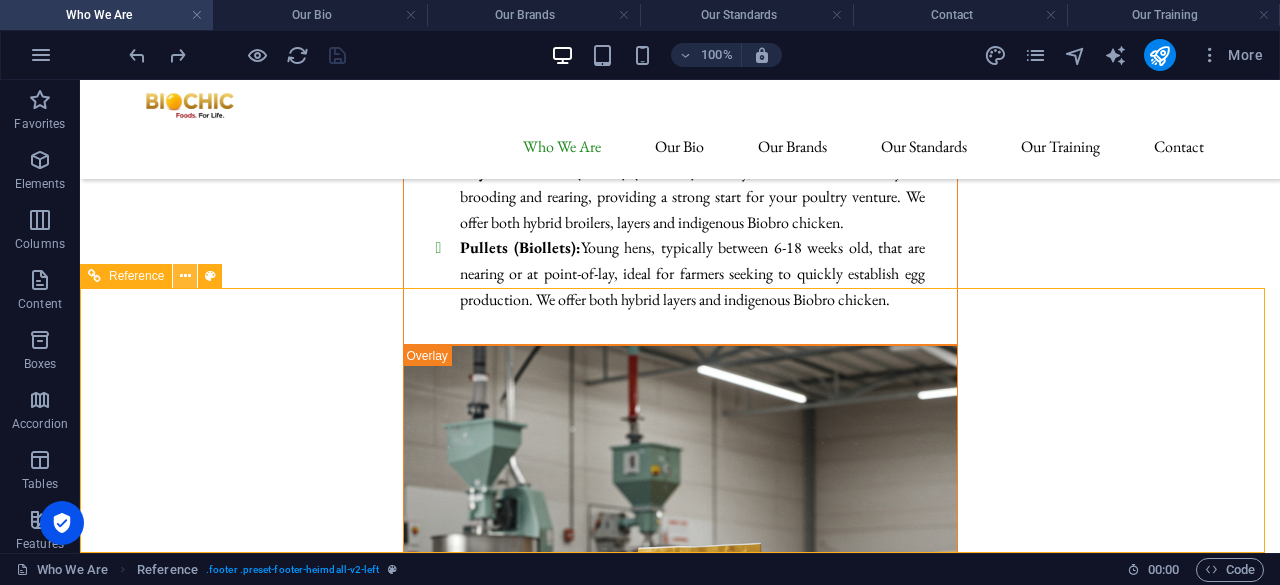 click at bounding box center [185, 276] 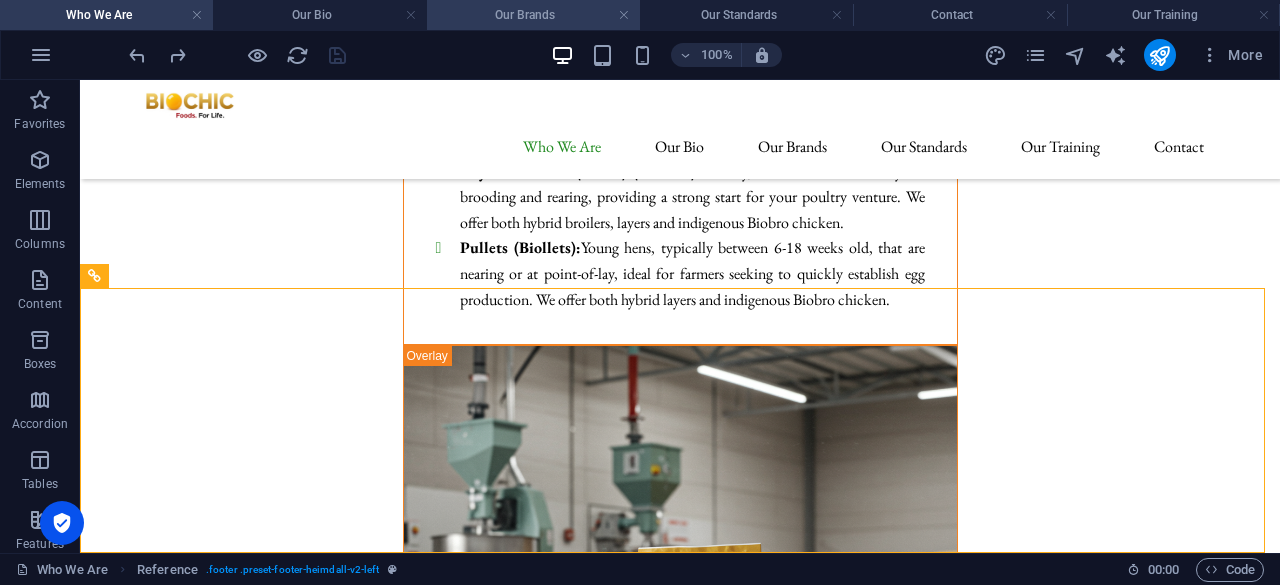 click on "Our Brands" at bounding box center [533, 15] 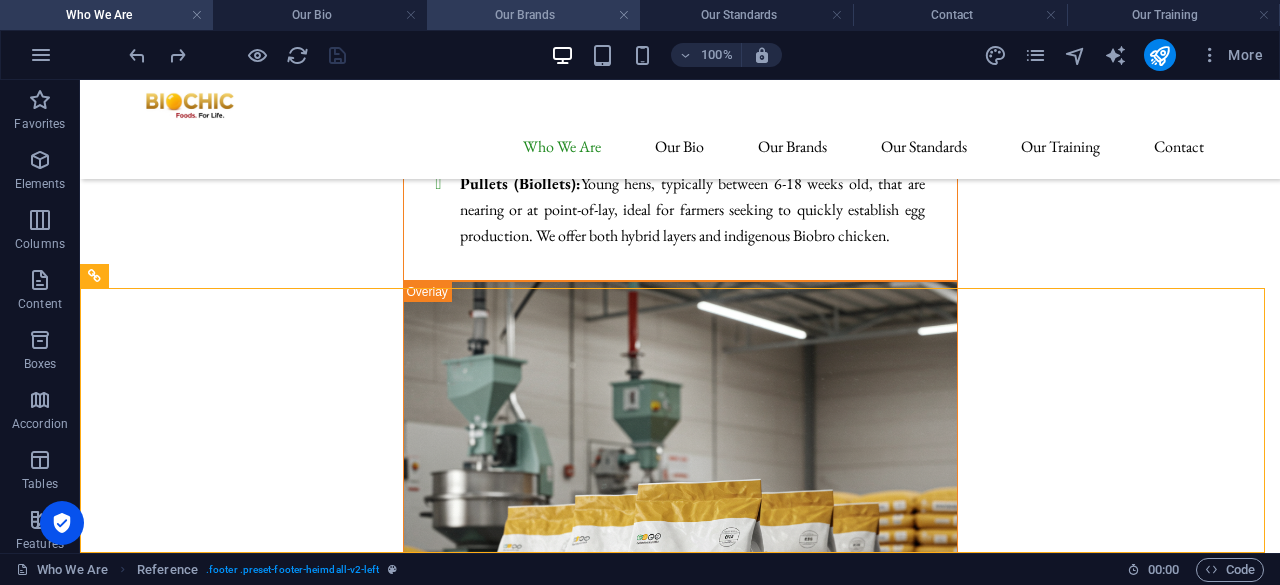 scroll, scrollTop: 0, scrollLeft: 0, axis: both 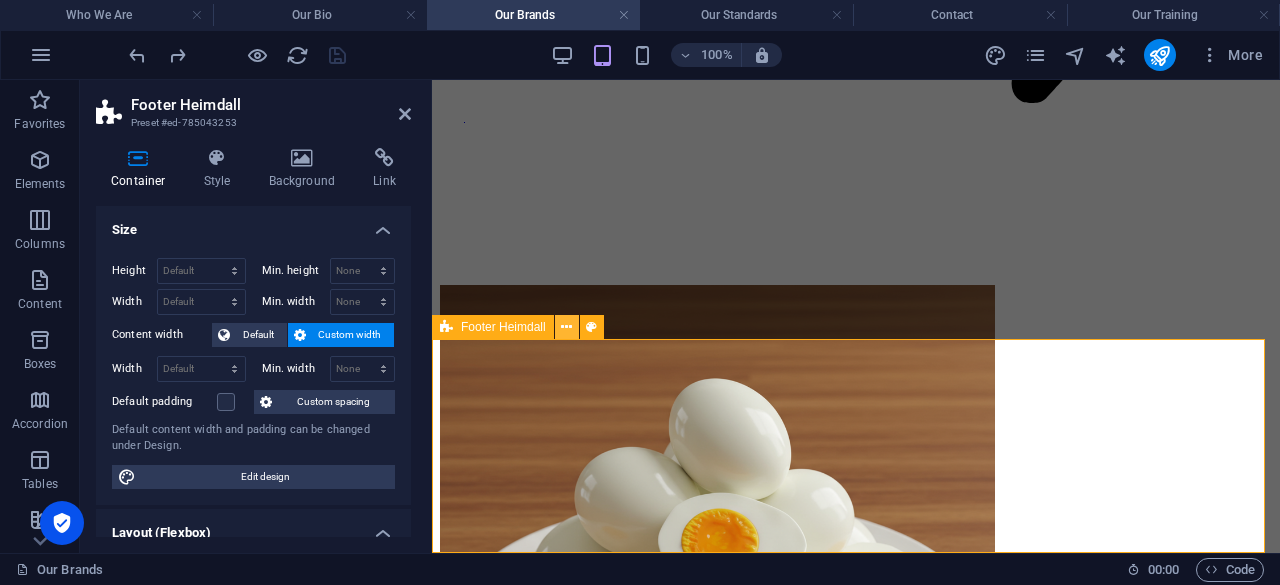 click at bounding box center (566, 327) 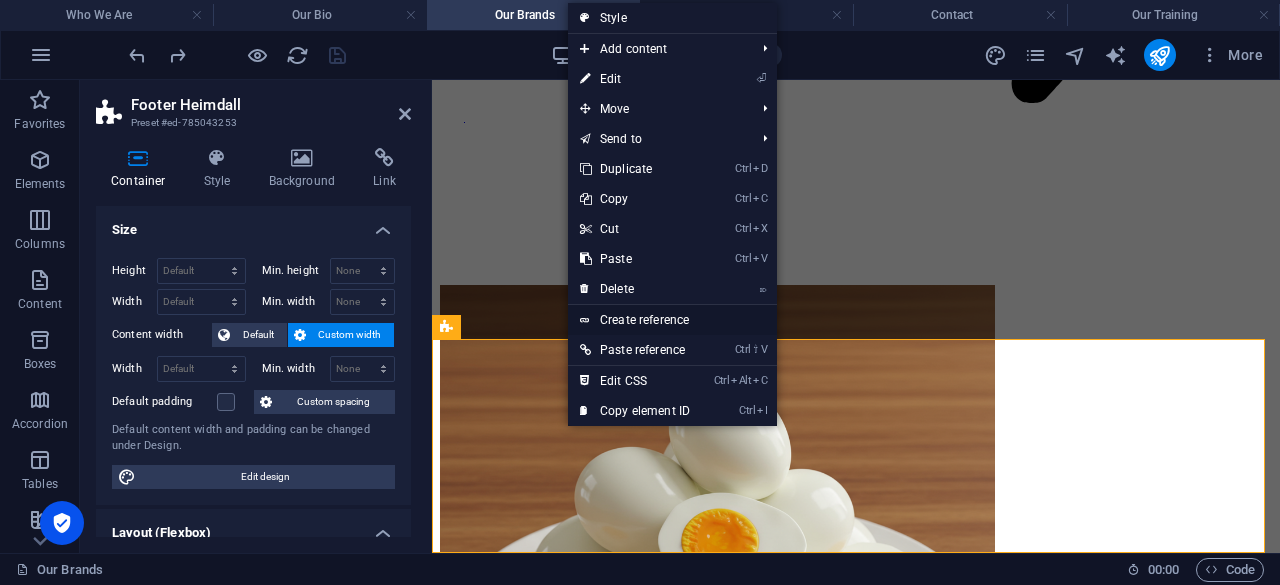click on "Create reference" at bounding box center (672, 320) 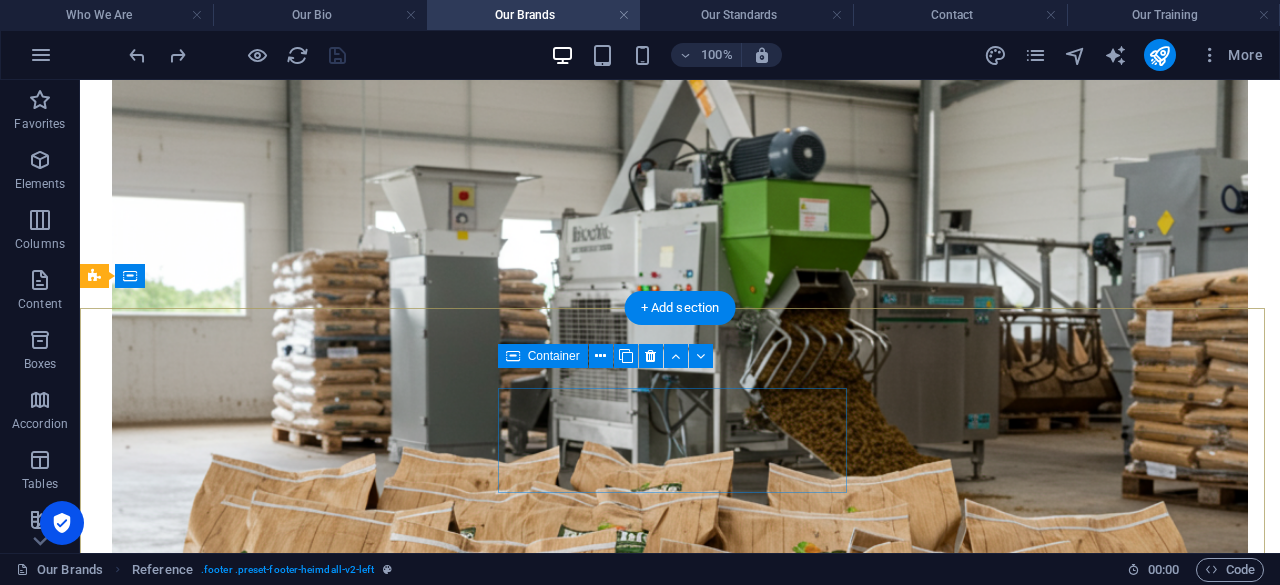 scroll, scrollTop: 9698, scrollLeft: 0, axis: vertical 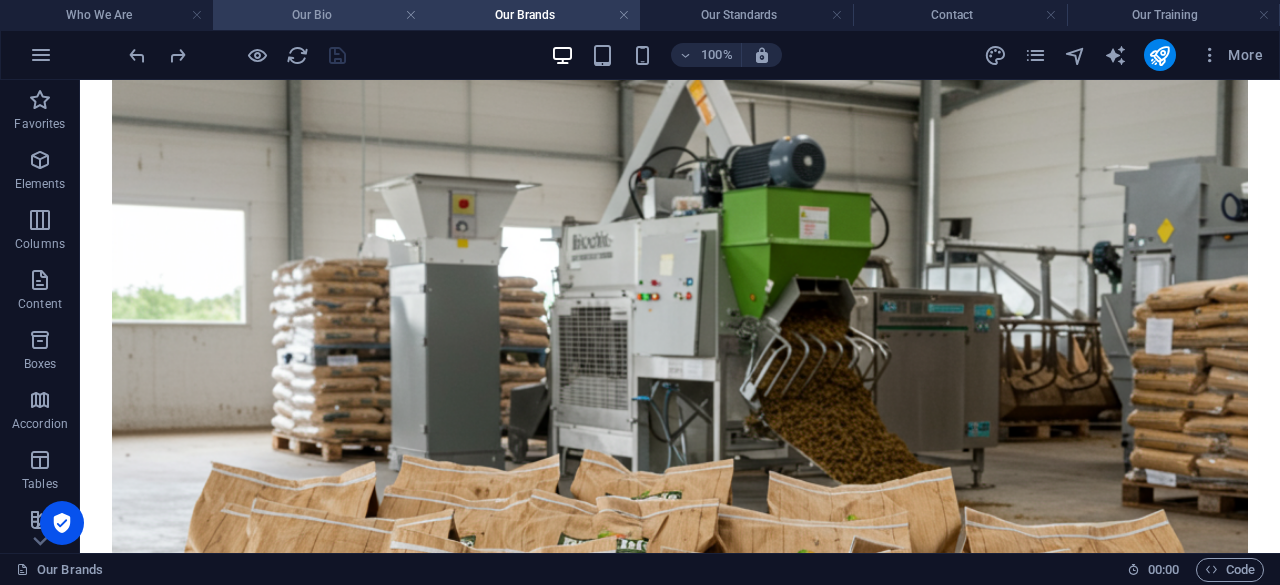 click on "Our Bio" at bounding box center (319, 15) 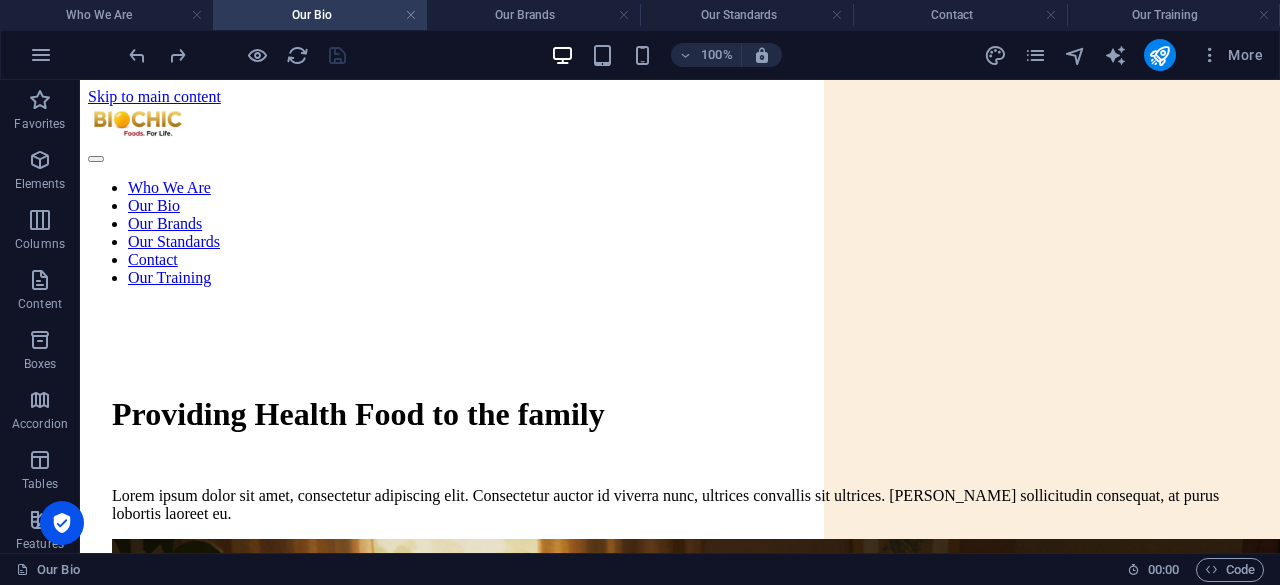 scroll, scrollTop: 3612, scrollLeft: 0, axis: vertical 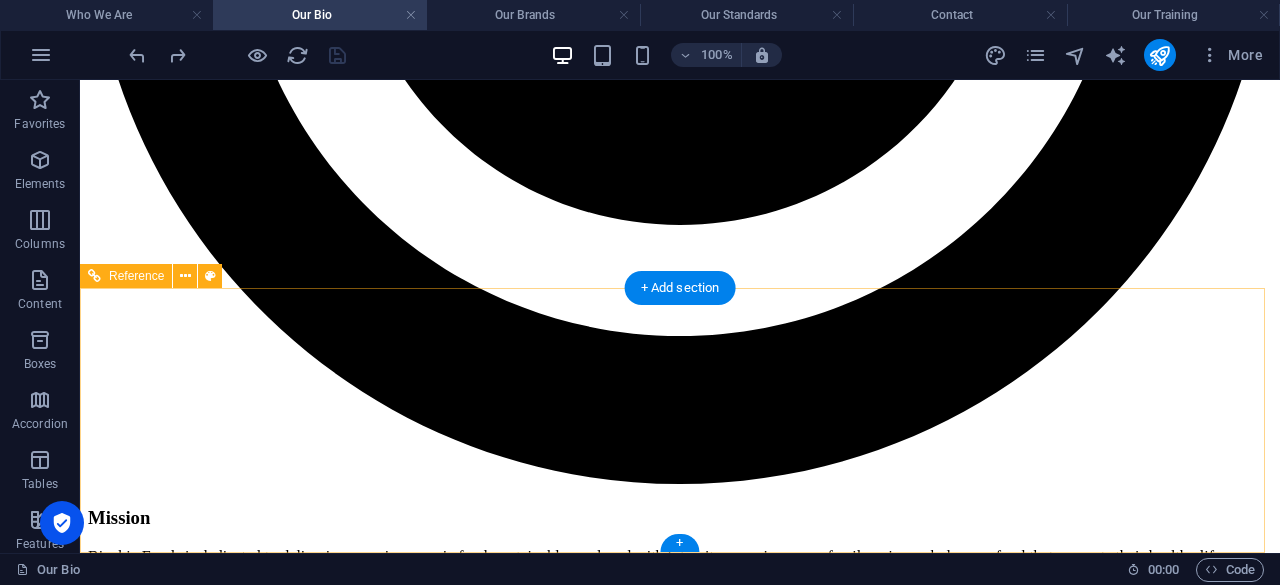 click on "Contact [EMAIL_ADDRESS][DOMAIN_NAME] Legal Notice  |  Privacy Policy" at bounding box center (680, 15939) 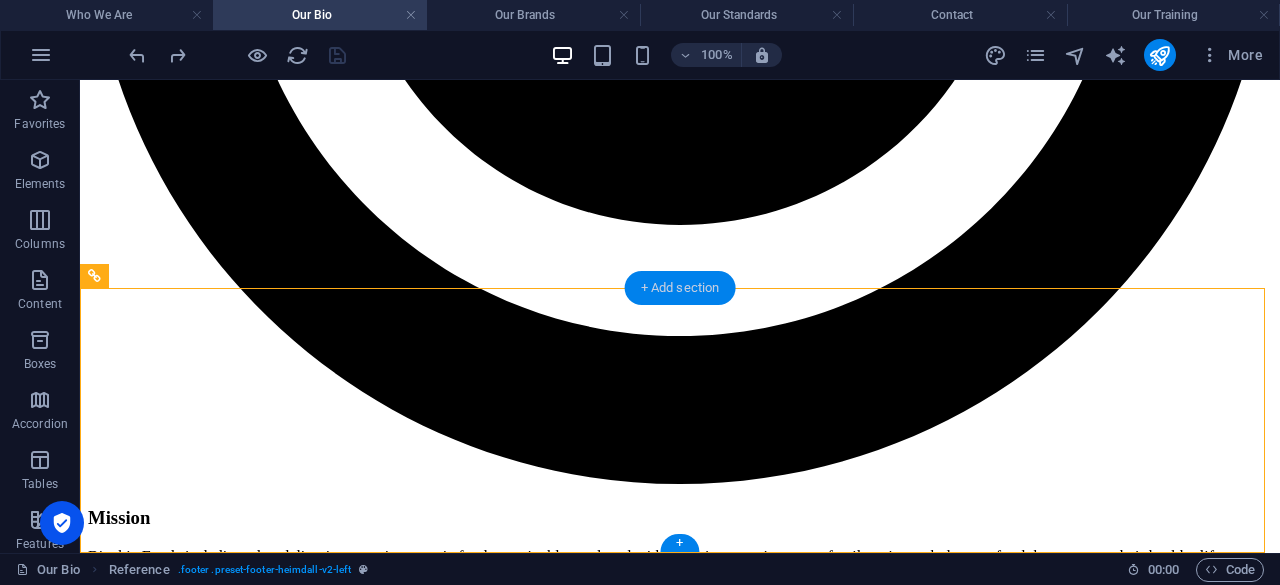 click on "+ Add section" at bounding box center (680, 288) 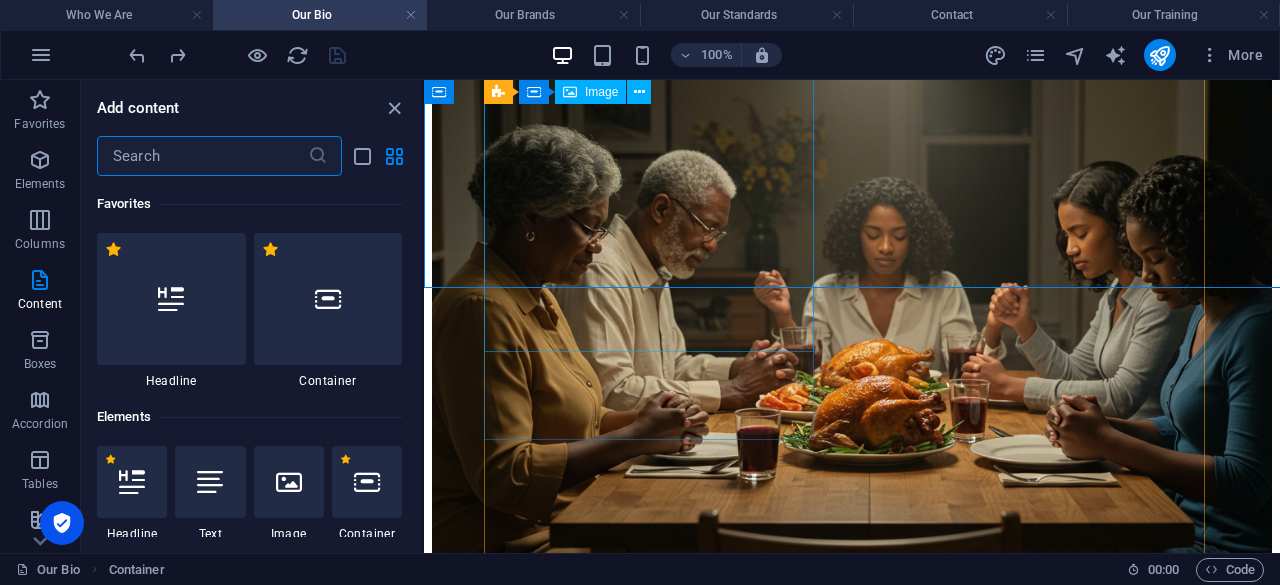 scroll, scrollTop: 3678, scrollLeft: 0, axis: vertical 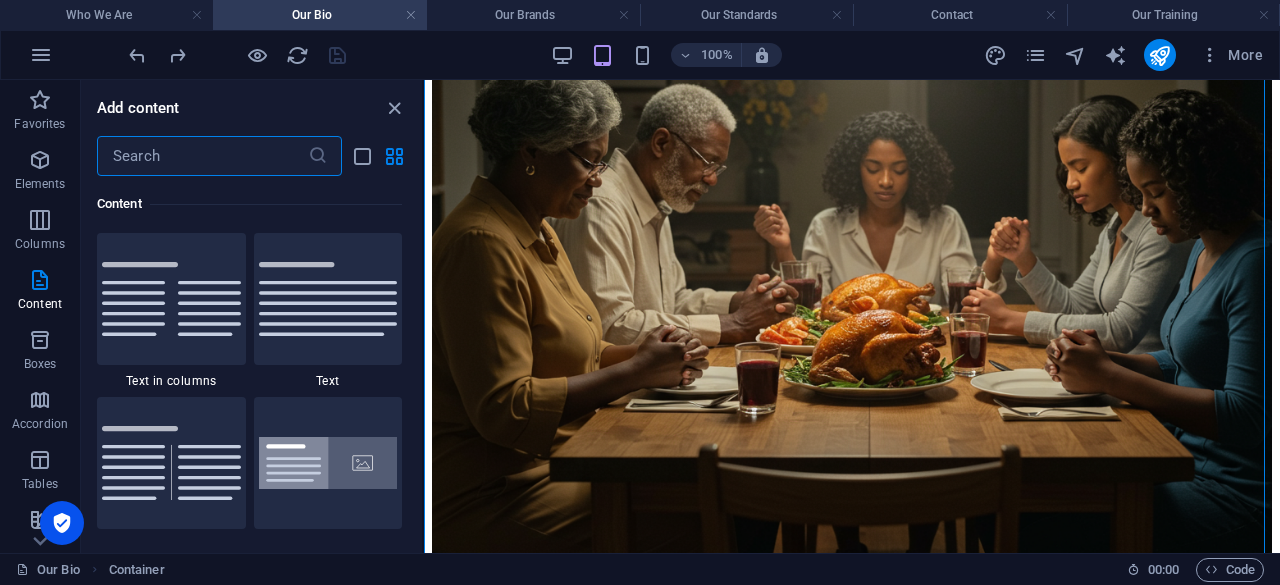 drag, startPoint x: 140, startPoint y: 159, endPoint x: 152, endPoint y: 159, distance: 12 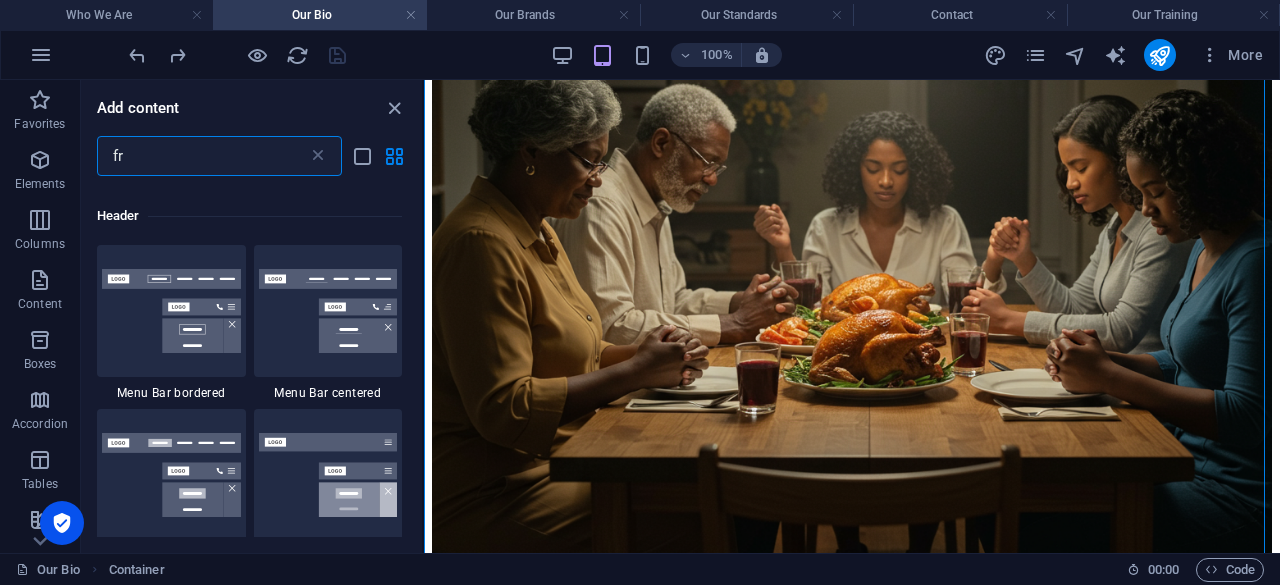 type on "f" 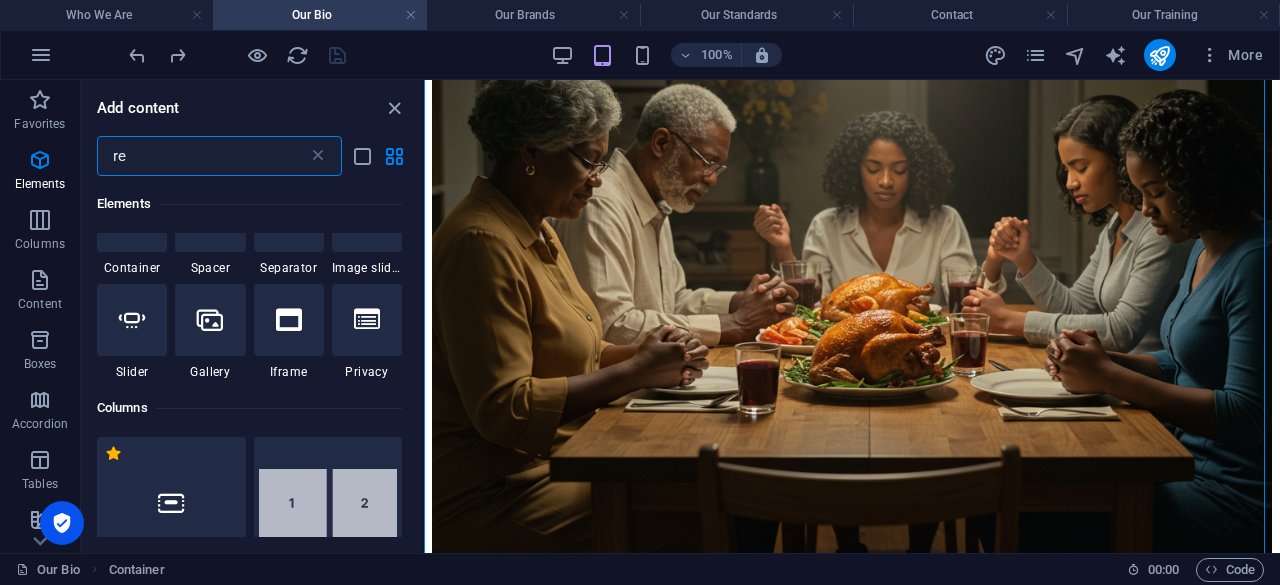 scroll, scrollTop: 0, scrollLeft: 0, axis: both 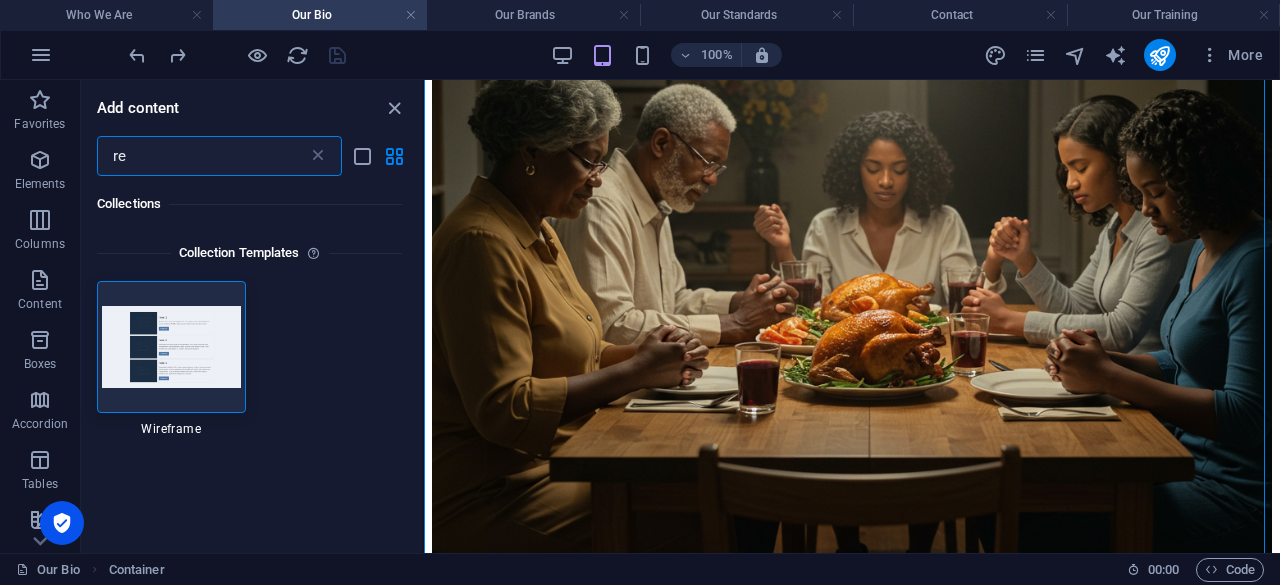 type on "r" 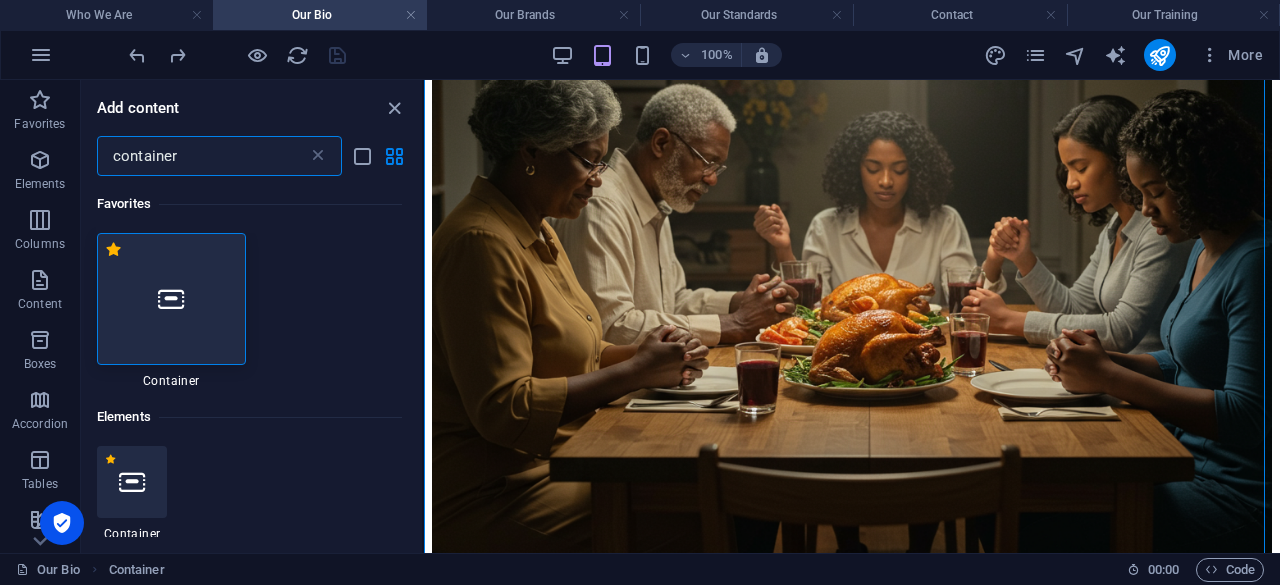 type on "container" 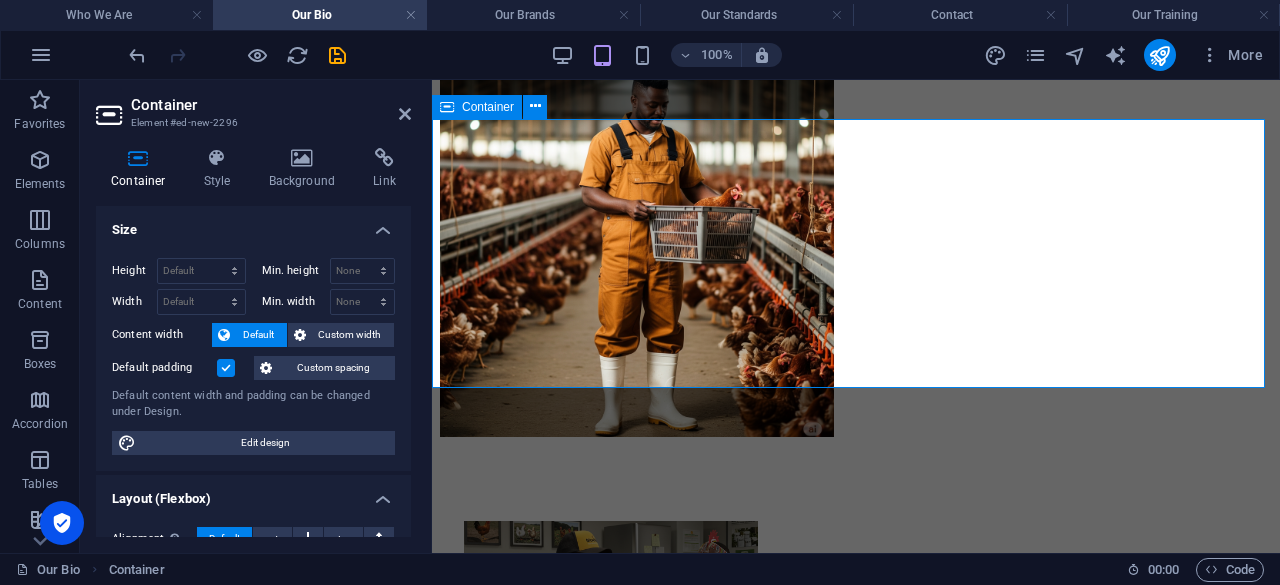 scroll, scrollTop: 4384, scrollLeft: 0, axis: vertical 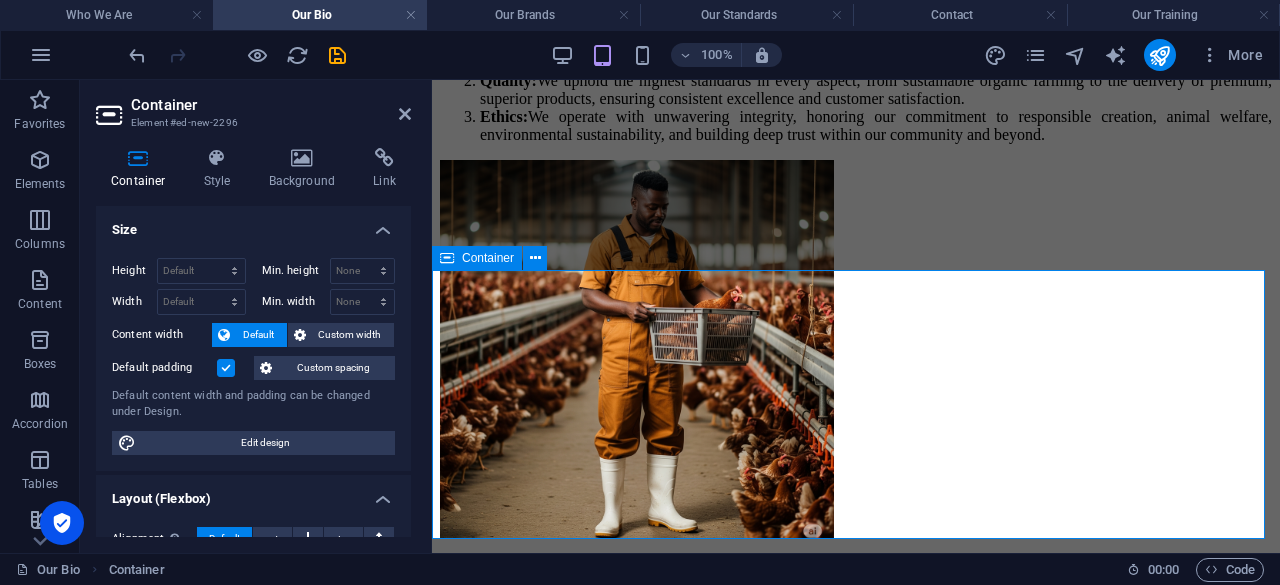 click on "Add elements" at bounding box center [797, 8345] 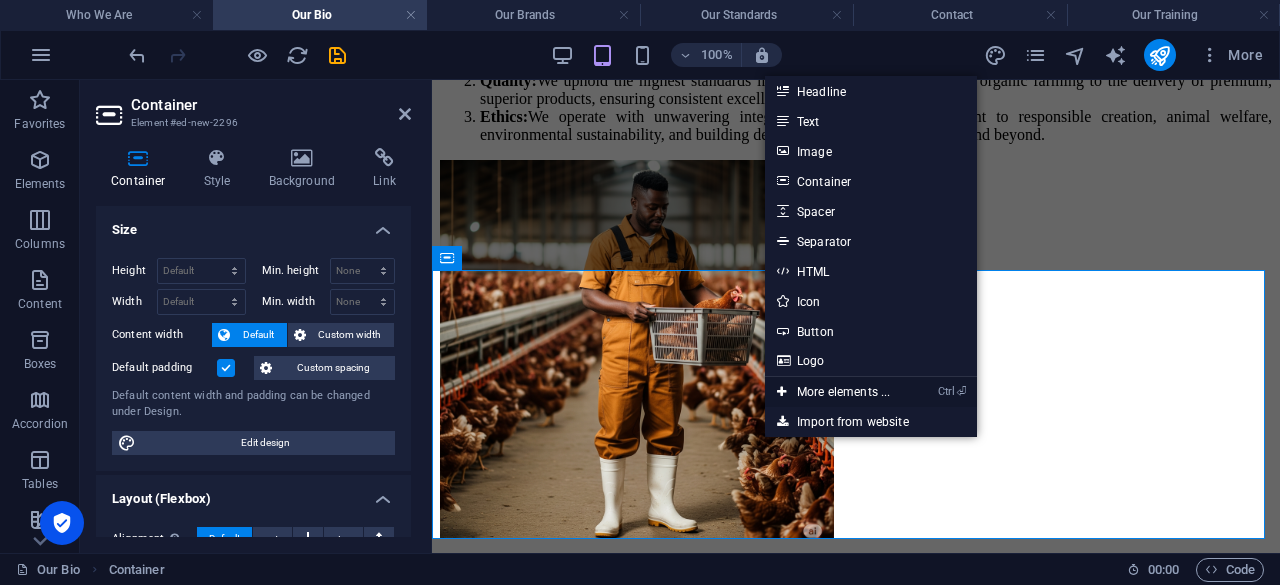 click on "Ctrl ⏎  More elements ..." at bounding box center (833, 392) 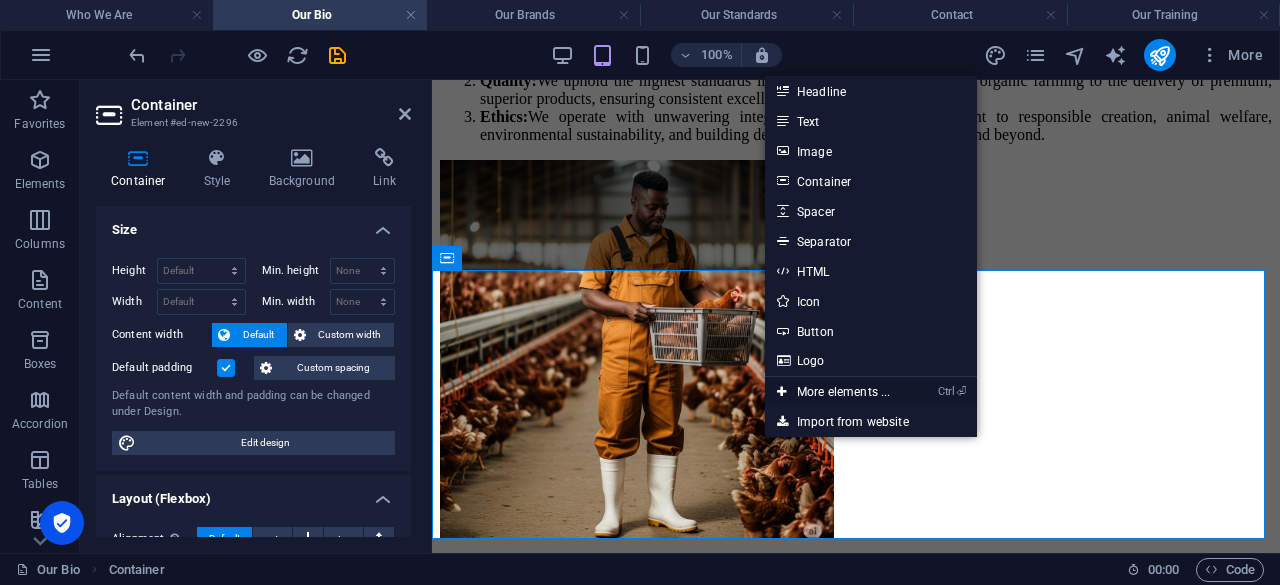 scroll, scrollTop: 4494, scrollLeft: 0, axis: vertical 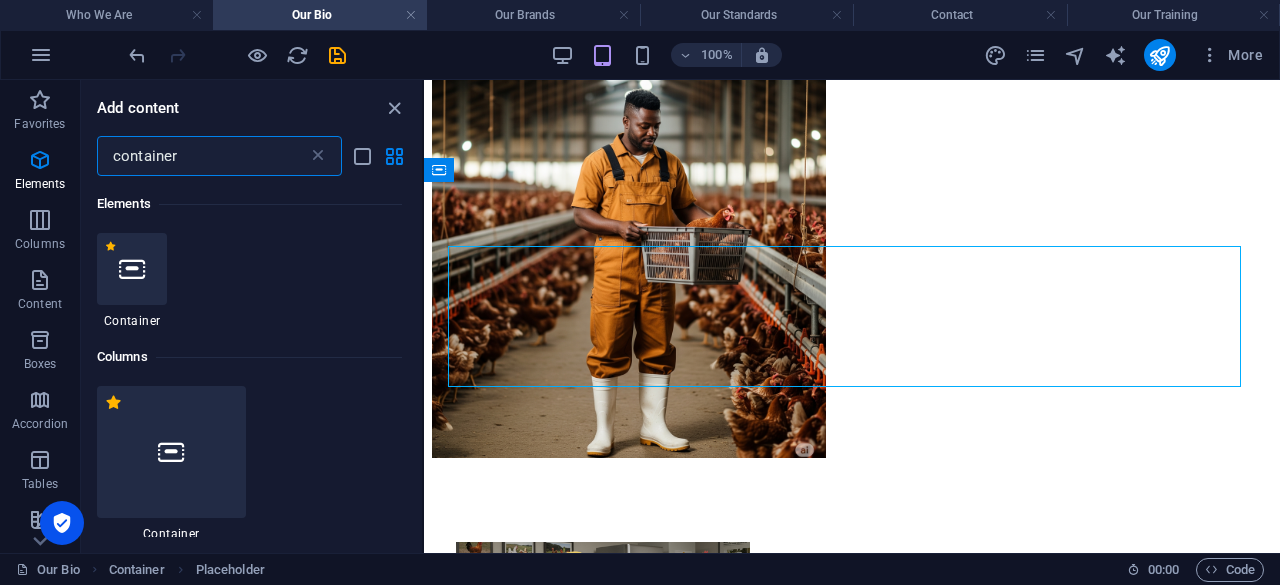 drag, startPoint x: 181, startPoint y: 155, endPoint x: 96, endPoint y: 151, distance: 85.09406 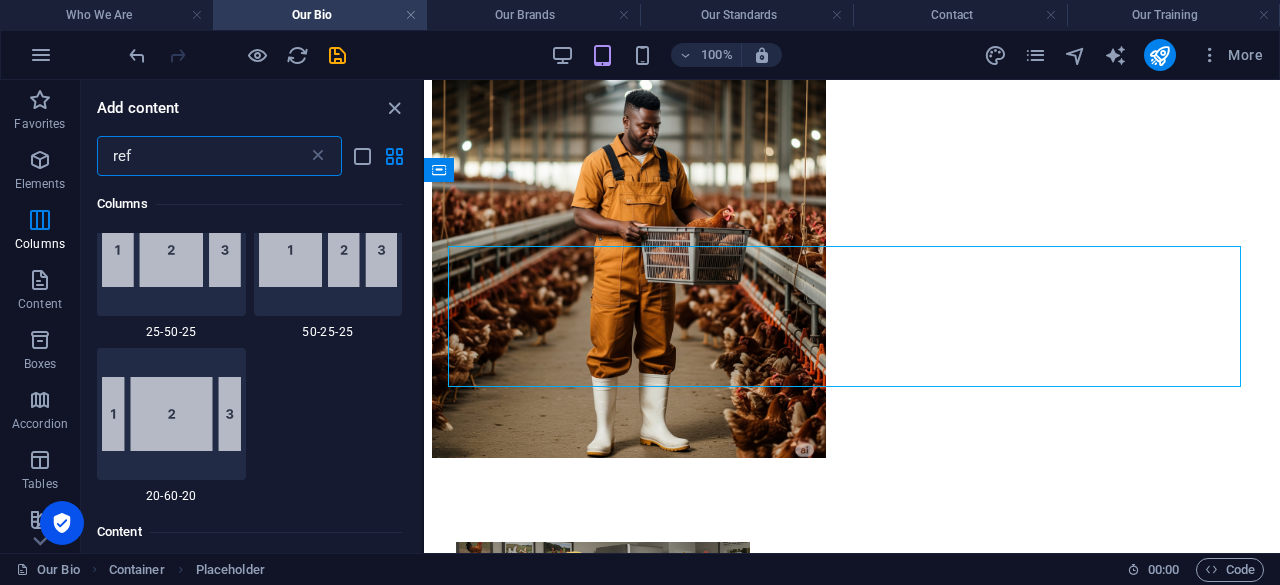 scroll, scrollTop: 0, scrollLeft: 0, axis: both 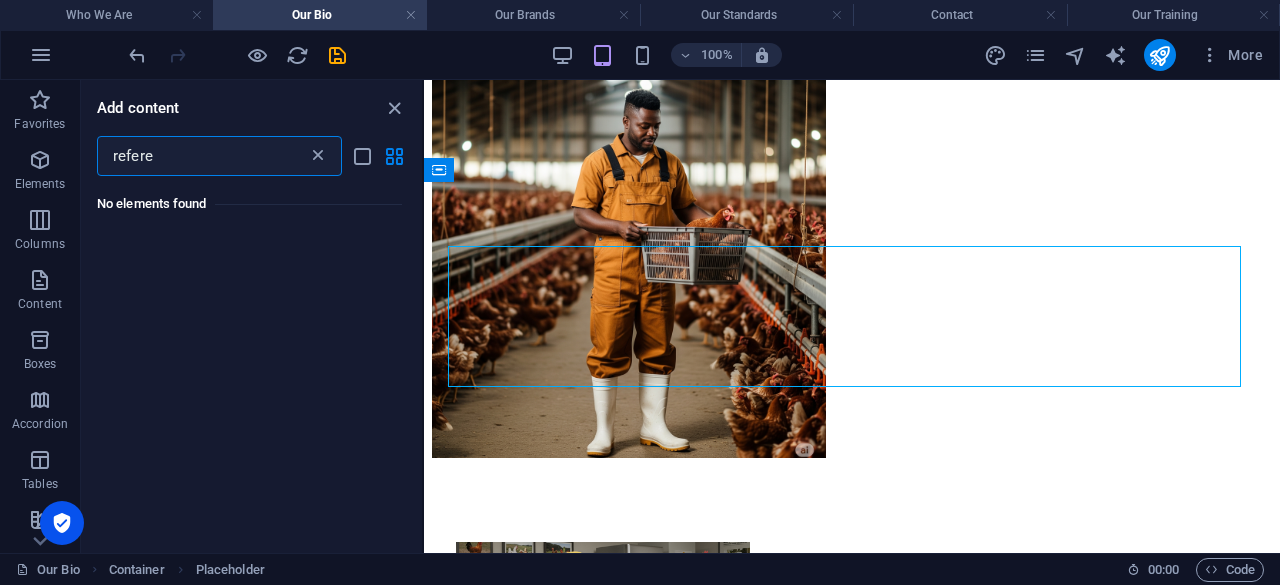 type on "refere" 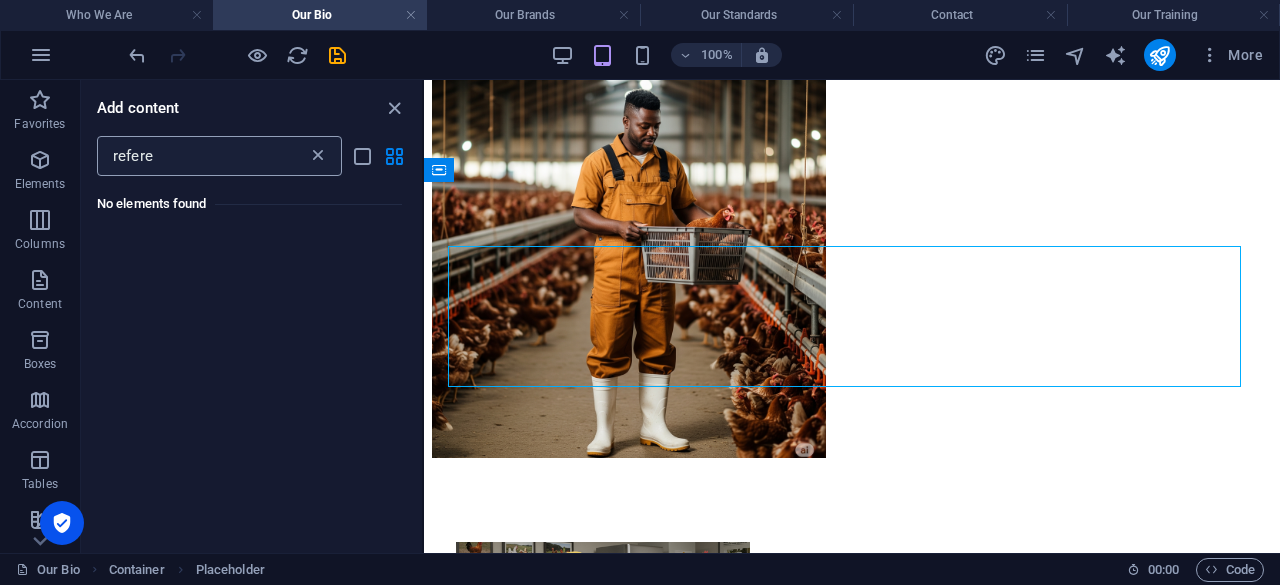 click at bounding box center [318, 156] 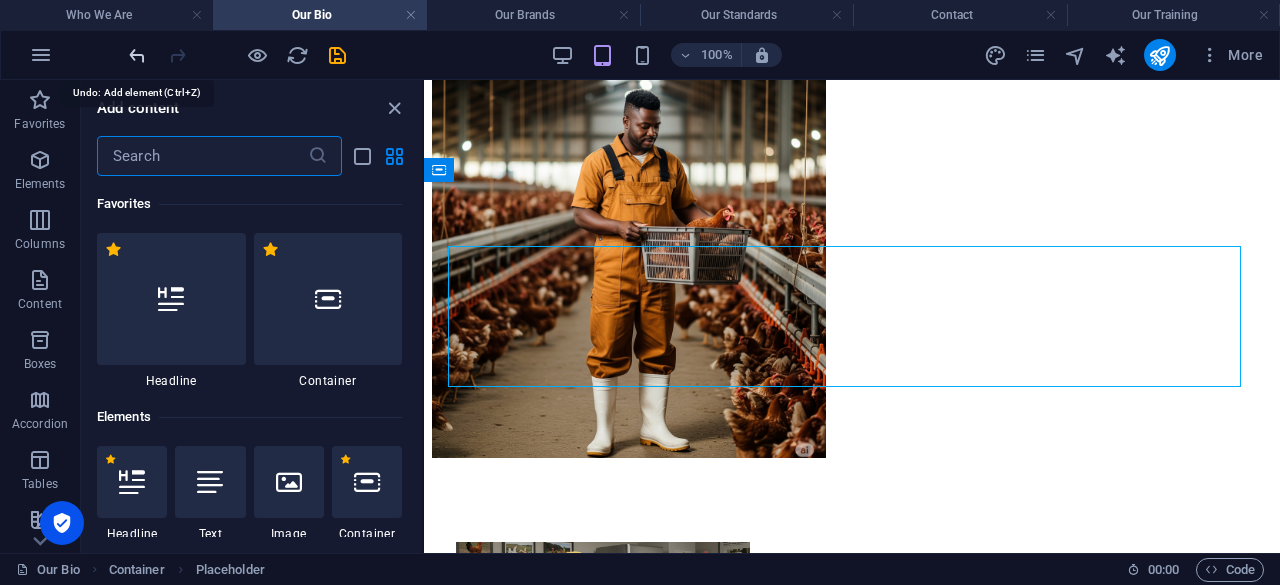 click at bounding box center (137, 55) 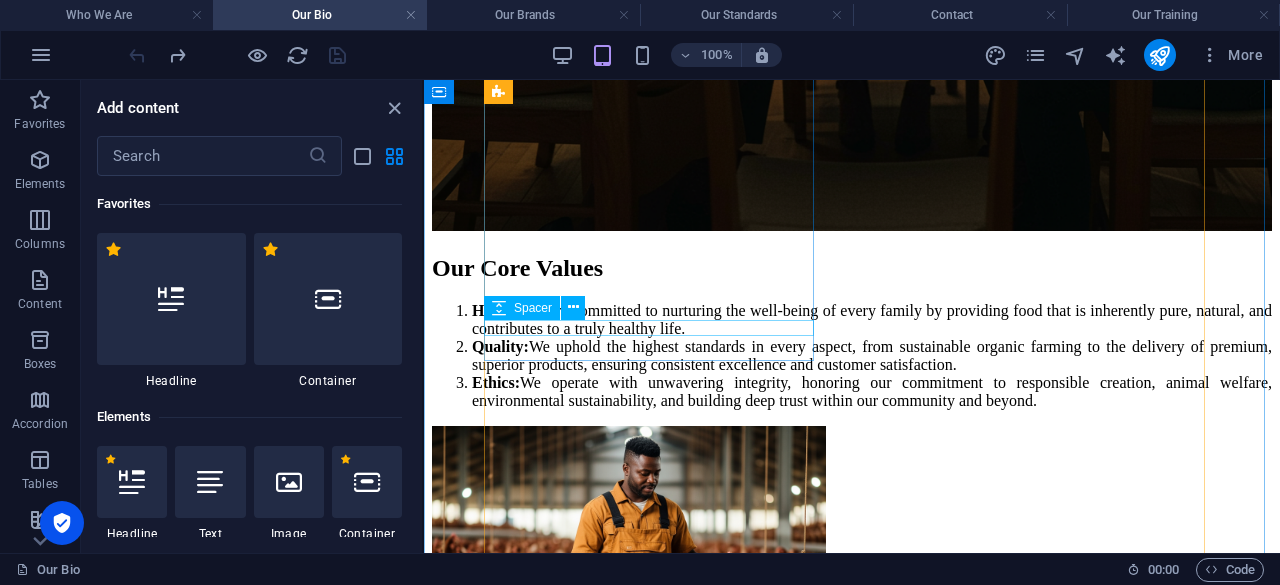 scroll, scrollTop: 4337, scrollLeft: 0, axis: vertical 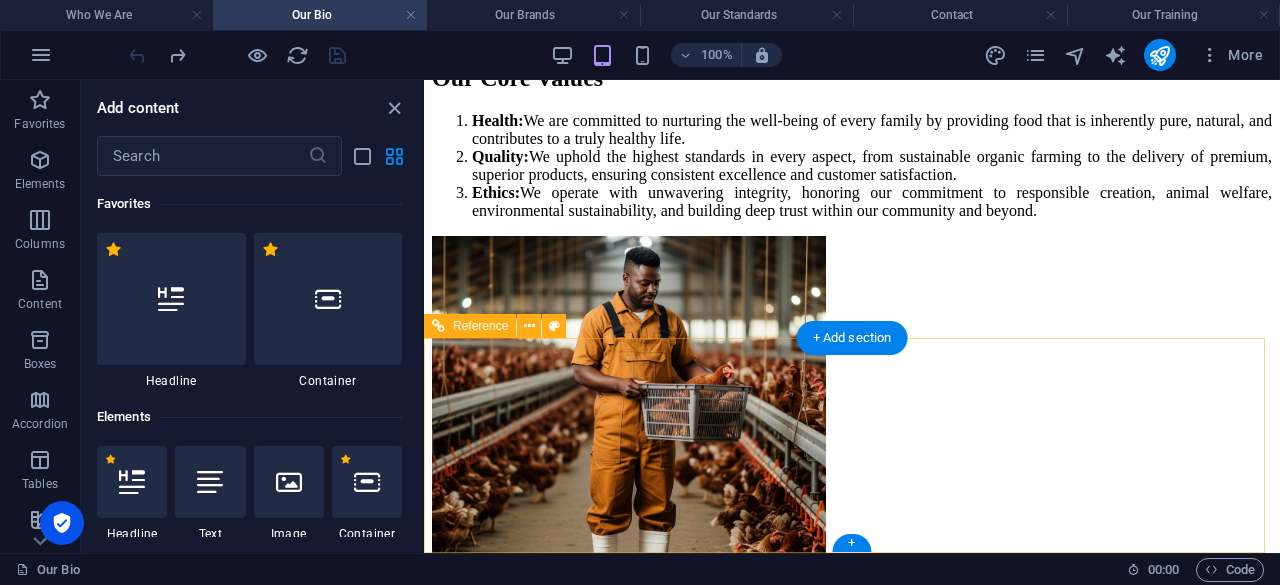 click at bounding box center [852, 9693] 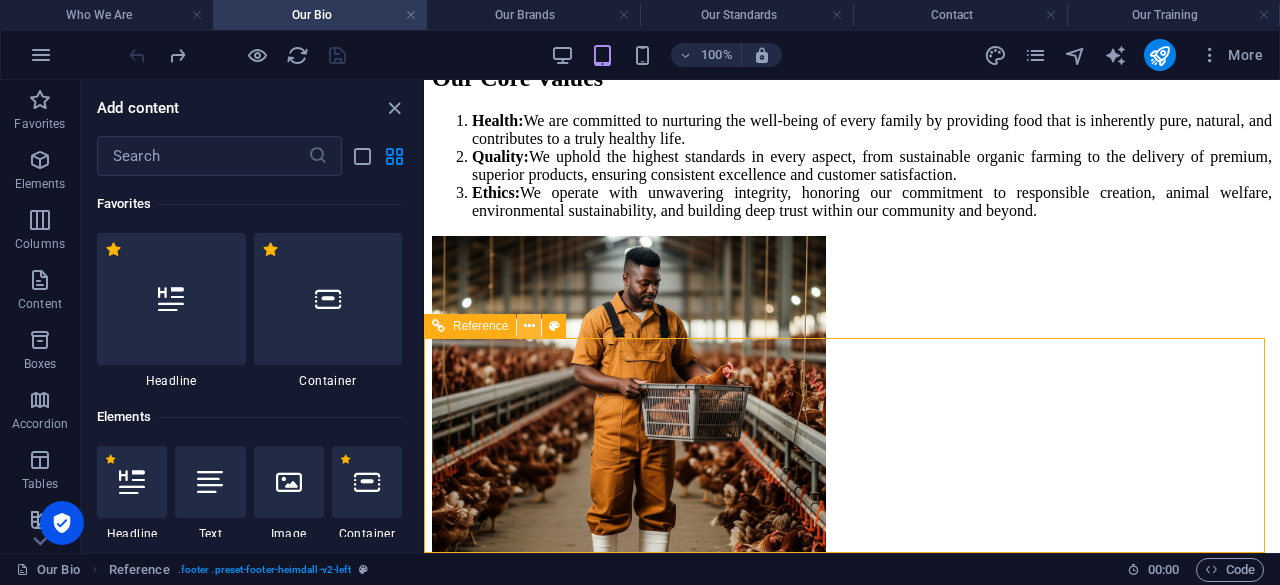 click at bounding box center (529, 326) 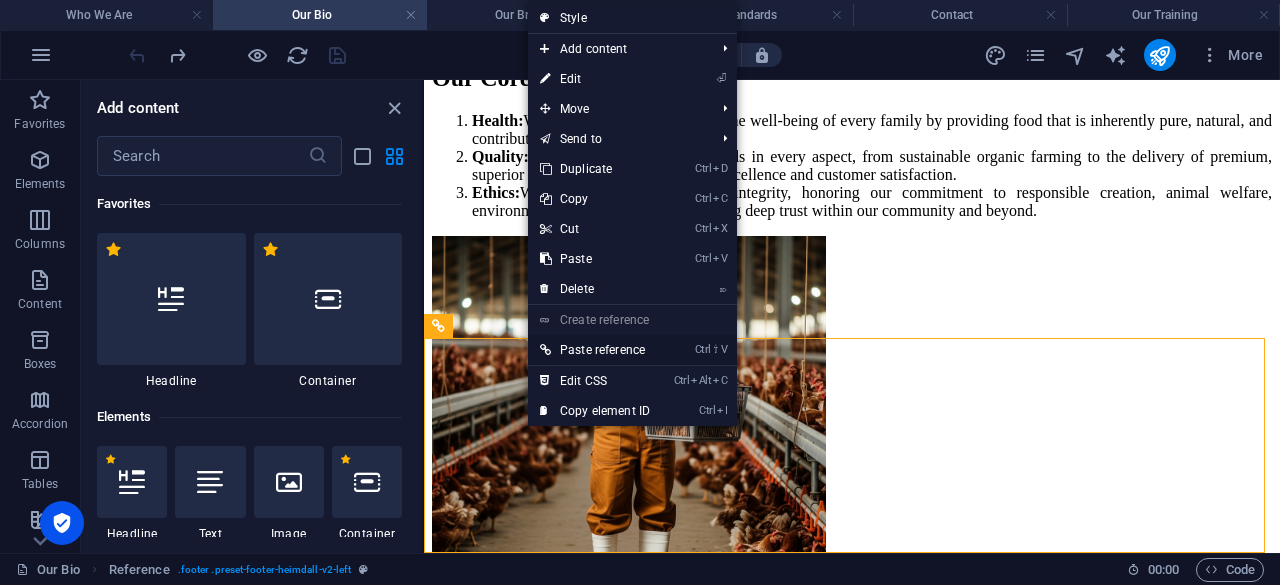 drag, startPoint x: 635, startPoint y: 345, endPoint x: 213, endPoint y: 265, distance: 429.51602 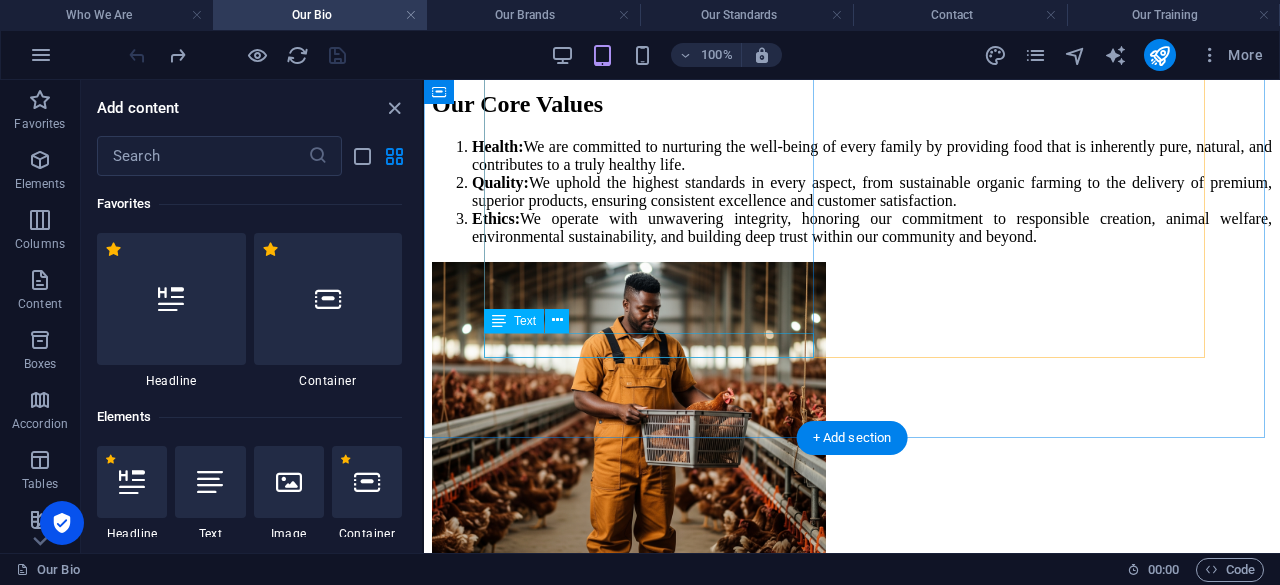 scroll, scrollTop: 4337, scrollLeft: 0, axis: vertical 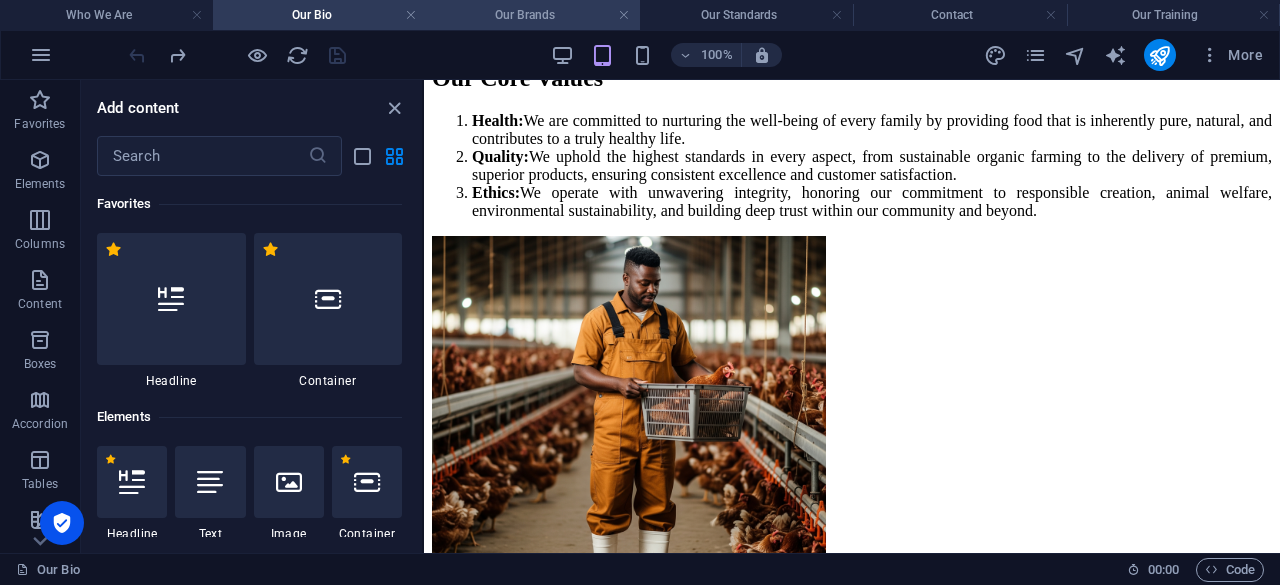 click on "Our Brands" at bounding box center (533, 15) 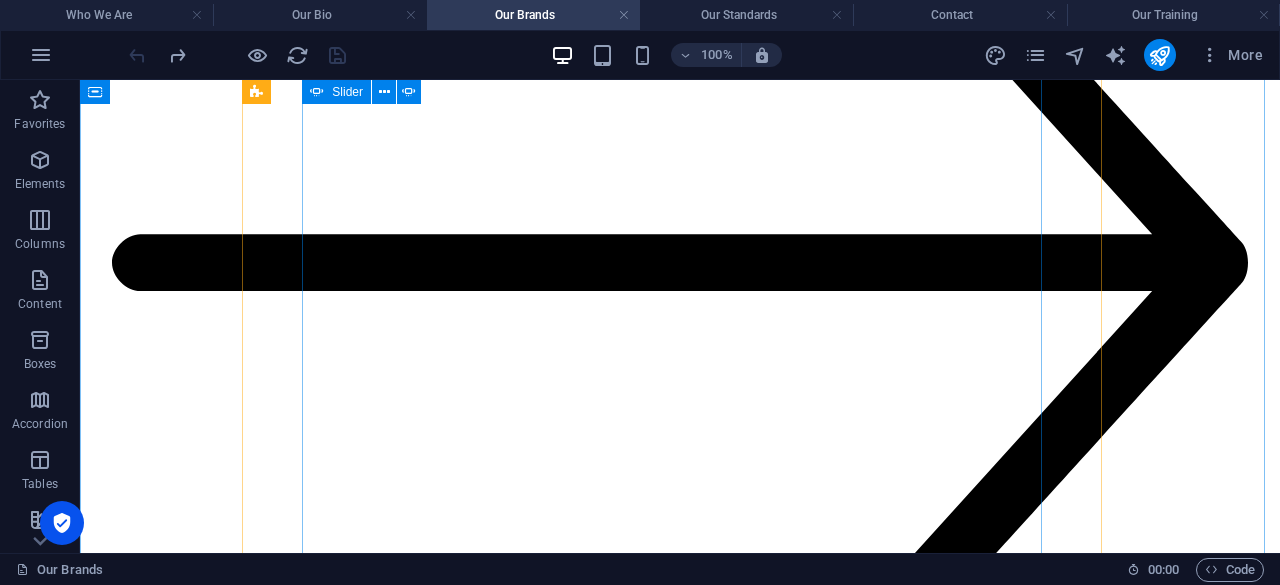 scroll, scrollTop: 9698, scrollLeft: 0, axis: vertical 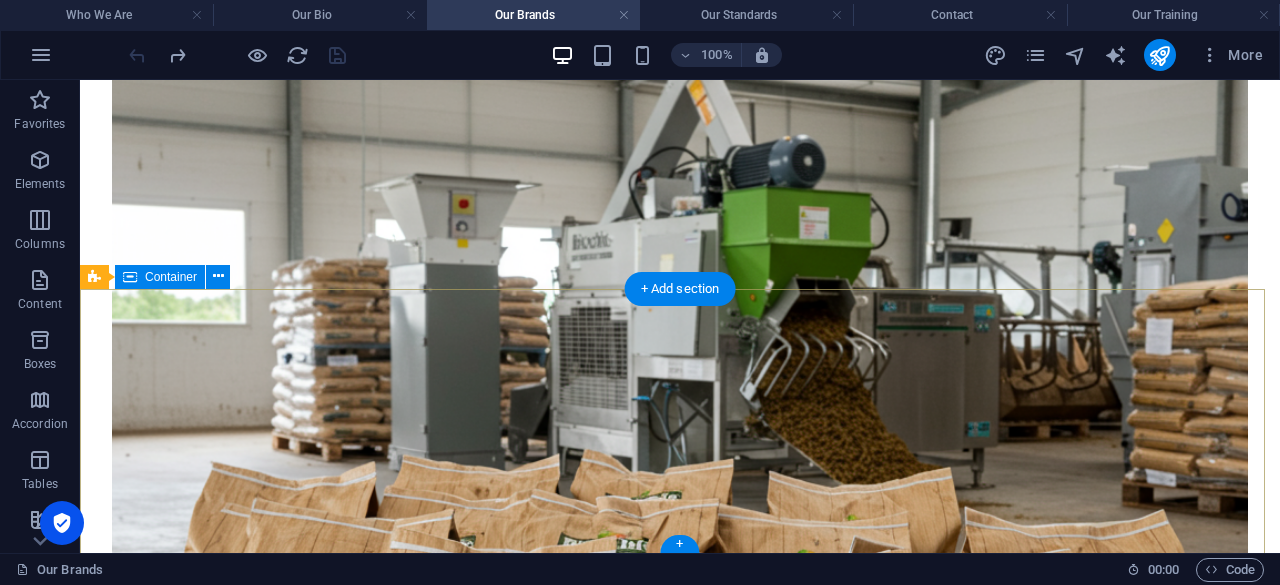 click on "Contact [EMAIL_ADDRESS][DOMAIN_NAME] Our Standards  |  Privacy Policy" at bounding box center [680, 15255] 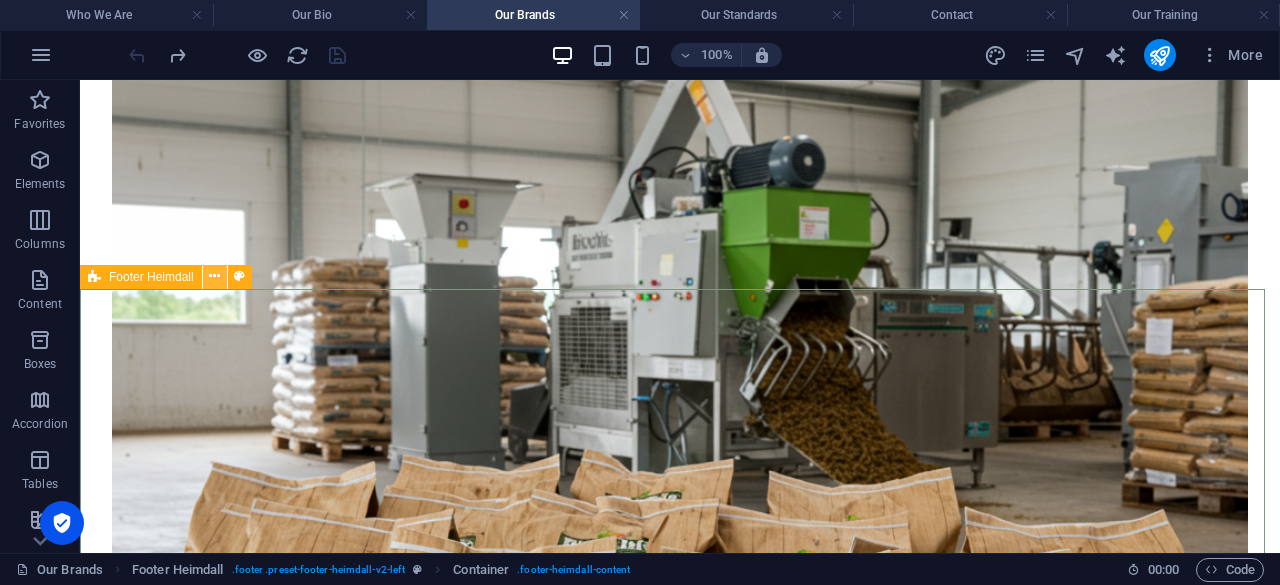 click at bounding box center [214, 276] 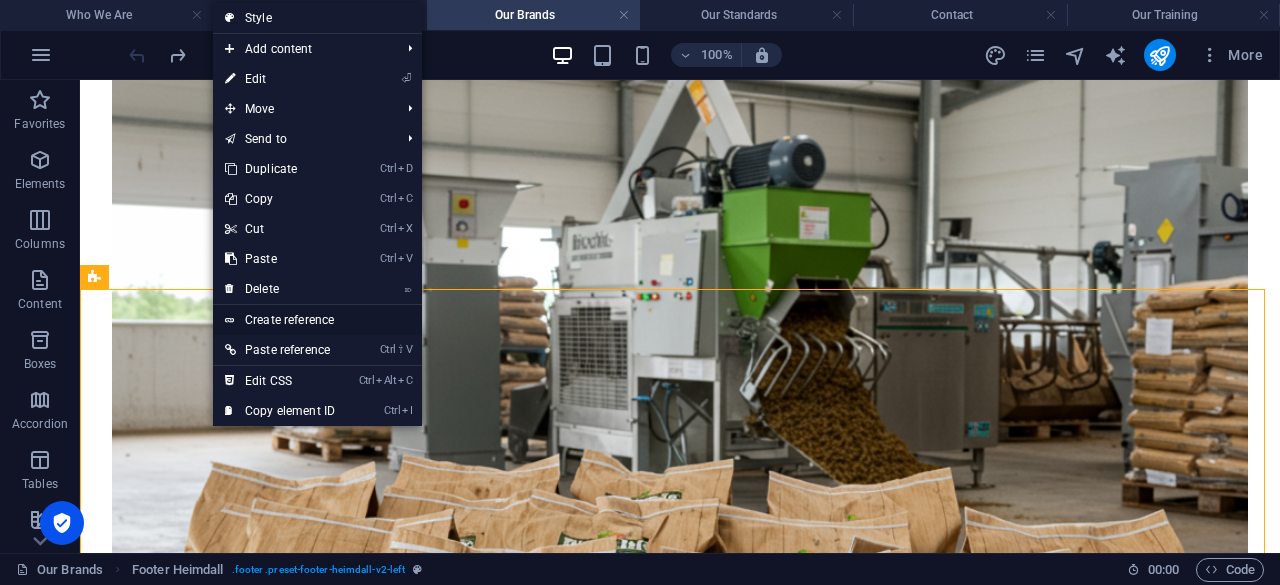 click on "Create reference" at bounding box center [317, 320] 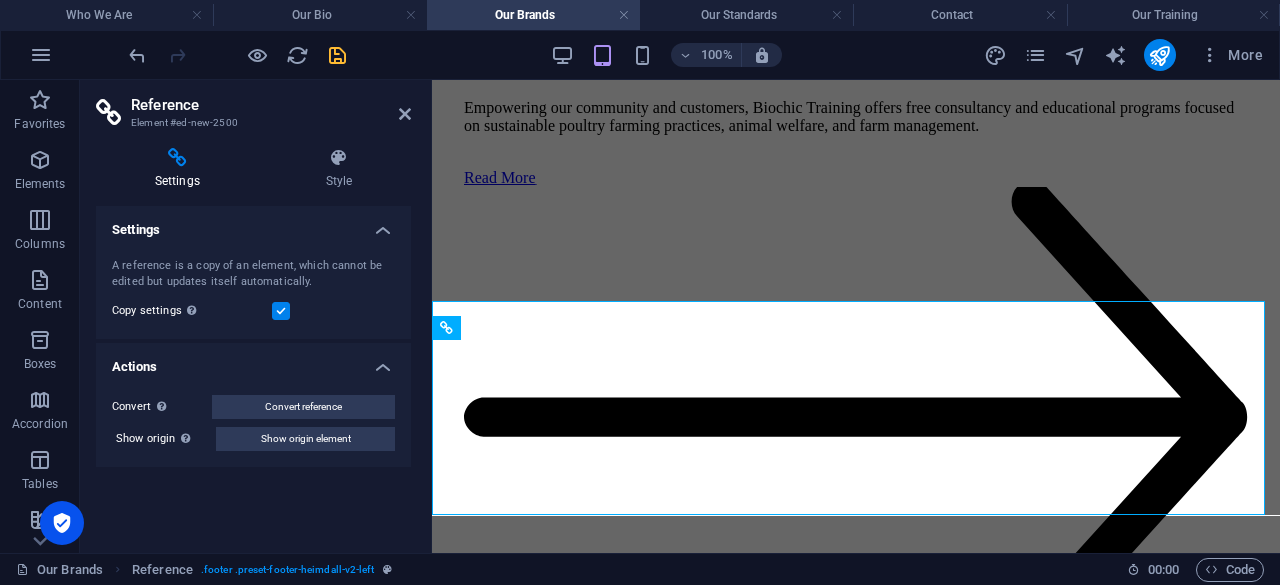 scroll, scrollTop: 10460, scrollLeft: 0, axis: vertical 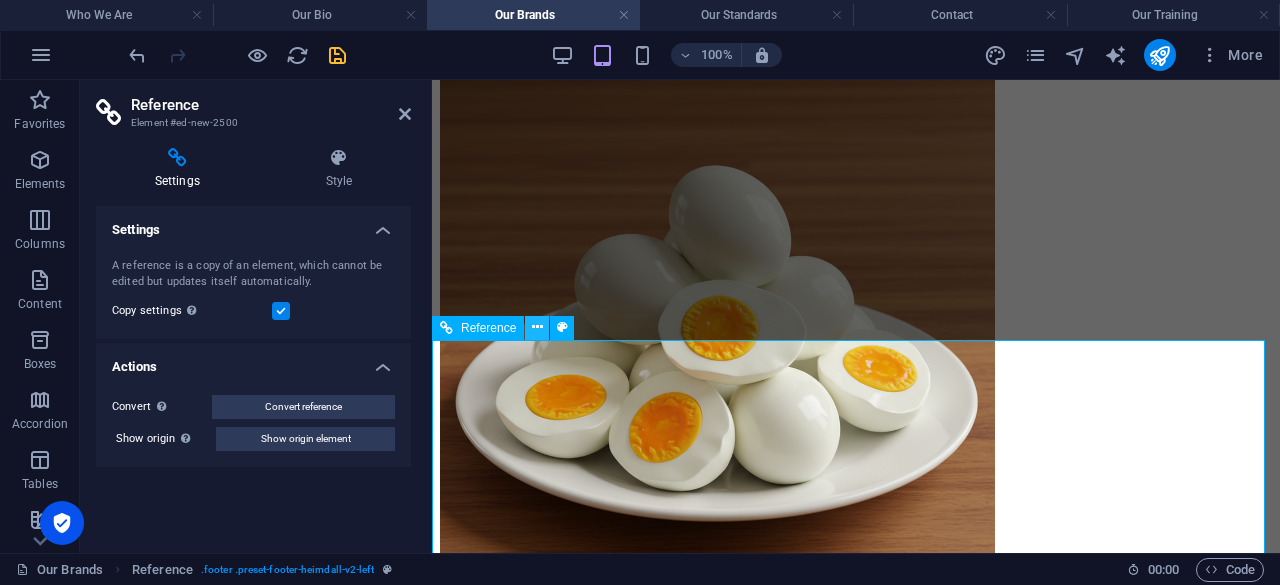 click at bounding box center (537, 327) 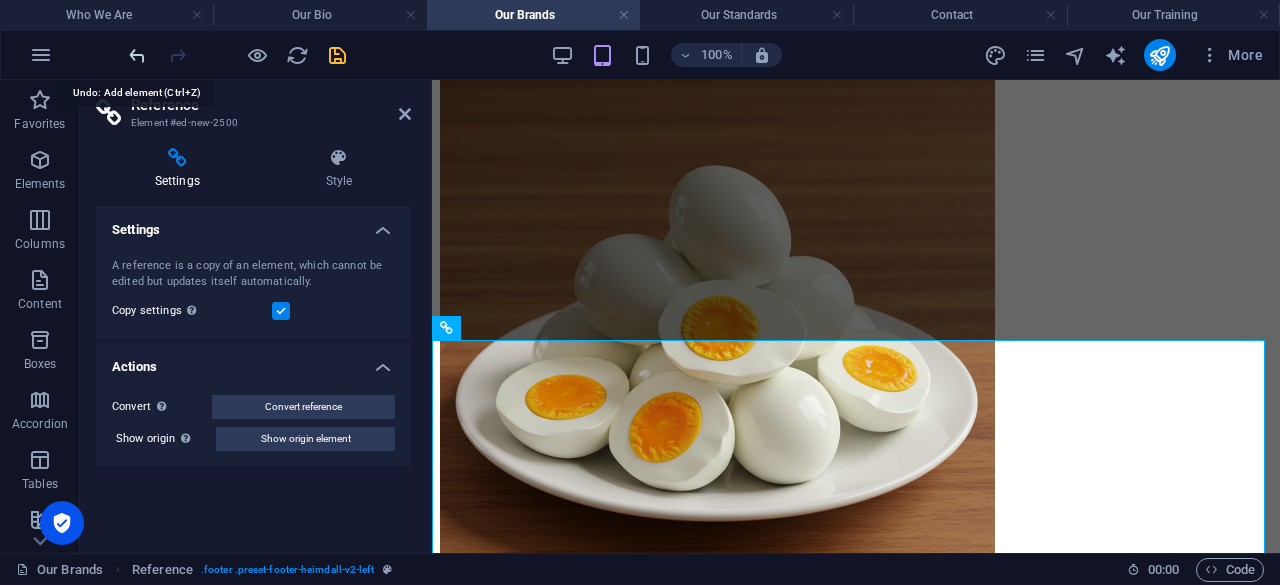 click at bounding box center [137, 55] 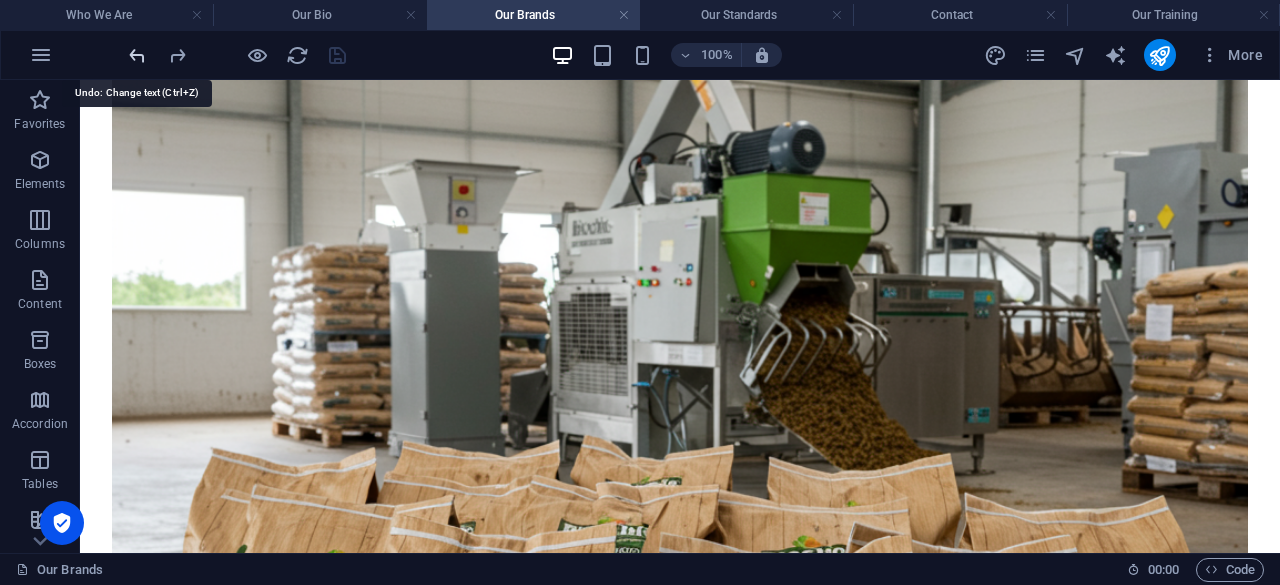 scroll, scrollTop: 9698, scrollLeft: 0, axis: vertical 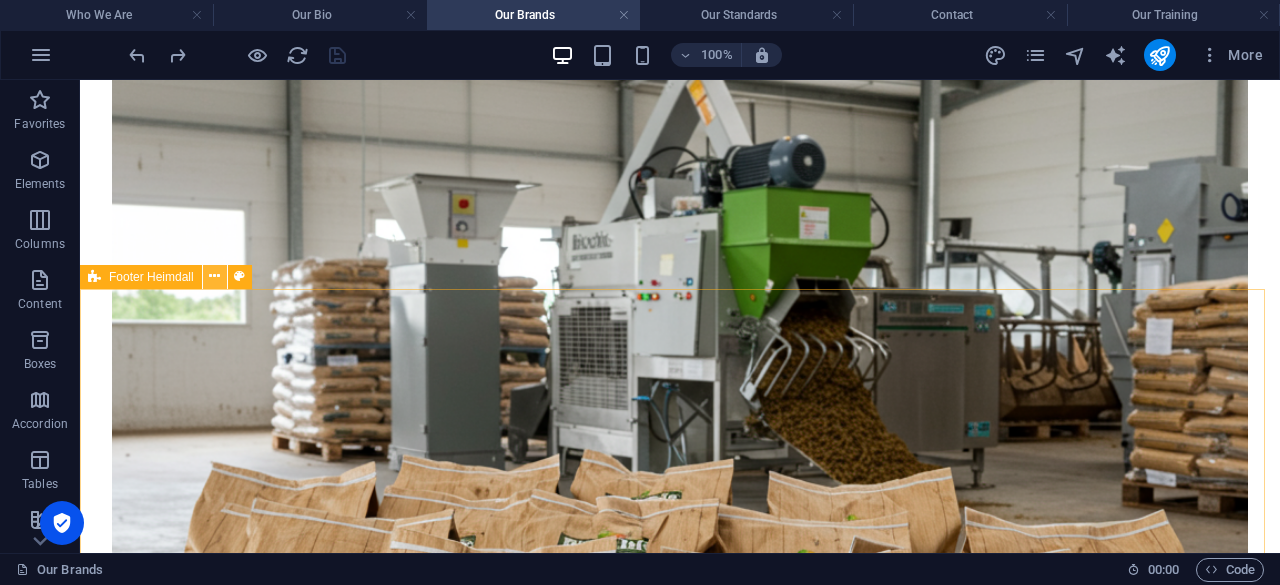 click at bounding box center (214, 276) 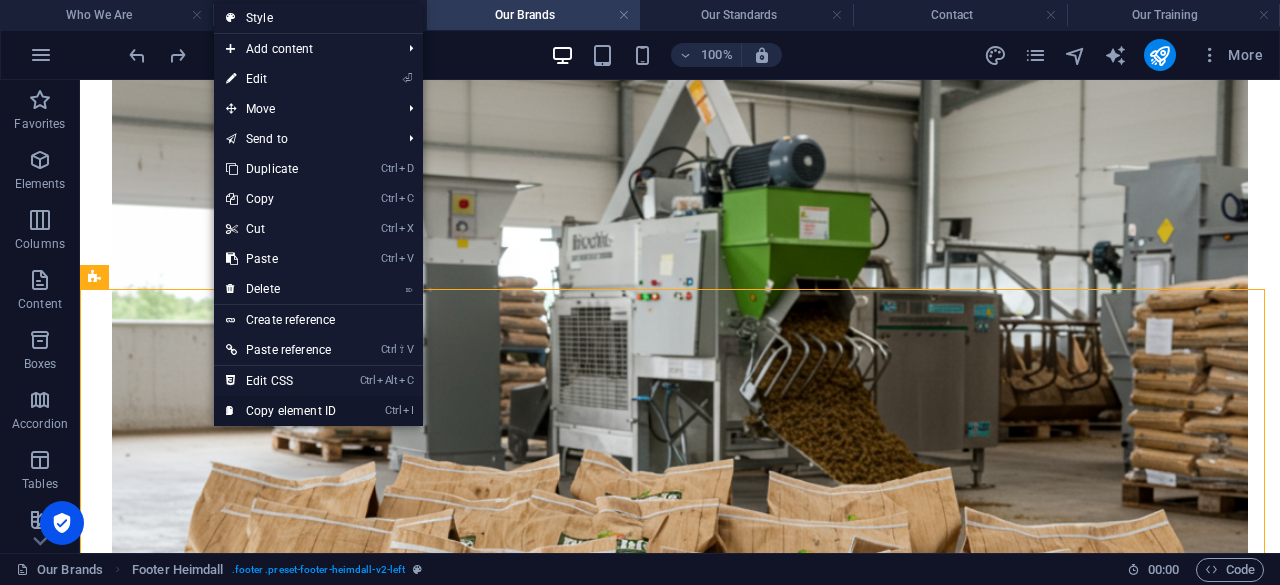 click on "Ctrl I  Copy element ID" at bounding box center (281, 411) 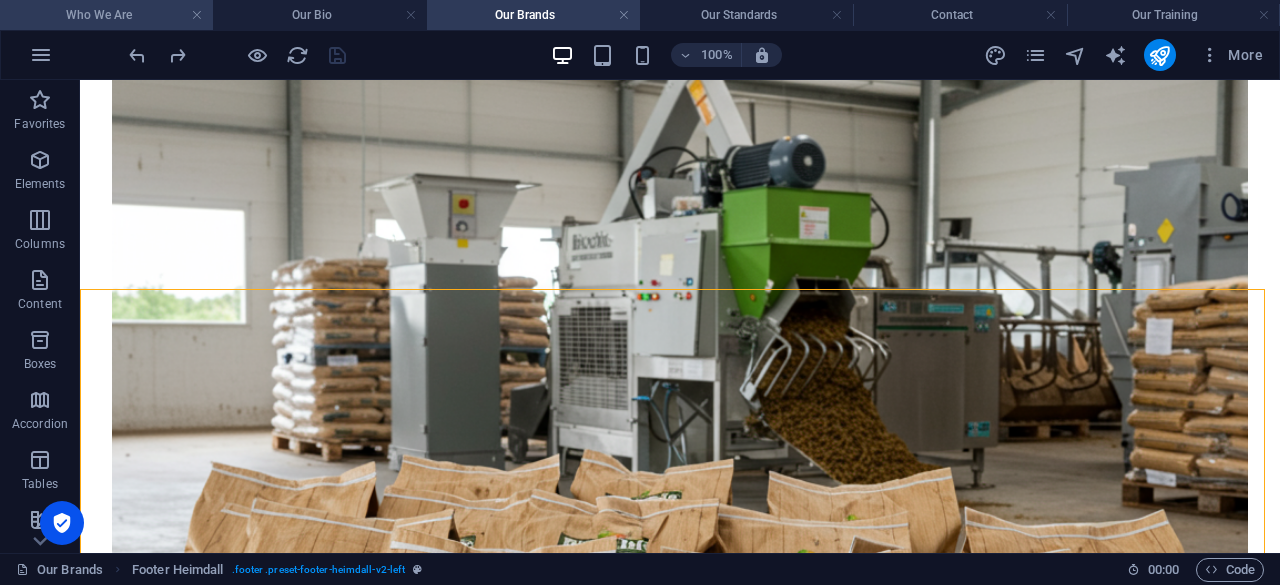 click on "Who We Are" at bounding box center (106, 15) 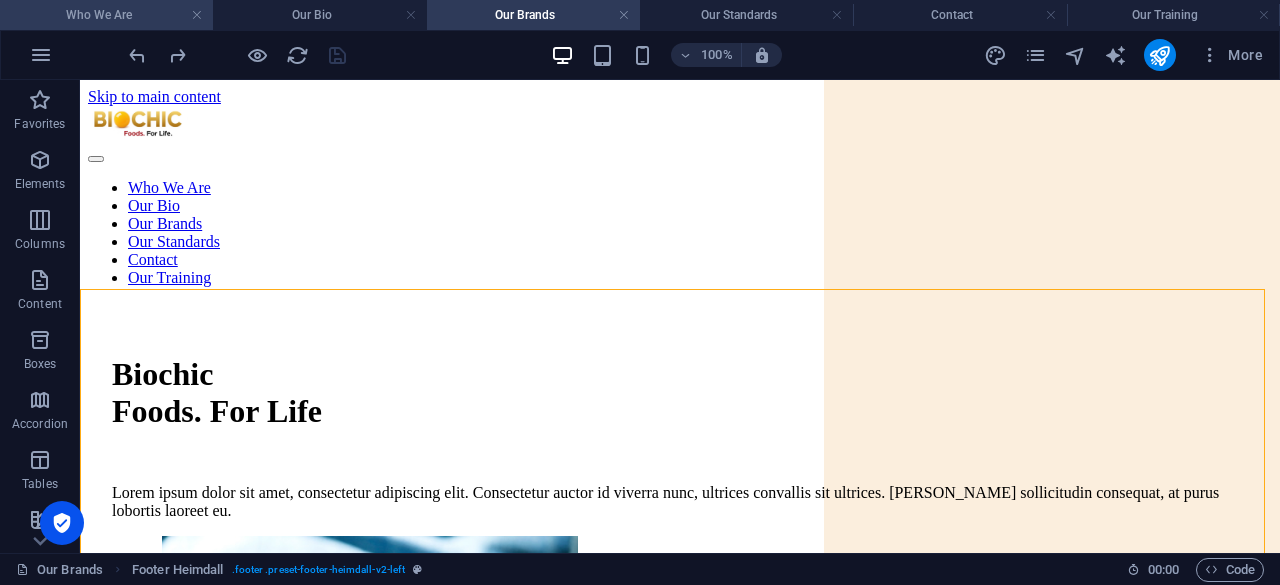 scroll, scrollTop: 10715, scrollLeft: 0, axis: vertical 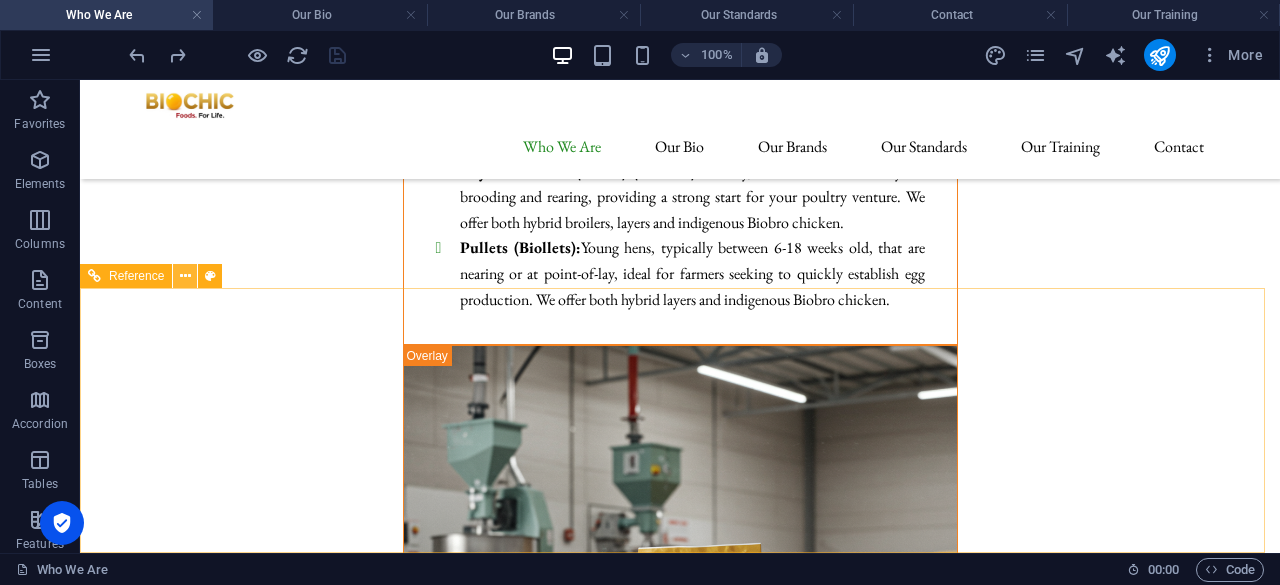 click at bounding box center [185, 276] 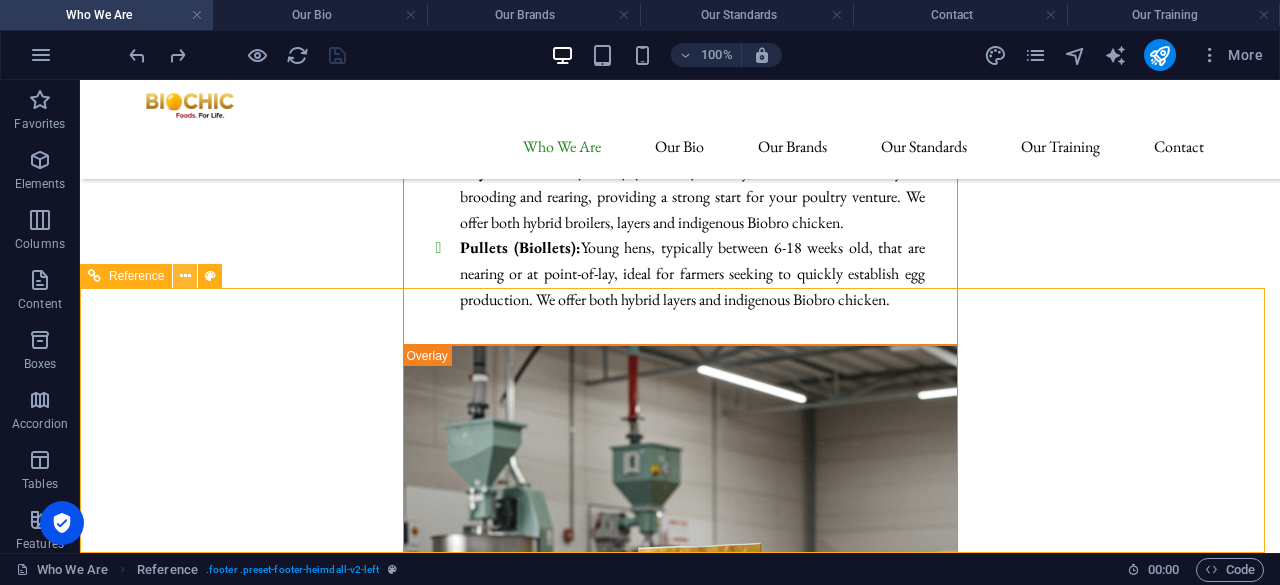 click at bounding box center [185, 276] 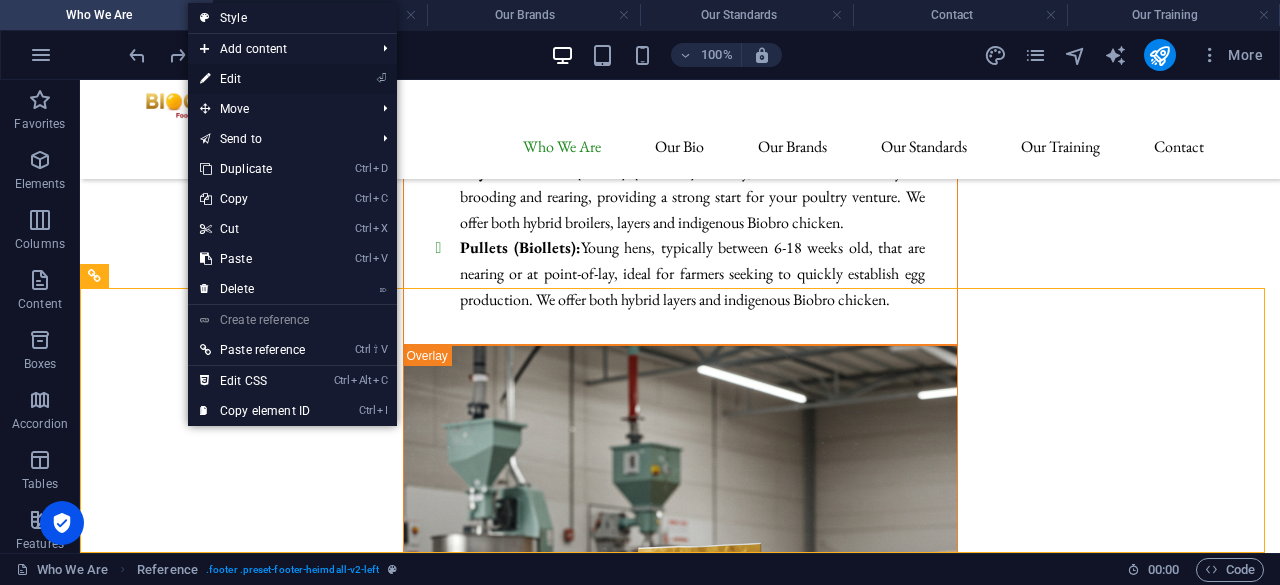 click on "⏎  Edit" at bounding box center [255, 79] 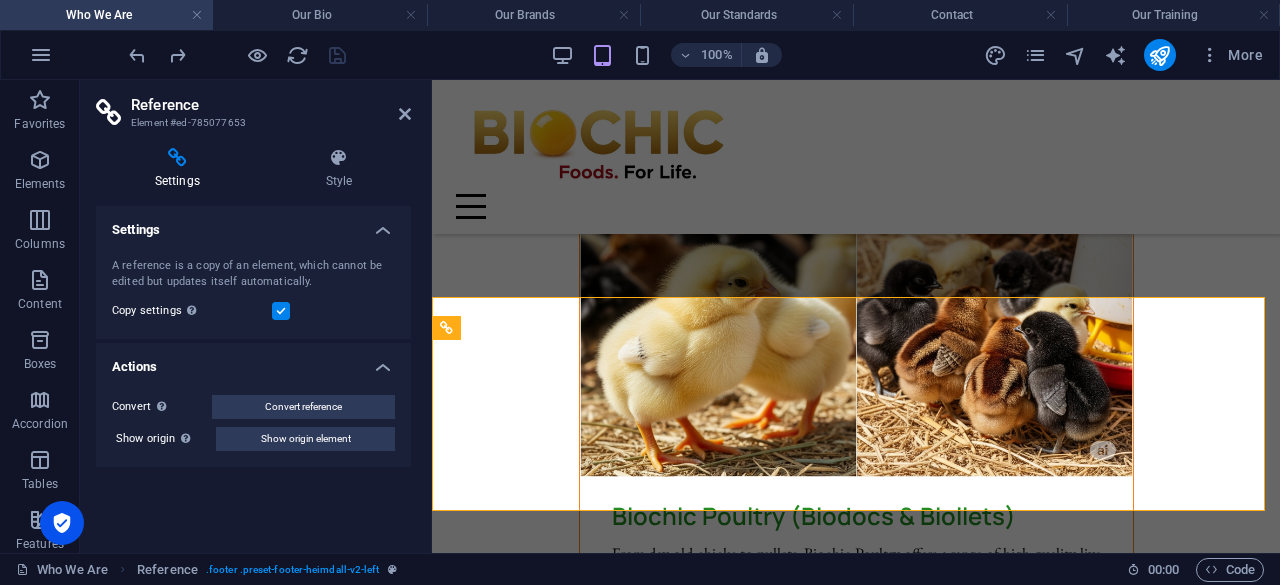 scroll, scrollTop: 11076, scrollLeft: 0, axis: vertical 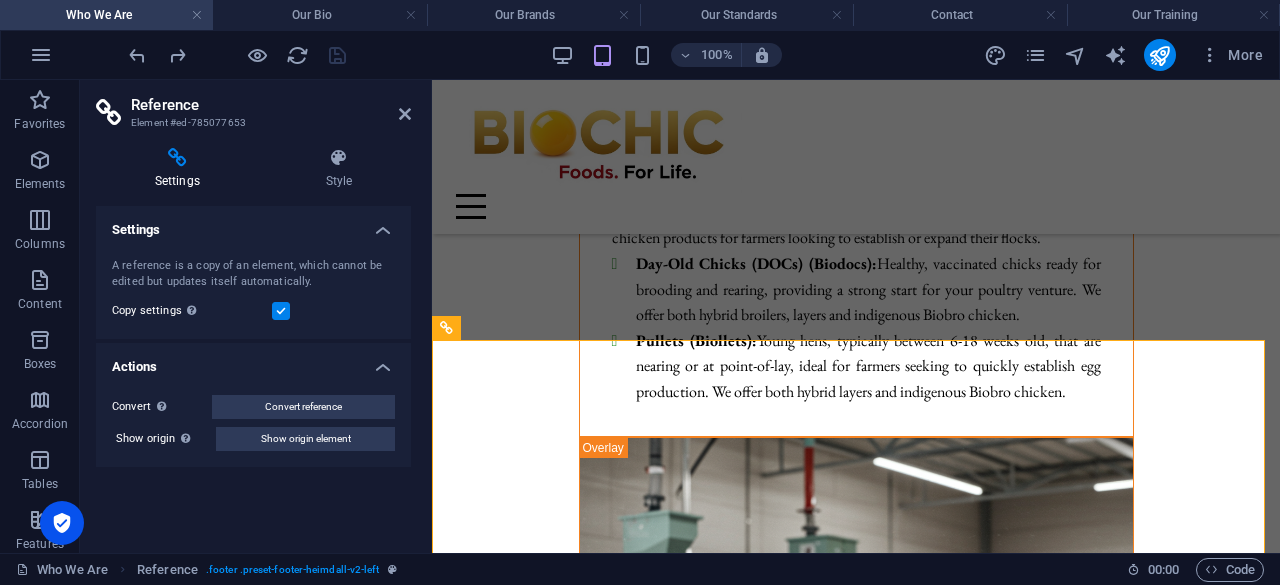 click on "Element #ed-785077653" at bounding box center [251, 123] 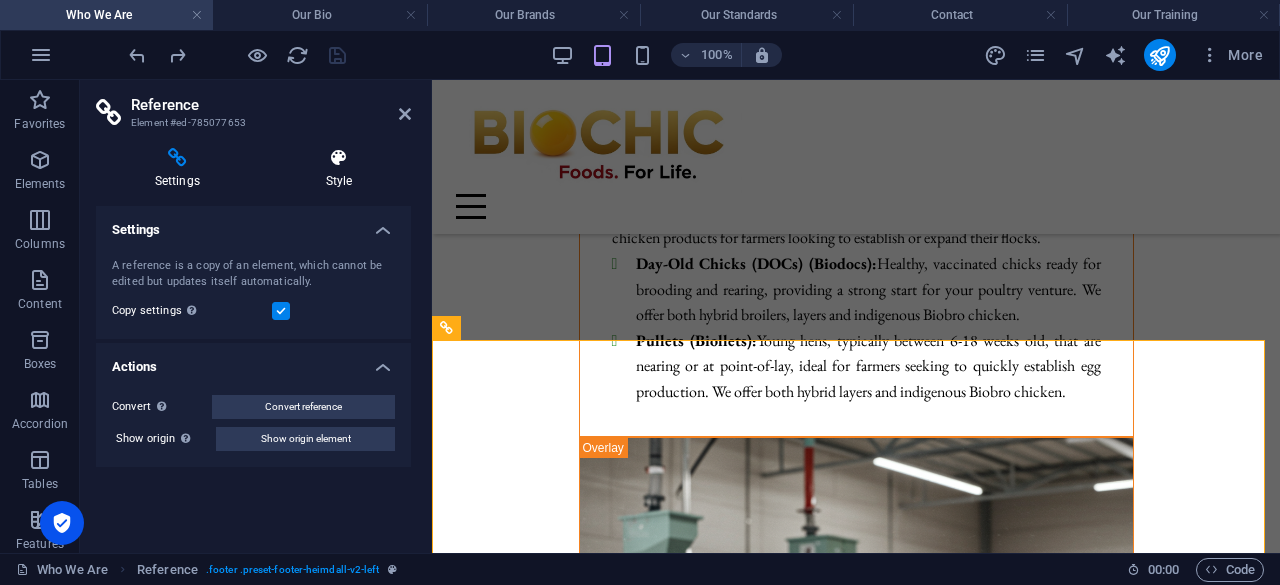 click on "Style" at bounding box center [339, 169] 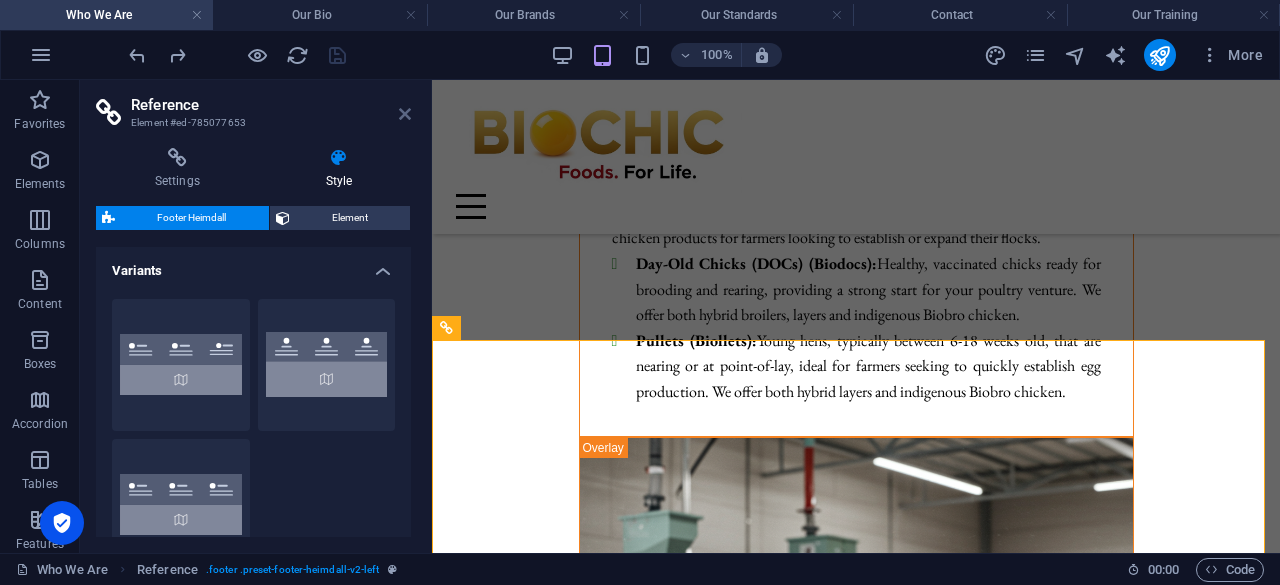 drag, startPoint x: 400, startPoint y: 115, endPoint x: 320, endPoint y: 35, distance: 113.137085 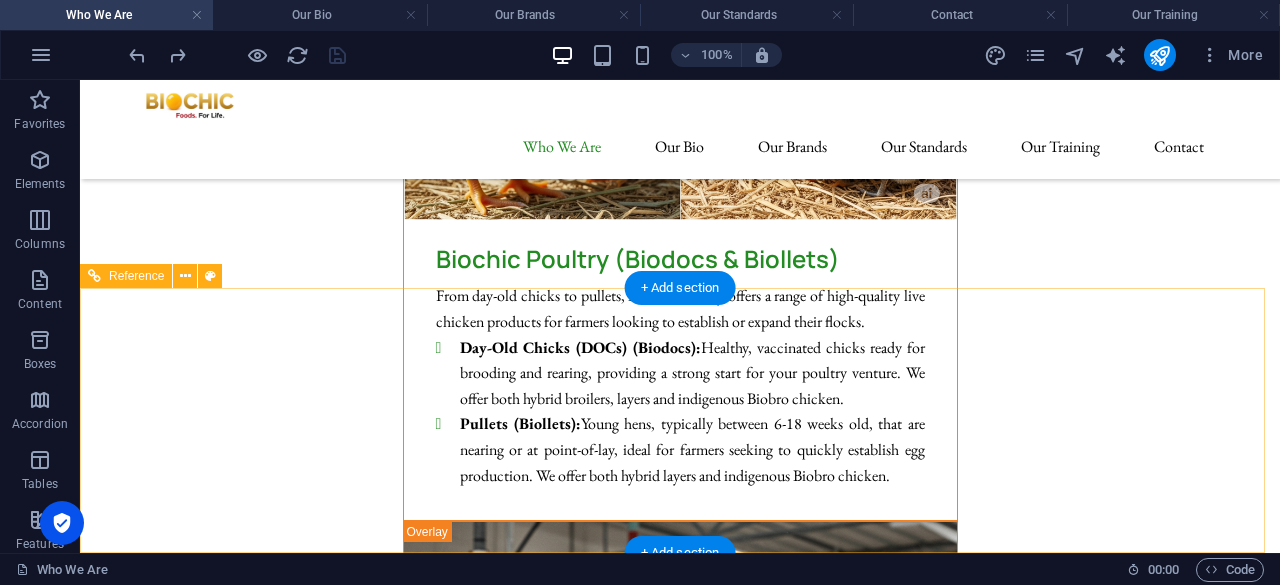 scroll, scrollTop: 10715, scrollLeft: 0, axis: vertical 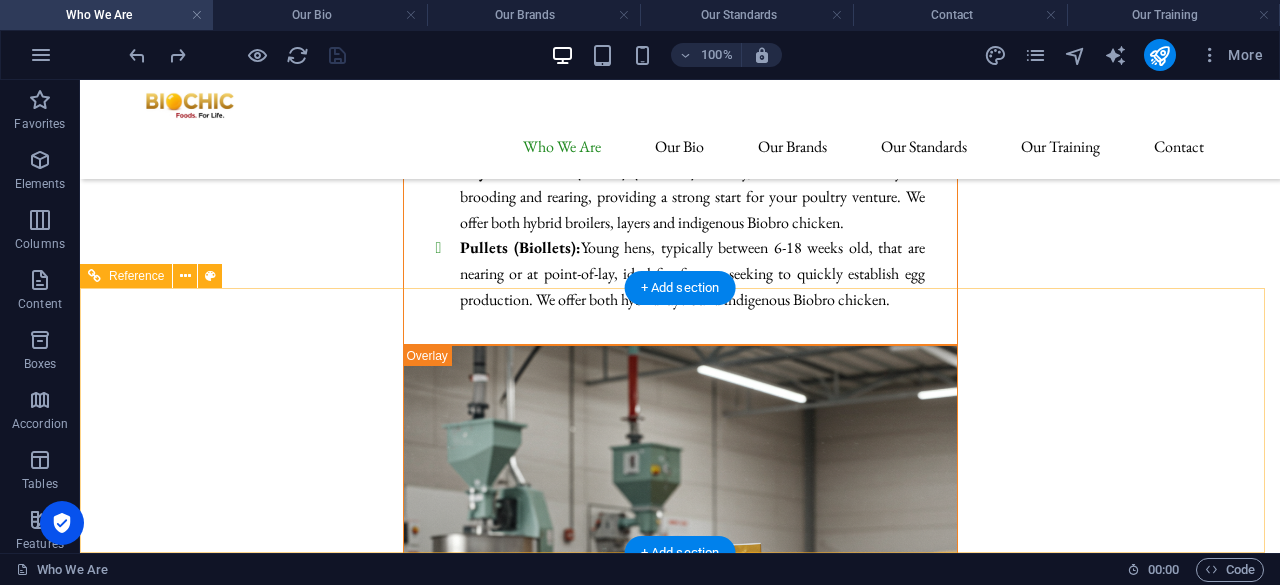 click on "[EMAIL_ADDRESS][DOMAIN_NAME] Legal Notice  |  Privacy Policy" at bounding box center (278, 9143) 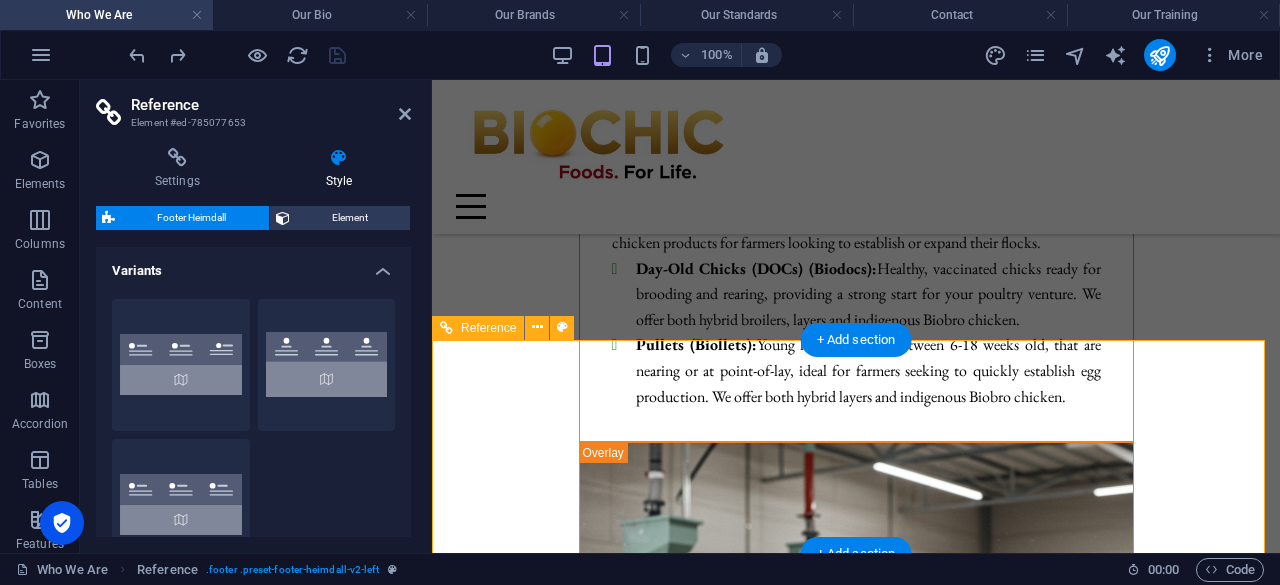 scroll, scrollTop: 11076, scrollLeft: 0, axis: vertical 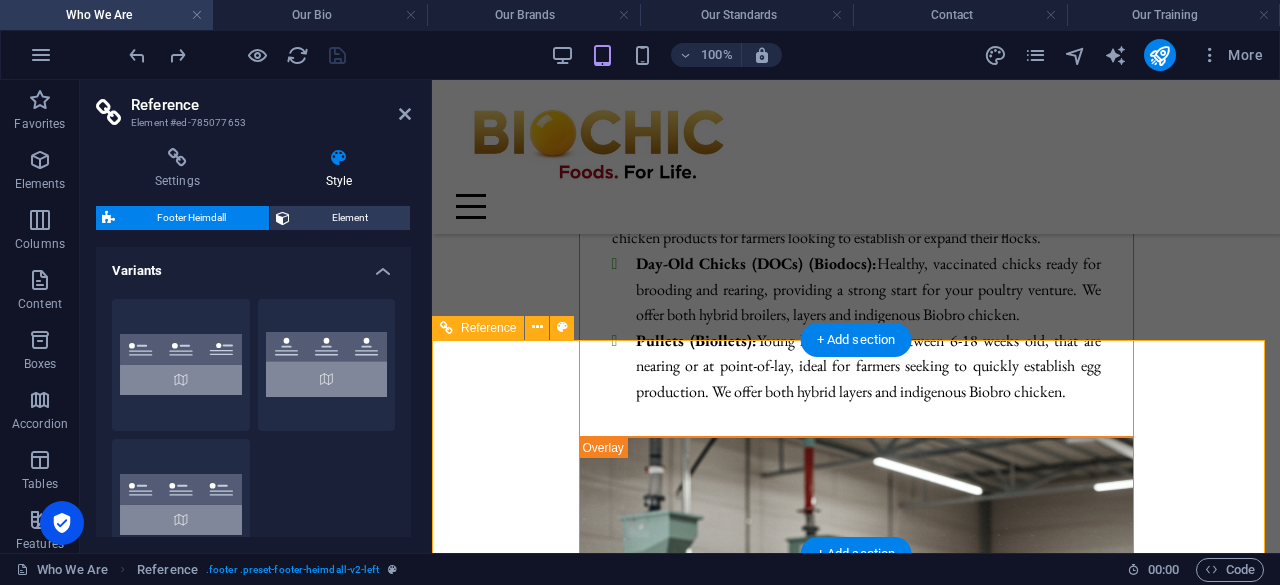 click on "[EMAIL_ADDRESS][DOMAIN_NAME] Legal Notice  |  Privacy Policy" at bounding box center (584, 8398) 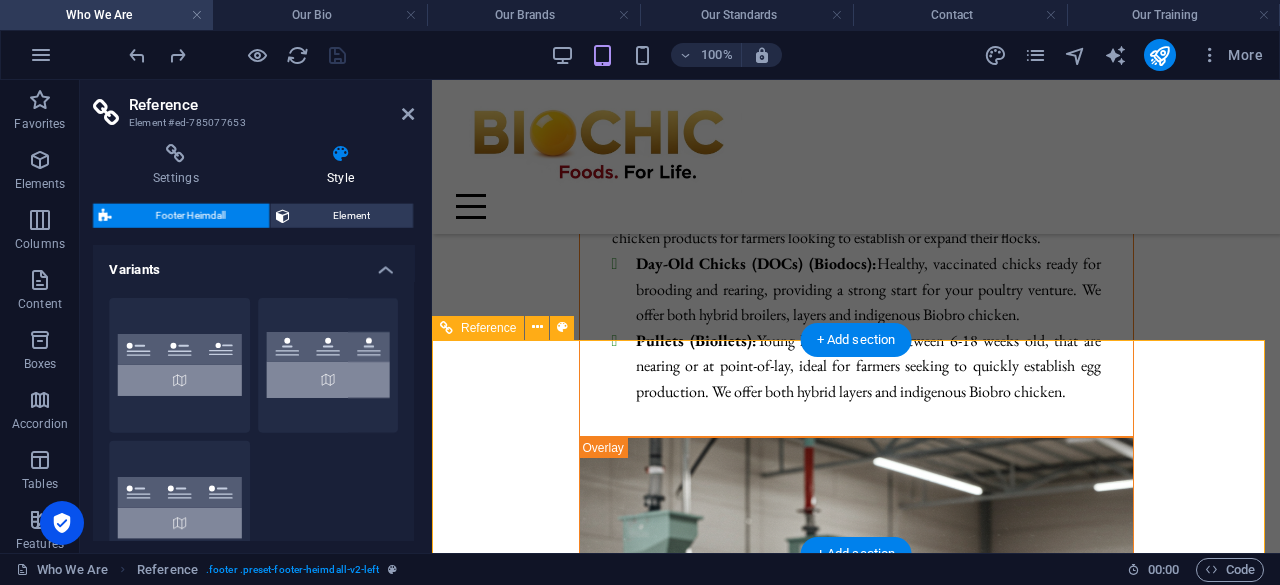 scroll, scrollTop: 11076, scrollLeft: 0, axis: vertical 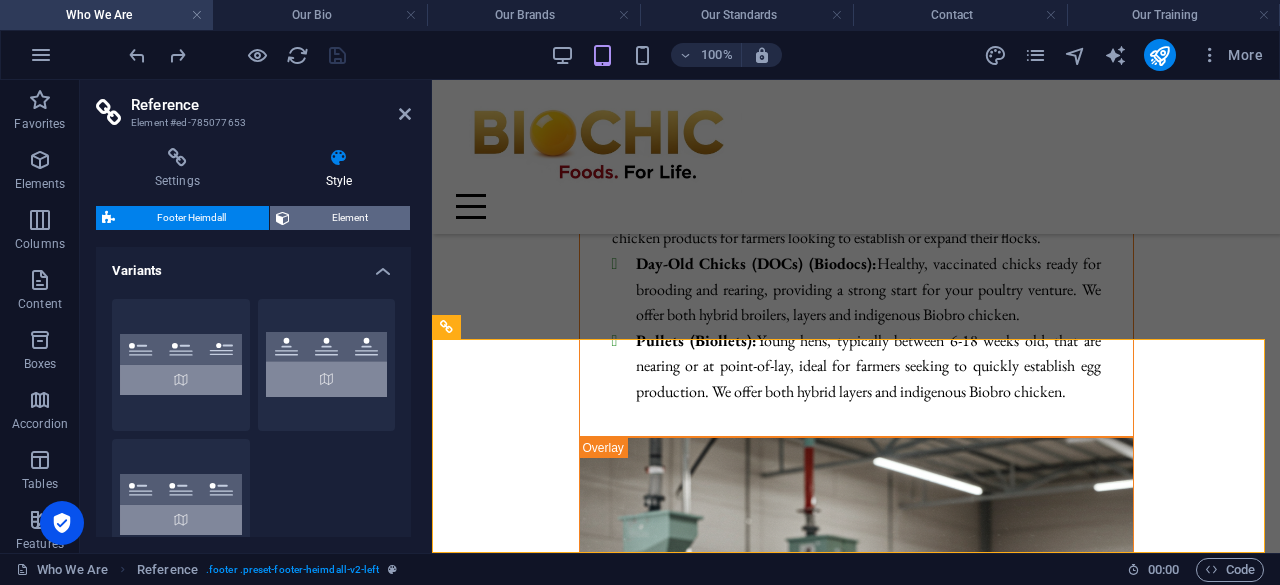 click on "Element" at bounding box center (350, 218) 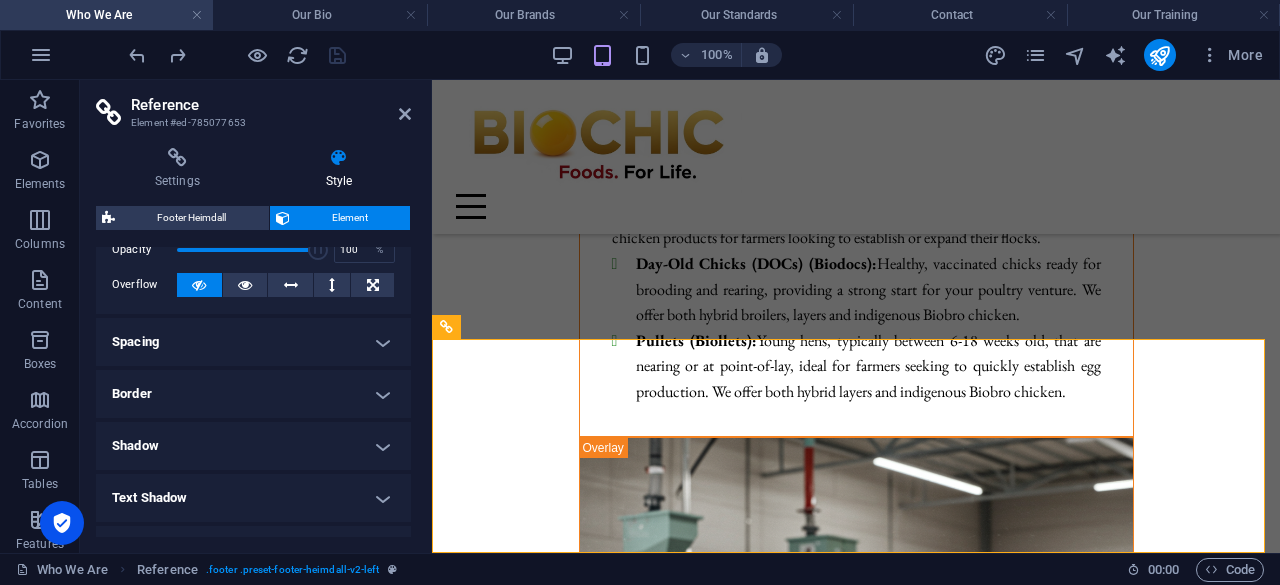 scroll, scrollTop: 0, scrollLeft: 0, axis: both 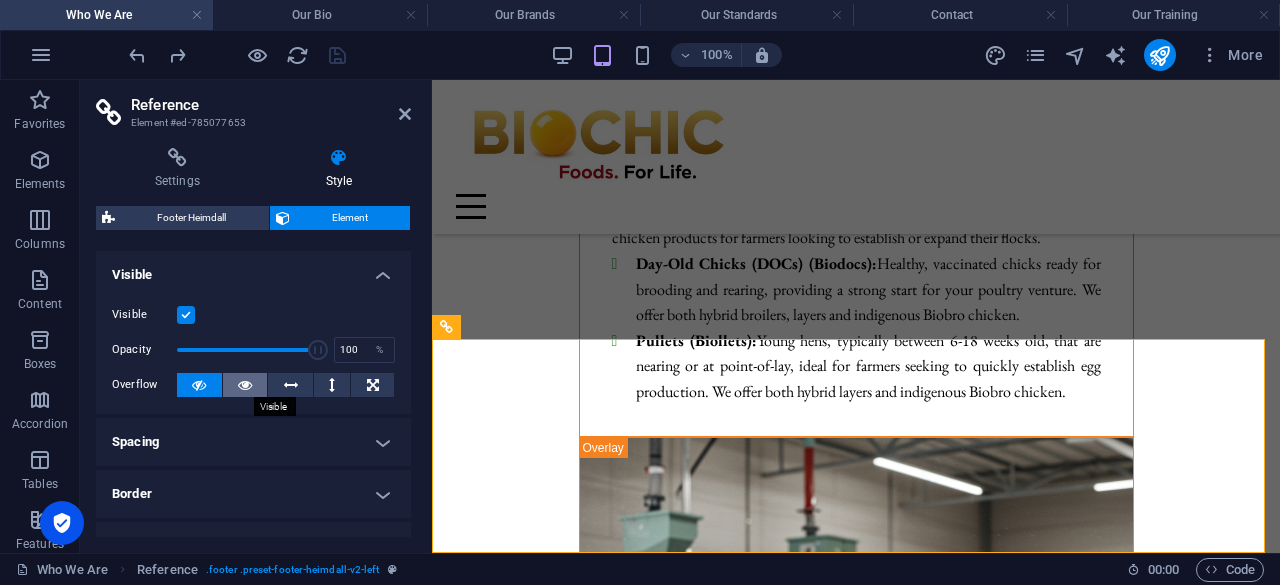 click at bounding box center (245, 385) 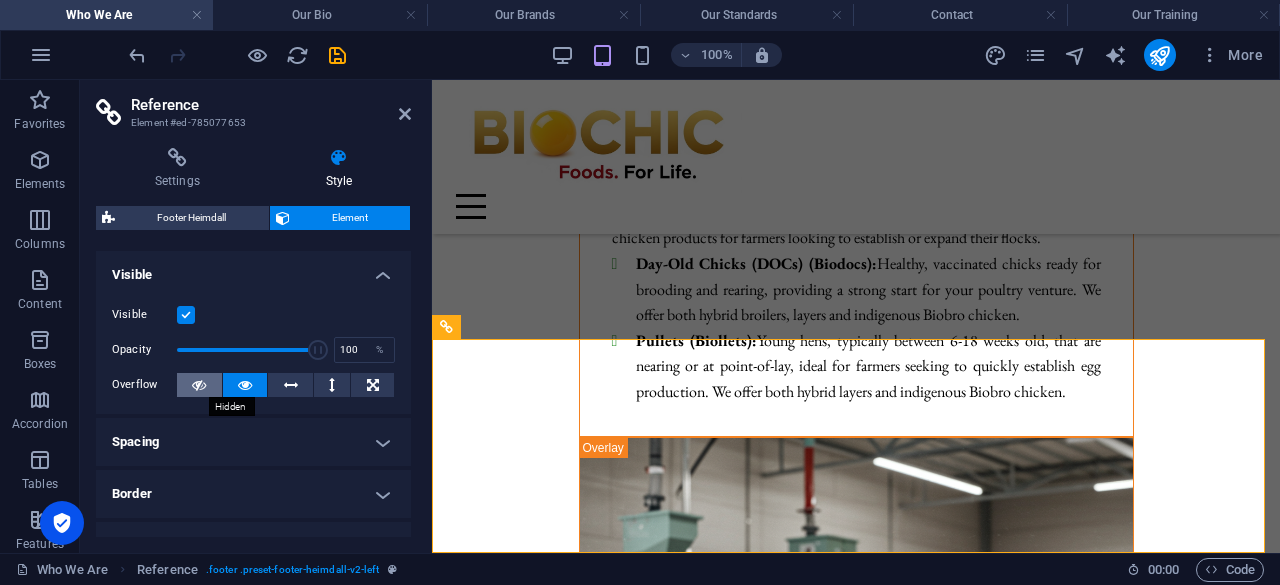 click at bounding box center [199, 385] 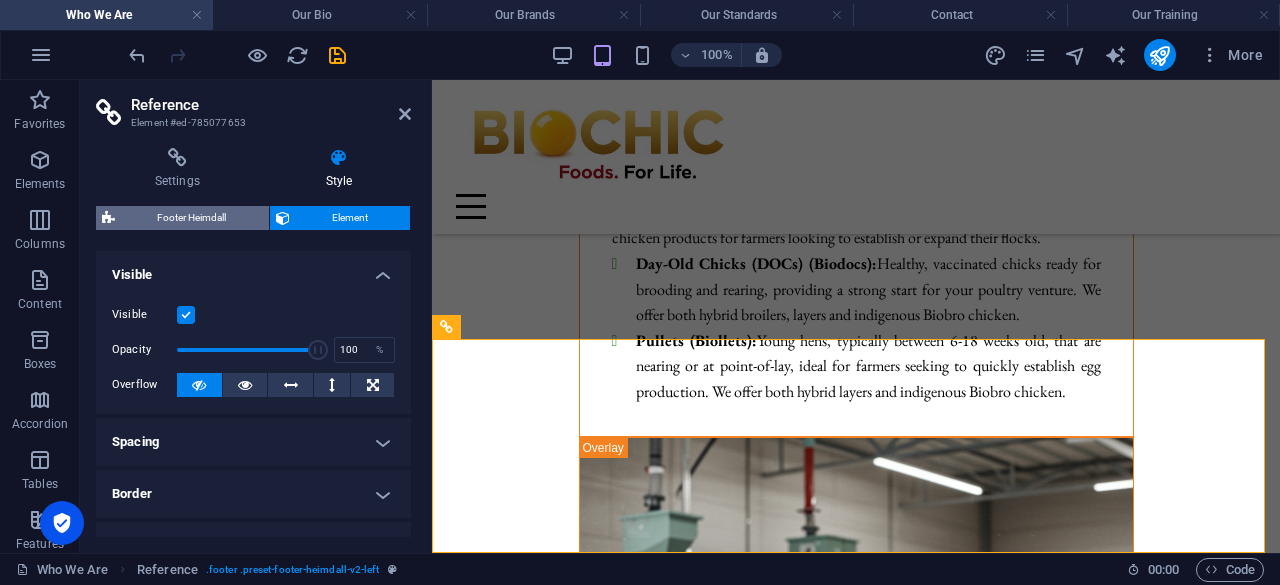 click on "Footer Heimdall" at bounding box center (192, 218) 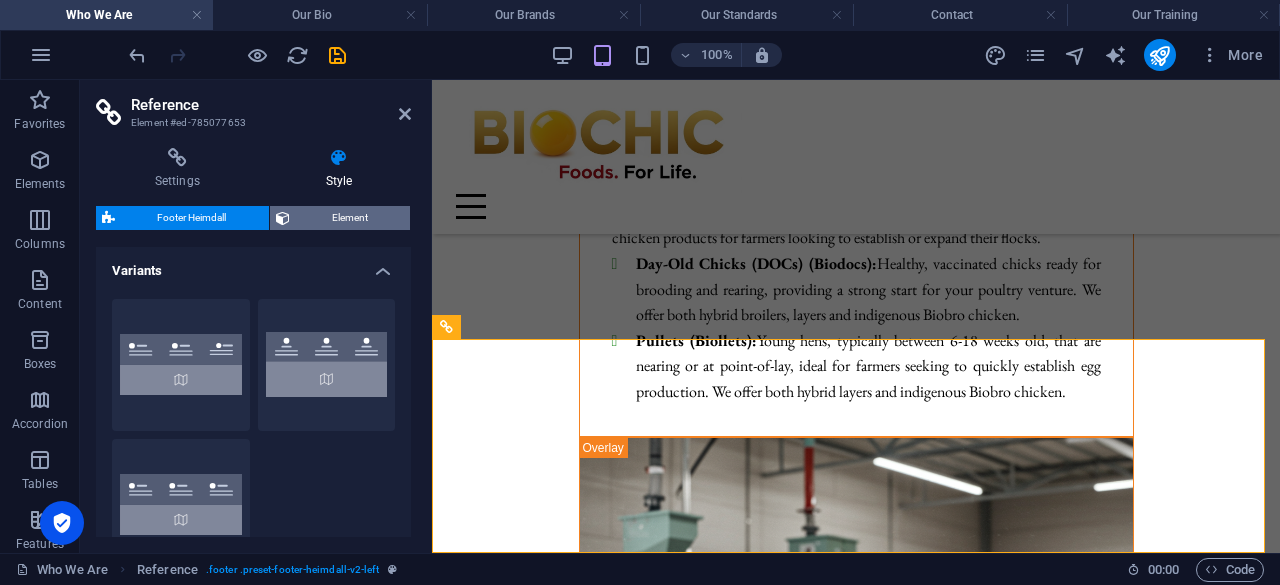 click on "Element" at bounding box center (350, 218) 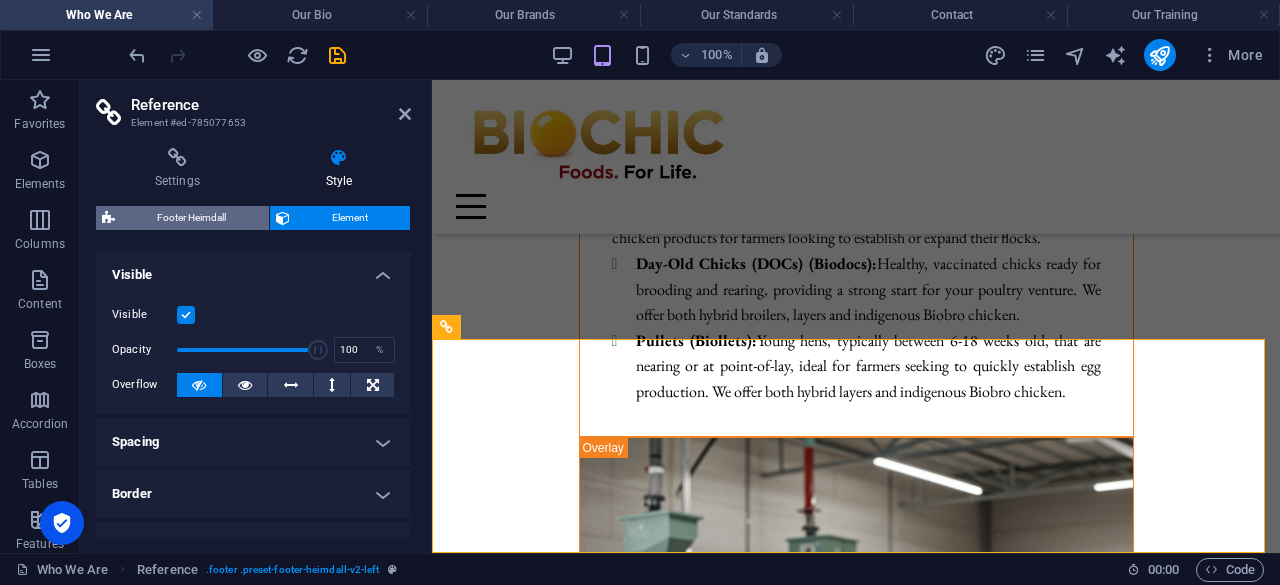 click on "Footer Heimdall" at bounding box center [192, 218] 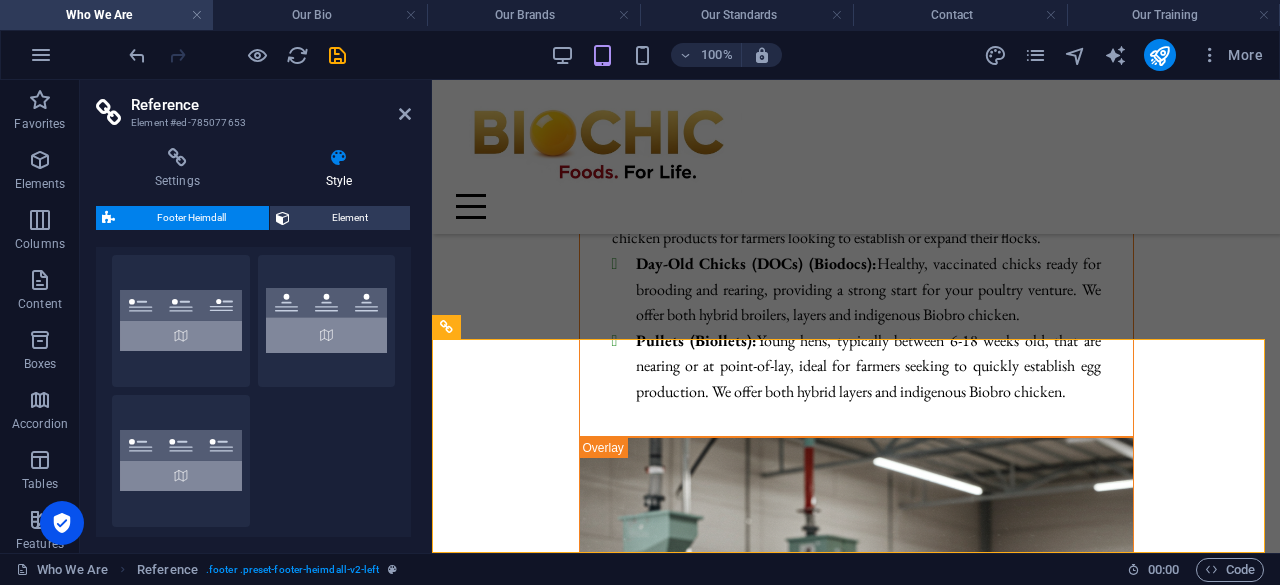 scroll, scrollTop: 0, scrollLeft: 0, axis: both 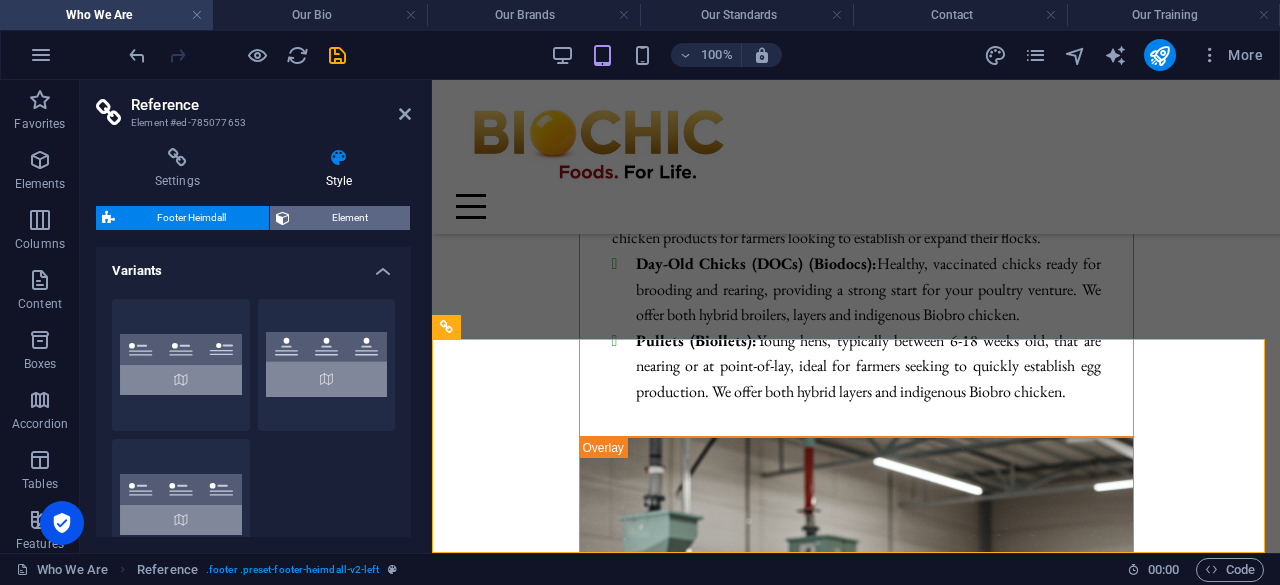 click on "Element" at bounding box center (350, 218) 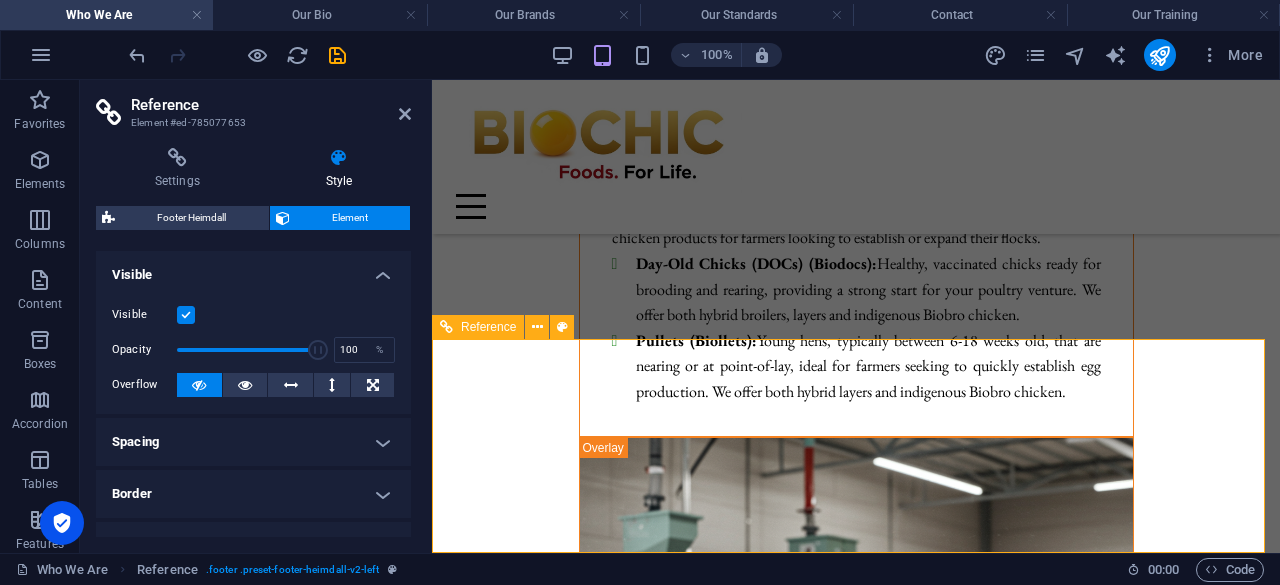 click on "[EMAIL_ADDRESS][DOMAIN_NAME] Legal Notice  |  Privacy Policy" at bounding box center [584, 8398] 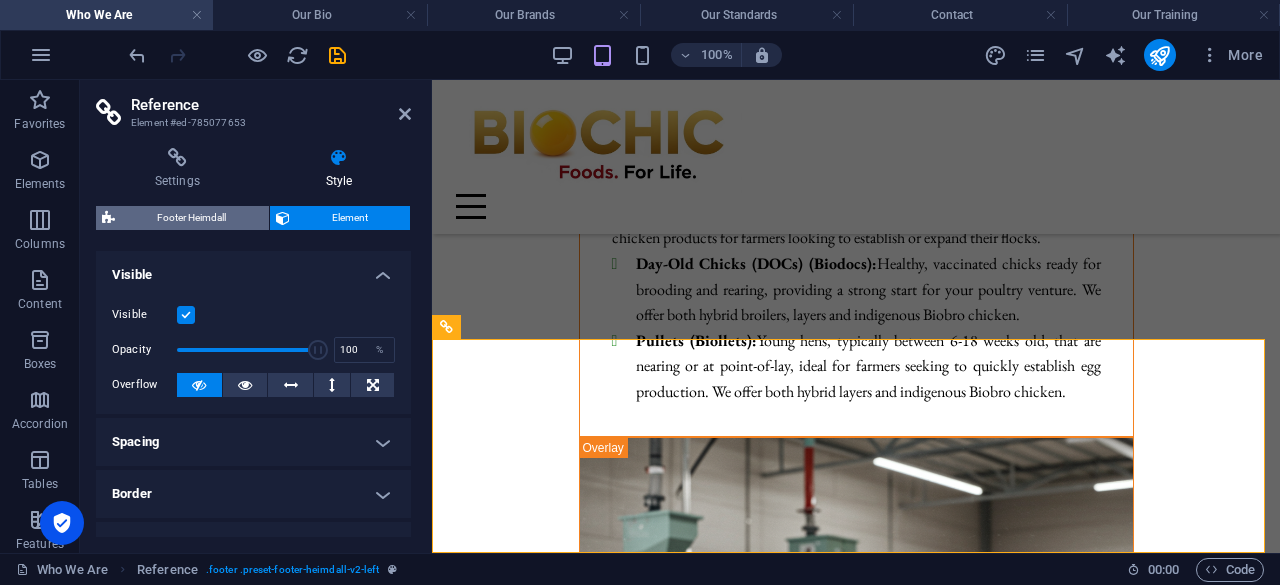 click on "Footer Heimdall" at bounding box center (192, 218) 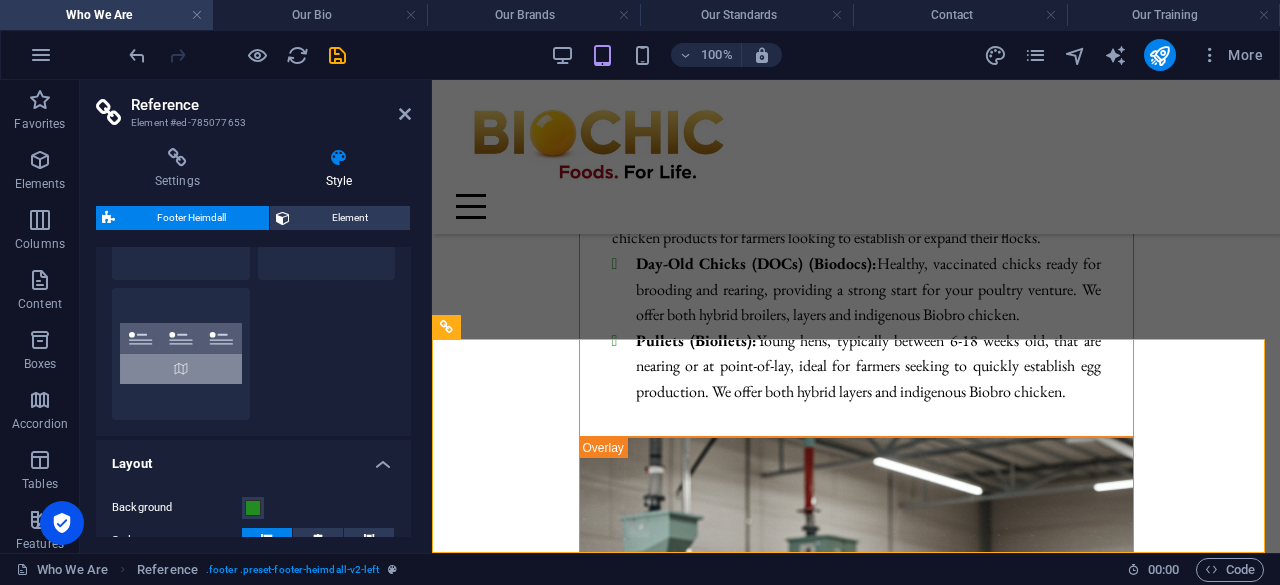 scroll, scrollTop: 0, scrollLeft: 0, axis: both 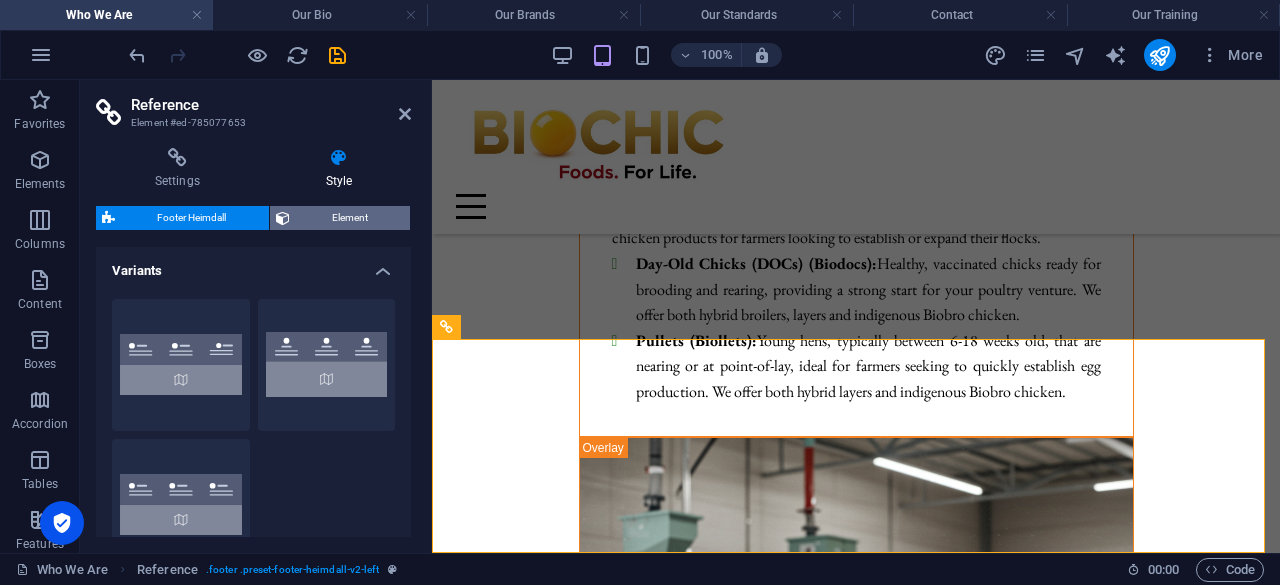 click on "Element" at bounding box center (350, 218) 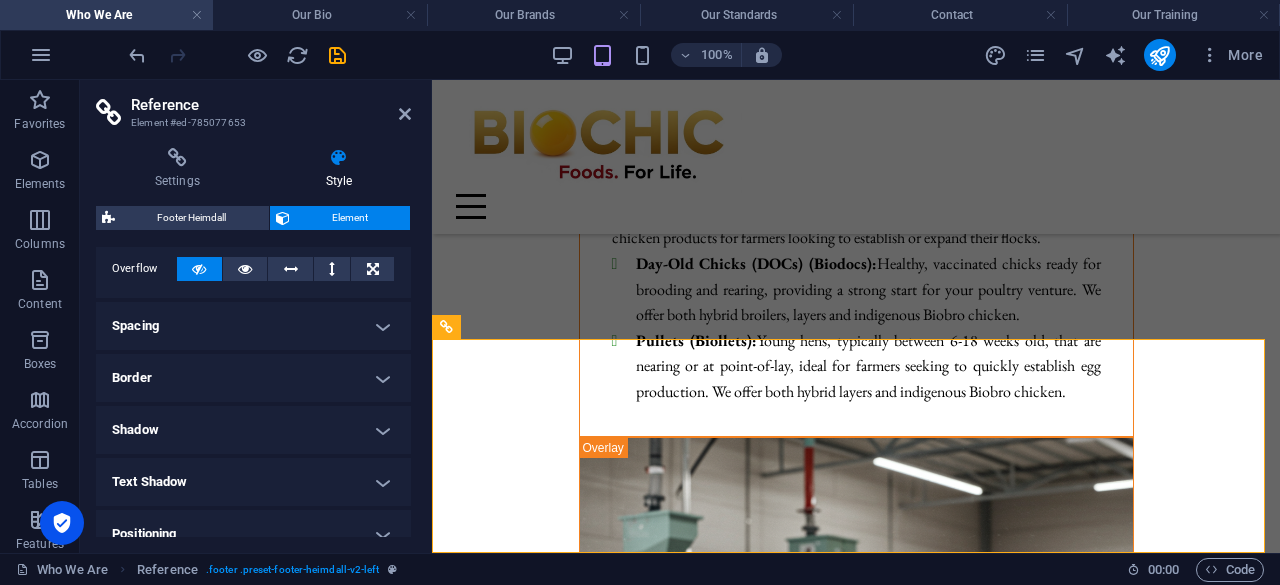 scroll, scrollTop: 0, scrollLeft: 0, axis: both 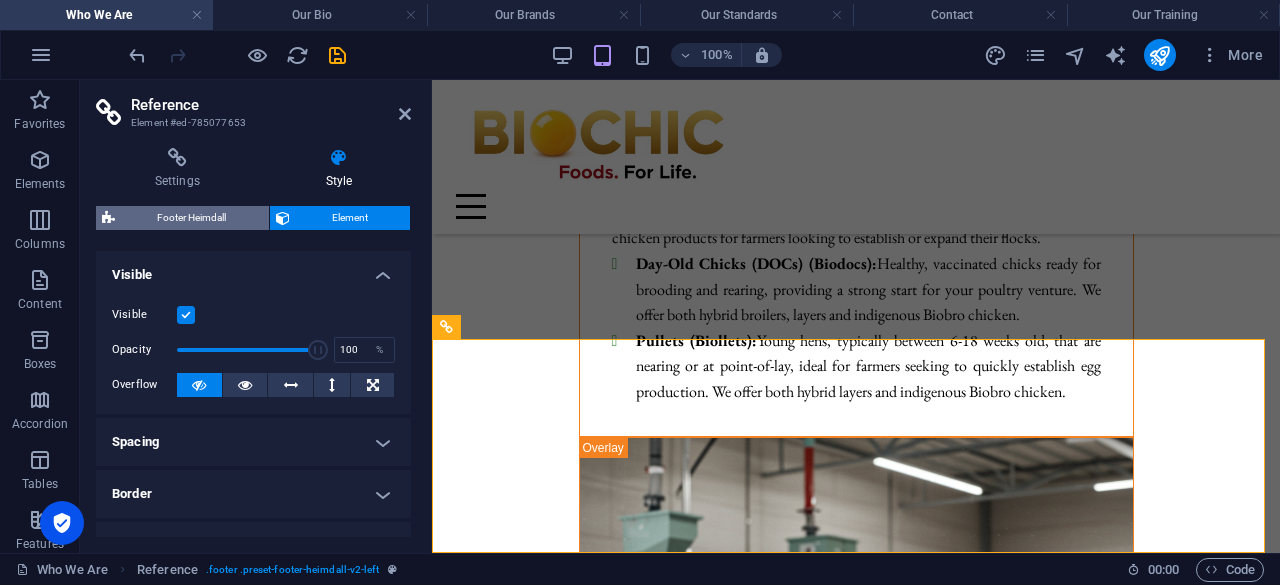 click on "Footer Heimdall" at bounding box center [192, 218] 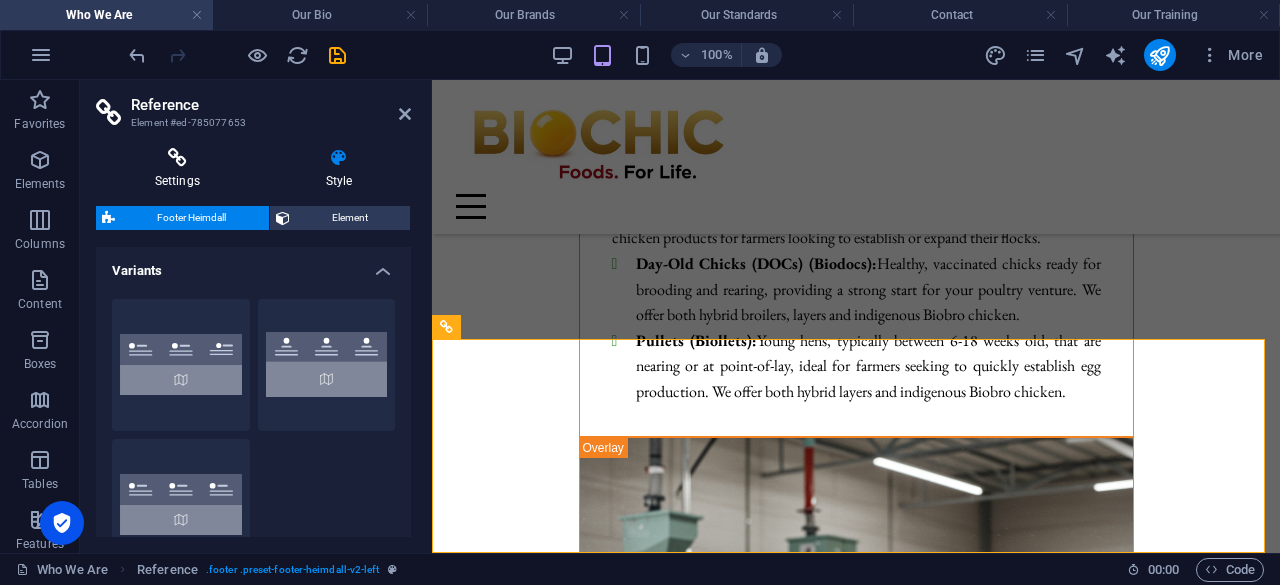 click at bounding box center [177, 158] 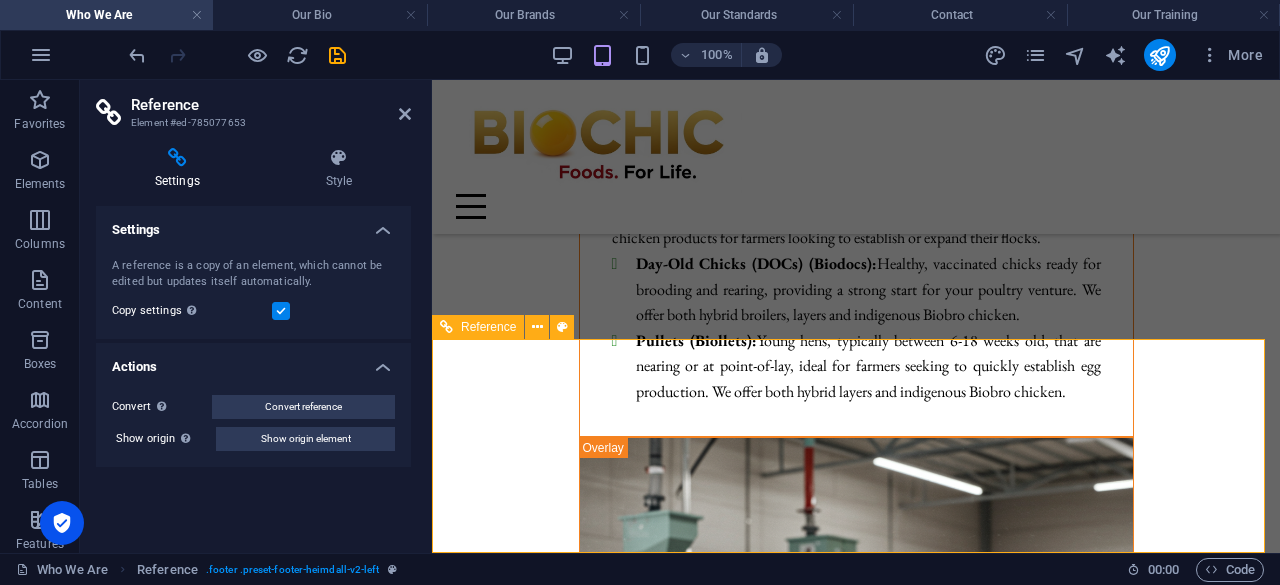 click on "[EMAIL_ADDRESS][DOMAIN_NAME] Legal Notice  |  Privacy Policy" at bounding box center (584, 8398) 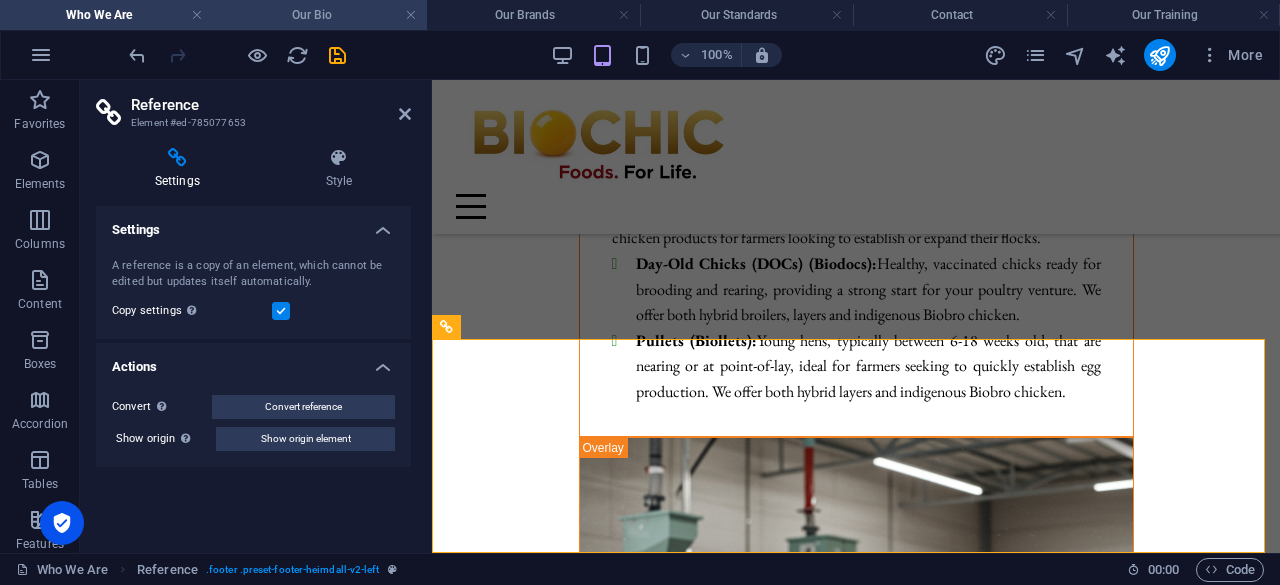click on "Our Bio" at bounding box center [319, 15] 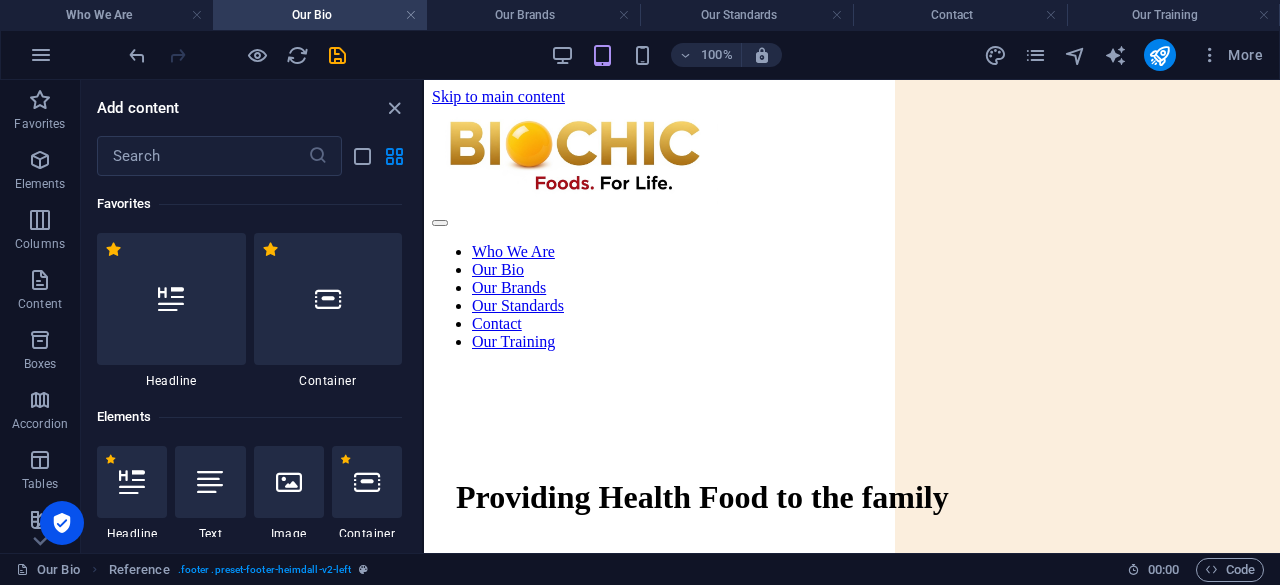 scroll, scrollTop: 4337, scrollLeft: 0, axis: vertical 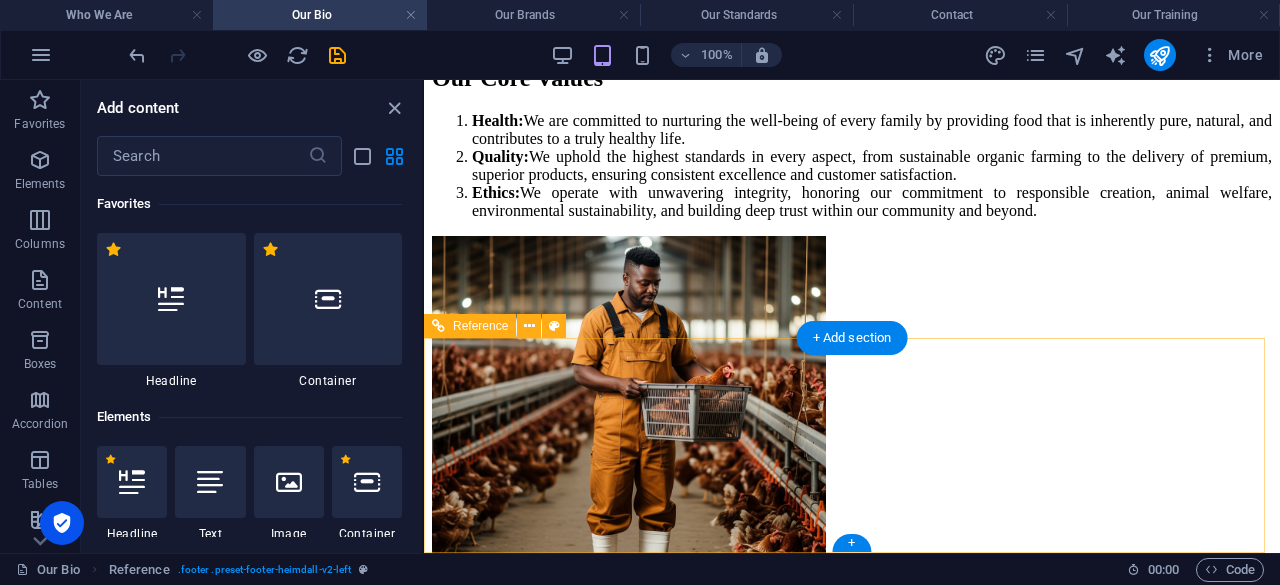 click on "[EMAIL_ADDRESS][DOMAIN_NAME] Legal Notice  |  Privacy Policy" at bounding box center [852, 11614] 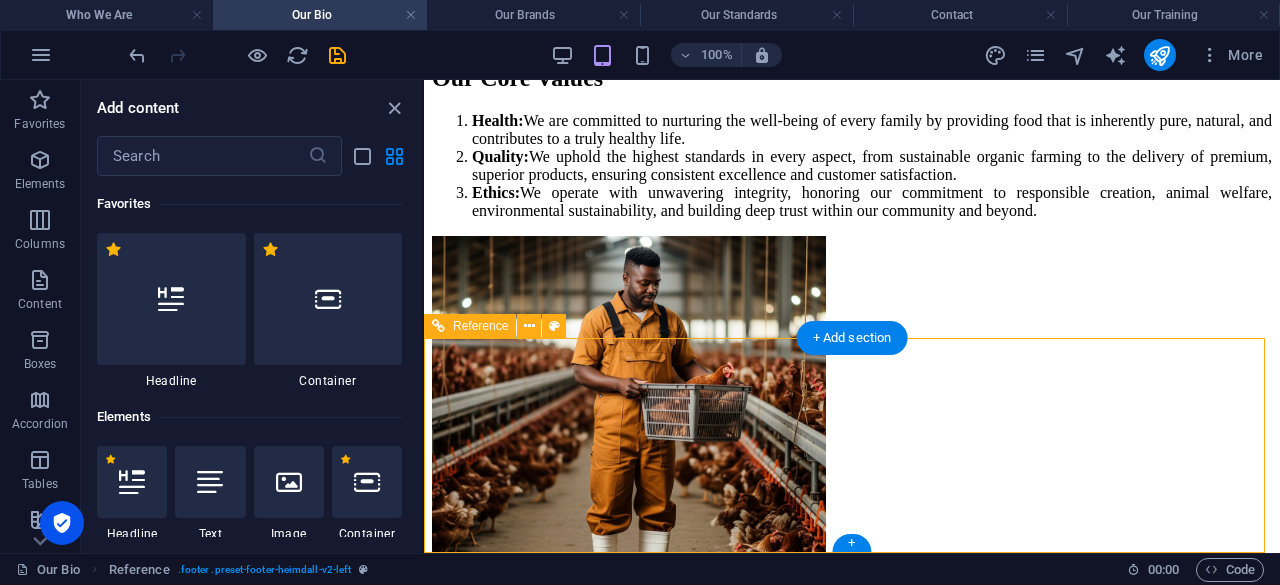click on "[EMAIL_ADDRESS][DOMAIN_NAME] Legal Notice  |  Privacy Policy" at bounding box center [852, 11614] 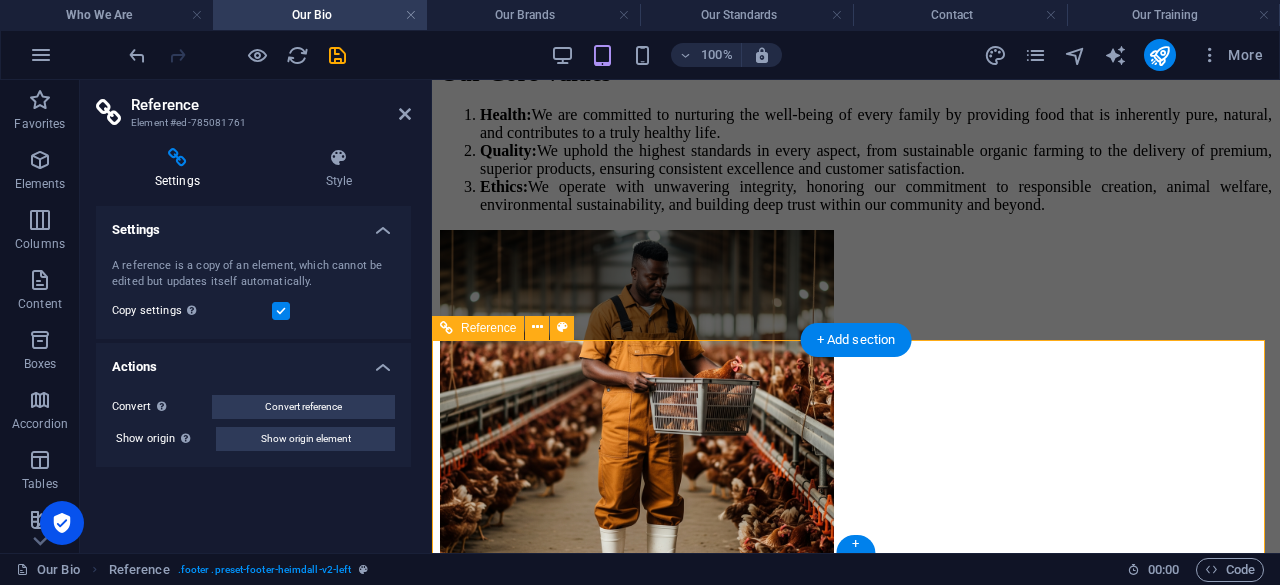click on "[EMAIL_ADDRESS][DOMAIN_NAME] Legal Notice  |  Privacy Policy" at bounding box center [856, 11515] 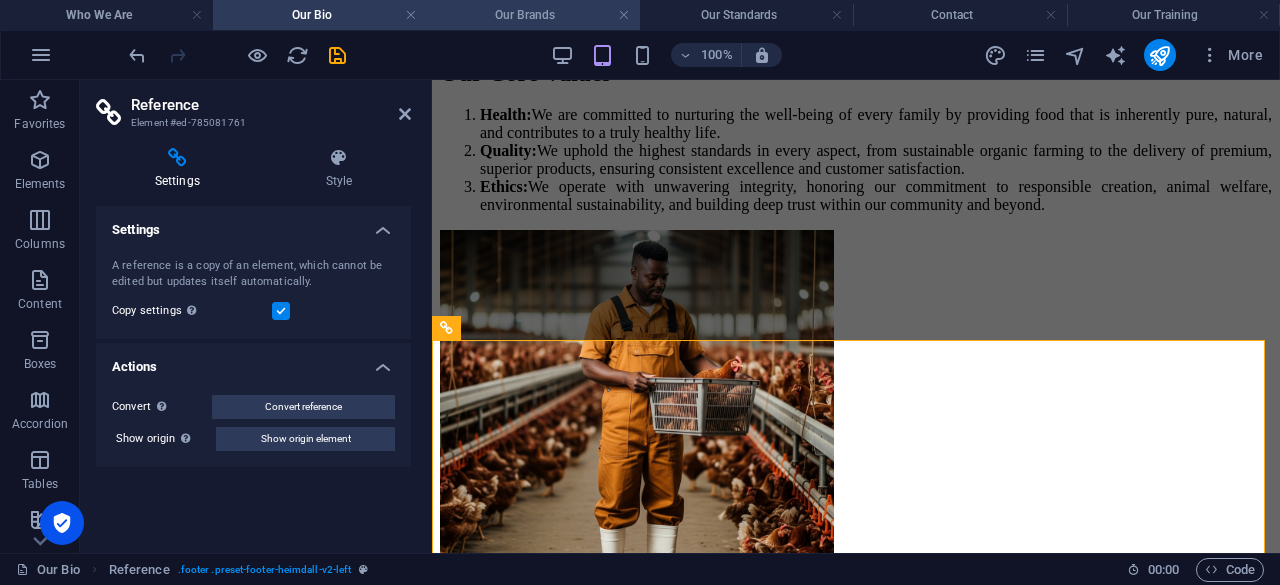 click on "Our Brands" at bounding box center (533, 15) 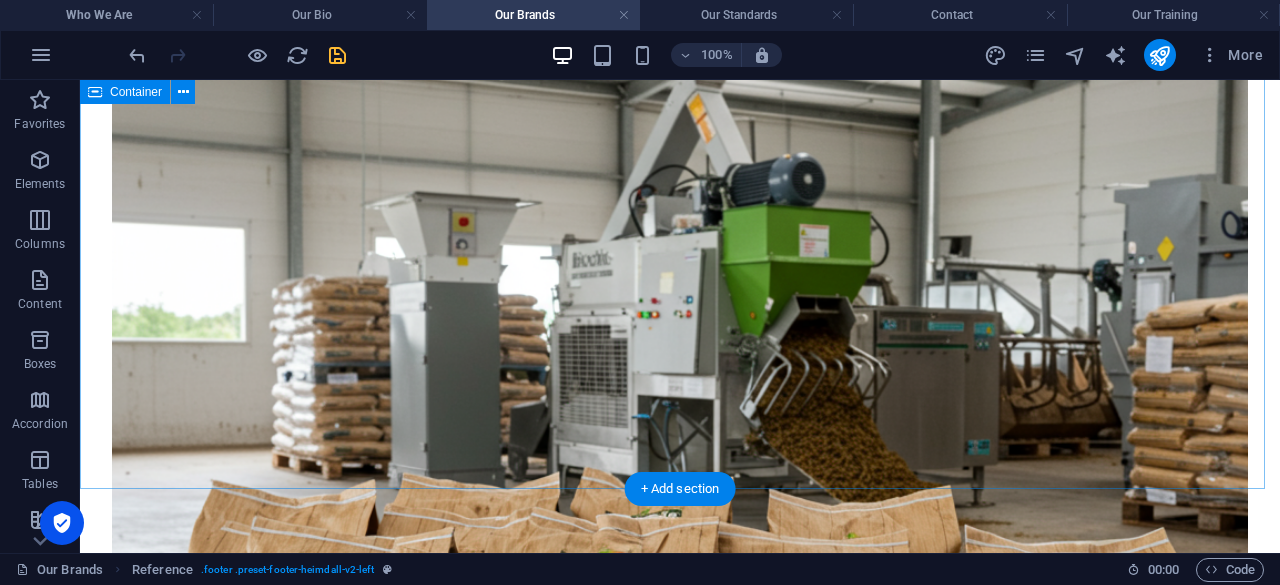 scroll, scrollTop: 9698, scrollLeft: 0, axis: vertical 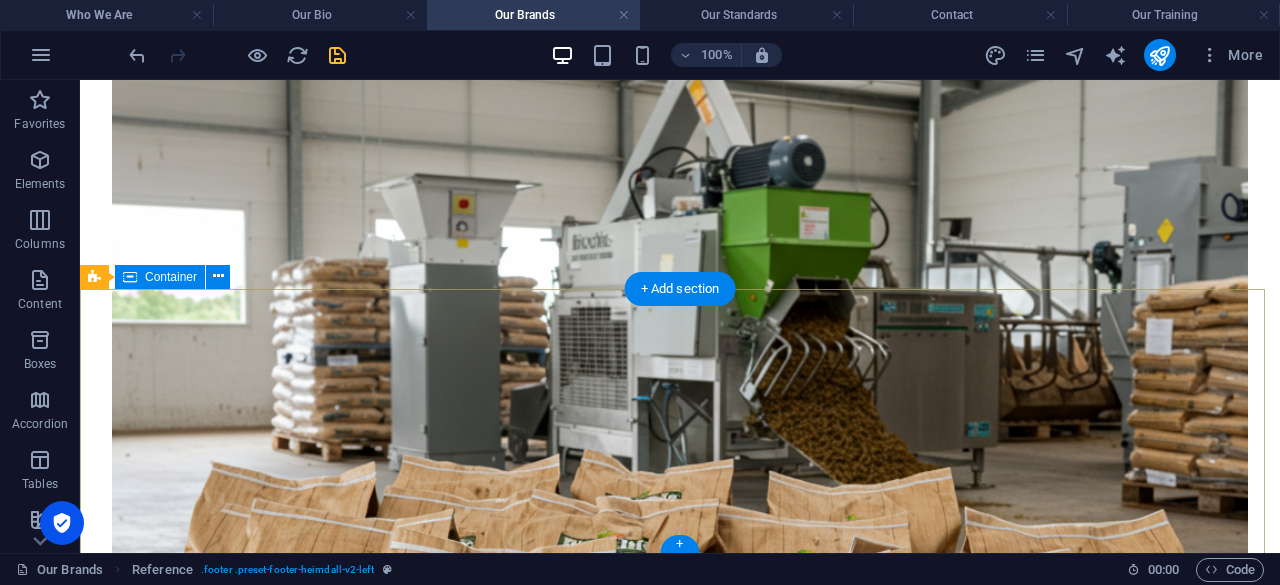 click on "Contact [EMAIL_ADDRESS][DOMAIN_NAME] Our Standards  |  Privacy Policy" at bounding box center [680, 15255] 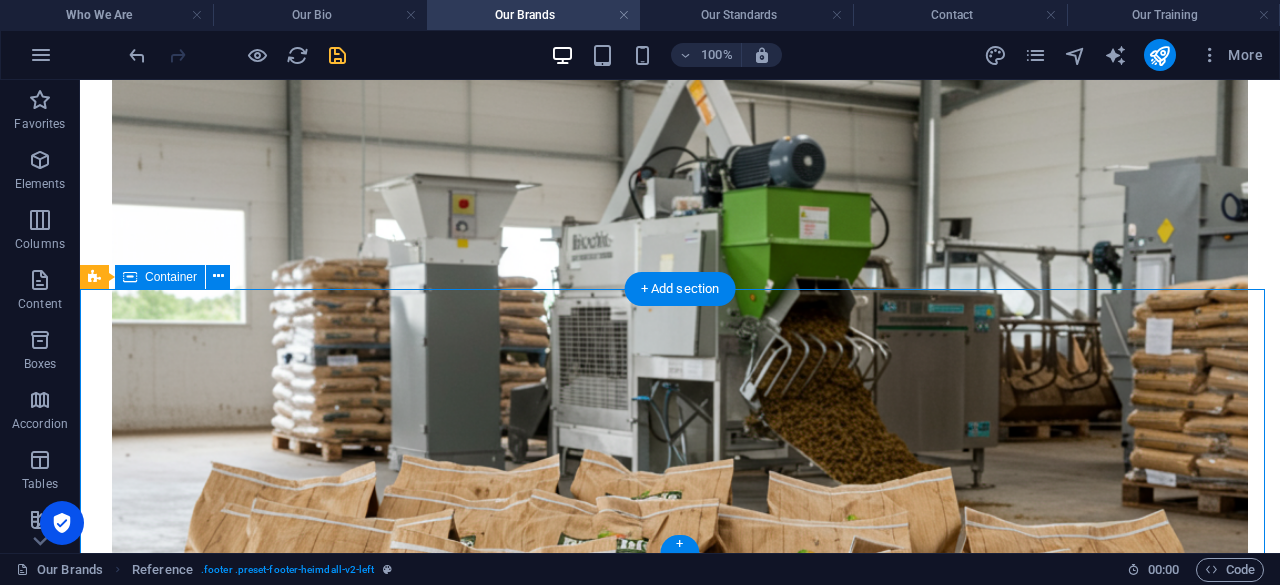 click on "Contact [EMAIL_ADDRESS][DOMAIN_NAME] Our Standards  |  Privacy Policy" at bounding box center [680, 15255] 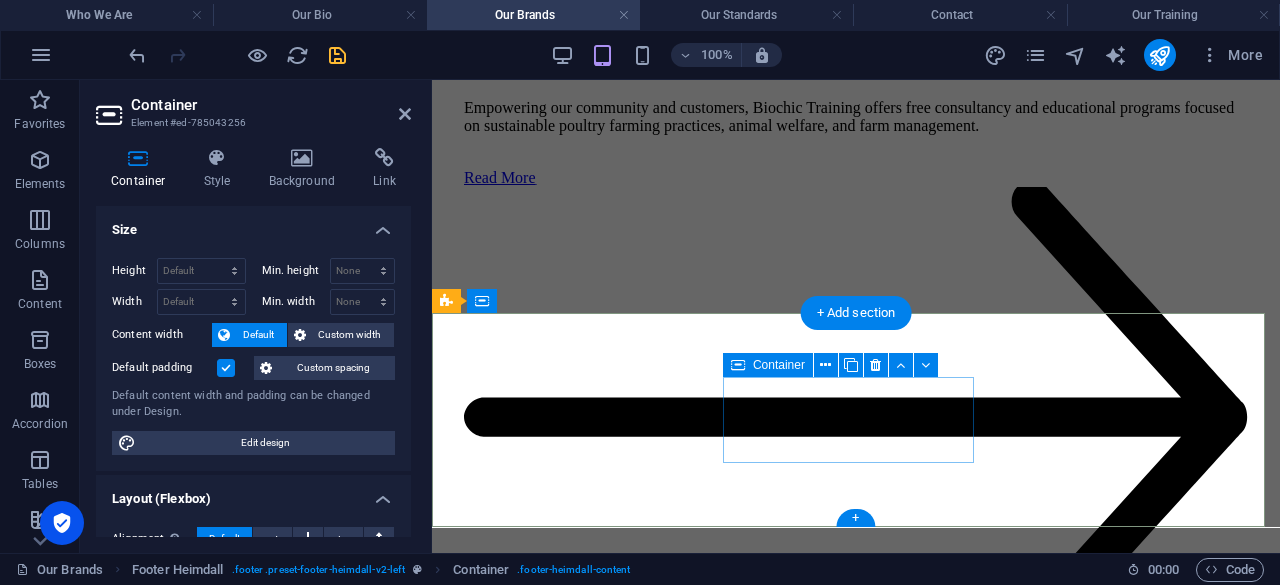 scroll, scrollTop: 10247, scrollLeft: 0, axis: vertical 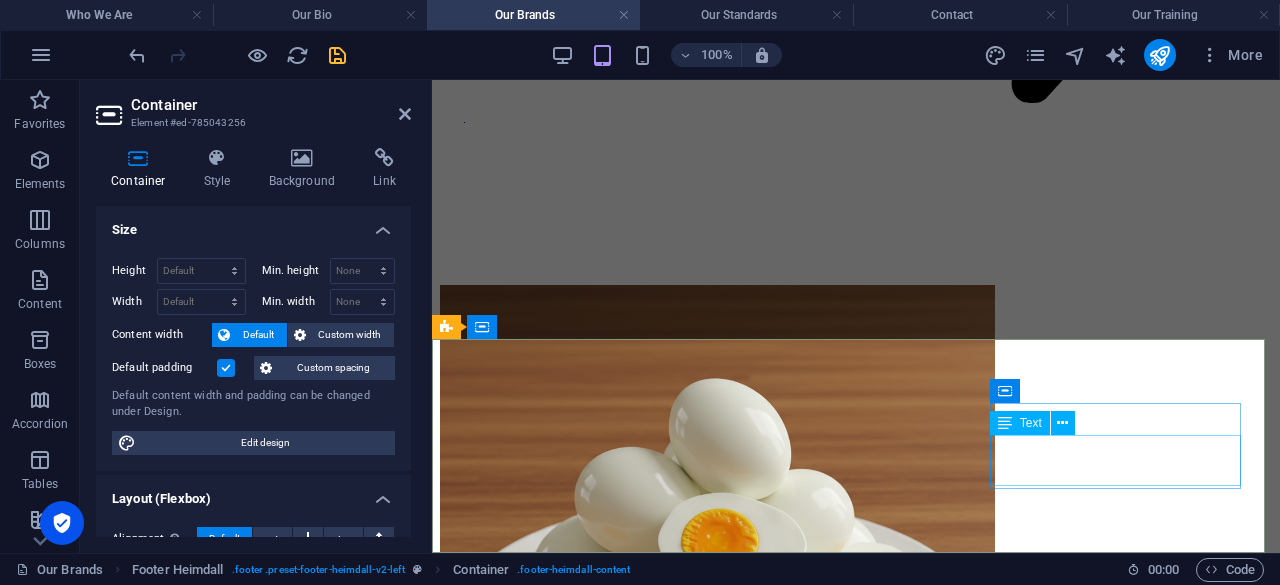 click on "[EMAIL_ADDRESS][DOMAIN_NAME] Our Standards  |  Privacy Policy" at bounding box center (856, 12122) 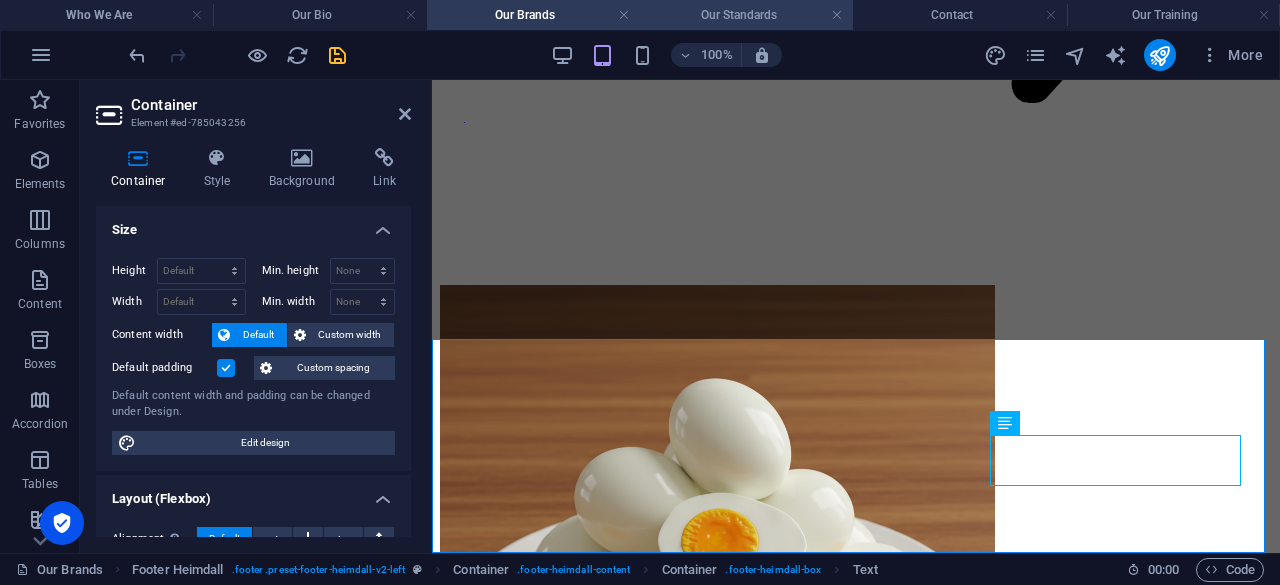 click on "Our Standards" at bounding box center [746, 15] 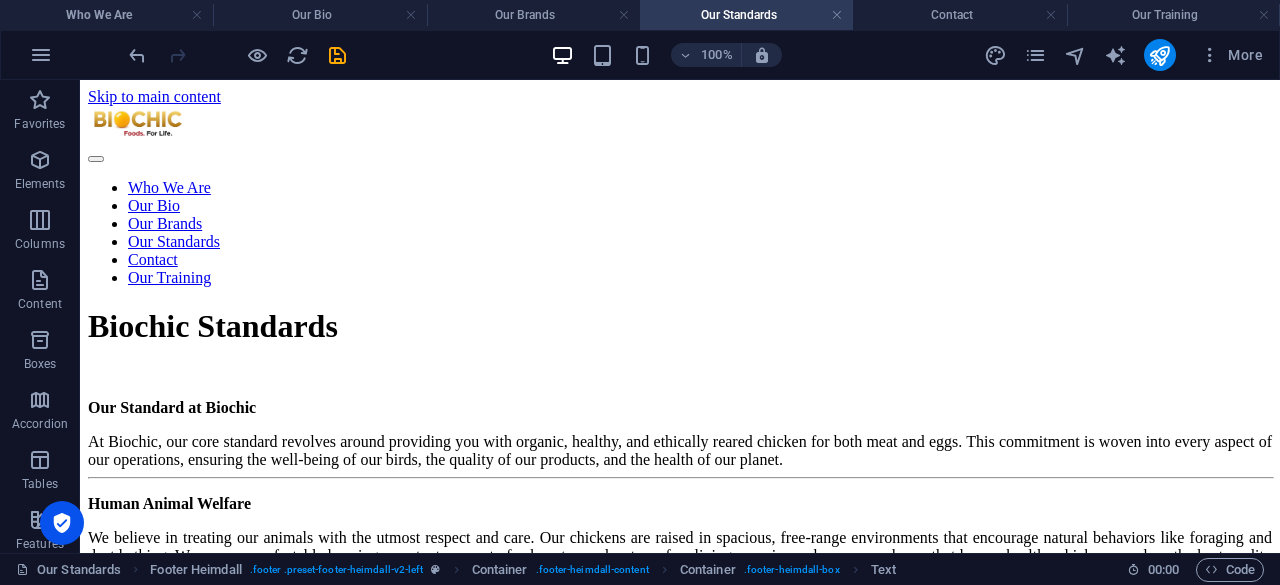 scroll, scrollTop: 990, scrollLeft: 0, axis: vertical 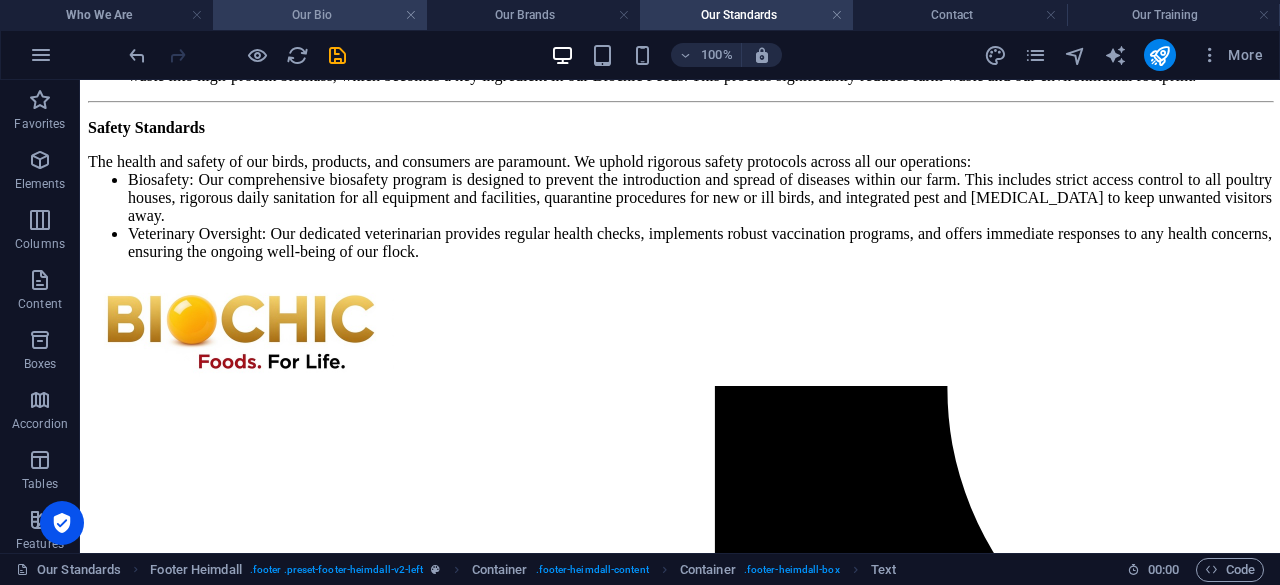click on "Our Bio" at bounding box center (319, 15) 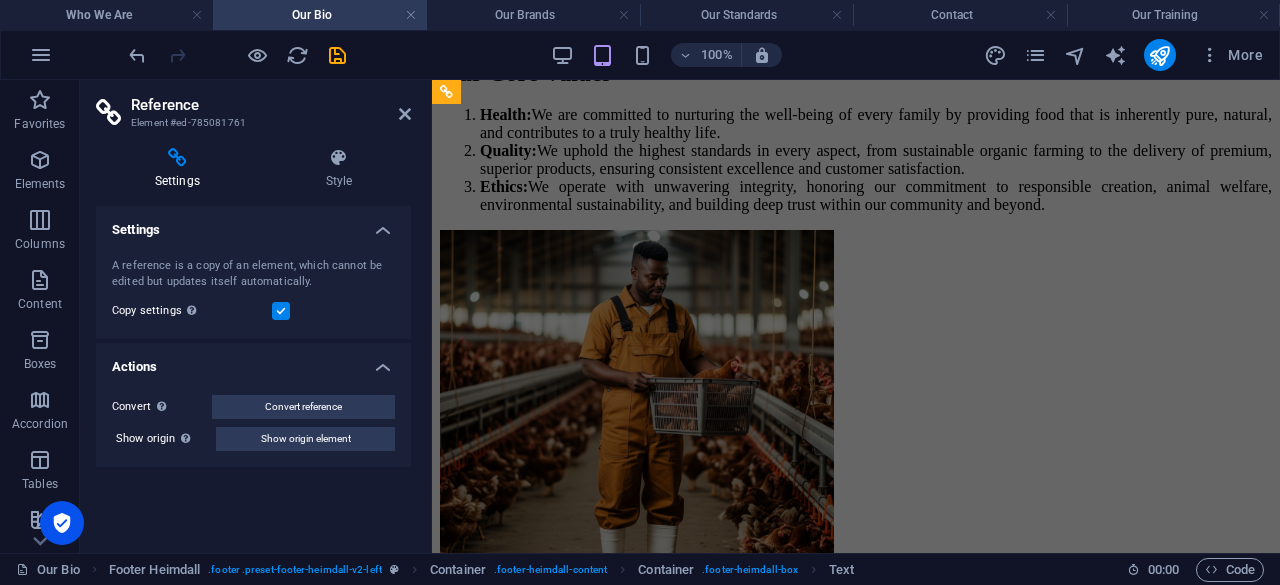scroll, scrollTop: 0, scrollLeft: 0, axis: both 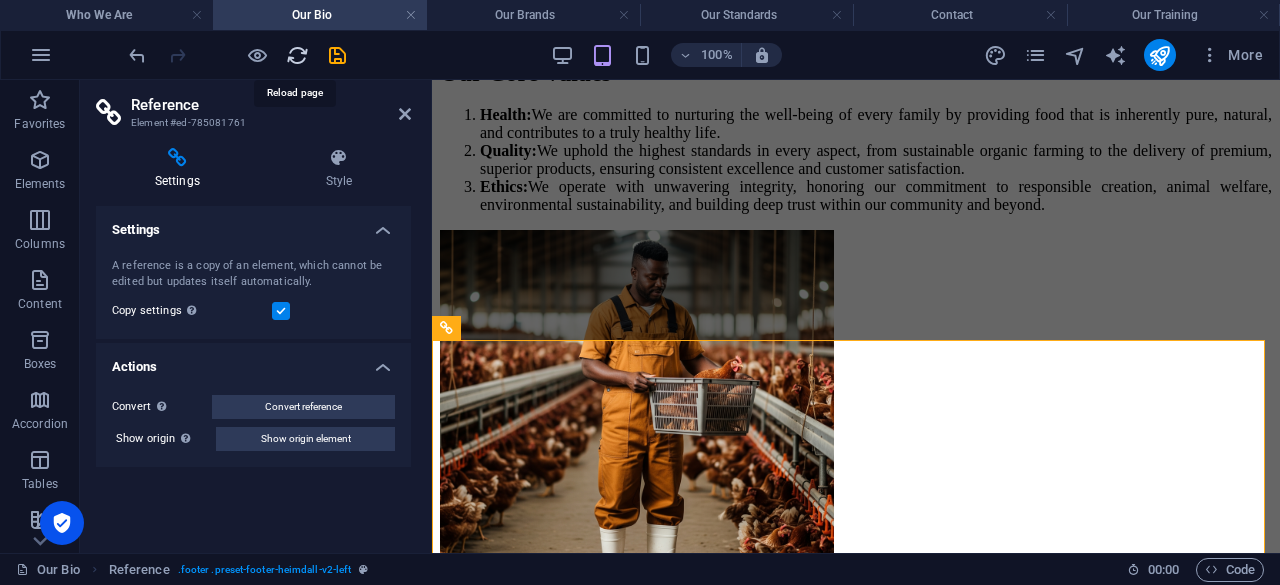 click at bounding box center (297, 55) 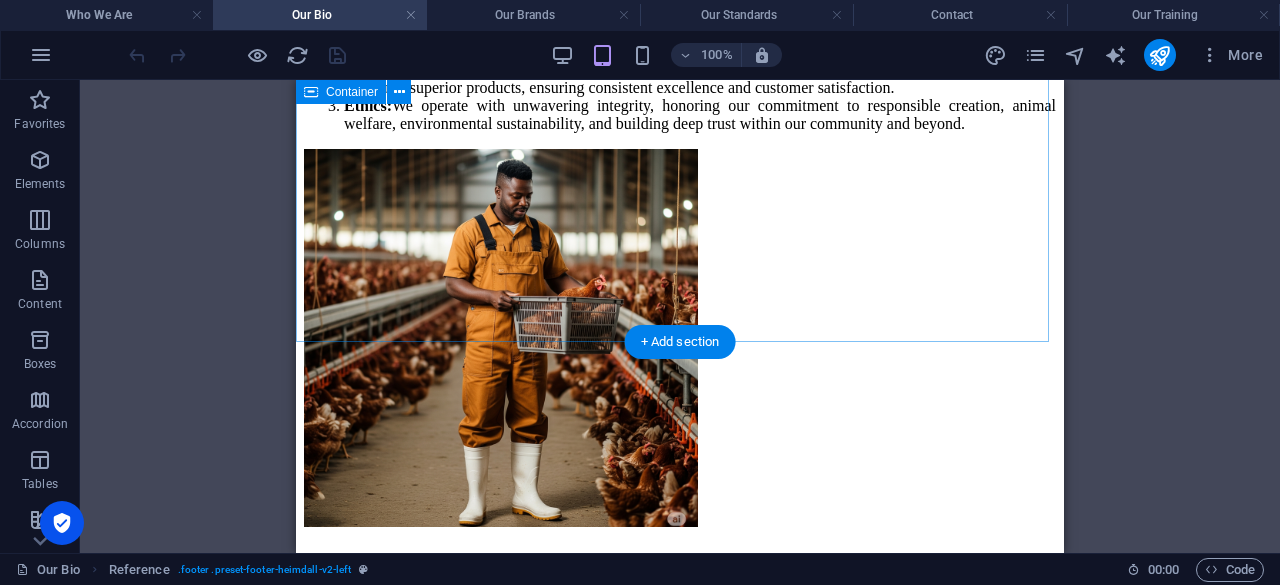 scroll, scrollTop: 4147, scrollLeft: 0, axis: vertical 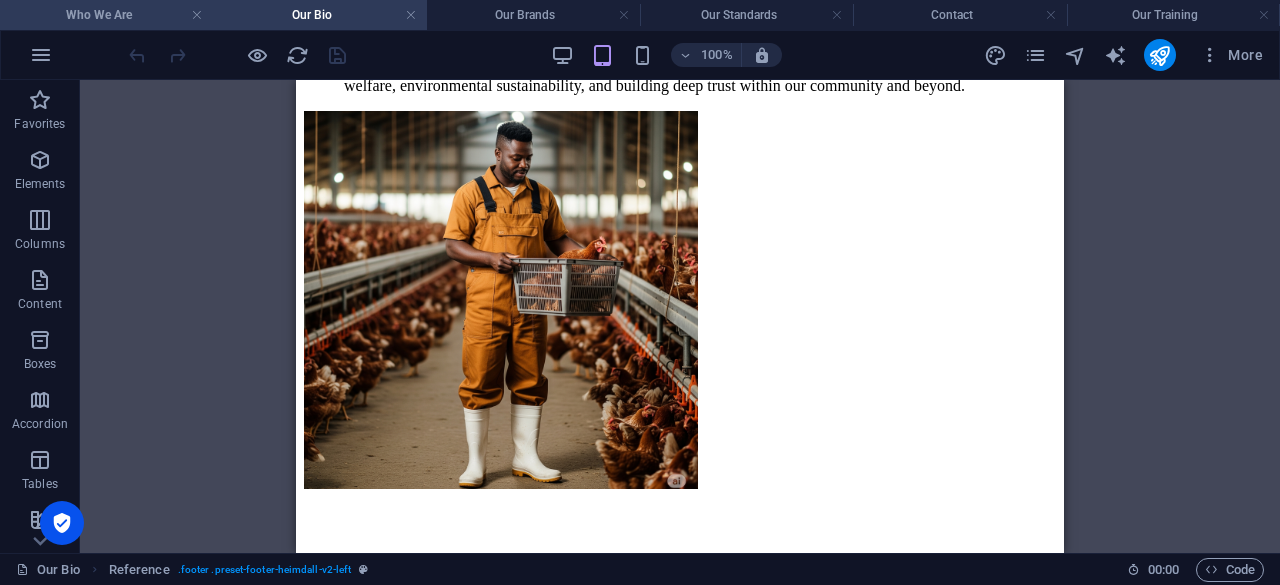 click on "Who We Are" at bounding box center [106, 15] 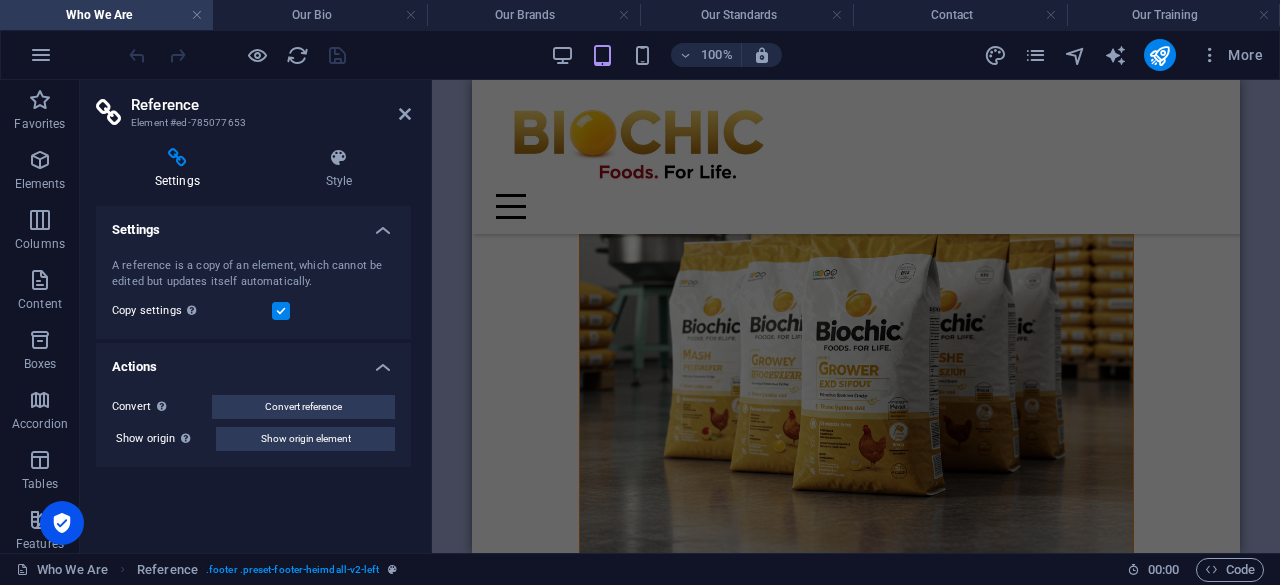 scroll, scrollTop: 0, scrollLeft: 0, axis: both 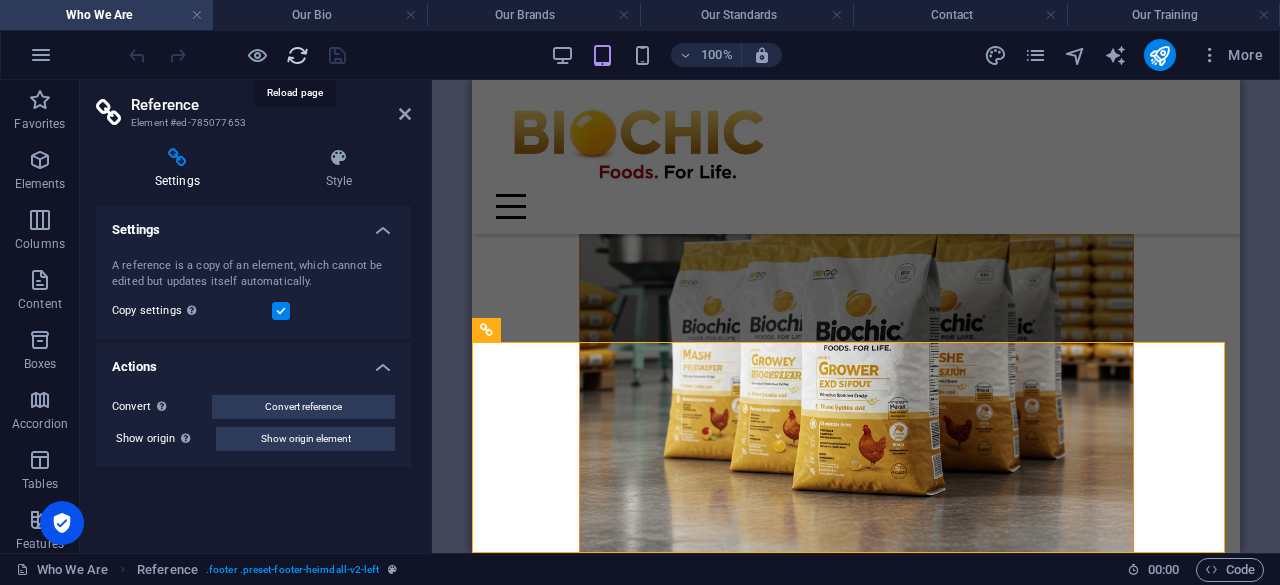 click at bounding box center [297, 55] 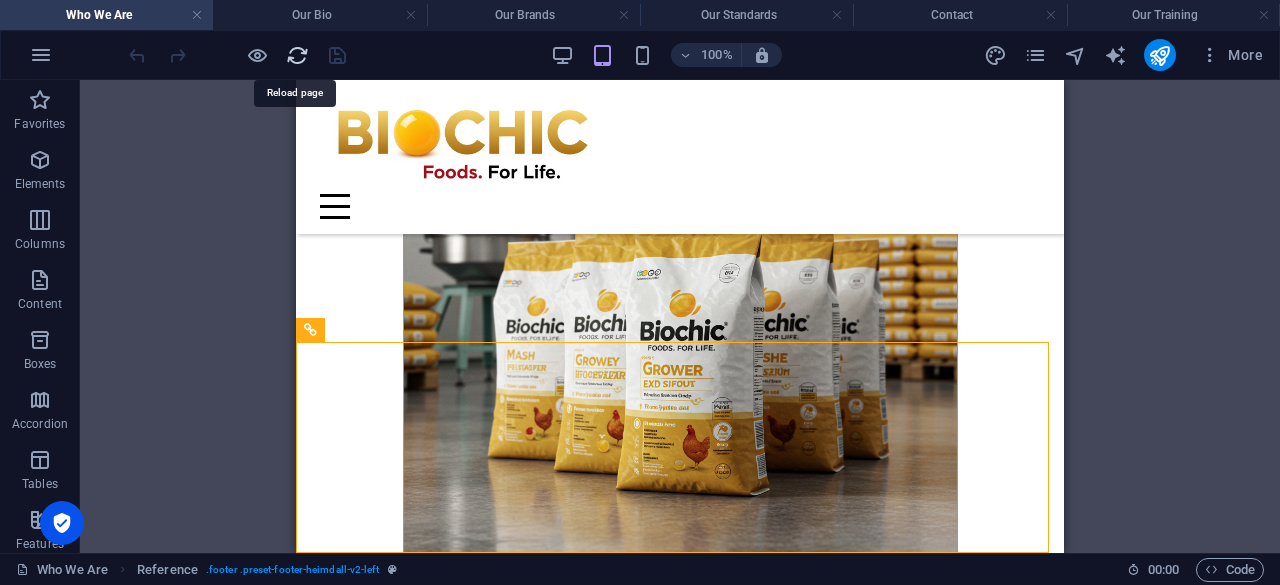 click at bounding box center [297, 55] 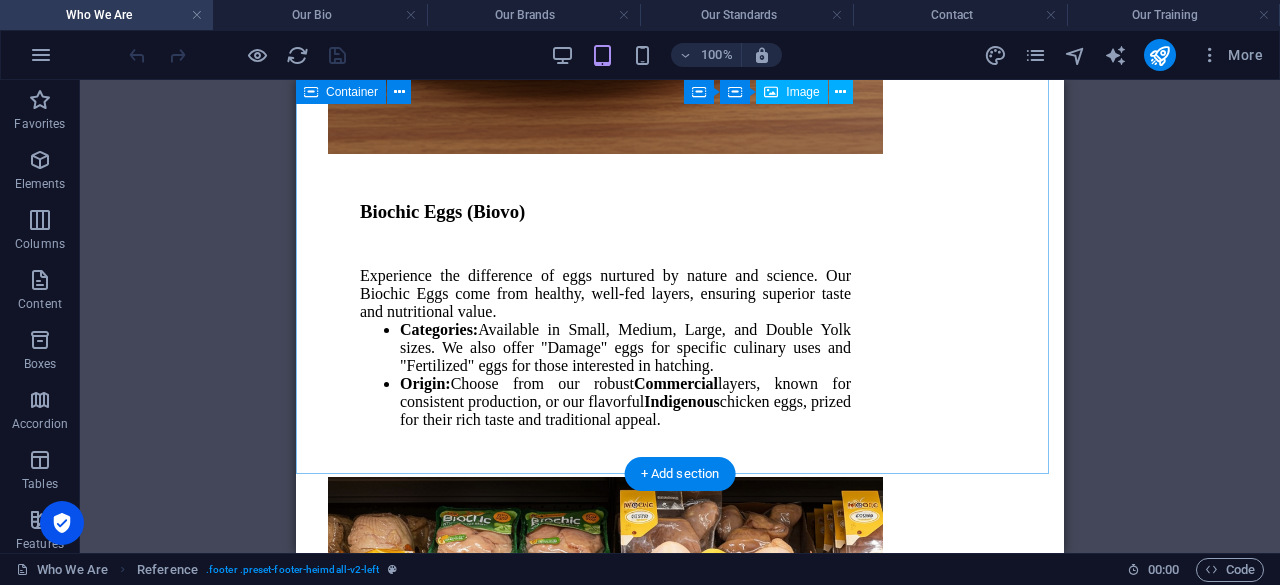 scroll, scrollTop: 10962, scrollLeft: 0, axis: vertical 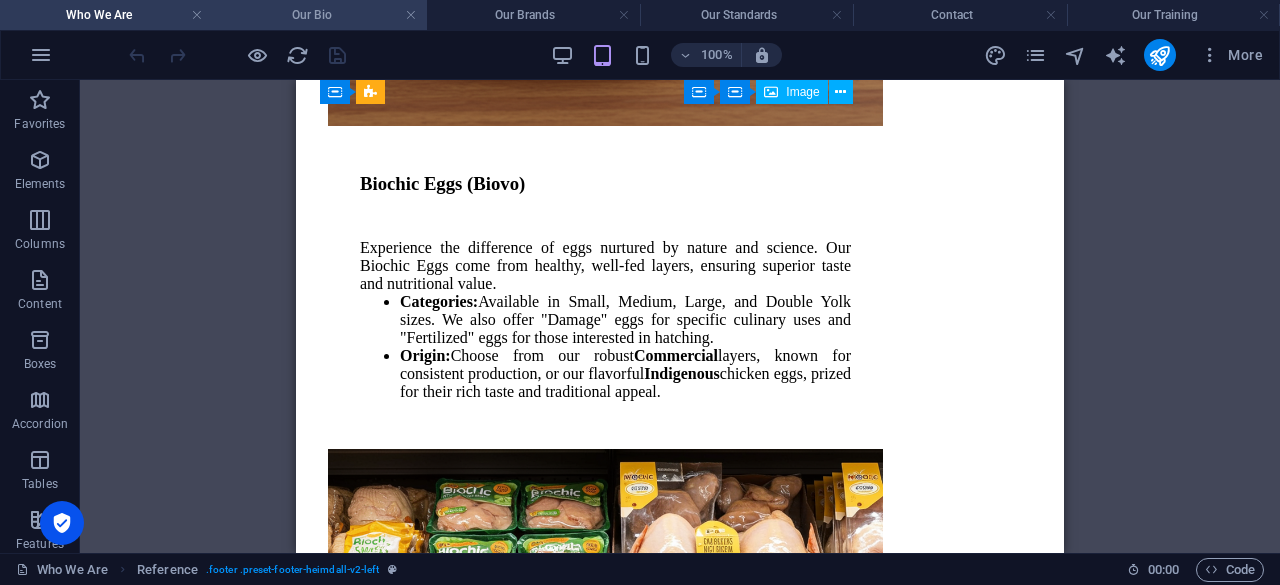 click on "Our Bio" at bounding box center (319, 15) 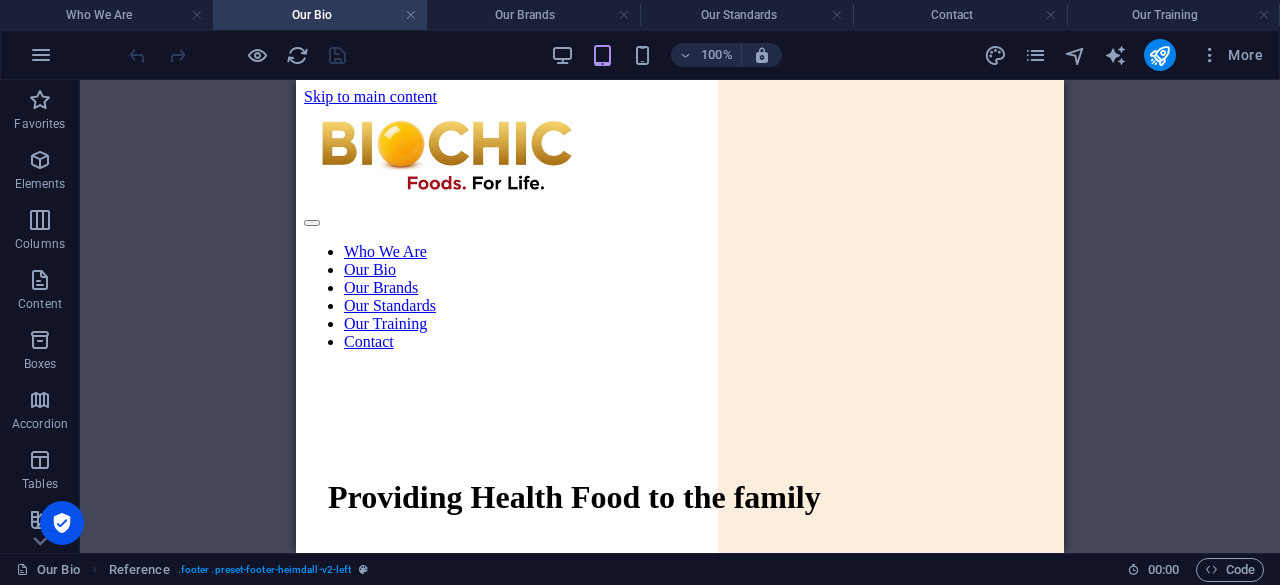 scroll, scrollTop: 4147, scrollLeft: 0, axis: vertical 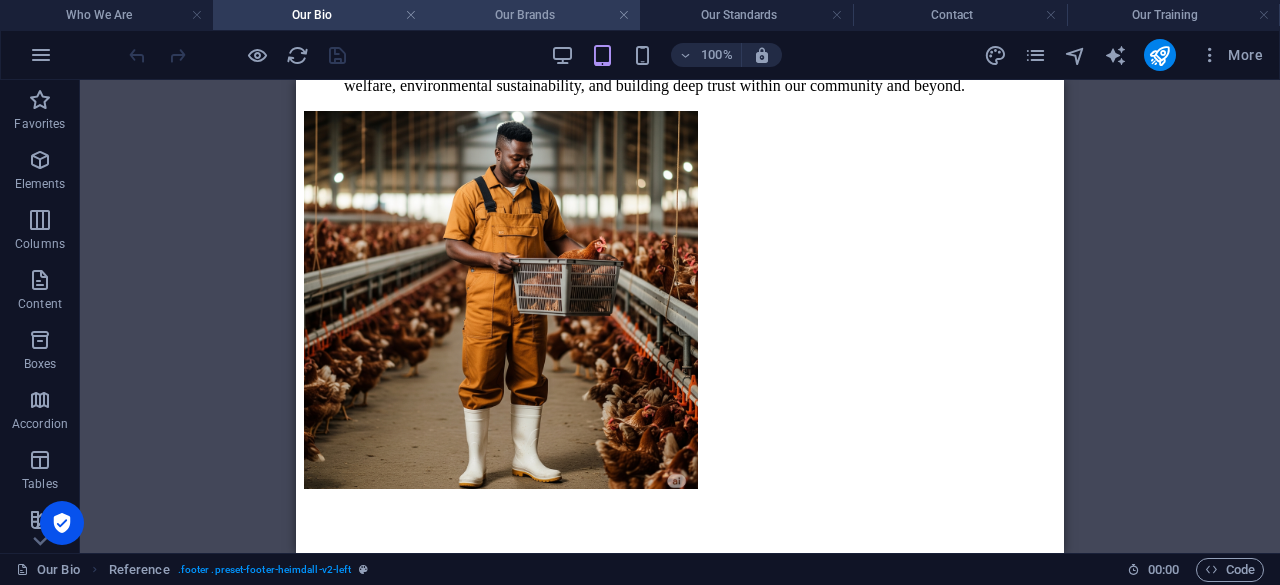 click on "Our Brands" at bounding box center [533, 15] 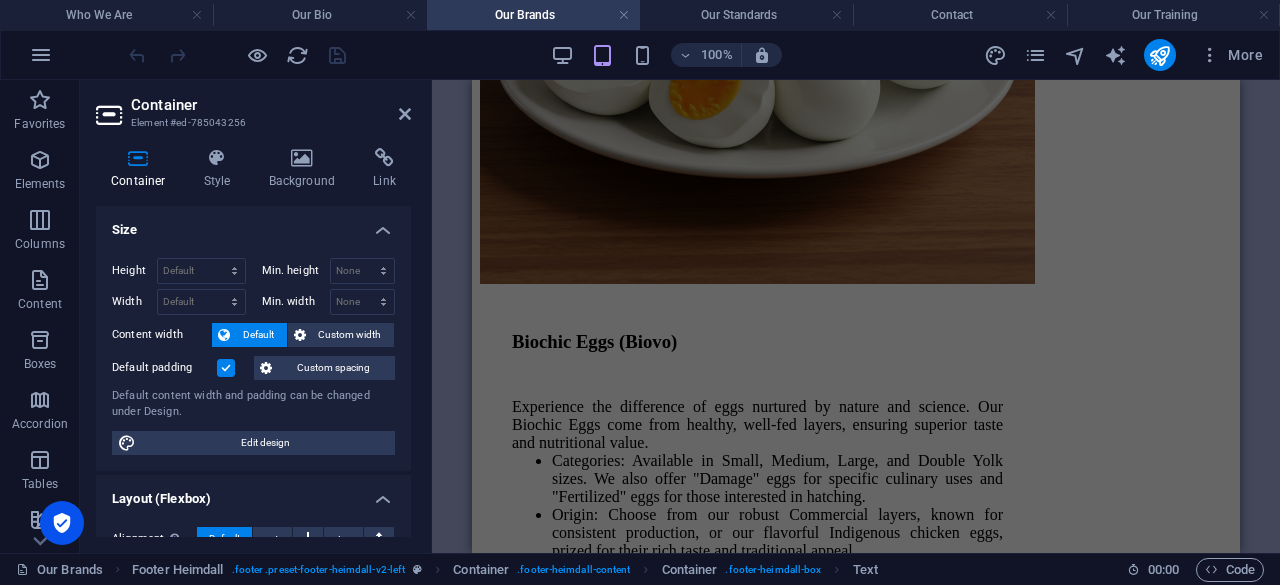 scroll, scrollTop: 0, scrollLeft: 0, axis: both 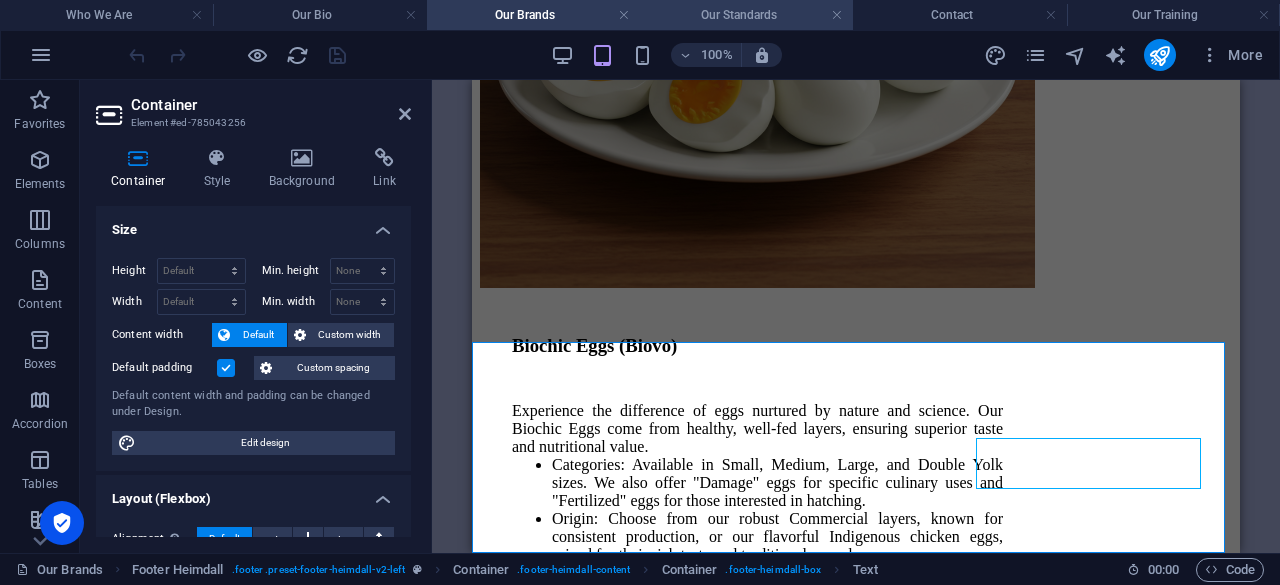 click on "Our Standards" at bounding box center (746, 15) 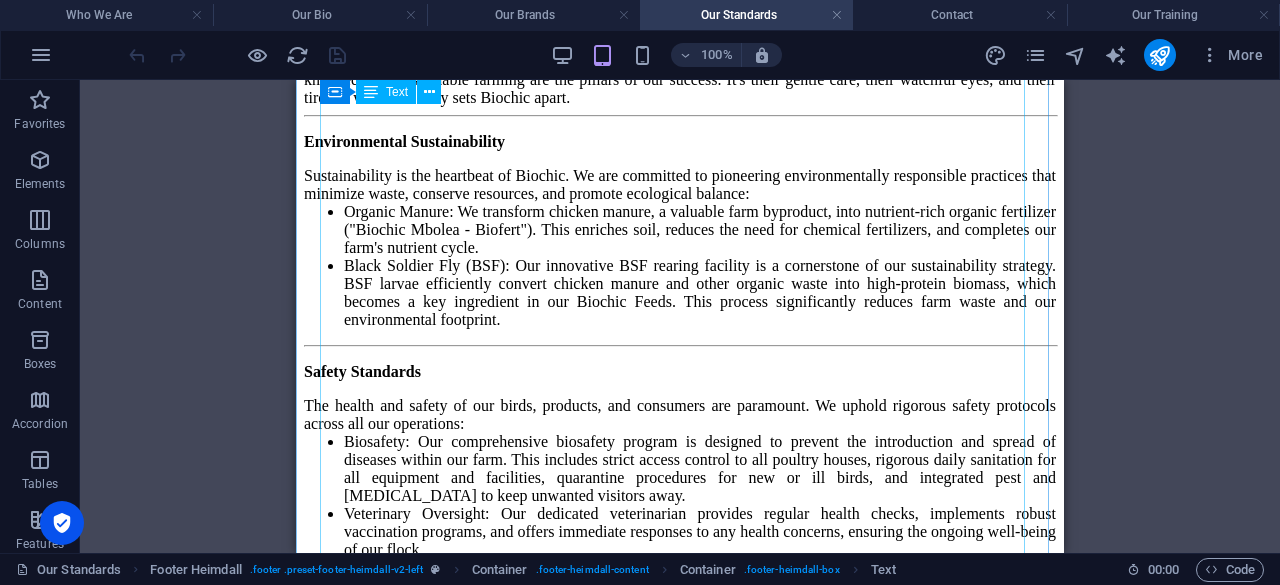 scroll, scrollTop: 1282, scrollLeft: 0, axis: vertical 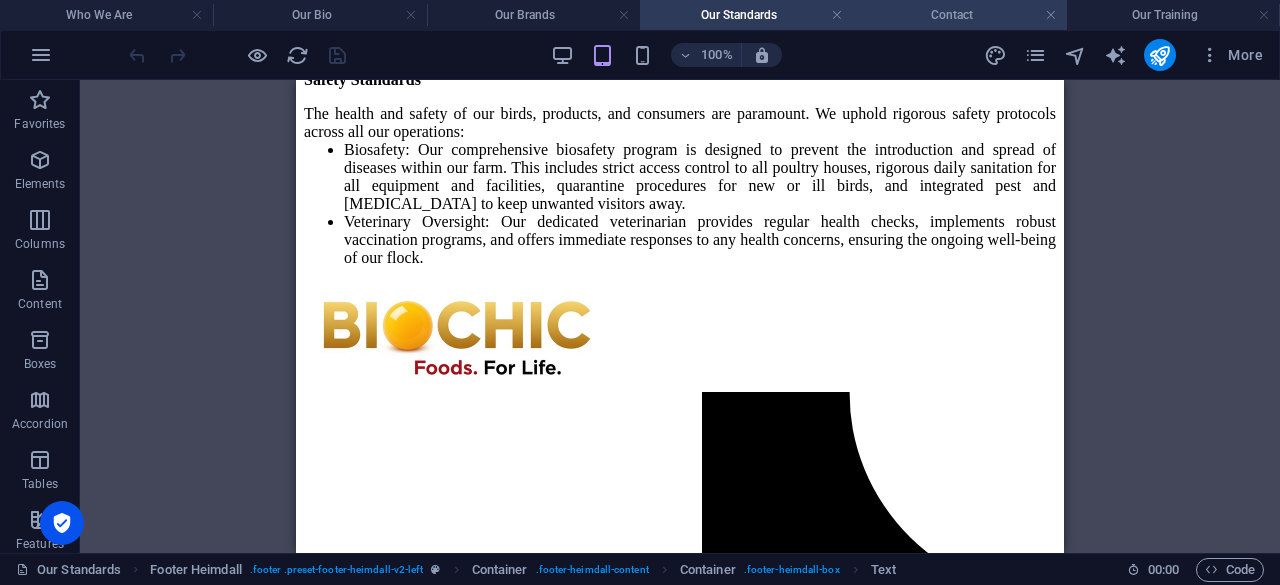 click on "Contact" at bounding box center [959, 15] 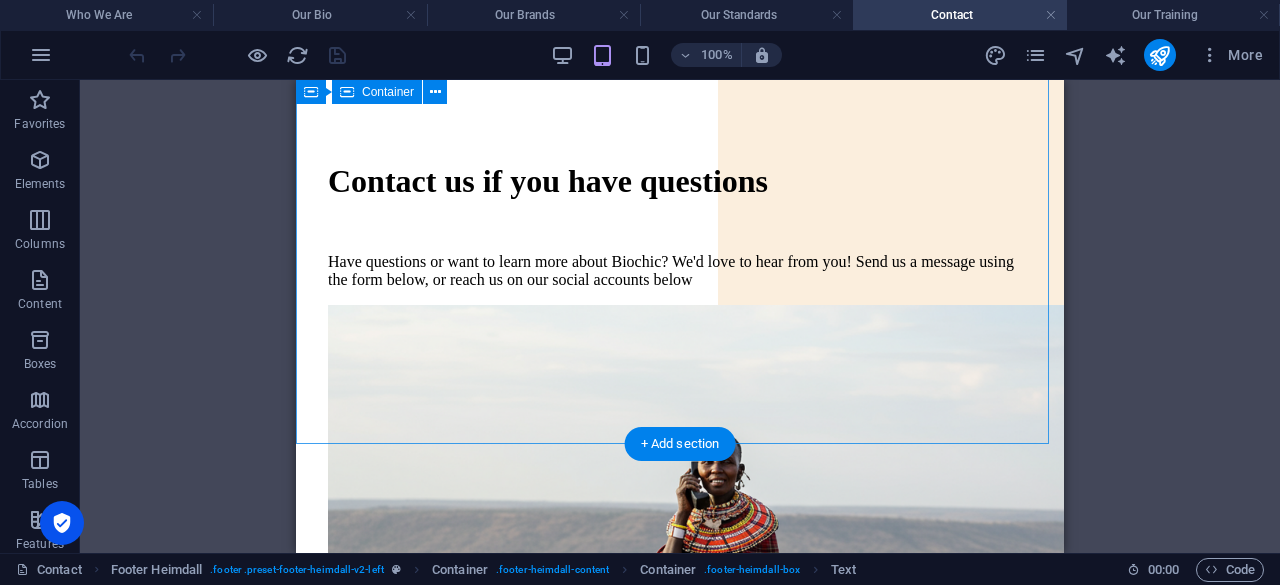 scroll, scrollTop: 0, scrollLeft: 0, axis: both 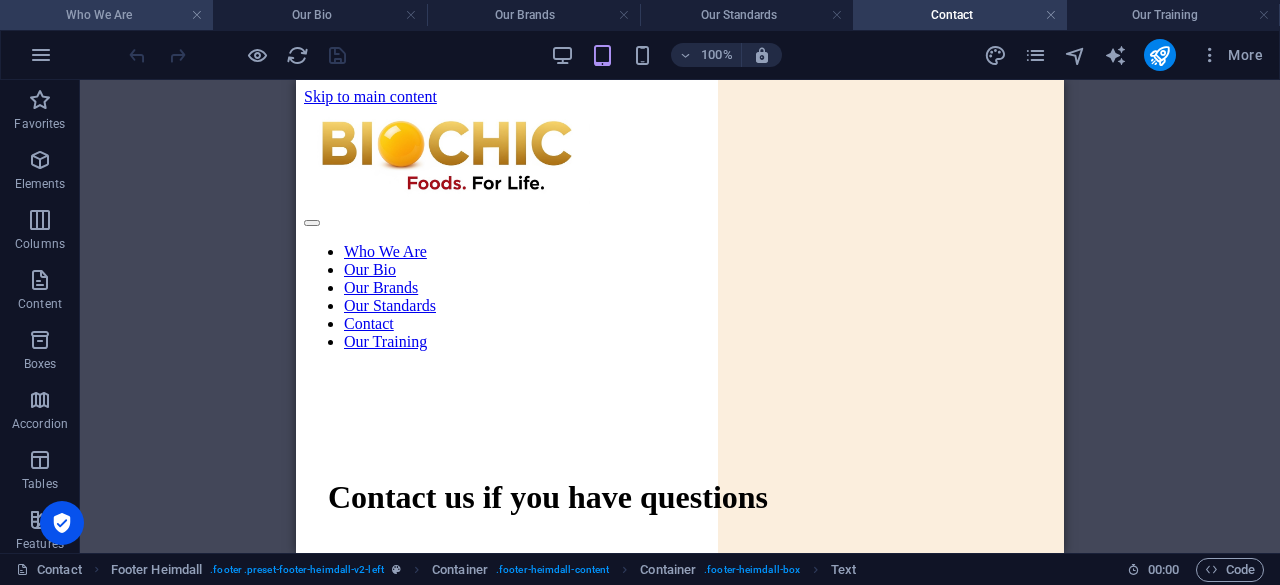 click on "Who We Are" at bounding box center [106, 15] 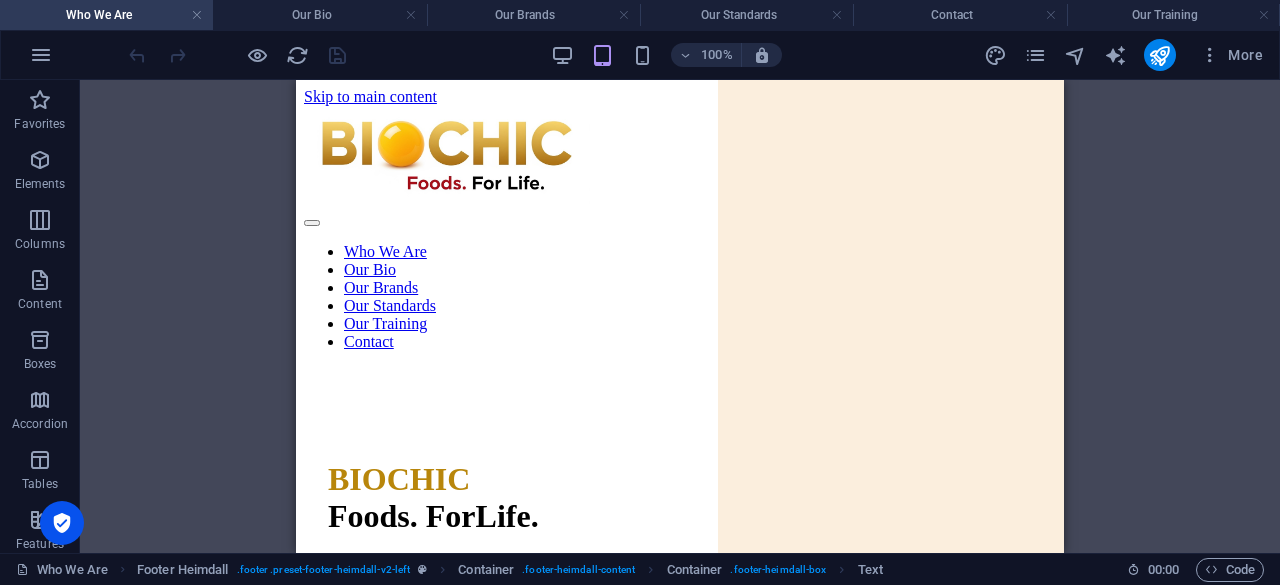 scroll, scrollTop: 10962, scrollLeft: 0, axis: vertical 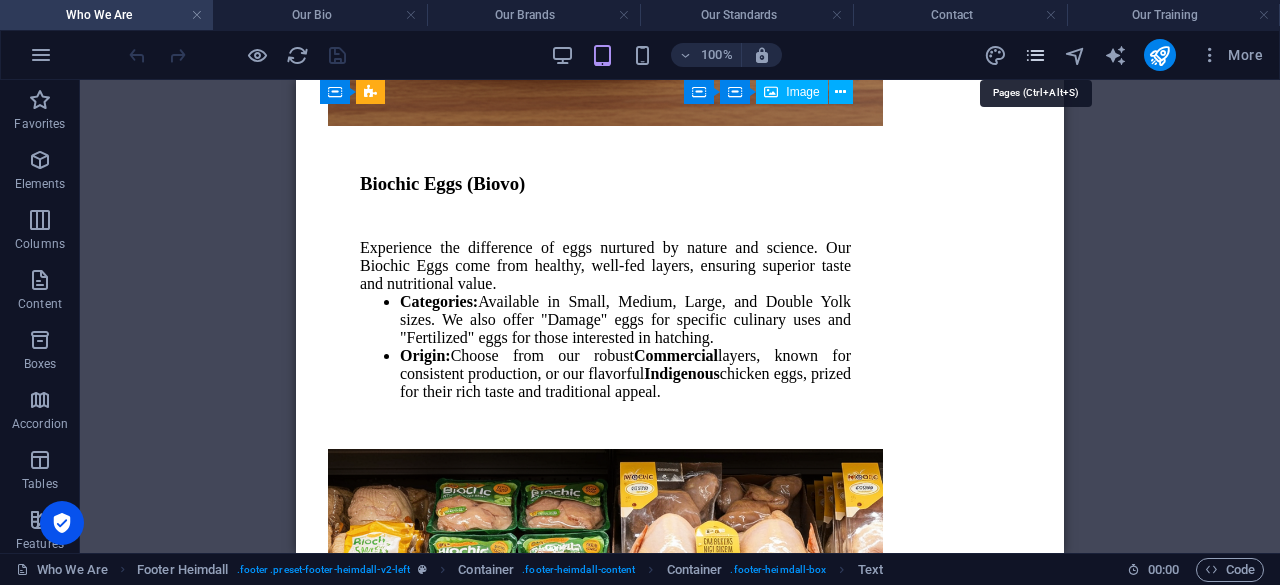 click at bounding box center [1035, 55] 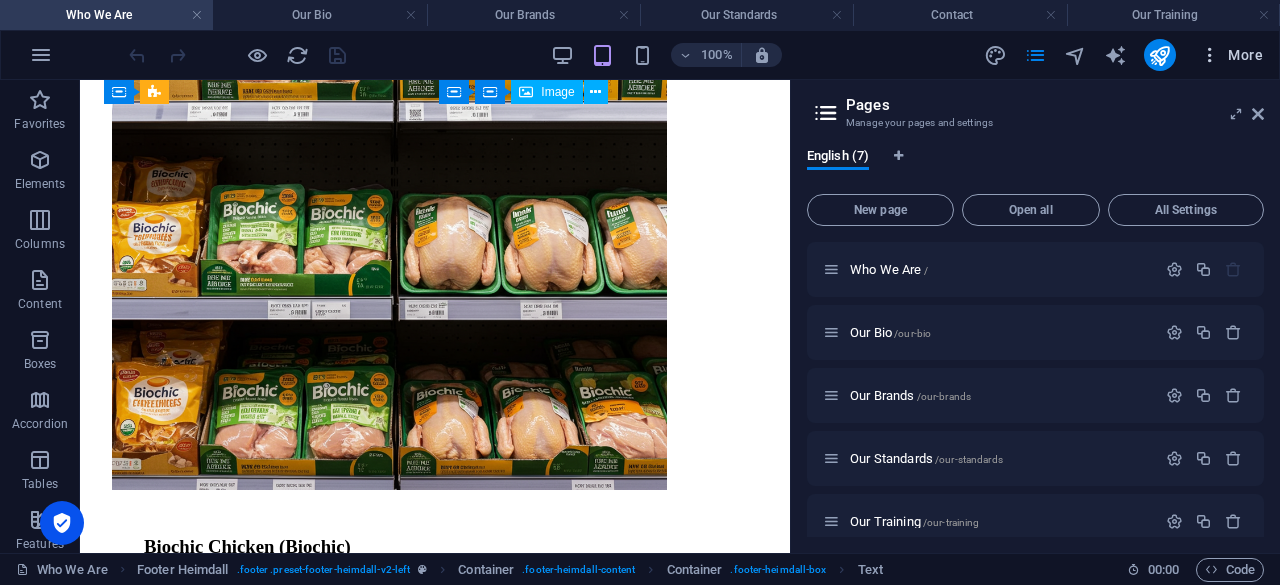 click at bounding box center (1210, 55) 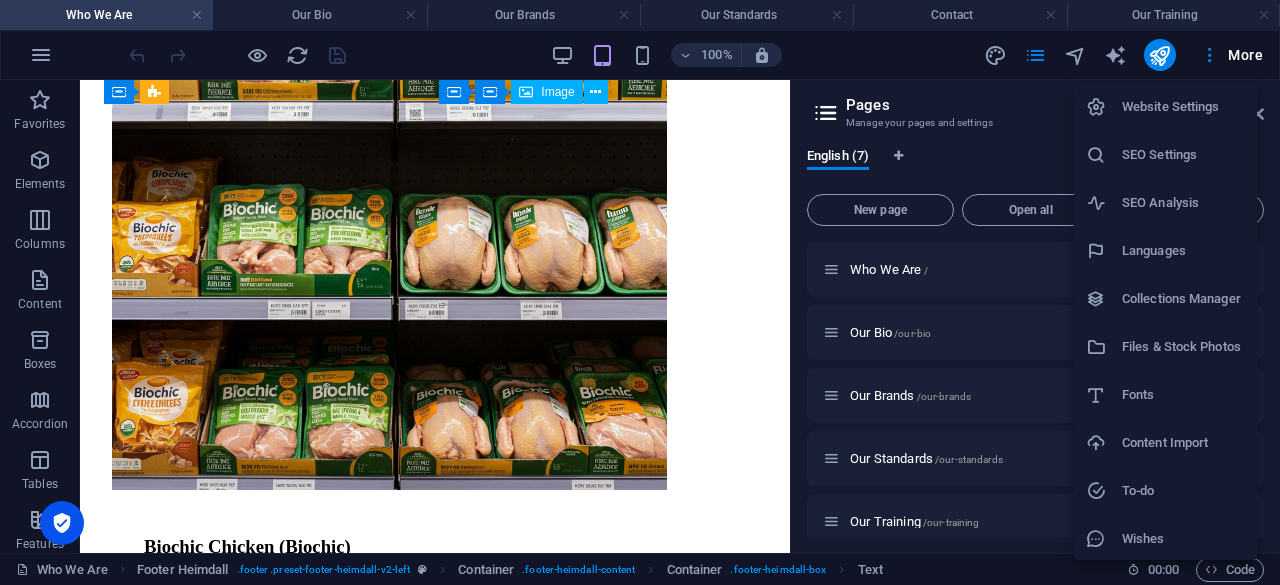 click on "Website Settings" at bounding box center (1183, 107) 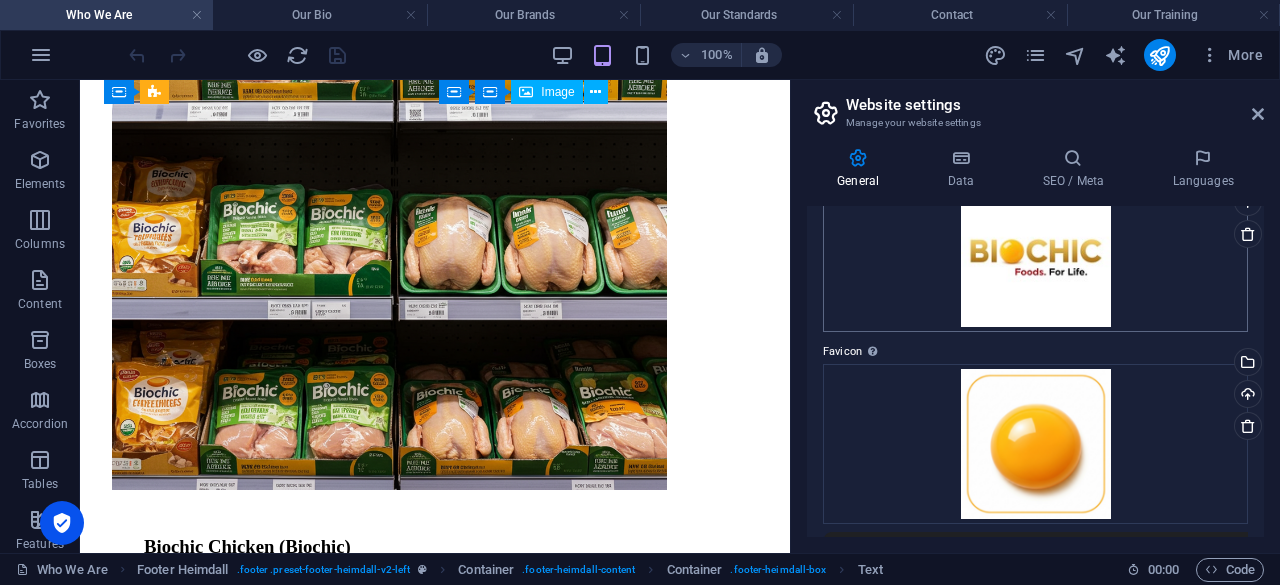 scroll, scrollTop: 0, scrollLeft: 0, axis: both 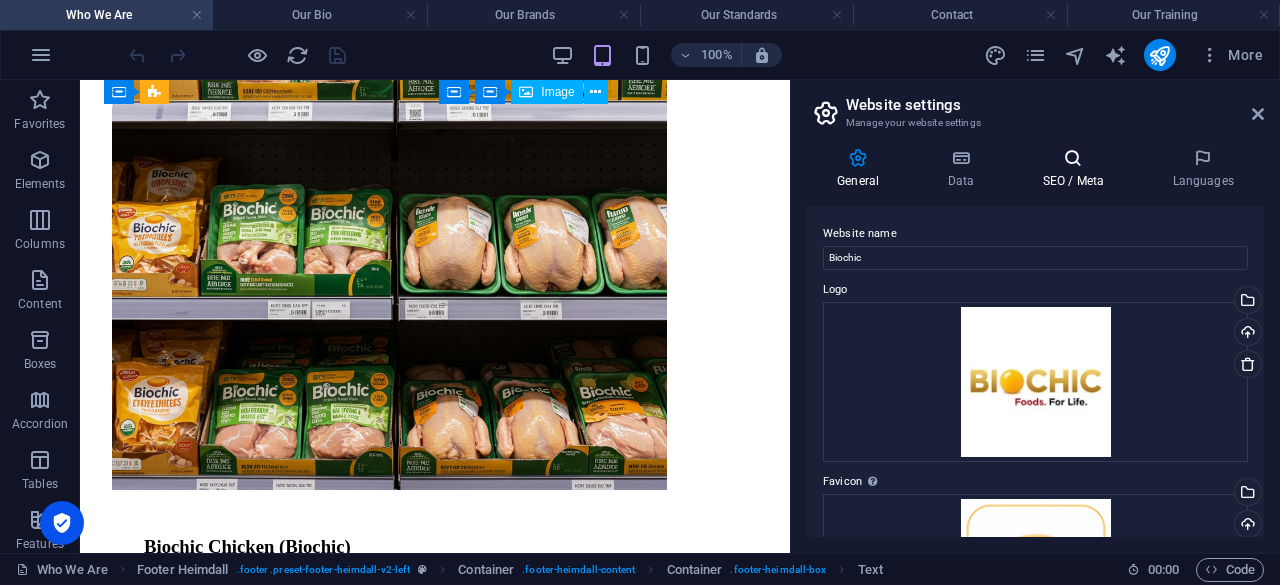 click at bounding box center [1073, 158] 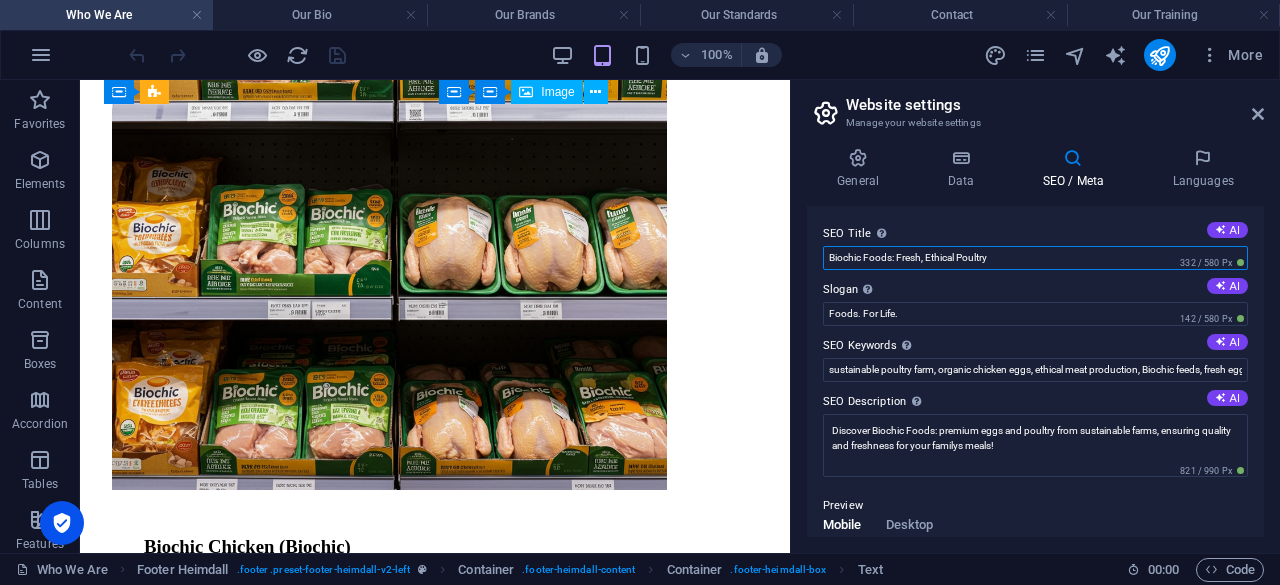 click on "Biochic Foods: Fresh, Ethical Poultry" at bounding box center (1035, 258) 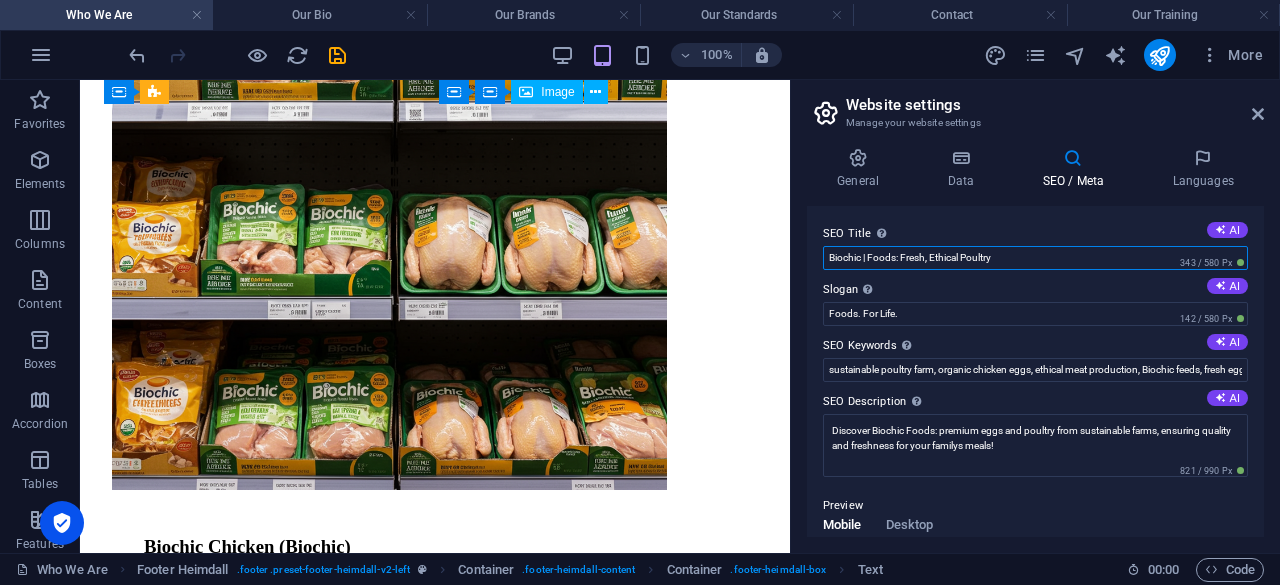 click on "Biochic | Foods: Fresh, Ethical Poultry" at bounding box center [1035, 258] 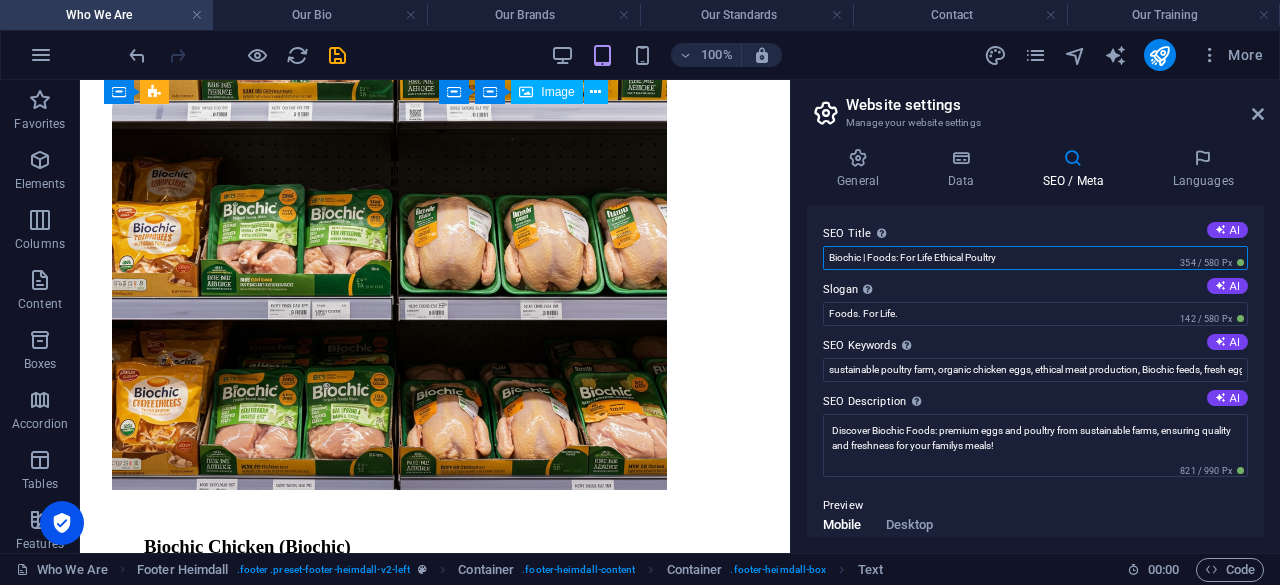 click on "Biochic | Foods: For Life Ethical Poultry" at bounding box center (1035, 258) 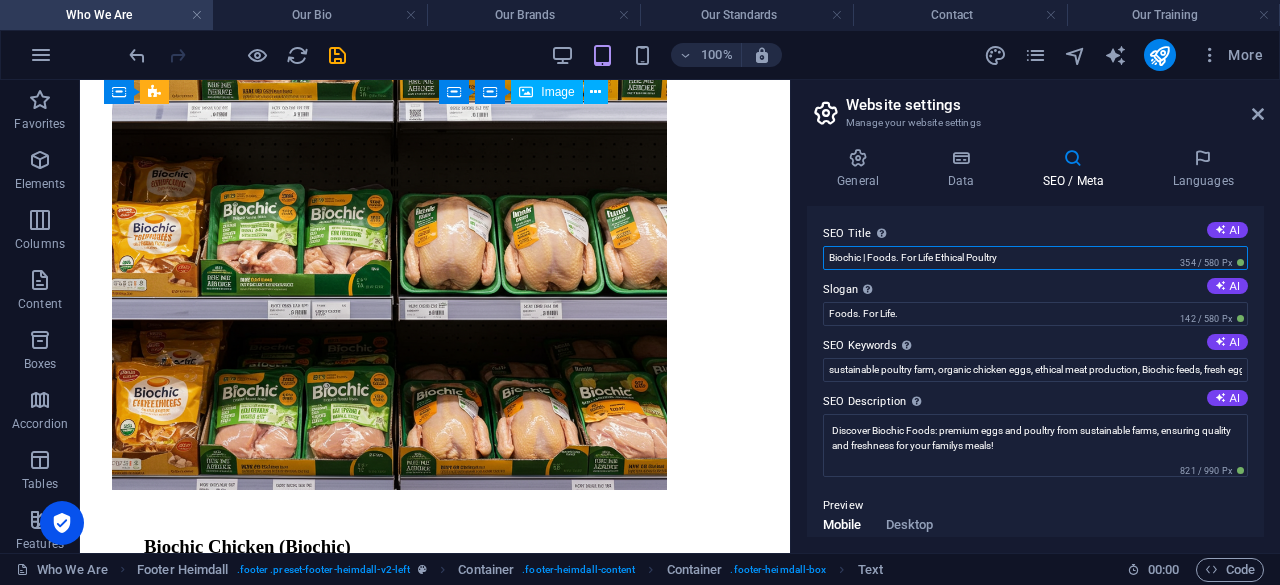 drag, startPoint x: 936, startPoint y: 253, endPoint x: 940, endPoint y: 269, distance: 16.492422 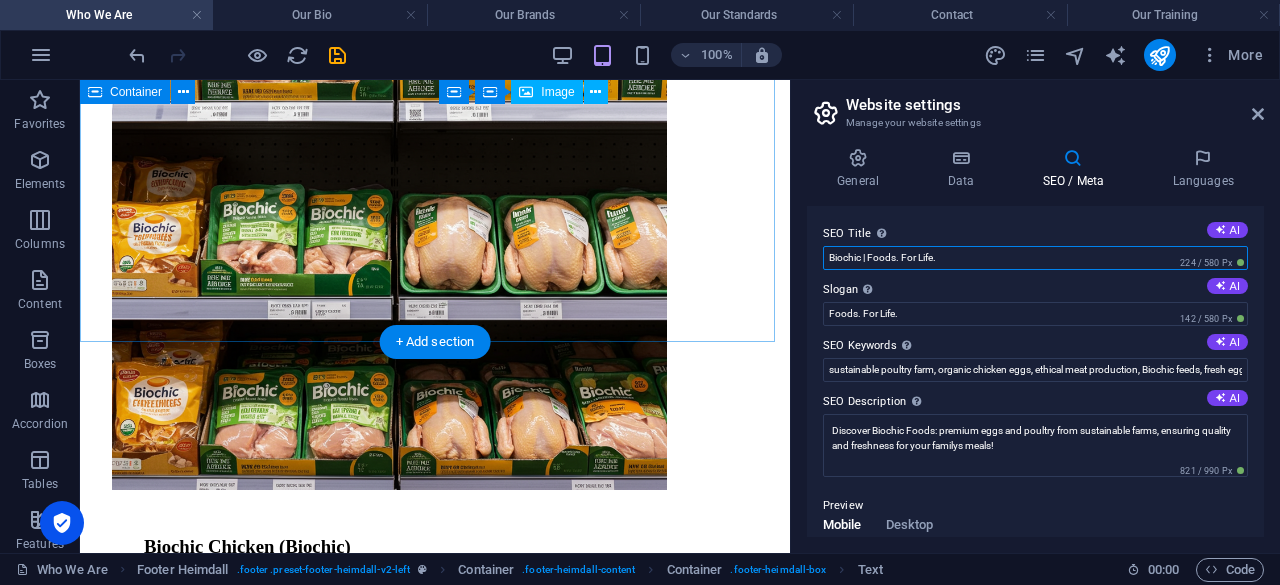 drag, startPoint x: 1045, startPoint y: 340, endPoint x: 767, endPoint y: 268, distance: 287.17242 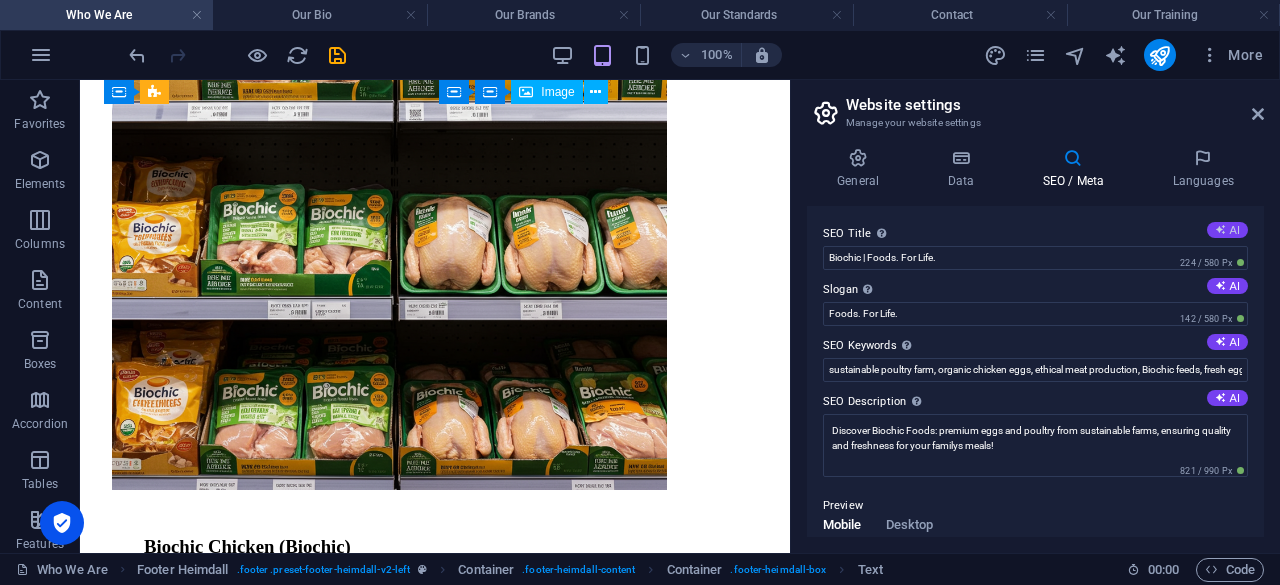 click at bounding box center [1220, 229] 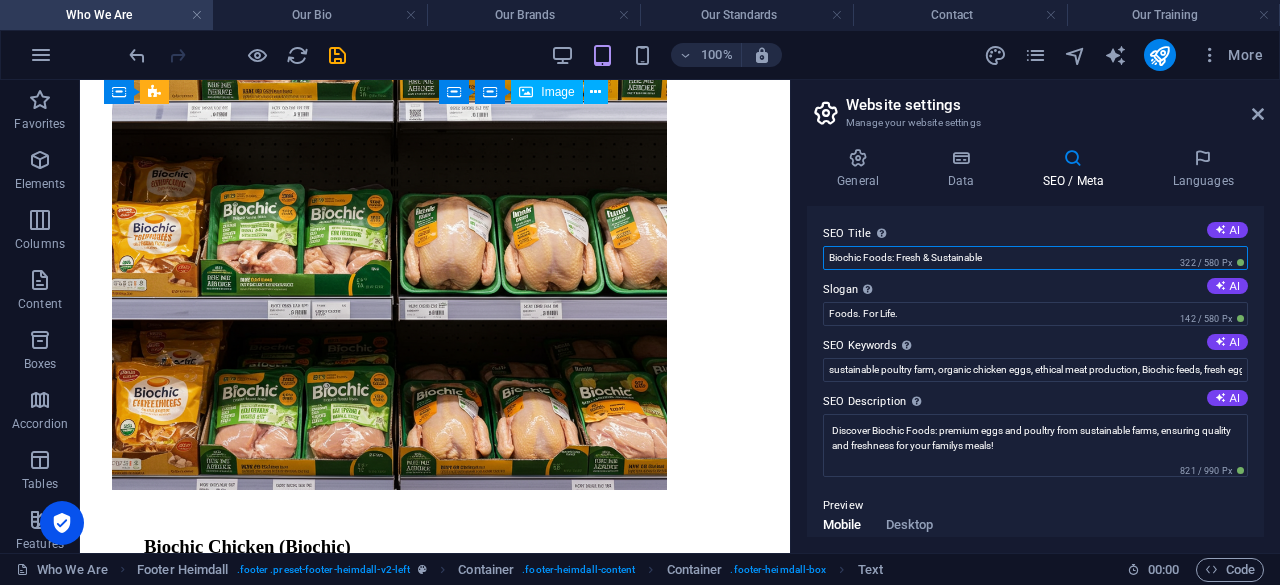 click on "Biochic Foods: Fresh & Sustainable" at bounding box center (1035, 258) 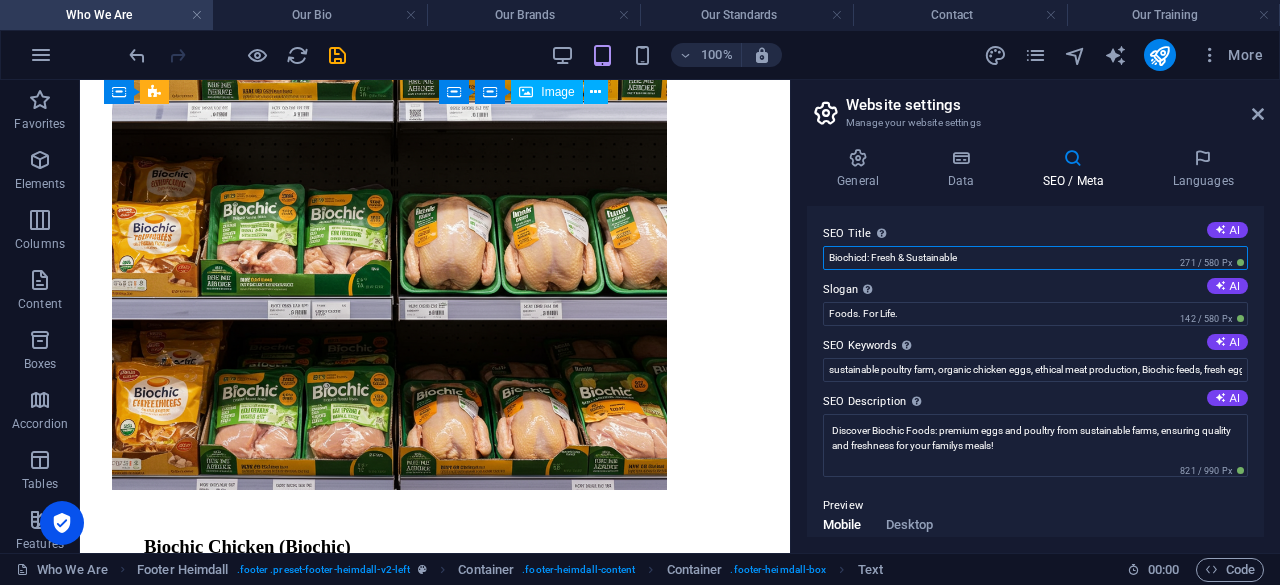 drag, startPoint x: 1048, startPoint y: 333, endPoint x: 784, endPoint y: 267, distance: 272.12497 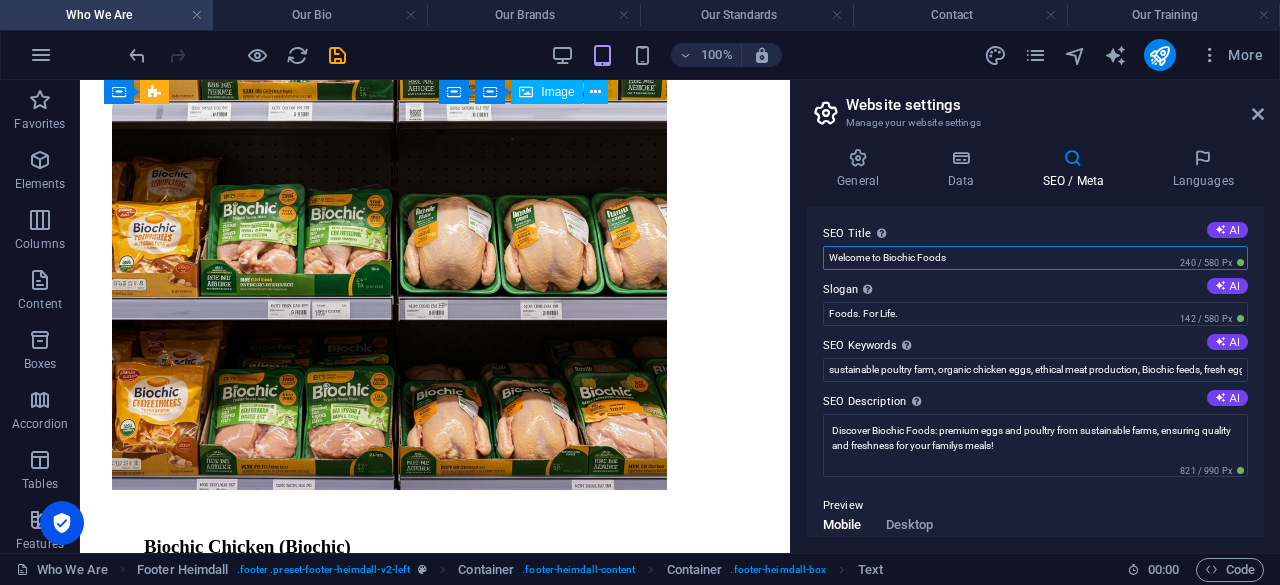 drag, startPoint x: 883, startPoint y: 259, endPoint x: 816, endPoint y: 261, distance: 67.02985 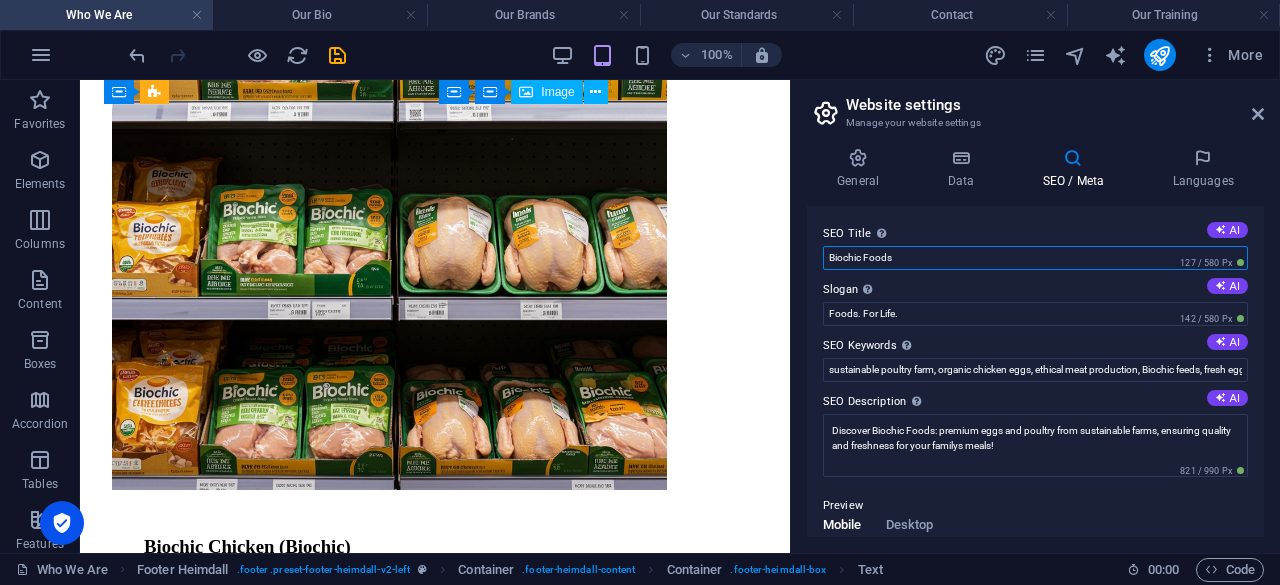 click on "Biochic Foods" at bounding box center (1035, 258) 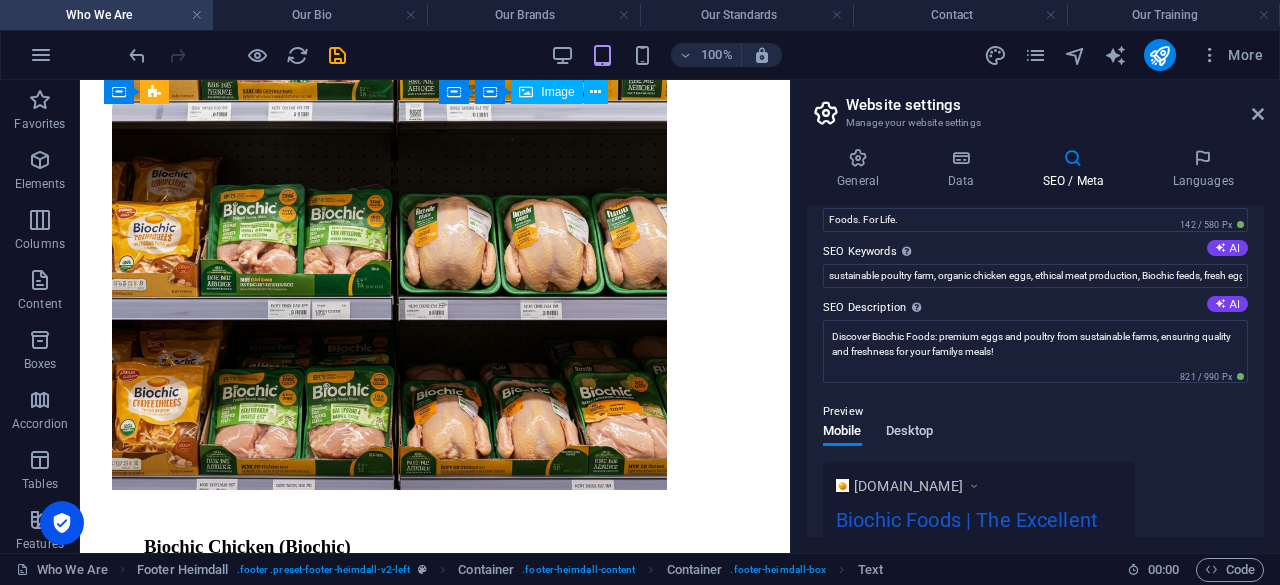 scroll, scrollTop: 0, scrollLeft: 0, axis: both 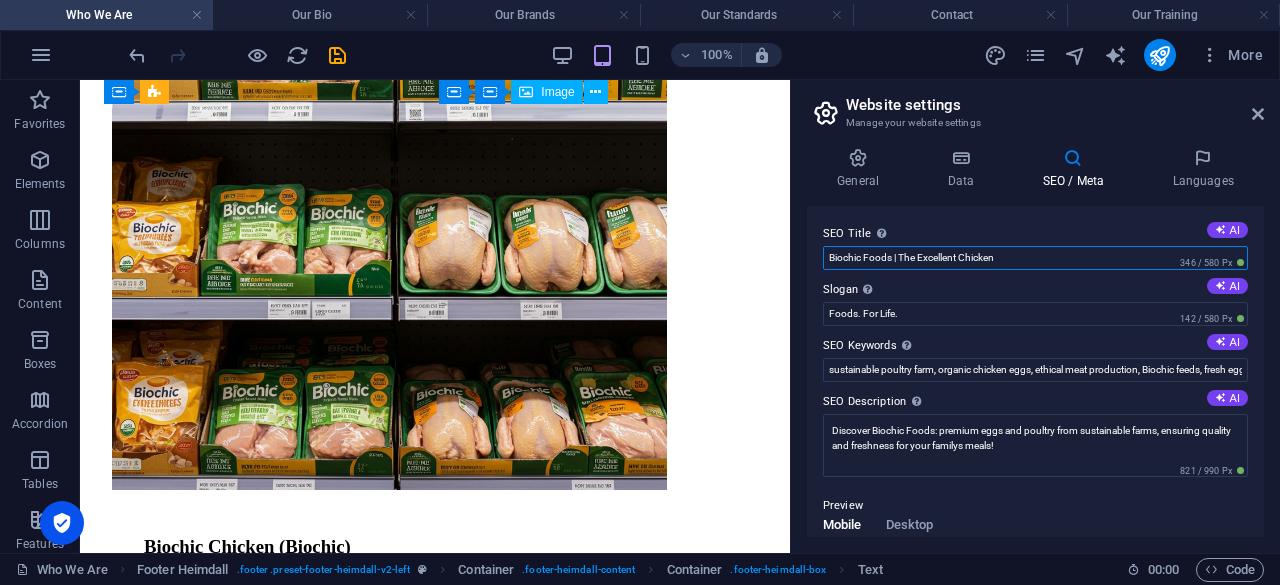 drag, startPoint x: 900, startPoint y: 257, endPoint x: 1134, endPoint y: 287, distance: 235.91524 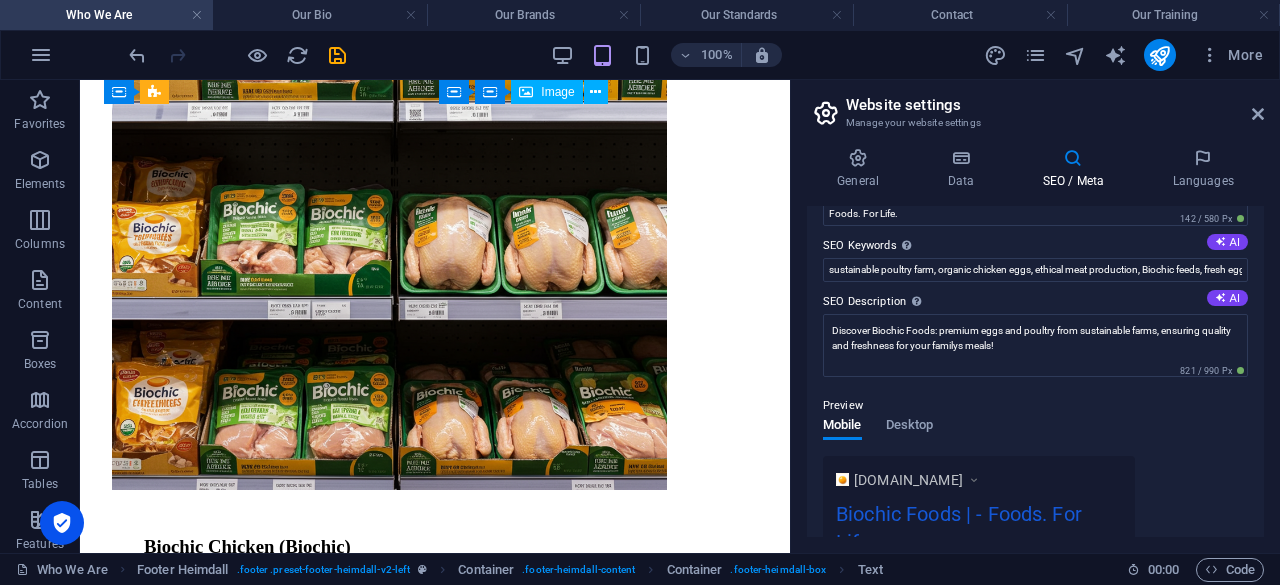 scroll, scrollTop: 0, scrollLeft: 0, axis: both 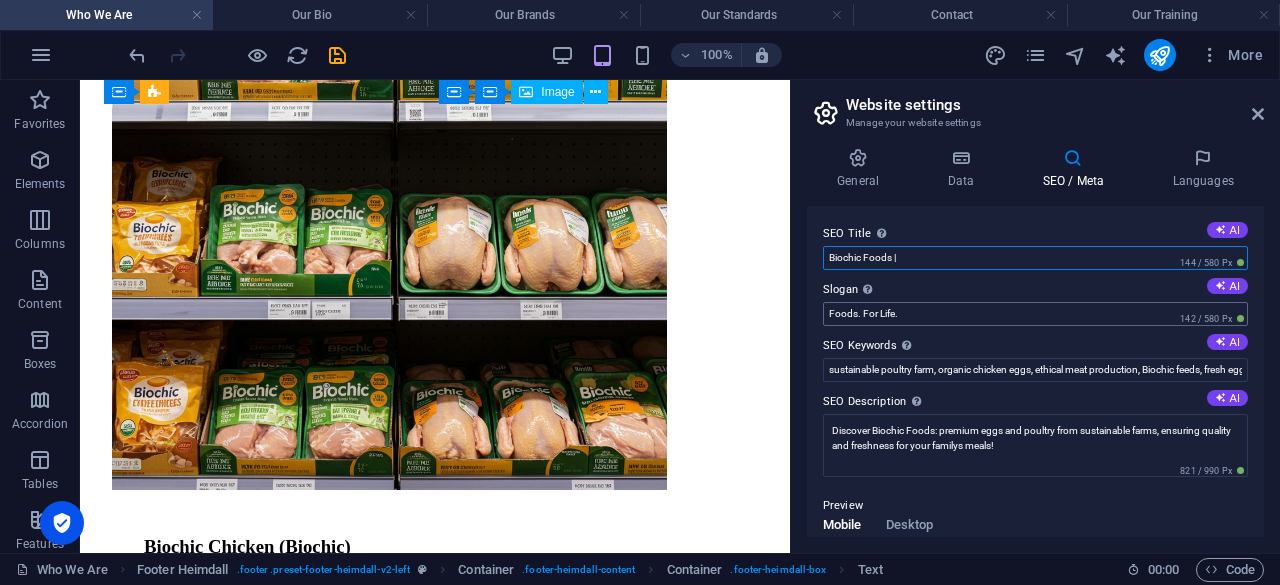 type on "Biochic Foods |" 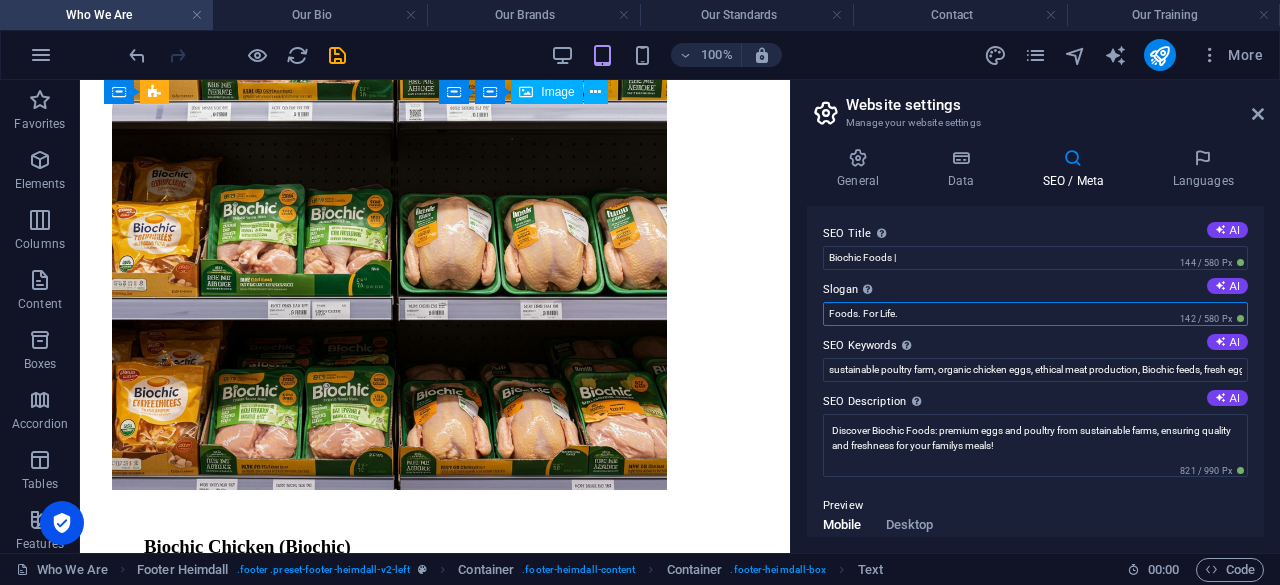 drag, startPoint x: 994, startPoint y: 387, endPoint x: 786, endPoint y: 305, distance: 223.57996 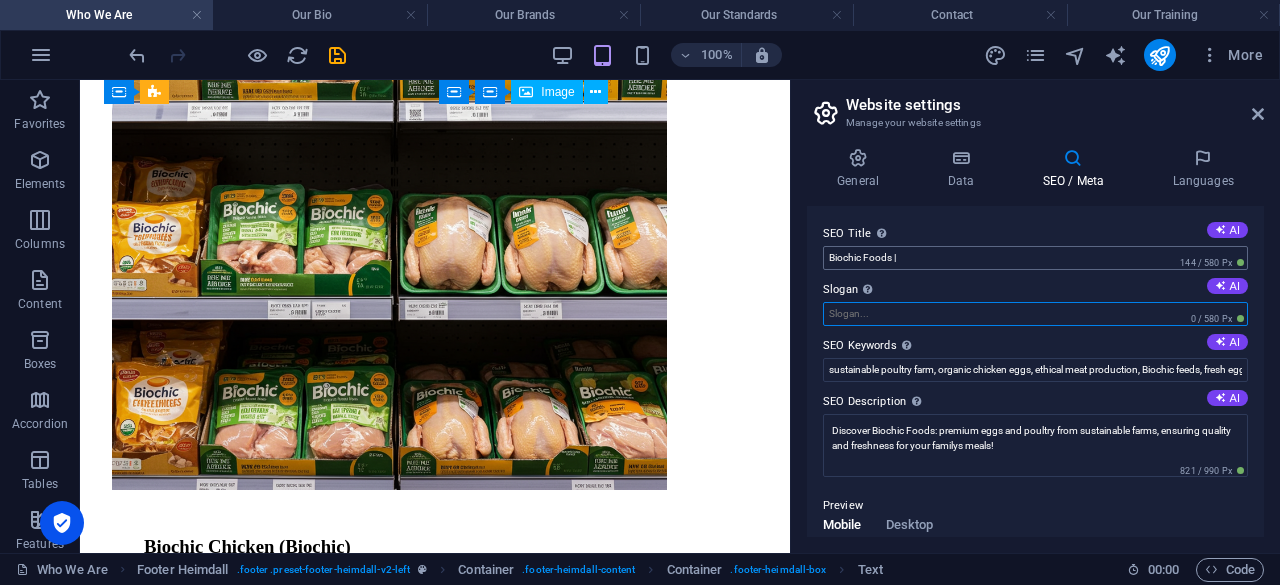 type 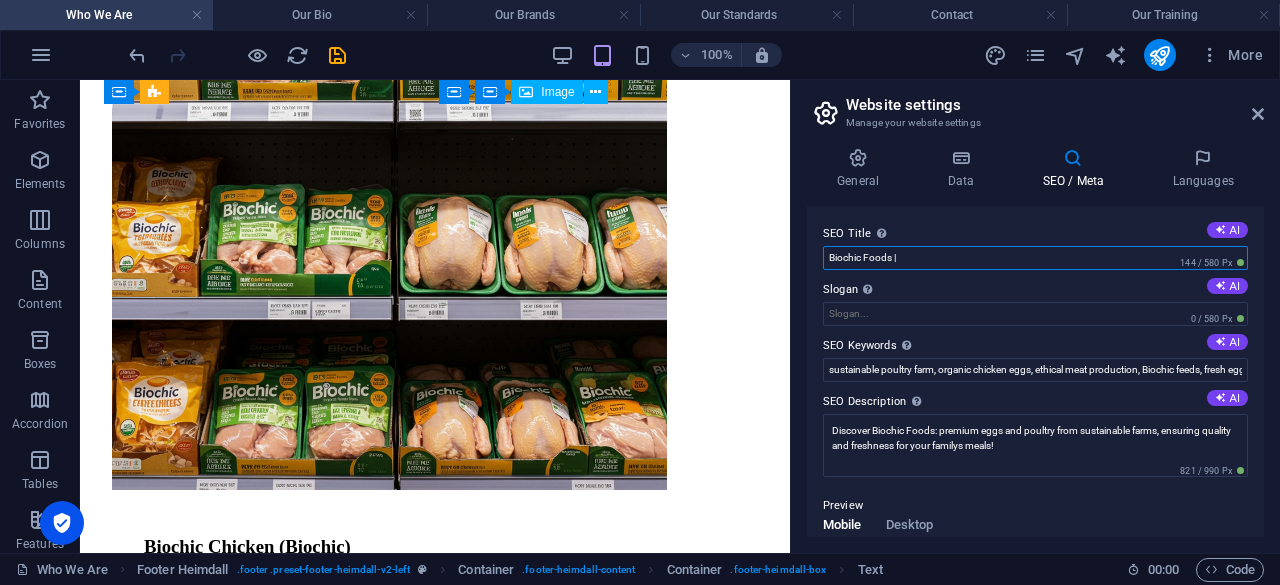 click on "Biochic Foods |" at bounding box center (1035, 258) 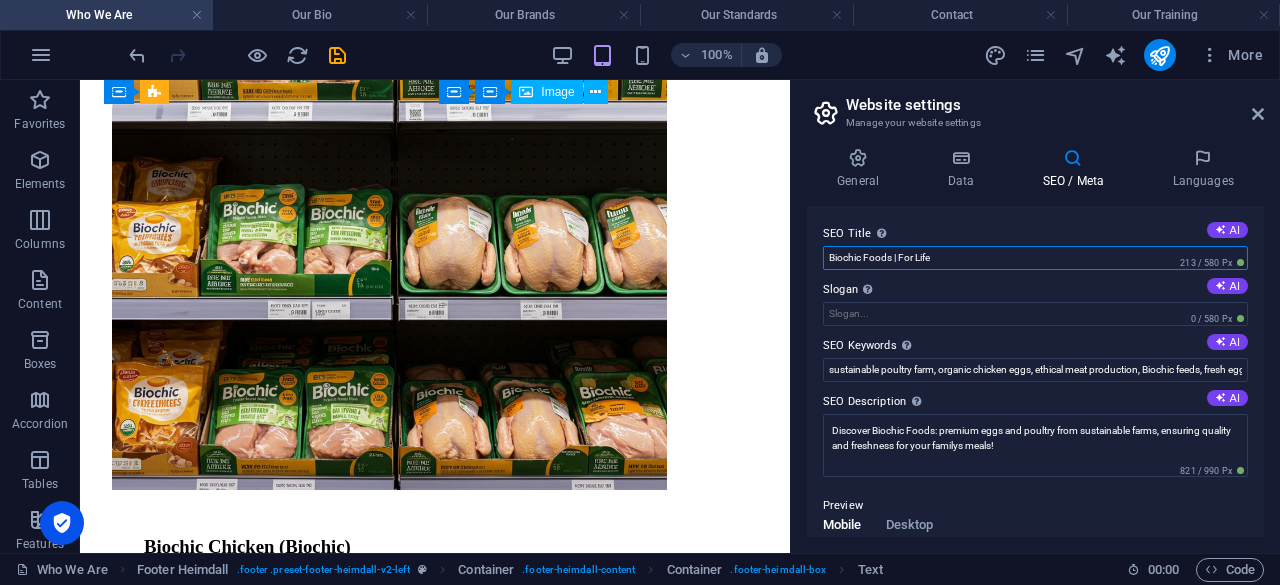 drag, startPoint x: 900, startPoint y: 257, endPoint x: 952, endPoint y: 253, distance: 52.153618 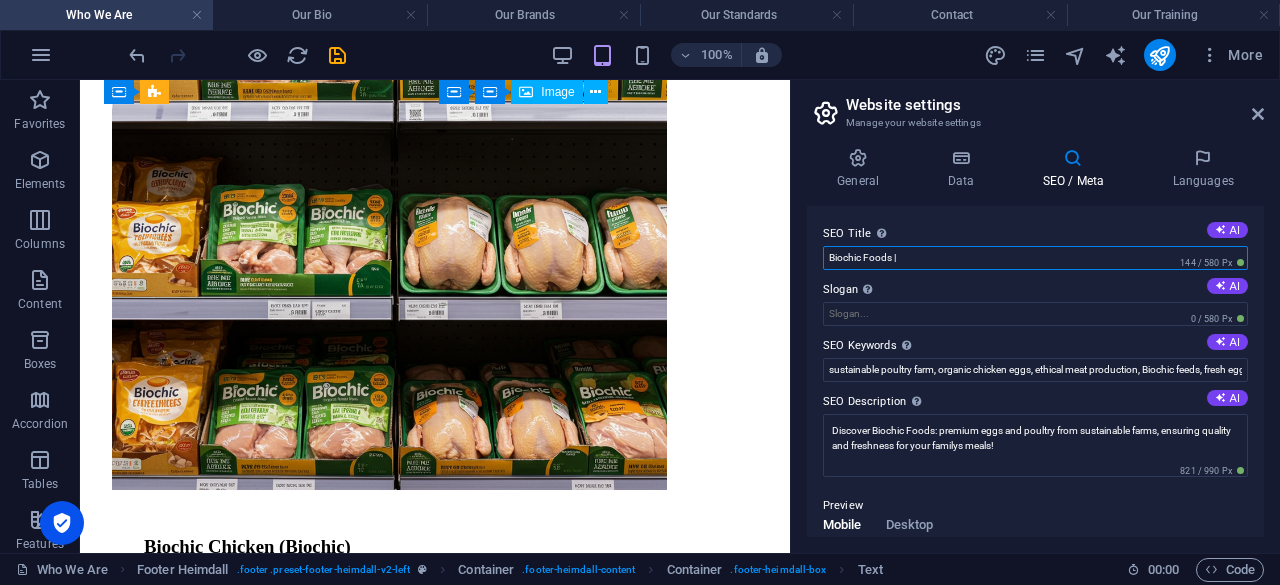 drag, startPoint x: 866, startPoint y: 255, endPoint x: 929, endPoint y: 248, distance: 63.387695 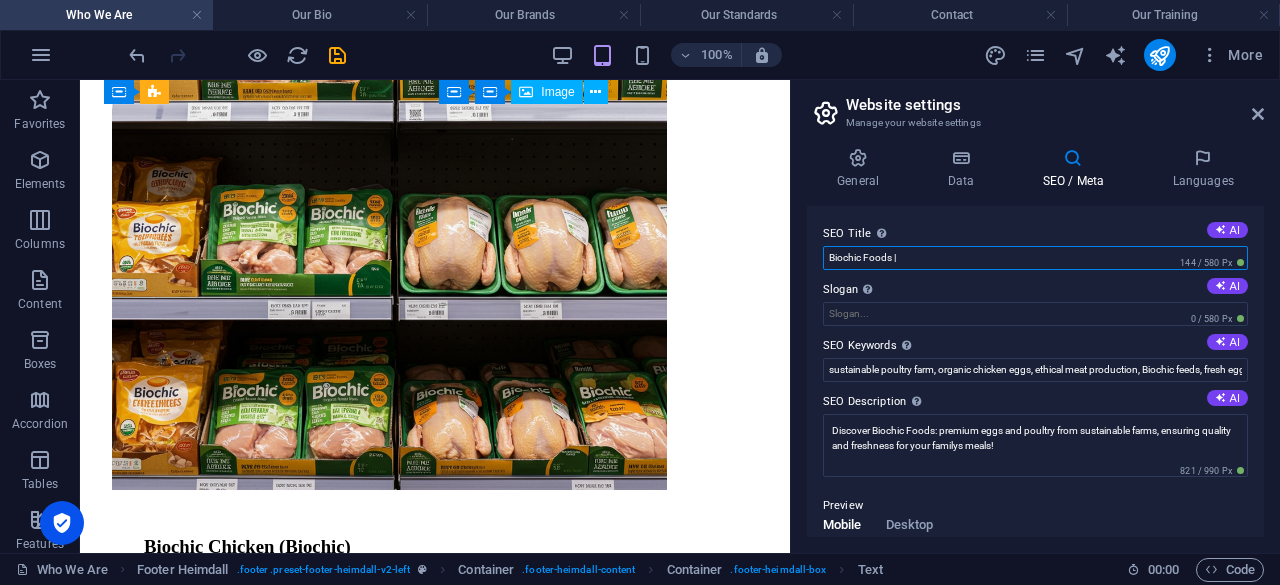 click on "Biochic Foods |" at bounding box center [1035, 258] 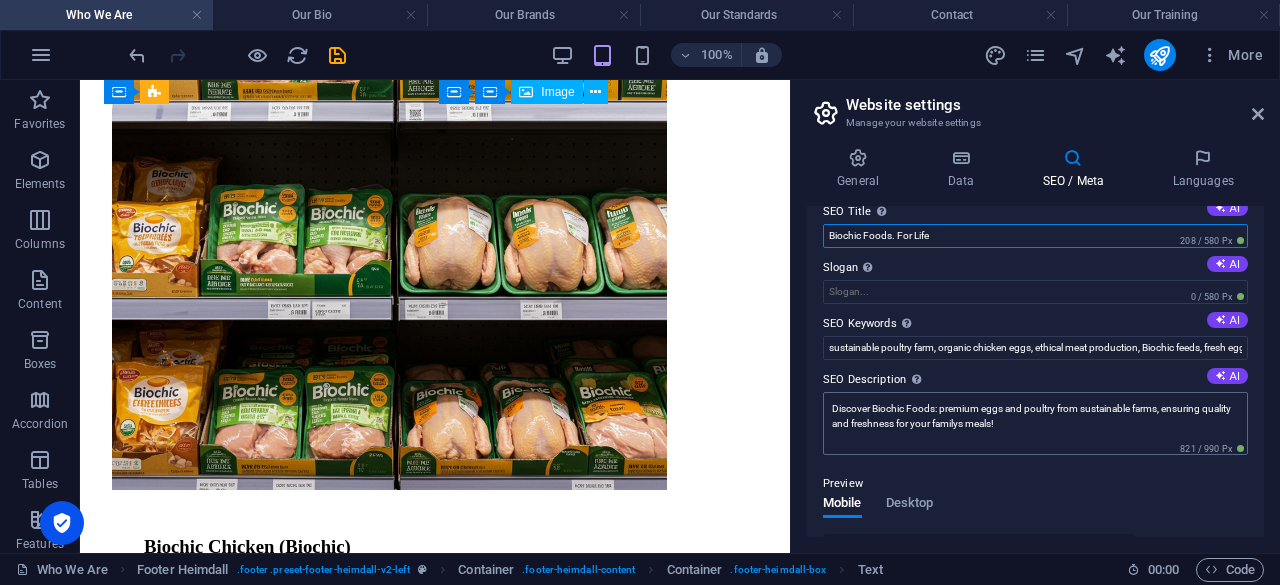 scroll, scrollTop: 0, scrollLeft: 0, axis: both 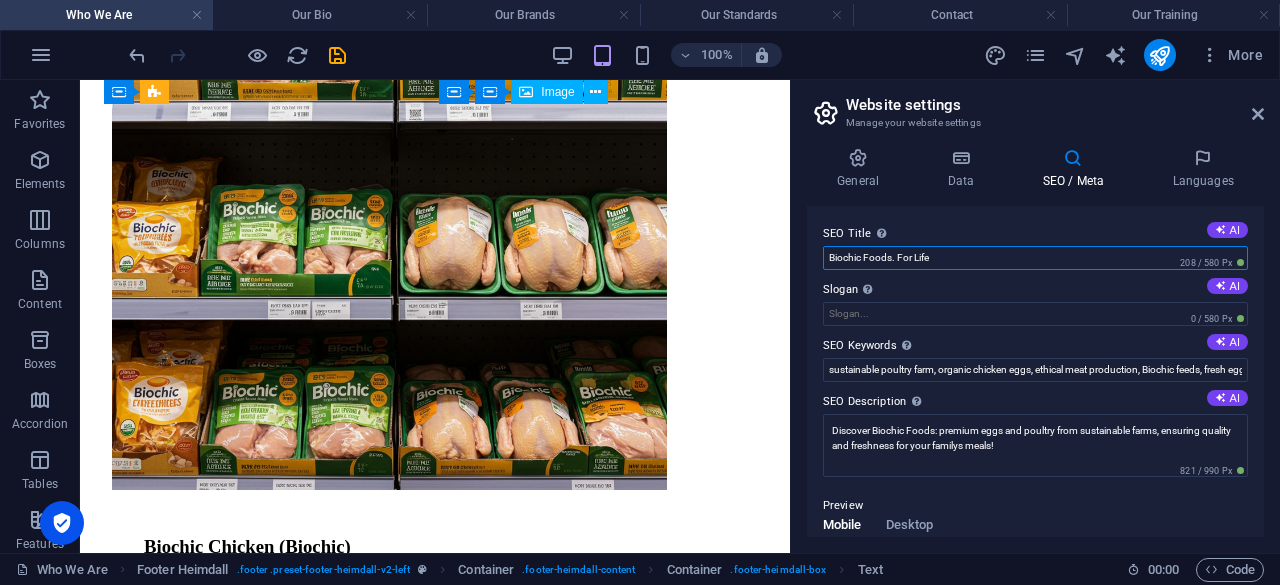 drag, startPoint x: 864, startPoint y: 255, endPoint x: 955, endPoint y: 255, distance: 91 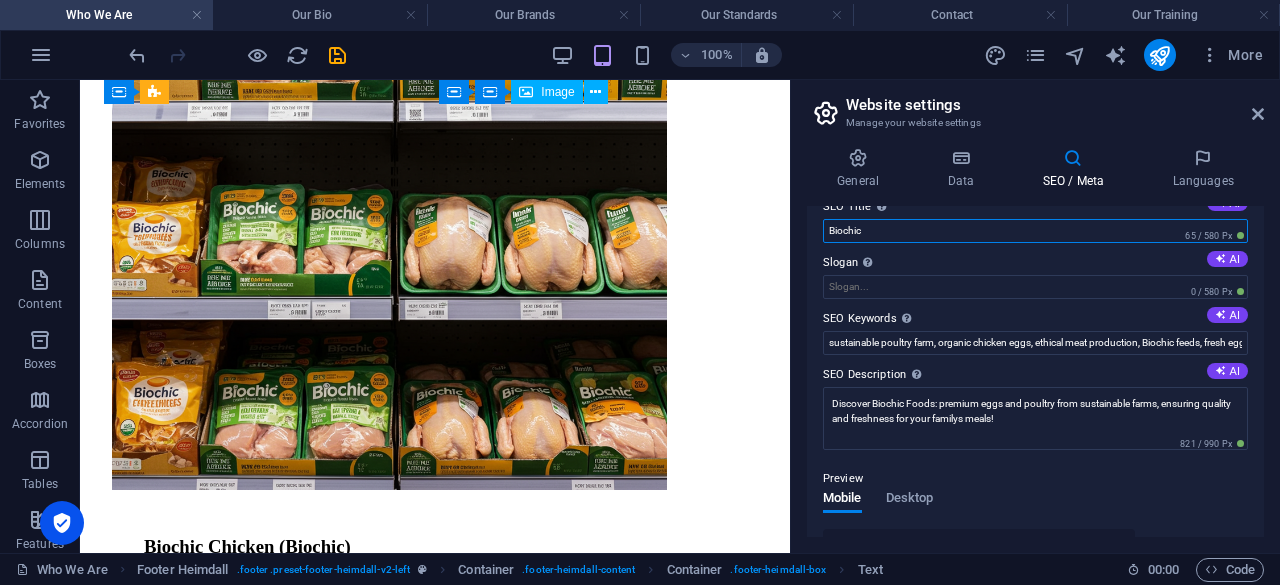 scroll, scrollTop: 0, scrollLeft: 0, axis: both 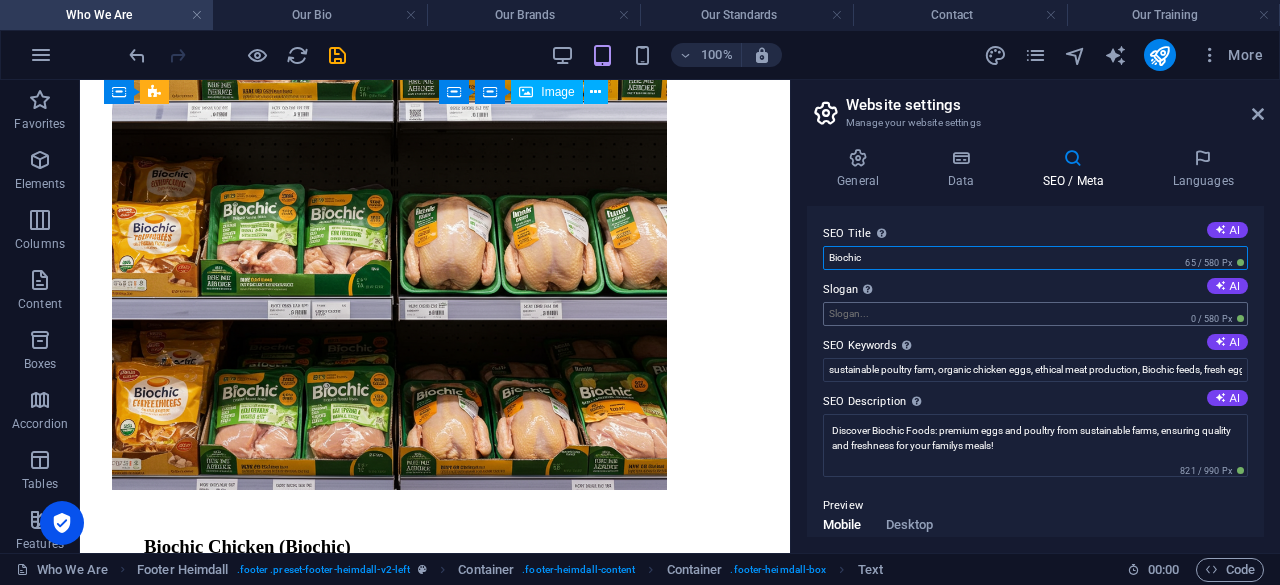 type on "Biochic" 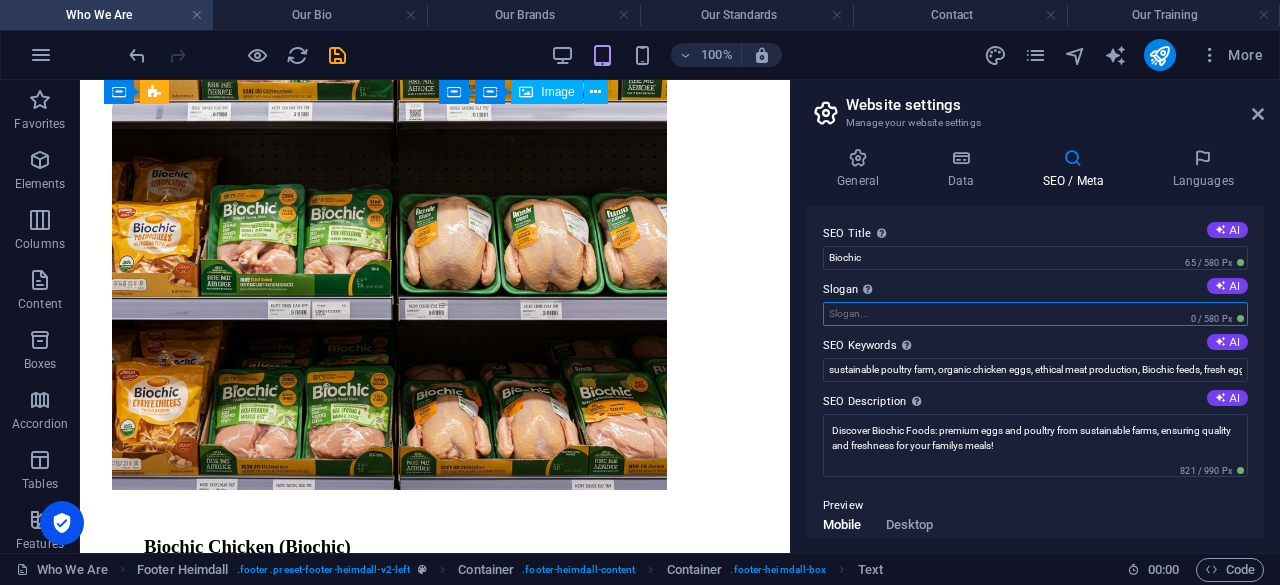 click on "Slogan The slogan of your website. AI" at bounding box center [1035, 314] 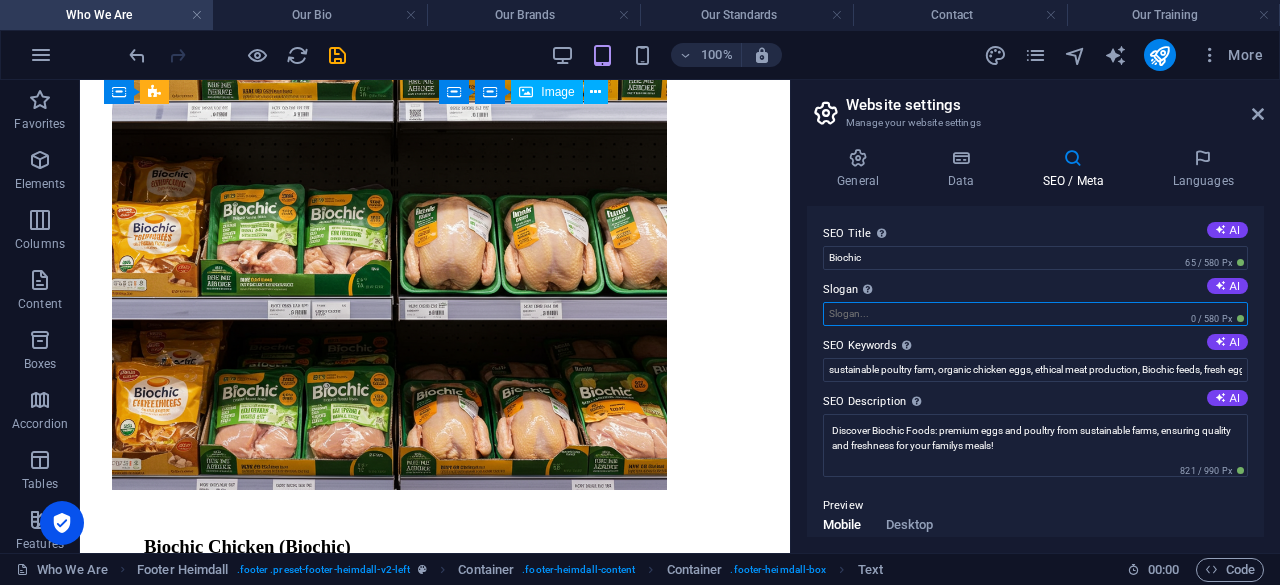 type on "Foods. For Life" 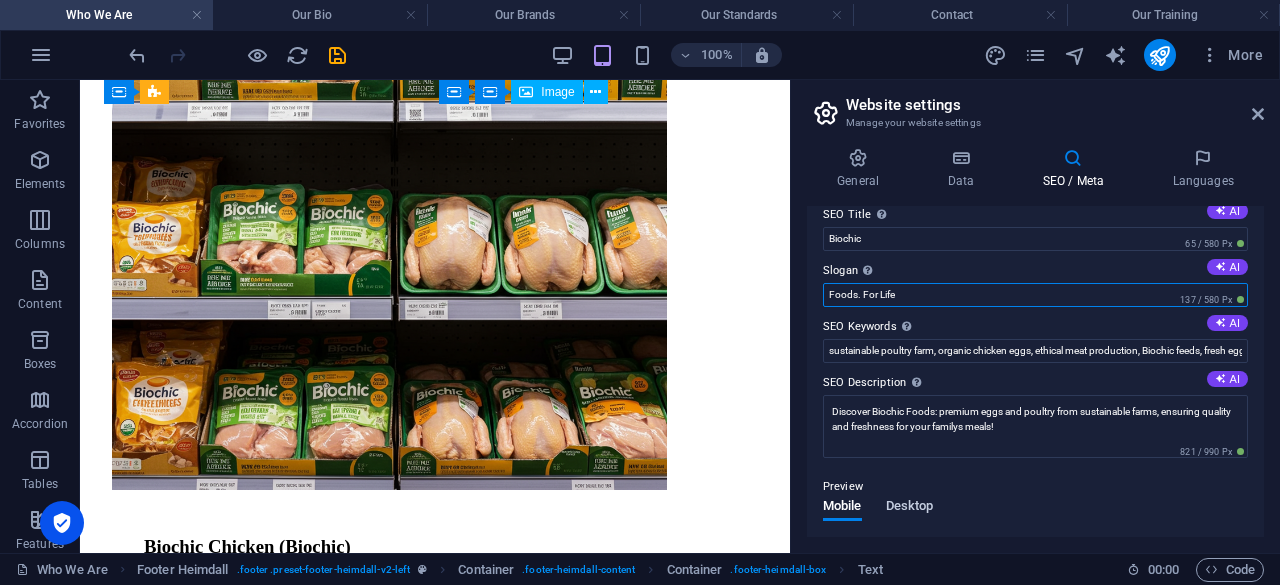scroll, scrollTop: 0, scrollLeft: 0, axis: both 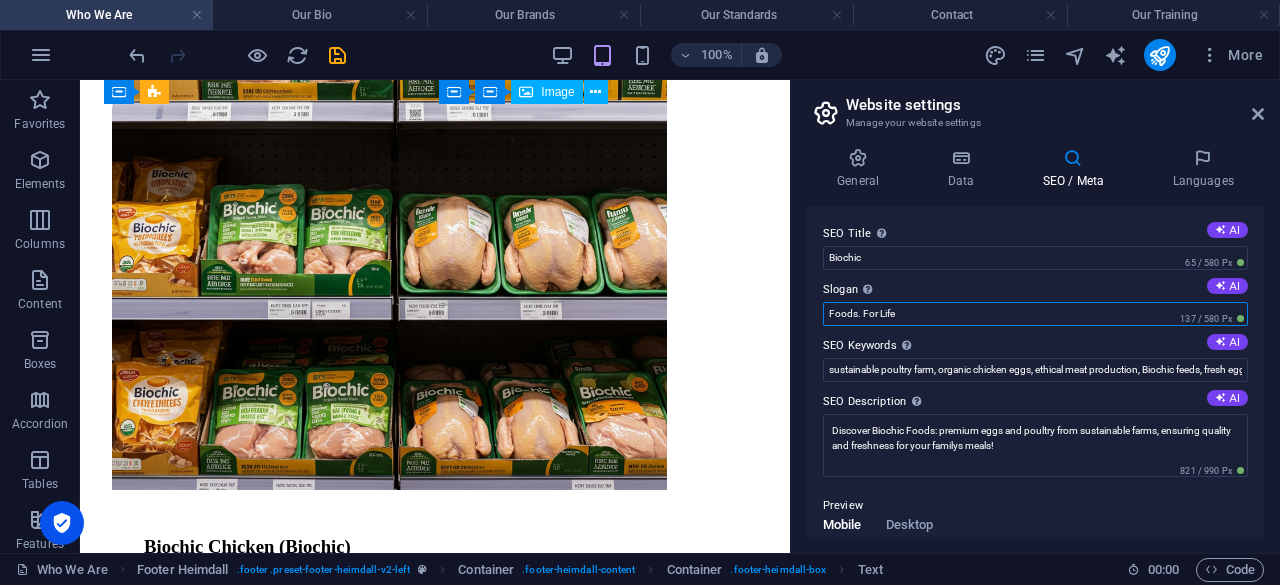 drag, startPoint x: 904, startPoint y: 309, endPoint x: 790, endPoint y: 309, distance: 114 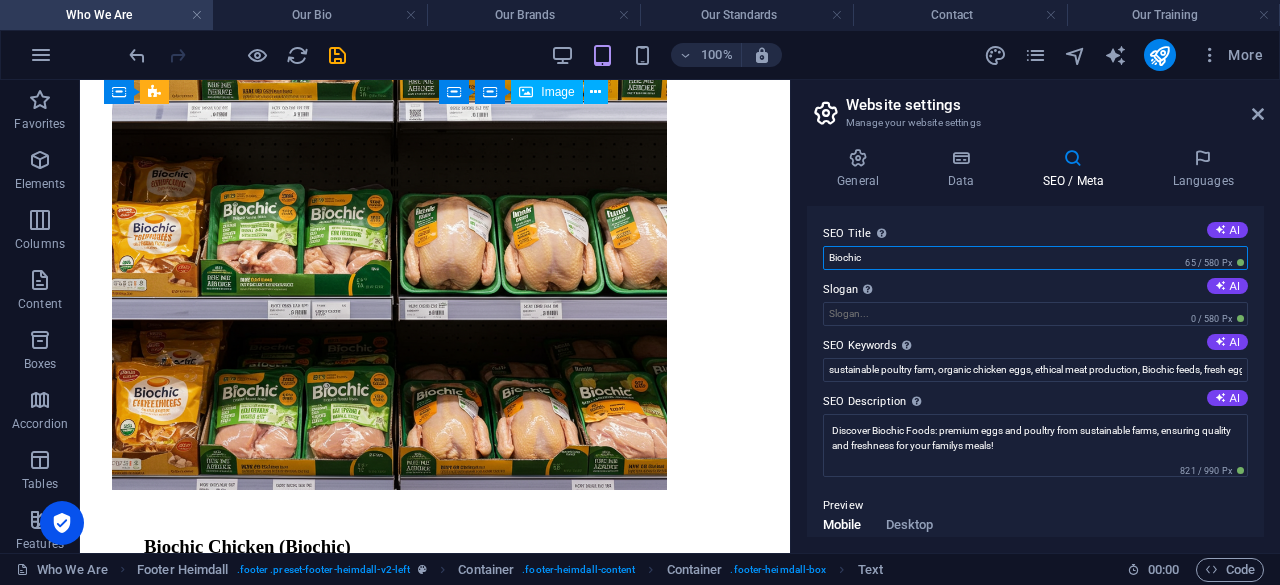 click on "Biochic" at bounding box center [1035, 258] 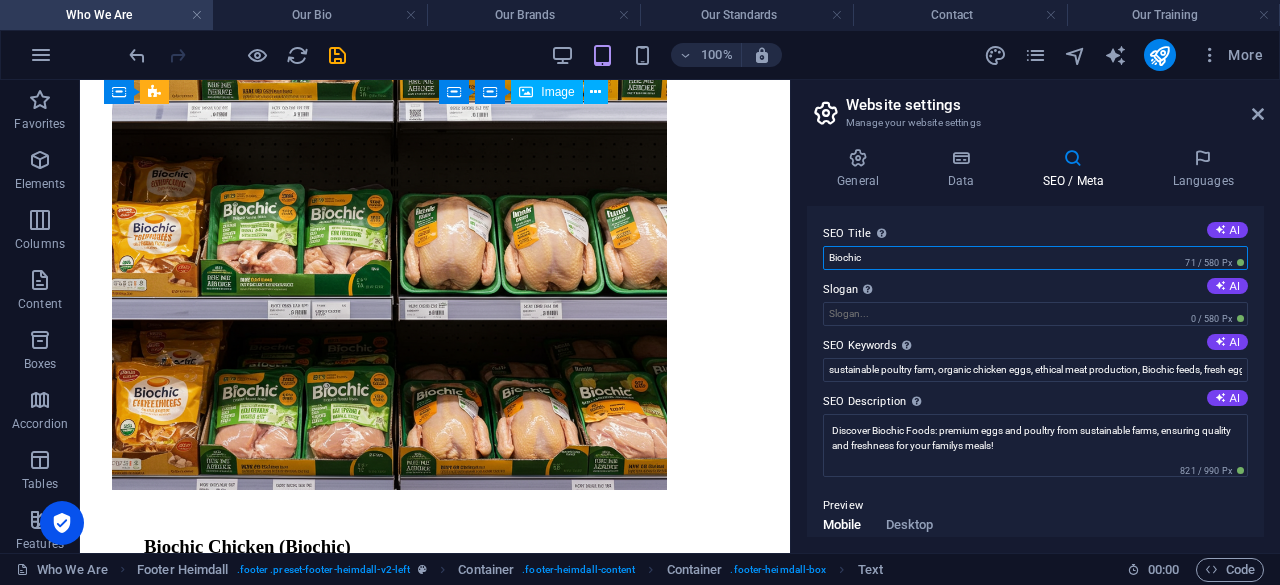 paste on "Foods. For Life" 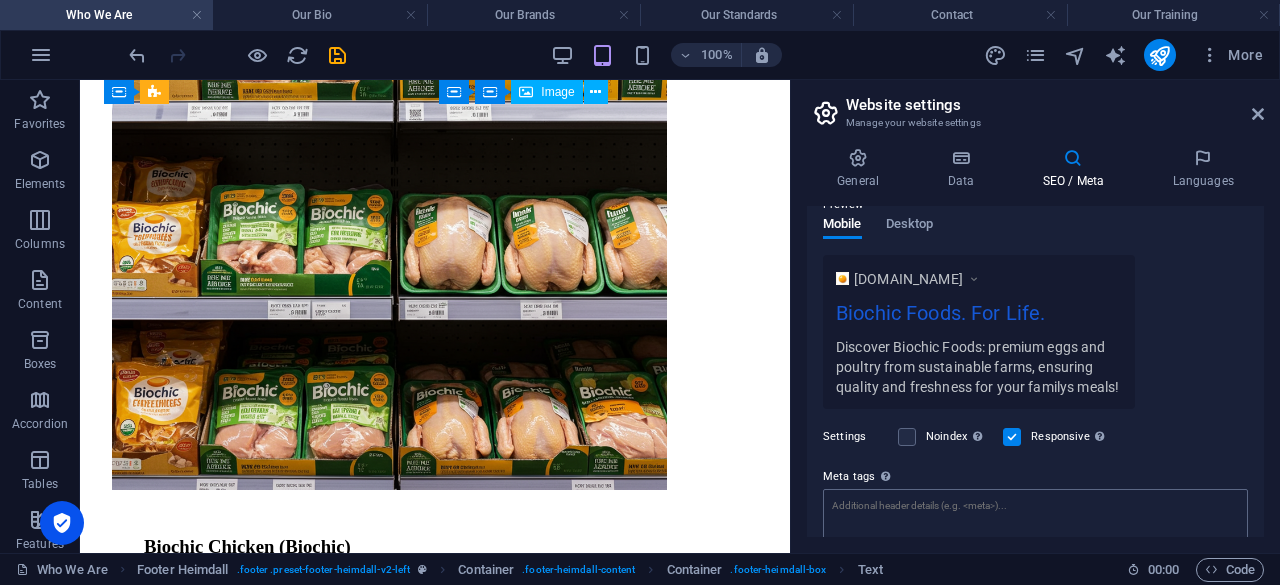 scroll, scrollTop: 142, scrollLeft: 0, axis: vertical 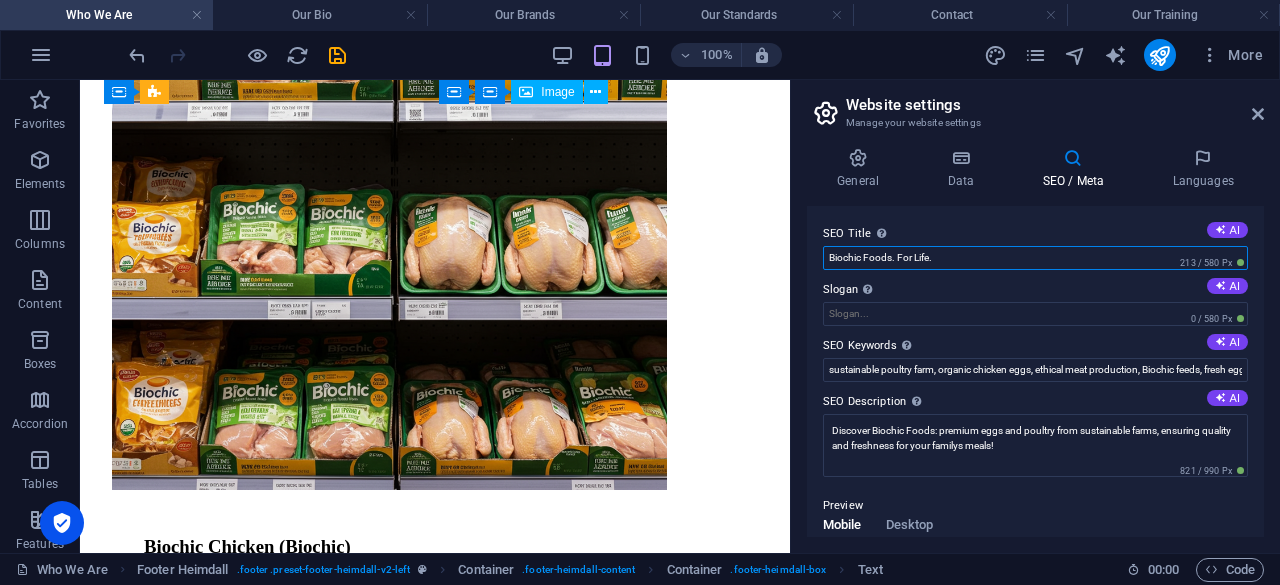 click on "Biochic Foods. For Life." at bounding box center (1035, 258) 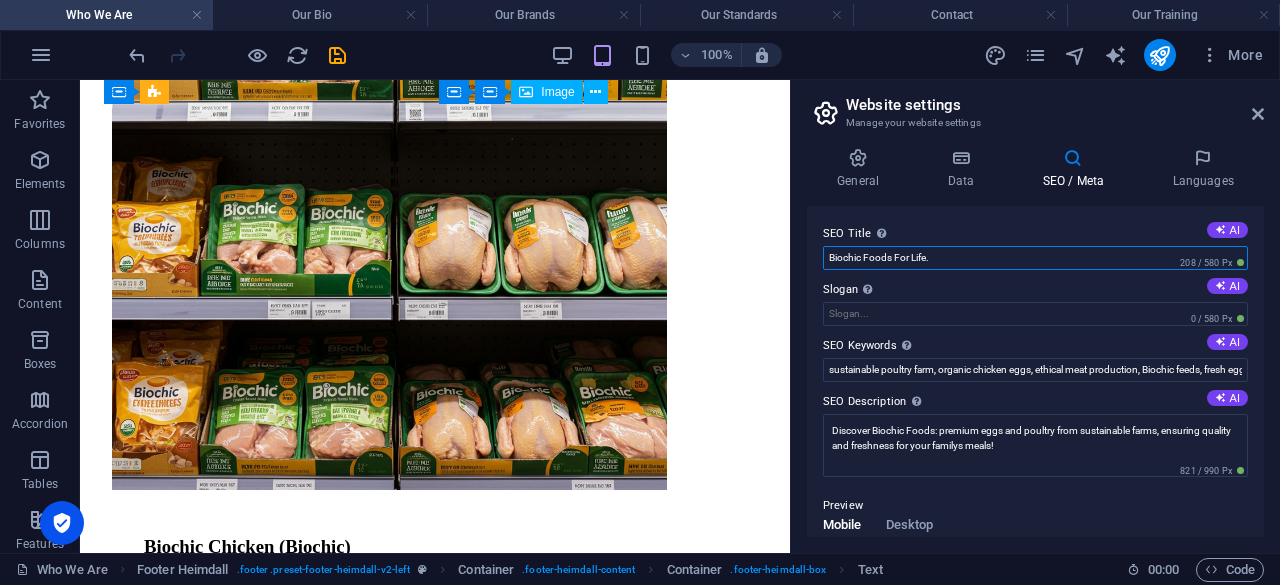 click on "Biochic Foods For Life." at bounding box center (1035, 258) 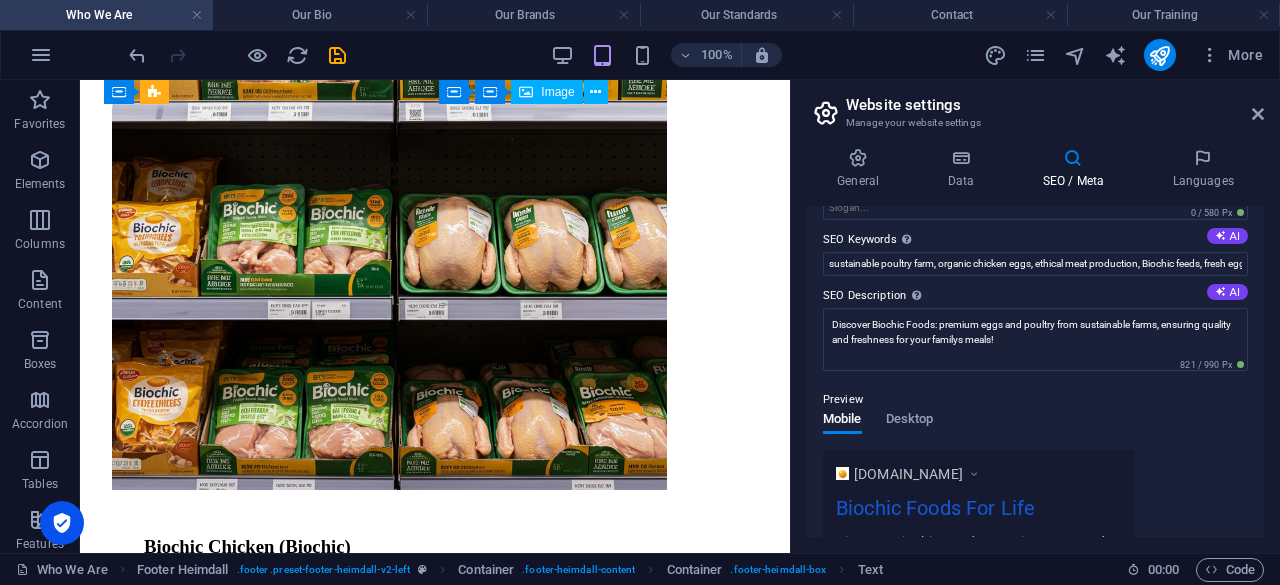 scroll, scrollTop: 0, scrollLeft: 0, axis: both 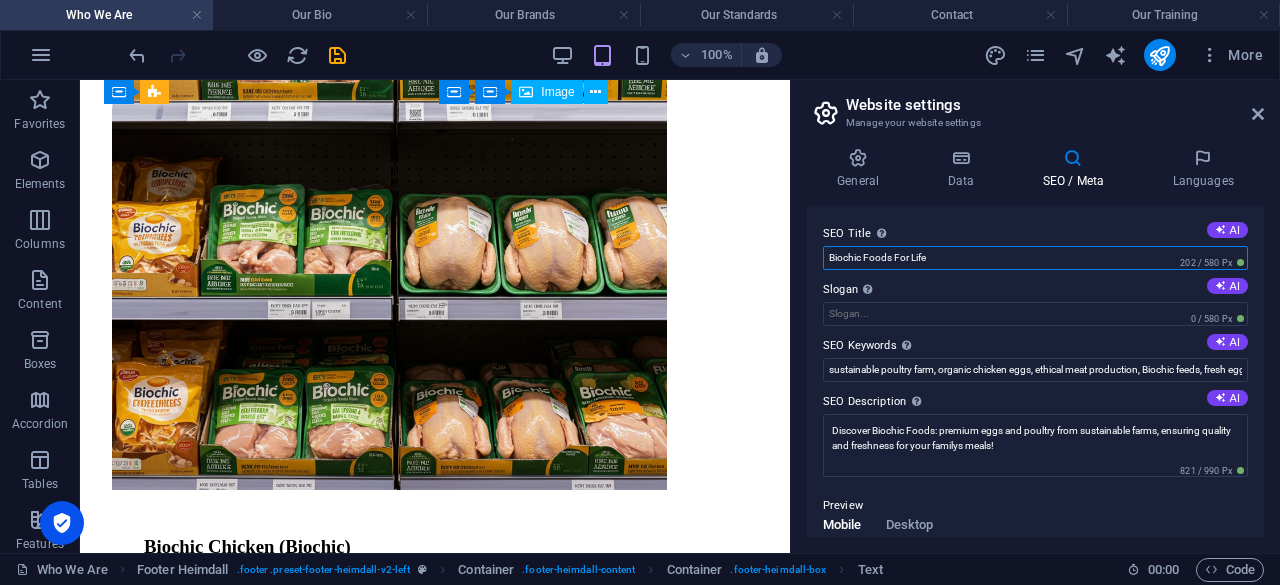 click on "Biochic Foods For Life" at bounding box center [1035, 258] 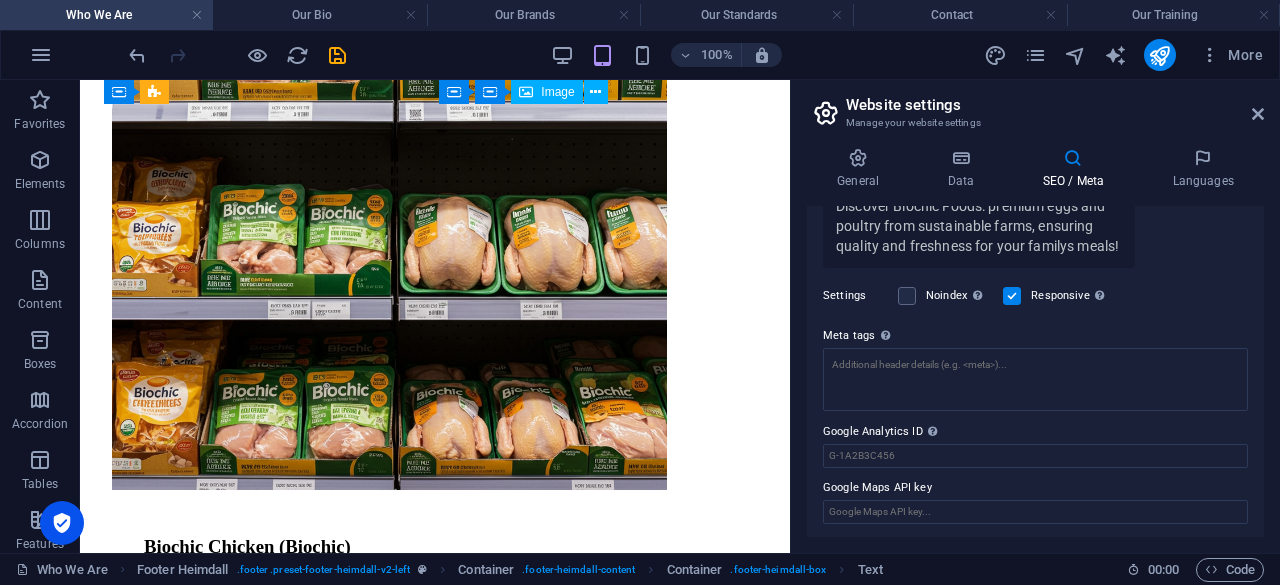 scroll, scrollTop: 242, scrollLeft: 0, axis: vertical 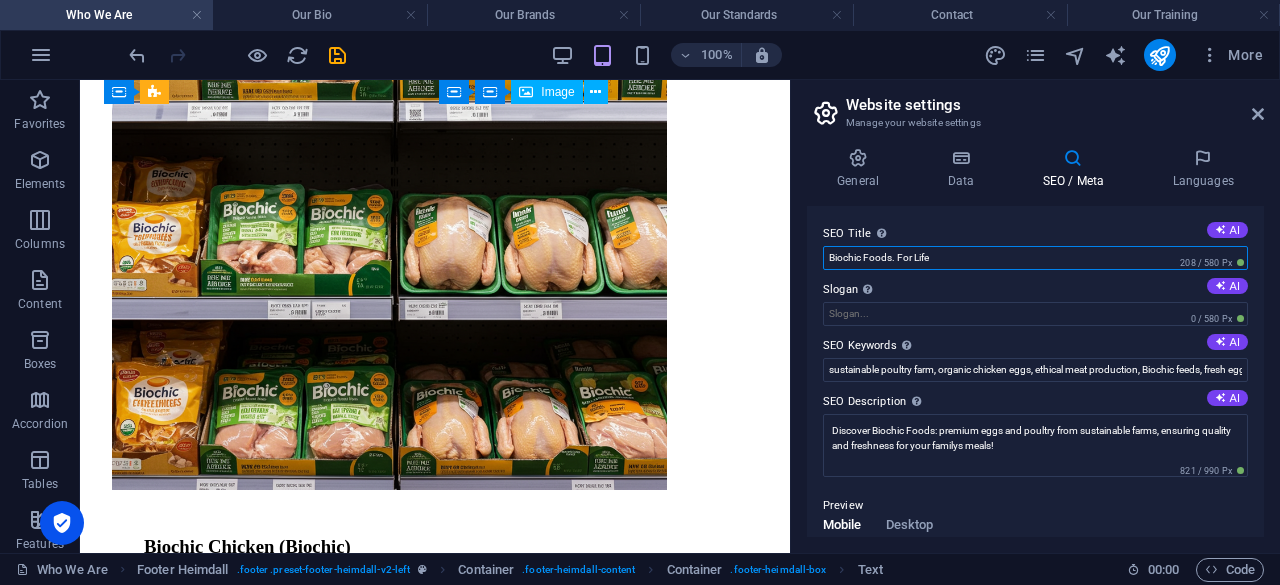 click on "Biochic Foods. For Life" at bounding box center [1035, 258] 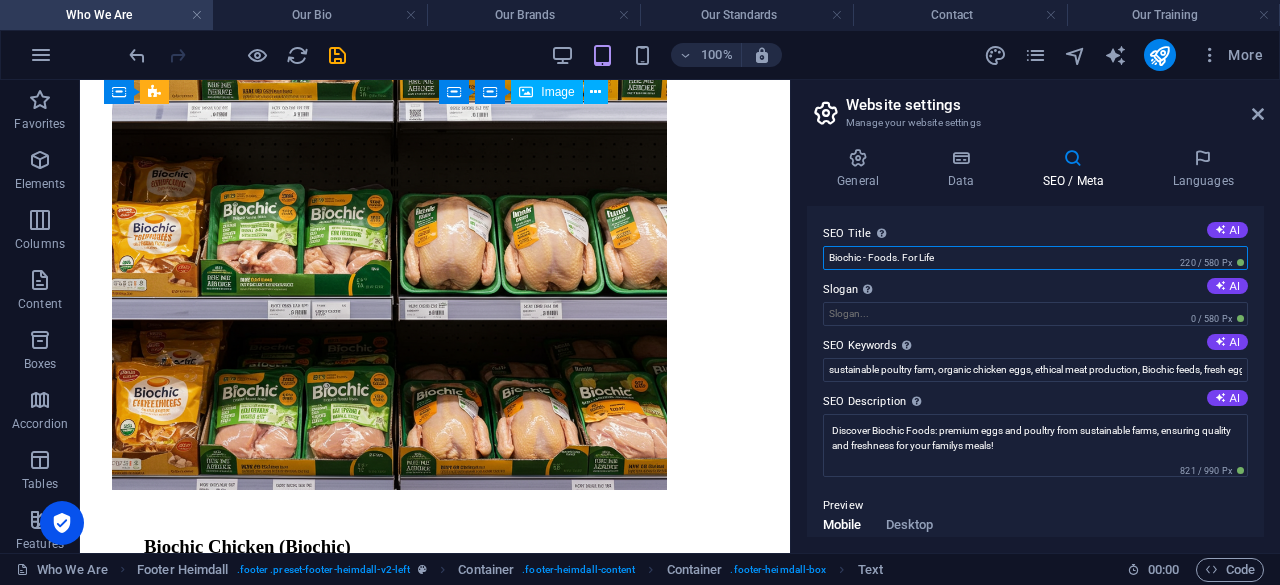 scroll, scrollTop: 0, scrollLeft: 0, axis: both 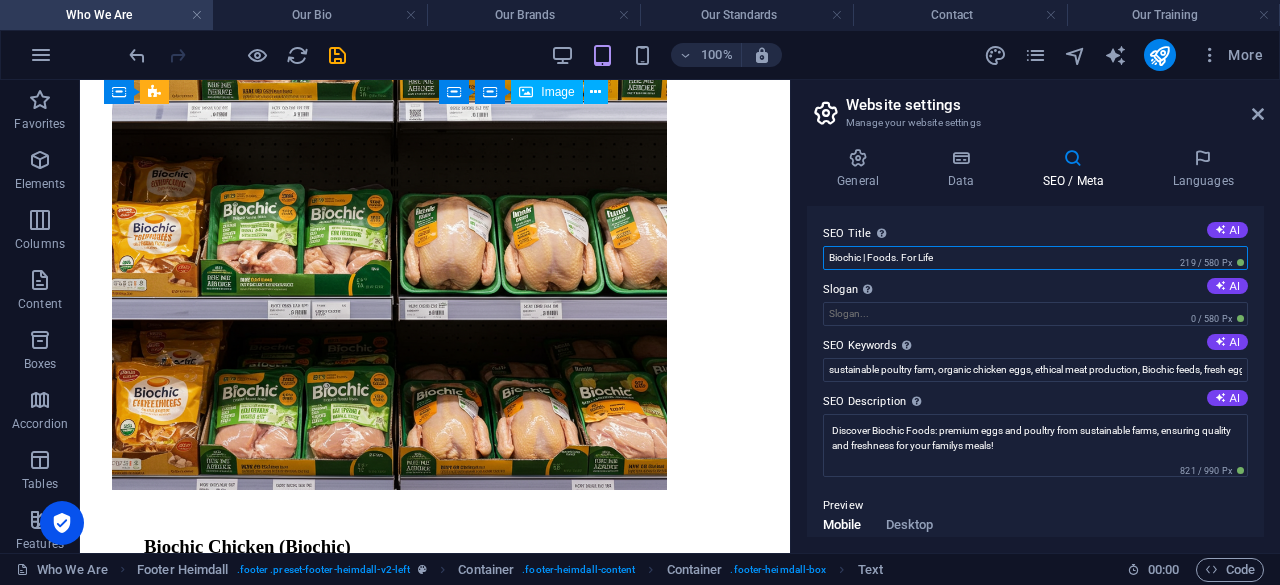 click on "Biochic | Foods. For Life" at bounding box center (1035, 258) 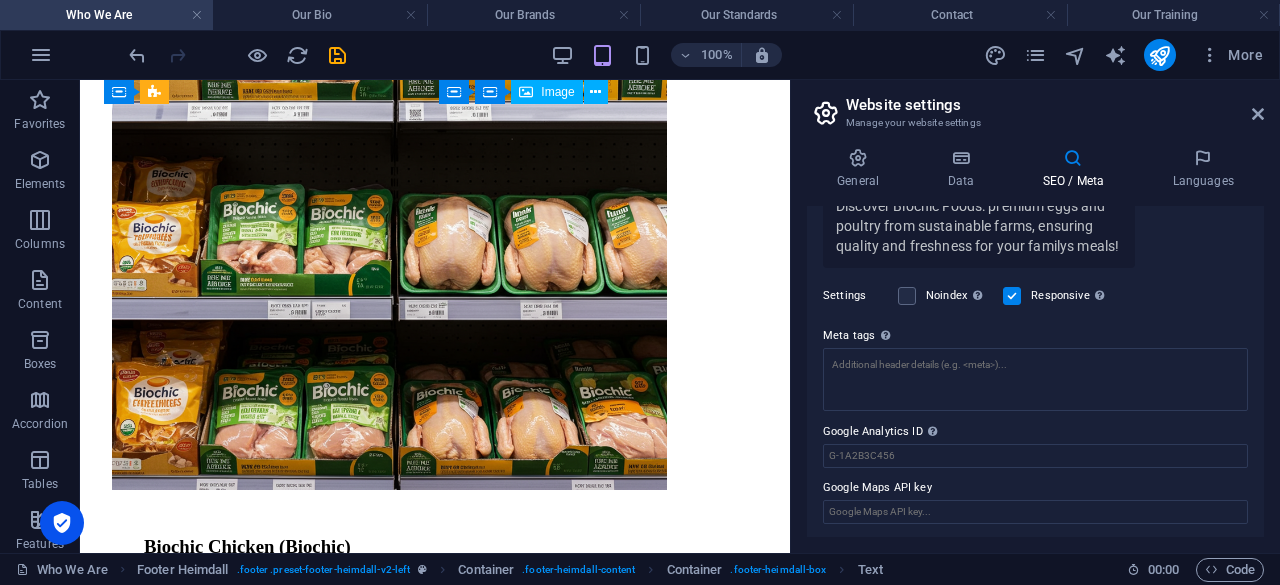 scroll, scrollTop: 242, scrollLeft: 0, axis: vertical 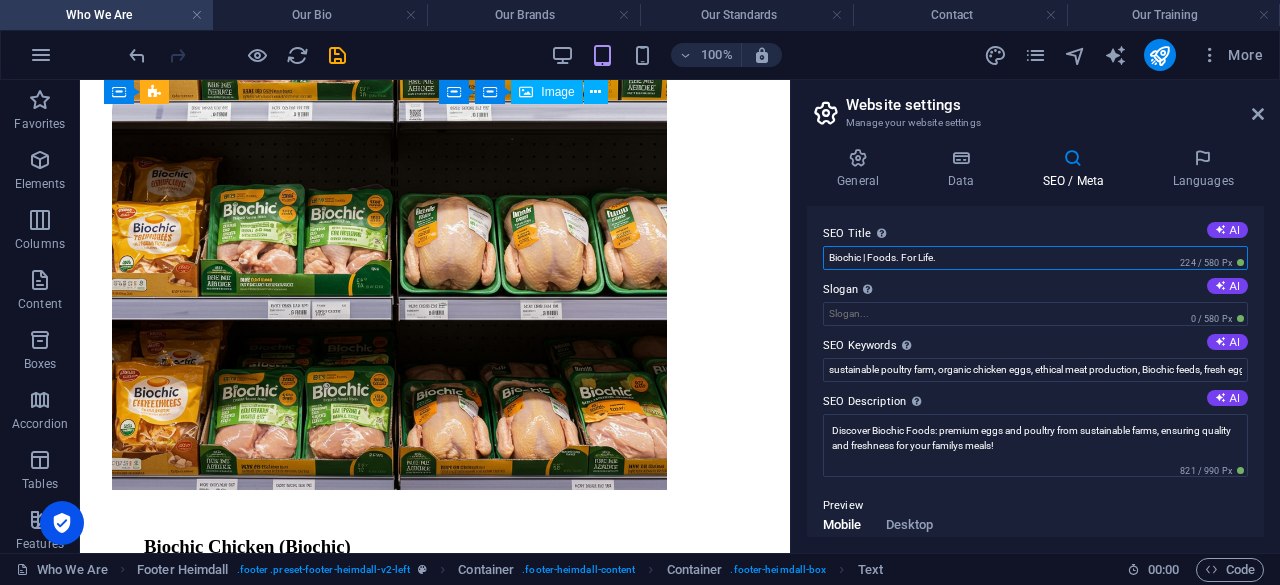 click on "Biochic | Foods. For Life." at bounding box center (1035, 258) 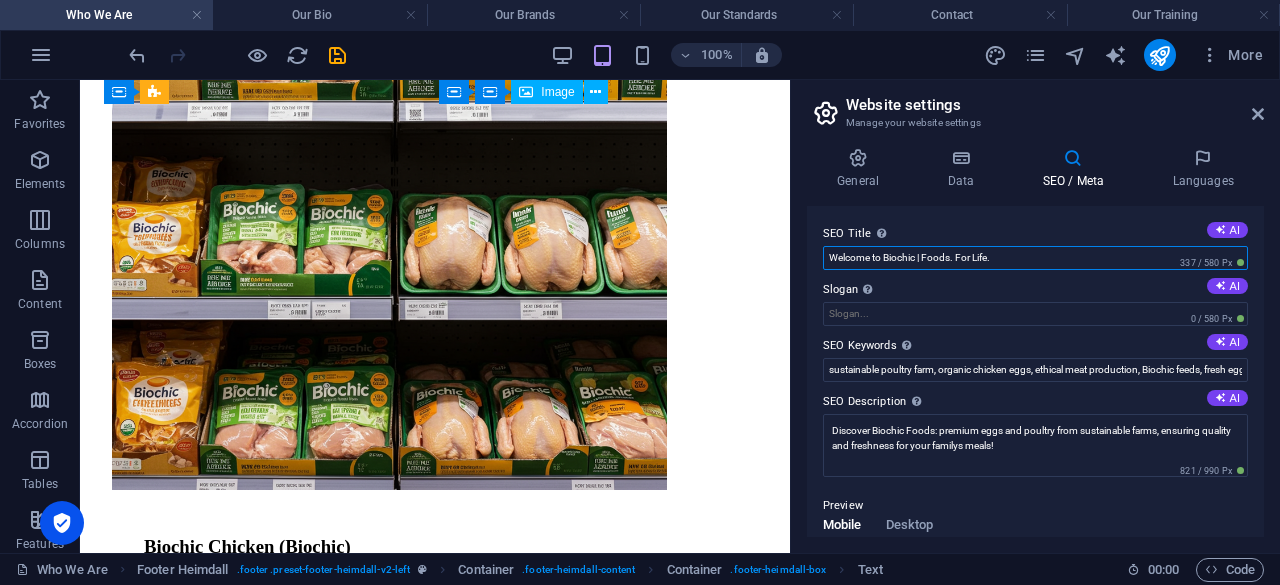 click on "Welcome to Biochic | Foods. For Life." at bounding box center [1035, 258] 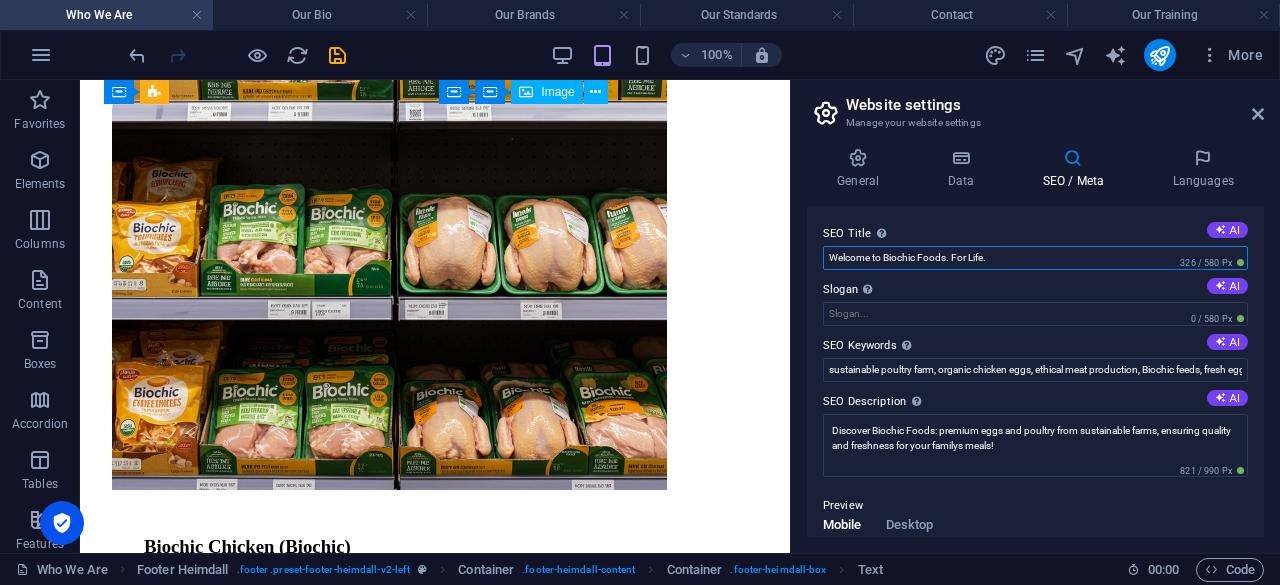 click on "Welcome to Biochic Foods. For Life." at bounding box center [1035, 258] 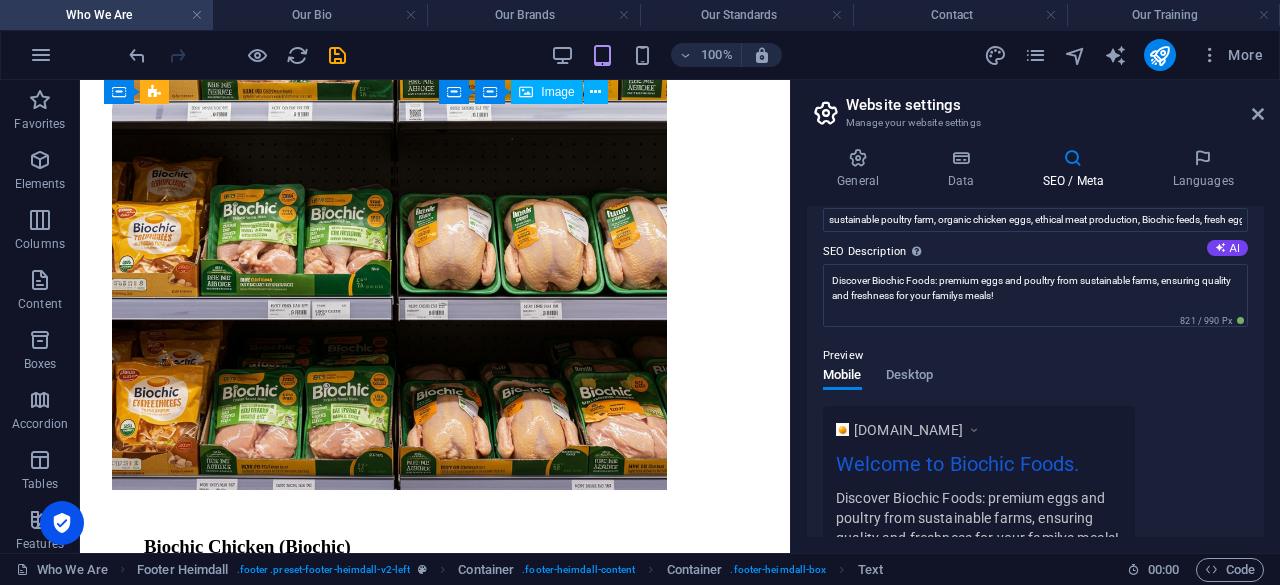 scroll, scrollTop: 100, scrollLeft: 0, axis: vertical 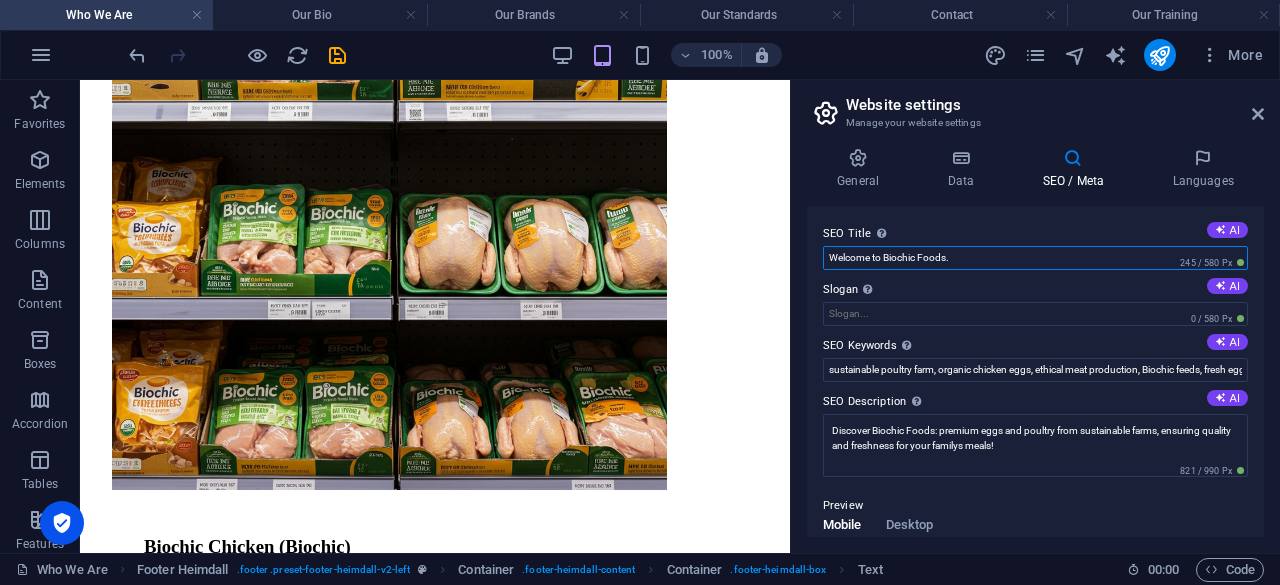 click on "Welcome to Biochic Foods." at bounding box center [1035, 258] 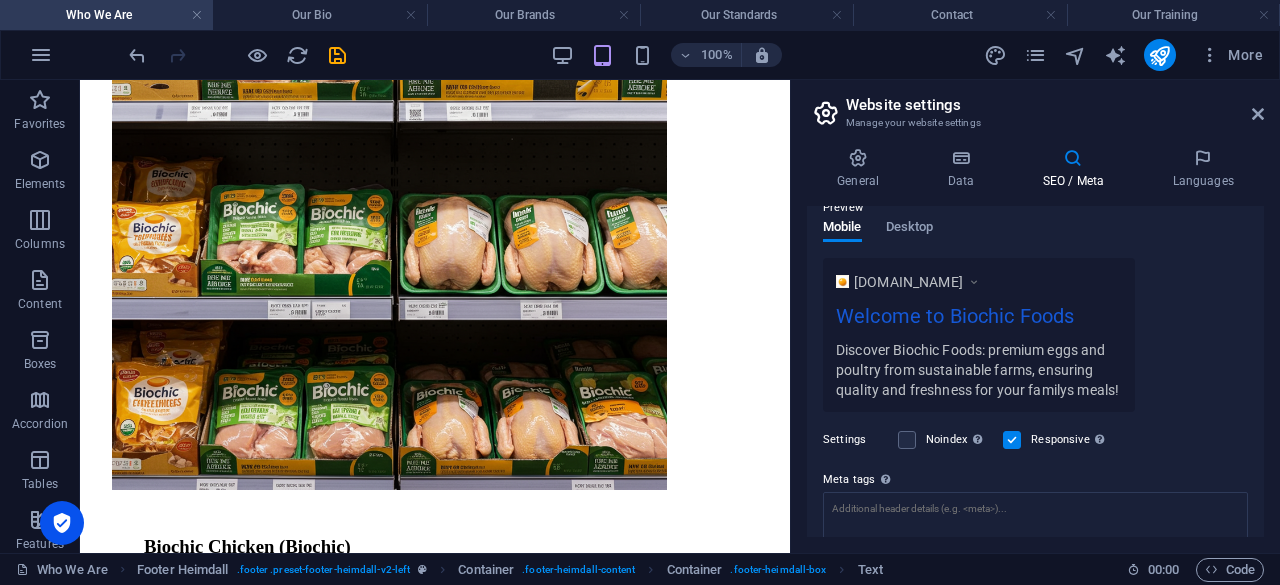 scroll, scrollTop: 242, scrollLeft: 0, axis: vertical 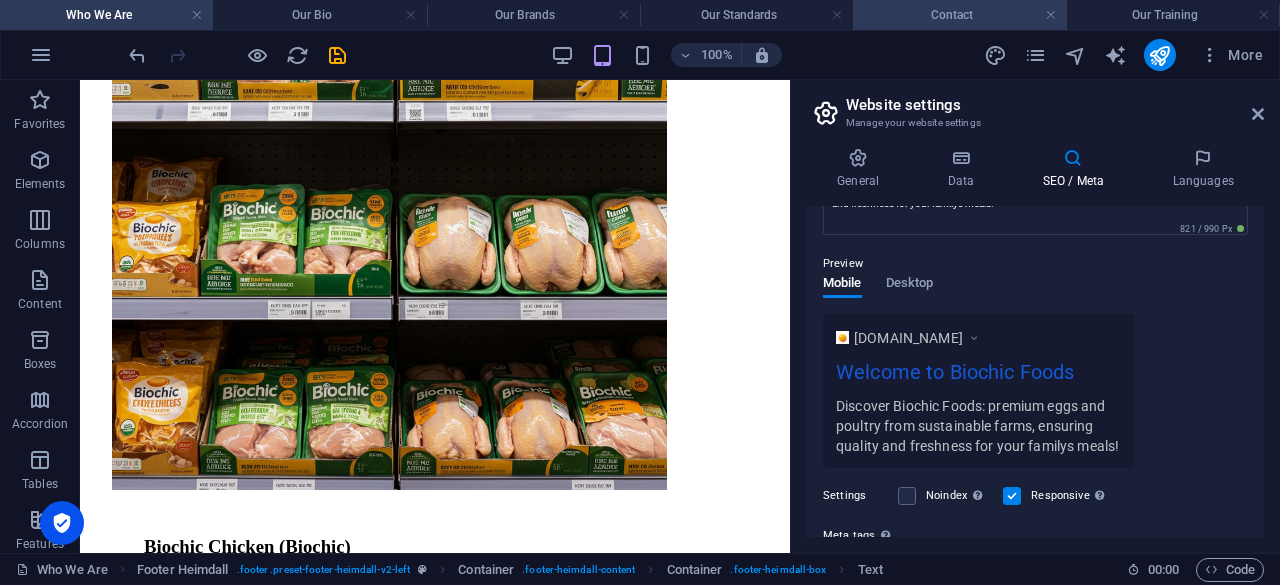 type on "Welcome to Biochic Foods" 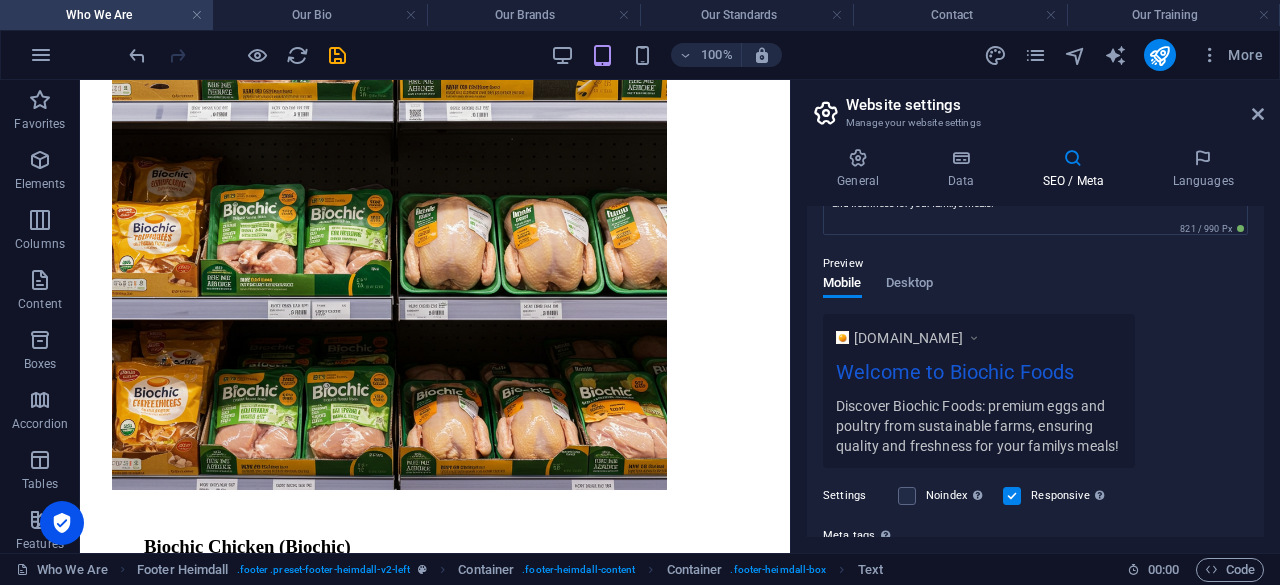 click on "Discover Biochic Foods: premium eggs and poultry from sustainable farms, ensuring quality and freshness for your familys meals!" at bounding box center [979, 425] 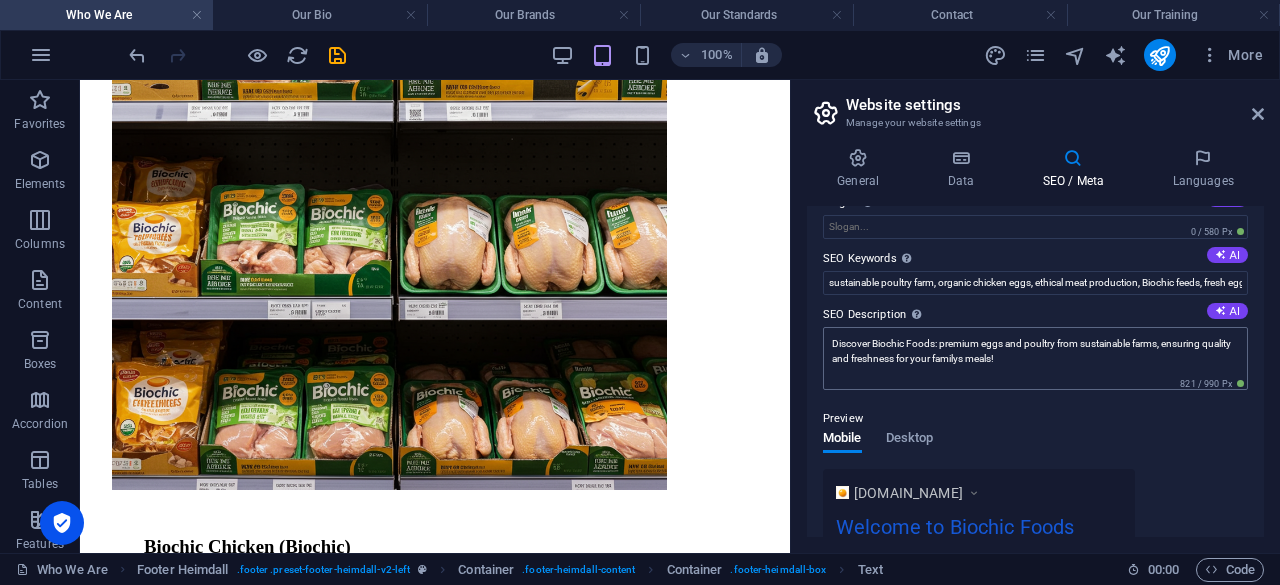 scroll, scrollTop: 0, scrollLeft: 0, axis: both 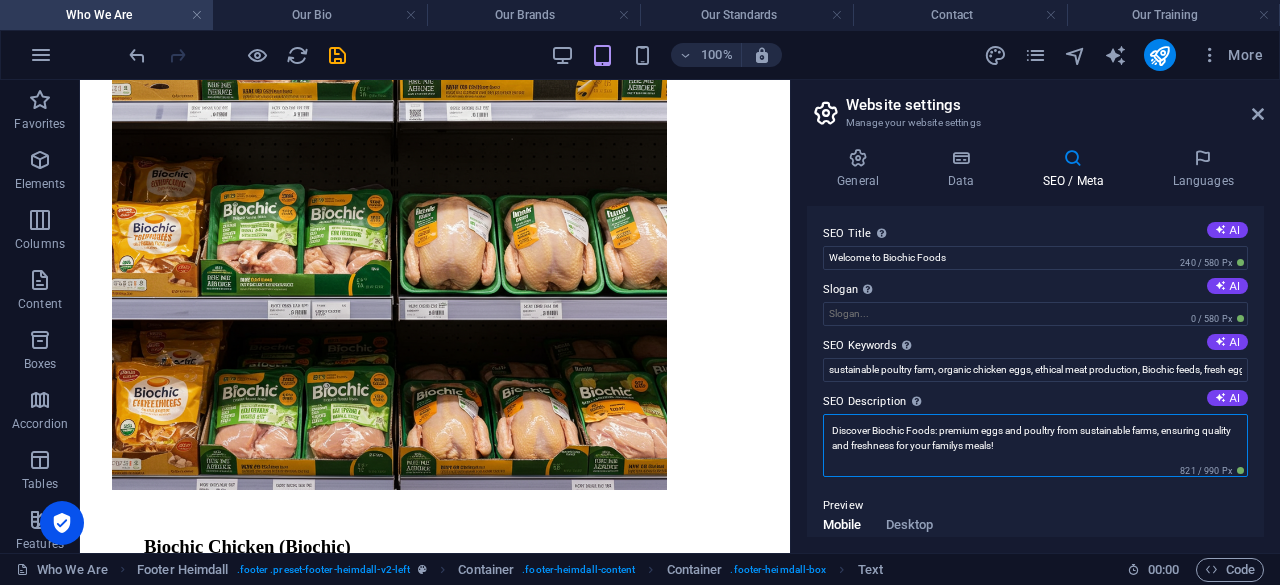 click on "Discover Biochic Foods: premium eggs and poultry from sustainable farms, ensuring quality and freshness for your familys meals!" at bounding box center [1035, 445] 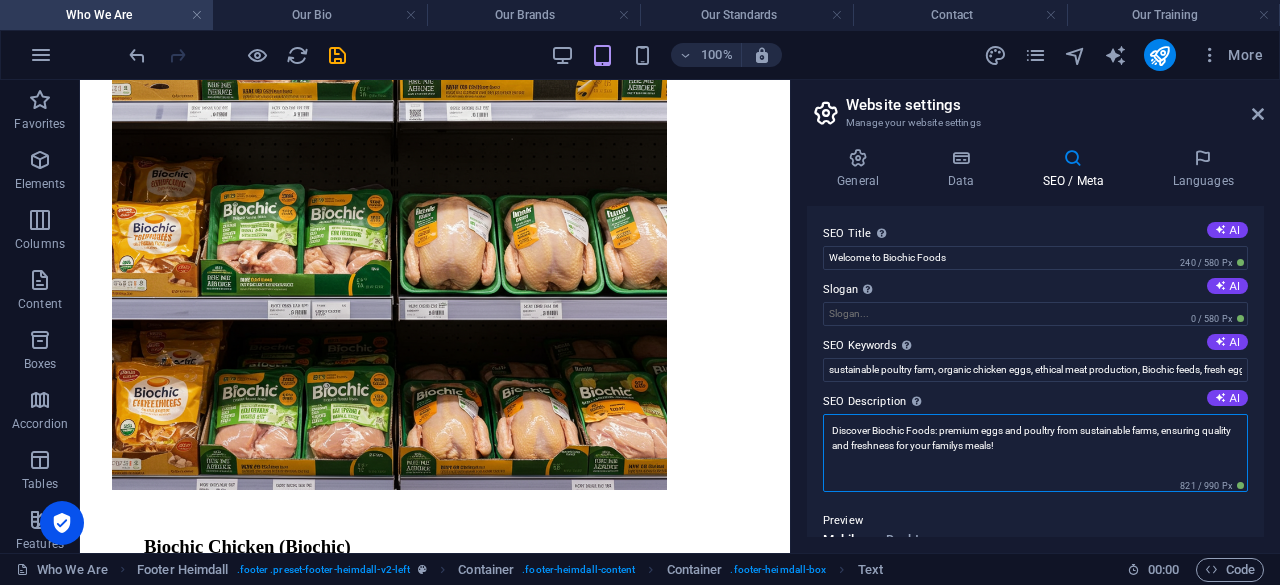 drag, startPoint x: 828, startPoint y: 424, endPoint x: 842, endPoint y: 425, distance: 14.035668 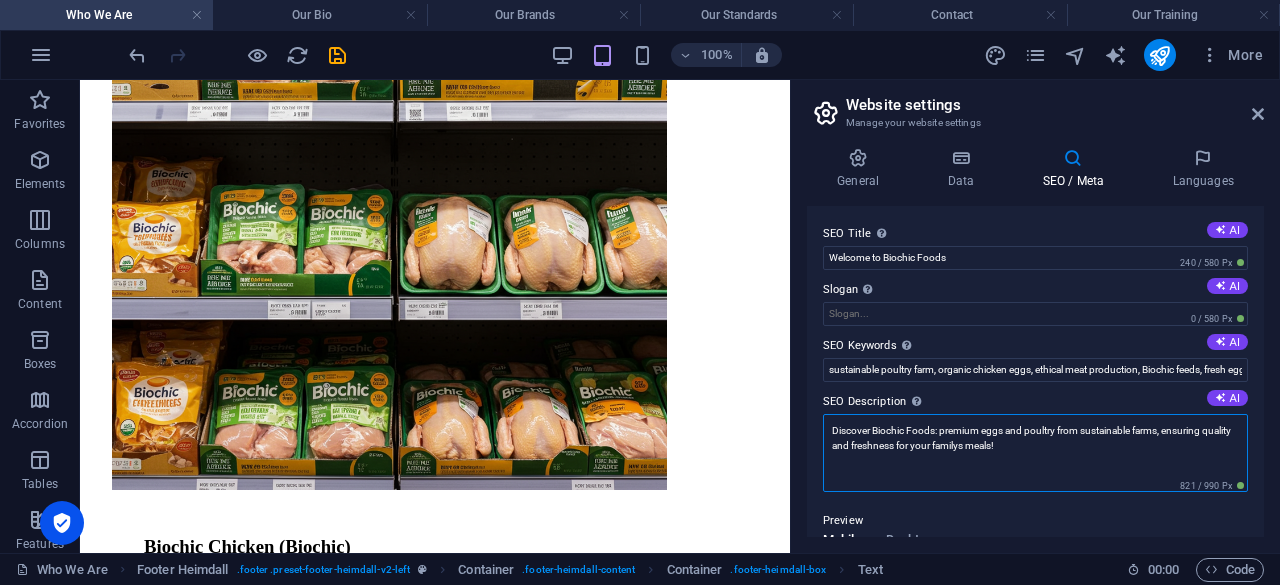click on "Discover Biochic Foods: premium eggs and poultry from sustainable farms, ensuring quality and freshness for your familys meals!" at bounding box center (1035, 453) 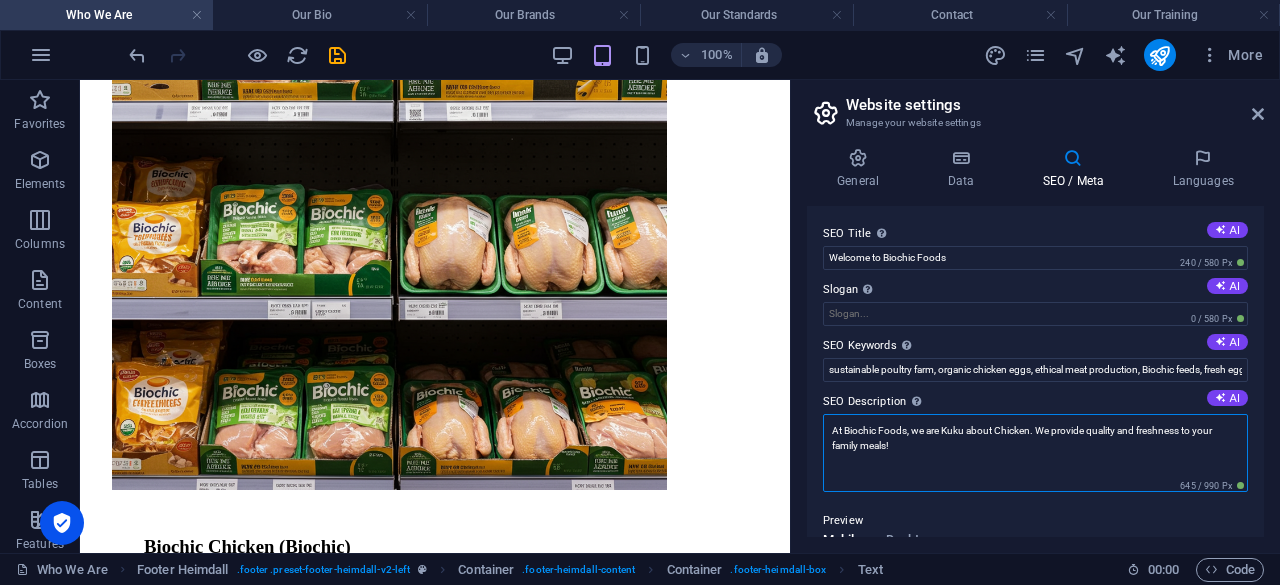 click on "At Biochic Foods, we are Kuku about Chicken. We provide quality and freshness to your family meals!" at bounding box center (1035, 453) 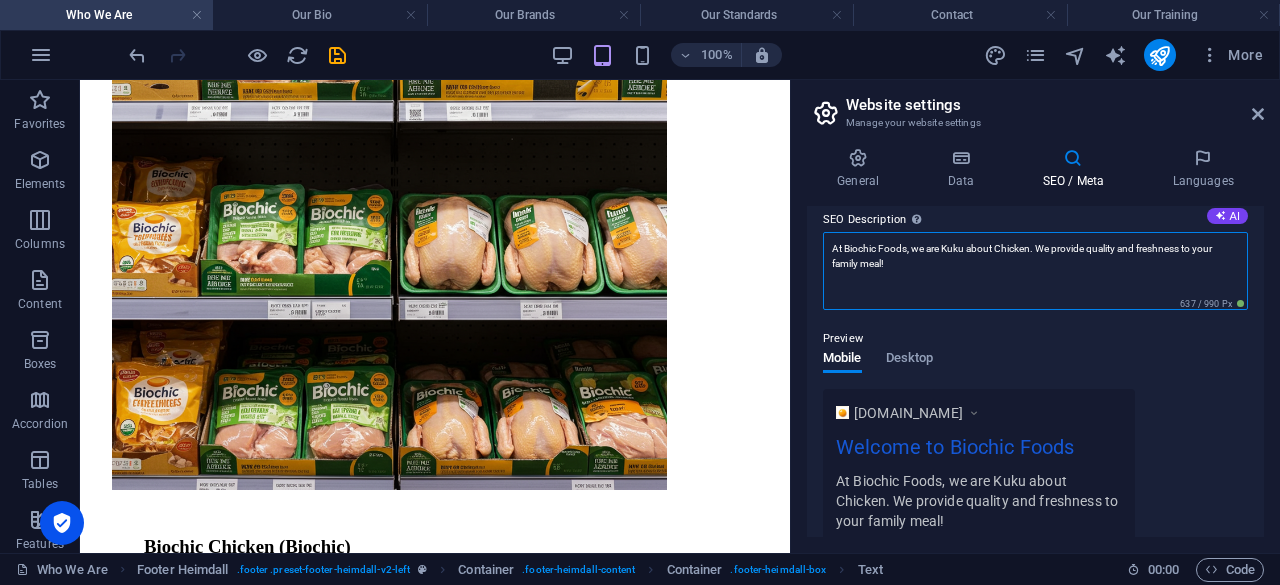 scroll, scrollTop: 200, scrollLeft: 0, axis: vertical 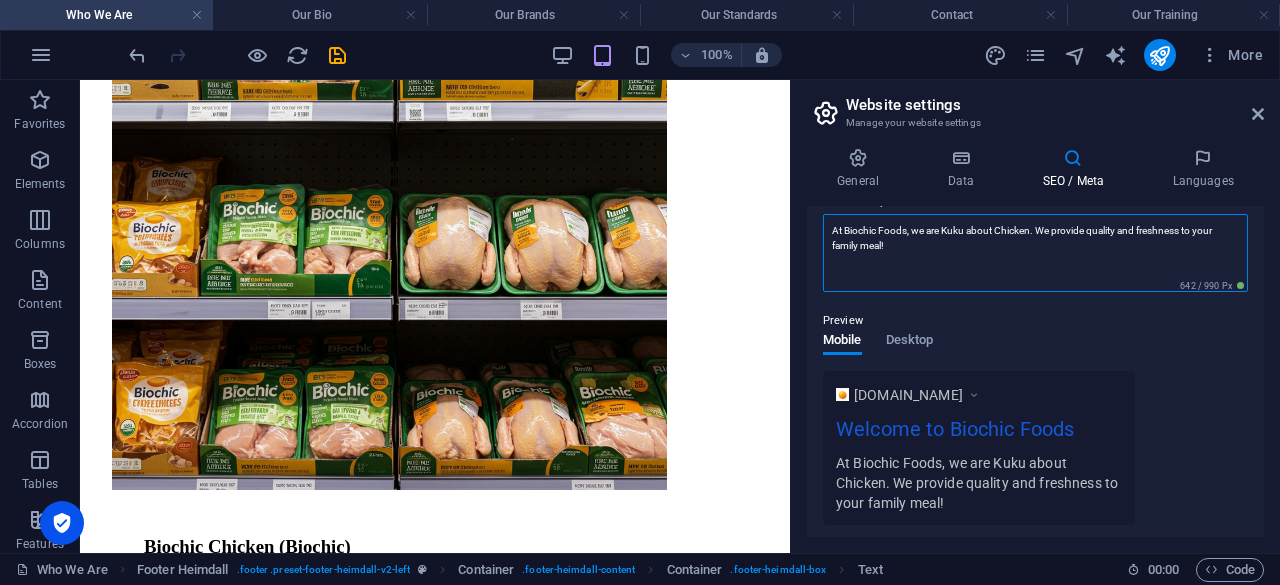 click on "At Biochic Foods, we are Kuku about Chicken. We provide quality and freshness to your family meal!" at bounding box center (1035, 253) 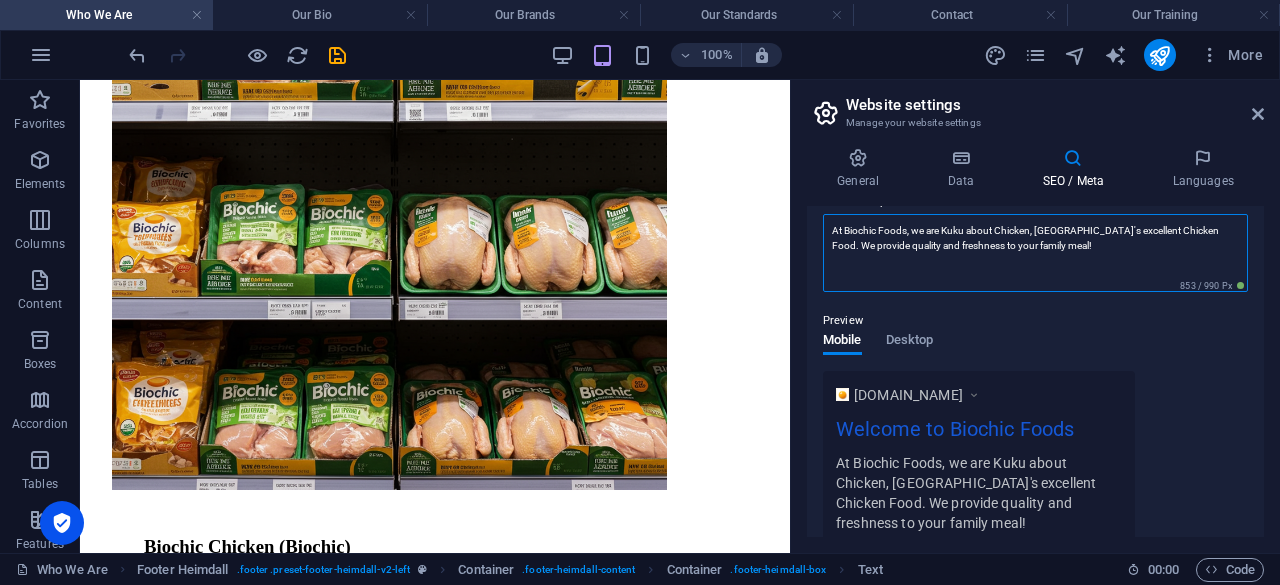 click on "At Biochic Foods, we are Kuku about Chicken, [GEOGRAPHIC_DATA]'s excellent Chicken Food. We provide quality and freshness to your family meal!" at bounding box center [1035, 253] 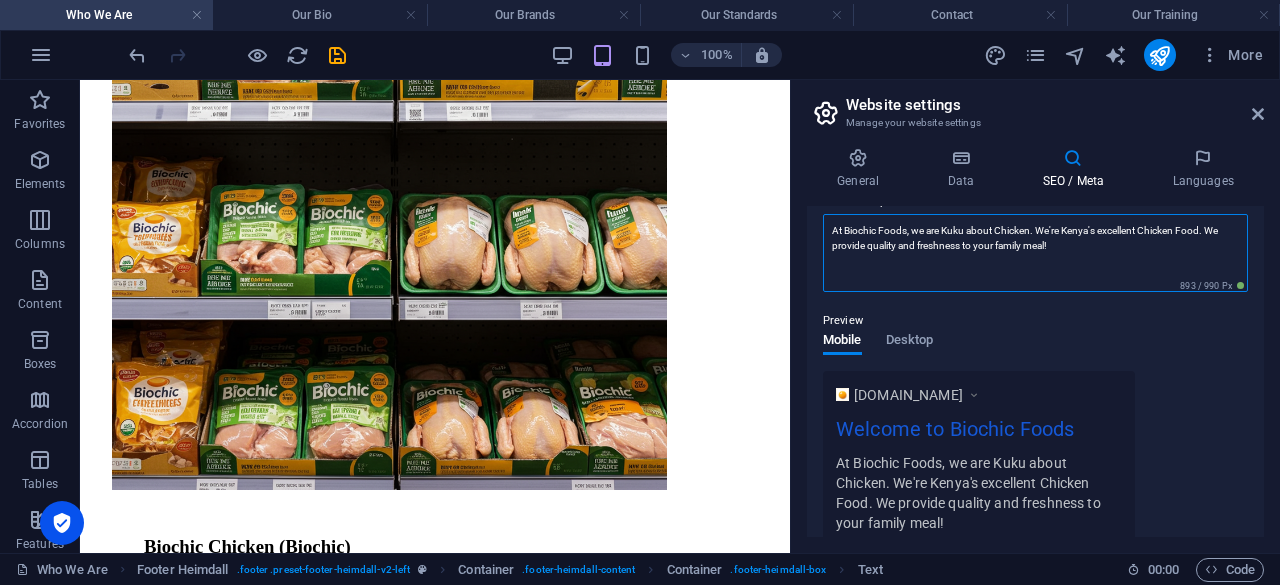 click on "At Biochic Foods, we are Kuku about Chicken. We're Kenya's excellent Chicken Food. We provide quality and freshness to your family meal!" at bounding box center [1035, 253] 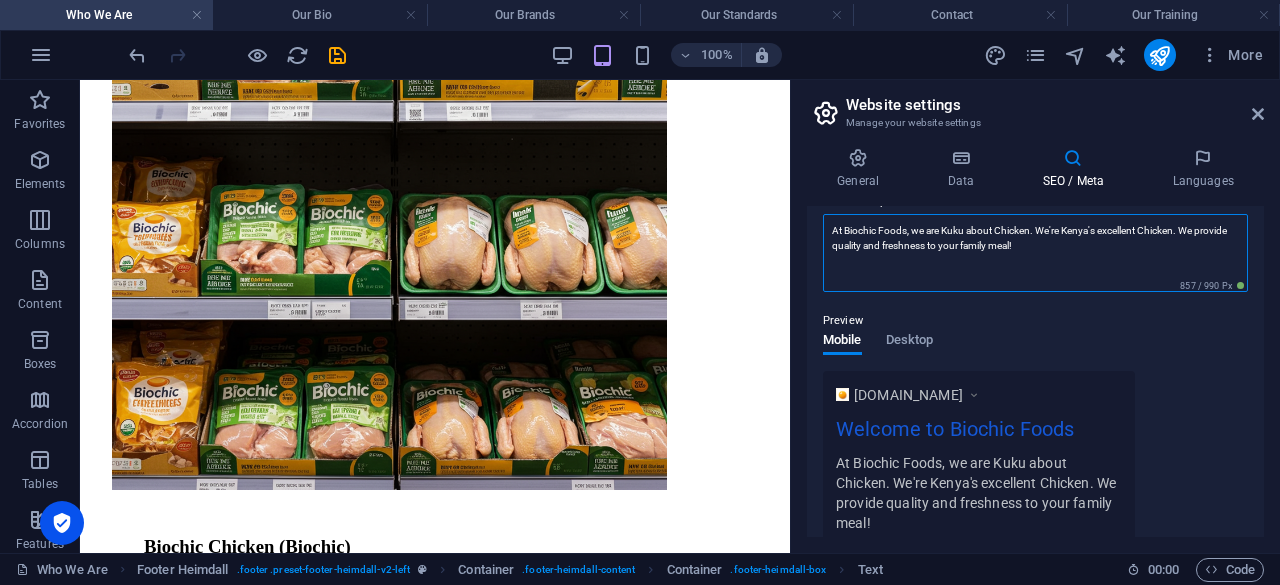 type on "At Biochic Foods, we are Kuku about Chicken. We're Kenya's excellent Chicken. We provide quality and freshness to your family meal!" 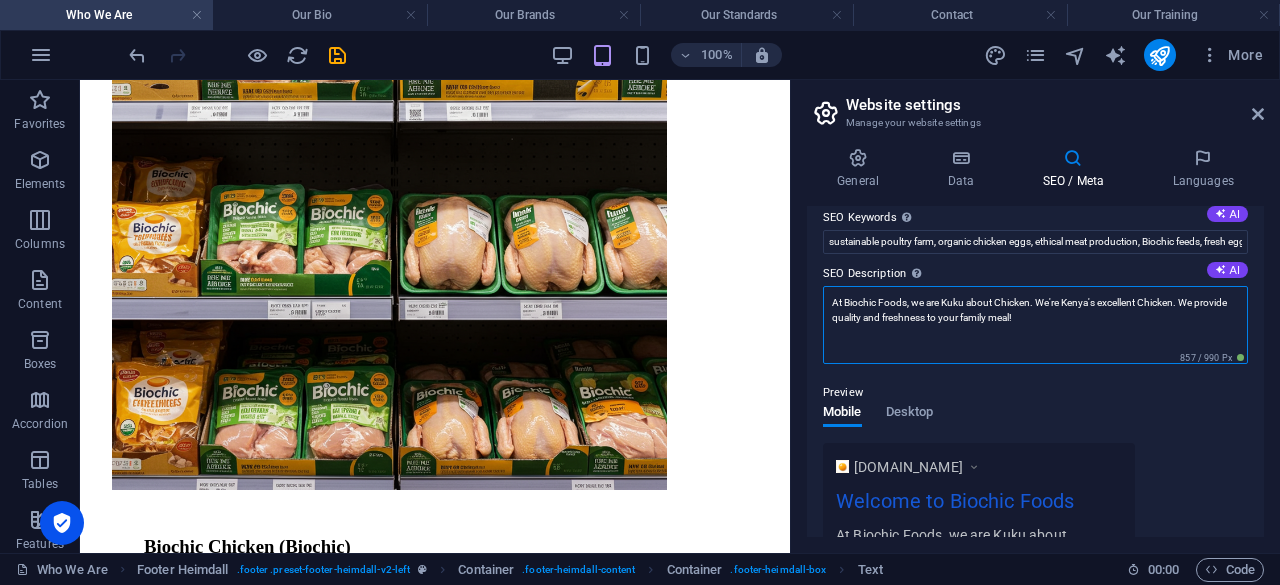 scroll, scrollTop: 100, scrollLeft: 0, axis: vertical 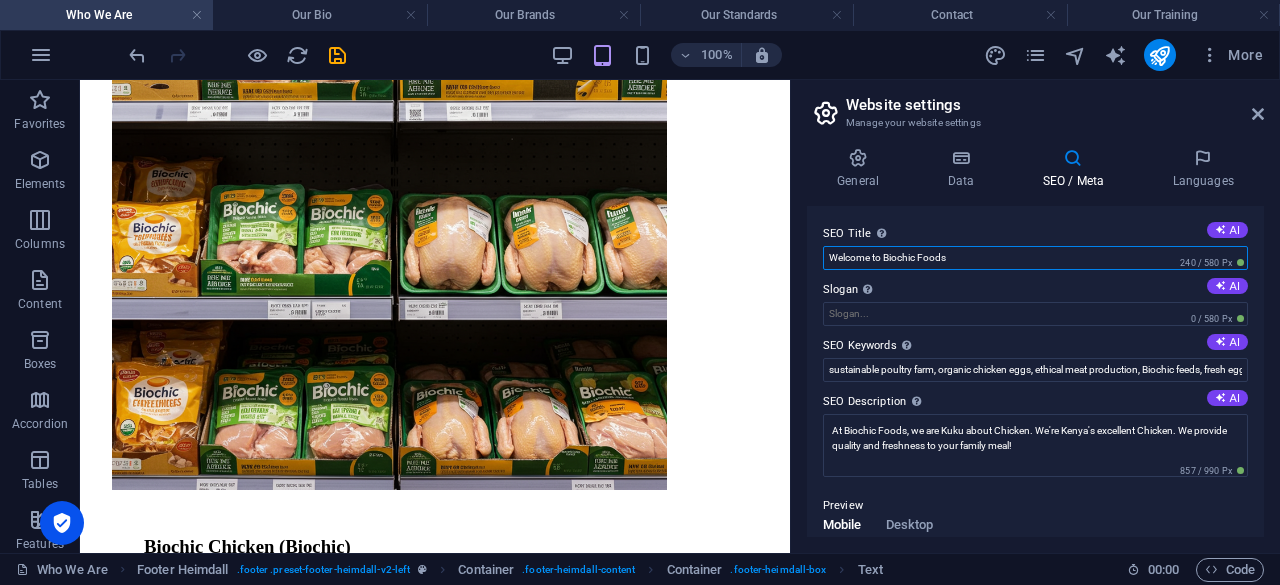 drag, startPoint x: 1040, startPoint y: 339, endPoint x: 758, endPoint y: 257, distance: 293.68008 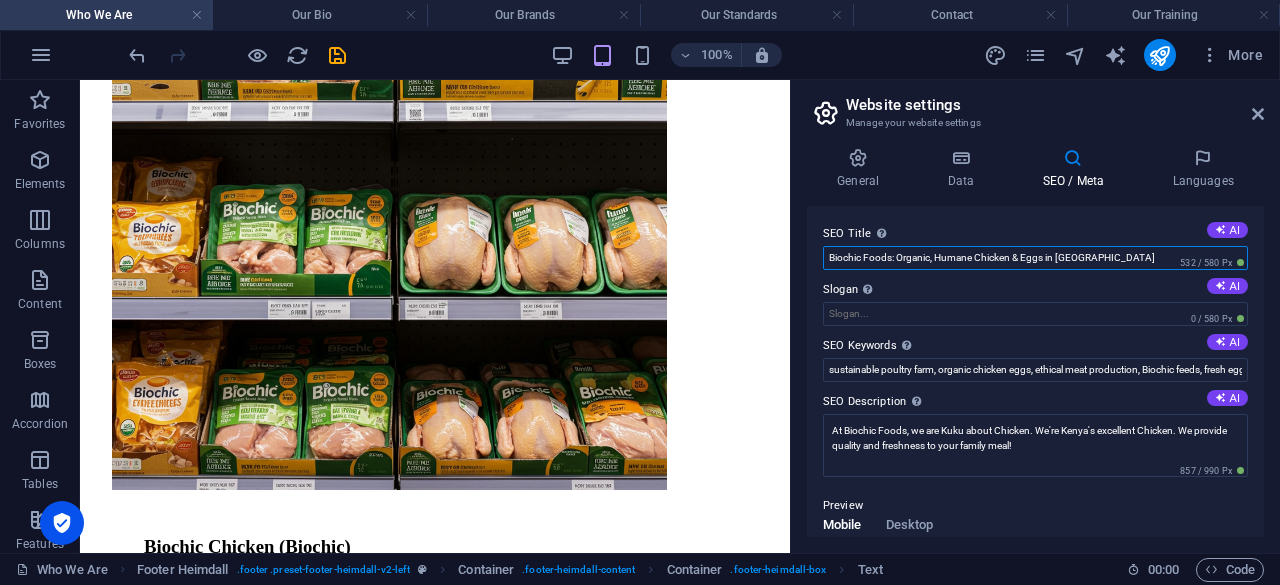 click on "Biochic Foods: Organic, Humane Chicken & Eggs in [GEOGRAPHIC_DATA]" at bounding box center [1035, 258] 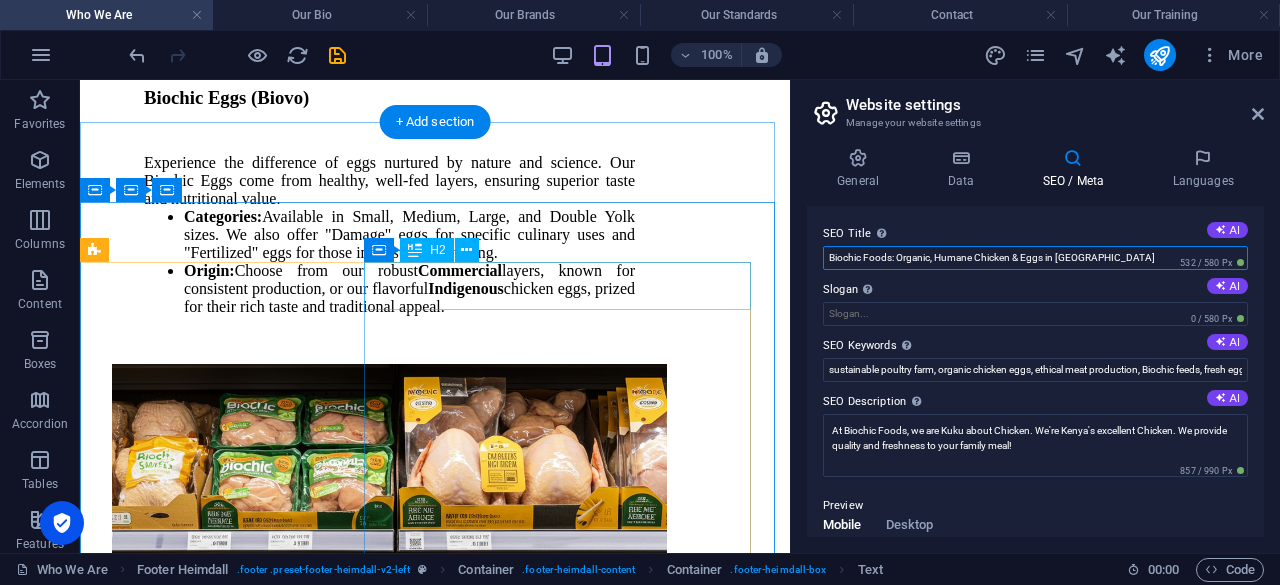 scroll, scrollTop: 10400, scrollLeft: 0, axis: vertical 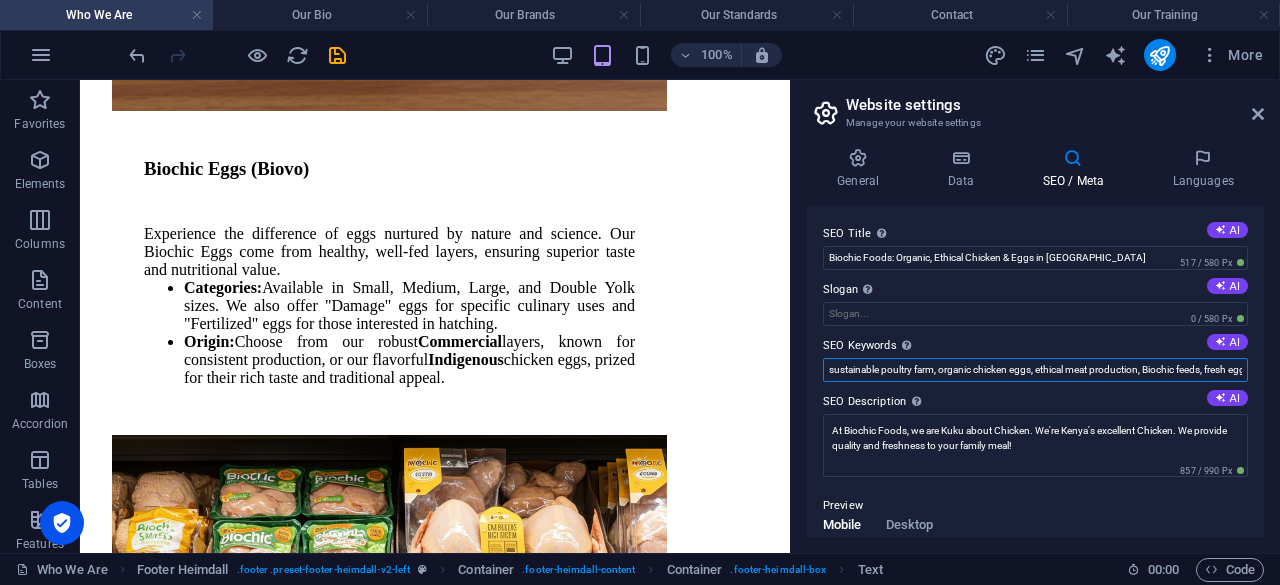 click on "sustainable poultry farm, organic chicken eggs, ethical meat production, Biochic feeds, fresh egg delivery, community empowerment" at bounding box center [1035, 370] 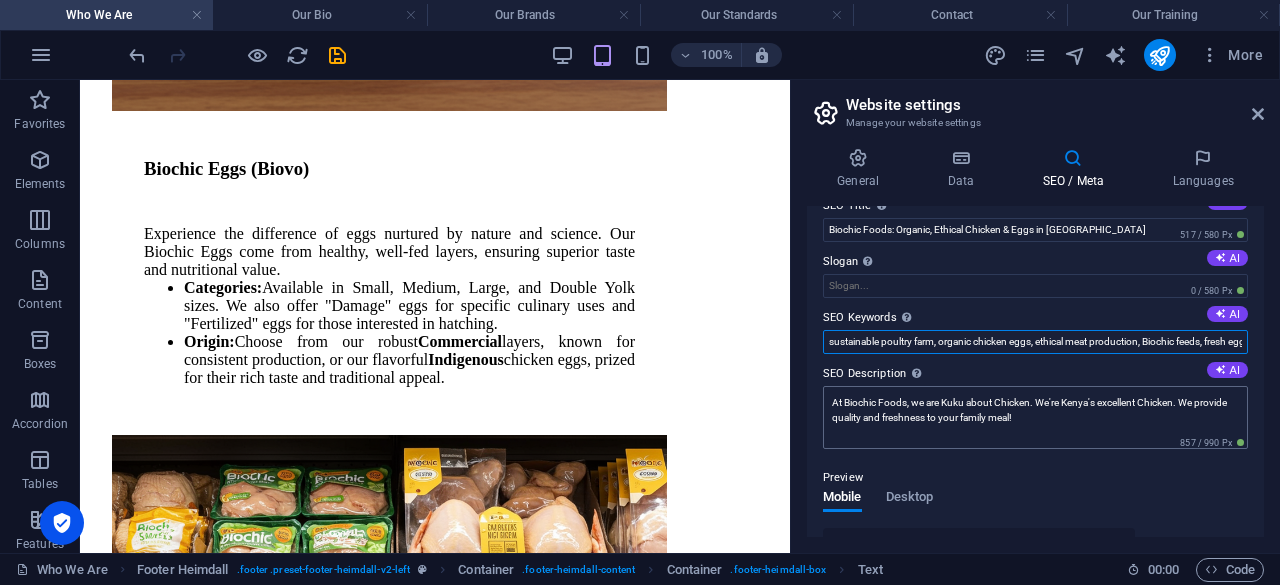 scroll, scrollTop: 0, scrollLeft: 0, axis: both 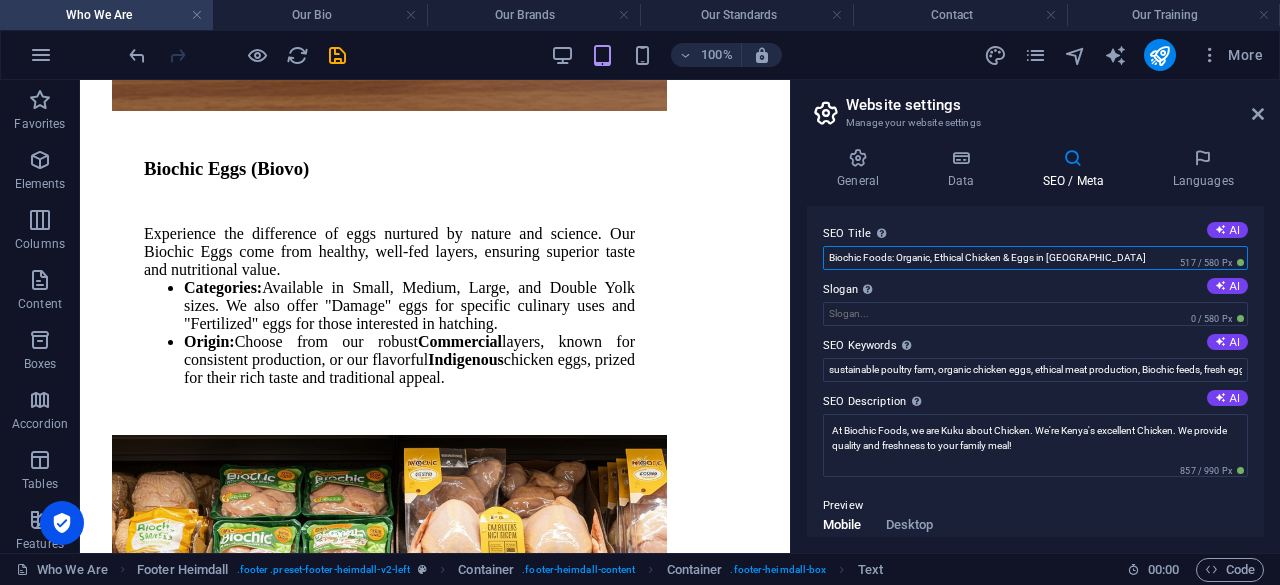 drag, startPoint x: 1081, startPoint y: 255, endPoint x: 800, endPoint y: 243, distance: 281.2561 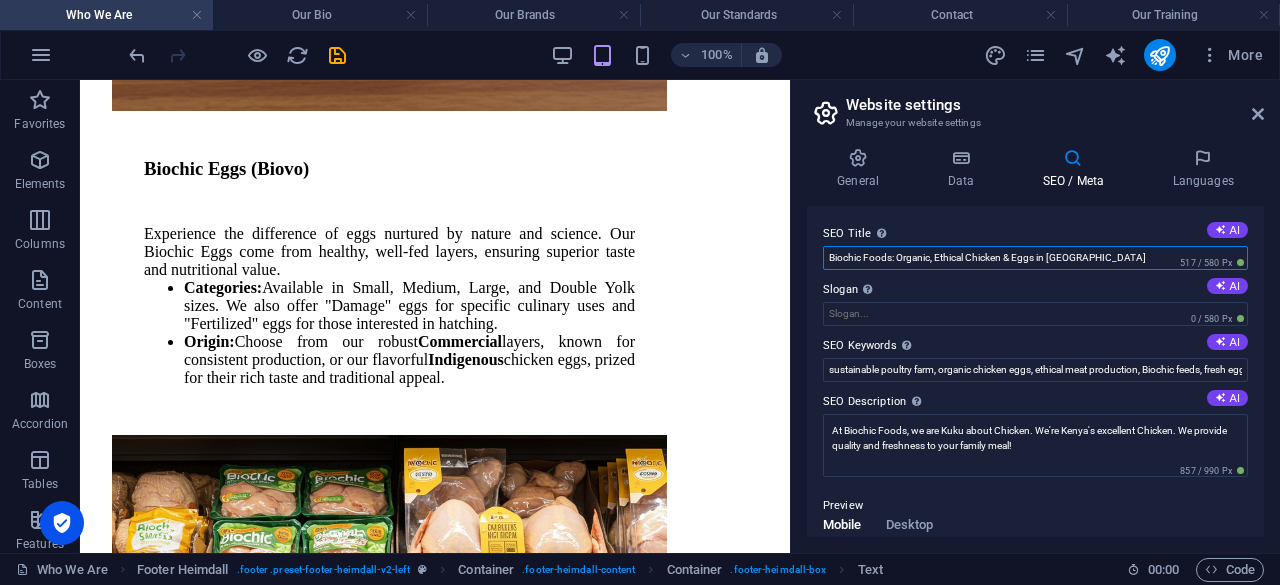 click on "Biochic Foods: Organic, Ethical Chicken & Eggs in [GEOGRAPHIC_DATA]" at bounding box center (1035, 258) 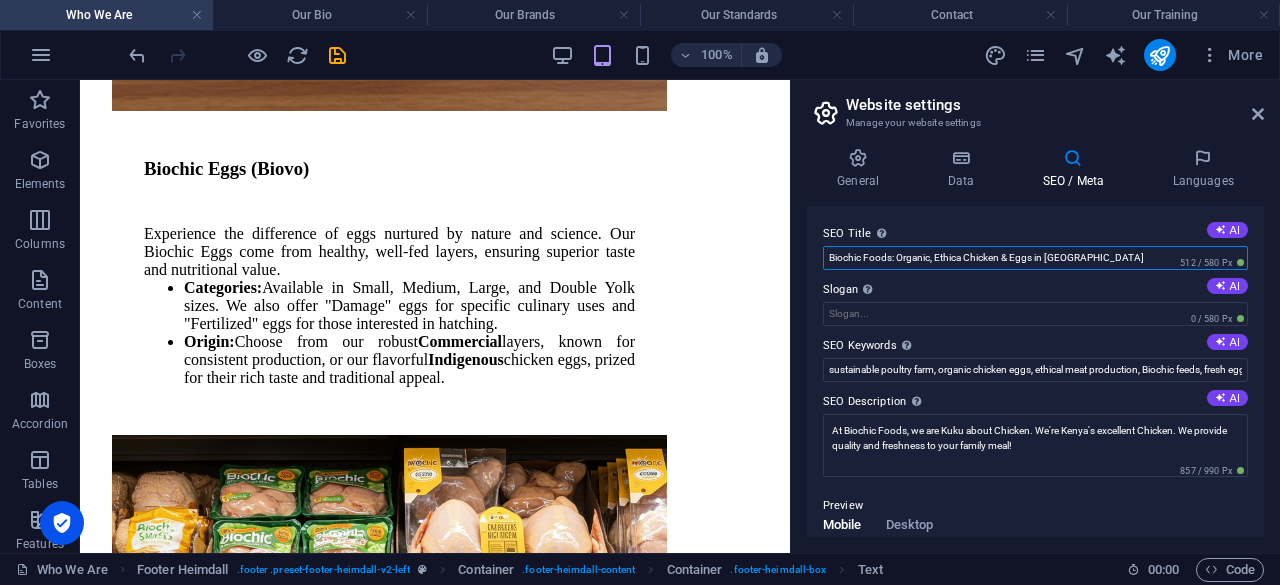 type on "Biochic Foods: Organic, Ethical Chicken & Eggs in [GEOGRAPHIC_DATA]" 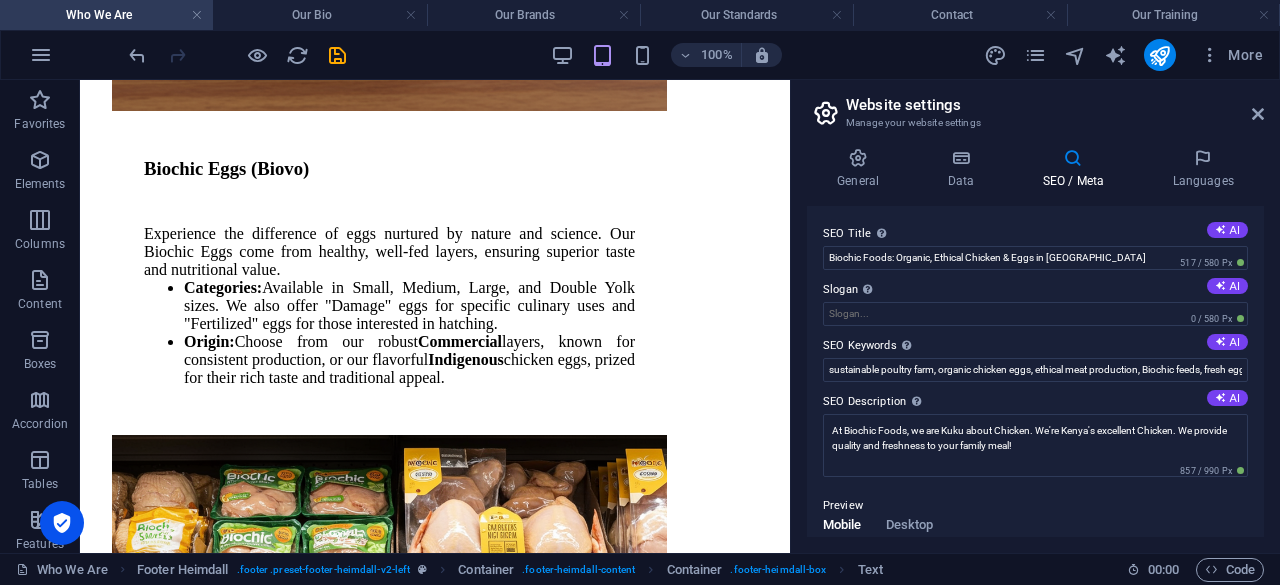 click on "SEO Title The title of your website - make it something that stands out in search engine results. AI" at bounding box center (1035, 234) 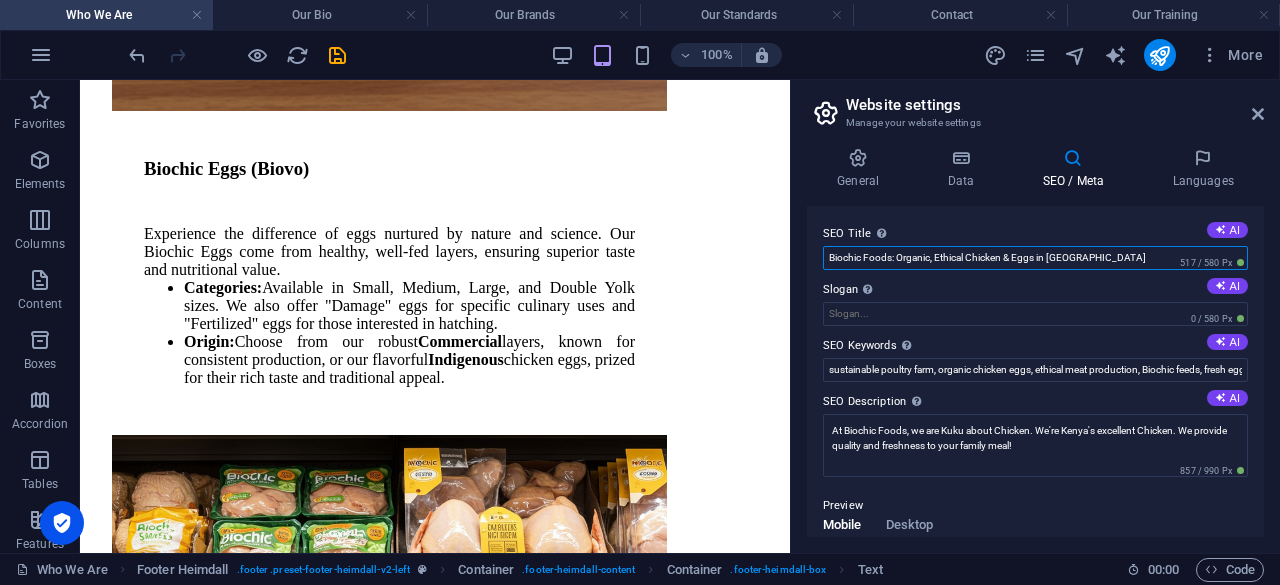 click on "Biochic Foods: Organic, Ethical Chicken & Eggs in [GEOGRAPHIC_DATA]" at bounding box center (1035, 258) 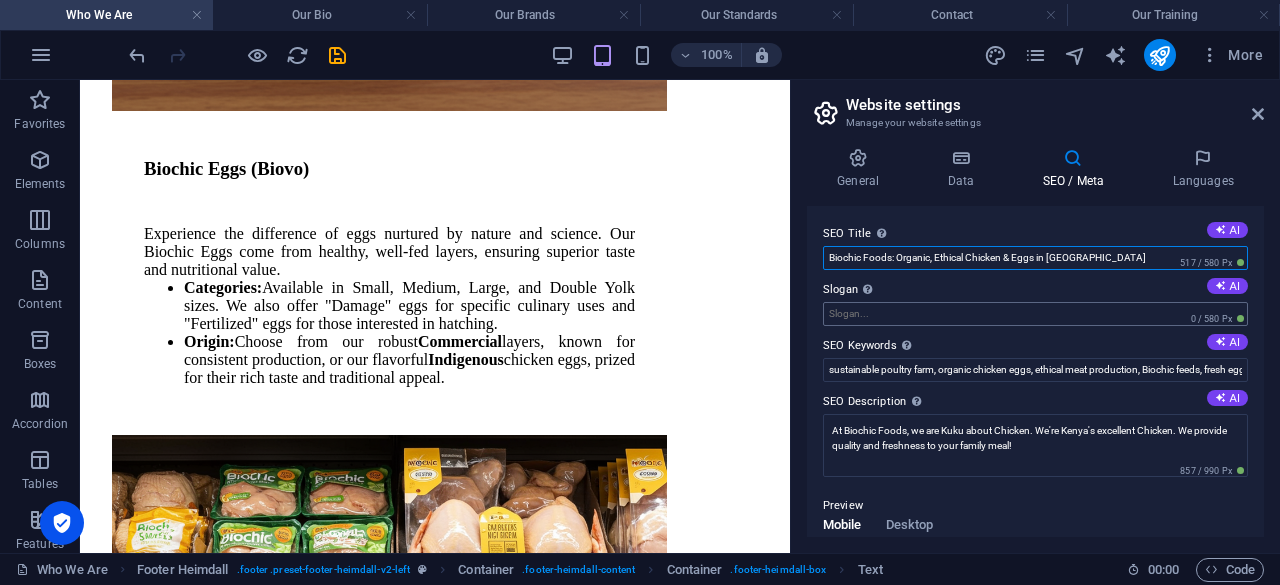 scroll, scrollTop: 100, scrollLeft: 0, axis: vertical 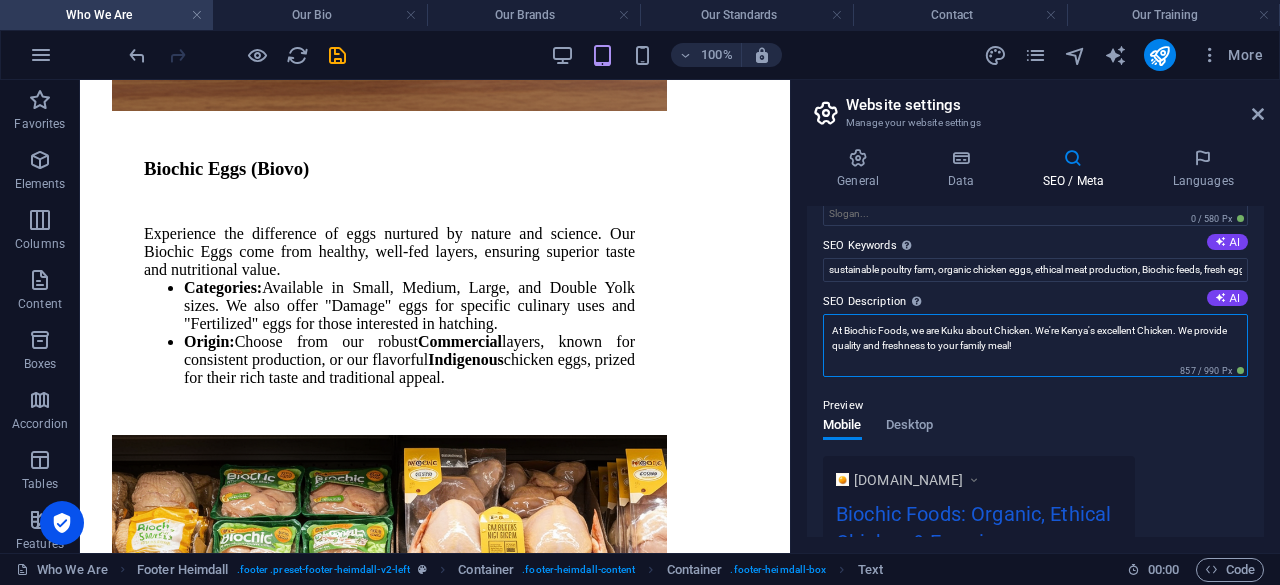 click on "At Biochic Foods, we are Kuku about Chicken. We're Kenya's excellent Chicken. We provide quality and freshness to your family meal!" at bounding box center (1035, 345) 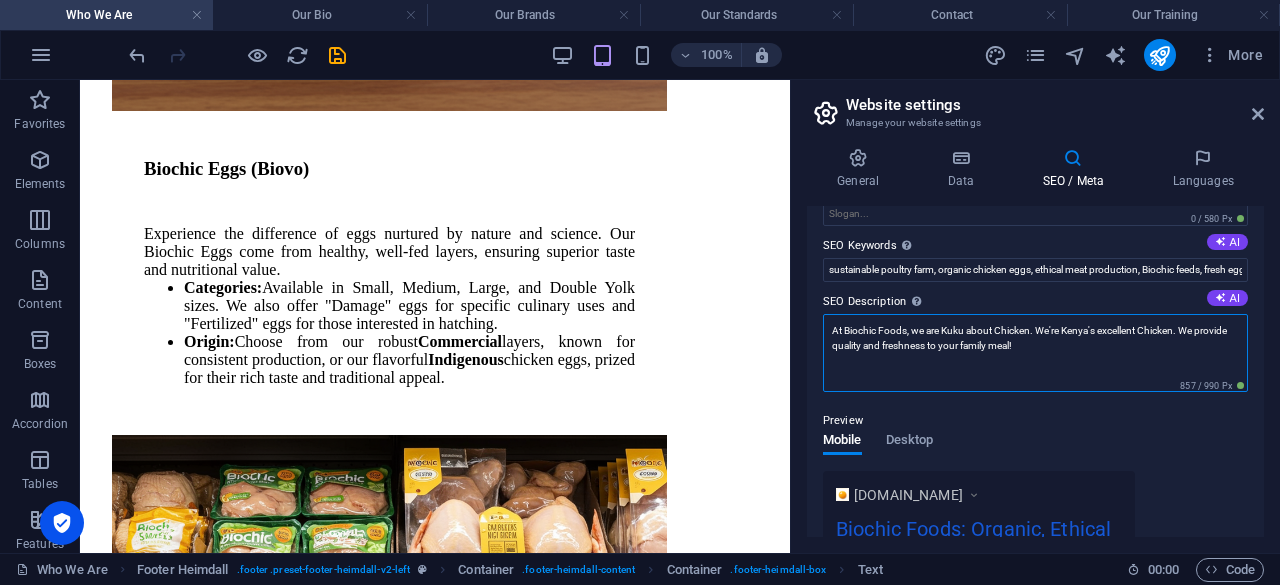 paste on "Discover Biochic Foods: Kenya's trusted source for organic, humane, and antibiotic-free chicken & fresh eggs. Experience quality & freshness for your family meal." 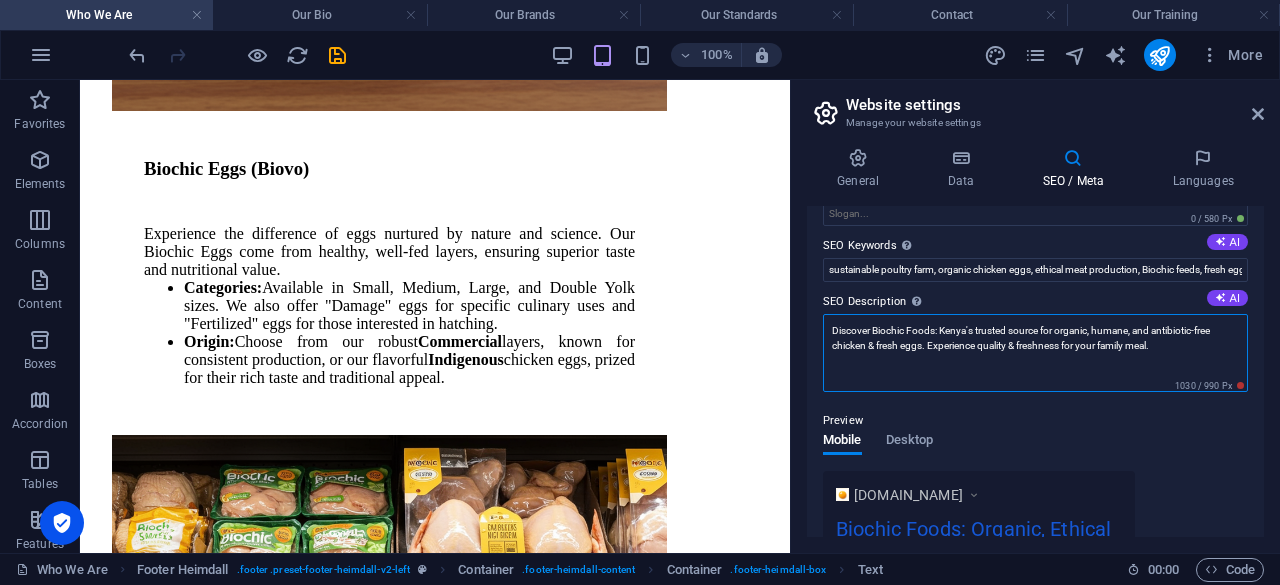 click on "Discover Biochic Foods: Kenya's trusted source for organic, humane, and antibiotic-free chicken & fresh eggs. Experience quality & freshness for your family meal." at bounding box center (1035, 353) 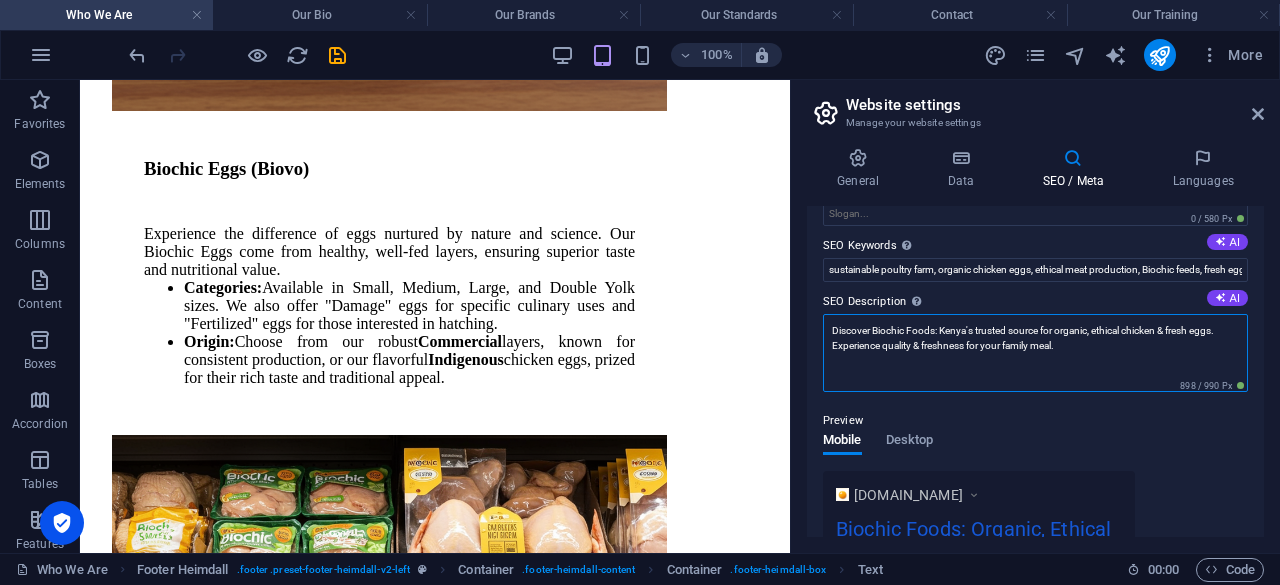 click on "Discover Biochic Foods: Kenya's trusted source for organic, ethical chicken & fresh eggs. Experience quality & freshness for your family meal." at bounding box center (1035, 353) 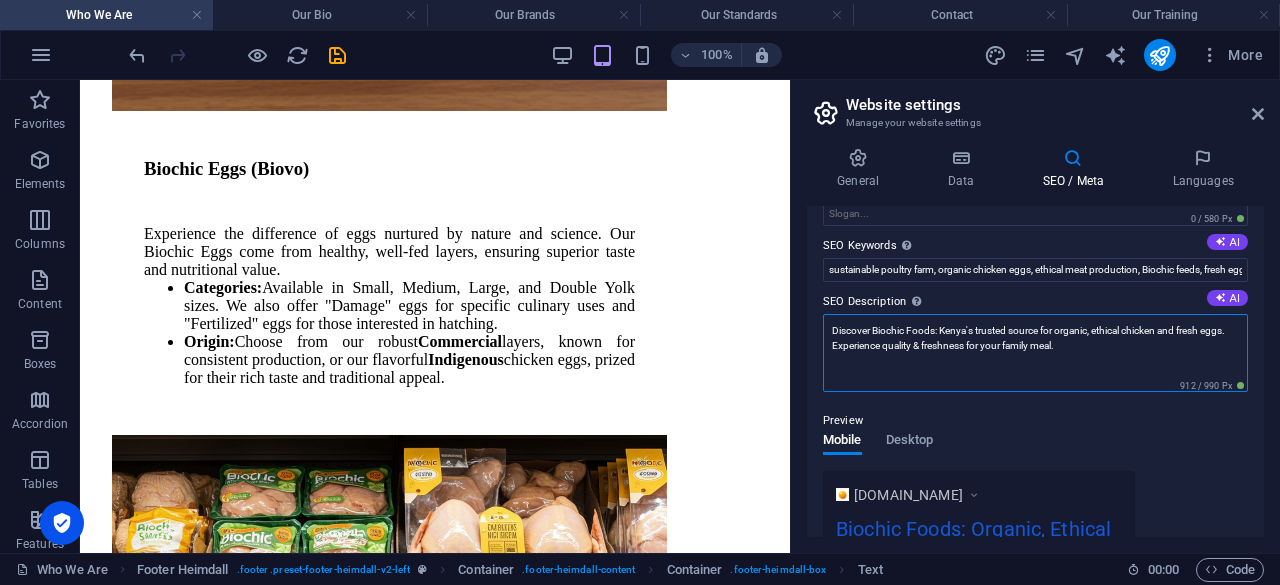 click on "Discover Biochic Foods: Kenya's trusted source for organic, ethical chicken and fresh eggs. Experience quality & freshness for your family meal." at bounding box center (1035, 353) 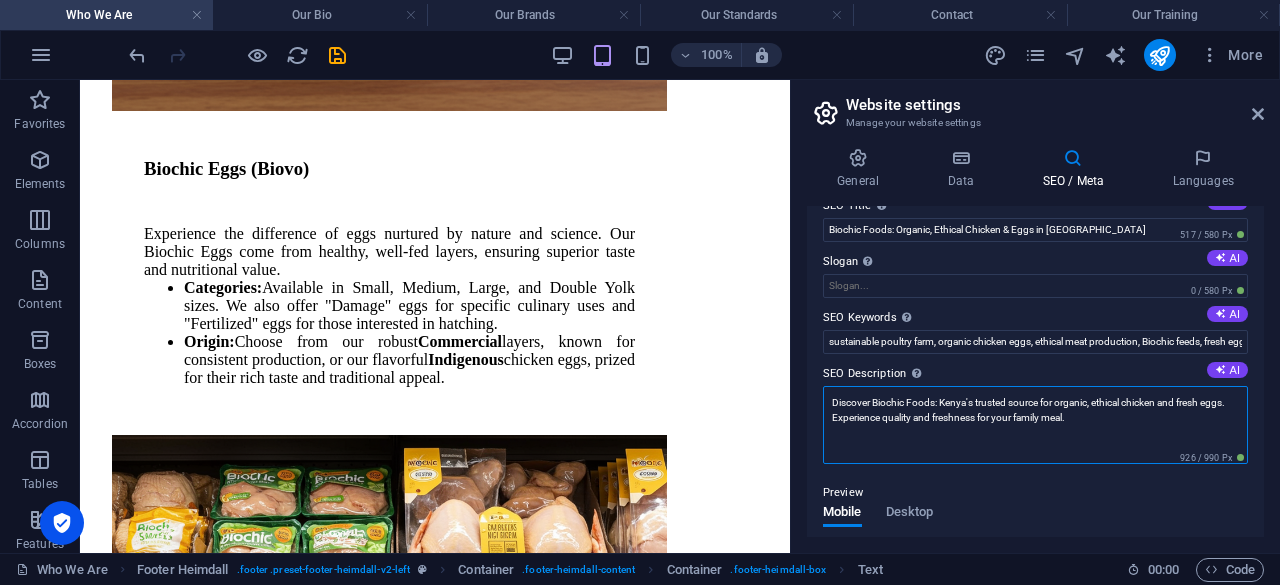 scroll, scrollTop: 0, scrollLeft: 0, axis: both 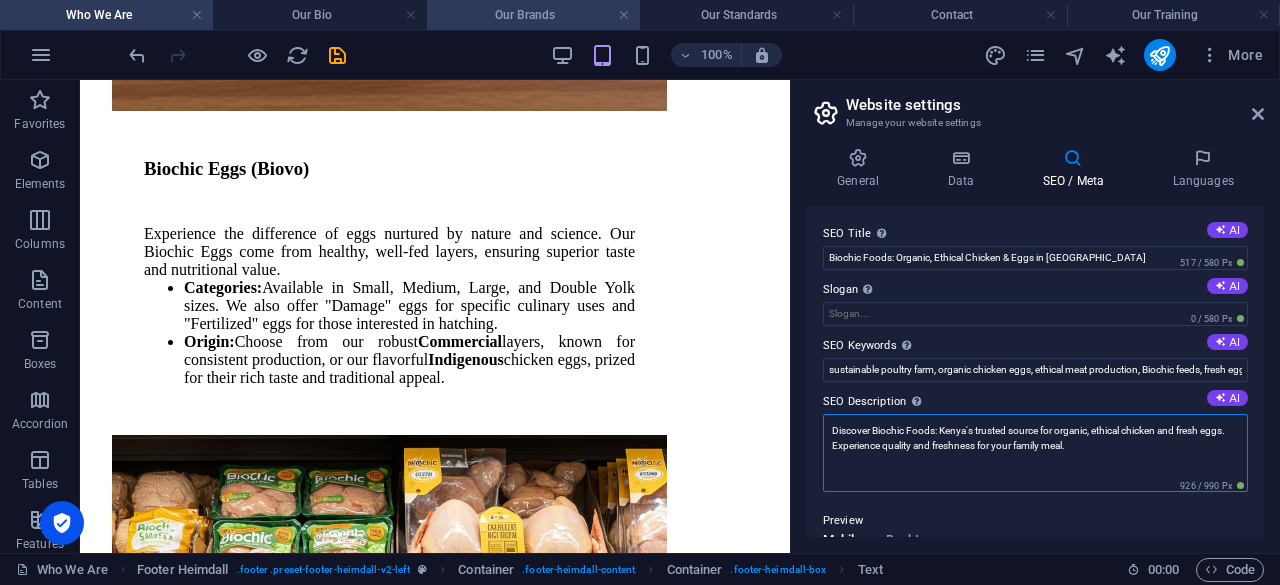 type on "Discover Biochic Foods: Kenya's trusted source for organic, ethical chicken and fresh eggs. Experience quality and freshness for your family meal." 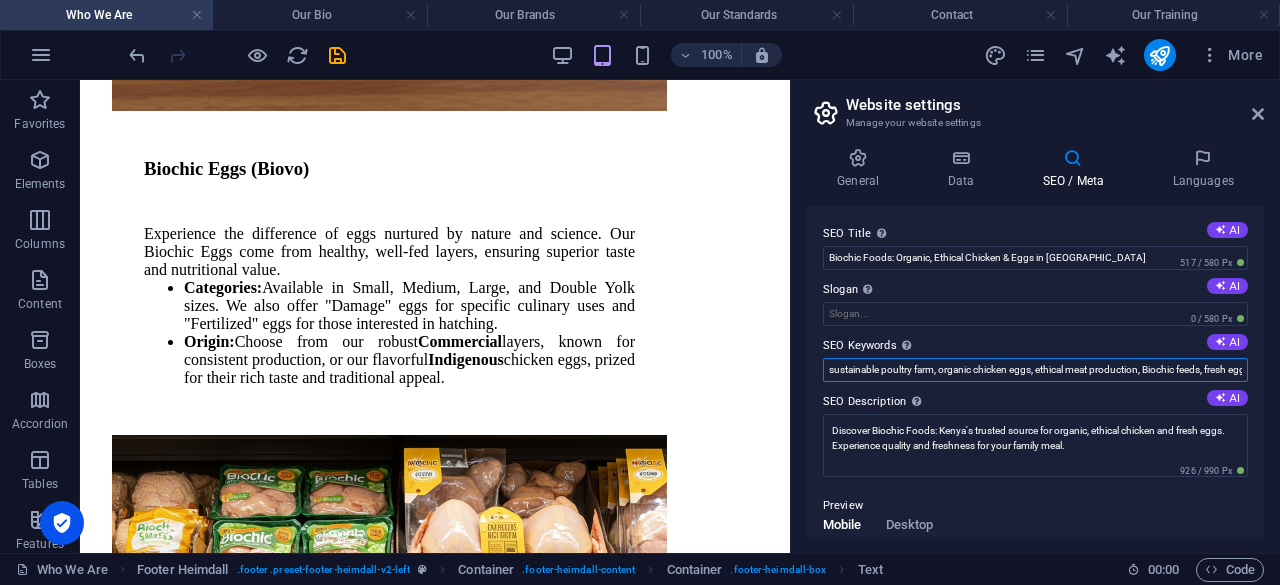 click on "sustainable poultry farm, organic chicken eggs, ethical meat production, Biochic feeds, fresh egg delivery, community empowerment" at bounding box center (1035, 370) 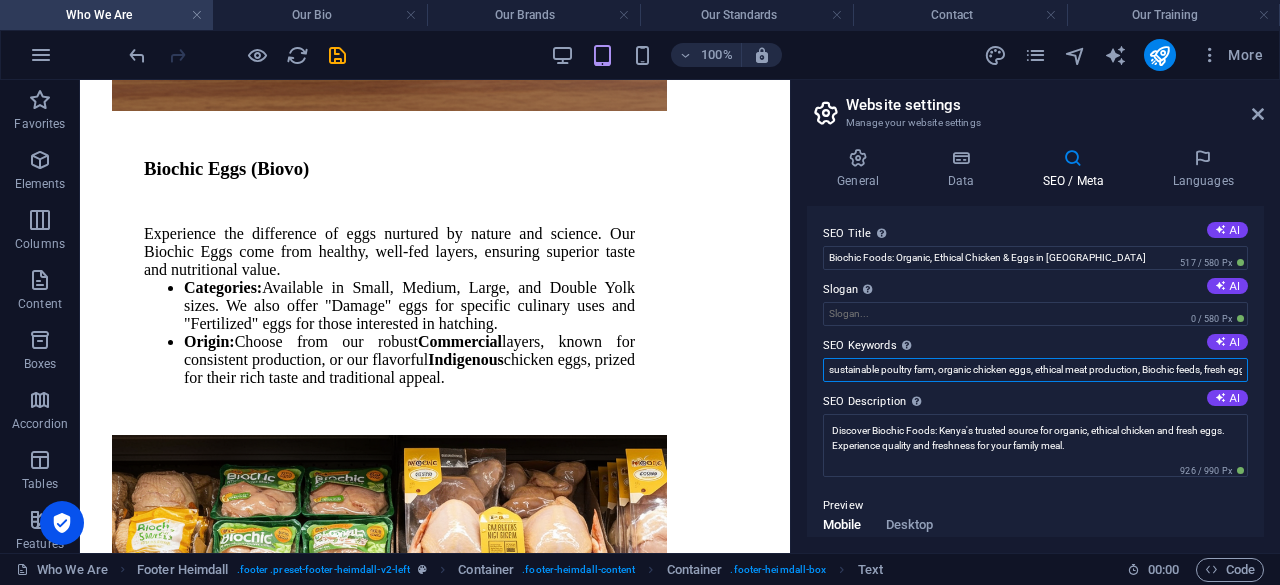 click on "sustainable poultry farm, organic chicken eggs, ethical meat production, Biochic feeds, fresh egg delivery, community empowerment" at bounding box center [1035, 370] 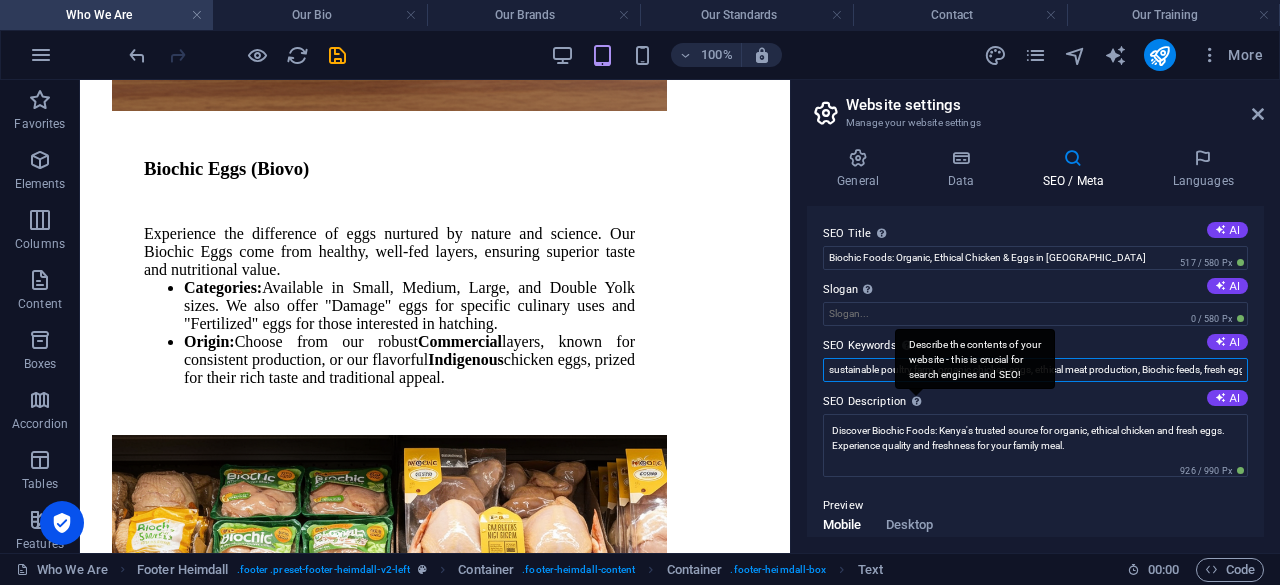 paste on "chicken [GEOGRAPHIC_DATA], eggs [GEOGRAPHIC_DATA], fresh chicken [GEOGRAPHIC_DATA], healthy chicken [GEOGRAPHIC_DATA], farm fresh eggs [GEOGRAPHIC_DATA], free-range chicken [GEOGRAPHIC_DATA], ethically sourced chicken Kenya, chicken meat delivery [GEOGRAPHIC_DATA], egg delivery [GEOGRAPHIC_DATA], Biochic Foods, Biochic chicken, chicken feeds [GEOGRAPHIC_DATA], poultry feeds [GEOGRAPHIC_DATA], organic manure [GEOGRAPHIC_DATA], farm manure [GEOGRAPHIC_DATA], day old chicks [GEOGRAPHIC_DATA], day old broiler chicks [GEOGRAPHIC_DATA], day old layer chicks [GEOGRAPHIC_DATA], point of lay layers [GEOGRAPHIC_DATA], point of lay hens [GEOGRAPHIC_DATA], poultry products [GEOGRAPHIC_DATA], poultry supplies [GEOGRAPHIC_DATA]" 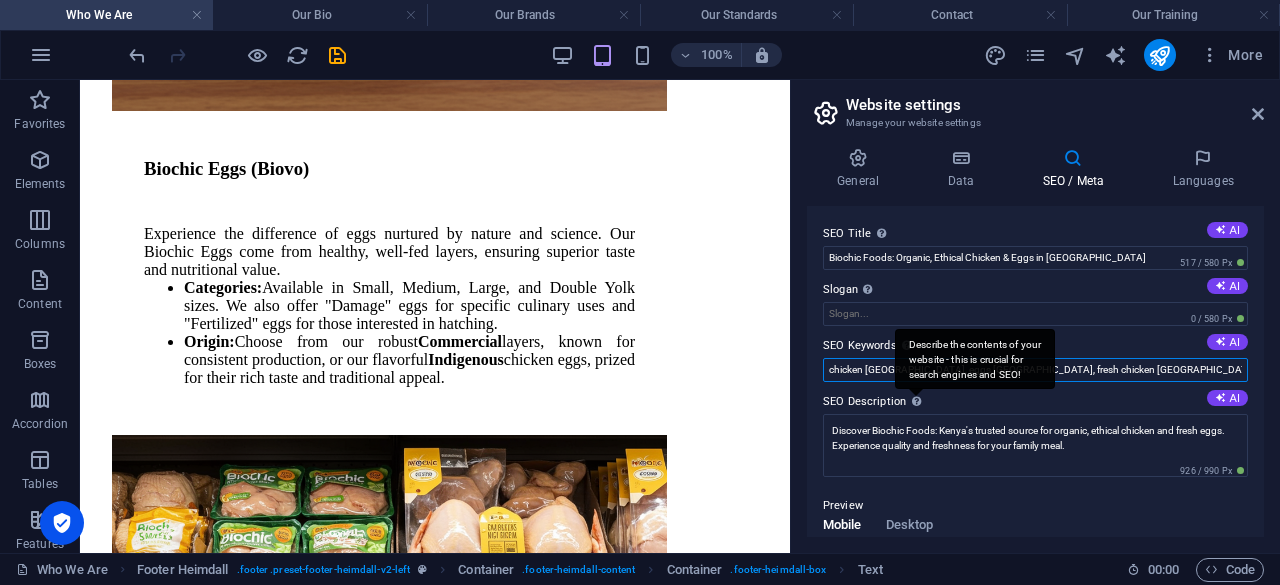 scroll, scrollTop: 0, scrollLeft: 1818, axis: horizontal 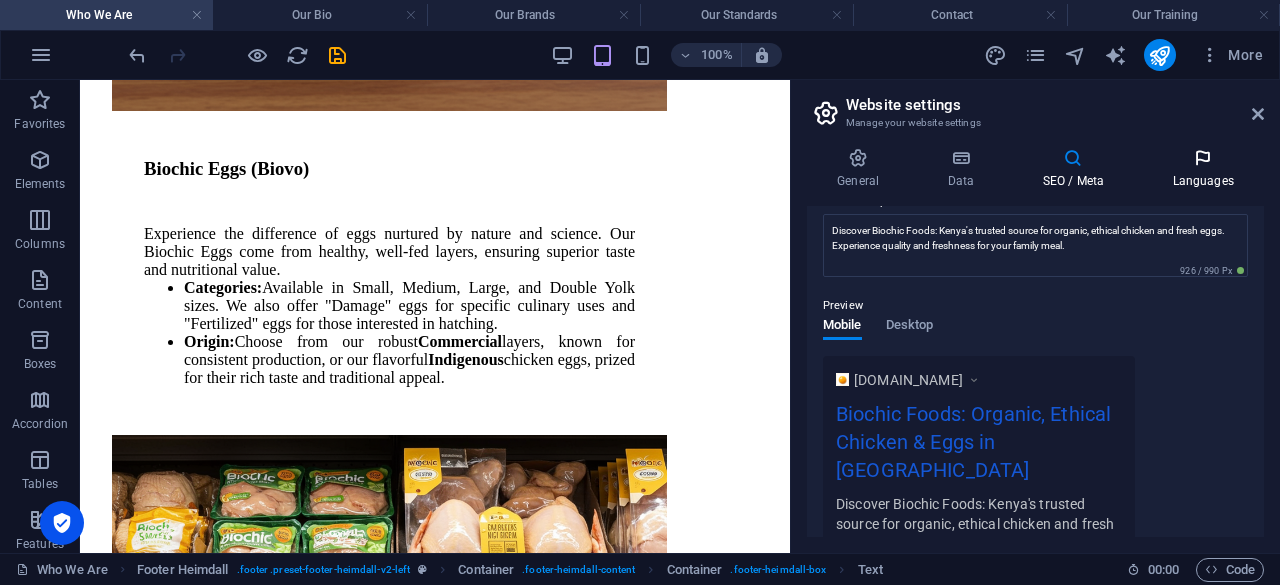 type on "chicken [GEOGRAPHIC_DATA], eggs [GEOGRAPHIC_DATA], fresh chicken [GEOGRAPHIC_DATA], healthy chicken [GEOGRAPHIC_DATA], farm fresh eggs [GEOGRAPHIC_DATA], free-range chicken [GEOGRAPHIC_DATA], ethically sourced chicken Kenya, chicken meat delivery [GEOGRAPHIC_DATA], egg delivery [GEOGRAPHIC_DATA], Biochic Foods, Biochic chicken, chicken feeds [GEOGRAPHIC_DATA], poultry feeds [GEOGRAPHIC_DATA], organic manure [GEOGRAPHIC_DATA], farm manure [GEOGRAPHIC_DATA], day old chicks [GEOGRAPHIC_DATA], day old broiler chicks [GEOGRAPHIC_DATA], day old layer chicks [GEOGRAPHIC_DATA], point of lay layers [GEOGRAPHIC_DATA], point of lay hens [GEOGRAPHIC_DATA], poultry products [GEOGRAPHIC_DATA], poultry supplies [GEOGRAPHIC_DATA]" 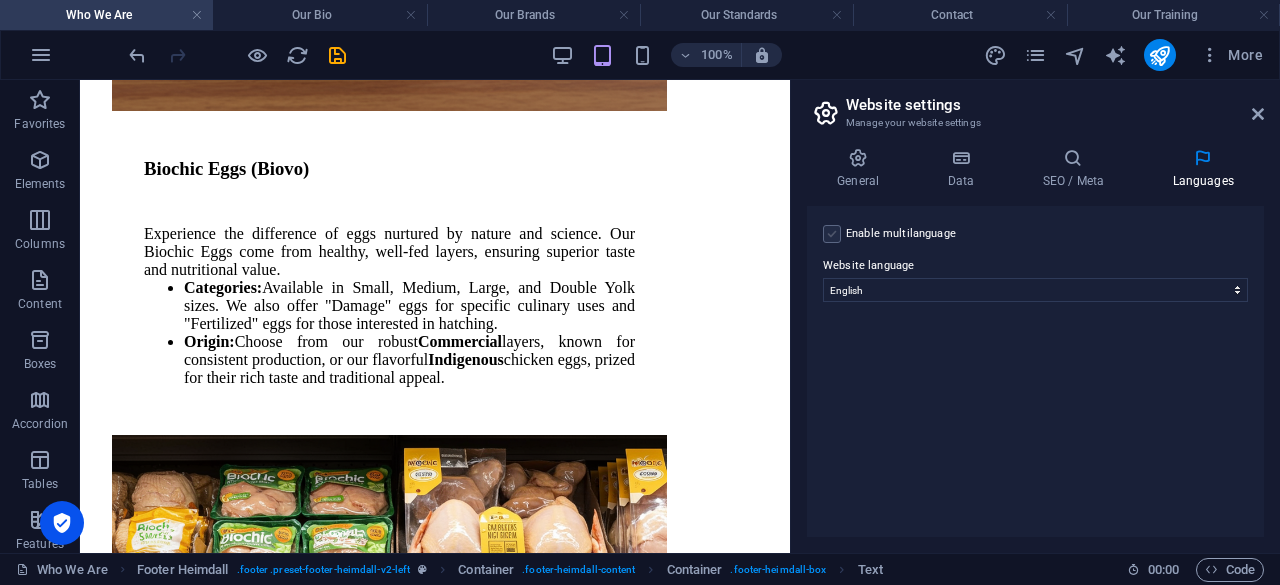 click at bounding box center (832, 234) 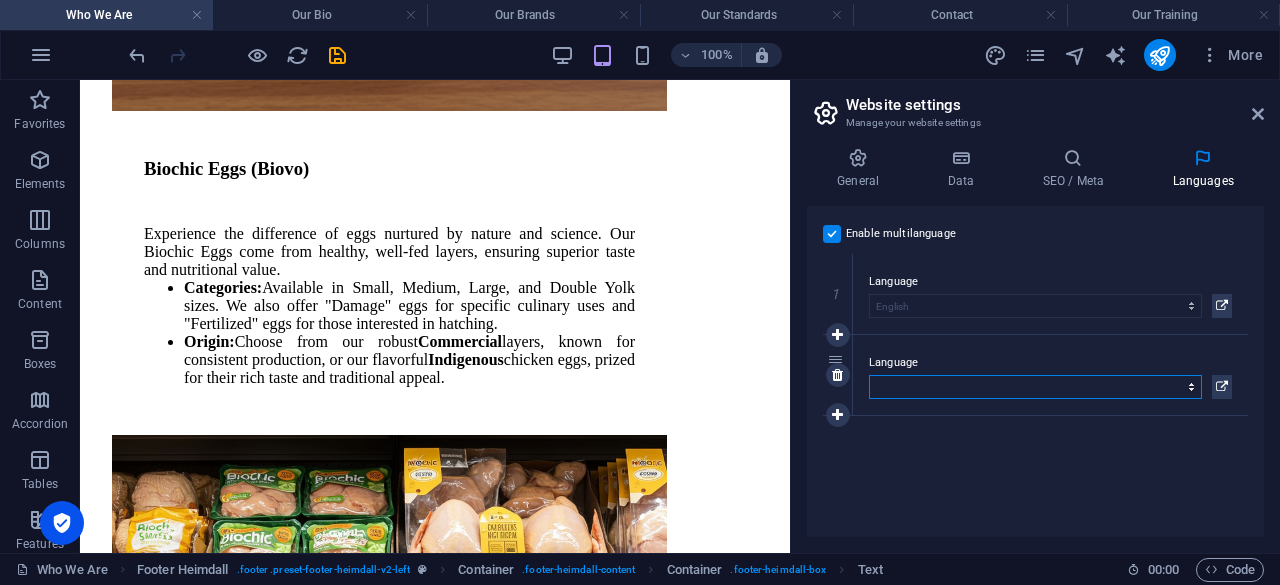 click on "Abkhazian Afar Afrikaans Akan Albanian Amharic Arabic Aragonese Armenian Assamese Avaric Avestan Aymara Azerbaijani Bambara Bashkir Basque Belarusian Bengali Bihari languages Bislama Bokmål Bosnian Breton Bulgarian Burmese Catalan Central Khmer Chamorro Chechen Chinese Church Slavic Chuvash Cornish Corsican Cree Croatian Czech Danish Dutch Dzongkha English Esperanto Estonian Ewe Faroese Farsi (Persian) Fijian Finnish French Fulah Gaelic Galician Ganda Georgian German Greek Greenlandic Guaraní Gujarati Haitian Creole Hausa Hebrew Herero Hindi Hiri Motu Hungarian Icelandic Ido Igbo Indonesian Interlingua Interlingue Inuktitut Inupiaq Irish Italian Japanese Javanese Kannada Kanuri Kashmiri Kazakh Kikuyu Kinyarwanda Komi Kongo Korean Kurdish Kwanyama Kyrgyz Lao Latin Latvian Limburgish Lingala Lithuanian Luba-Katanga Luxembourgish Macedonian Malagasy Malay Malayalam Maldivian Maltese Manx Maori Marathi Marshallese Mongolian [GEOGRAPHIC_DATA] Navajo [GEOGRAPHIC_DATA] Nepali North Ndebele Northern Sami Norwegian Norwegian Nynorsk Nuosu" at bounding box center (1035, 387) 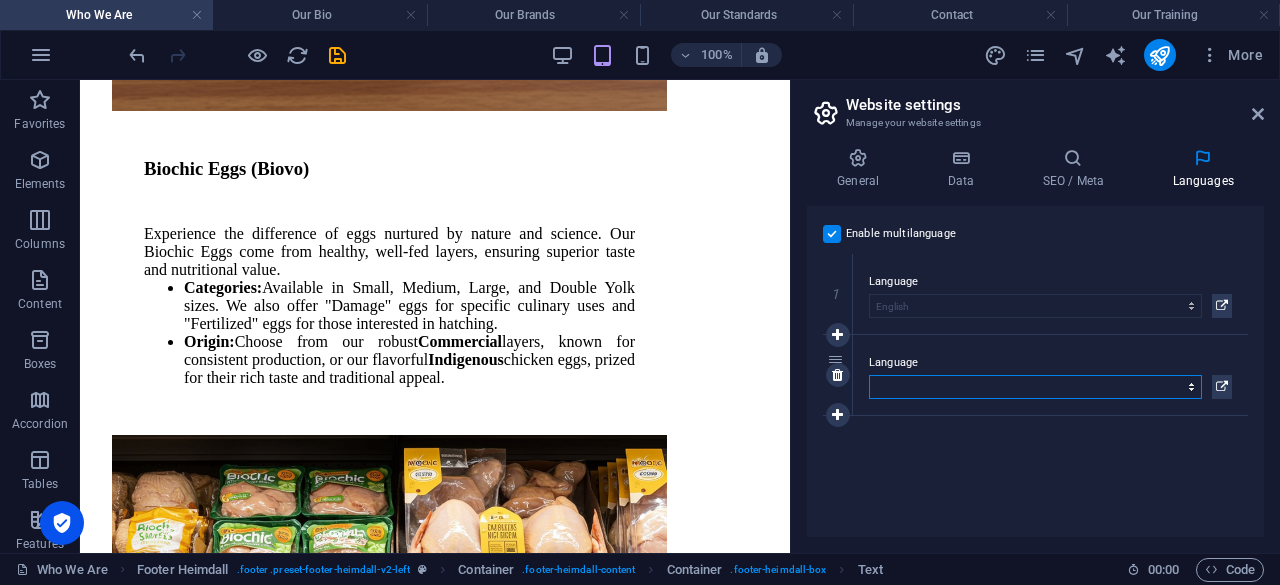 select on "49" 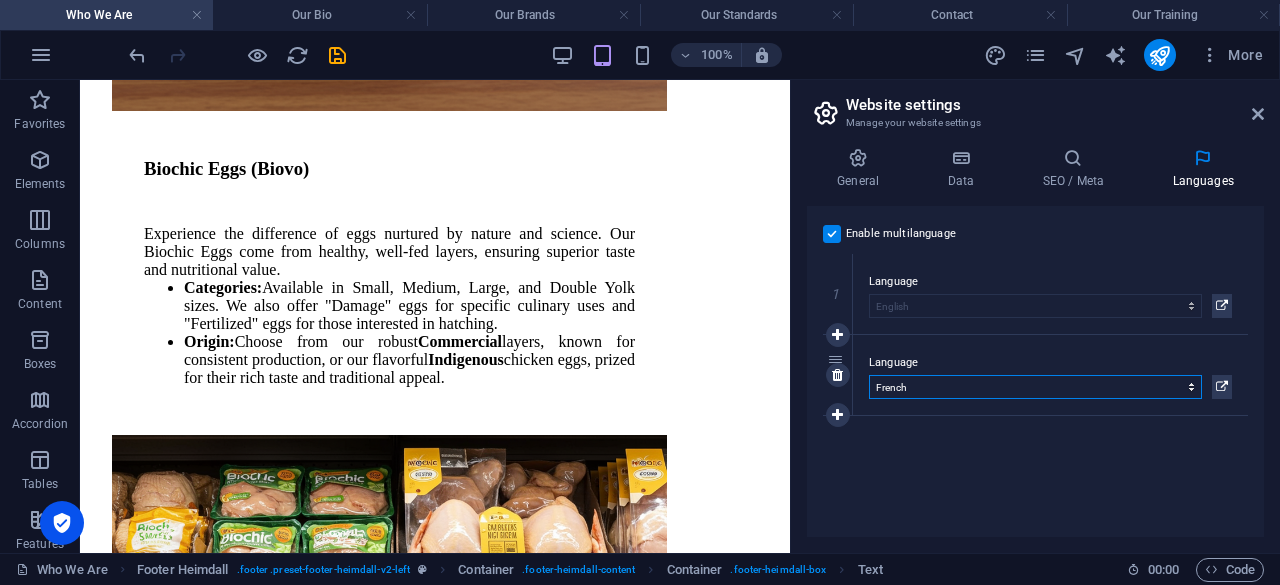 click on "Abkhazian Afar Afrikaans Akan Albanian Amharic Arabic Aragonese Armenian Assamese Avaric Avestan Aymara Azerbaijani Bambara Bashkir Basque Belarusian Bengali Bihari languages Bislama Bokmål Bosnian Breton Bulgarian Burmese Catalan Central Khmer Chamorro Chechen Chinese Church Slavic Chuvash Cornish Corsican Cree Croatian Czech Danish Dutch Dzongkha English Esperanto Estonian Ewe Faroese Farsi (Persian) Fijian Finnish French Fulah Gaelic Galician Ganda Georgian German Greek Greenlandic Guaraní Gujarati Haitian Creole Hausa Hebrew Herero Hindi Hiri Motu Hungarian Icelandic Ido Igbo Indonesian Interlingua Interlingue Inuktitut Inupiaq Irish Italian Japanese Javanese Kannada Kanuri Kashmiri Kazakh Kikuyu Kinyarwanda Komi Kongo Korean Kurdish Kwanyama Kyrgyz Lao Latin Latvian Limburgish Lingala Lithuanian Luba-Katanga Luxembourgish Macedonian Malagasy Malay Malayalam Maldivian Maltese Manx Maori Marathi Marshallese Mongolian [GEOGRAPHIC_DATA] Navajo [GEOGRAPHIC_DATA] Nepali North Ndebele Northern Sami Norwegian Norwegian Nynorsk Nuosu" at bounding box center (1035, 387) 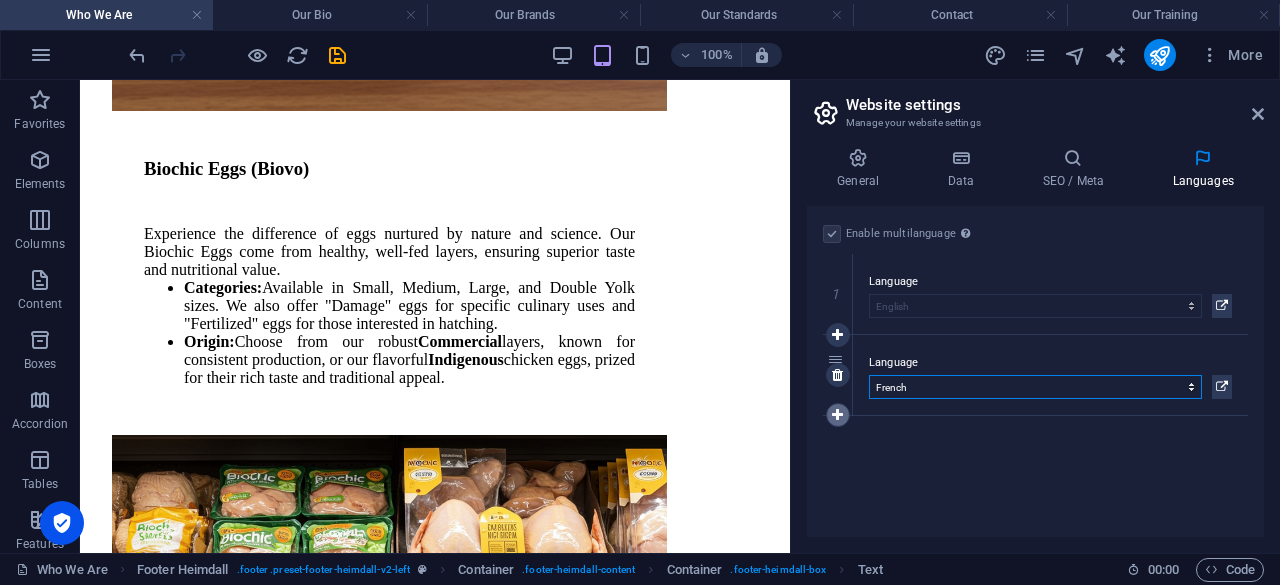 click at bounding box center (837, 415) 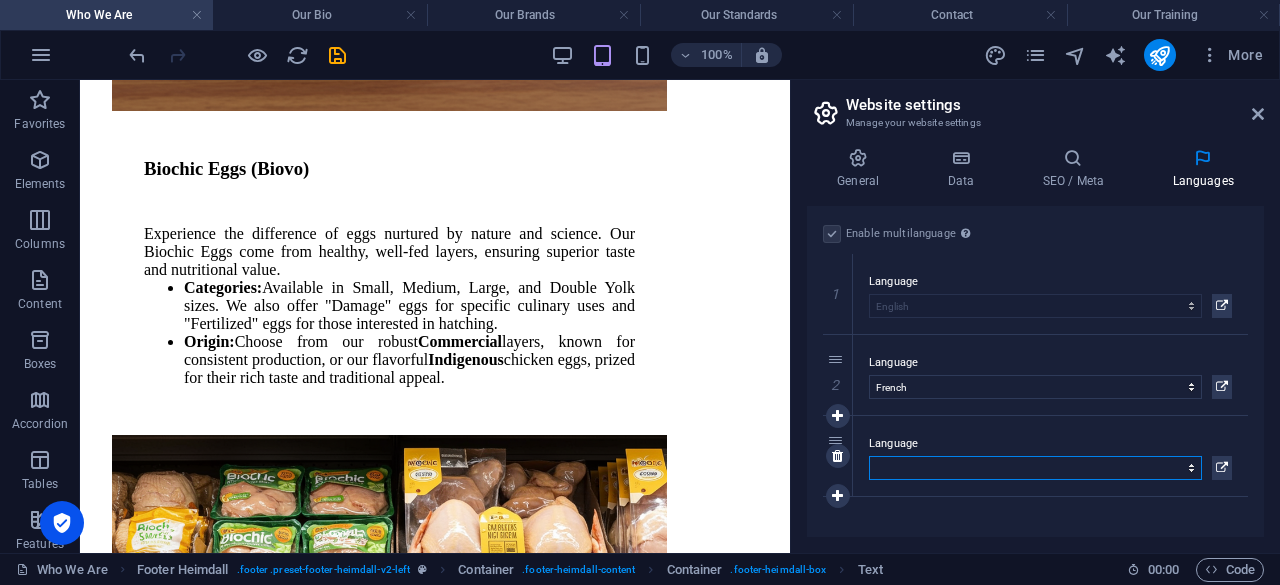 click on "Abkhazian Afar Afrikaans Akan Albanian Amharic Arabic Aragonese Armenian Assamese Avaric Avestan Aymara Azerbaijani Bambara Bashkir Basque Belarusian Bengali Bihari languages Bislama Bokmål Bosnian Breton Bulgarian Burmese Catalan Central Khmer Chamorro Chechen Chinese Church Slavic Chuvash Cornish Corsican Cree Croatian Czech Danish Dutch Dzongkha English Esperanto Estonian Ewe Faroese Farsi (Persian) Fijian Finnish French Fulah Gaelic Galician Ganda Georgian German Greek Greenlandic Guaraní Gujarati Haitian Creole Hausa Hebrew Herero Hindi Hiri Motu Hungarian Icelandic Ido Igbo Indonesian Interlingua Interlingue Inuktitut Inupiaq Irish Italian Japanese Javanese Kannada Kanuri Kashmiri Kazakh Kikuyu Kinyarwanda Komi Kongo Korean Kurdish Kwanyama Kyrgyz Lao Latin Latvian Limburgish Lingala Lithuanian Luba-Katanga Luxembourgish Macedonian Malagasy Malay Malayalam Maldivian Maltese Manx Maori Marathi Marshallese Mongolian [GEOGRAPHIC_DATA] Navajo [GEOGRAPHIC_DATA] Nepali North Ndebele Northern Sami Norwegian Norwegian Nynorsk Nuosu" at bounding box center [1035, 468] 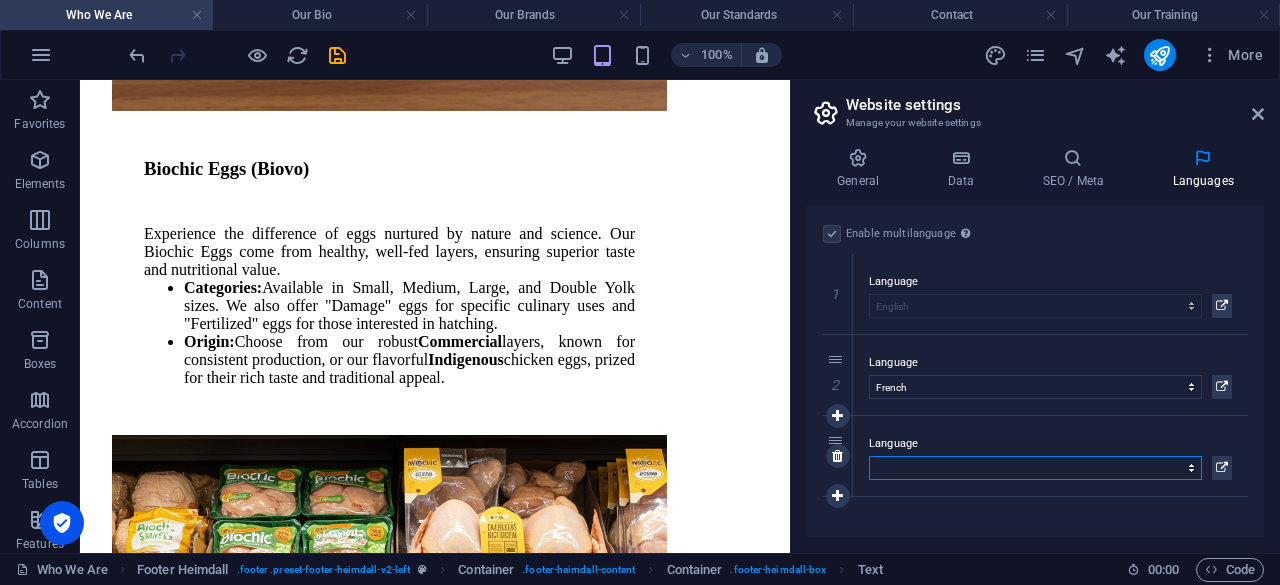 select on "150" 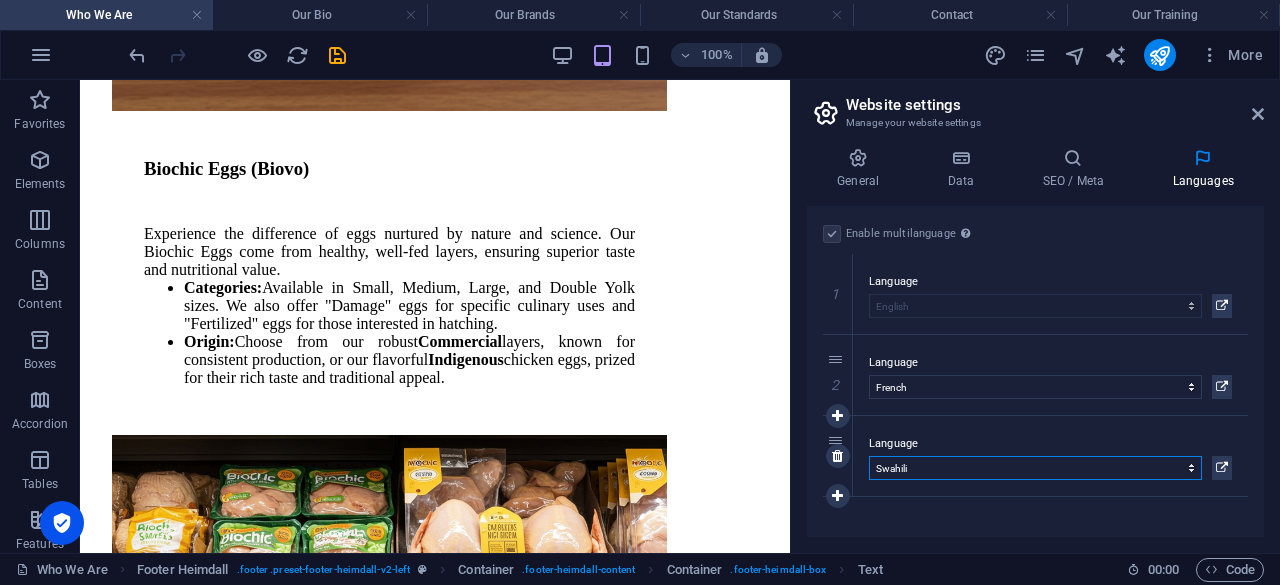 click on "Abkhazian Afar Afrikaans Akan Albanian Amharic Arabic Aragonese Armenian Assamese Avaric Avestan Aymara Azerbaijani Bambara Bashkir Basque Belarusian Bengali Bihari languages Bislama Bokmål Bosnian Breton Bulgarian Burmese Catalan Central Khmer Chamorro Chechen Chinese Church Slavic Chuvash Cornish Corsican Cree Croatian Czech Danish Dutch Dzongkha English Esperanto Estonian Ewe Faroese Farsi (Persian) Fijian Finnish French Fulah Gaelic Galician Ganda Georgian German Greek Greenlandic Guaraní Gujarati Haitian Creole Hausa Hebrew Herero Hindi Hiri Motu Hungarian Icelandic Ido Igbo Indonesian Interlingua Interlingue Inuktitut Inupiaq Irish Italian Japanese Javanese Kannada Kanuri Kashmiri Kazakh Kikuyu Kinyarwanda Komi Kongo Korean Kurdish Kwanyama Kyrgyz Lao Latin Latvian Limburgish Lingala Lithuanian Luba-Katanga Luxembourgish Macedonian Malagasy Malay Malayalam Maldivian Maltese Manx Maori Marathi Marshallese Mongolian [GEOGRAPHIC_DATA] Navajo [GEOGRAPHIC_DATA] Nepali North Ndebele Northern Sami Norwegian Norwegian Nynorsk Nuosu" at bounding box center (1035, 468) 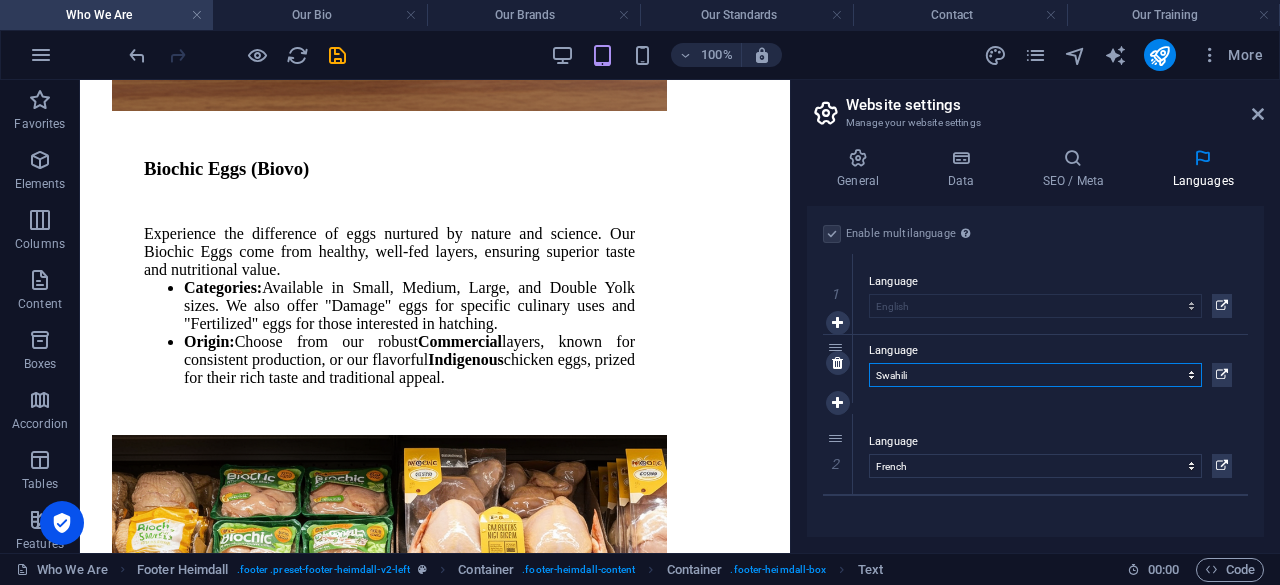 drag, startPoint x: 836, startPoint y: 437, endPoint x: 846, endPoint y: 345, distance: 92.541885 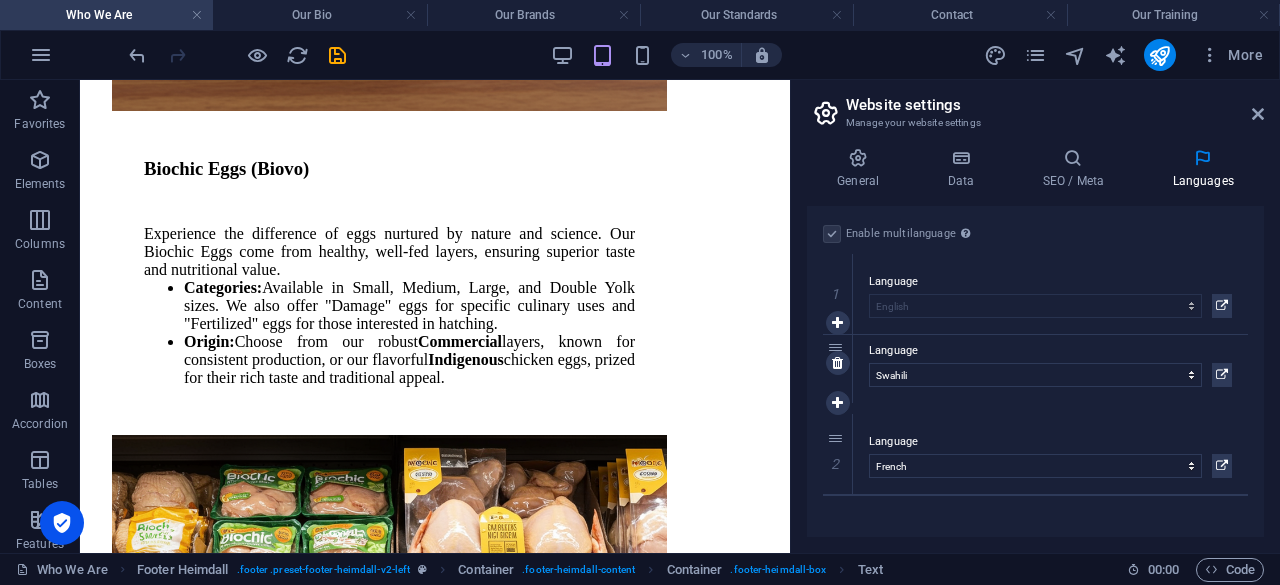 select on "150" 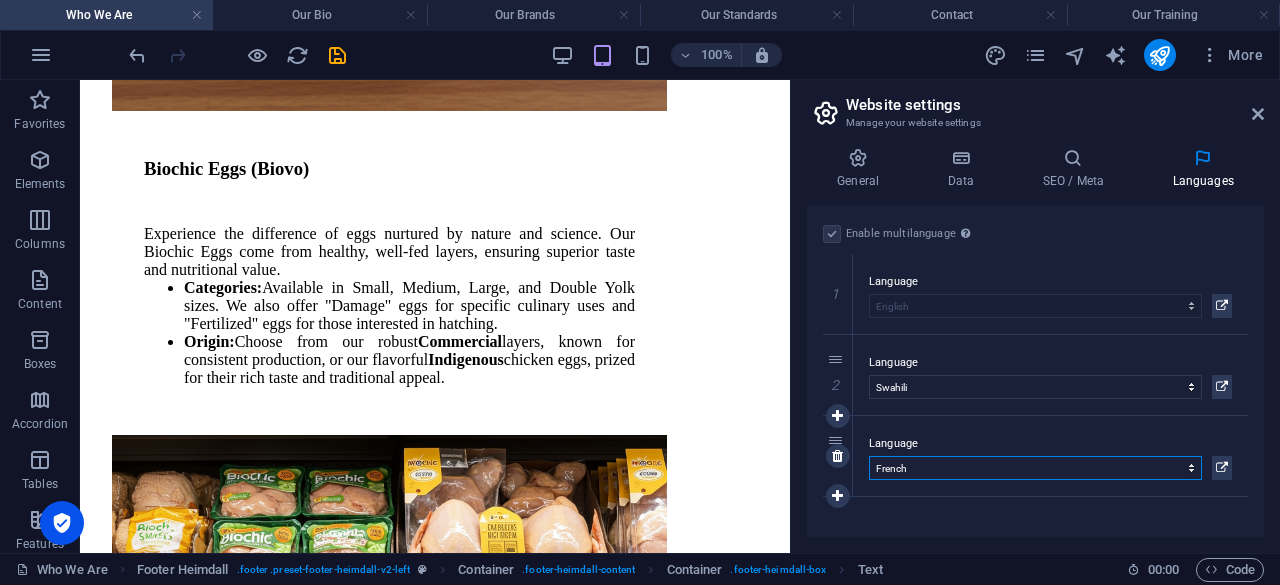click on "Abkhazian Afar Afrikaans Akan Albanian Amharic Arabic Aragonese Armenian Assamese Avaric Avestan Aymara Azerbaijani Bambara Bashkir Basque Belarusian Bengali Bihari languages Bislama Bokmål Bosnian Breton Bulgarian Burmese Catalan Central Khmer Chamorro Chechen Chinese Church Slavic Chuvash Cornish Corsican Cree Croatian Czech Danish Dutch Dzongkha English Esperanto Estonian Ewe Faroese Farsi (Persian) Fijian Finnish French Fulah Gaelic Galician Ganda Georgian German Greek Greenlandic Guaraní Gujarati Haitian Creole Hausa Hebrew Herero Hindi Hiri Motu Hungarian Icelandic Ido Igbo Indonesian Interlingua Interlingue Inuktitut Inupiaq Irish Italian Japanese Javanese Kannada Kanuri Kashmiri Kazakh Kikuyu Kinyarwanda Komi Kongo Korean Kurdish Kwanyama Kyrgyz Lao Latin Latvian Limburgish Lingala Lithuanian Luba-Katanga Luxembourgish Macedonian Malagasy Malay Malayalam Maldivian Maltese Manx Maori Marathi Marshallese Mongolian [GEOGRAPHIC_DATA] Navajo [GEOGRAPHIC_DATA] Nepali North Ndebele Northern Sami Norwegian Norwegian Nynorsk Nuosu" at bounding box center [1035, 468] 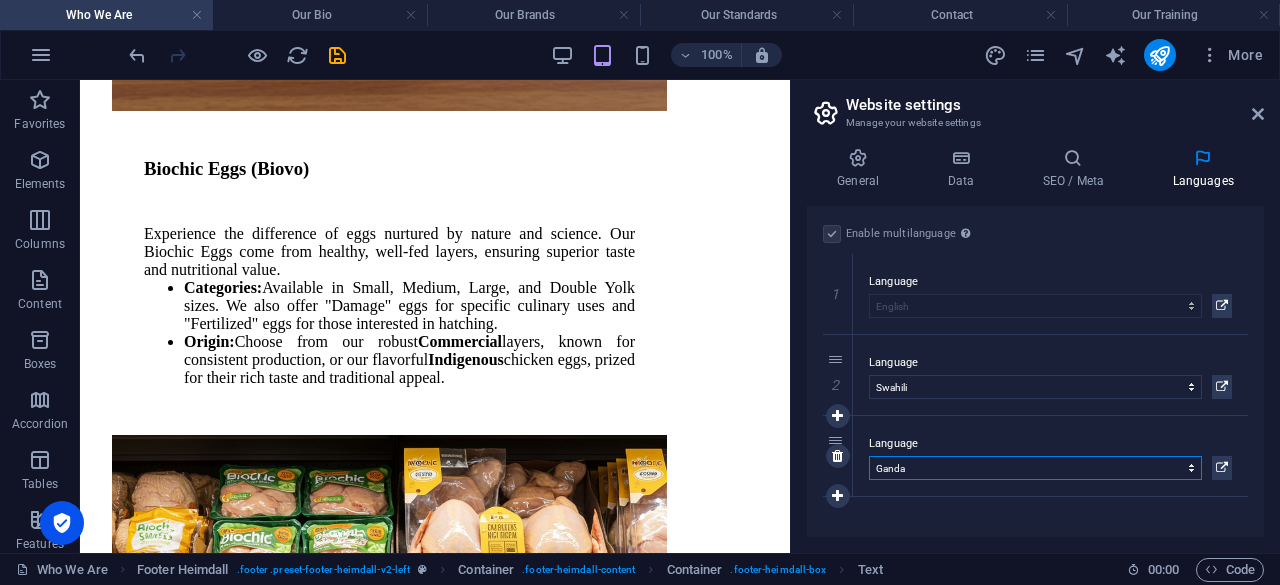 click on "Abkhazian Afar Afrikaans Akan Albanian Amharic Arabic Aragonese Armenian Assamese Avaric Avestan Aymara Azerbaijani Bambara Bashkir Basque Belarusian Bengali Bihari languages Bislama Bokmål Bosnian Breton Bulgarian Burmese Catalan Central Khmer Chamorro Chechen Chinese Church Slavic Chuvash Cornish Corsican Cree Croatian Czech Danish Dutch Dzongkha English Esperanto Estonian Ewe Faroese Farsi (Persian) Fijian Finnish French Fulah Gaelic Galician Ganda Georgian German Greek Greenlandic Guaraní Gujarati Haitian Creole Hausa Hebrew Herero Hindi Hiri Motu Hungarian Icelandic Ido Igbo Indonesian Interlingua Interlingue Inuktitut Inupiaq Irish Italian Japanese Javanese Kannada Kanuri Kashmiri Kazakh Kikuyu Kinyarwanda Komi Kongo Korean Kurdish Kwanyama Kyrgyz Lao Latin Latvian Limburgish Lingala Lithuanian Luba-Katanga Luxembourgish Macedonian Malagasy Malay Malayalam Maldivian Maltese Manx Maori Marathi Marshallese Mongolian [GEOGRAPHIC_DATA] Navajo [GEOGRAPHIC_DATA] Nepali North Ndebele Northern Sami Norwegian Norwegian Nynorsk Nuosu" at bounding box center [1035, 468] 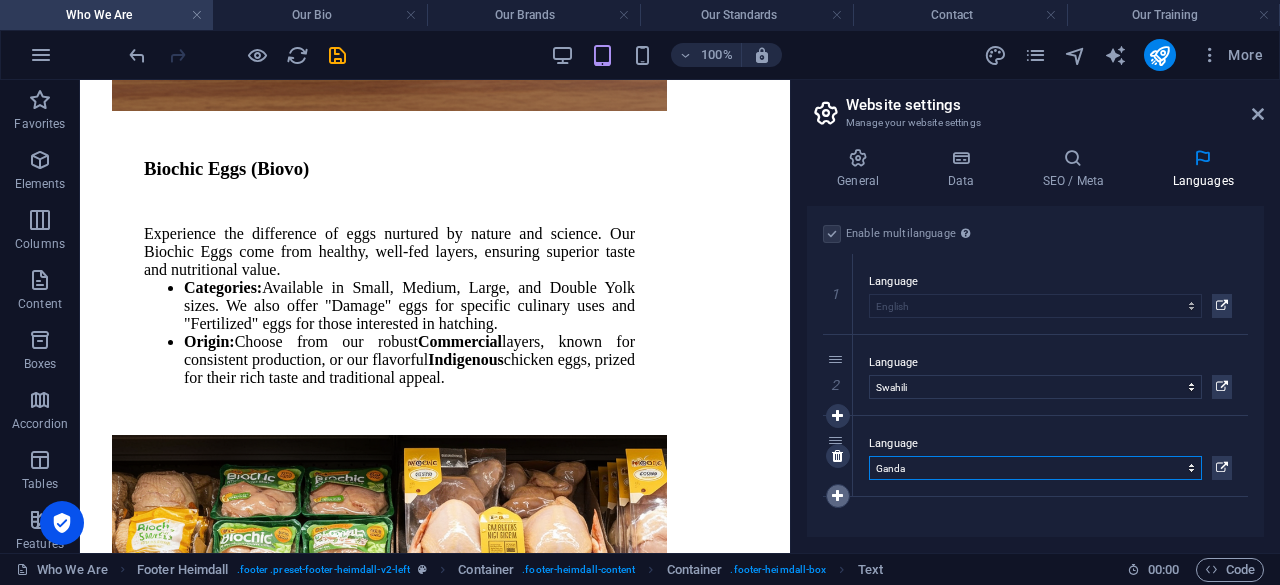 click at bounding box center (837, 496) 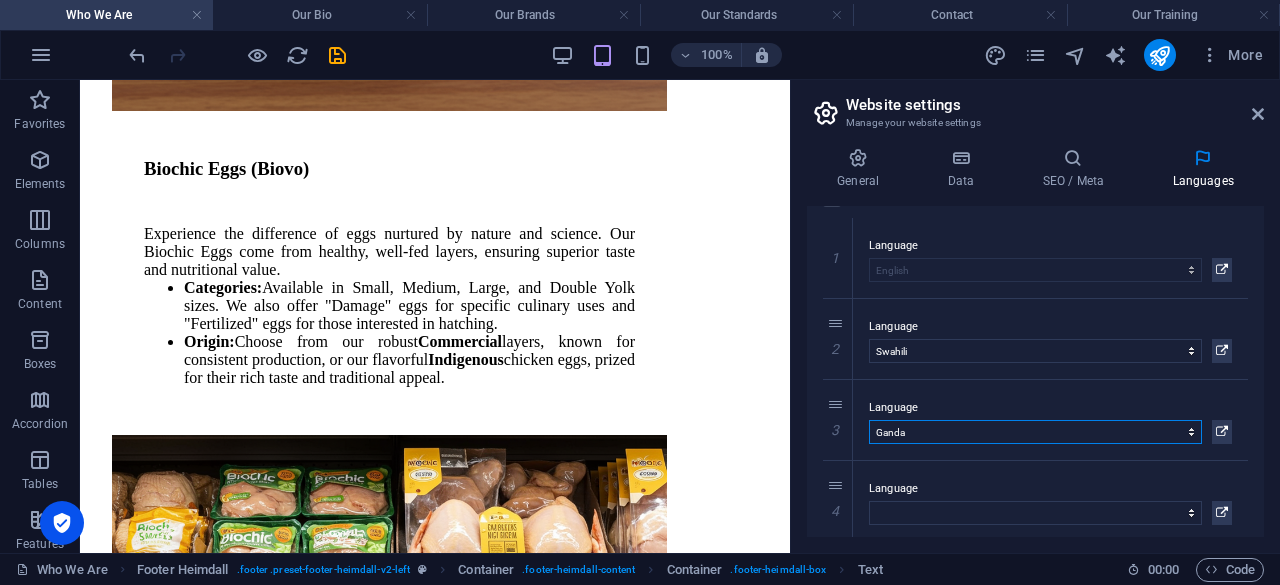 scroll, scrollTop: 54, scrollLeft: 0, axis: vertical 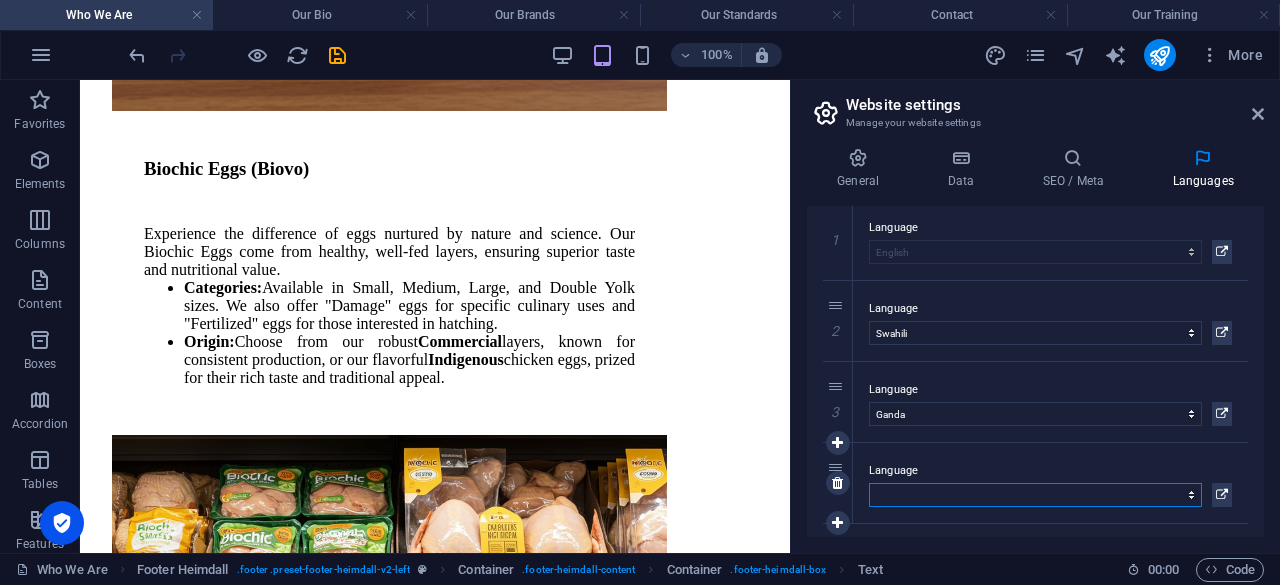 click on "Abkhazian Afar Afrikaans Akan Albanian Amharic Arabic Aragonese Armenian Assamese Avaric Avestan Aymara Azerbaijani Bambara Bashkir Basque Belarusian Bengali Bihari languages Bislama Bokmål Bosnian Breton Bulgarian Burmese Catalan Central Khmer Chamorro Chechen Chinese Church Slavic Chuvash Cornish Corsican Cree Croatian Czech Danish Dutch Dzongkha English Esperanto Estonian Ewe Faroese Farsi (Persian) Fijian Finnish French Fulah Gaelic Galician Ganda Georgian German Greek Greenlandic Guaraní Gujarati Haitian Creole Hausa Hebrew Herero Hindi Hiri Motu Hungarian Icelandic Ido Igbo Indonesian Interlingua Interlingue Inuktitut Inupiaq Irish Italian Japanese Javanese Kannada Kanuri Kashmiri Kazakh Kikuyu Kinyarwanda Komi Kongo Korean Kurdish Kwanyama Kyrgyz Lao Latin Latvian Limburgish Lingala Lithuanian Luba-Katanga Luxembourgish Macedonian Malagasy Malay Malayalam Maldivian Maltese Manx Maori Marathi Marshallese Mongolian [GEOGRAPHIC_DATA] Navajo [GEOGRAPHIC_DATA] Nepali North Ndebele Northern Sami Norwegian Norwegian Nynorsk Nuosu" at bounding box center (1035, 495) 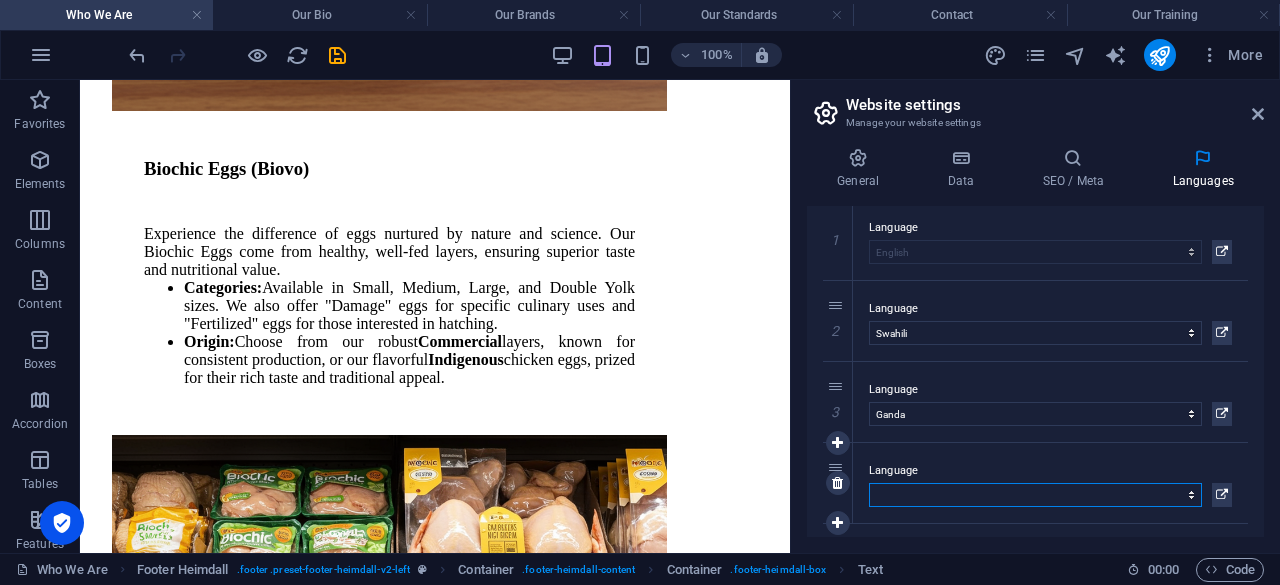 select on "83" 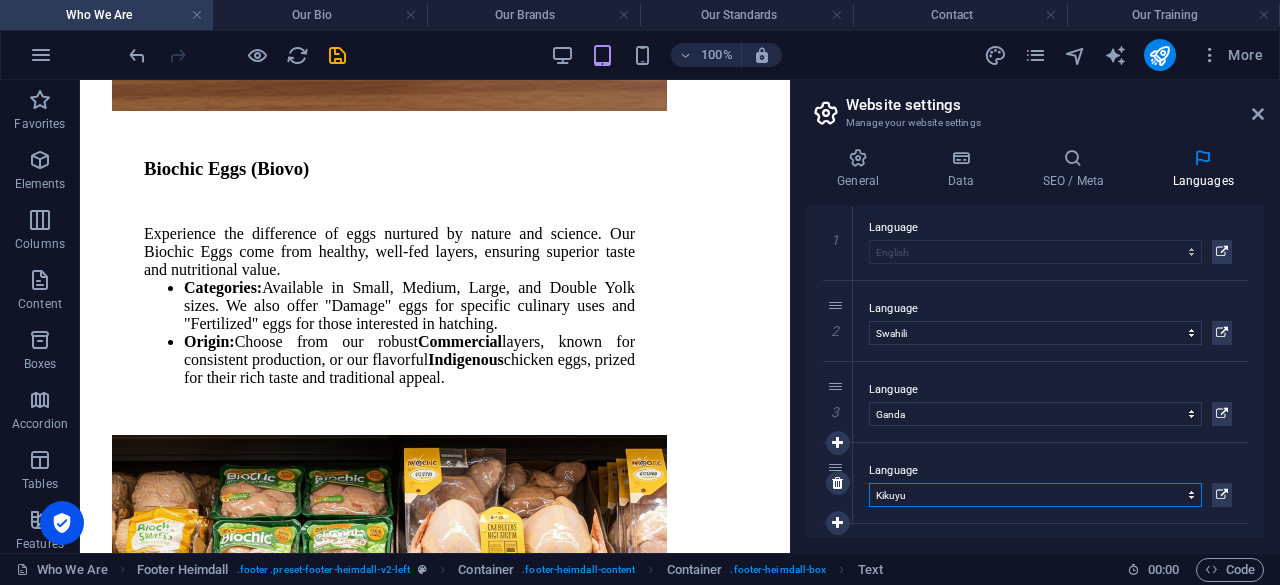 click on "Abkhazian Afar Afrikaans Akan Albanian Amharic Arabic Aragonese Armenian Assamese Avaric Avestan Aymara Azerbaijani Bambara Bashkir Basque Belarusian Bengali Bihari languages Bislama Bokmål Bosnian Breton Bulgarian Burmese Catalan Central Khmer Chamorro Chechen Chinese Church Slavic Chuvash Cornish Corsican Cree Croatian Czech Danish Dutch Dzongkha English Esperanto Estonian Ewe Faroese Farsi (Persian) Fijian Finnish French Fulah Gaelic Galician Ganda Georgian German Greek Greenlandic Guaraní Gujarati Haitian Creole Hausa Hebrew Herero Hindi Hiri Motu Hungarian Icelandic Ido Igbo Indonesian Interlingua Interlingue Inuktitut Inupiaq Irish Italian Japanese Javanese Kannada Kanuri Kashmiri Kazakh Kikuyu Kinyarwanda Komi Kongo Korean Kurdish Kwanyama Kyrgyz Lao Latin Latvian Limburgish Lingala Lithuanian Luba-Katanga Luxembourgish Macedonian Malagasy Malay Malayalam Maldivian Maltese Manx Maori Marathi Marshallese Mongolian [GEOGRAPHIC_DATA] Navajo [GEOGRAPHIC_DATA] Nepali North Ndebele Northern Sami Norwegian Norwegian Nynorsk Nuosu" at bounding box center [1035, 495] 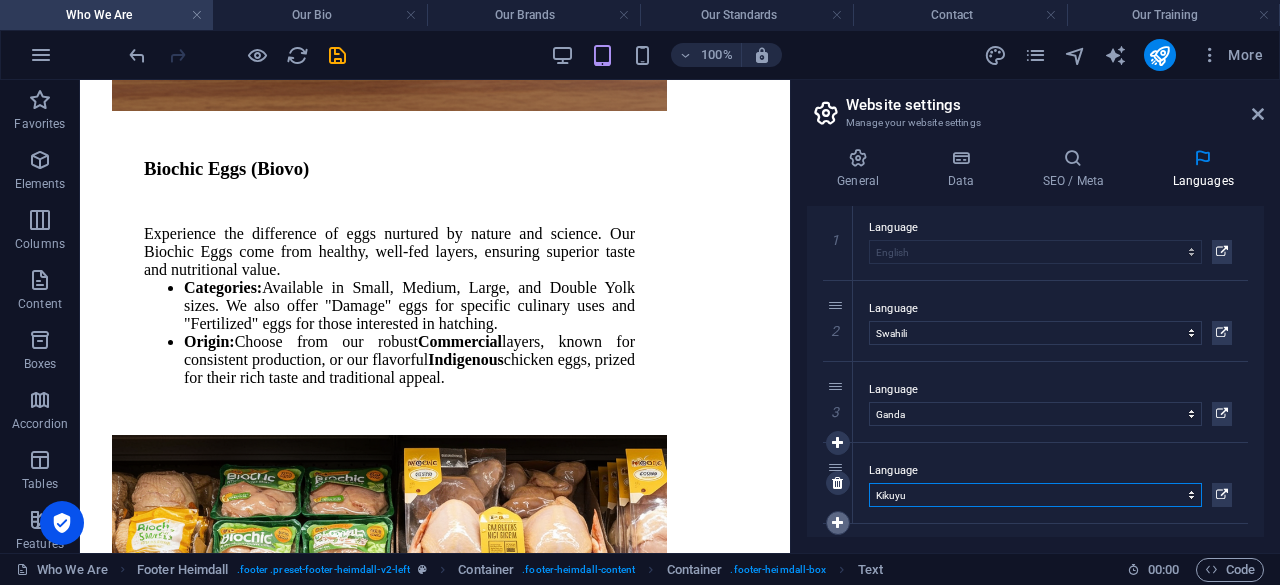 click at bounding box center [837, 523] 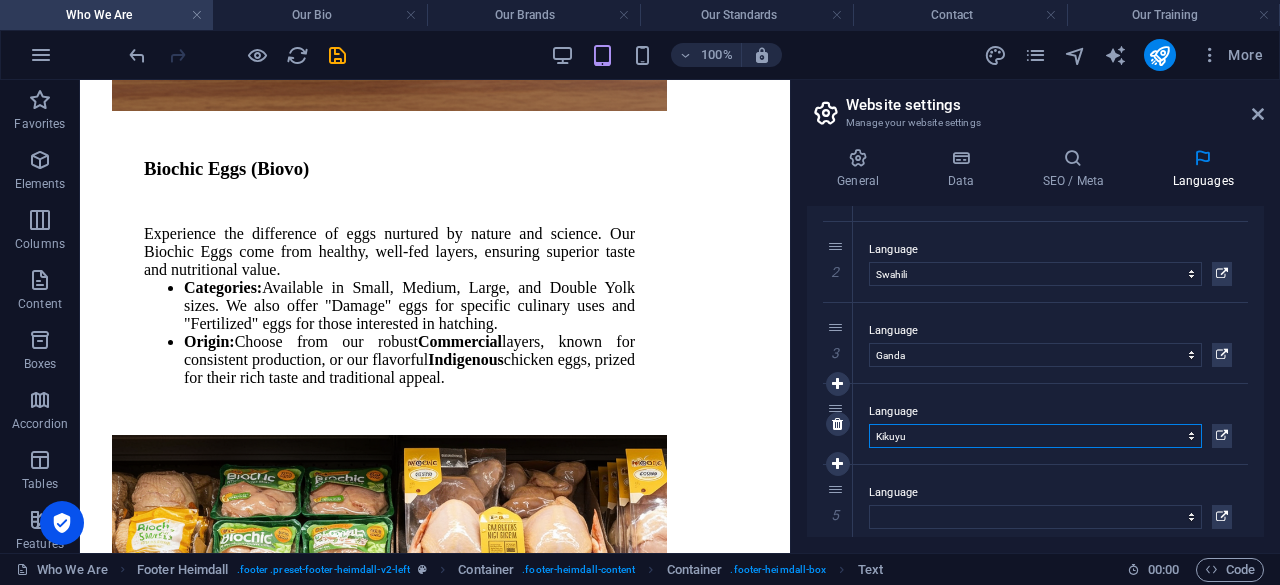 scroll, scrollTop: 135, scrollLeft: 0, axis: vertical 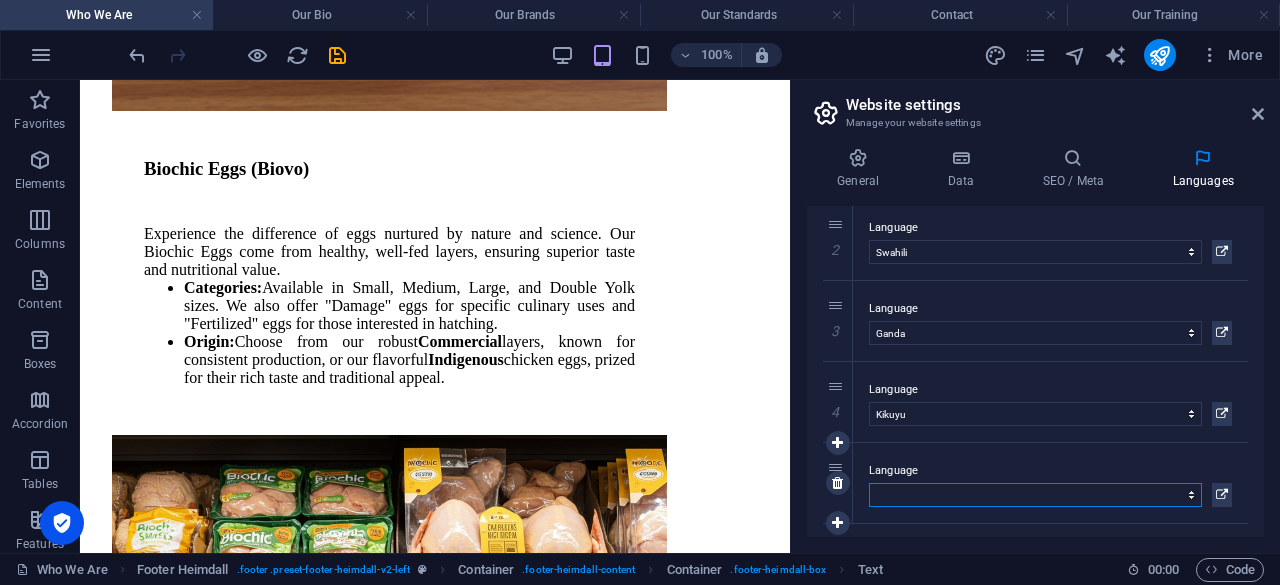 click on "Abkhazian Afar Afrikaans Akan Albanian Amharic Arabic Aragonese Armenian Assamese Avaric Avestan Aymara Azerbaijani Bambara Bashkir Basque Belarusian Bengali Bihari languages Bislama Bokmål Bosnian Breton Bulgarian Burmese Catalan Central Khmer Chamorro Chechen Chinese Church Slavic Chuvash Cornish Corsican Cree Croatian Czech Danish Dutch Dzongkha English Esperanto Estonian Ewe Faroese Farsi (Persian) Fijian Finnish French Fulah Gaelic Galician Ganda Georgian German Greek Greenlandic Guaraní Gujarati Haitian Creole Hausa Hebrew Herero Hindi Hiri Motu Hungarian Icelandic Ido Igbo Indonesian Interlingua Interlingue Inuktitut Inupiaq Irish Italian Japanese Javanese Kannada Kanuri Kashmiri Kazakh Kikuyu Kinyarwanda Komi Kongo Korean Kurdish Kwanyama Kyrgyz Lao Latin Latvian Limburgish Lingala Lithuanian Luba-Katanga Luxembourgish Macedonian Malagasy Malay Malayalam Maldivian Maltese Manx Maori Marathi Marshallese Mongolian [GEOGRAPHIC_DATA] Navajo [GEOGRAPHIC_DATA] Nepali North Ndebele Northern Sami Norwegian Norwegian Nynorsk Nuosu" at bounding box center (1035, 495) 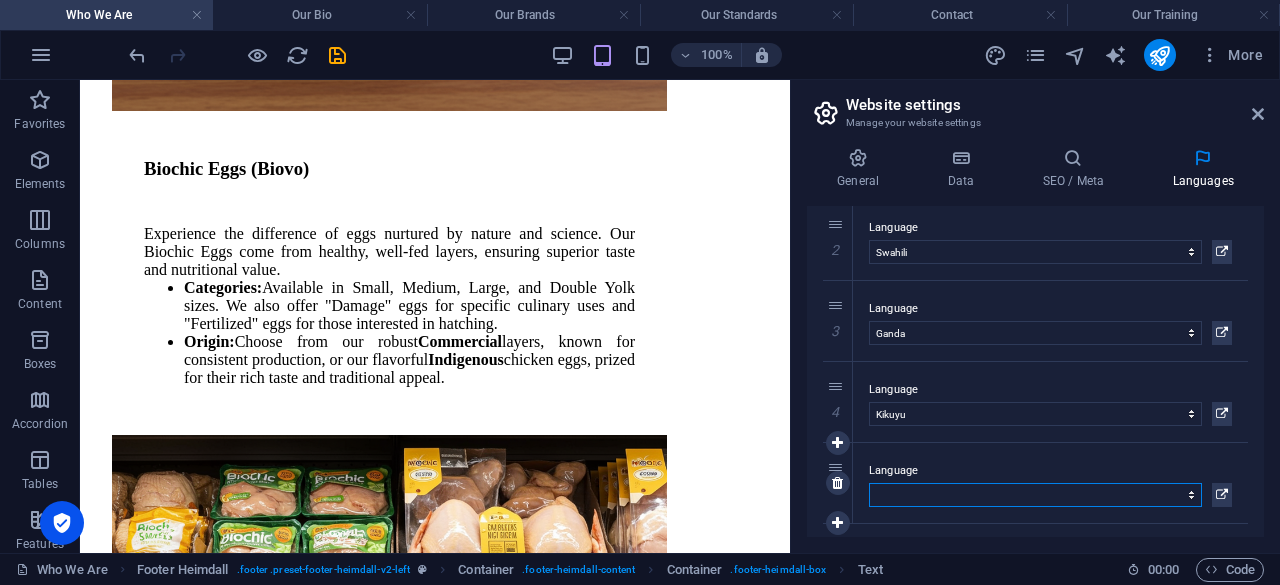 select on "84" 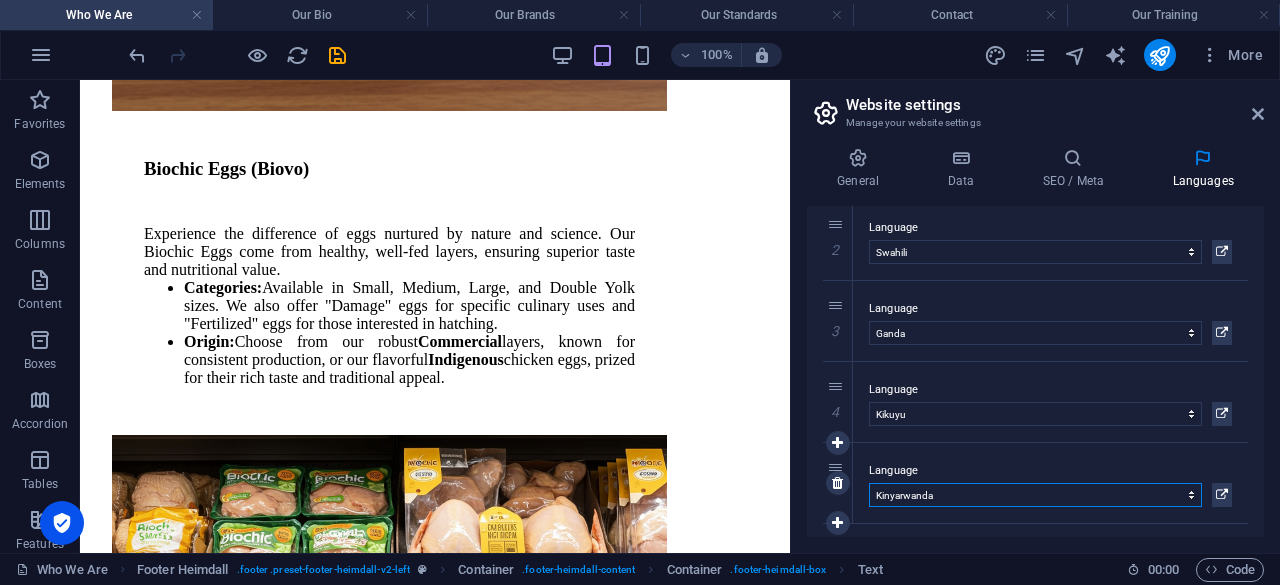 click on "Abkhazian Afar Afrikaans Akan Albanian Amharic Arabic Aragonese Armenian Assamese Avaric Avestan Aymara Azerbaijani Bambara Bashkir Basque Belarusian Bengali Bihari languages Bislama Bokmål Bosnian Breton Bulgarian Burmese Catalan Central Khmer Chamorro Chechen Chinese Church Slavic Chuvash Cornish Corsican Cree Croatian Czech Danish Dutch Dzongkha English Esperanto Estonian Ewe Faroese Farsi (Persian) Fijian Finnish French Fulah Gaelic Galician Ganda Georgian German Greek Greenlandic Guaraní Gujarati Haitian Creole Hausa Hebrew Herero Hindi Hiri Motu Hungarian Icelandic Ido Igbo Indonesian Interlingua Interlingue Inuktitut Inupiaq Irish Italian Japanese Javanese Kannada Kanuri Kashmiri Kazakh Kikuyu Kinyarwanda Komi Kongo Korean Kurdish Kwanyama Kyrgyz Lao Latin Latvian Limburgish Lingala Lithuanian Luba-Katanga Luxembourgish Macedonian Malagasy Malay Malayalam Maldivian Maltese Manx Maori Marathi Marshallese Mongolian [GEOGRAPHIC_DATA] Navajo [GEOGRAPHIC_DATA] Nepali North Ndebele Northern Sami Norwegian Norwegian Nynorsk Nuosu" at bounding box center [1035, 495] 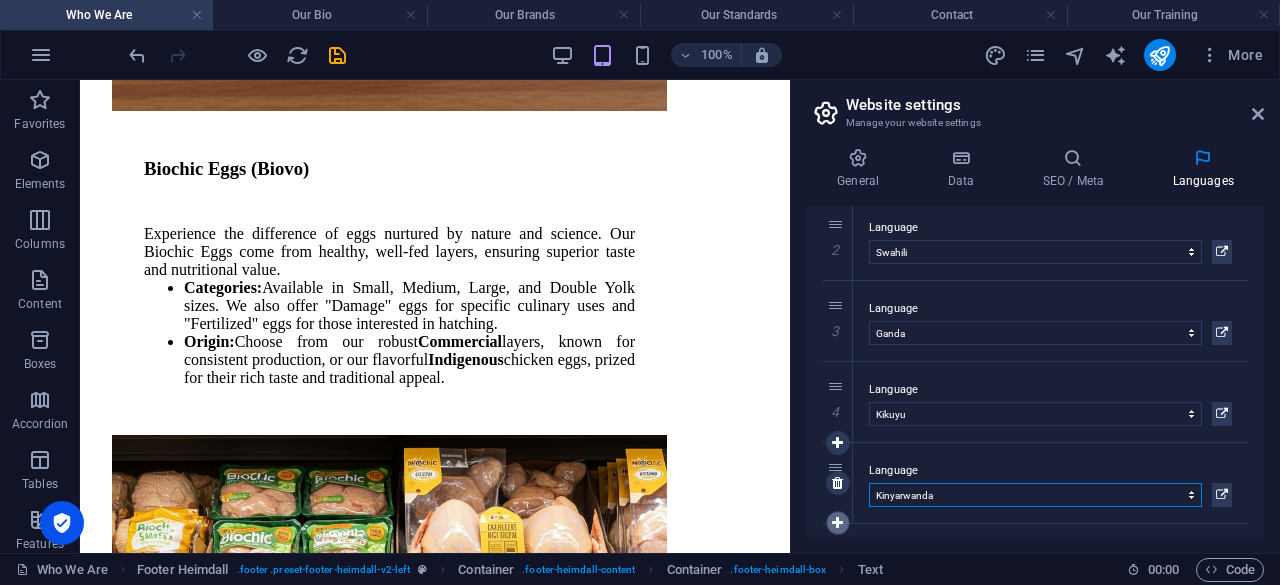 click at bounding box center (837, 523) 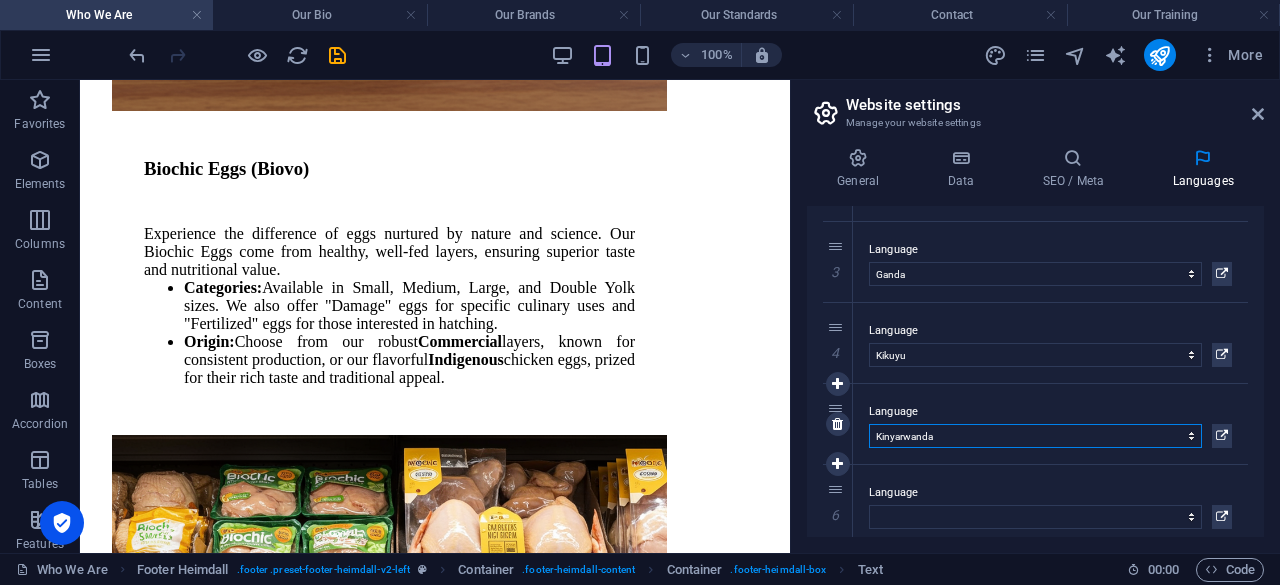 scroll, scrollTop: 216, scrollLeft: 0, axis: vertical 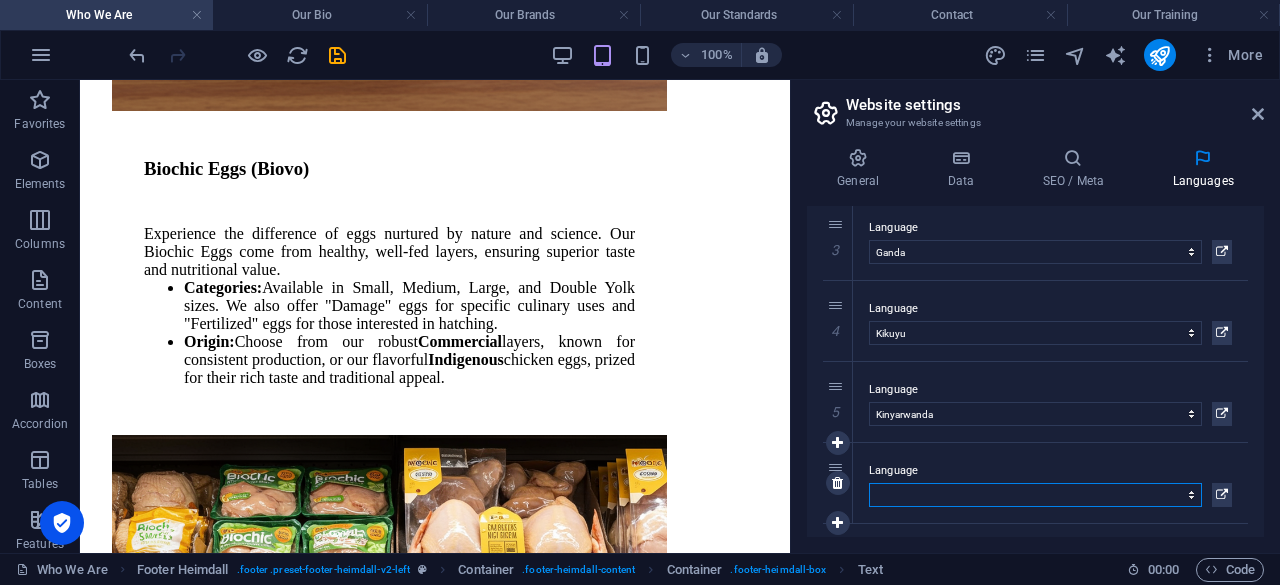 click on "Abkhazian Afar Afrikaans Akan Albanian Amharic Arabic Aragonese Armenian Assamese Avaric Avestan Aymara Azerbaijani Bambara Bashkir Basque Belarusian Bengali Bihari languages Bislama Bokmål Bosnian Breton Bulgarian Burmese Catalan Central Khmer Chamorro Chechen Chinese Church Slavic Chuvash Cornish Corsican Cree Croatian Czech Danish Dutch Dzongkha English Esperanto Estonian Ewe Faroese Farsi (Persian) Fijian Finnish French Fulah Gaelic Galician Ganda Georgian German Greek Greenlandic Guaraní Gujarati Haitian Creole Hausa Hebrew Herero Hindi Hiri Motu Hungarian Icelandic Ido Igbo Indonesian Interlingua Interlingue Inuktitut Inupiaq Irish Italian Japanese Javanese Kannada Kanuri Kashmiri Kazakh Kikuyu Kinyarwanda Komi Kongo Korean Kurdish Kwanyama Kyrgyz Lao Latin Latvian Limburgish Lingala Lithuanian Luba-Katanga Luxembourgish Macedonian Malagasy Malay Malayalam Maldivian Maltese Manx Maori Marathi Marshallese Mongolian [GEOGRAPHIC_DATA] Navajo [GEOGRAPHIC_DATA] Nepali North Ndebele Northern Sami Norwegian Norwegian Nynorsk Nuosu" at bounding box center (1035, 495) 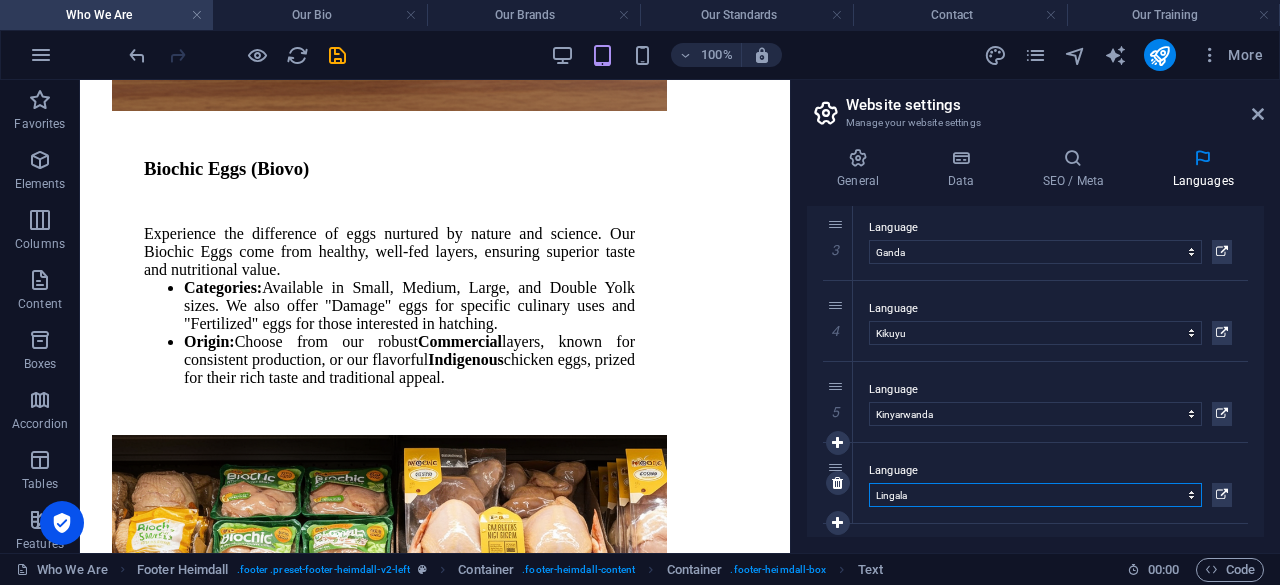 click on "Abkhazian Afar Afrikaans Akan Albanian Amharic Arabic Aragonese Armenian Assamese Avaric Avestan Aymara Azerbaijani Bambara Bashkir Basque Belarusian Bengali Bihari languages Bislama Bokmål Bosnian Breton Bulgarian Burmese Catalan Central Khmer Chamorro Chechen Chinese Church Slavic Chuvash Cornish Corsican Cree Croatian Czech Danish Dutch Dzongkha English Esperanto Estonian Ewe Faroese Farsi (Persian) Fijian Finnish French Fulah Gaelic Galician Ganda Georgian German Greek Greenlandic Guaraní Gujarati Haitian Creole Hausa Hebrew Herero Hindi Hiri Motu Hungarian Icelandic Ido Igbo Indonesian Interlingua Interlingue Inuktitut Inupiaq Irish Italian Japanese Javanese Kannada Kanuri Kashmiri Kazakh Kikuyu Kinyarwanda Komi Kongo Korean Kurdish Kwanyama Kyrgyz Lao Latin Latvian Limburgish Lingala Lithuanian Luba-Katanga Luxembourgish Macedonian Malagasy Malay Malayalam Maldivian Maltese Manx Maori Marathi Marshallese Mongolian [GEOGRAPHIC_DATA] Navajo [GEOGRAPHIC_DATA] Nepali North Ndebele Northern Sami Norwegian Norwegian Nynorsk Nuosu" at bounding box center [1035, 495] 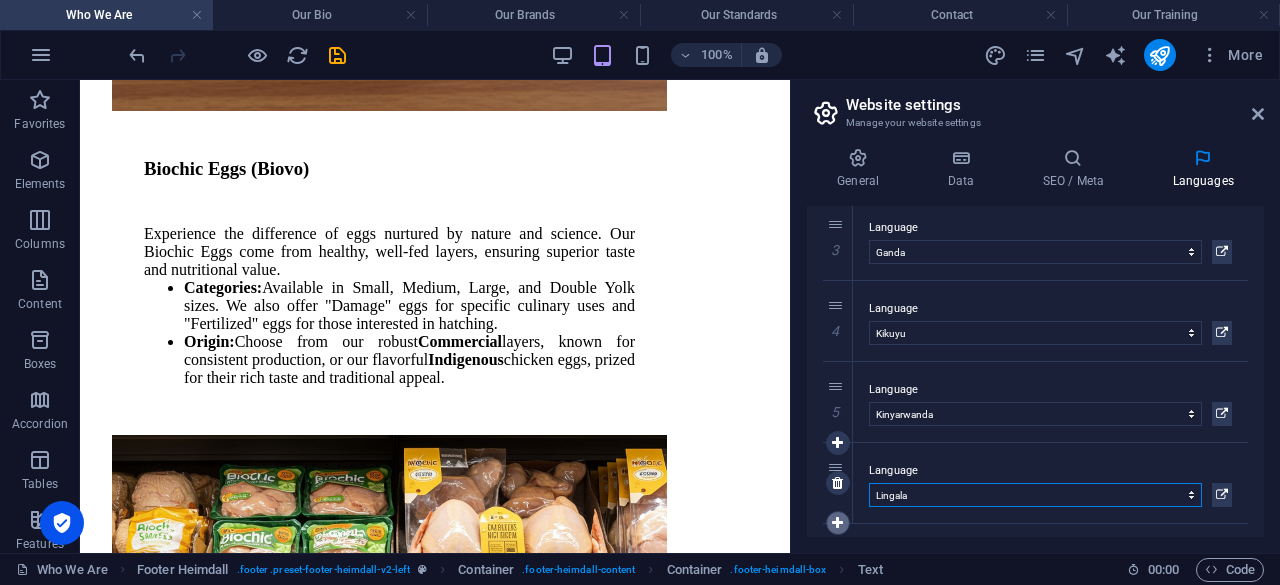 click at bounding box center (837, 523) 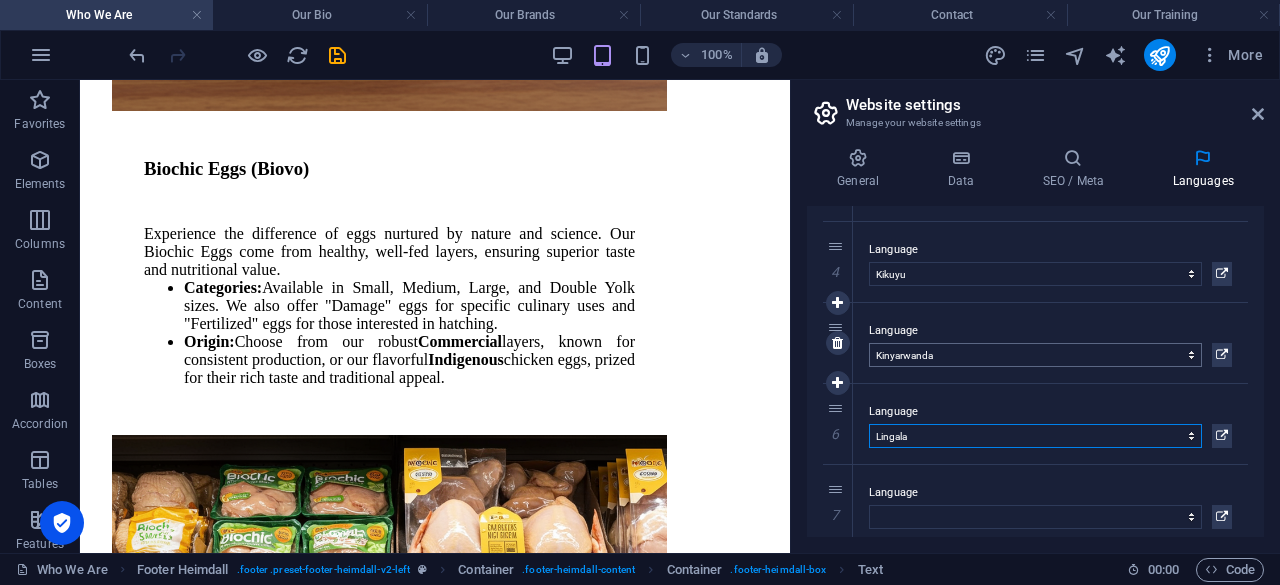 scroll, scrollTop: 296, scrollLeft: 0, axis: vertical 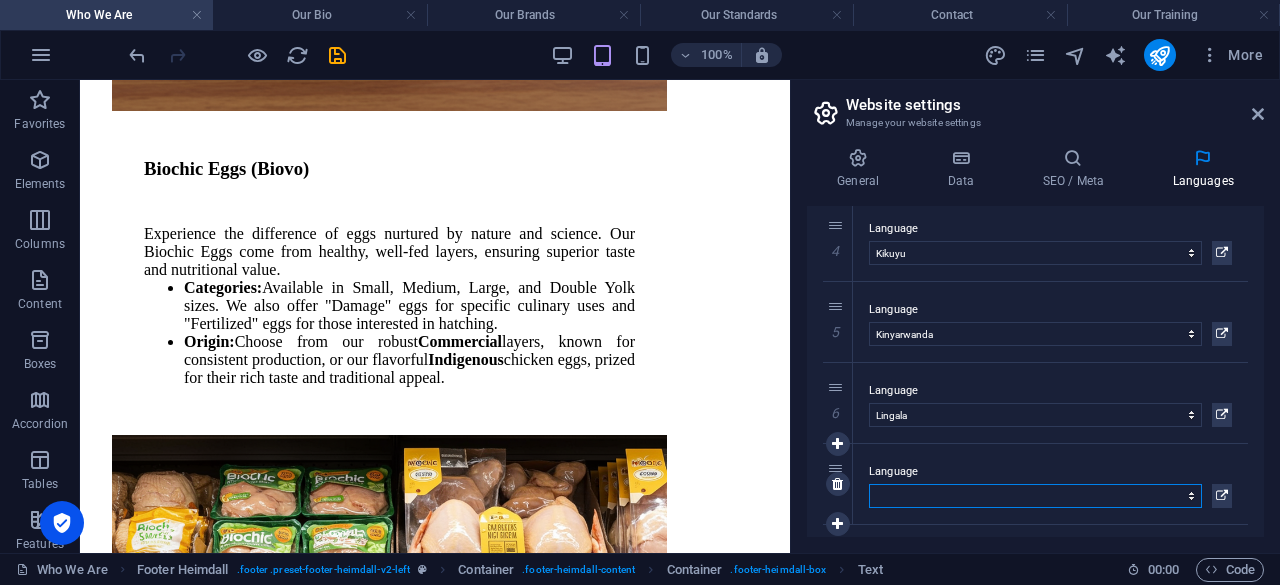 click on "Abkhazian Afar Afrikaans Akan Albanian Amharic Arabic Aragonese Armenian Assamese Avaric Avestan Aymara Azerbaijani Bambara Bashkir Basque Belarusian Bengali Bihari languages Bislama Bokmål Bosnian Breton Bulgarian Burmese Catalan Central Khmer Chamorro Chechen Chinese Church Slavic Chuvash Cornish Corsican Cree Croatian Czech Danish Dutch Dzongkha English Esperanto Estonian Ewe Faroese Farsi (Persian) Fijian Finnish French Fulah Gaelic Galician Ganda Georgian German Greek Greenlandic Guaraní Gujarati Haitian Creole Hausa Hebrew Herero Hindi Hiri Motu Hungarian Icelandic Ido Igbo Indonesian Interlingua Interlingue Inuktitut Inupiaq Irish Italian Japanese Javanese Kannada Kanuri Kashmiri Kazakh Kikuyu Kinyarwanda Komi Kongo Korean Kurdish Kwanyama Kyrgyz Lao Latin Latvian Limburgish Lingala Lithuanian Luba-Katanga Luxembourgish Macedonian Malagasy Malay Malayalam Maldivian Maltese Manx Maori Marathi Marshallese Mongolian [GEOGRAPHIC_DATA] Navajo [GEOGRAPHIC_DATA] Nepali North Ndebele Northern Sami Norwegian Norwegian Nynorsk Nuosu" at bounding box center (1035, 496) 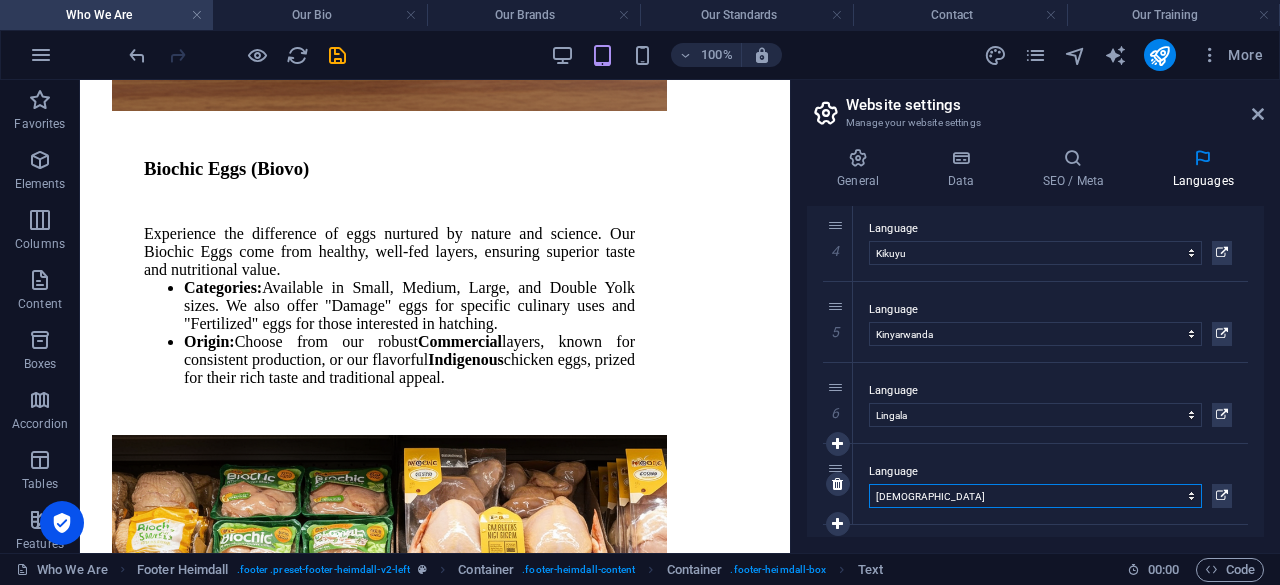 click on "Abkhazian Afar Afrikaans Akan Albanian Amharic Arabic Aragonese Armenian Assamese Avaric Avestan Aymara Azerbaijani Bambara Bashkir Basque Belarusian Bengali Bihari languages Bislama Bokmål Bosnian Breton Bulgarian Burmese Catalan Central Khmer Chamorro Chechen Chinese Church Slavic Chuvash Cornish Corsican Cree Croatian Czech Danish Dutch Dzongkha English Esperanto Estonian Ewe Faroese Farsi (Persian) Fijian Finnish French Fulah Gaelic Galician Ganda Georgian German Greek Greenlandic Guaraní Gujarati Haitian Creole Hausa Hebrew Herero Hindi Hiri Motu Hungarian Icelandic Ido Igbo Indonesian Interlingua Interlingue Inuktitut Inupiaq Irish Italian Japanese Javanese Kannada Kanuri Kashmiri Kazakh Kikuyu Kinyarwanda Komi Kongo Korean Kurdish Kwanyama Kyrgyz Lao Latin Latvian Limburgish Lingala Lithuanian Luba-Katanga Luxembourgish Macedonian Malagasy Malay Malayalam Maldivian Maltese Manx Maori Marathi Marshallese Mongolian [GEOGRAPHIC_DATA] Navajo [GEOGRAPHIC_DATA] Nepali North Ndebele Northern Sami Norwegian Norwegian Nynorsk Nuosu" at bounding box center (1035, 496) 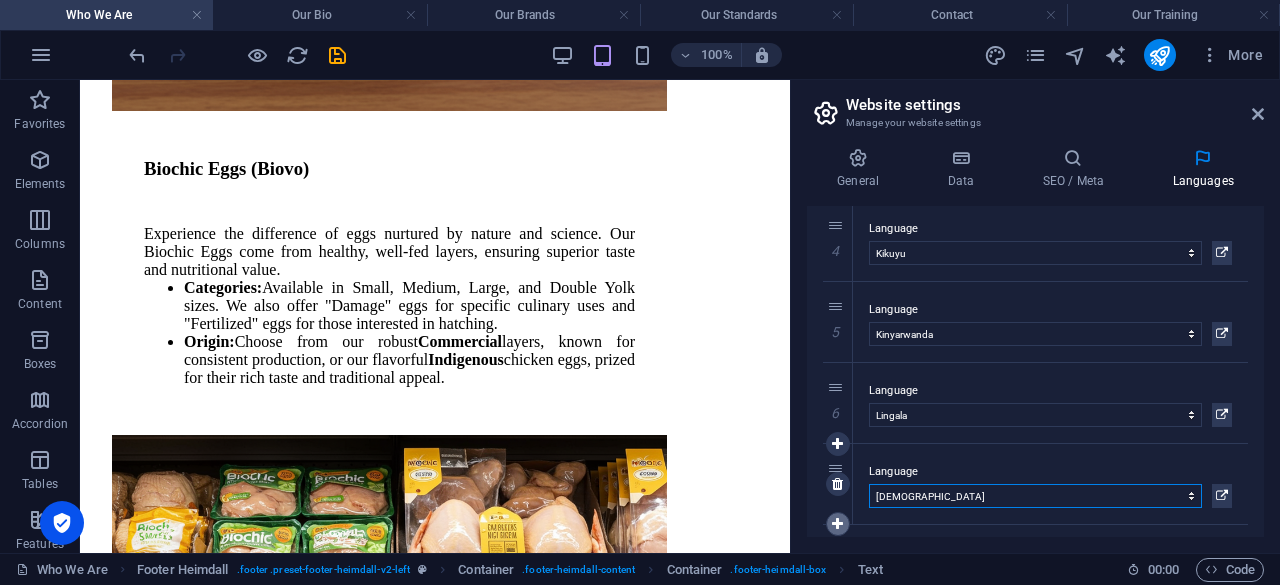 click at bounding box center [837, 524] 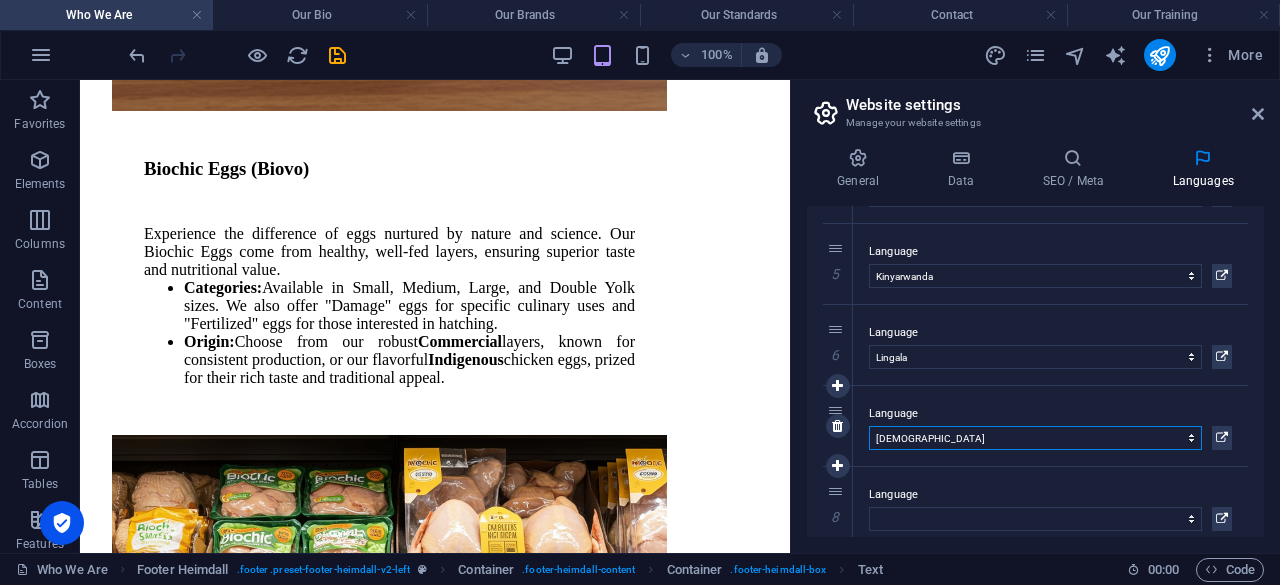 scroll, scrollTop: 377, scrollLeft: 0, axis: vertical 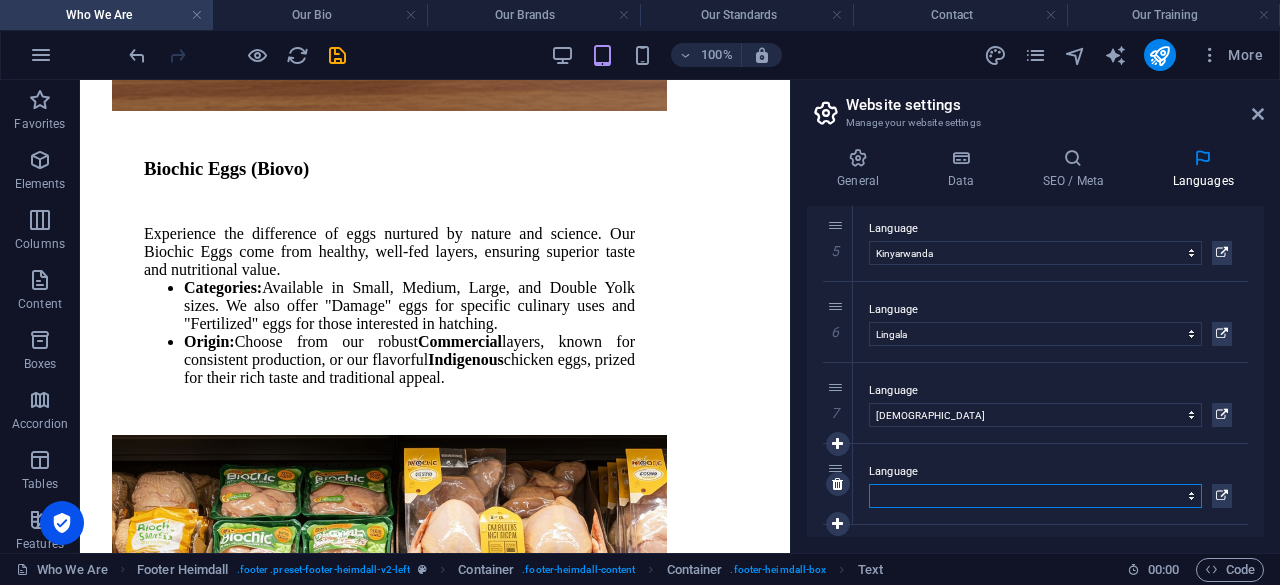 click on "Abkhazian Afar Afrikaans Akan Albanian Amharic Arabic Aragonese Armenian Assamese Avaric Avestan Aymara Azerbaijani Bambara Bashkir Basque Belarusian Bengali Bihari languages Bislama Bokmål Bosnian Breton Bulgarian Burmese Catalan Central Khmer Chamorro Chechen Chinese Church Slavic Chuvash Cornish Corsican Cree Croatian Czech Danish Dutch Dzongkha English Esperanto Estonian Ewe Faroese Farsi (Persian) Fijian Finnish French Fulah Gaelic Galician Ganda Georgian German Greek Greenlandic Guaraní Gujarati Haitian Creole Hausa Hebrew Herero Hindi Hiri Motu Hungarian Icelandic Ido Igbo Indonesian Interlingua Interlingue Inuktitut Inupiaq Irish Italian Japanese Javanese Kannada Kanuri Kashmiri Kazakh Kikuyu Kinyarwanda Komi Kongo Korean Kurdish Kwanyama Kyrgyz Lao Latin Latvian Limburgish Lingala Lithuanian Luba-Katanga Luxembourgish Macedonian Malagasy Malay Malayalam Maldivian Maltese Manx Maori Marathi Marshallese Mongolian [GEOGRAPHIC_DATA] Navajo [GEOGRAPHIC_DATA] Nepali North Ndebele Northern Sami Norwegian Norwegian Nynorsk Nuosu" at bounding box center [1035, 496] 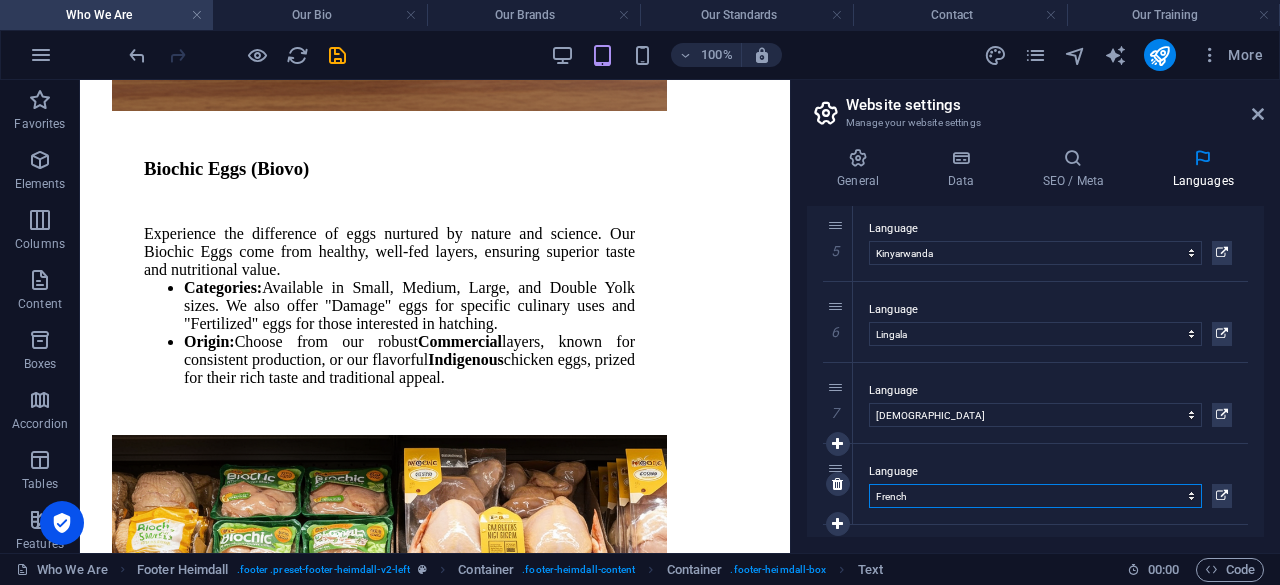 click on "Abkhazian Afar Afrikaans Akan Albanian Amharic Arabic Aragonese Armenian Assamese Avaric Avestan Aymara Azerbaijani Bambara Bashkir Basque Belarusian Bengali Bihari languages Bislama Bokmål Bosnian Breton Bulgarian Burmese Catalan Central Khmer Chamorro Chechen Chinese Church Slavic Chuvash Cornish Corsican Cree Croatian Czech Danish Dutch Dzongkha English Esperanto Estonian Ewe Faroese Farsi (Persian) Fijian Finnish French Fulah Gaelic Galician Ganda Georgian German Greek Greenlandic Guaraní Gujarati Haitian Creole Hausa Hebrew Herero Hindi Hiri Motu Hungarian Icelandic Ido Igbo Indonesian Interlingua Interlingue Inuktitut Inupiaq Irish Italian Japanese Javanese Kannada Kanuri Kashmiri Kazakh Kikuyu Kinyarwanda Komi Kongo Korean Kurdish Kwanyama Kyrgyz Lao Latin Latvian Limburgish Lingala Lithuanian Luba-Katanga Luxembourgish Macedonian Malagasy Malay Malayalam Maldivian Maltese Manx Maori Marathi Marshallese Mongolian [GEOGRAPHIC_DATA] Navajo [GEOGRAPHIC_DATA] Nepali North Ndebele Northern Sami Norwegian Norwegian Nynorsk Nuosu" at bounding box center [1035, 496] 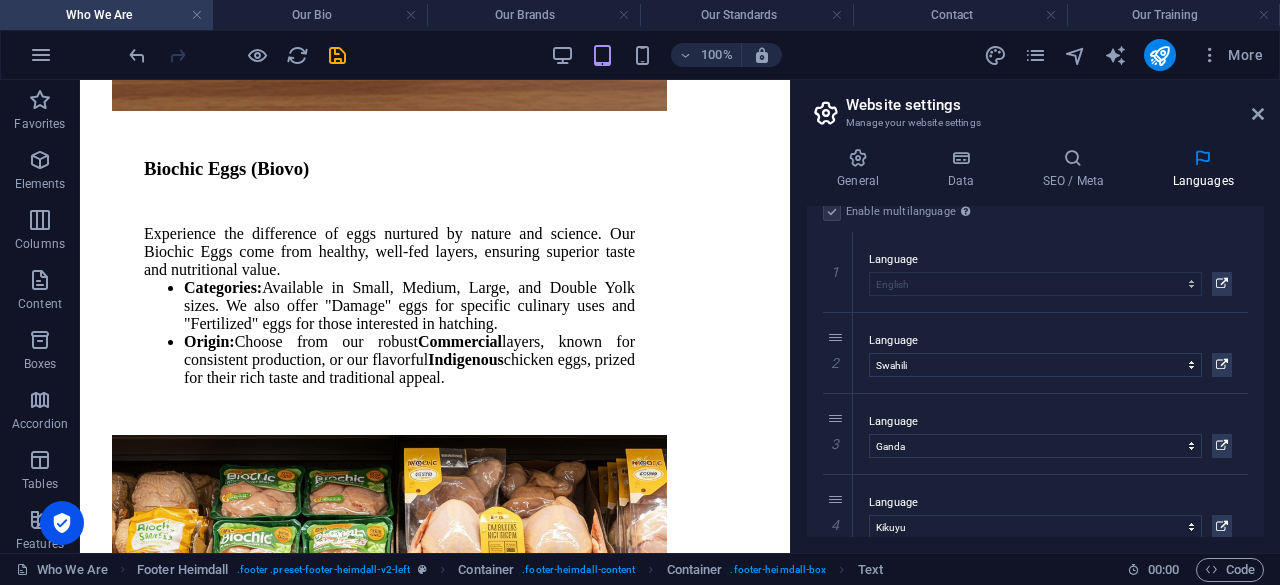 scroll, scrollTop: 0, scrollLeft: 0, axis: both 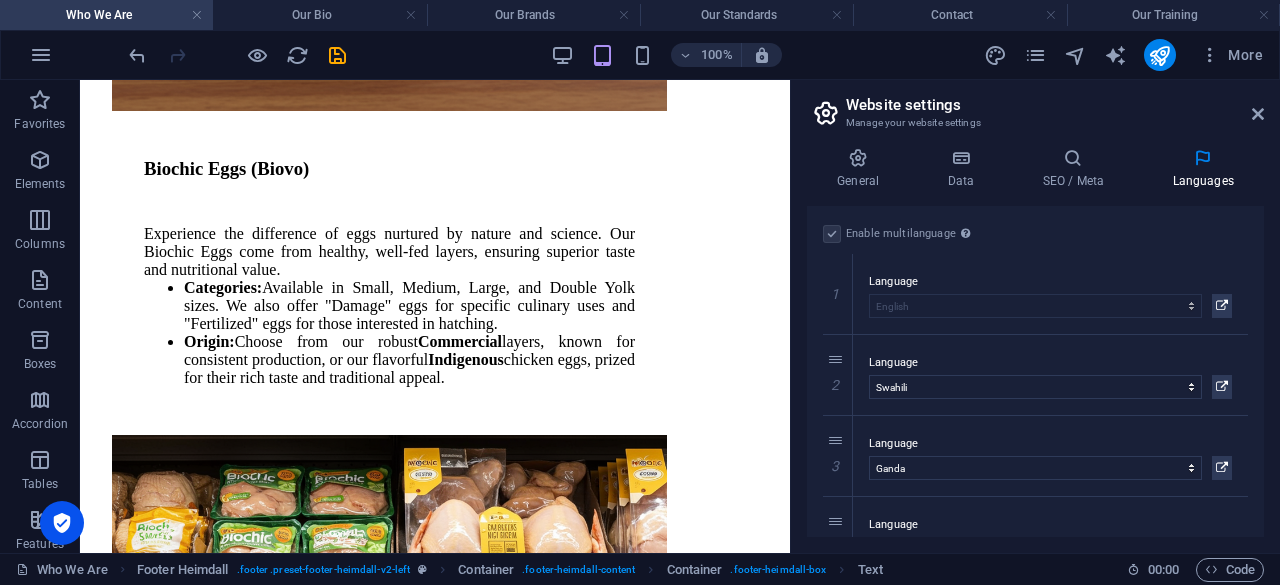 click at bounding box center (832, 234) 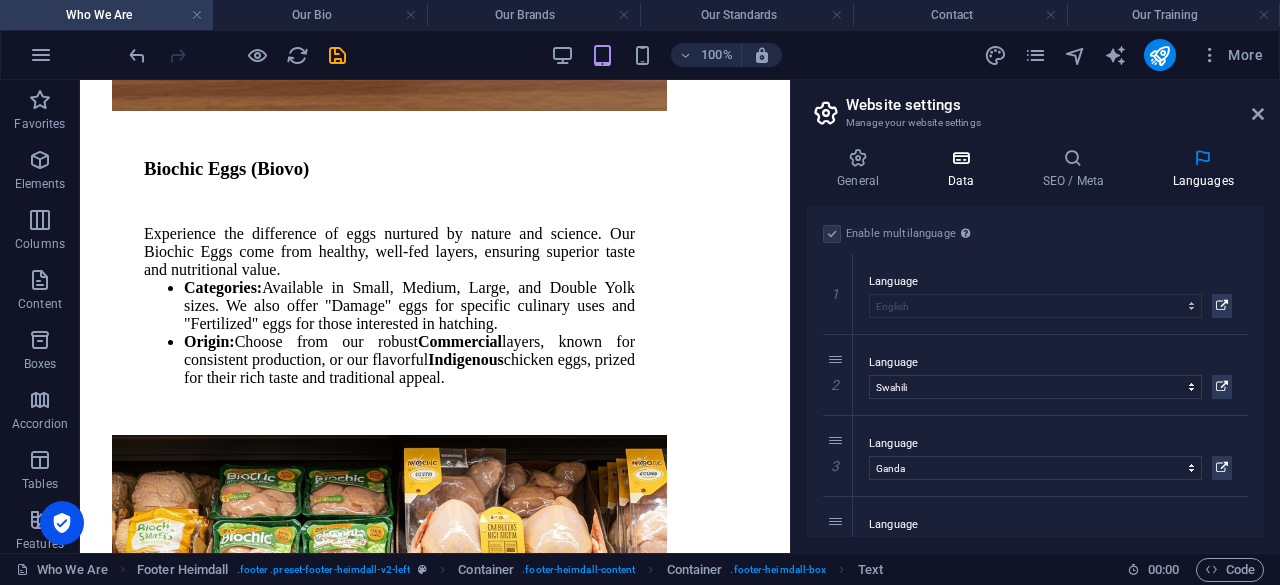 click at bounding box center [960, 158] 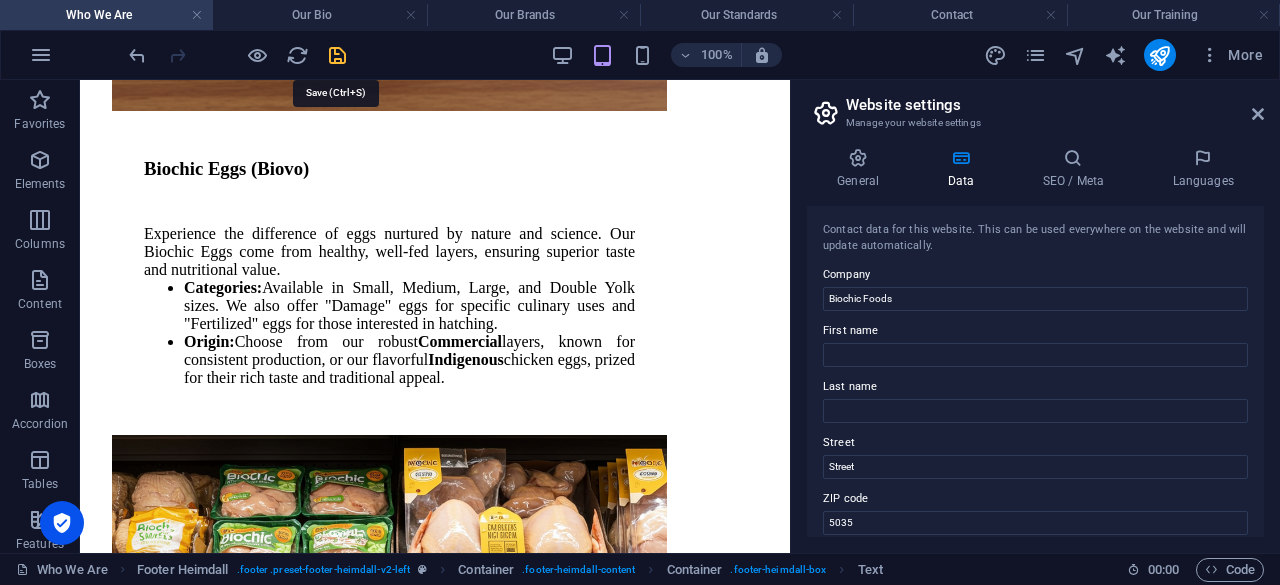 click at bounding box center (337, 55) 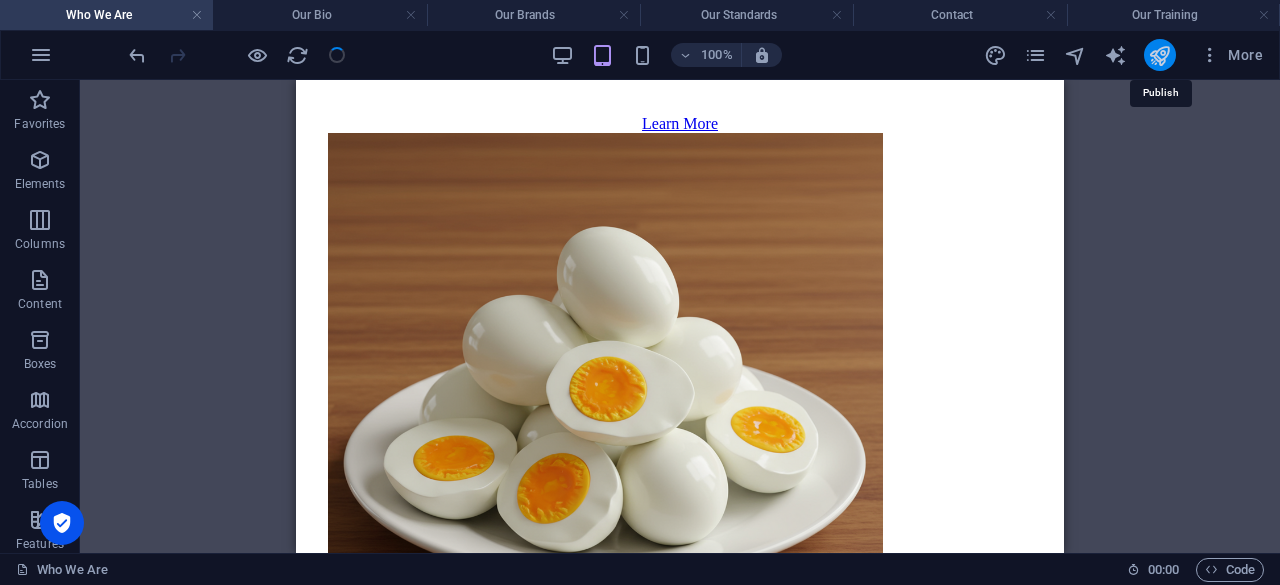 click at bounding box center [1159, 55] 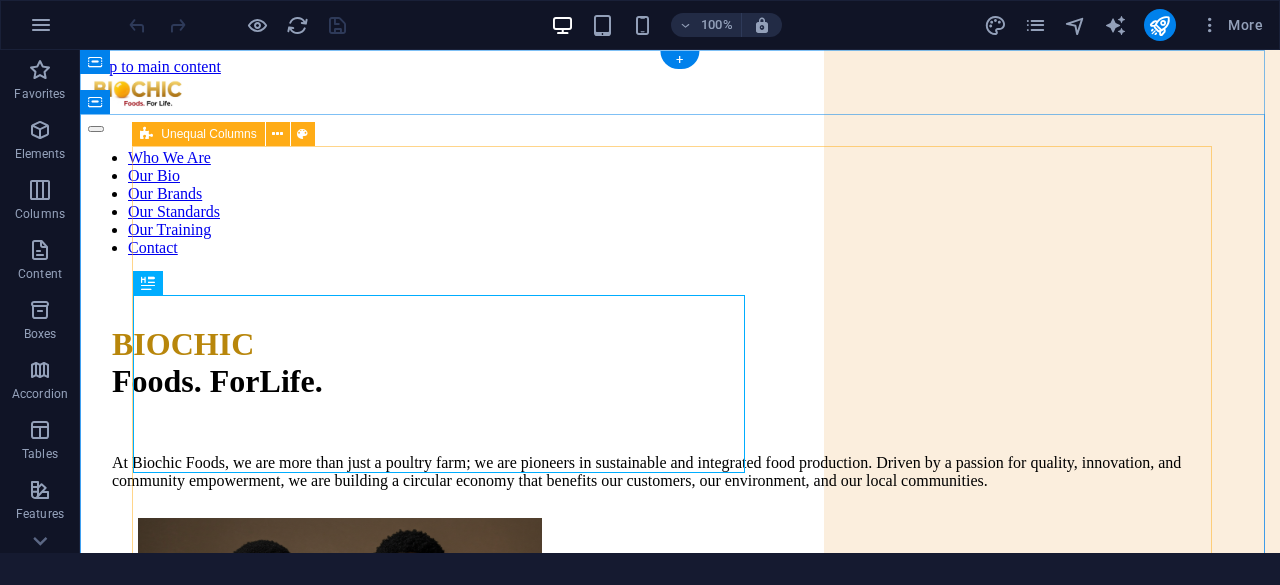 scroll, scrollTop: 0, scrollLeft: 0, axis: both 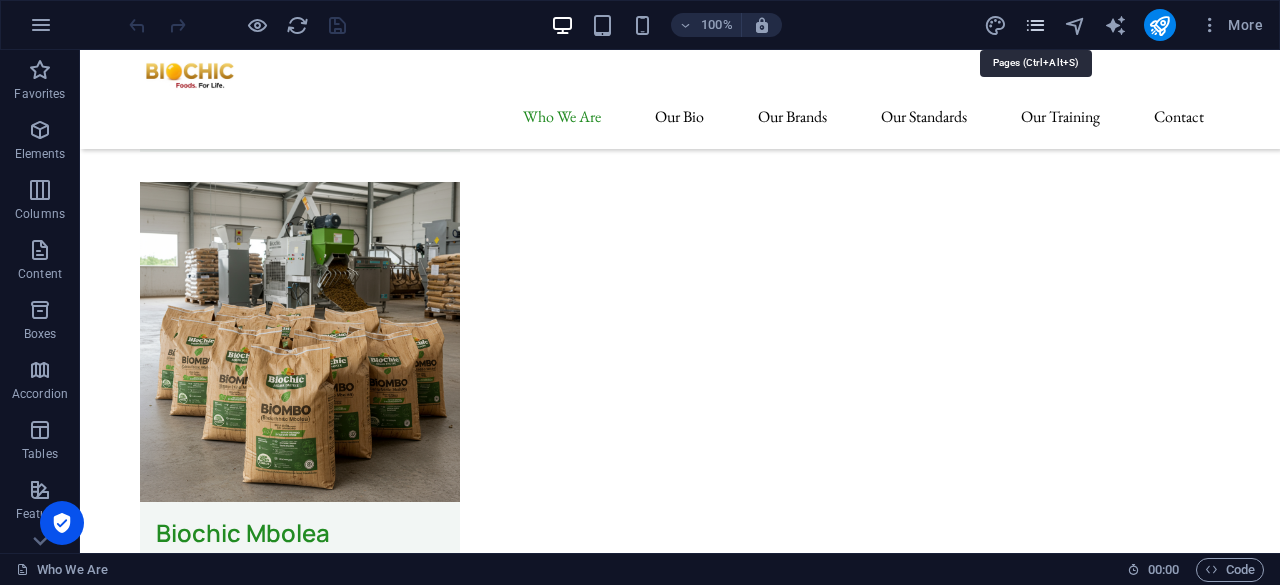 click at bounding box center (1035, 25) 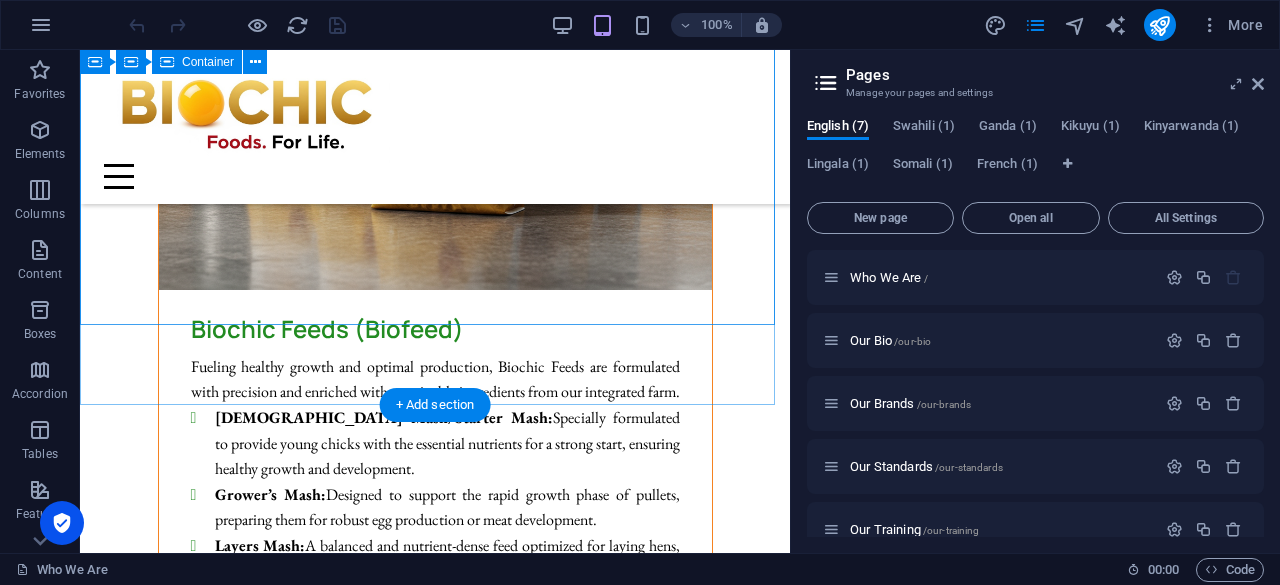 scroll, scrollTop: 10870, scrollLeft: 0, axis: vertical 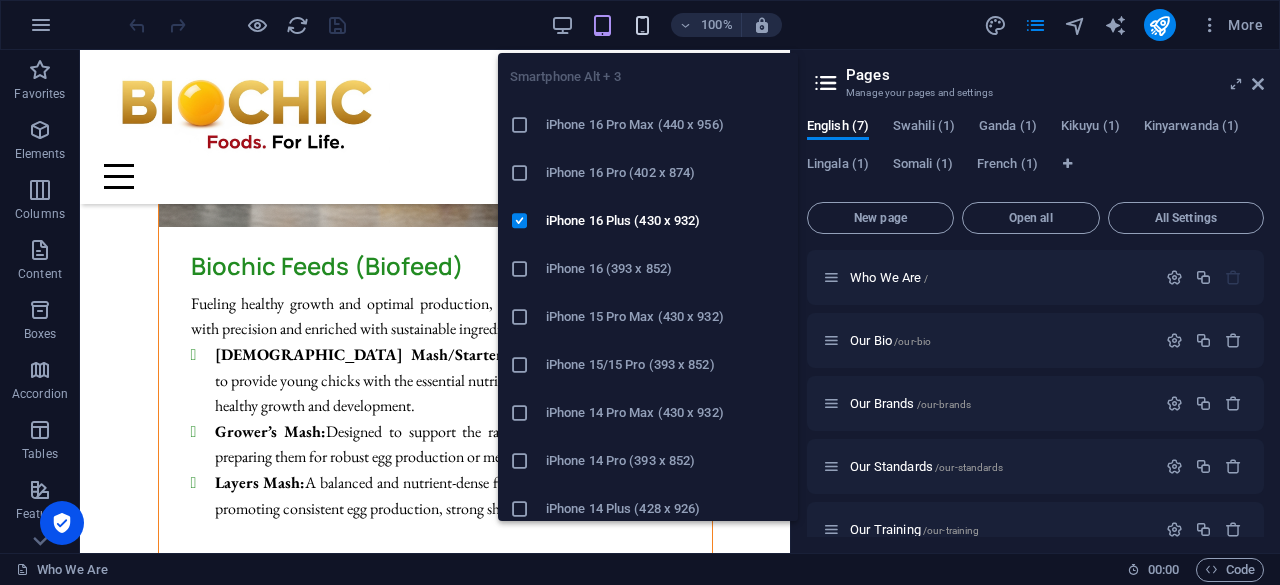 click at bounding box center [642, 25] 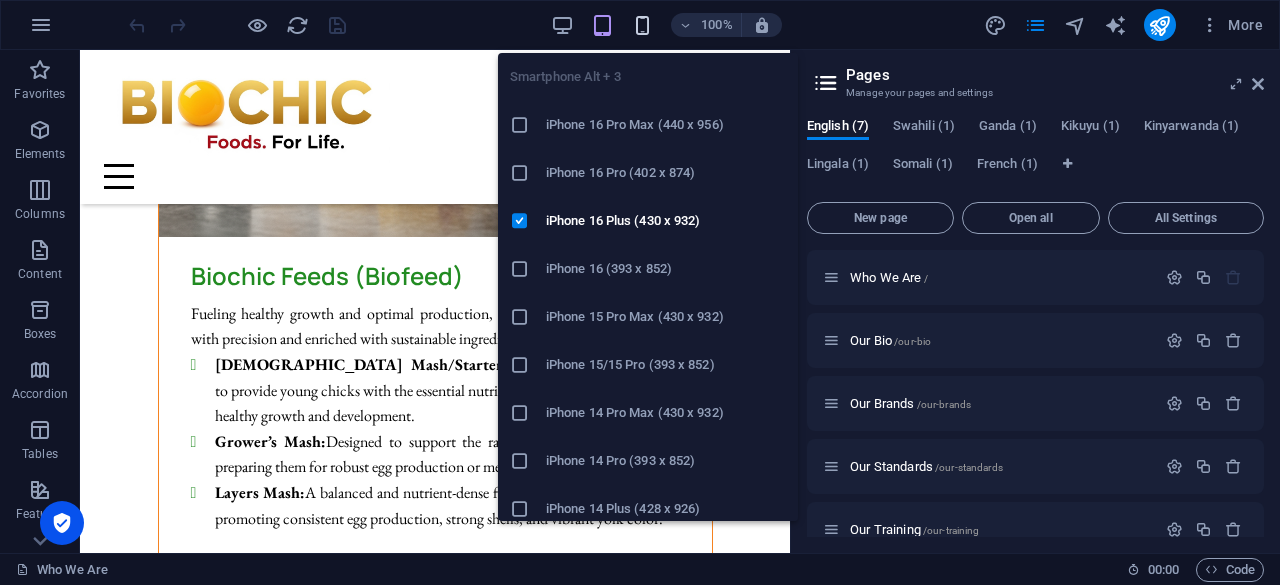 scroll, scrollTop: 10880, scrollLeft: 0, axis: vertical 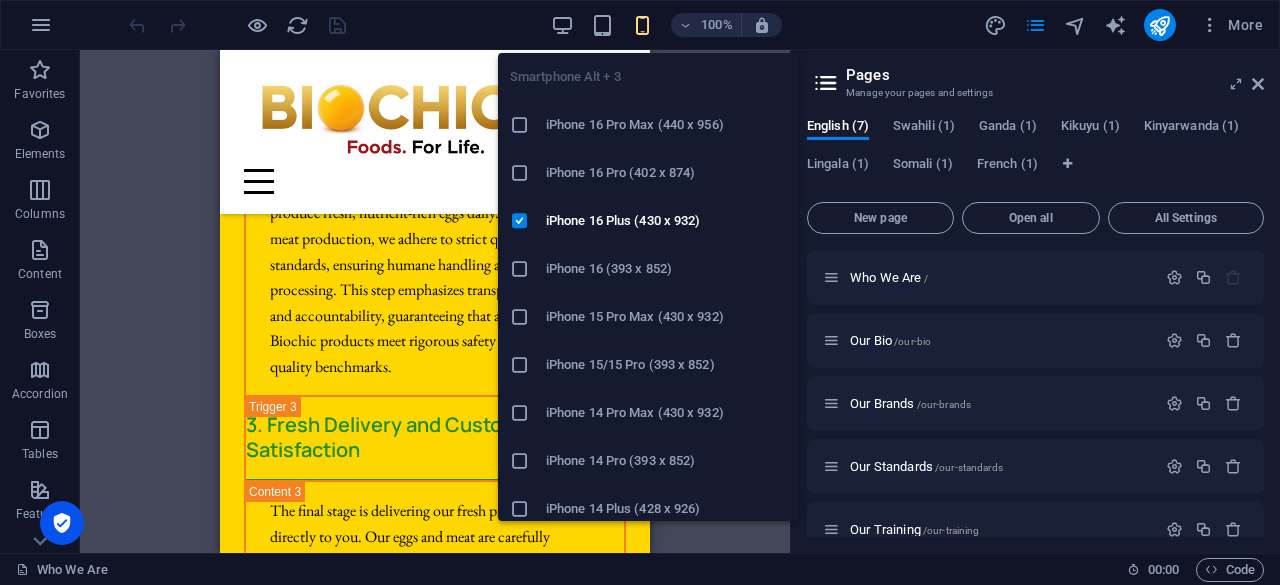 click at bounding box center [520, 365] 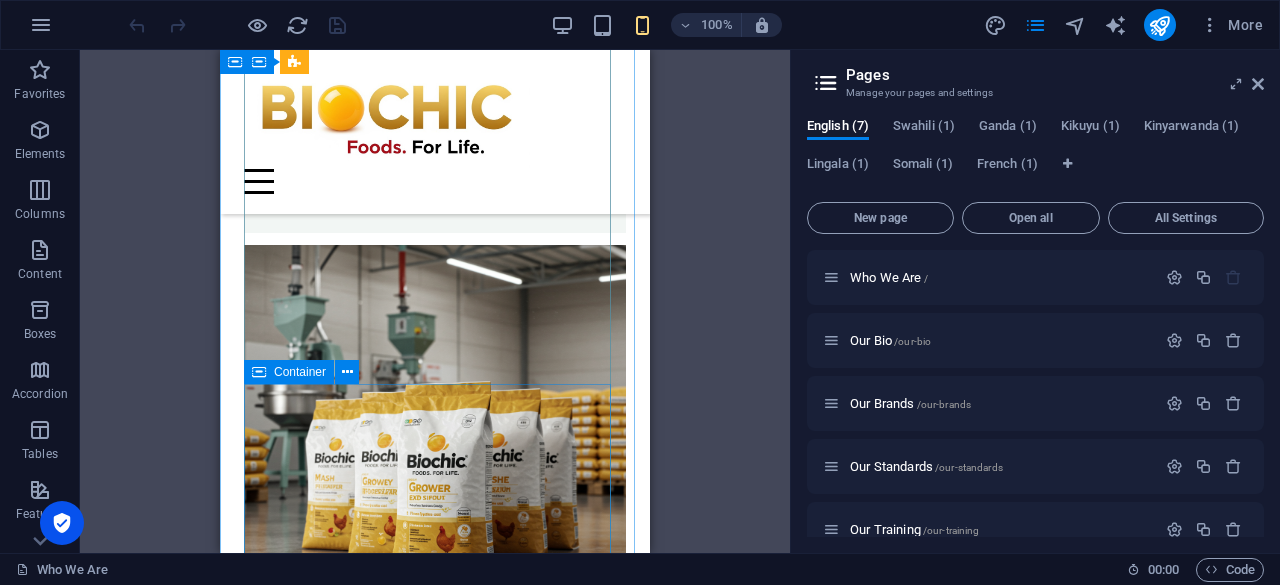 scroll, scrollTop: 3100, scrollLeft: 0, axis: vertical 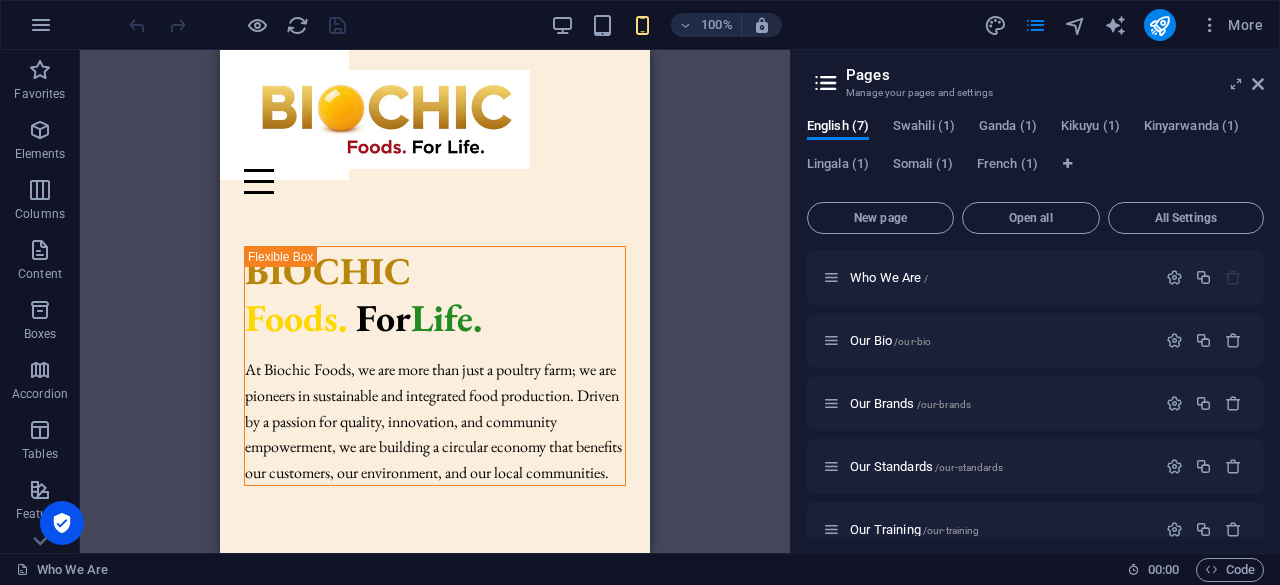 drag, startPoint x: 640, startPoint y: 179, endPoint x: 872, endPoint y: 119, distance: 239.63306 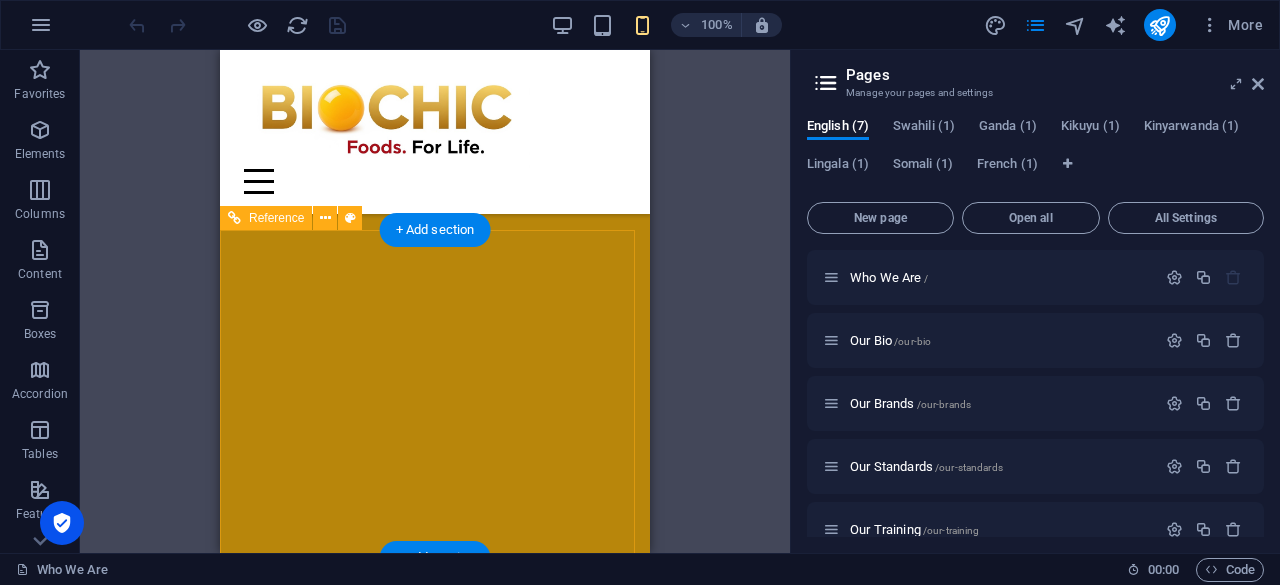 scroll, scrollTop: 13306, scrollLeft: 0, axis: vertical 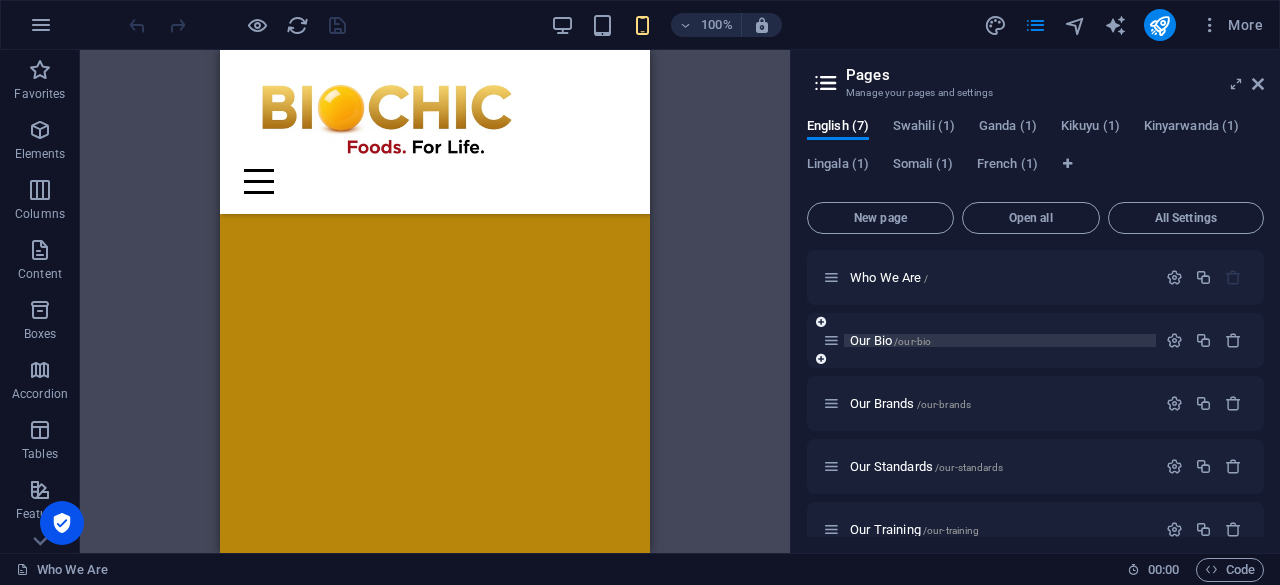 click on "Our Bio /our-bio" at bounding box center (890, 340) 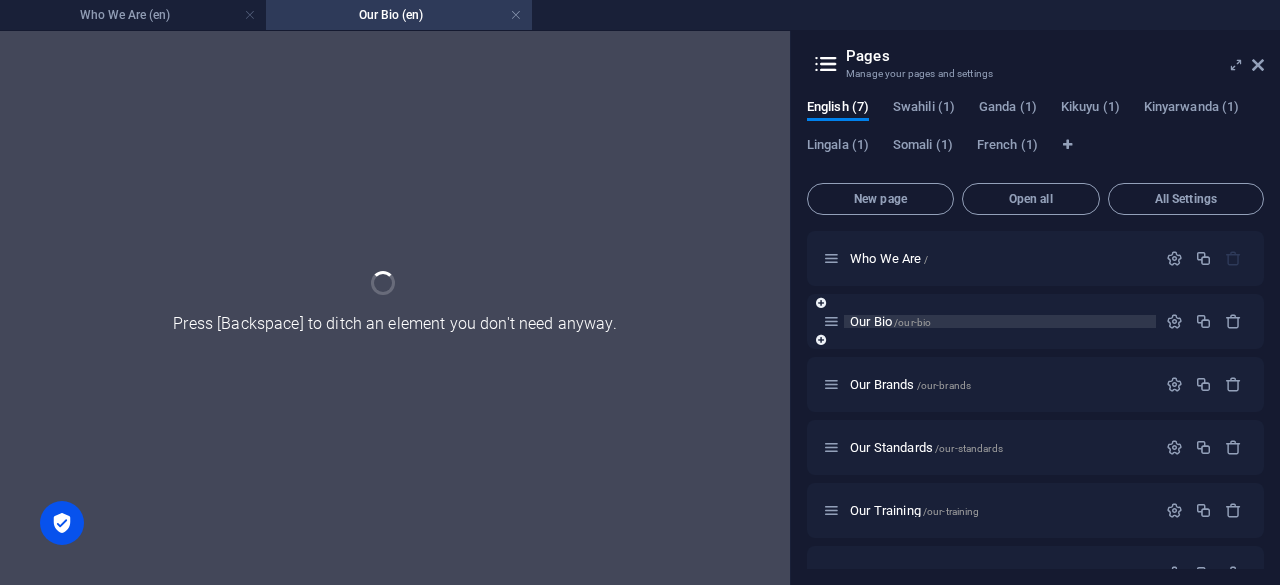 click on "Our Bio /our-bio" at bounding box center (1035, 321) 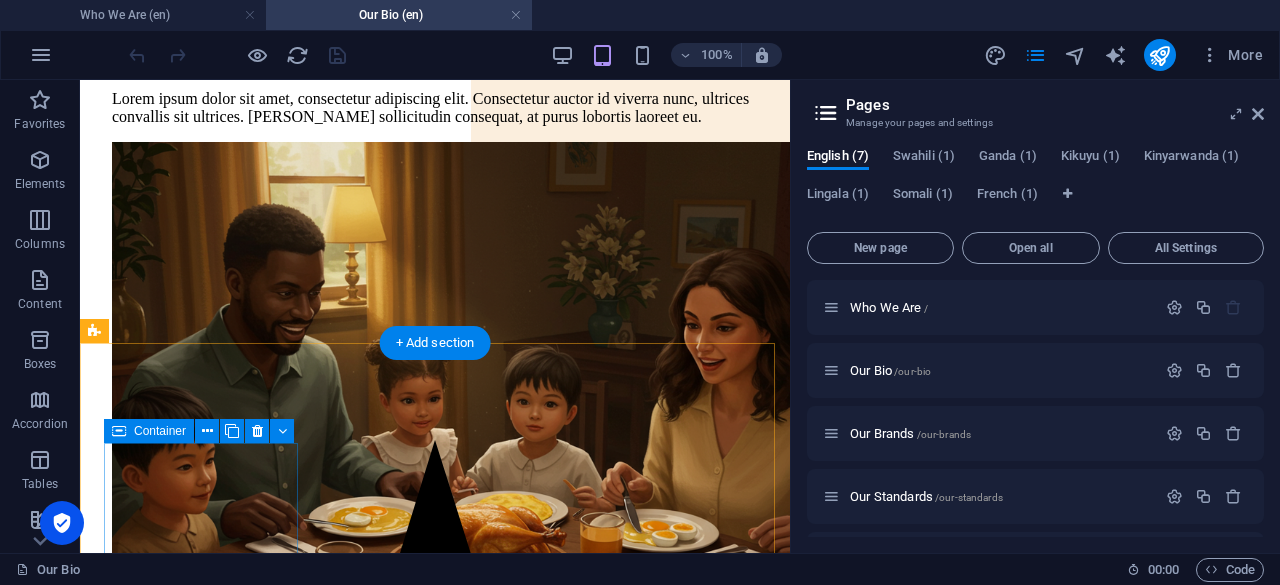 scroll, scrollTop: 500, scrollLeft: 0, axis: vertical 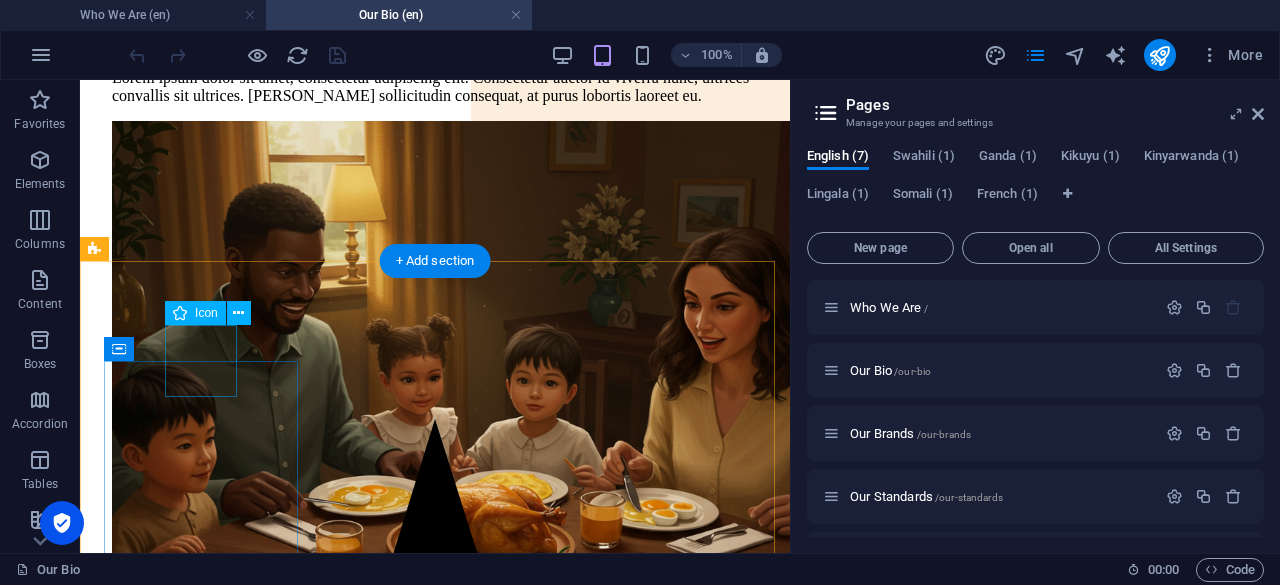 click at bounding box center (435, 768) 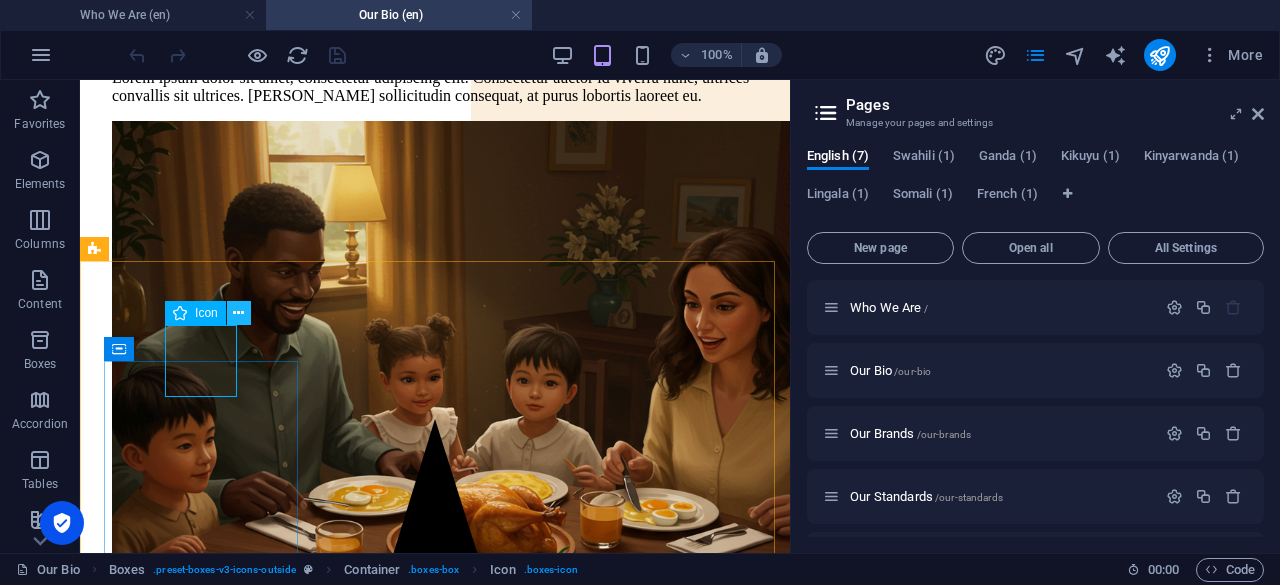 click at bounding box center [238, 313] 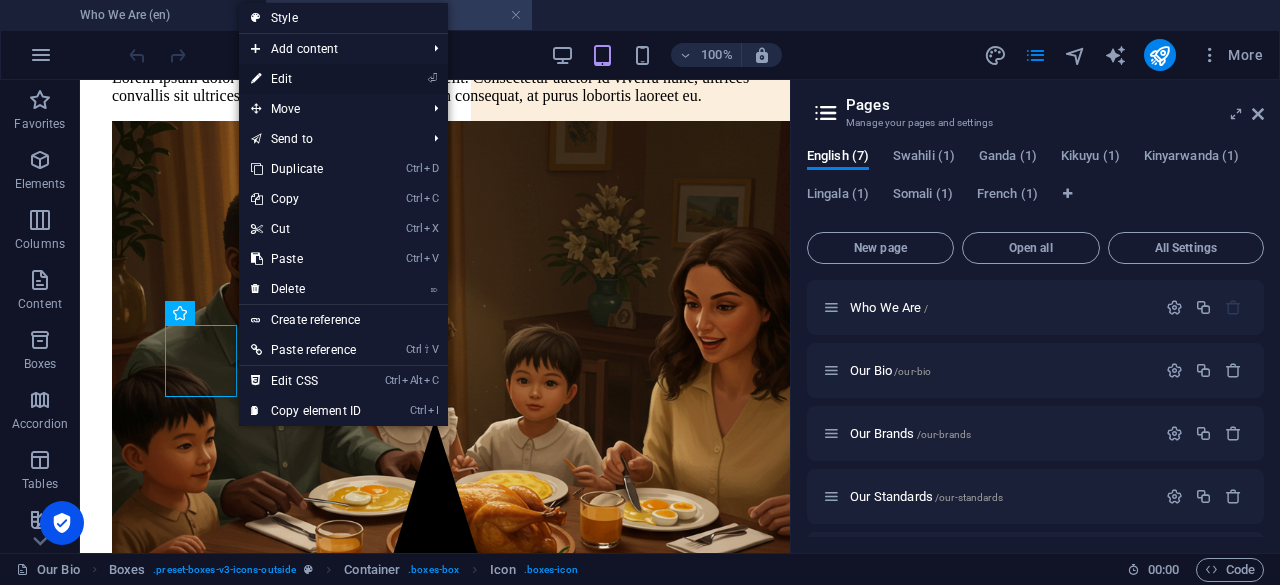 click on "⏎  Edit" at bounding box center (306, 79) 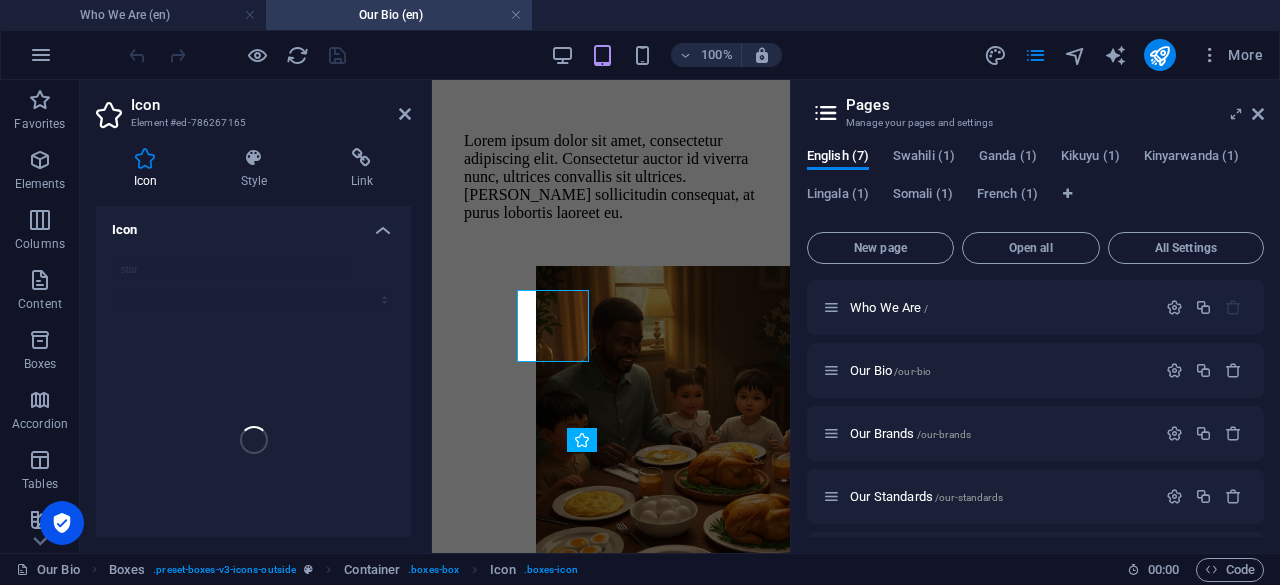 scroll, scrollTop: 534, scrollLeft: 0, axis: vertical 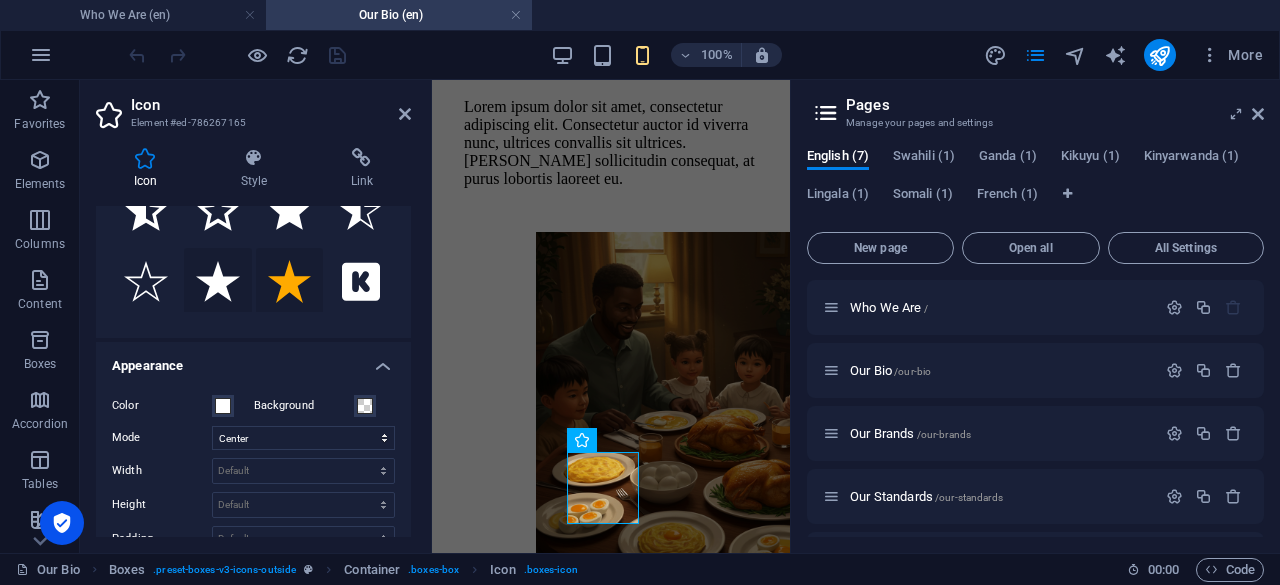 click 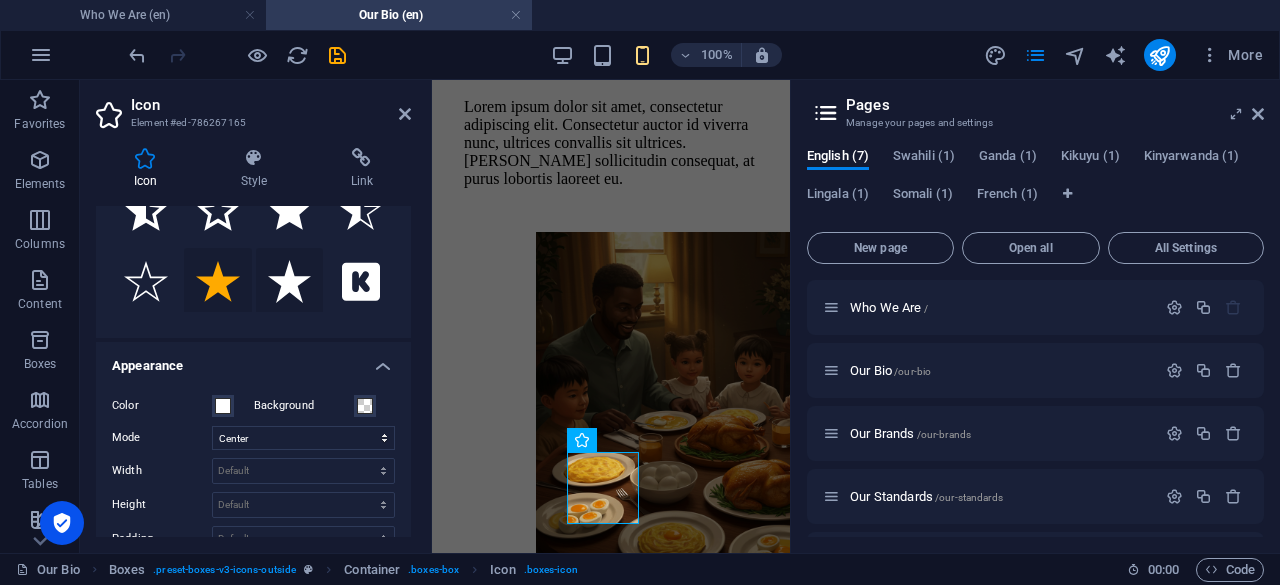 click 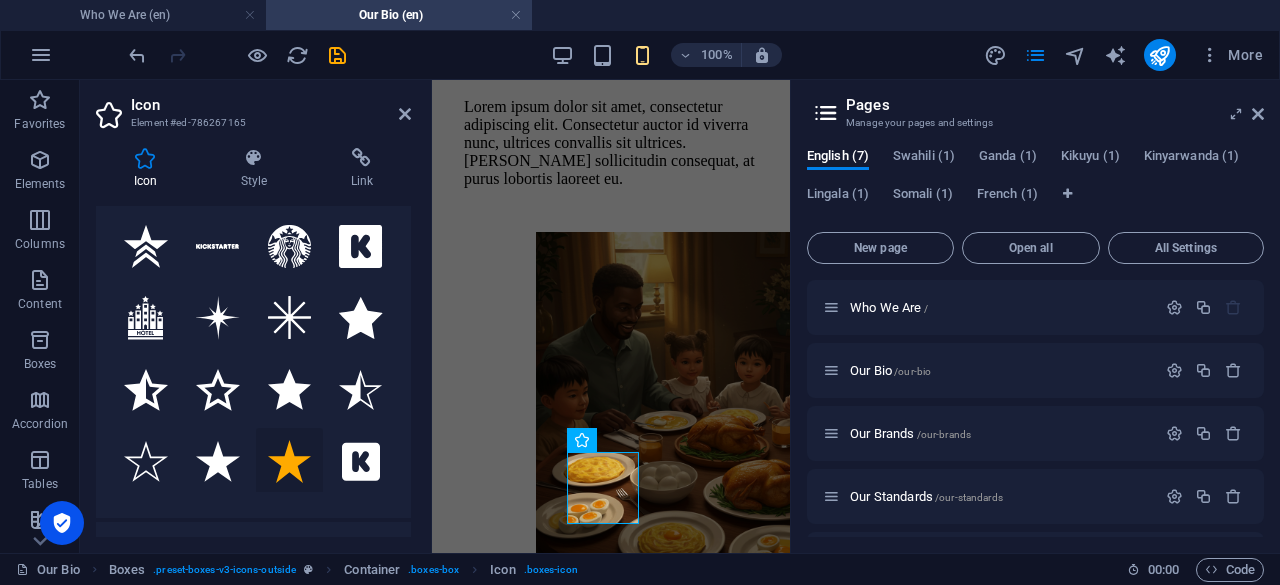 scroll, scrollTop: 115, scrollLeft: 0, axis: vertical 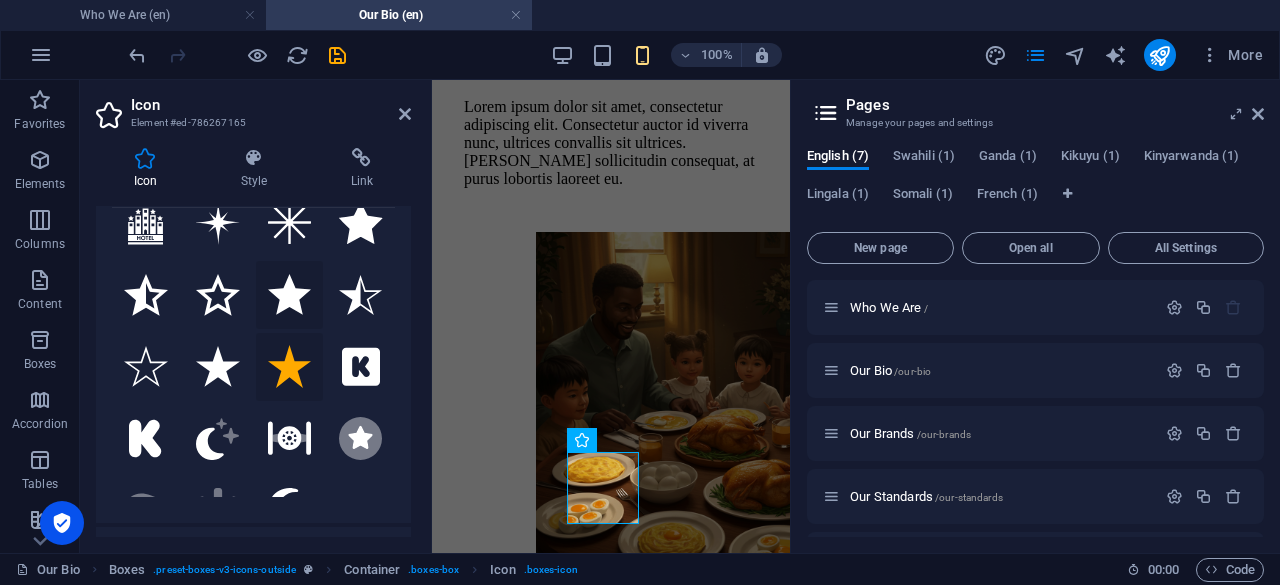 click 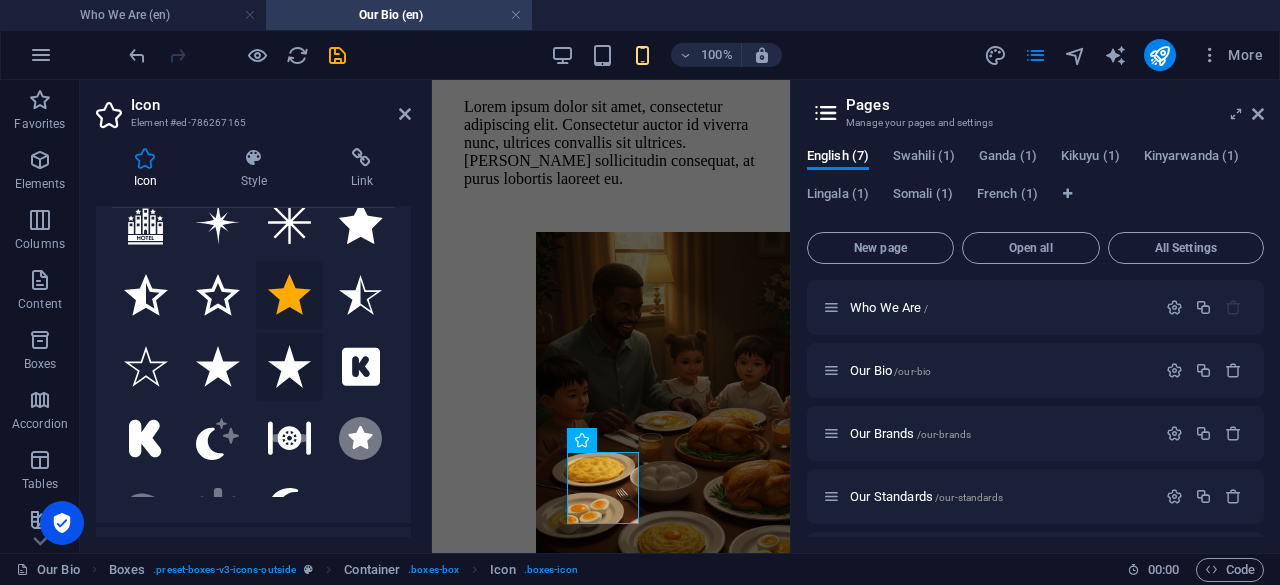 click 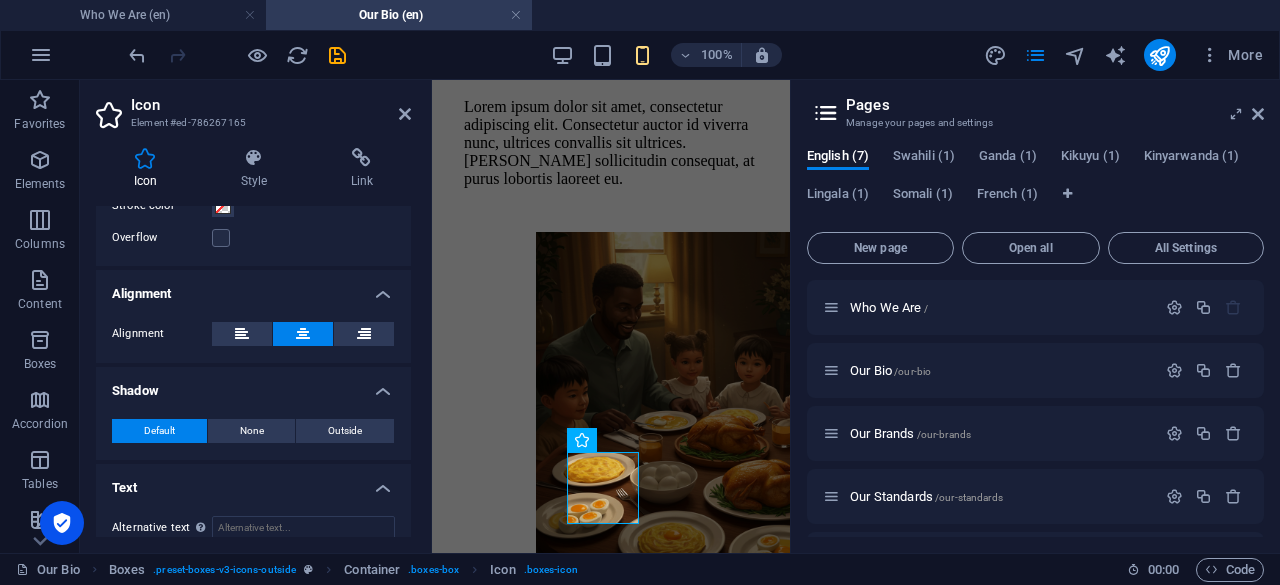 scroll, scrollTop: 715, scrollLeft: 0, axis: vertical 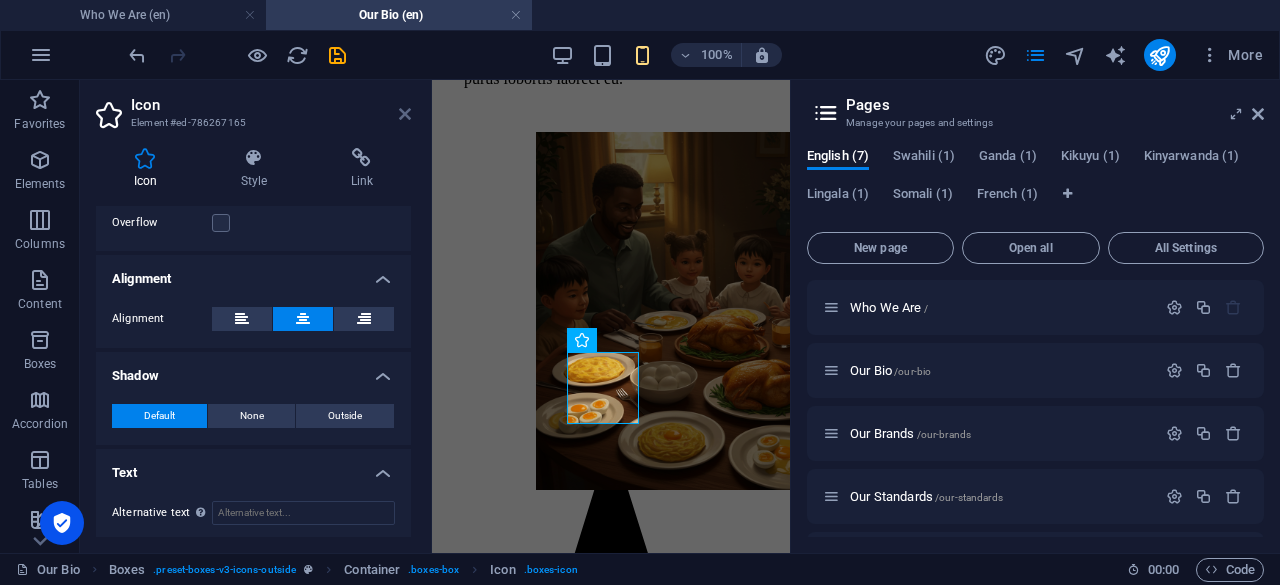click at bounding box center (405, 114) 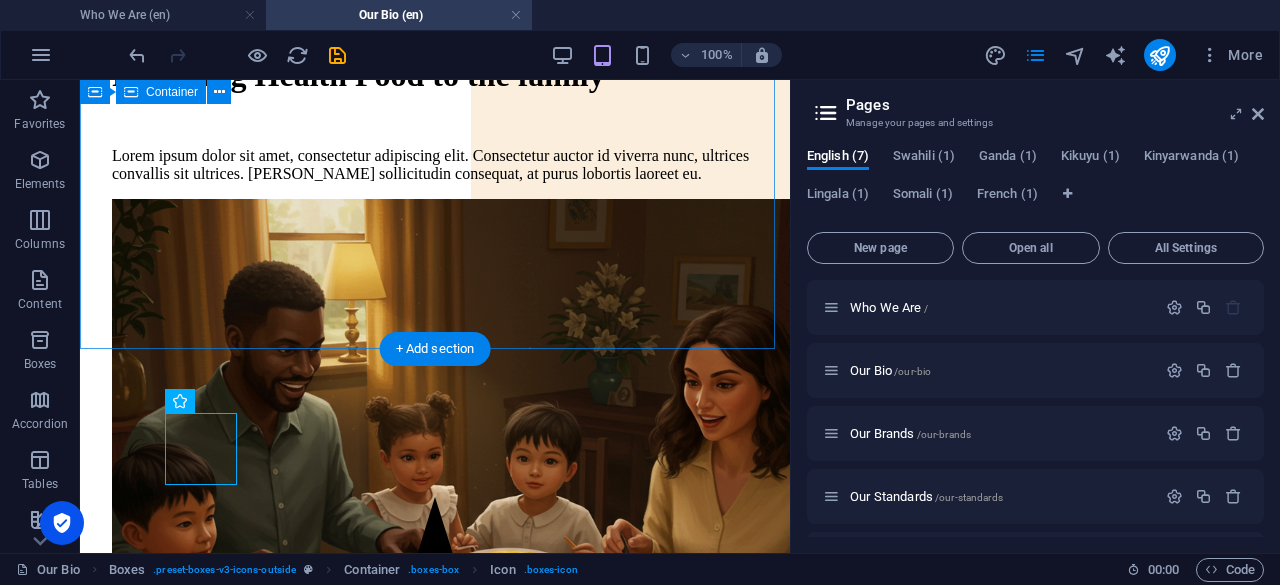 scroll, scrollTop: 400, scrollLeft: 0, axis: vertical 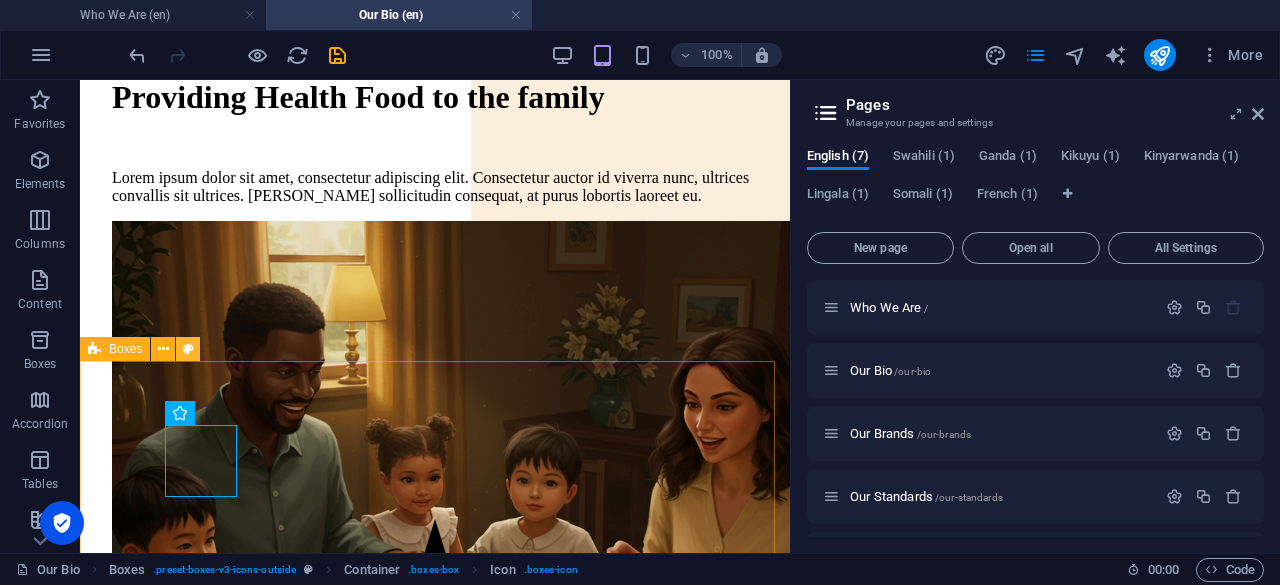 click at bounding box center [188, 349] 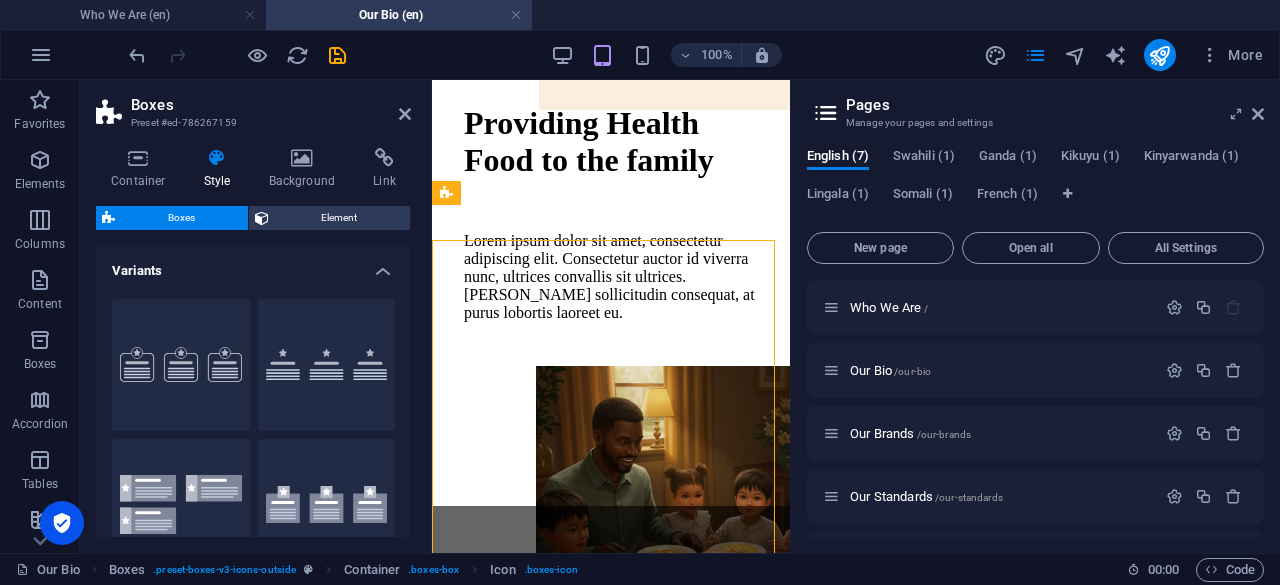 scroll, scrollTop: 706, scrollLeft: 0, axis: vertical 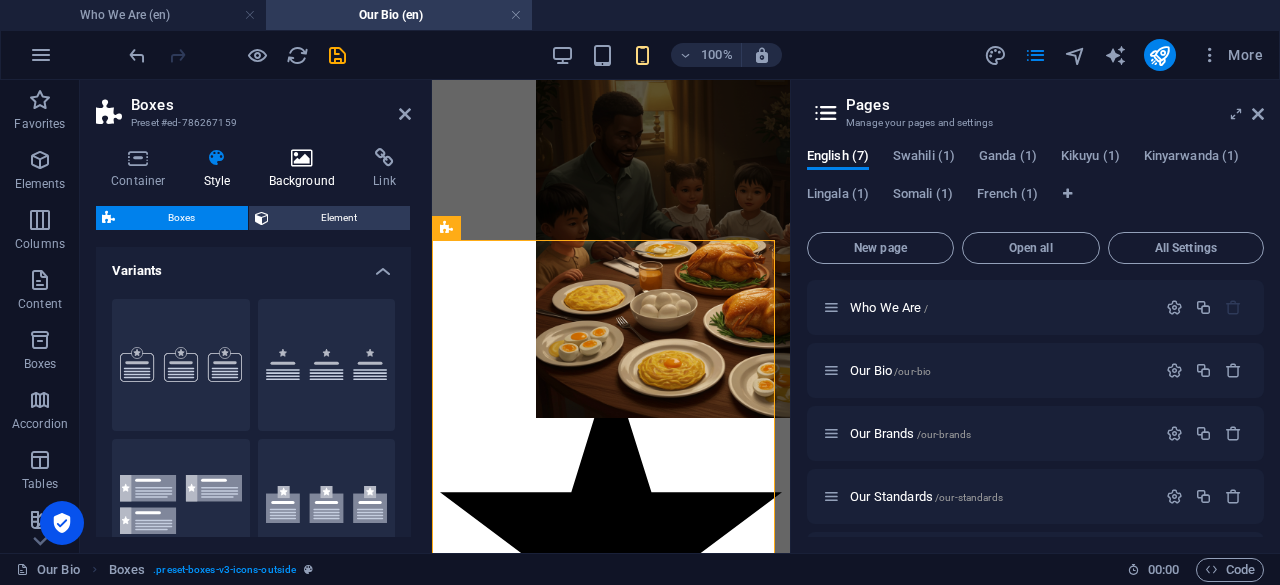click at bounding box center (302, 158) 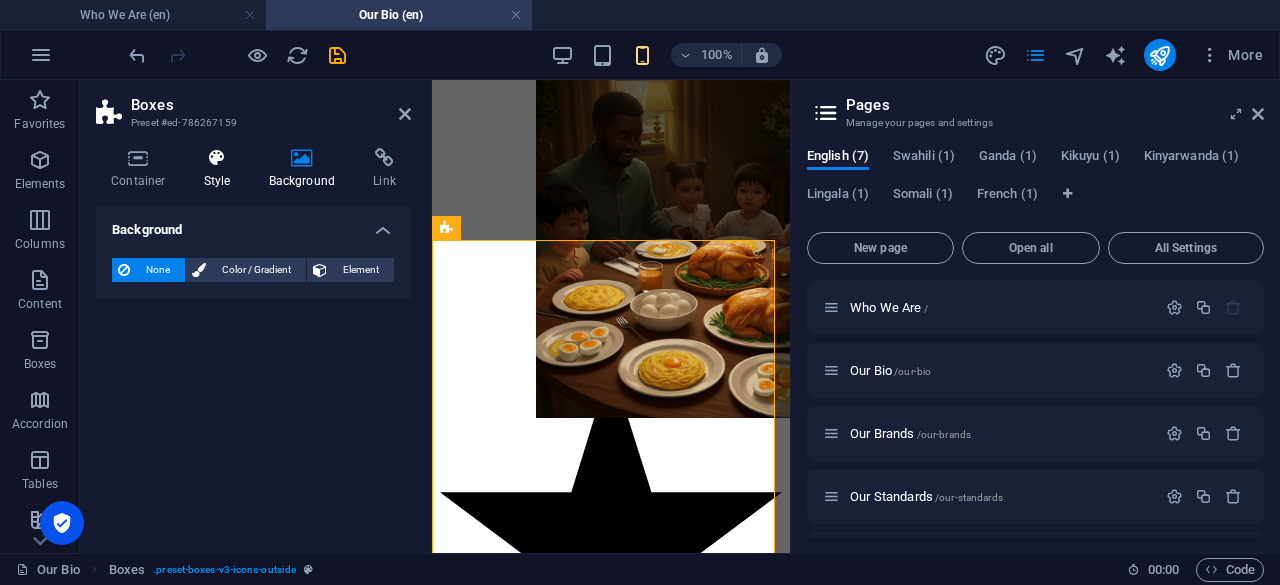 click at bounding box center [217, 158] 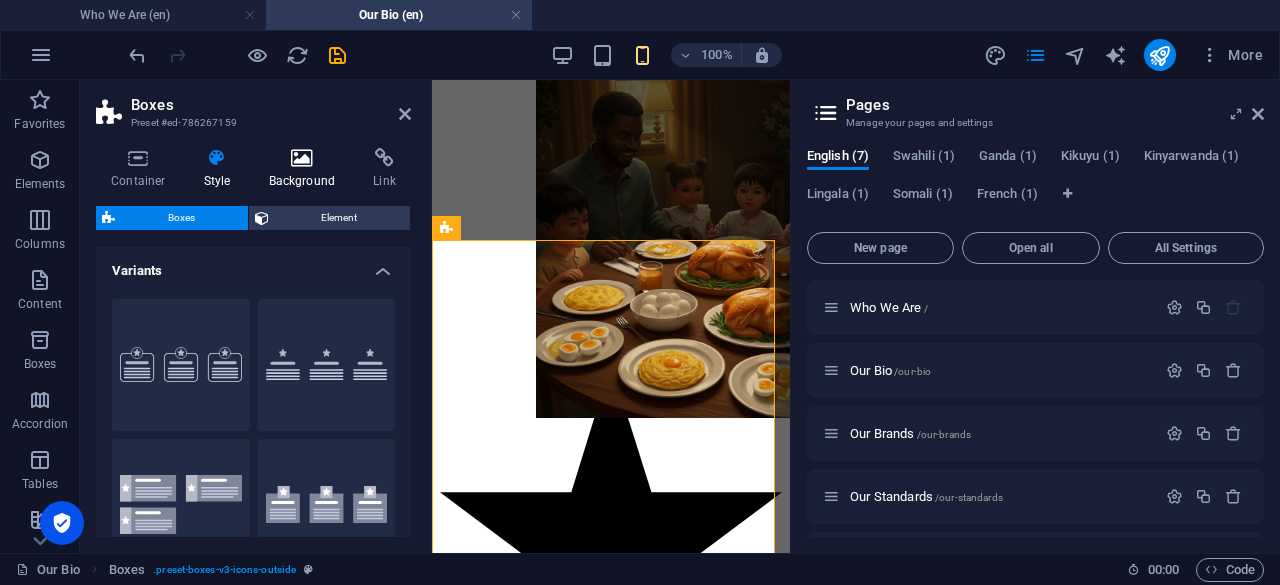 click at bounding box center (302, 158) 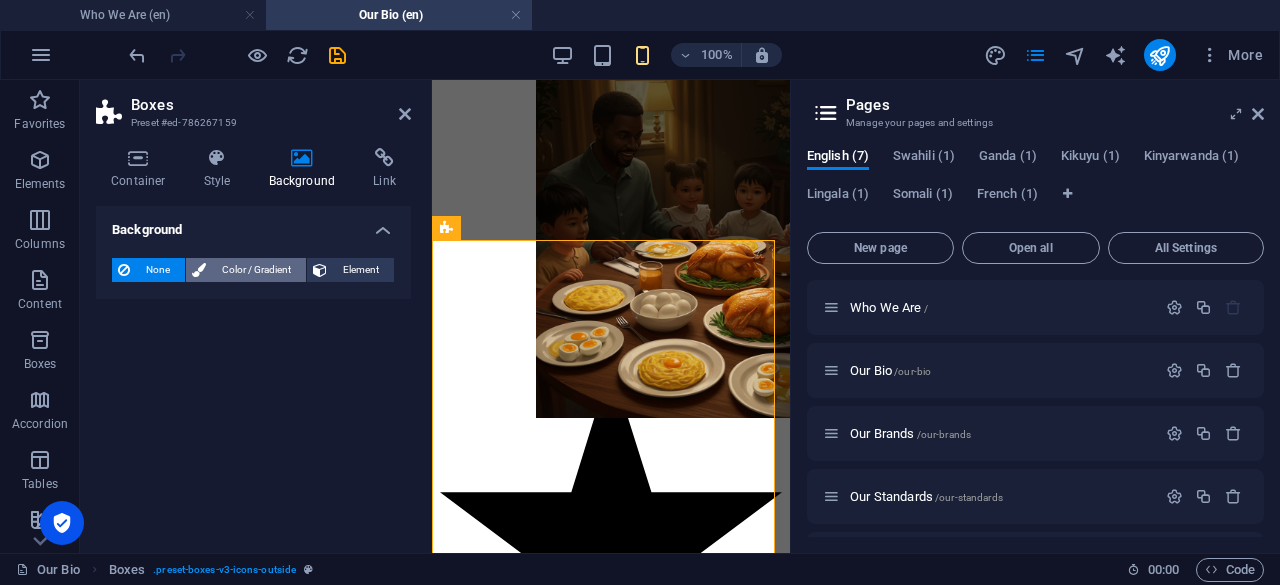 click on "Color / Gradient" at bounding box center [256, 270] 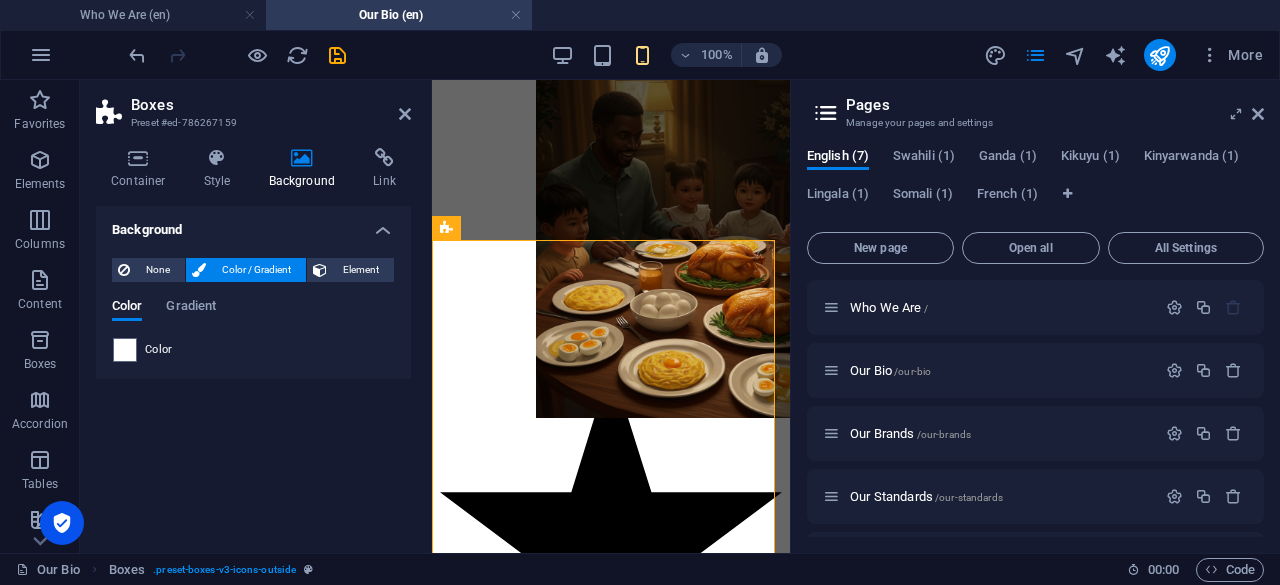 click on "Color" at bounding box center [159, 350] 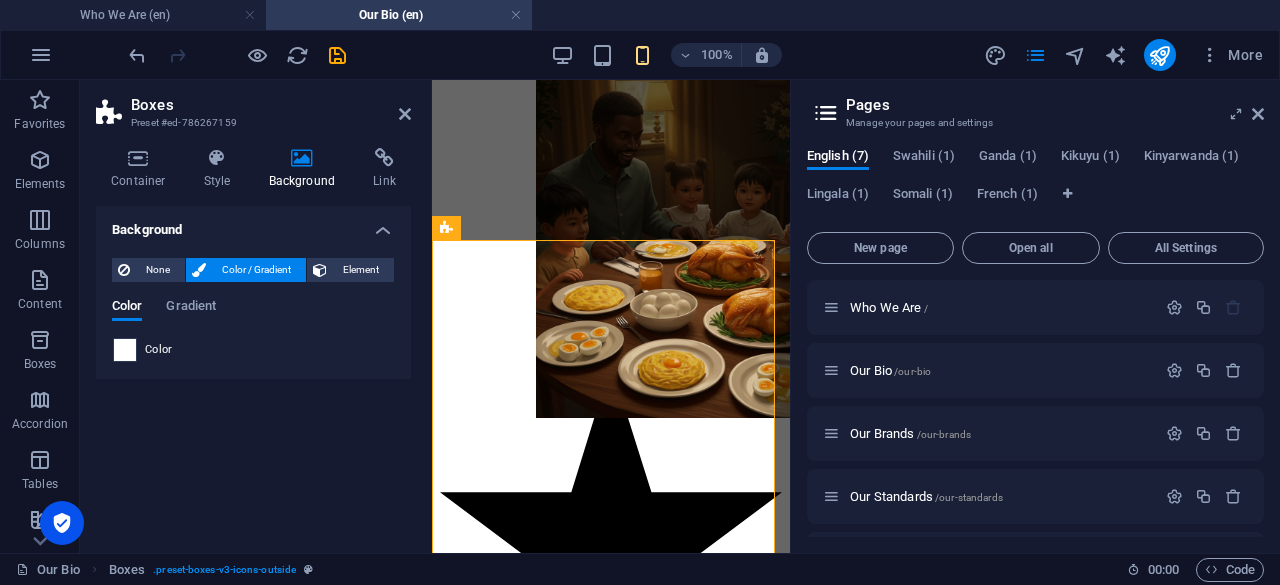 click at bounding box center [125, 350] 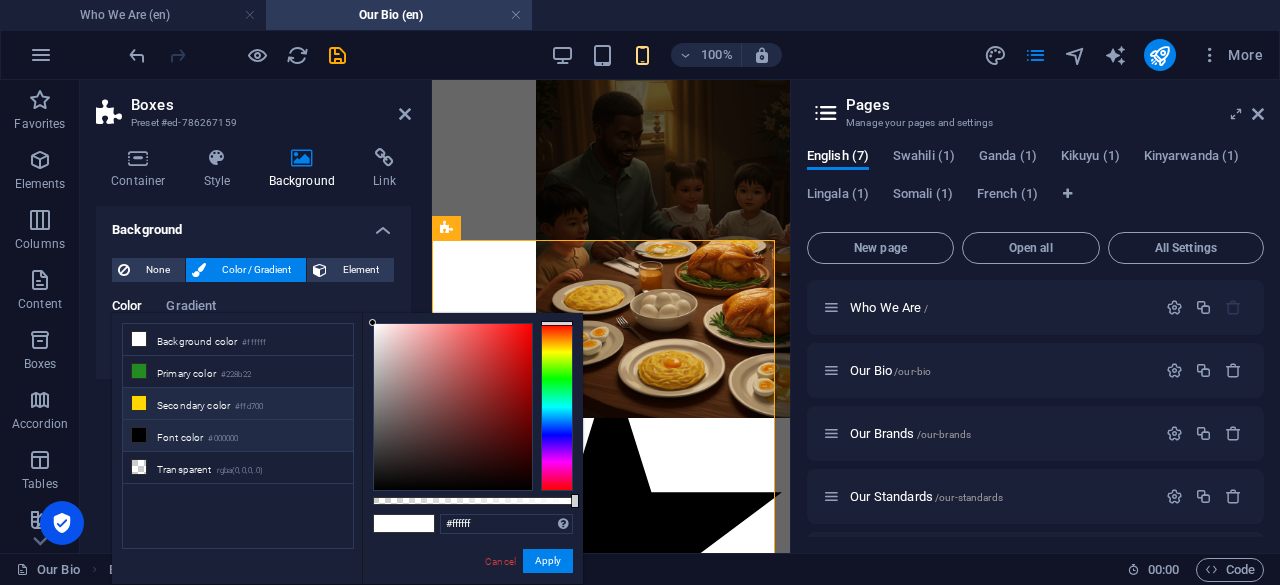 click on "Secondary color
#ffd700" at bounding box center (238, 404) 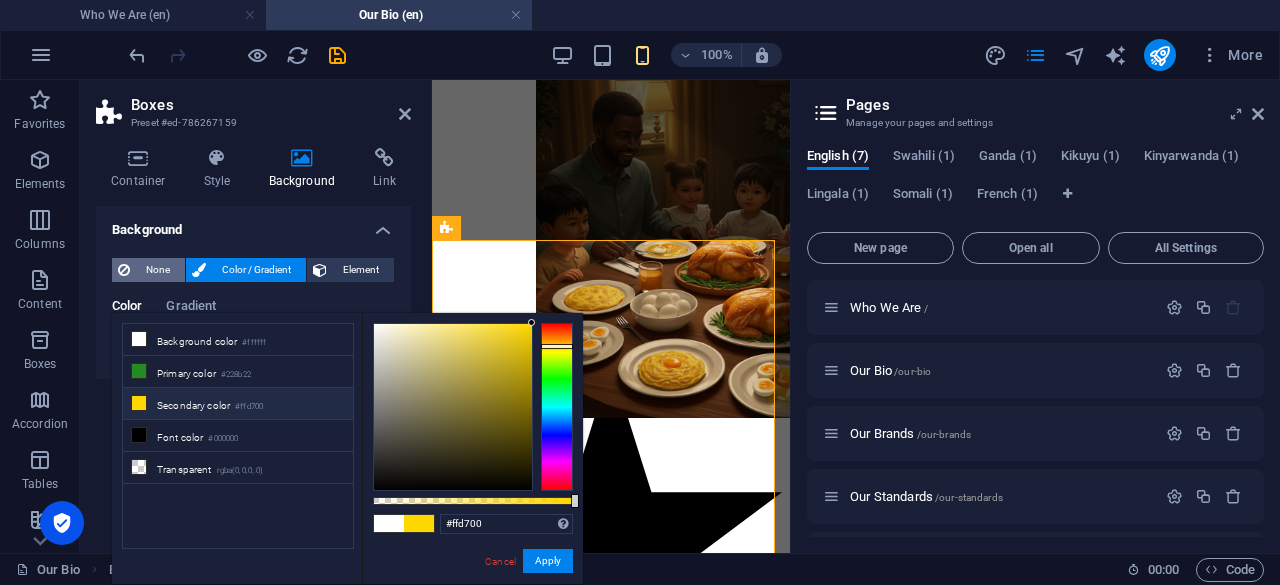 click on "None" at bounding box center (157, 270) 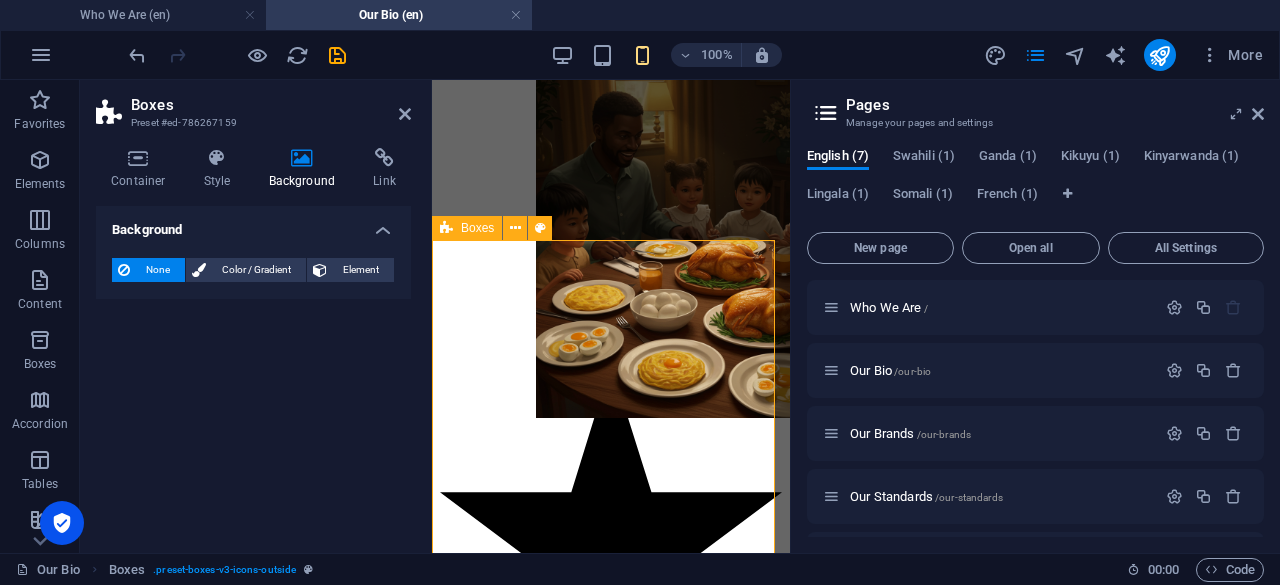 click on "Boxes" at bounding box center [477, 228] 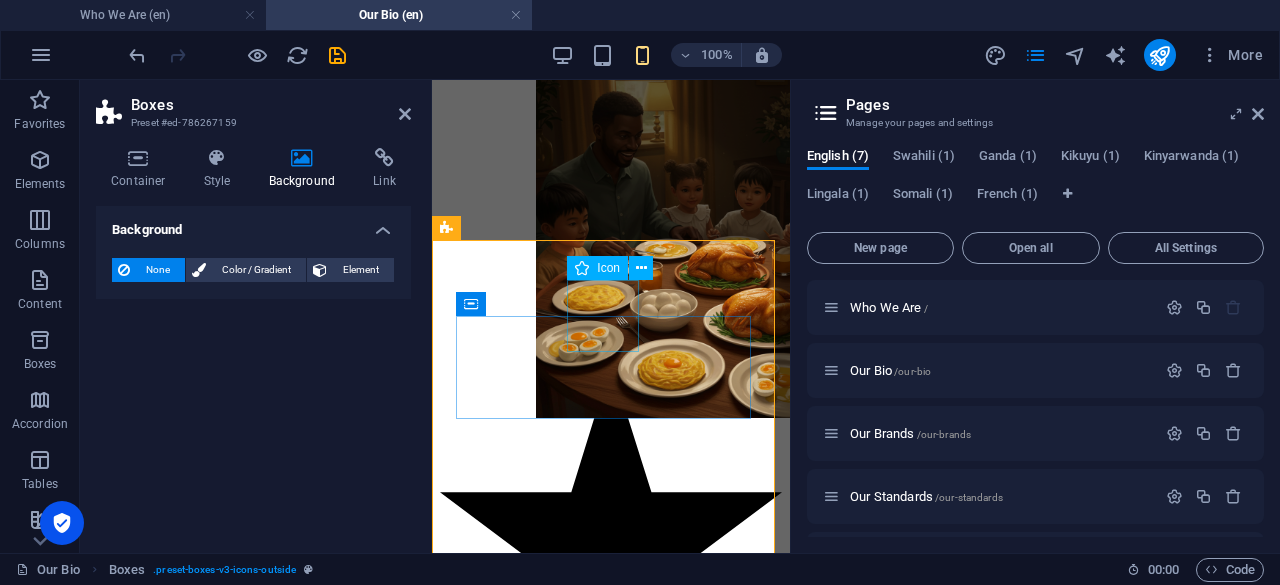 click at bounding box center [582, 268] 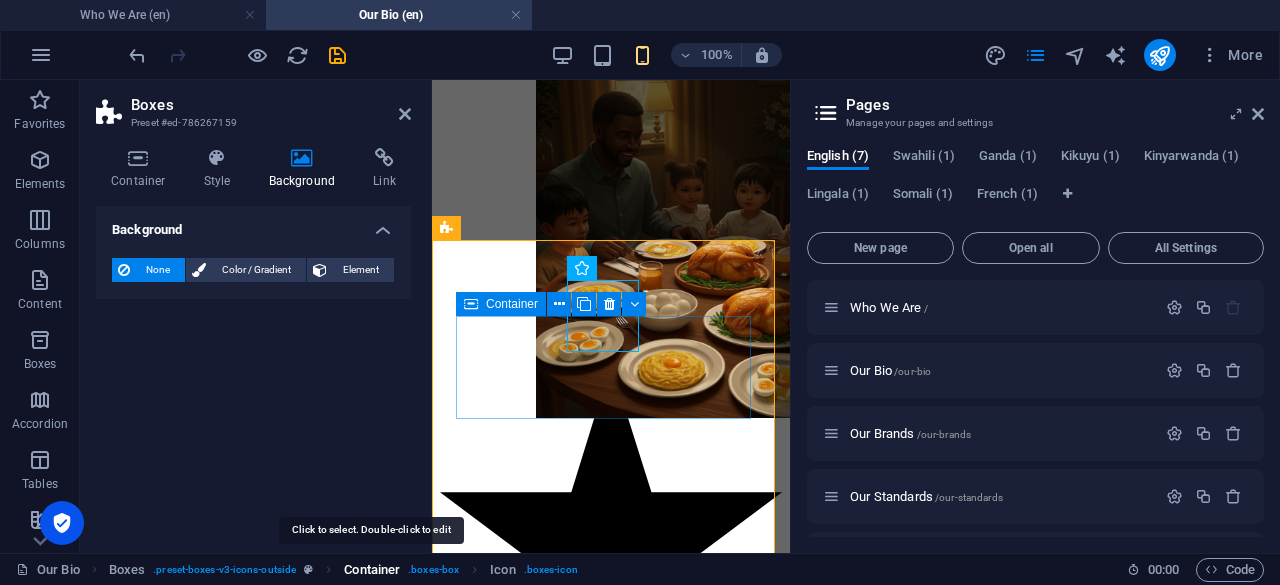 click on "Container" at bounding box center (372, 570) 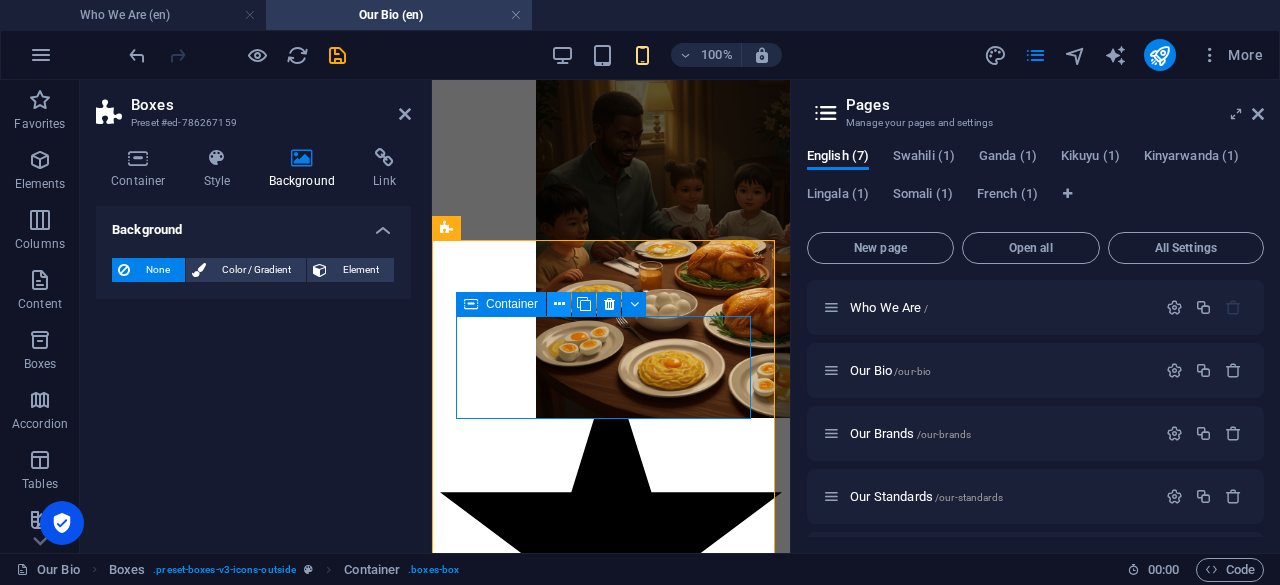 click at bounding box center [559, 304] 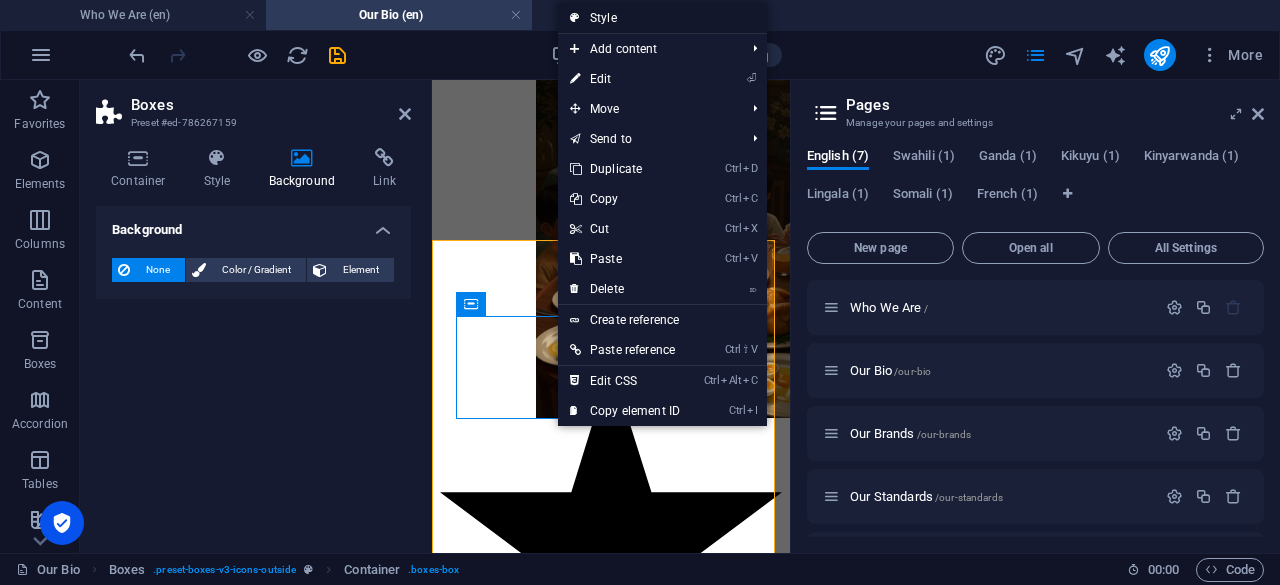 click on "Style" at bounding box center (662, 18) 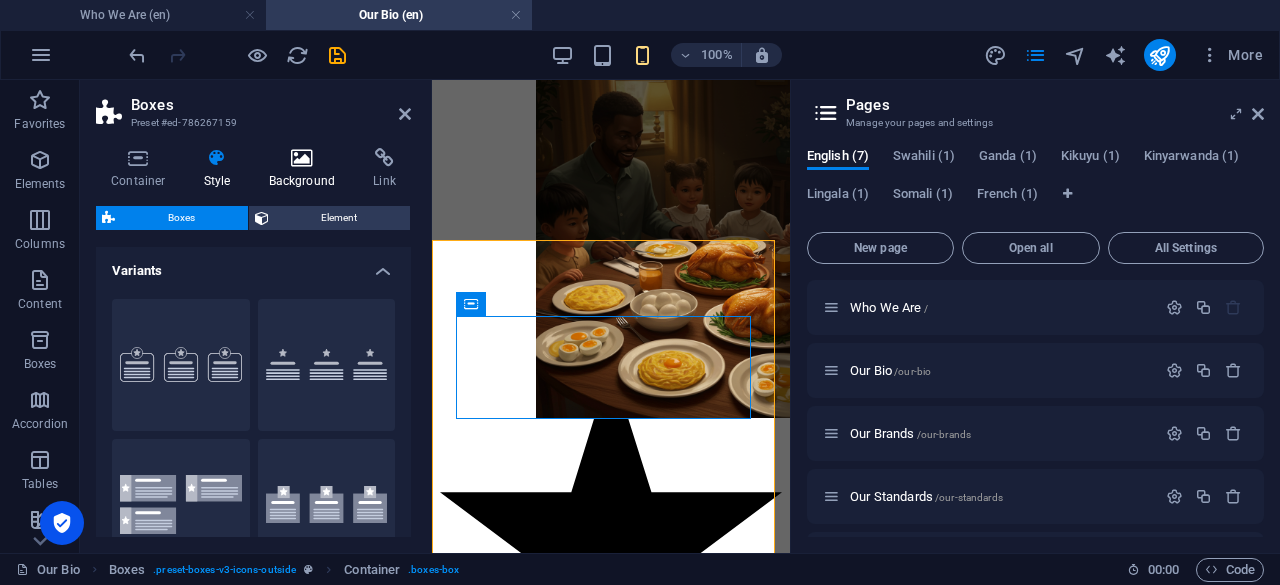 click on "Background" at bounding box center [306, 169] 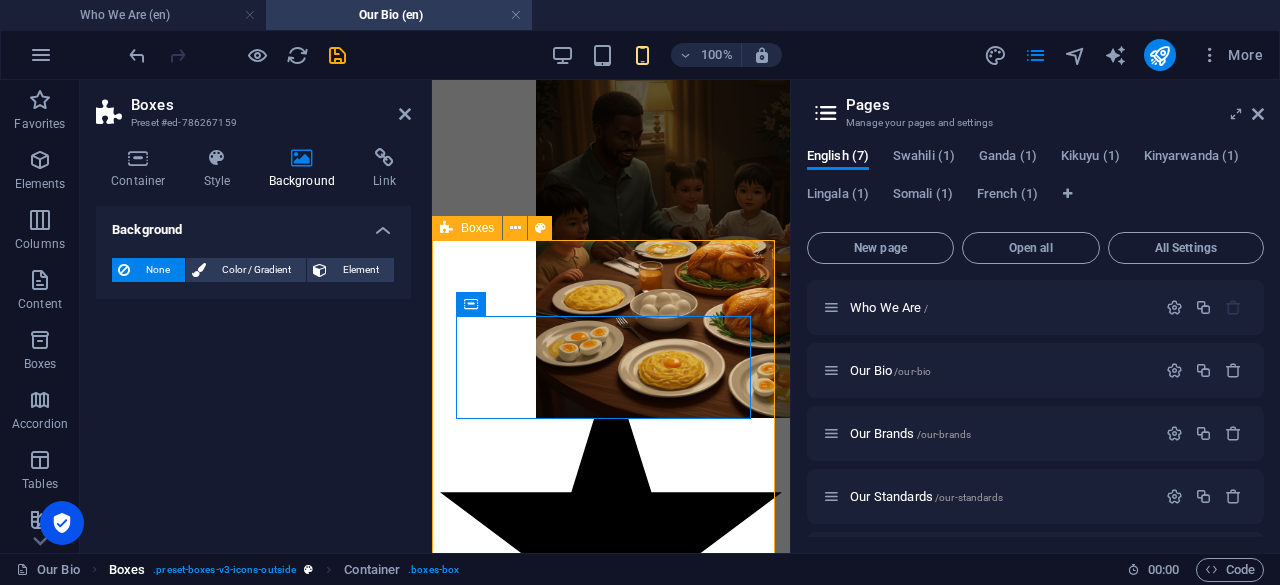 click on ". preset-boxes-v3-icons-outside" at bounding box center [224, 570] 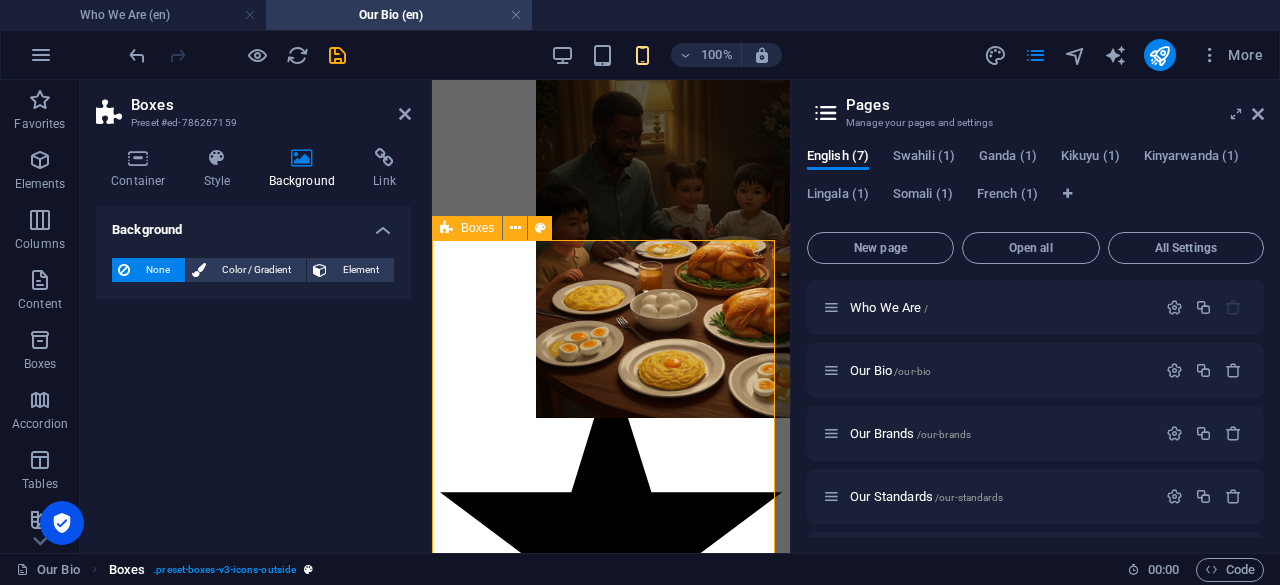 click on ". preset-boxes-v3-icons-outside" at bounding box center (224, 570) 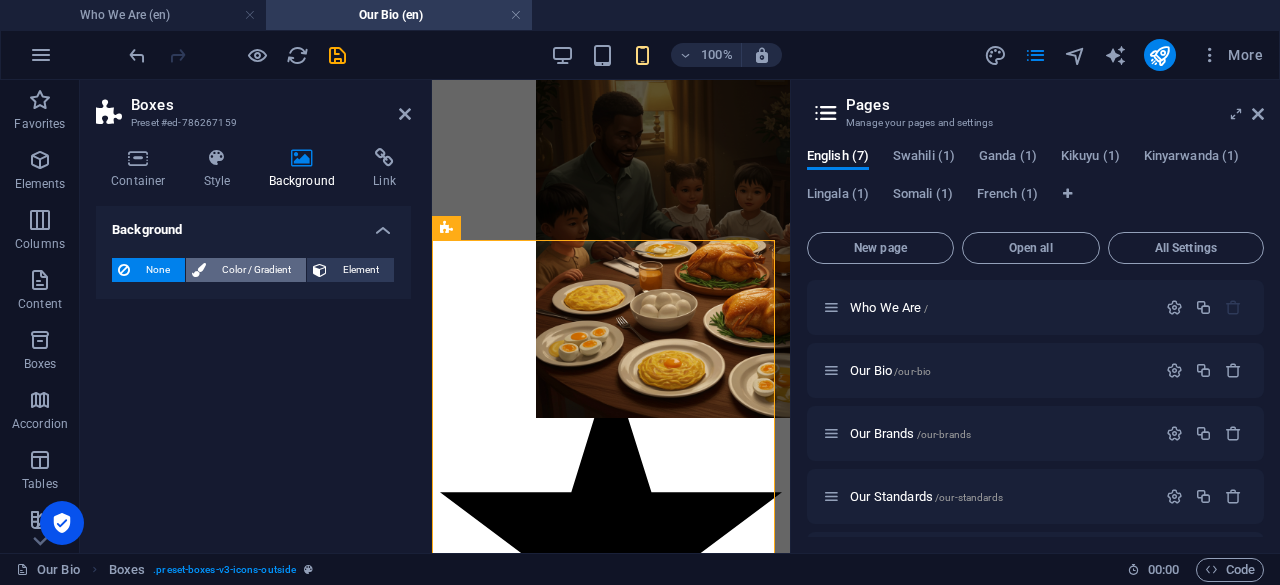 click on "Color / Gradient" at bounding box center [256, 270] 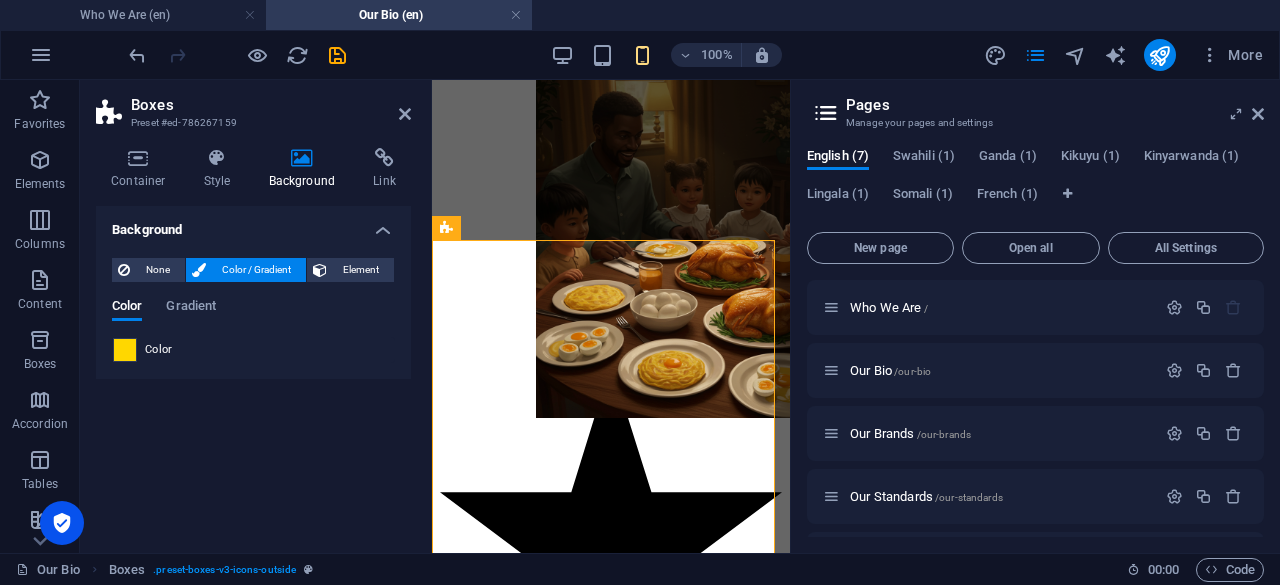 click at bounding box center [125, 350] 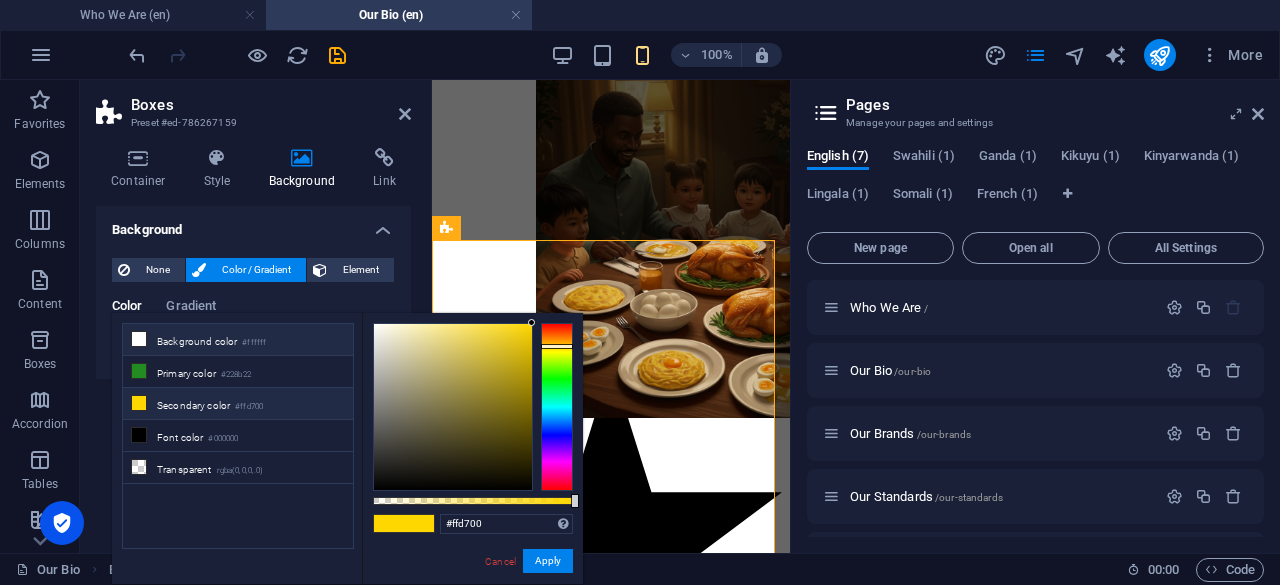 click on "Background color
#ffffff" at bounding box center [238, 340] 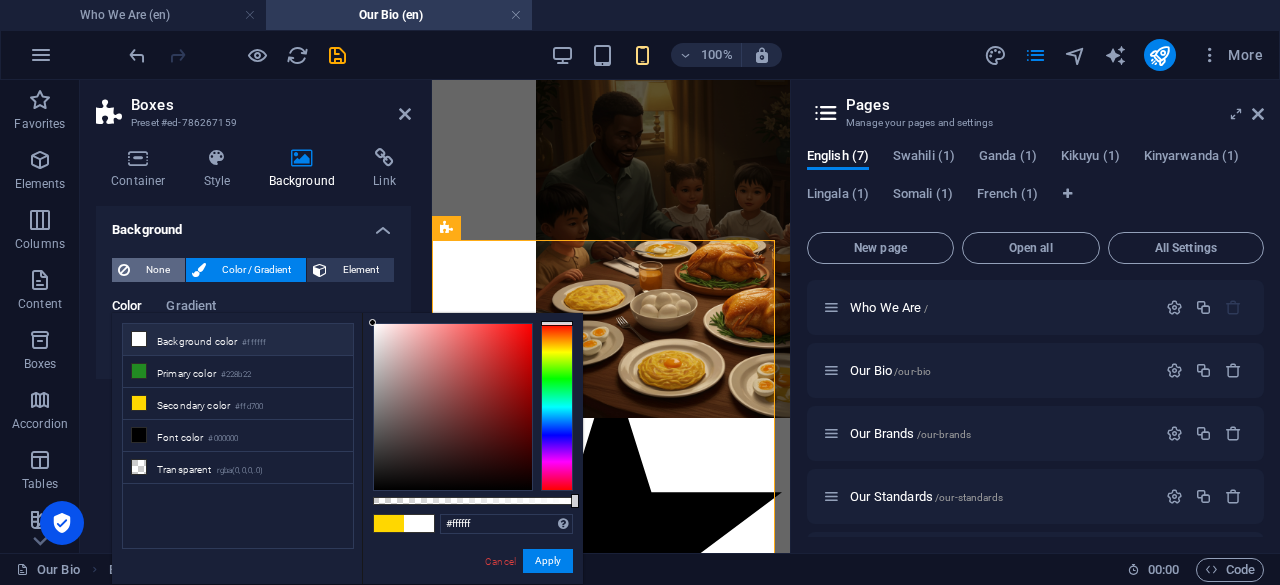 click on "None" at bounding box center (157, 270) 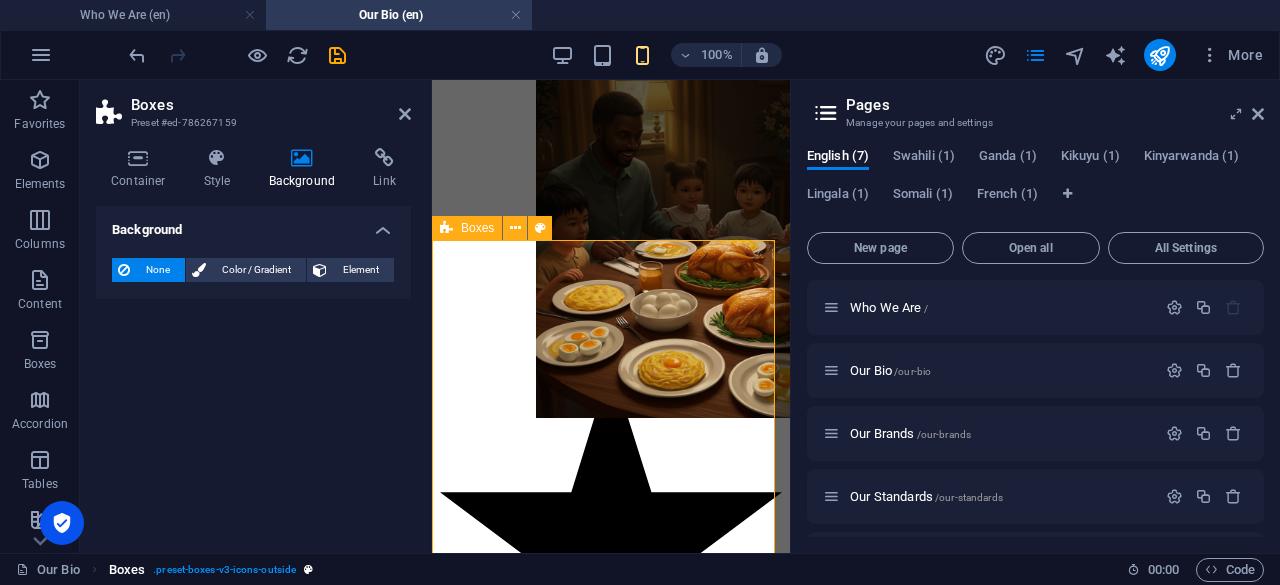 click on ". preset-boxes-v3-icons-outside" at bounding box center [224, 570] 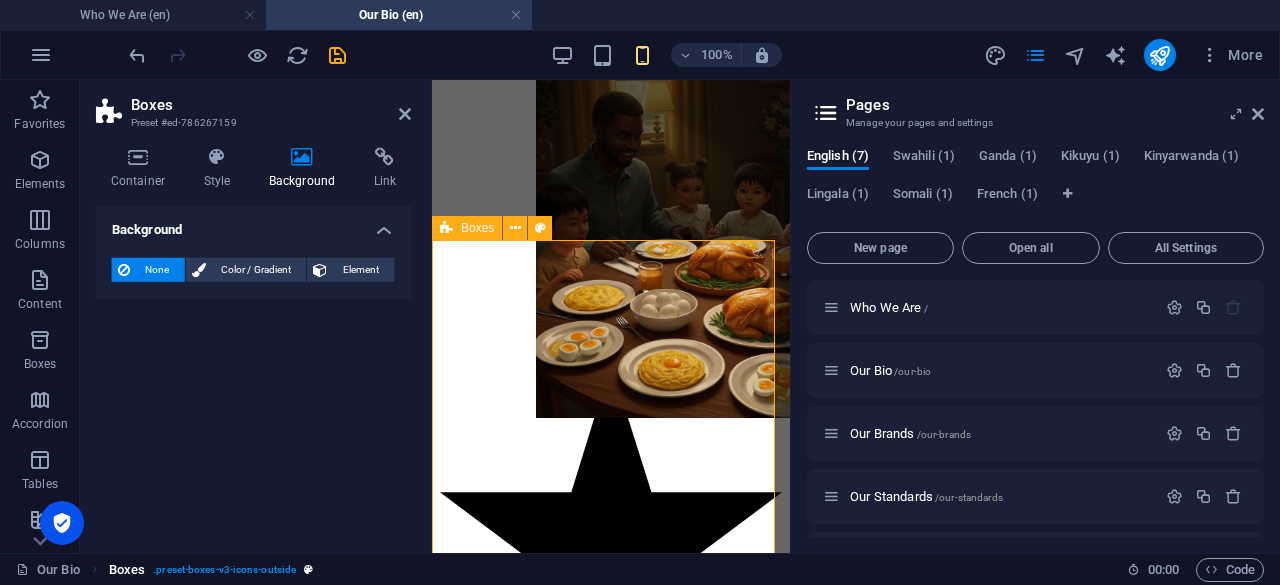 click on ". preset-boxes-v3-icons-outside" at bounding box center [224, 570] 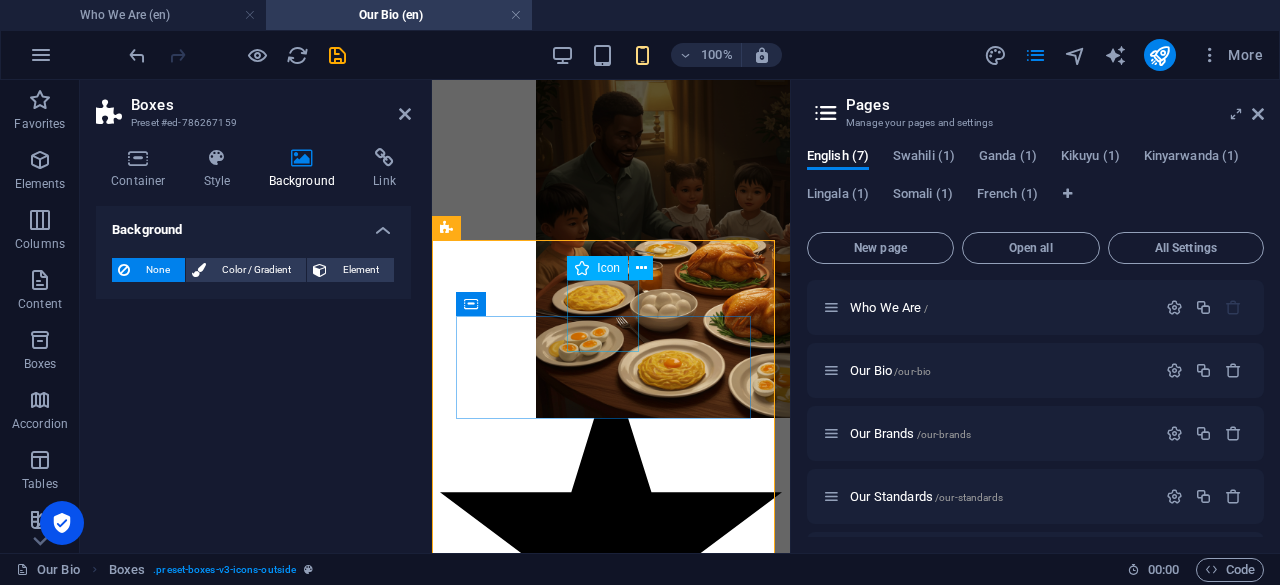 click at bounding box center (611, 537) 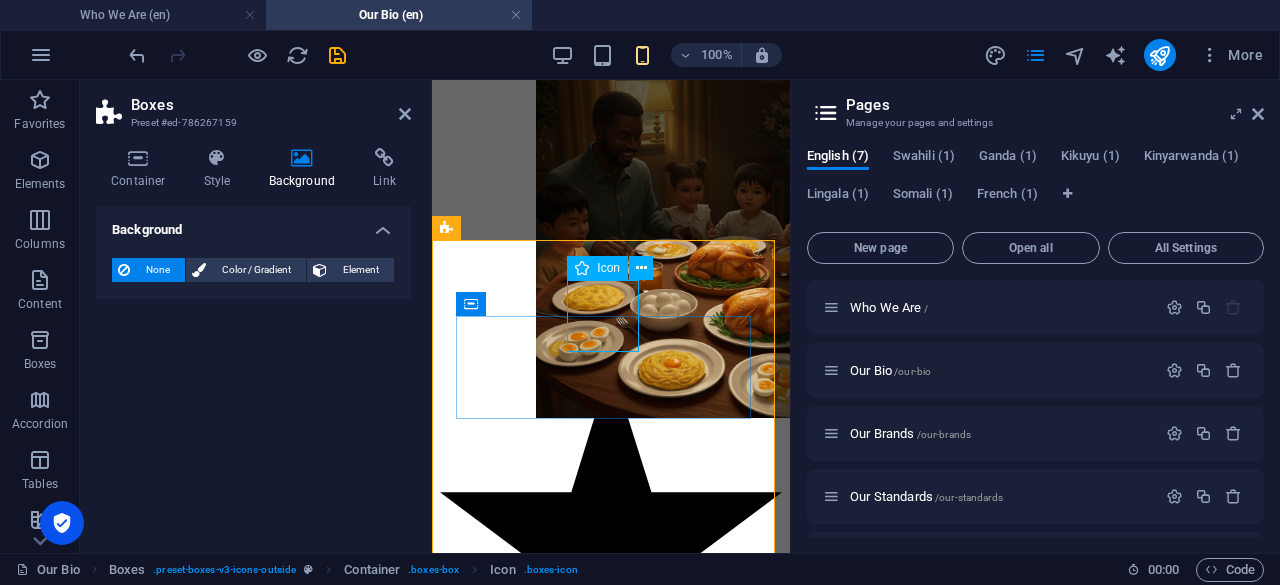 click at bounding box center (611, 537) 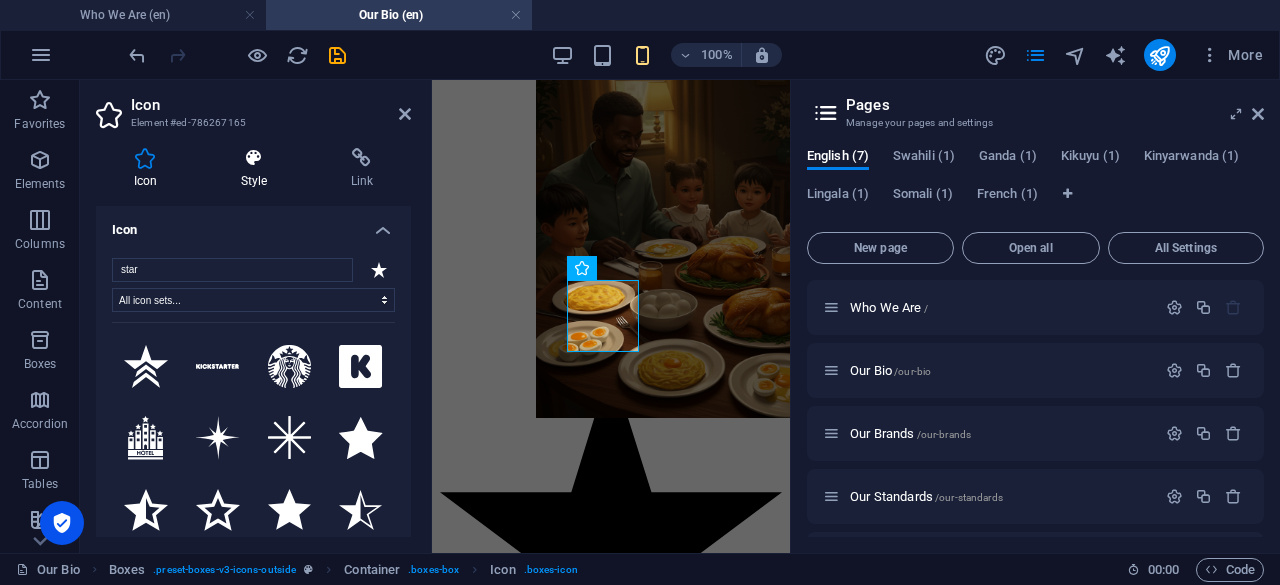 click at bounding box center (254, 158) 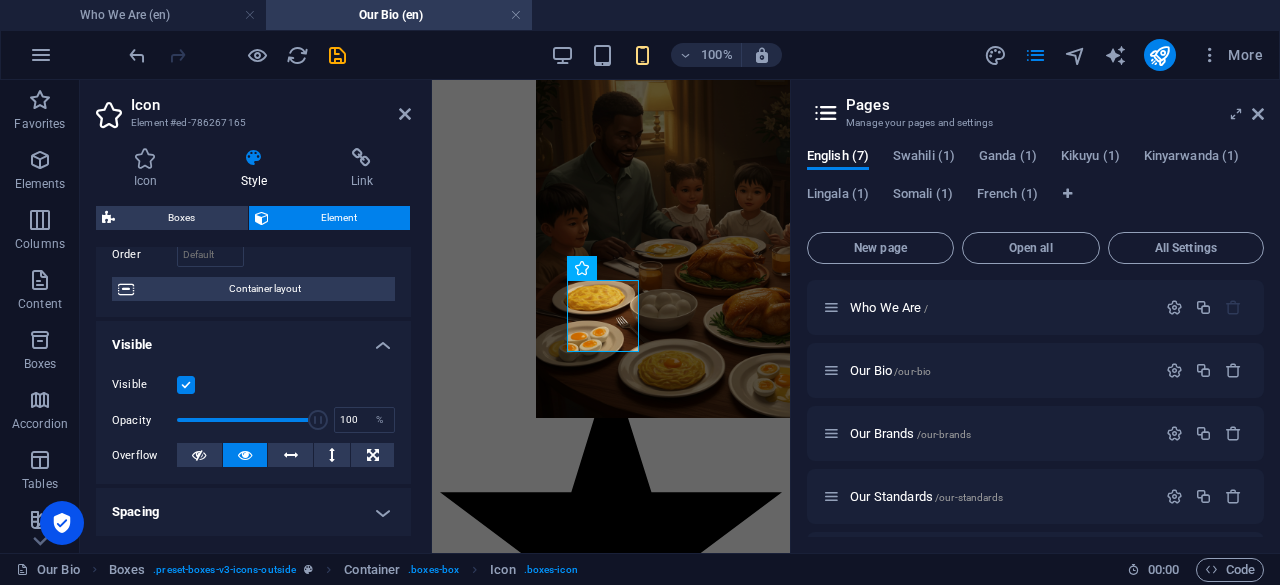 scroll, scrollTop: 100, scrollLeft: 0, axis: vertical 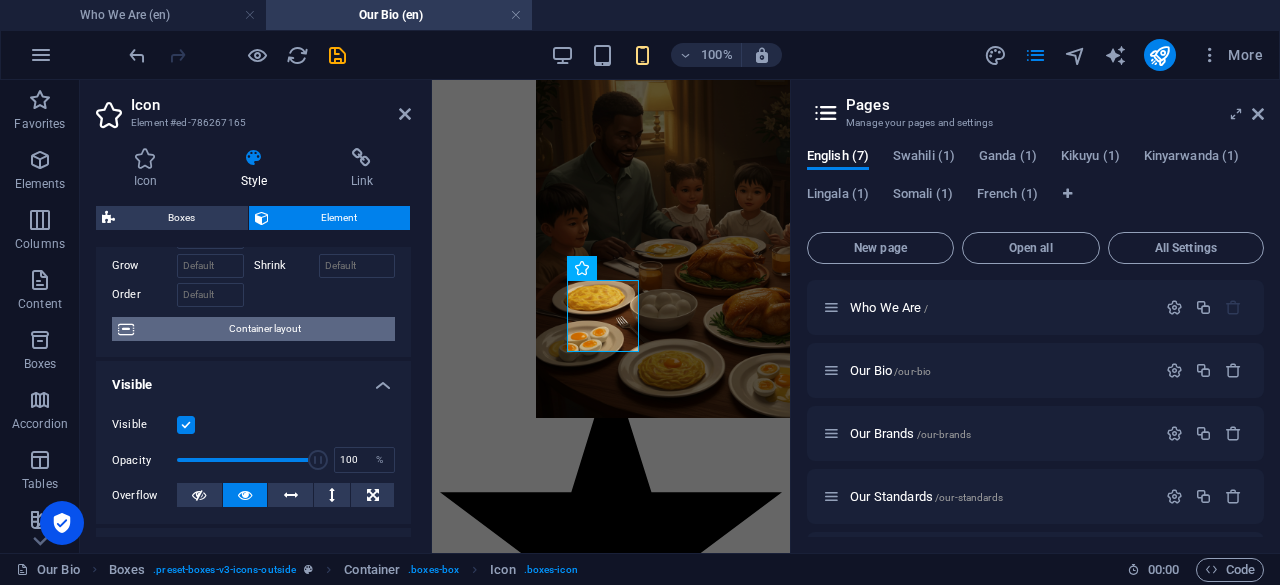 click on "Container layout" at bounding box center [264, 329] 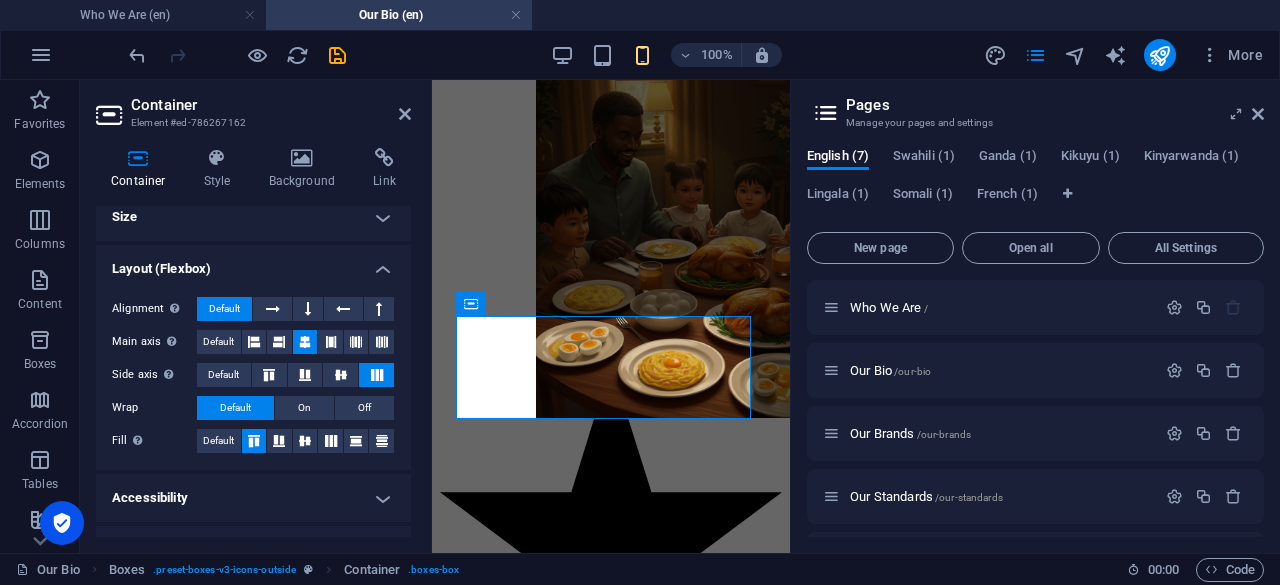 scroll, scrollTop: 0, scrollLeft: 0, axis: both 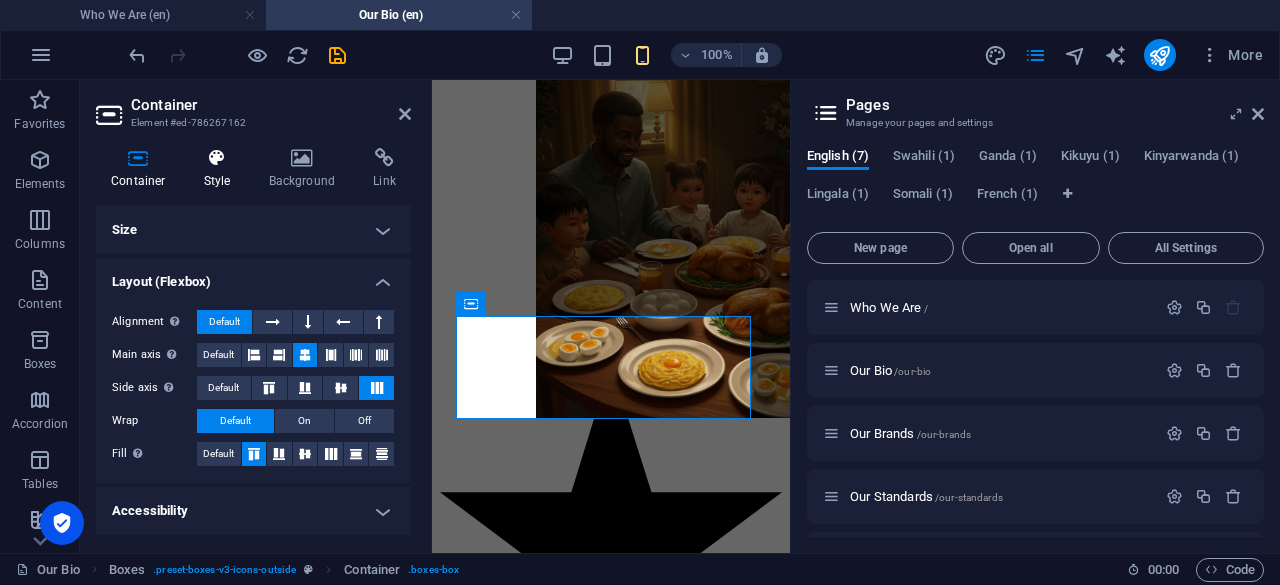 click on "Style" at bounding box center [221, 169] 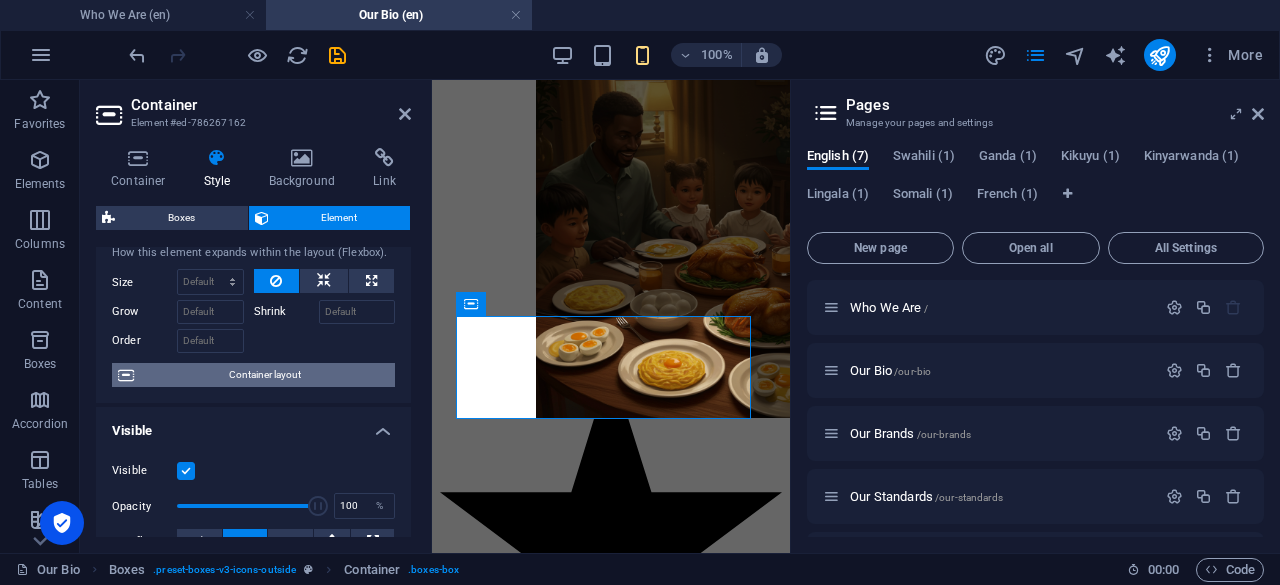 scroll, scrollTop: 0, scrollLeft: 0, axis: both 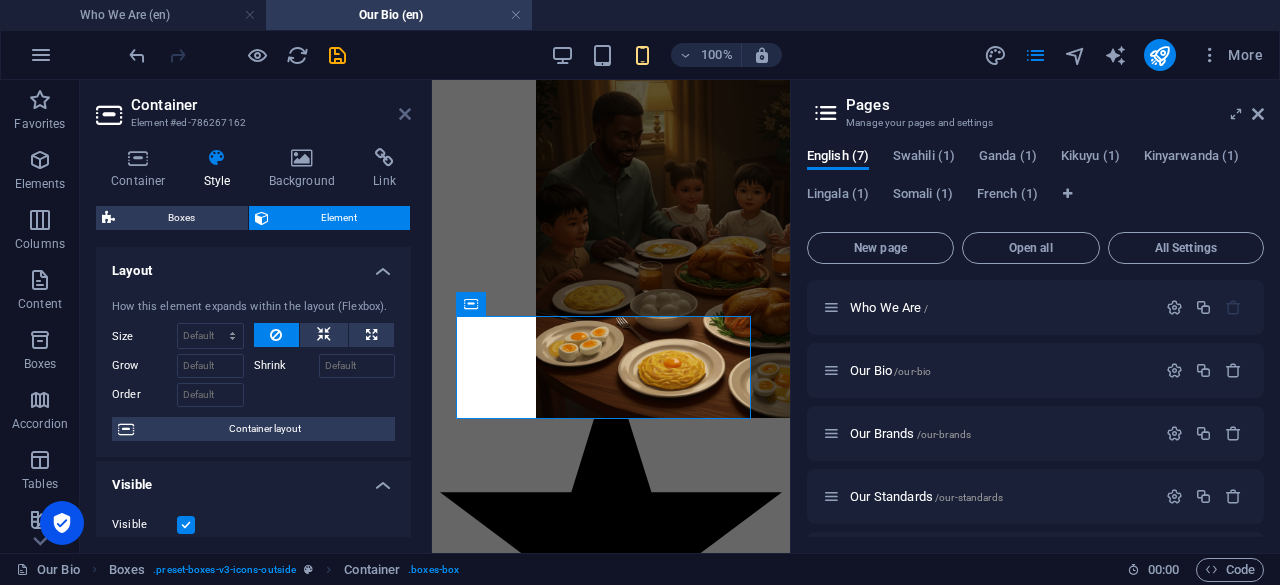 click at bounding box center (405, 114) 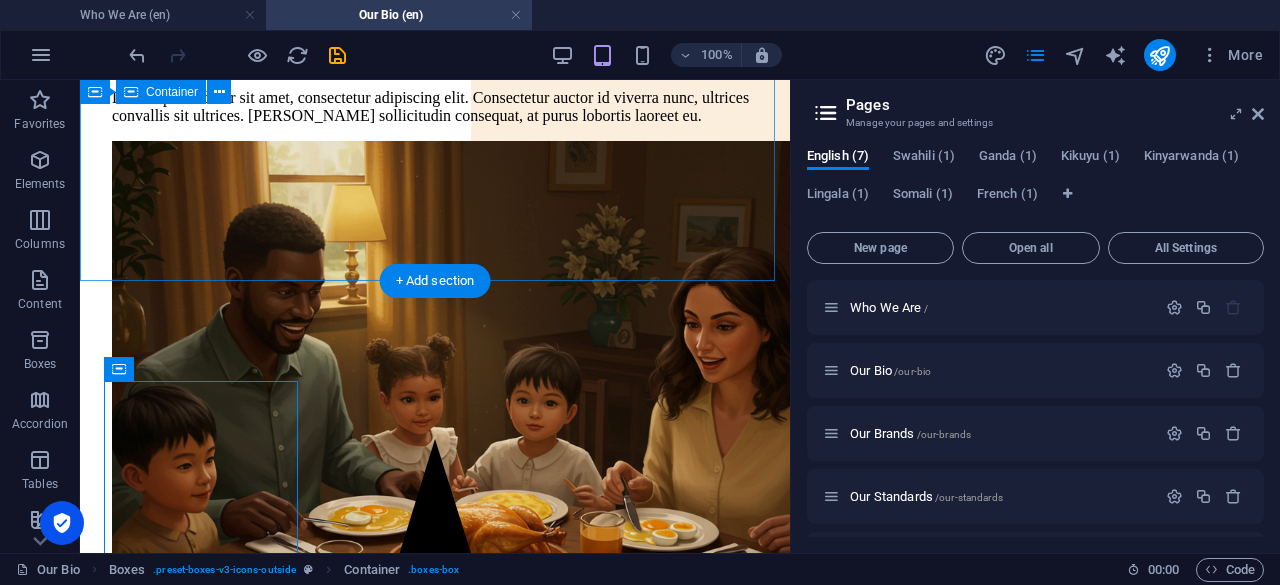 scroll, scrollTop: 471, scrollLeft: 0, axis: vertical 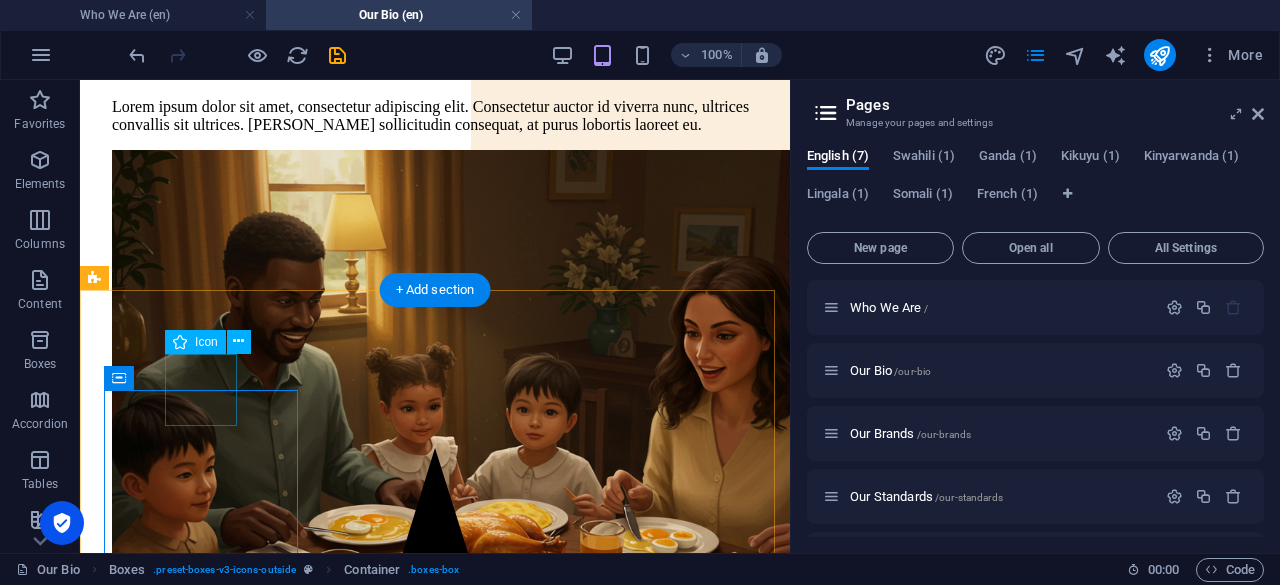 click at bounding box center [435, 797] 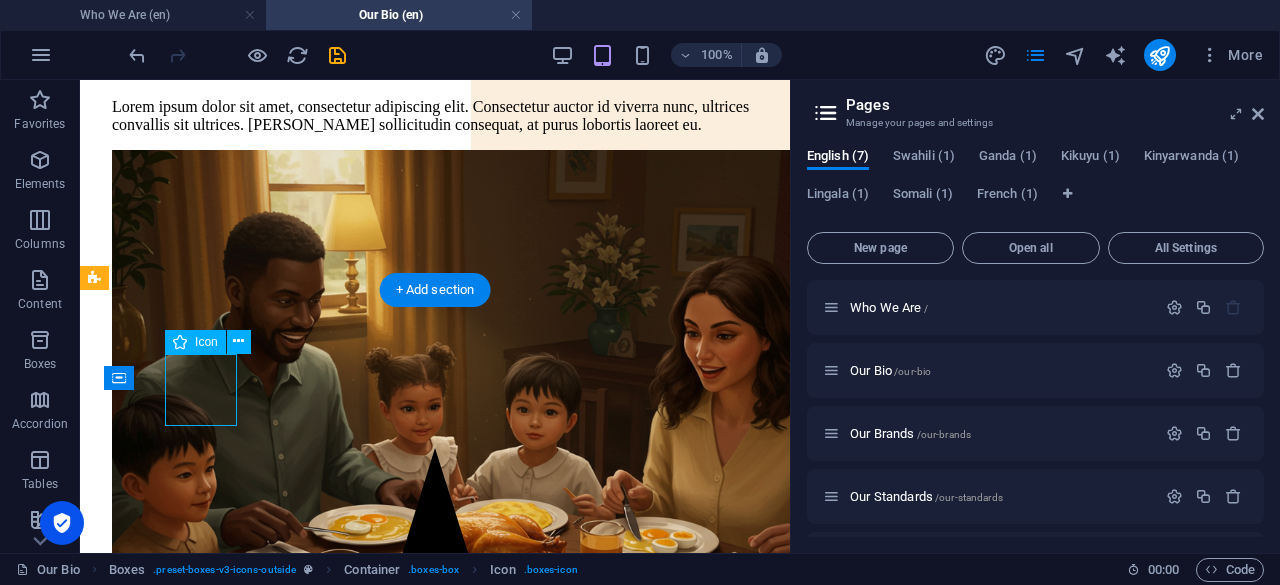 click at bounding box center (435, 797) 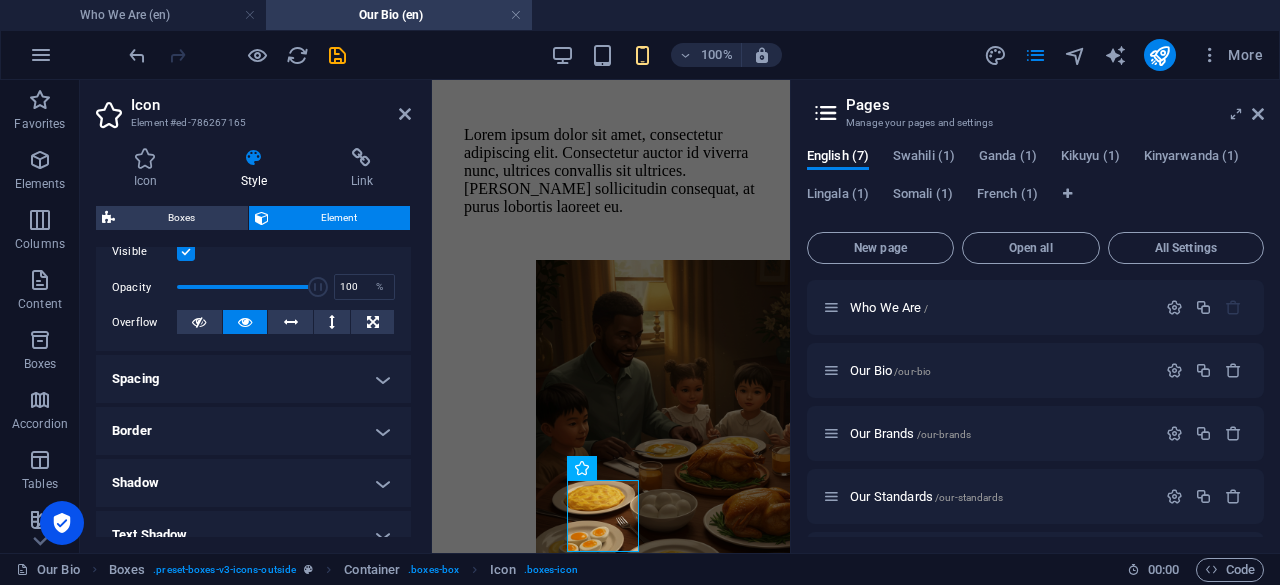 scroll, scrollTop: 300, scrollLeft: 0, axis: vertical 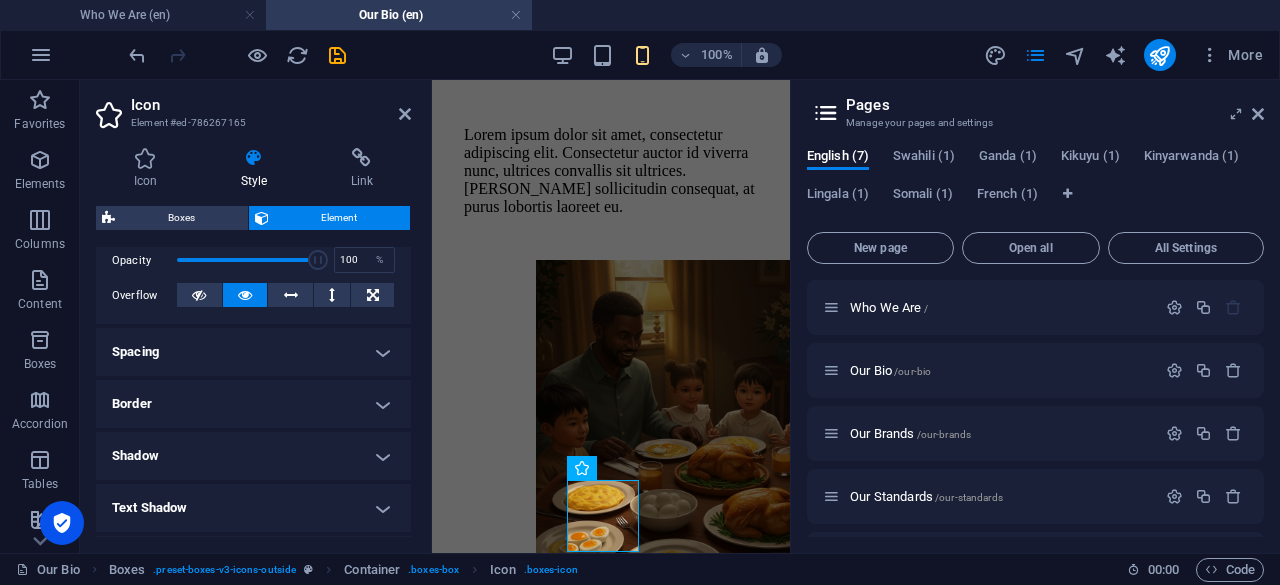 click on "Border" at bounding box center [253, 404] 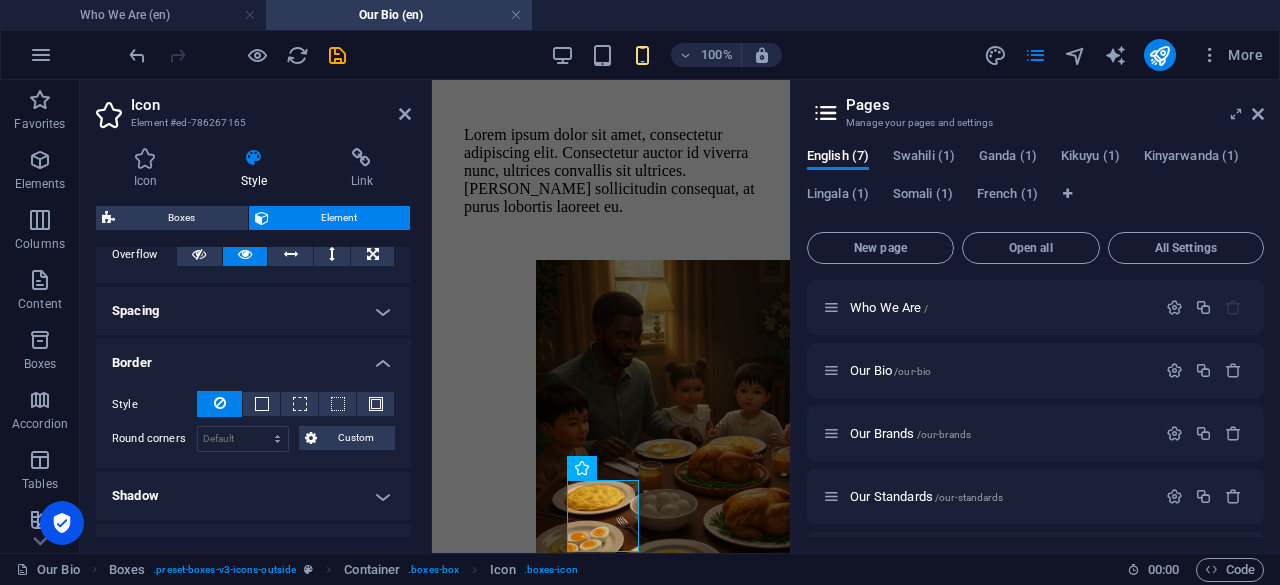scroll, scrollTop: 400, scrollLeft: 0, axis: vertical 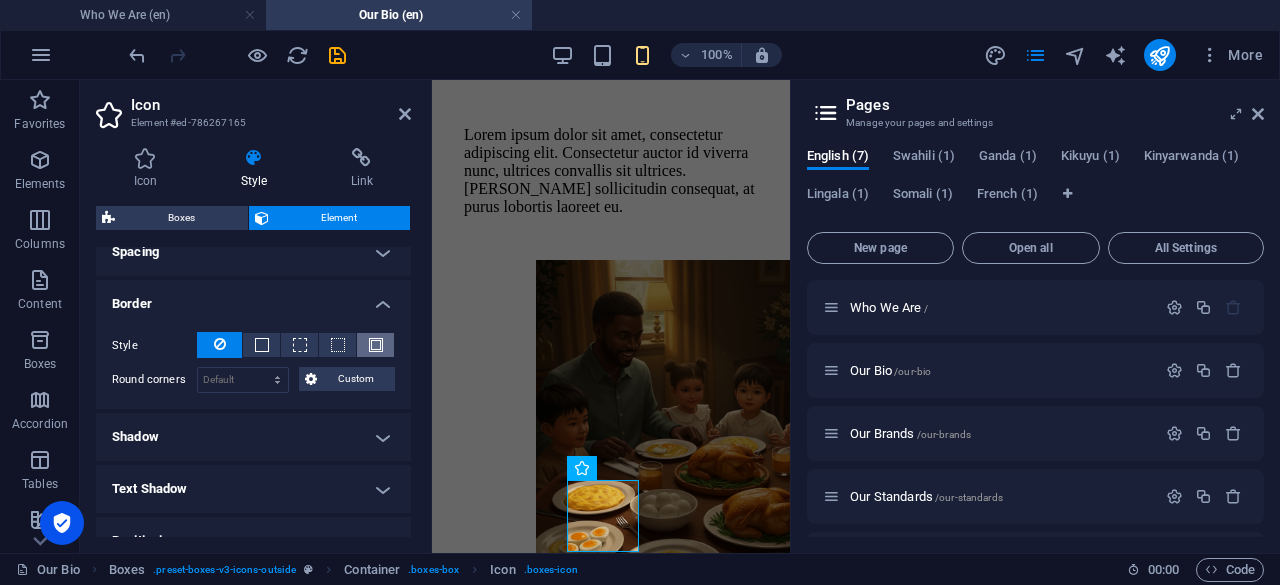 click at bounding box center [376, 345] 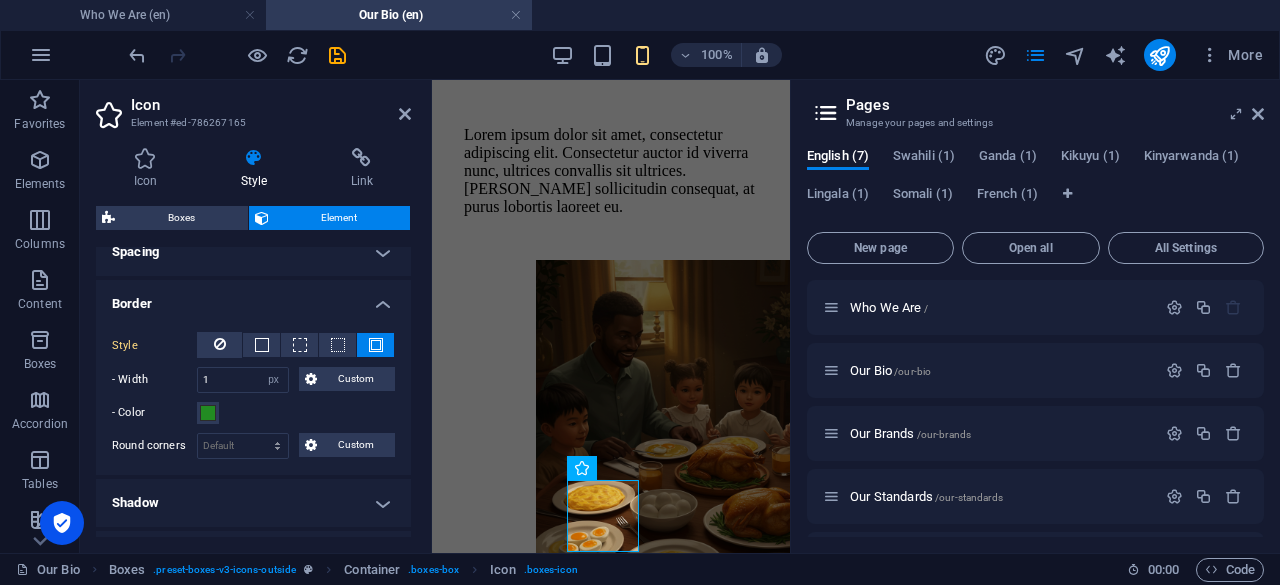click at bounding box center (376, 345) 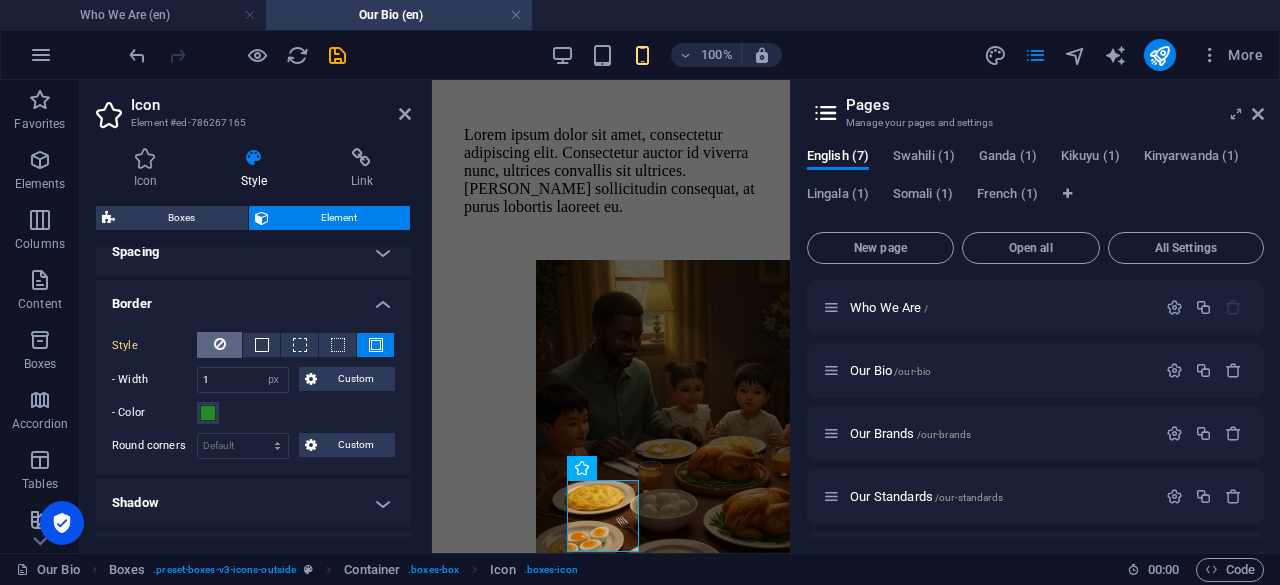 click at bounding box center (220, 344) 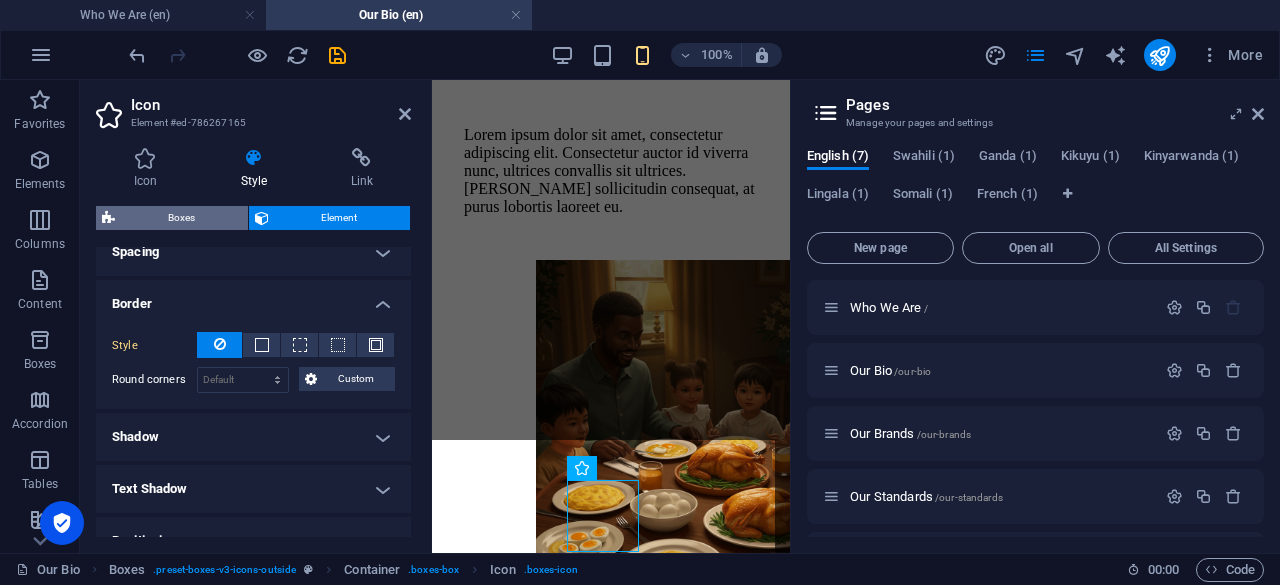 click on "Boxes" at bounding box center (181, 218) 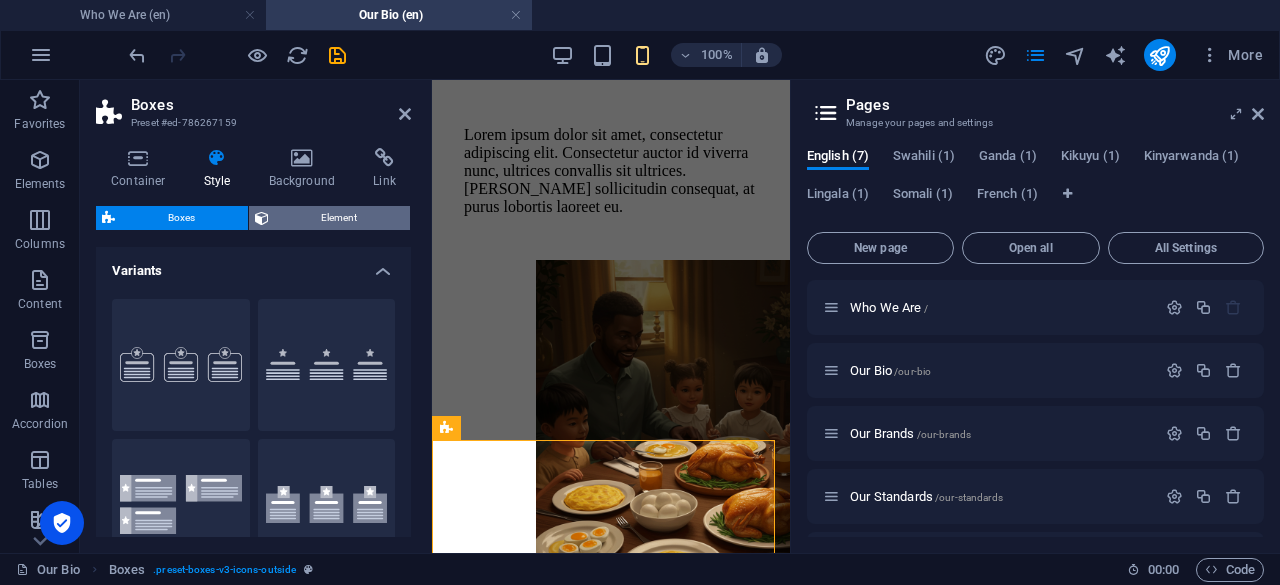 click on "Element" at bounding box center (330, 218) 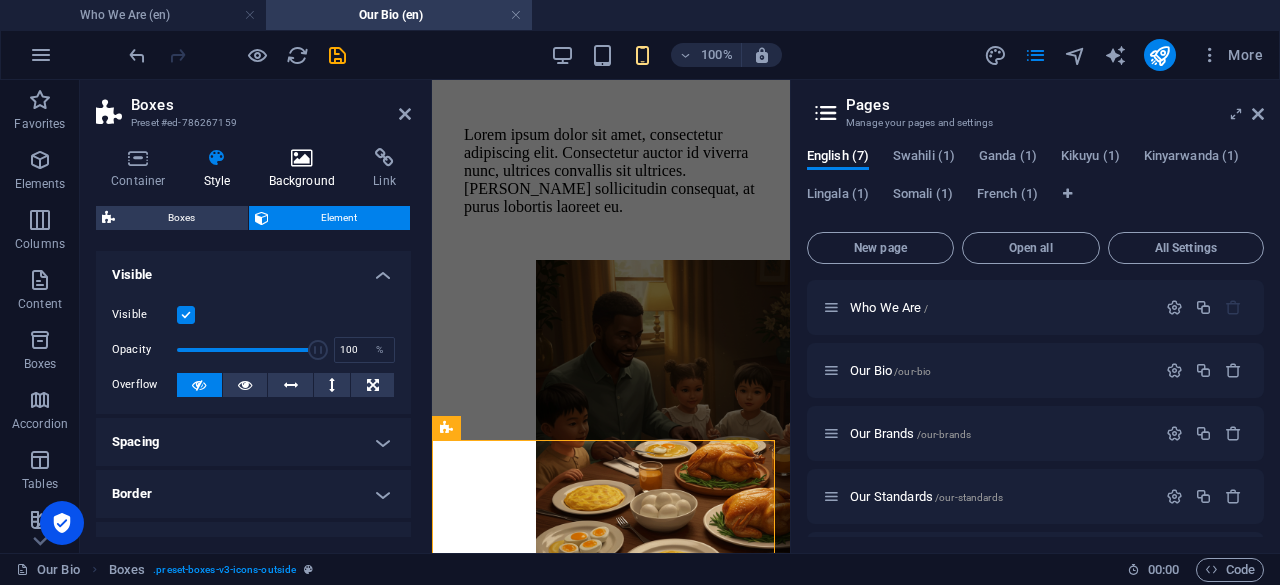 click on "Background" at bounding box center (306, 169) 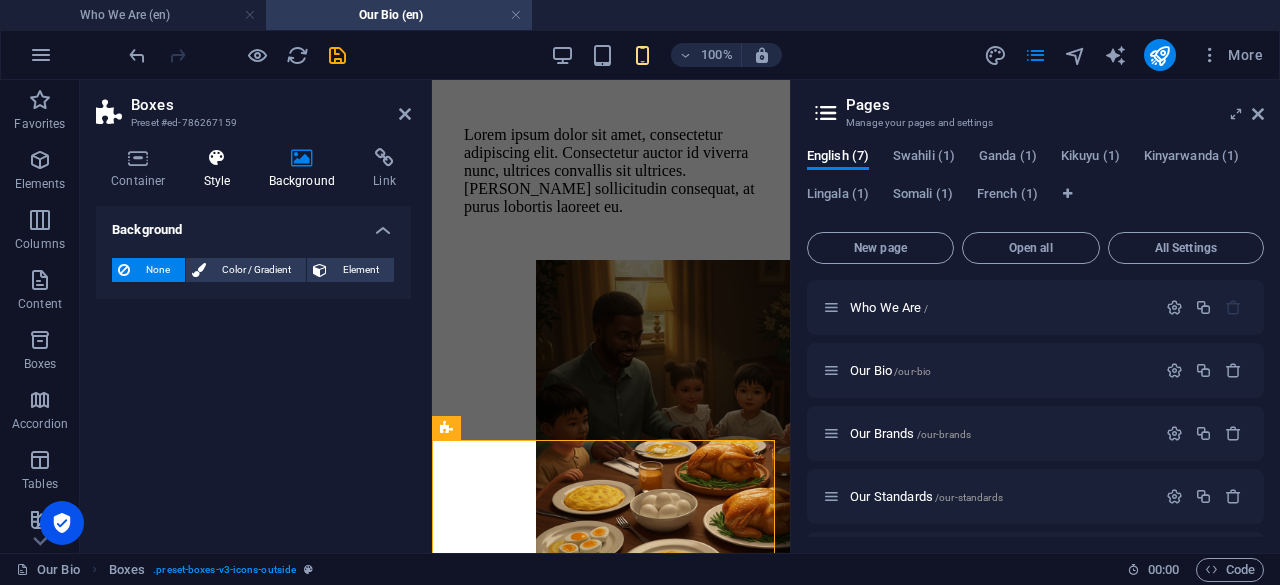 click on "Style" at bounding box center [221, 169] 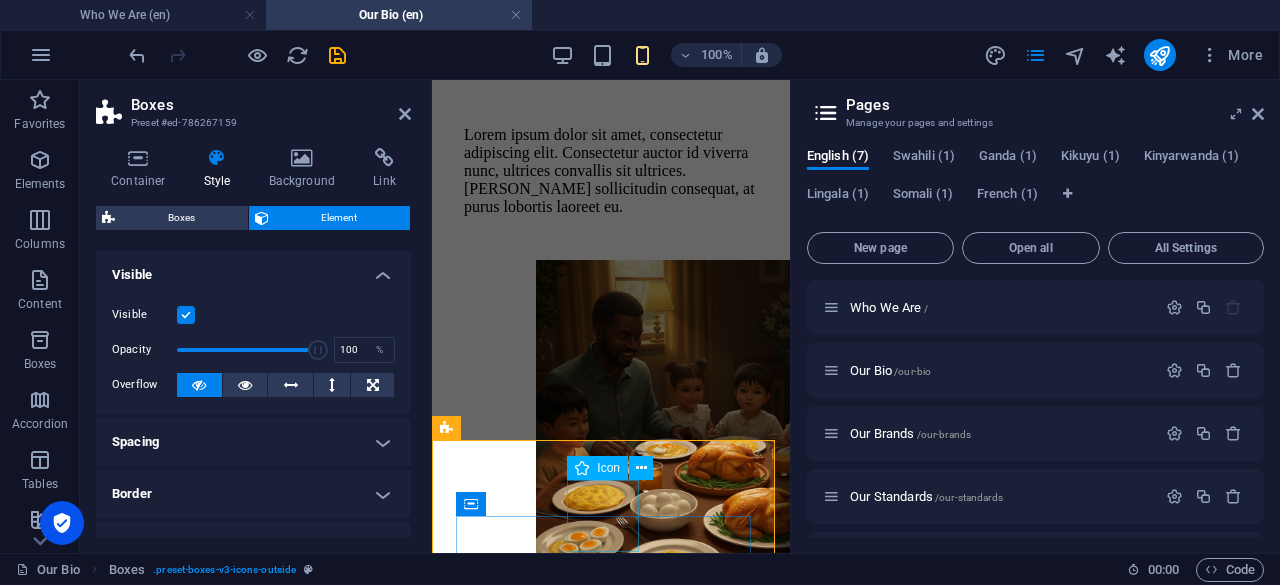 click at bounding box center (611, 737) 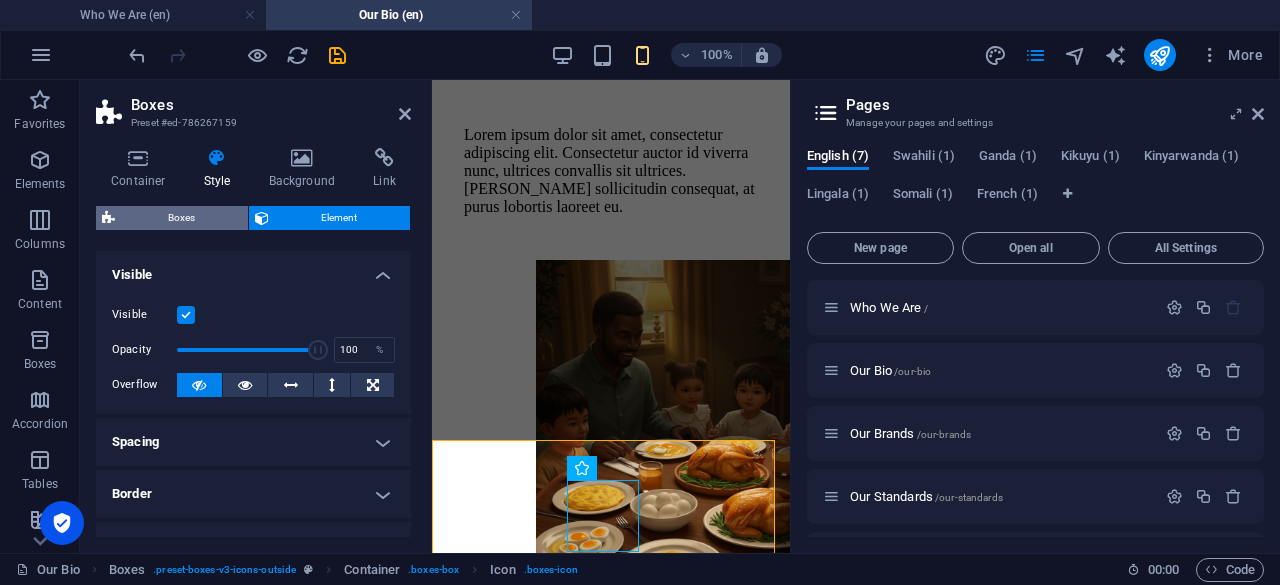 click on "Boxes" at bounding box center (181, 218) 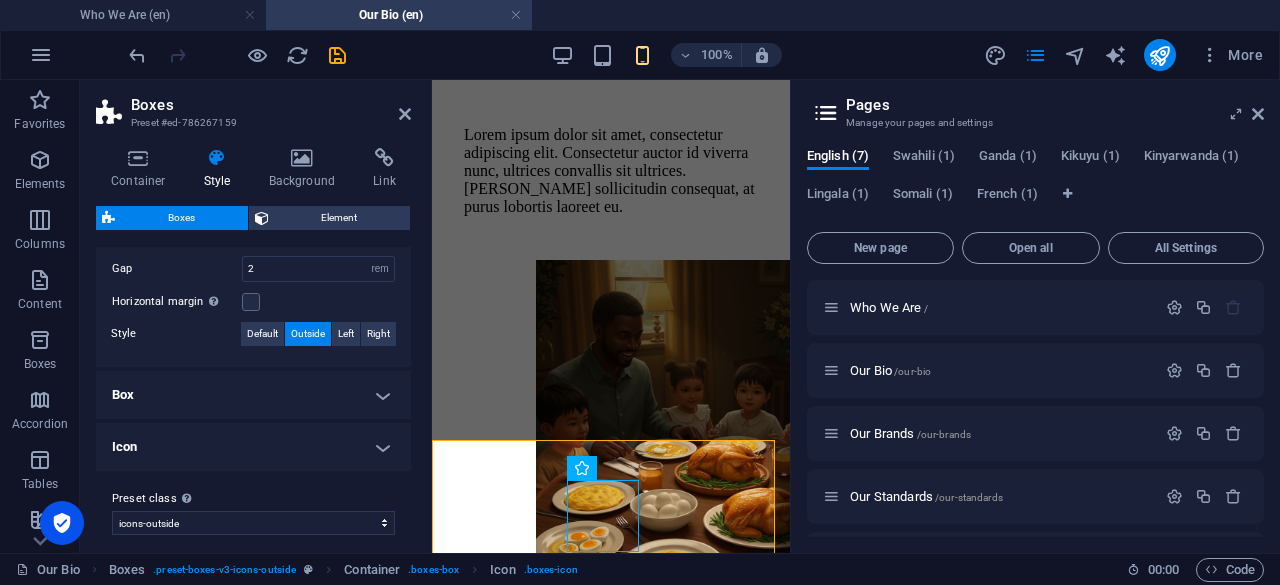 scroll, scrollTop: 436, scrollLeft: 0, axis: vertical 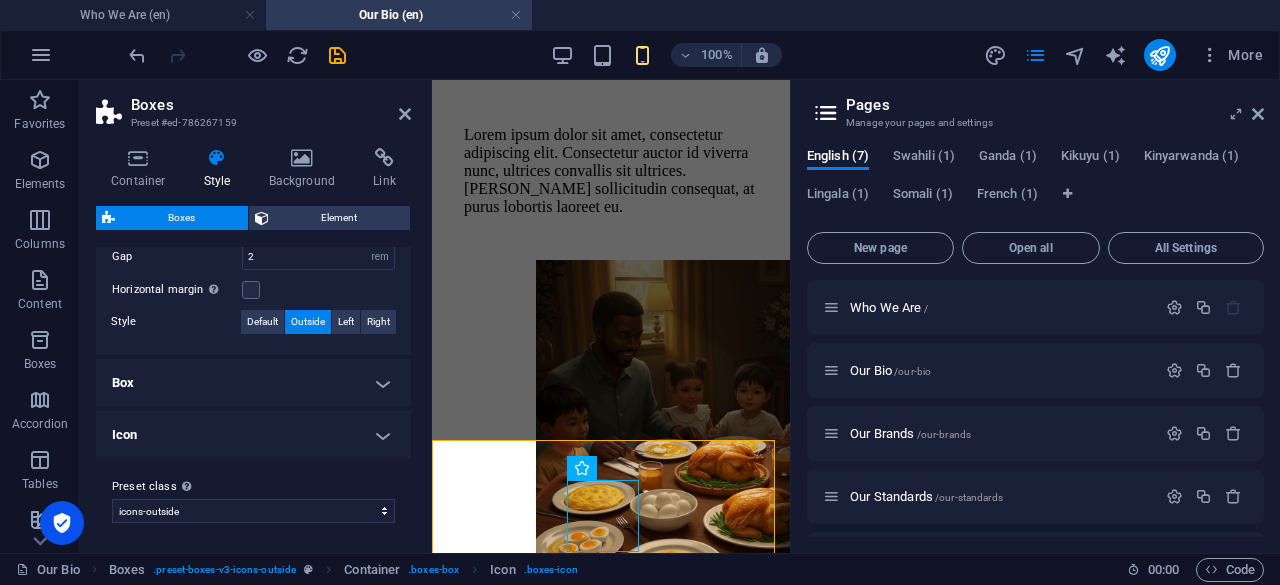 click on "Box" at bounding box center [253, 383] 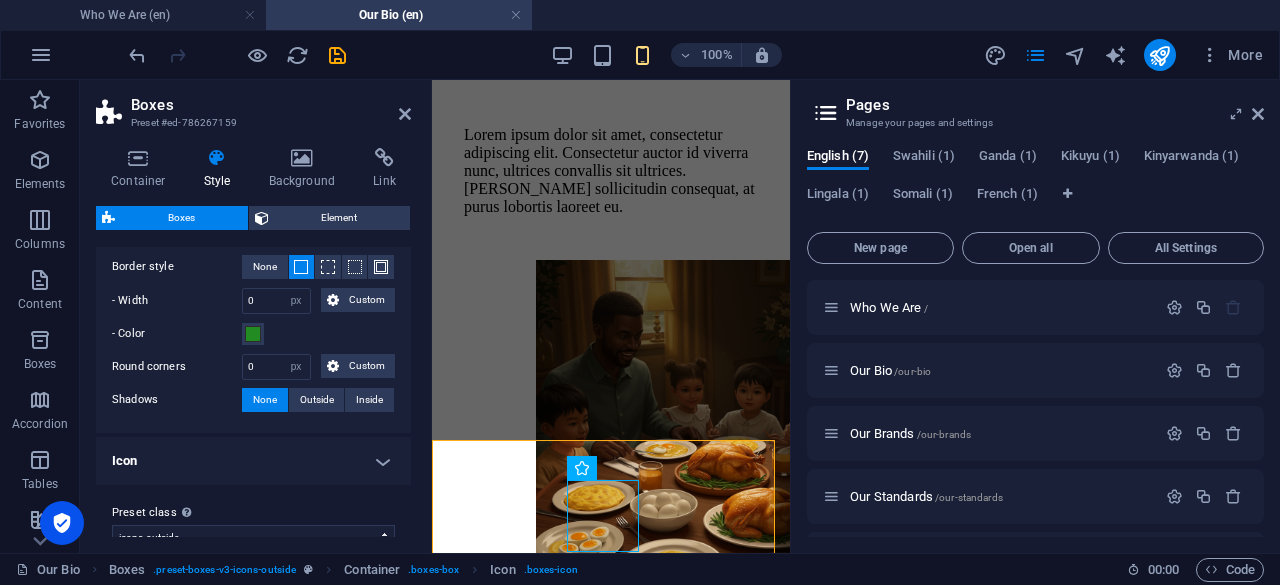 scroll, scrollTop: 686, scrollLeft: 0, axis: vertical 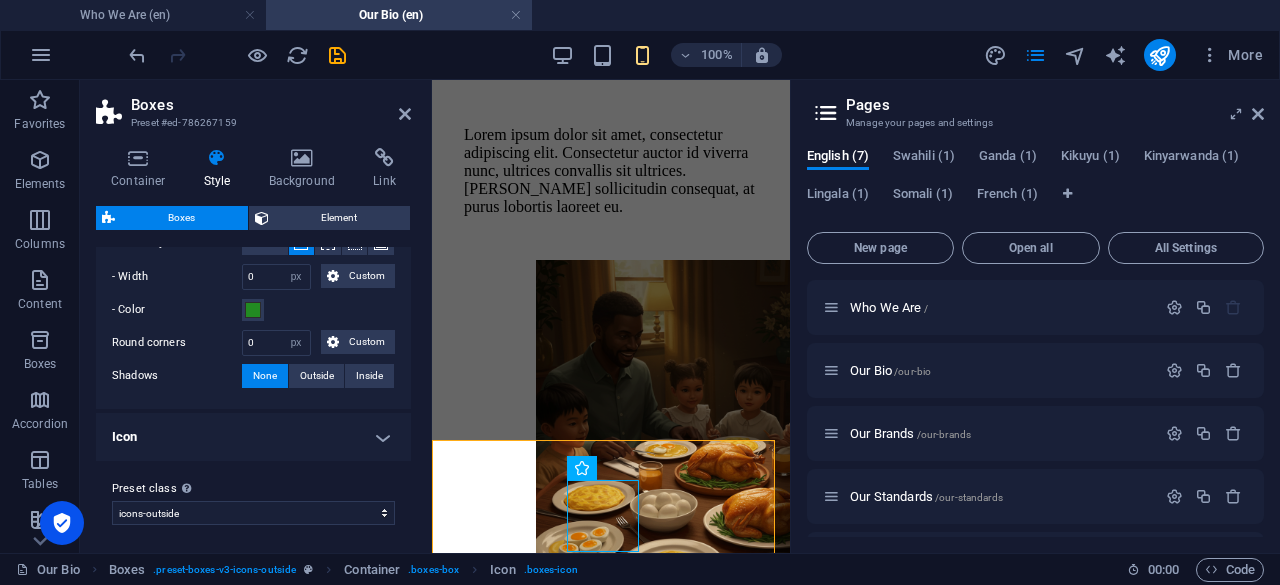 click on "Icon" at bounding box center [253, 437] 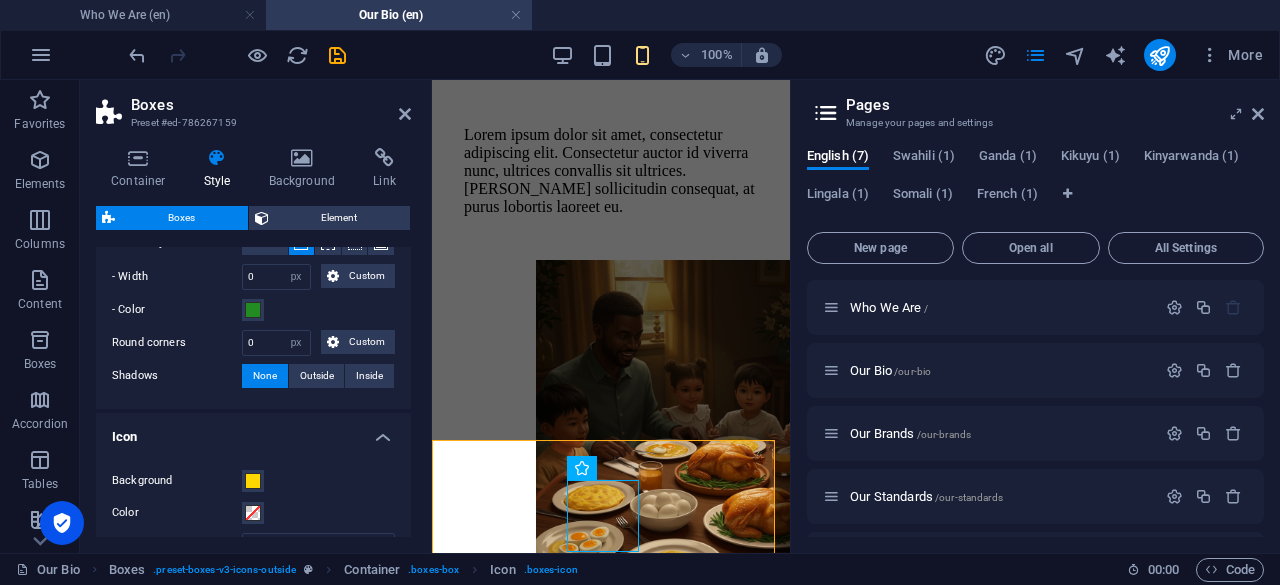 scroll, scrollTop: 786, scrollLeft: 0, axis: vertical 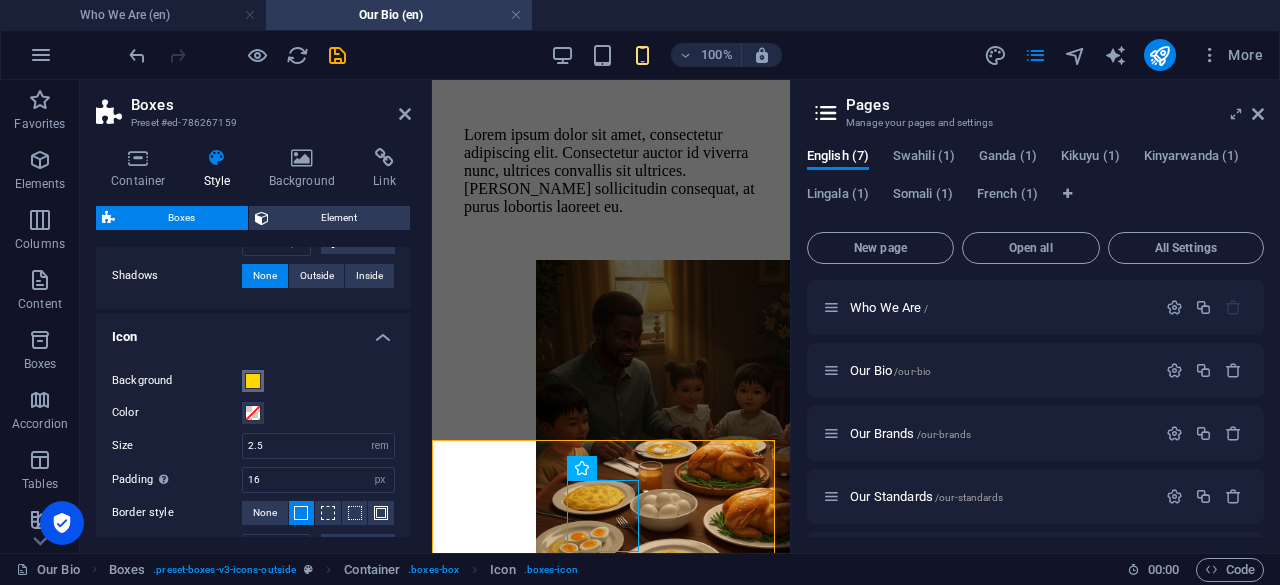 click at bounding box center [253, 381] 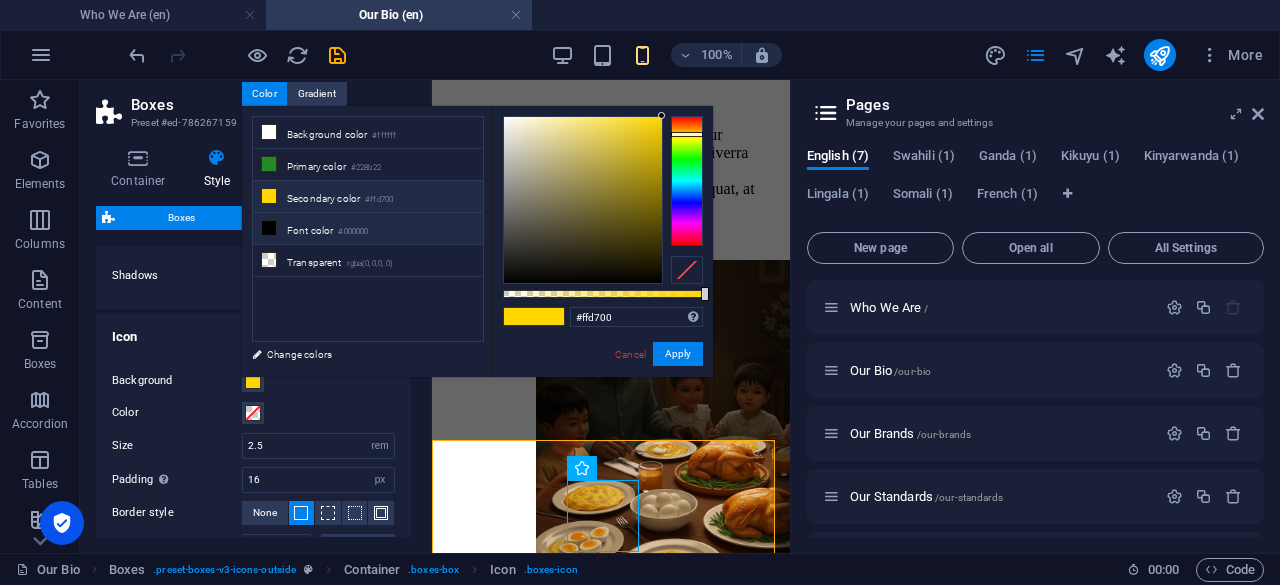 click on "Font color
#000000" at bounding box center [368, 229] 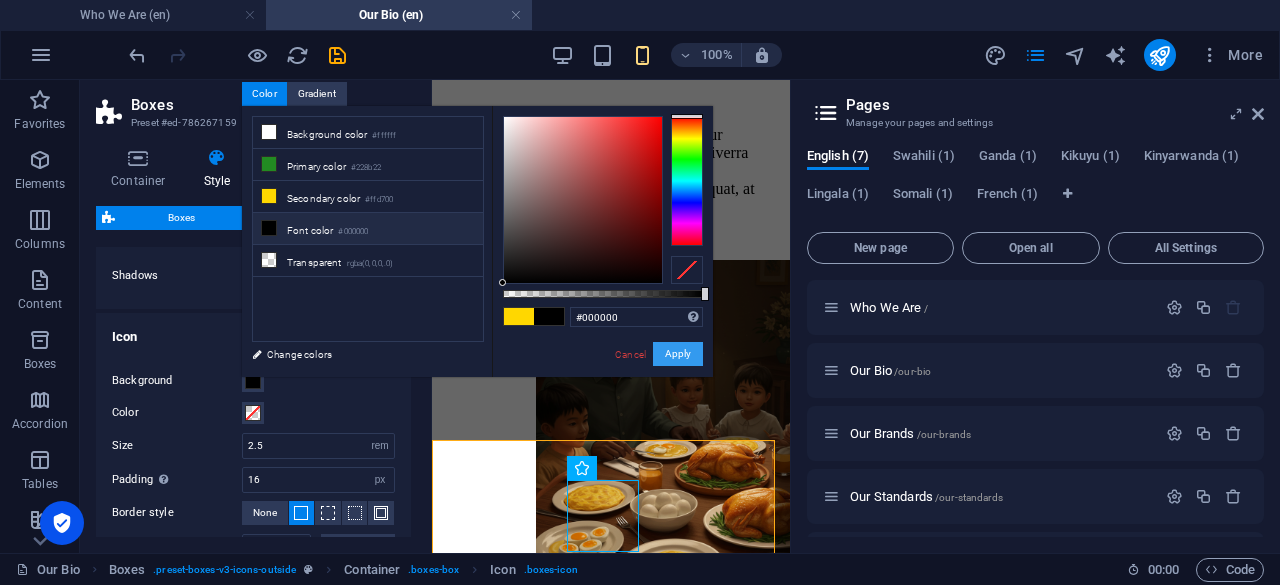 click on "Apply" at bounding box center [678, 354] 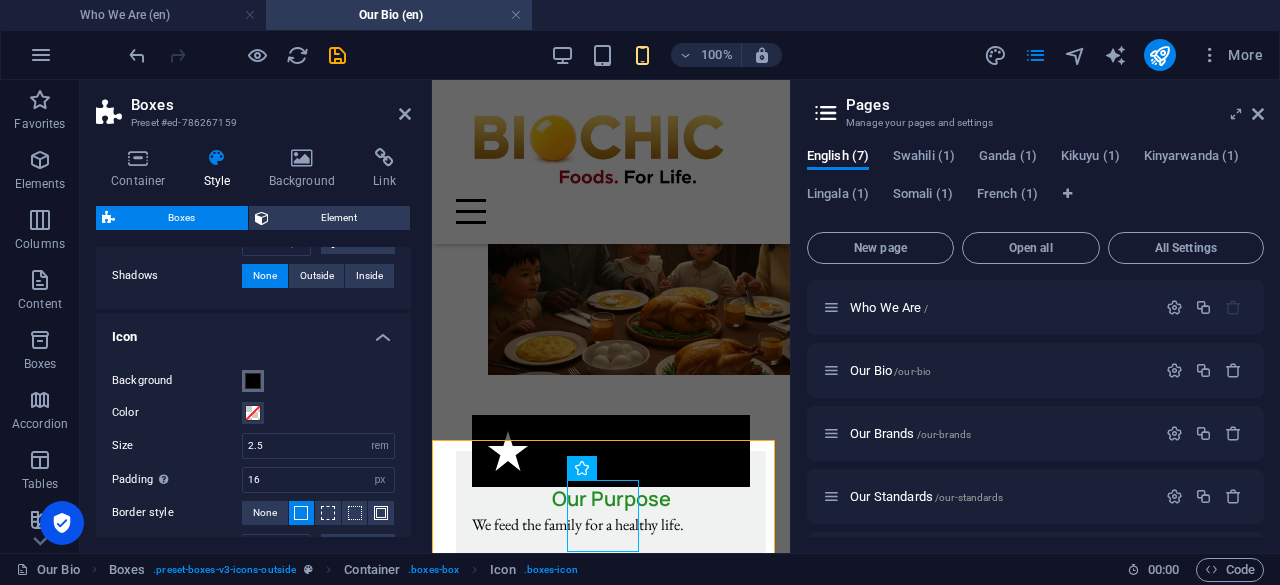 click at bounding box center (253, 381) 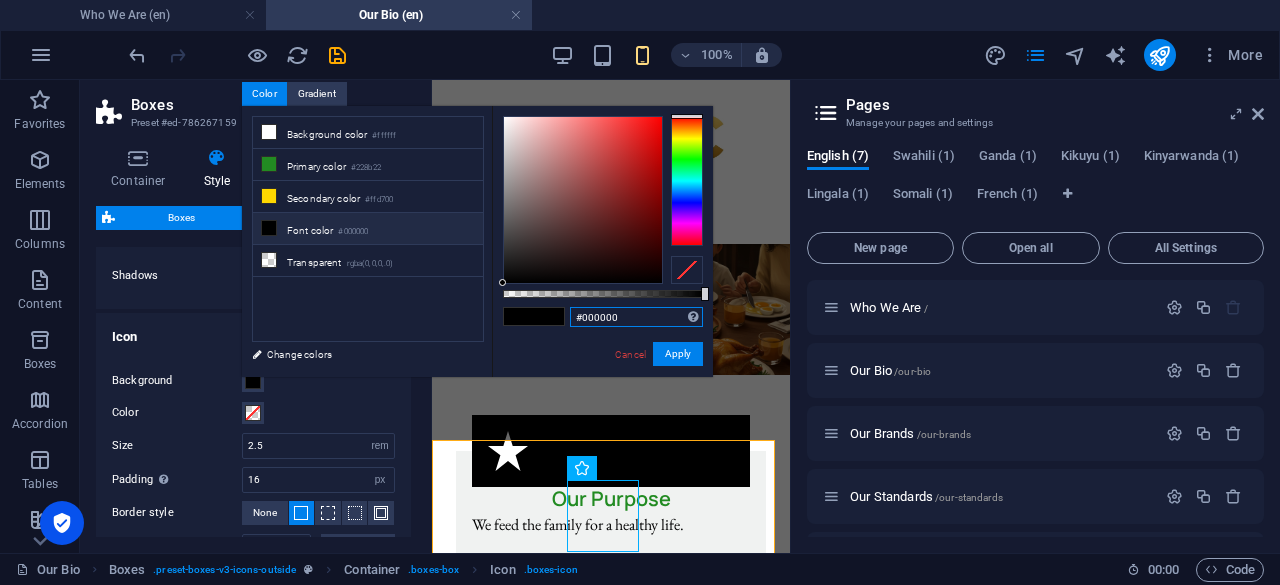 click on "#000000" at bounding box center [636, 317] 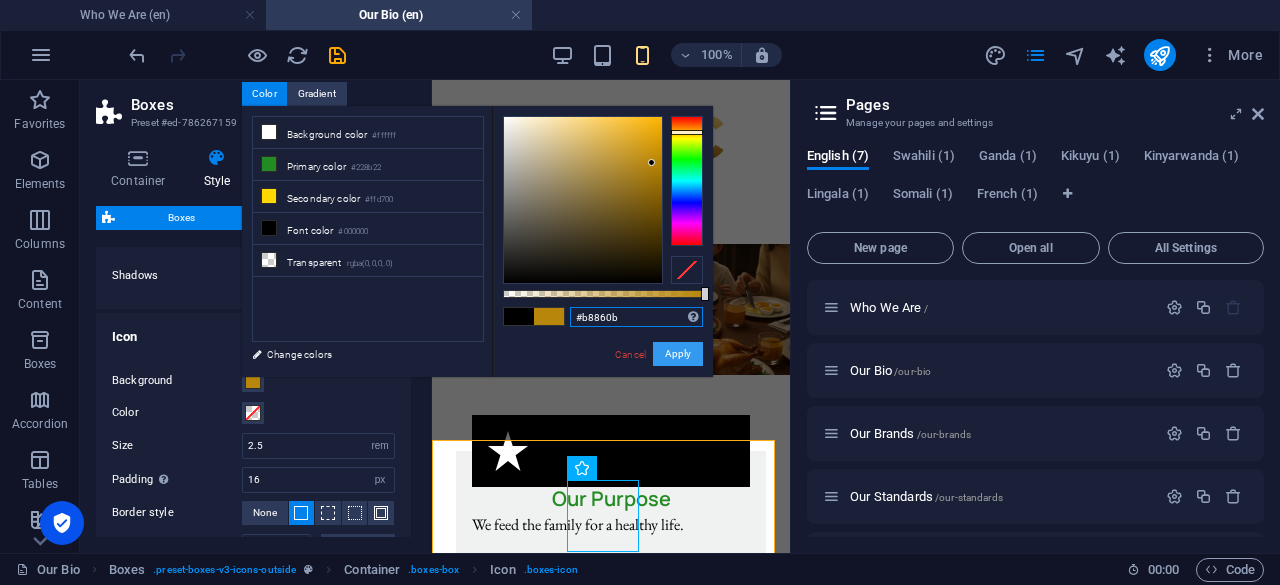 type on "#b8860b" 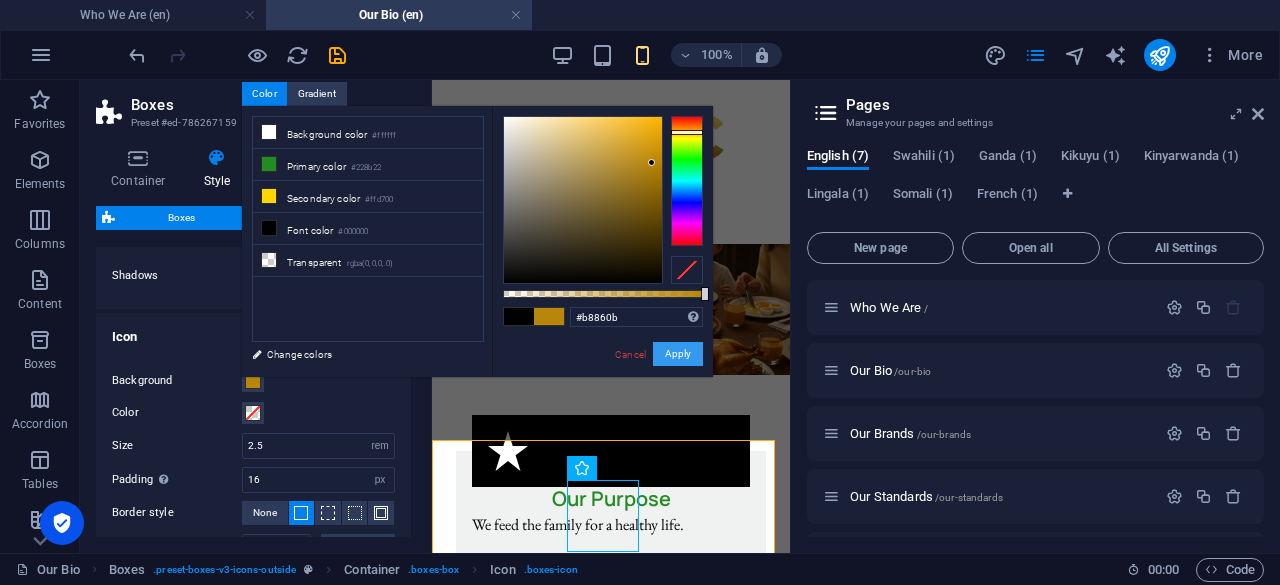 click on "Apply" at bounding box center (678, 354) 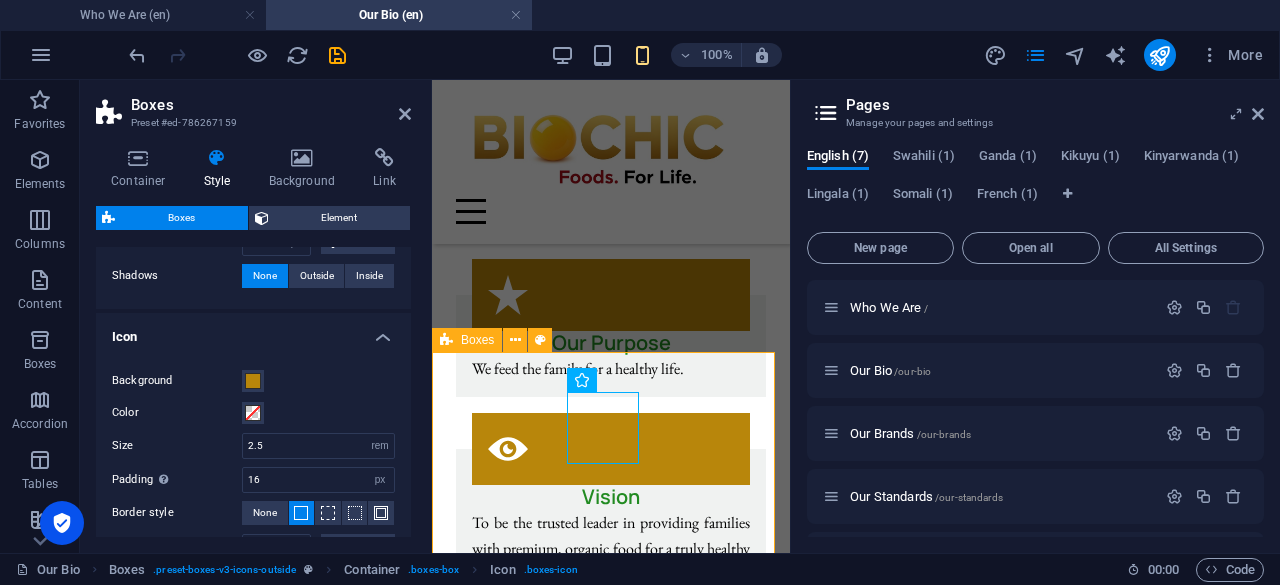 scroll, scrollTop: 706, scrollLeft: 0, axis: vertical 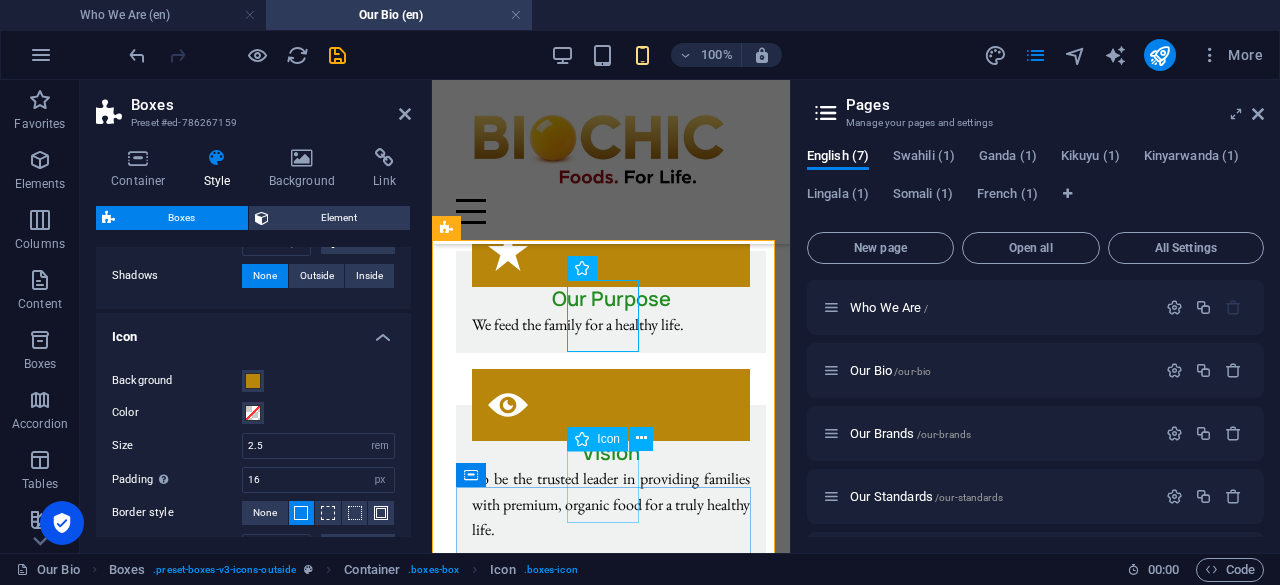click at bounding box center [611, 405] 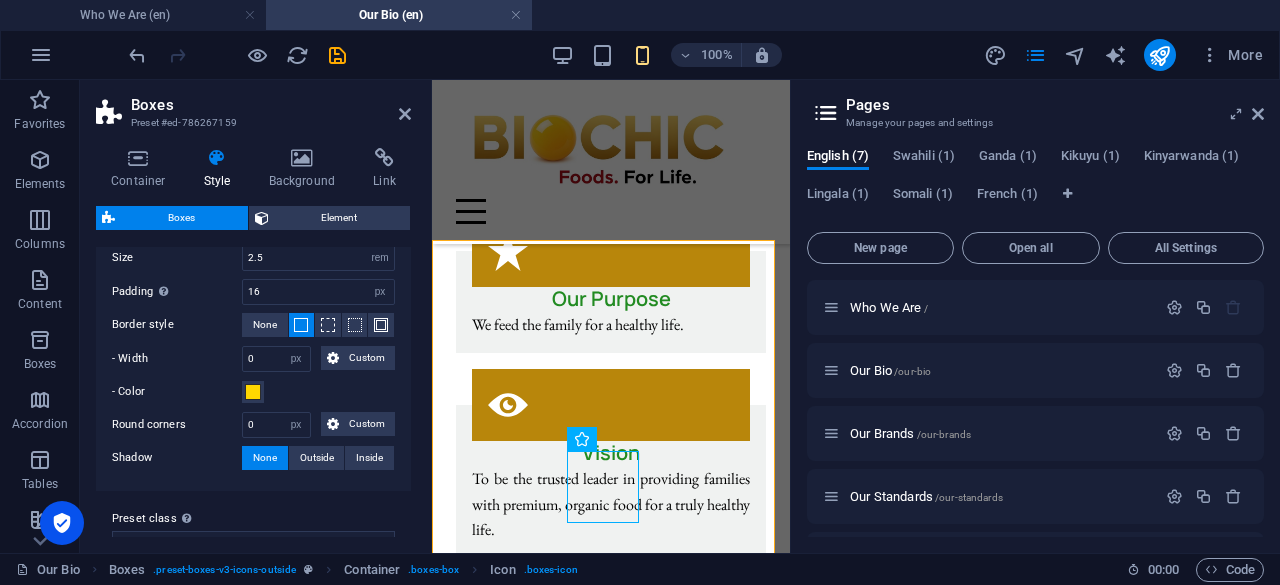 scroll, scrollTop: 1000, scrollLeft: 0, axis: vertical 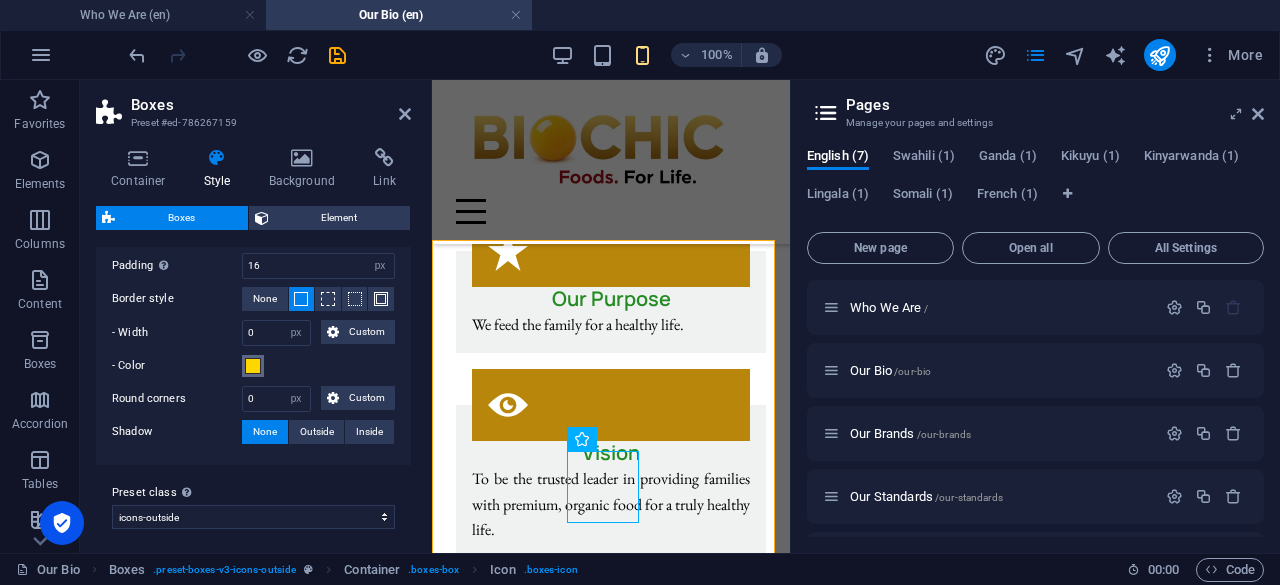 click at bounding box center (253, 366) 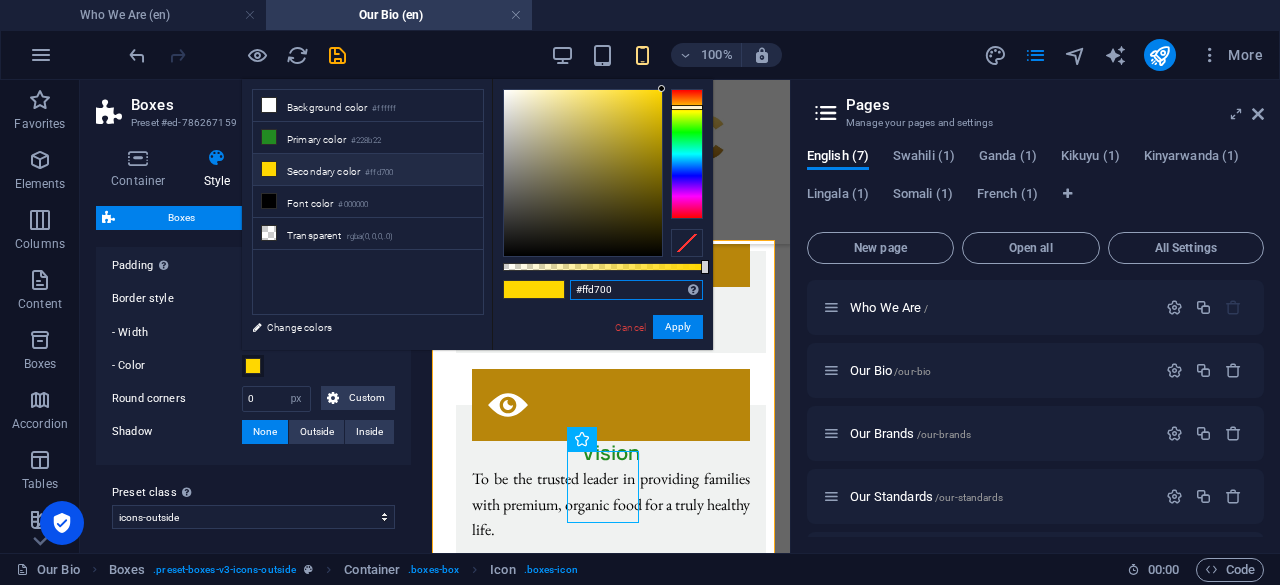 click on "#ffd700" at bounding box center (636, 290) 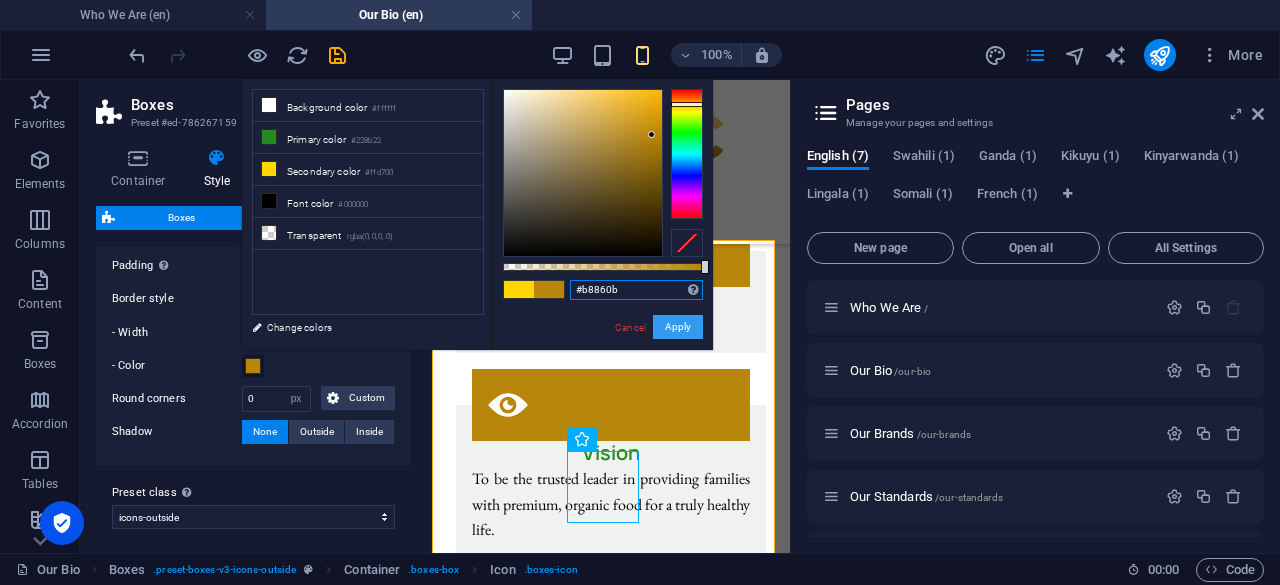 type on "#b8860b" 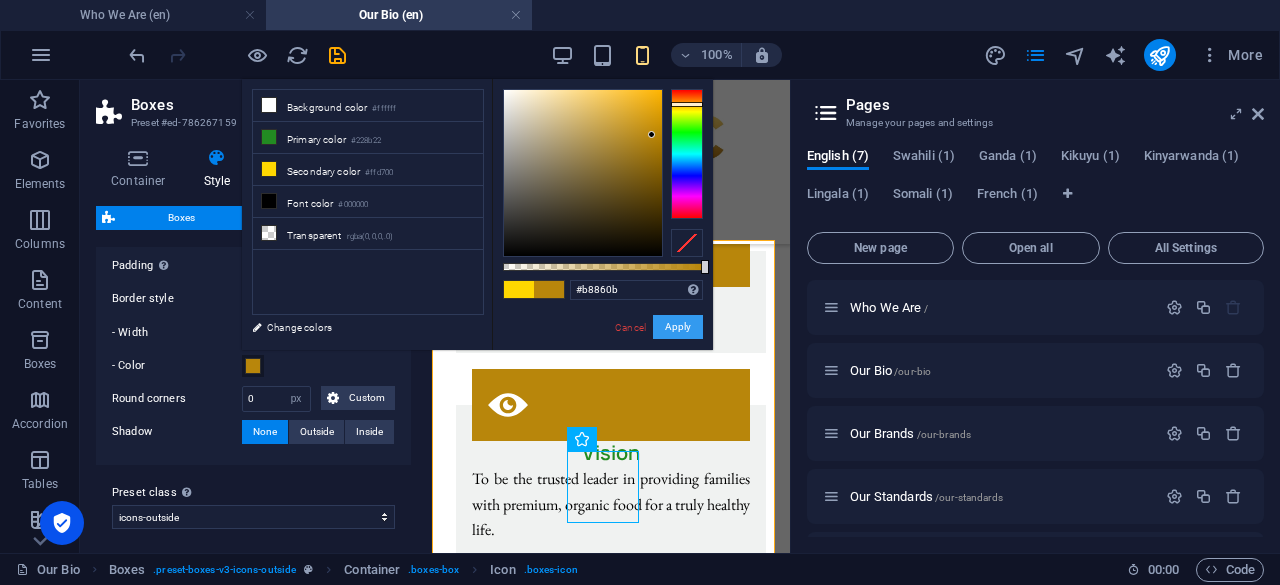 click on "Apply" at bounding box center [678, 327] 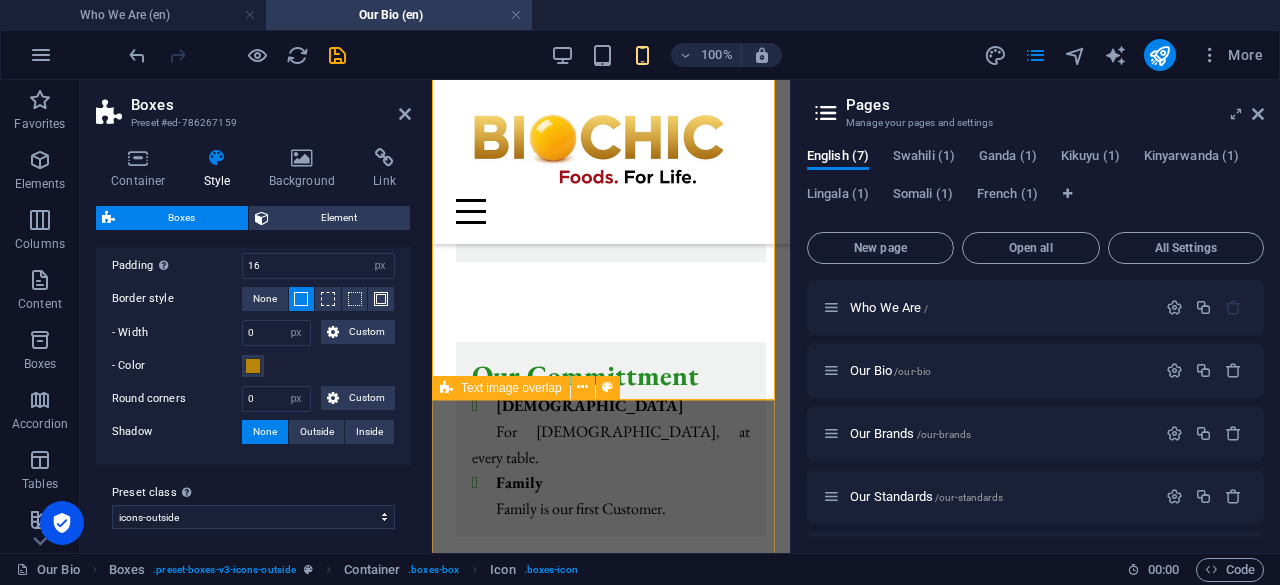 scroll, scrollTop: 1106, scrollLeft: 0, axis: vertical 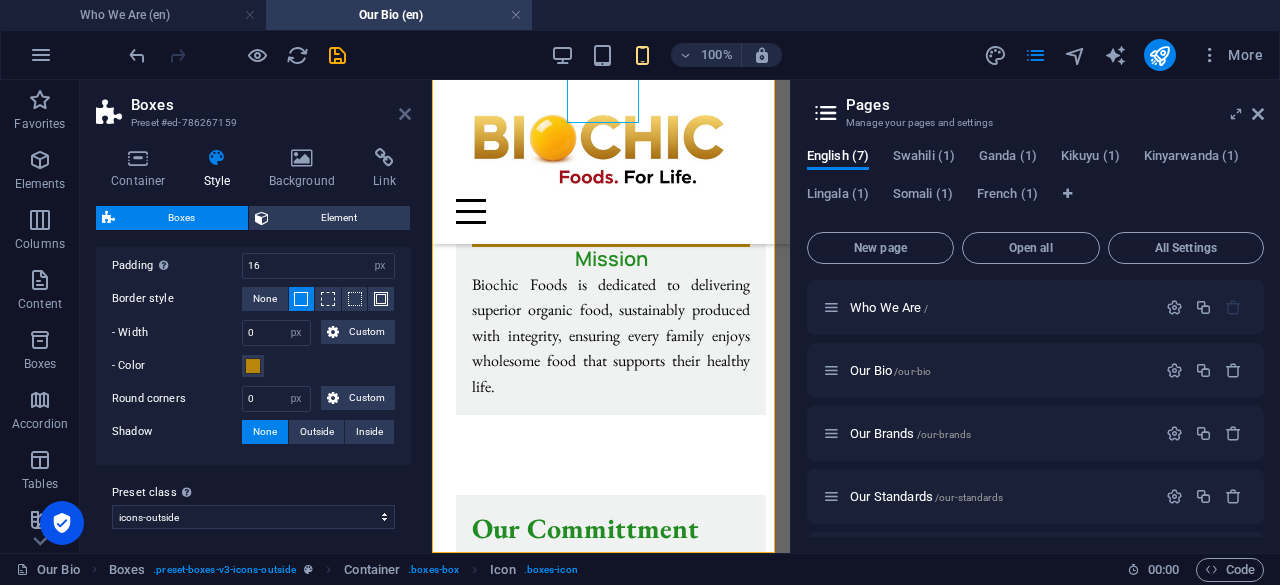 click at bounding box center [405, 114] 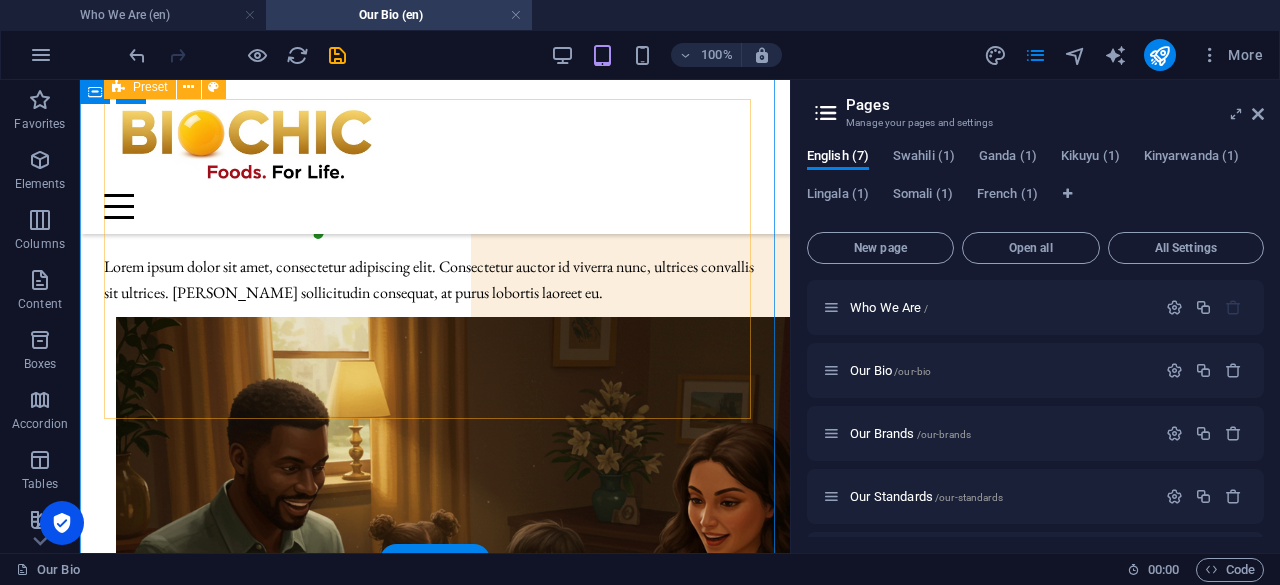 scroll, scrollTop: 0, scrollLeft: 0, axis: both 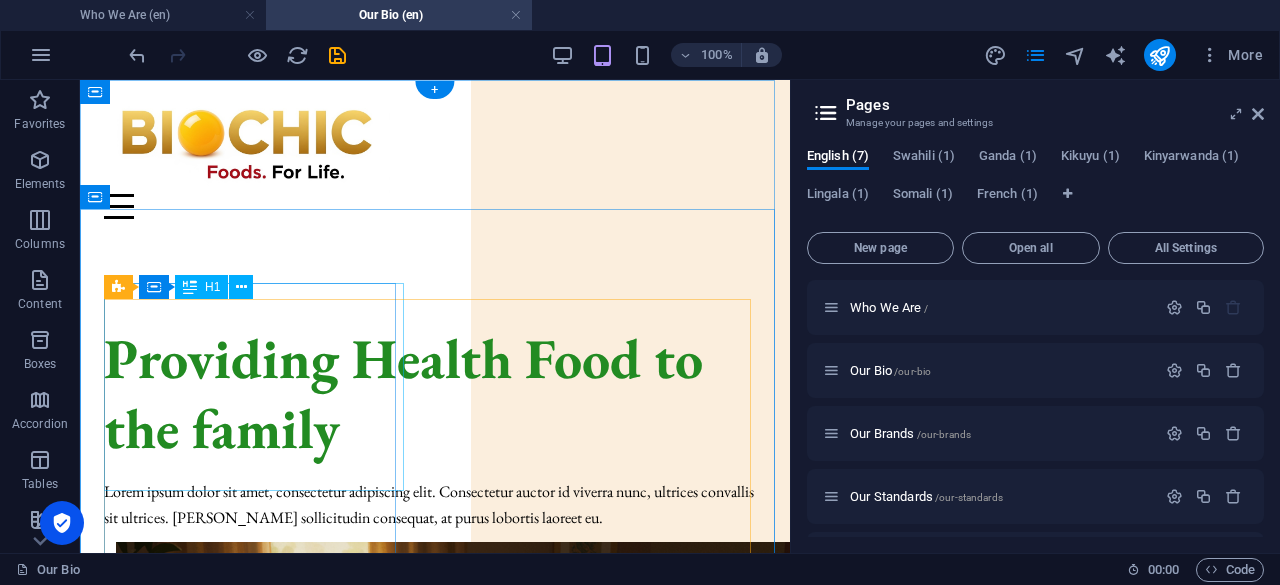 click on "Providing Health Food to the family" at bounding box center [435, 393] 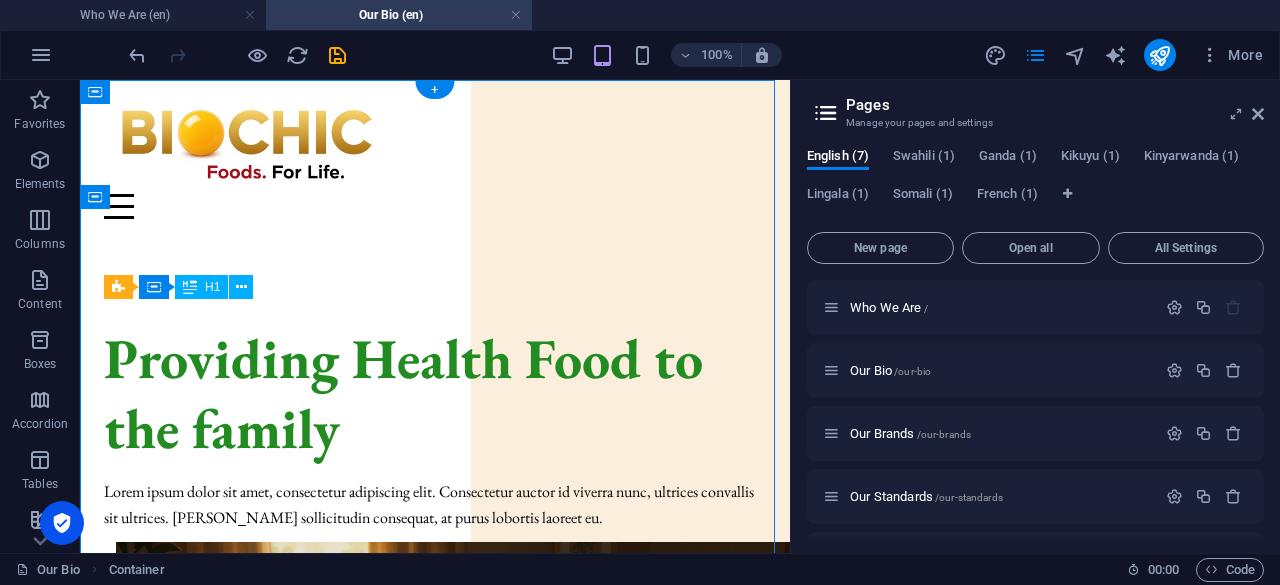 click on "Providing Health Food to the family" at bounding box center [435, 393] 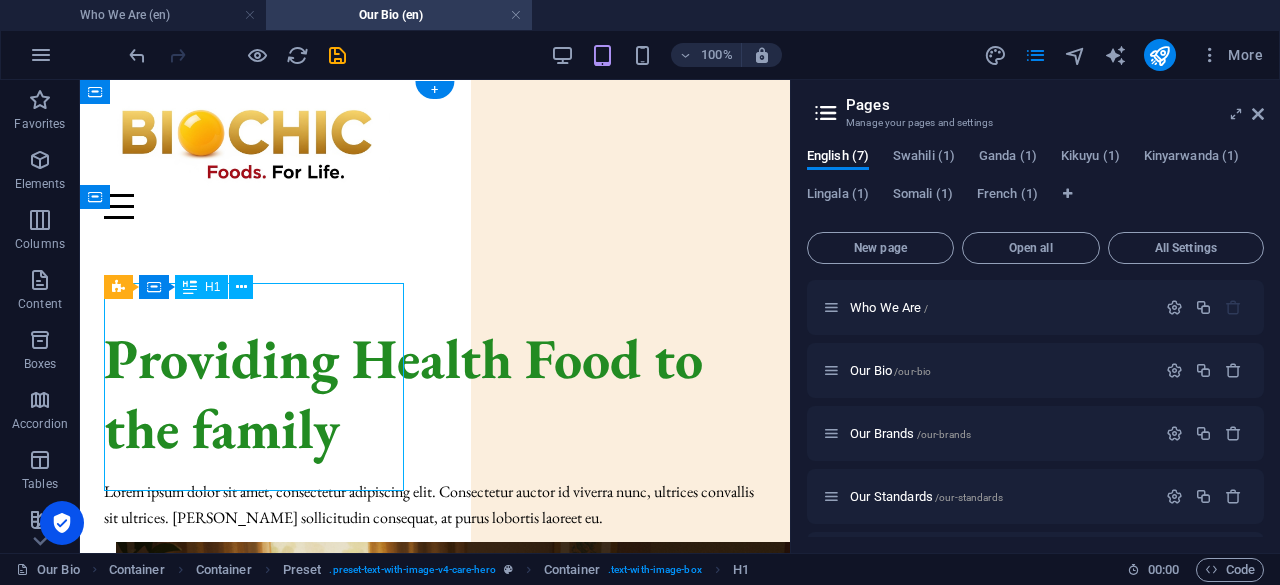 click on "Providing Health Food to the family" at bounding box center [435, 393] 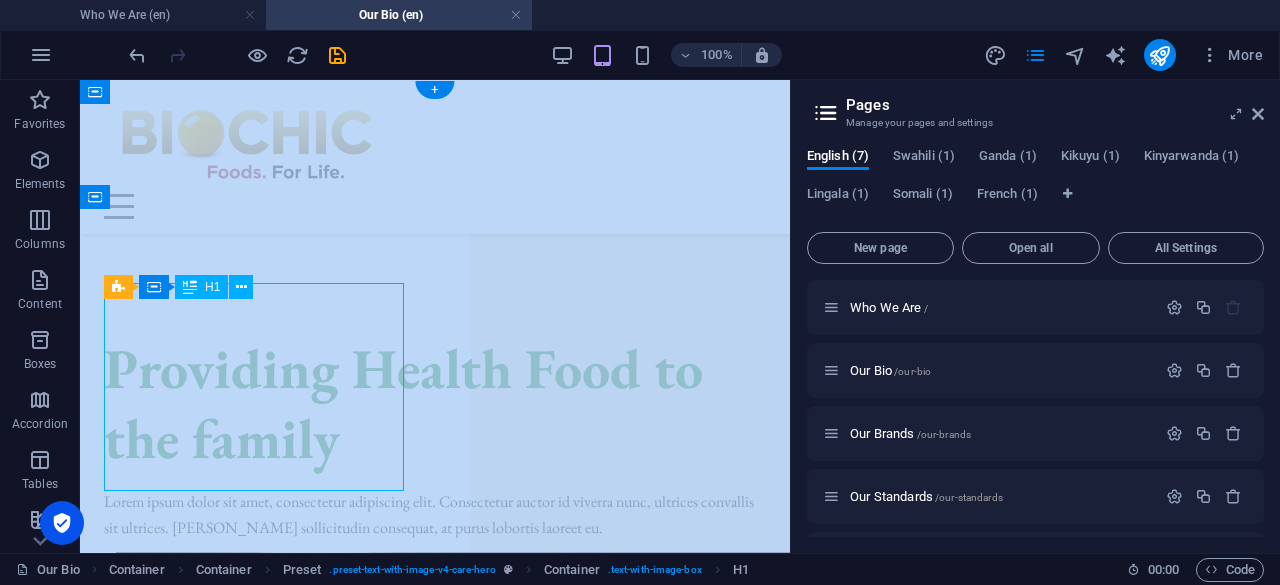 click on "Drag here to replace the existing content. Press “Ctrl” if you want to create a new element.
Preset   Container   H1   Container   Container   Preset   Container   Container   Container   Image   Spacer   Text   Boxes   Container   Text image overlap   Container   H2   Text   Text image overlap   H2   Container   Text   Container   Text   Container   Container   H3   Icon   Container   Container   H3   Container   Container   Text   Icon   Reference   Container   Container   H3   Container   Container   Text   Image   Icon + + Add section" at bounding box center (435, 316) 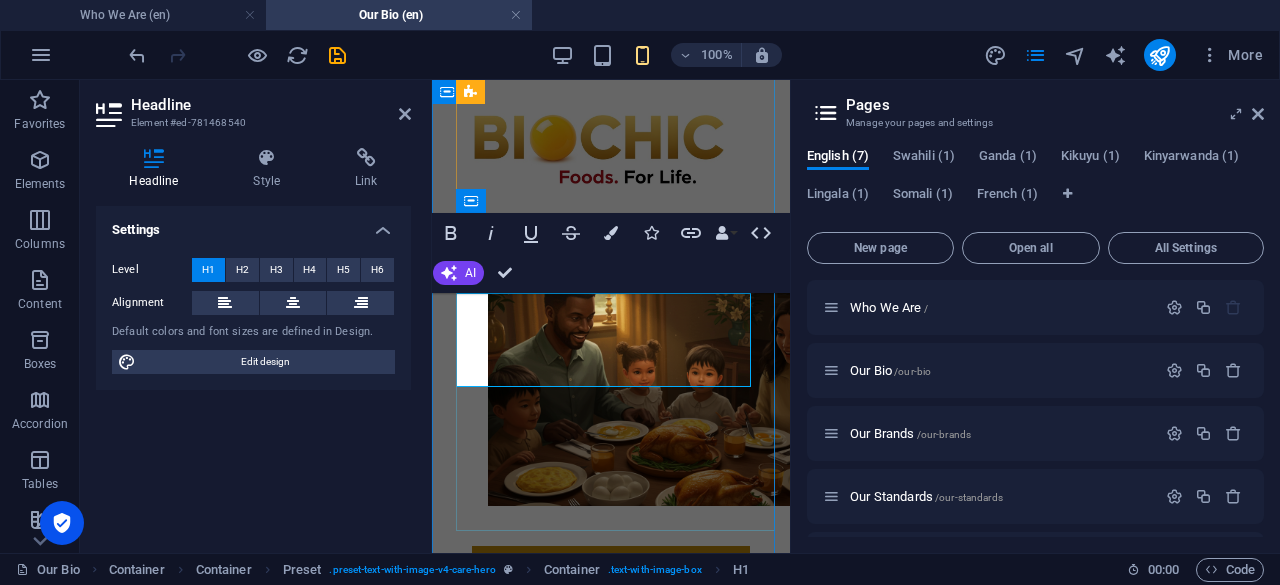 click on "Providing Health Food to the family" at bounding box center (611, 32) 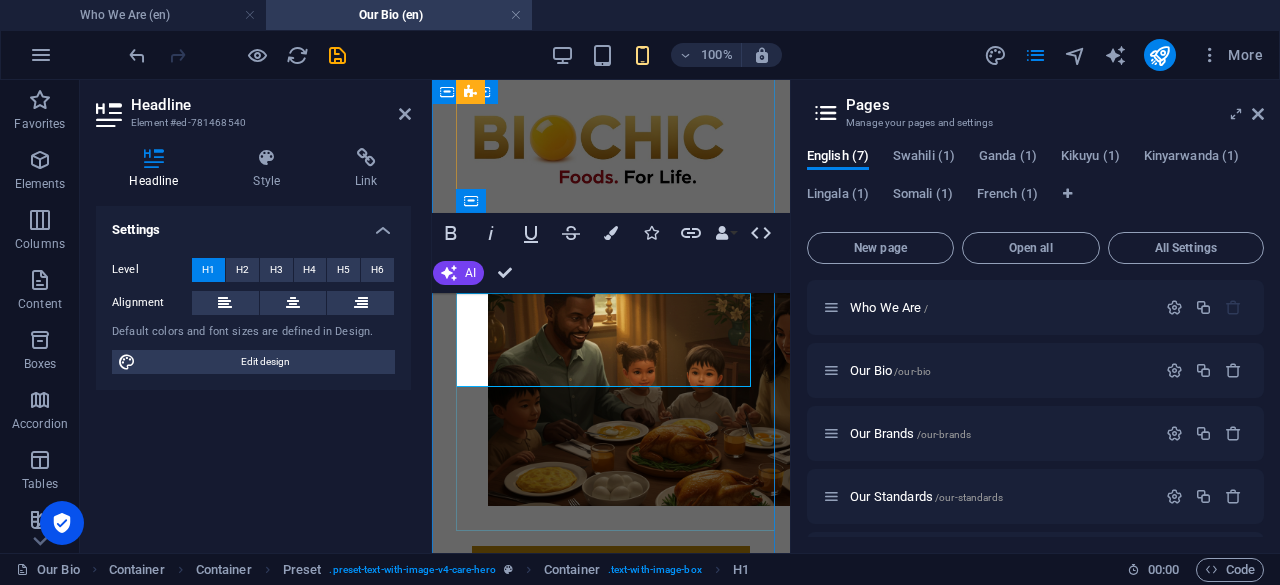 click on "Providing Health Food to the family" at bounding box center [611, 32] 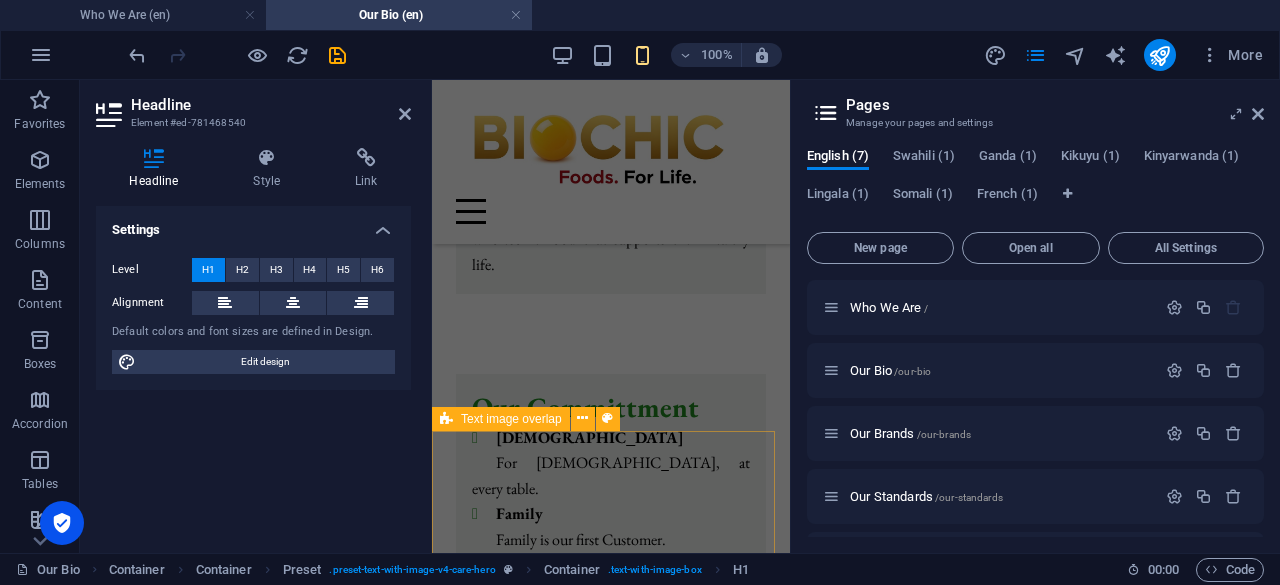 scroll, scrollTop: 875, scrollLeft: 0, axis: vertical 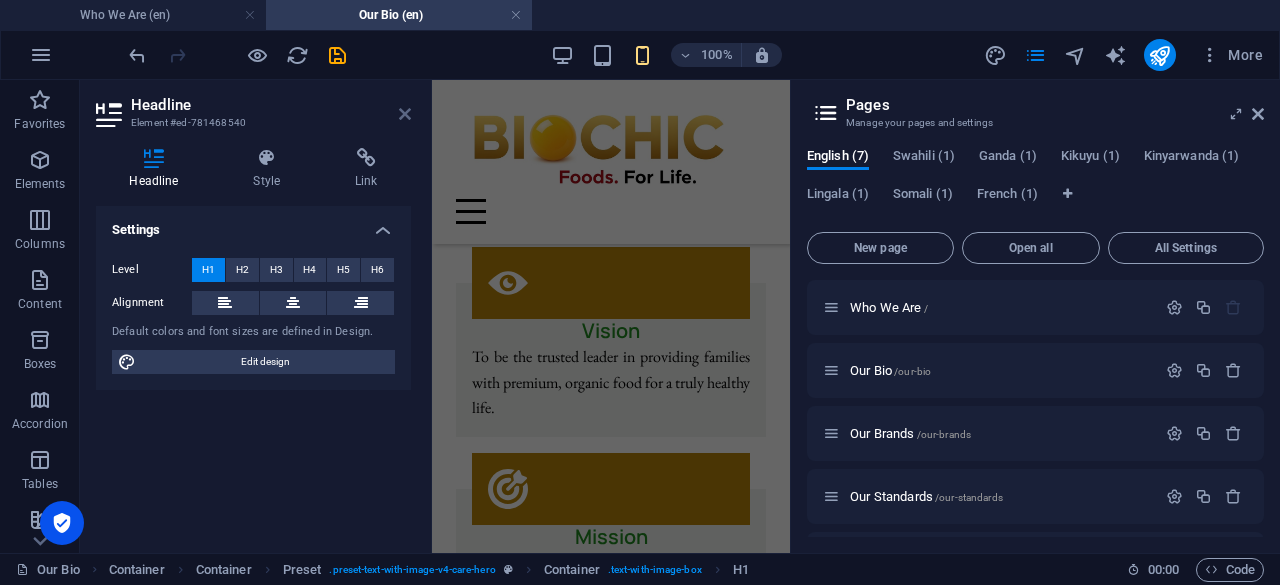 click at bounding box center (405, 114) 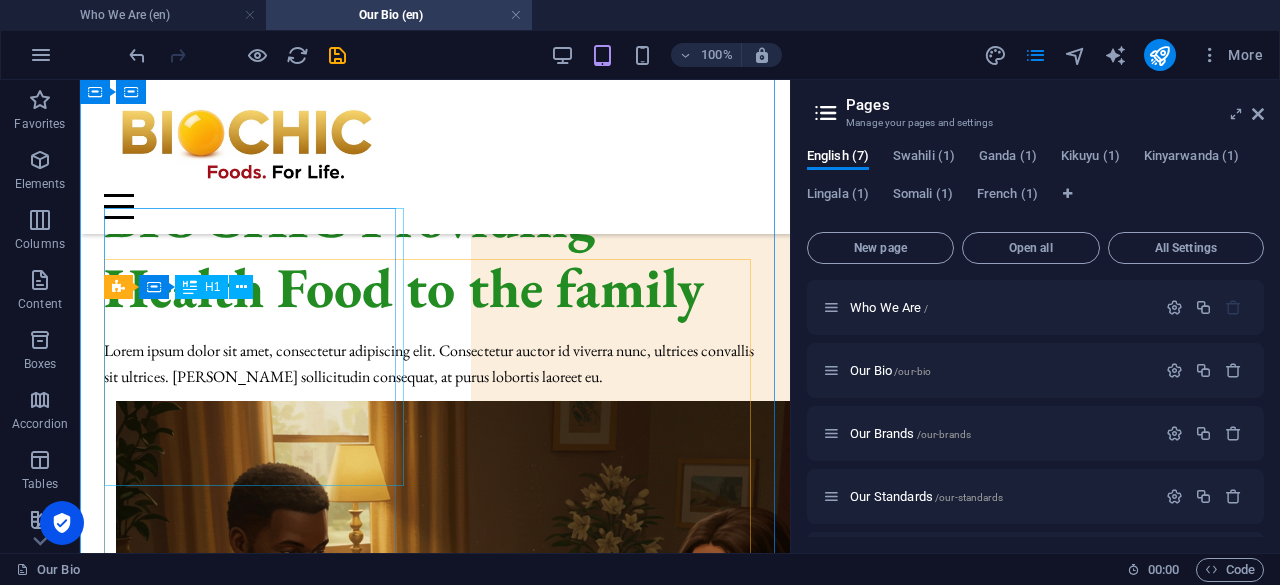 scroll, scrollTop: 5, scrollLeft: 0, axis: vertical 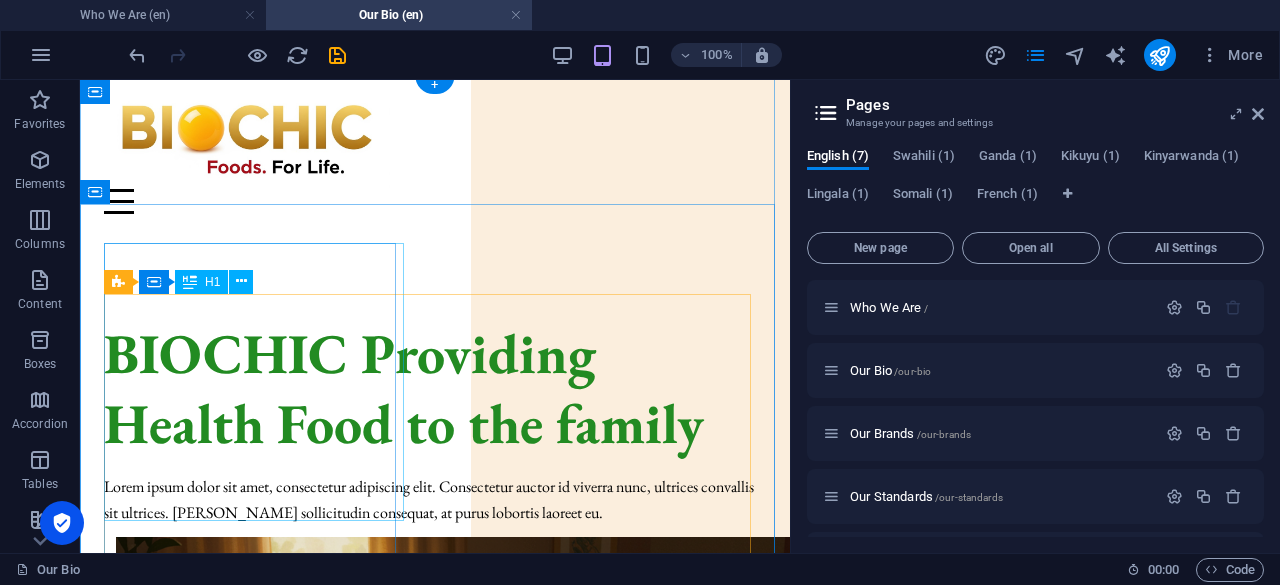 click on "BIOCHIC Providing Health Food to the family" at bounding box center (435, 388) 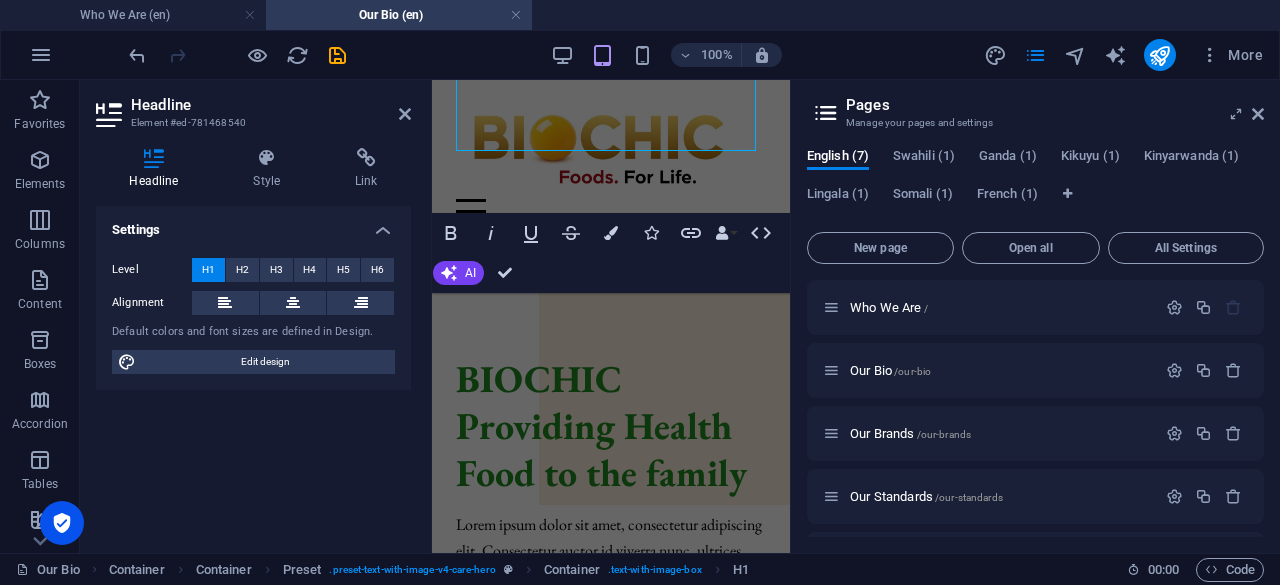 scroll, scrollTop: 375, scrollLeft: 0, axis: vertical 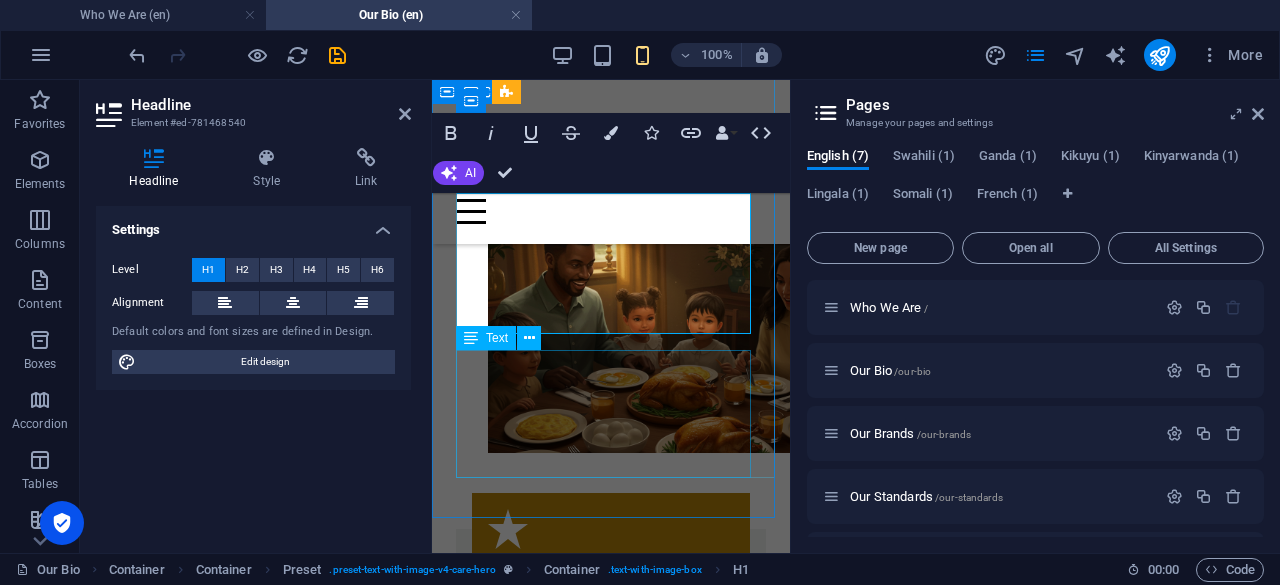 click on "Lorem ipsum dolor sit amet, consectetur adipiscing elit. Consectetur auctor id viverra nunc, ultrices convallis sit ultrices. [PERSON_NAME] sollicitudin consequat, at purus lobortis laoreet eu." at bounding box center [611, 93] 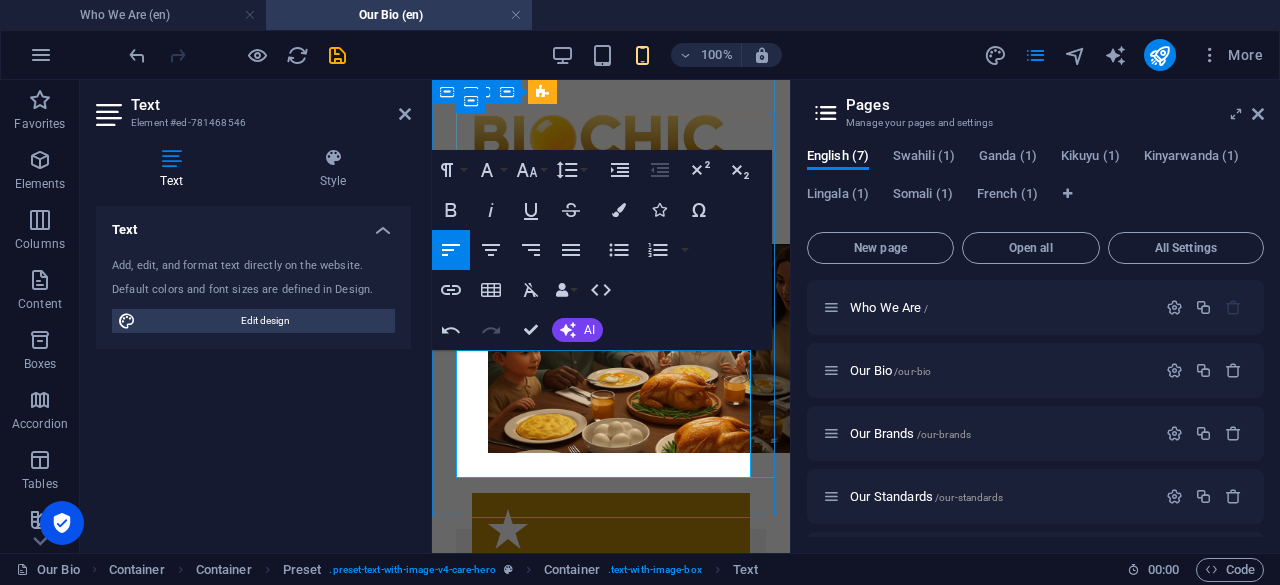 click on "Biochic Foods provides fresh, quality chicken and eggs for your family's table. We ensure ethically sourced, wholesome nutrition, making meal times easy, healthy, and delicious for everyone you love." at bounding box center [611, 93] 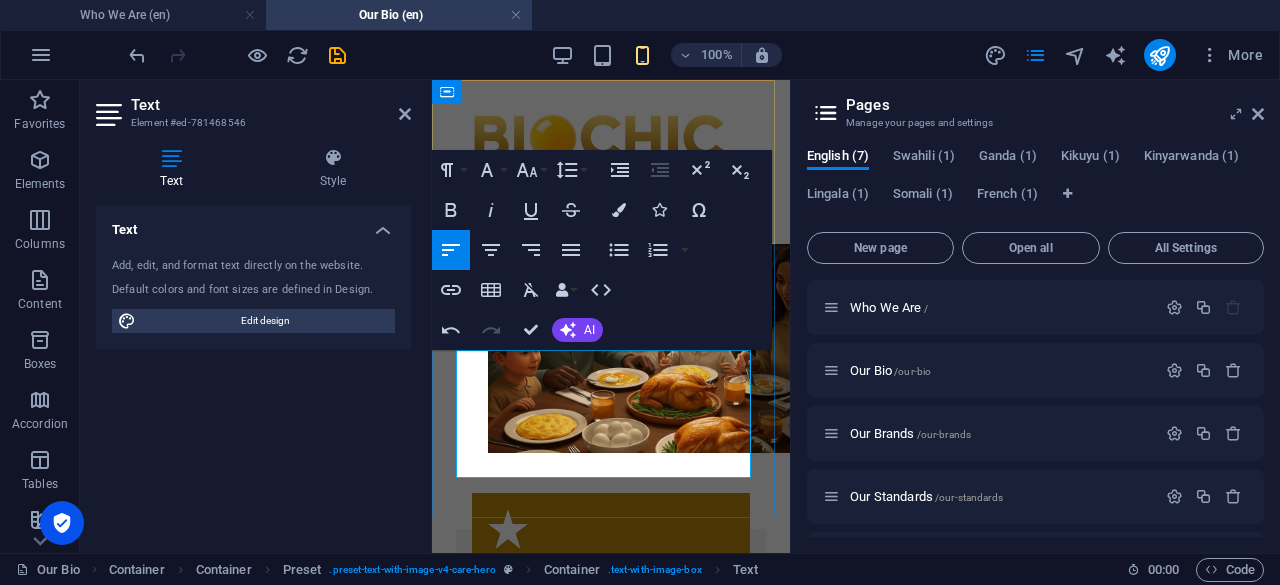 click at bounding box center [611, 149] 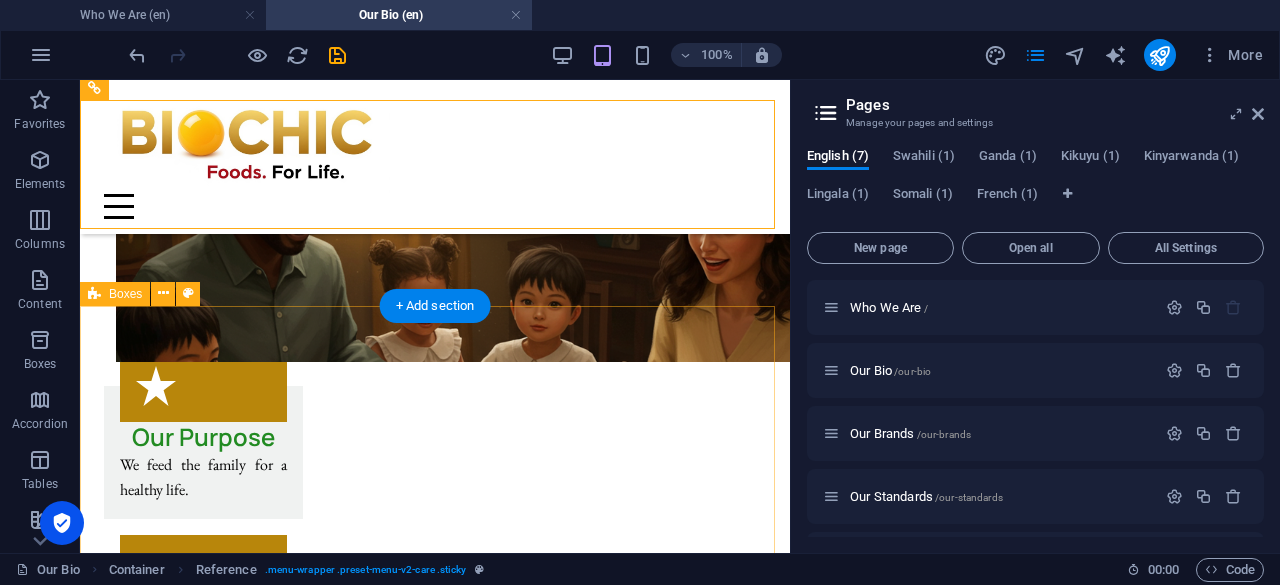 scroll, scrollTop: 175, scrollLeft: 0, axis: vertical 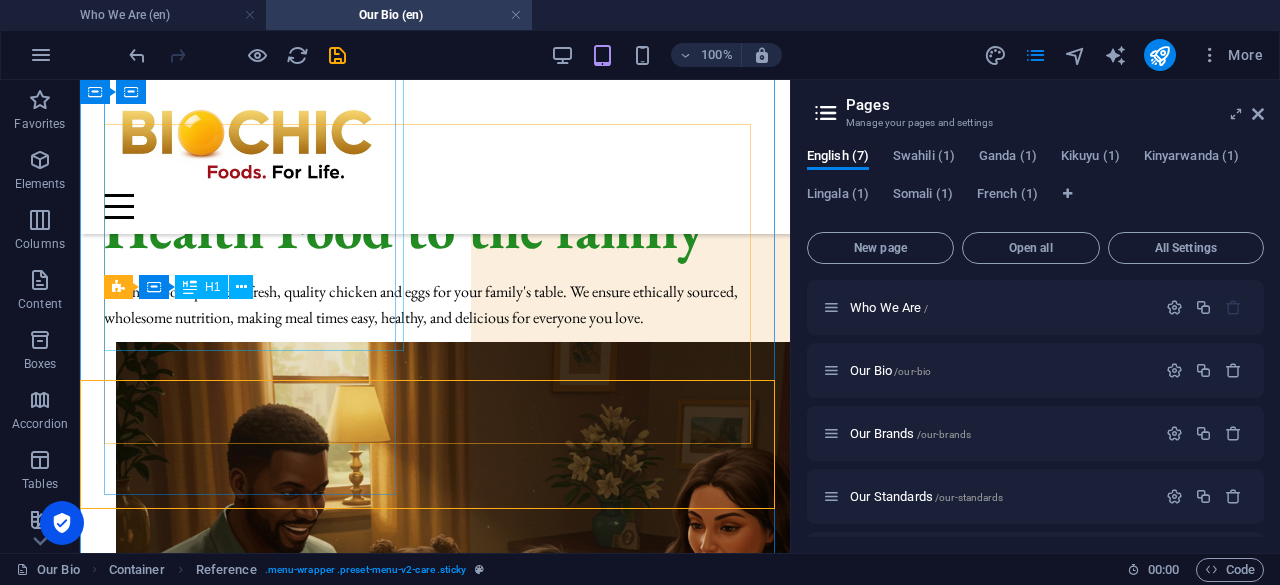 click on "BIOCHIC Providing Health Food to the family" at bounding box center (435, 193) 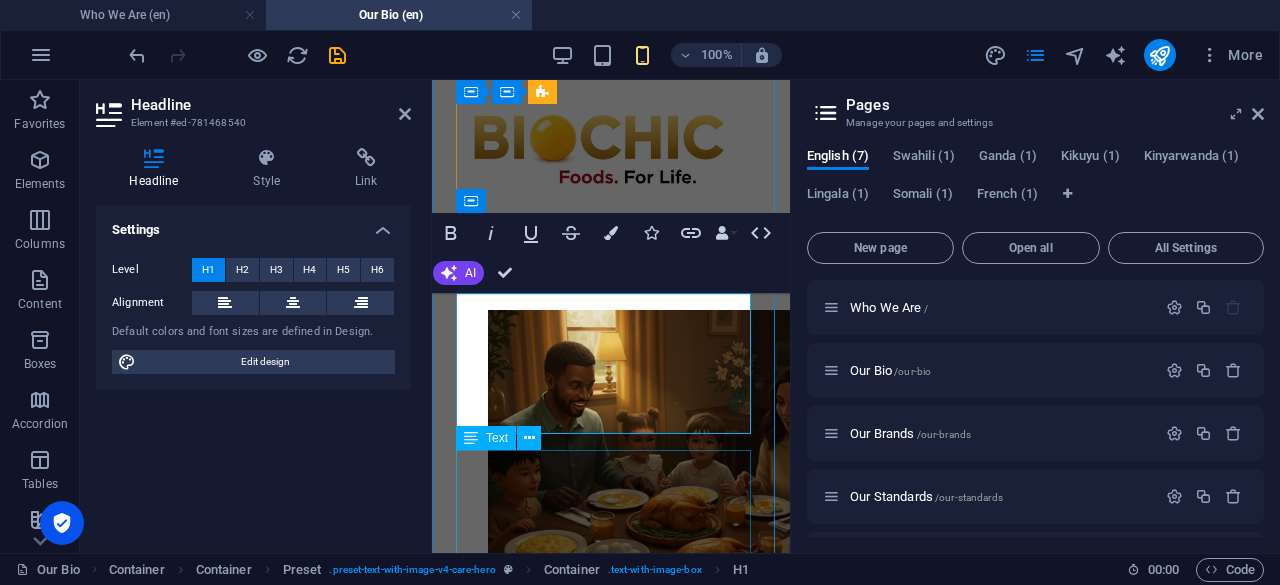 scroll, scrollTop: 375, scrollLeft: 0, axis: vertical 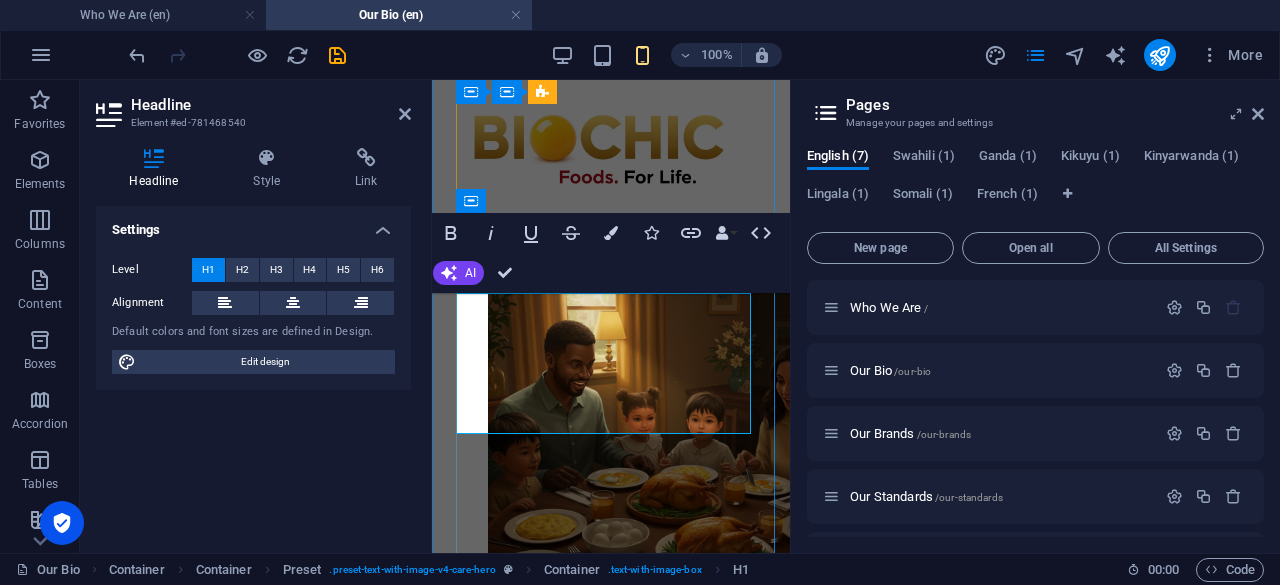 click on "BIOCHIC Providing Health Food to the family" at bounding box center (611, 55) 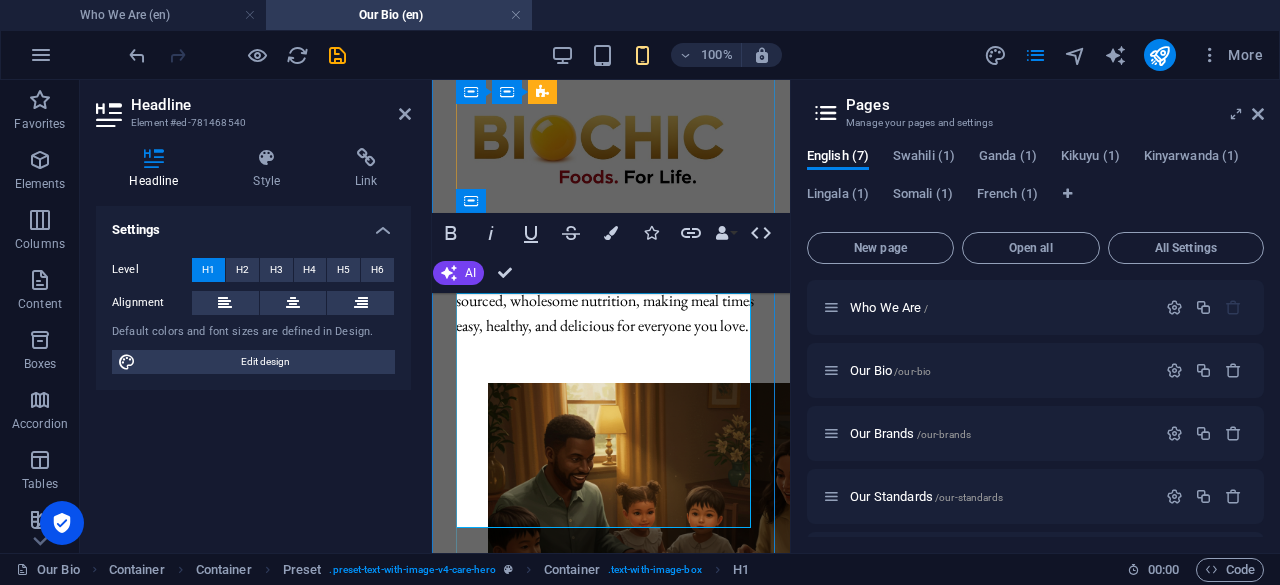 click on "BIOCHIC Biochic Foods For the Family Providing Health Food to the family" at bounding box center (611, 103) 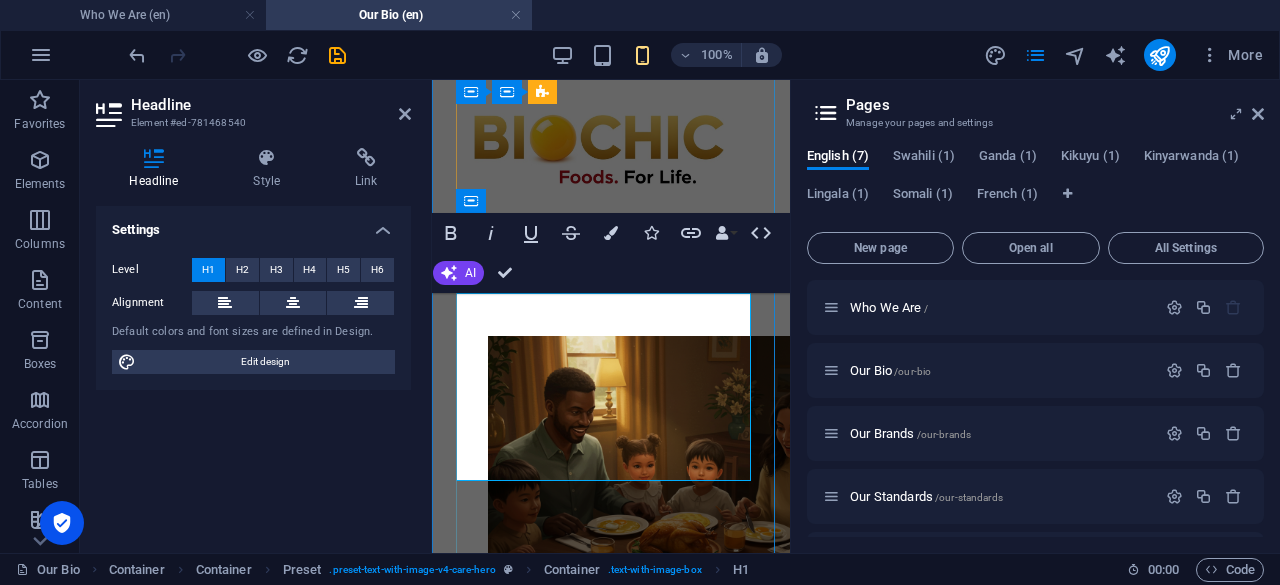 click on "BIOCHIC Foods For the Family Providing Health Food to the family" at bounding box center [611, 79] 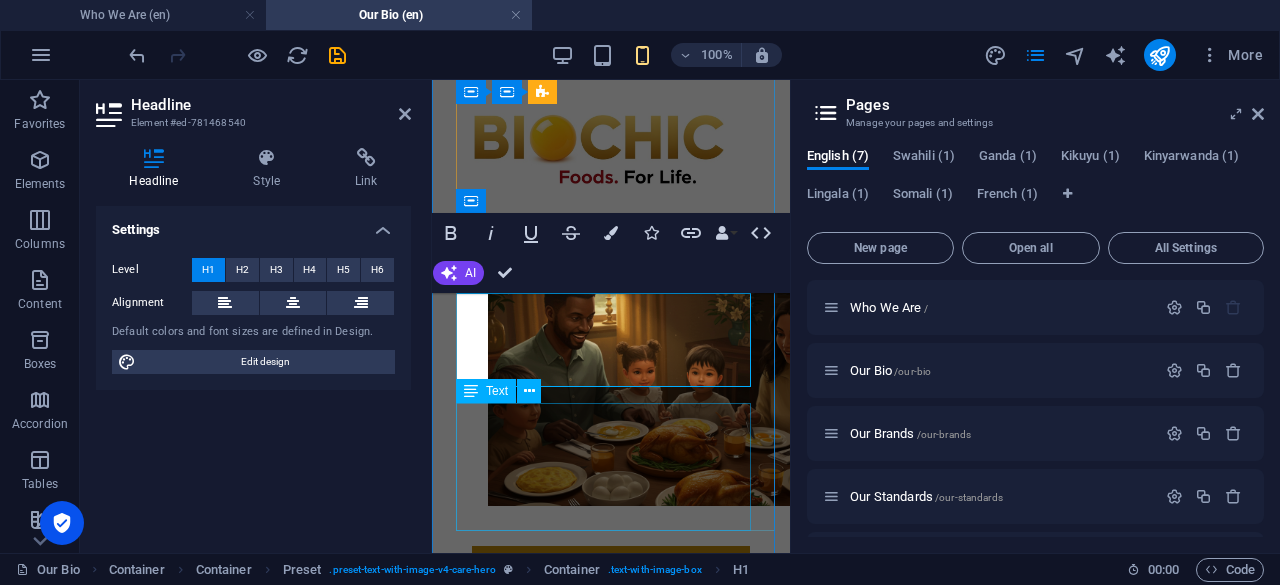 click on "Biochic Foods provides fresh, quality chicken and eggs for your family's table. We ensure ethically sourced, wholesome nutrition, making meal times easy, healthy, and delicious for everyone you love." at bounding box center (611, 146) 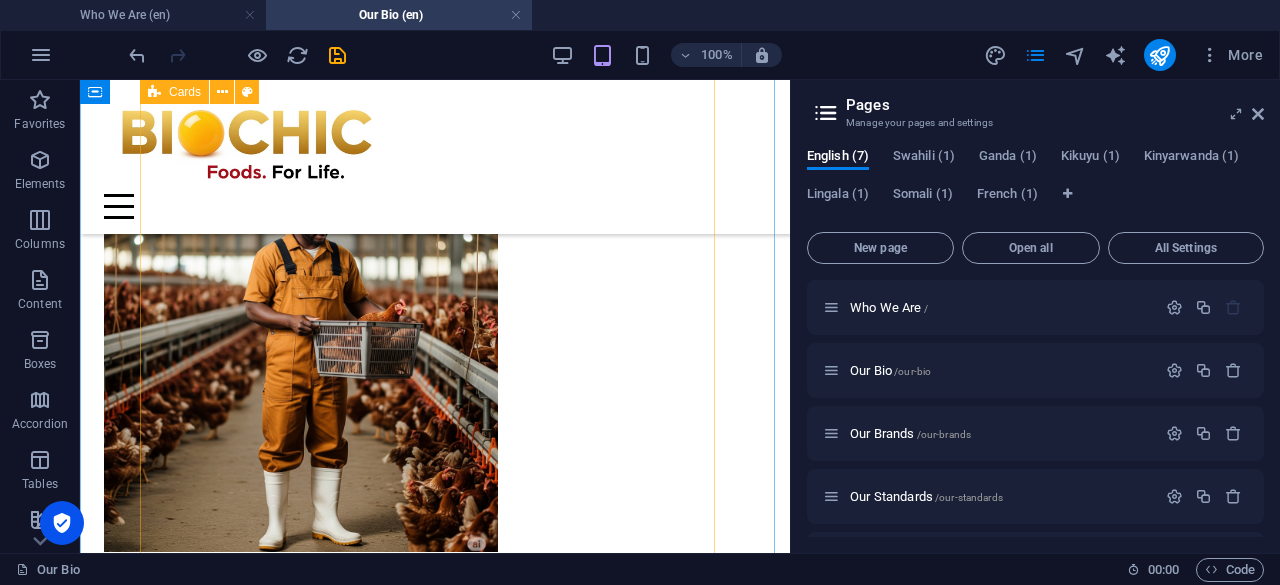 scroll, scrollTop: 2575, scrollLeft: 0, axis: vertical 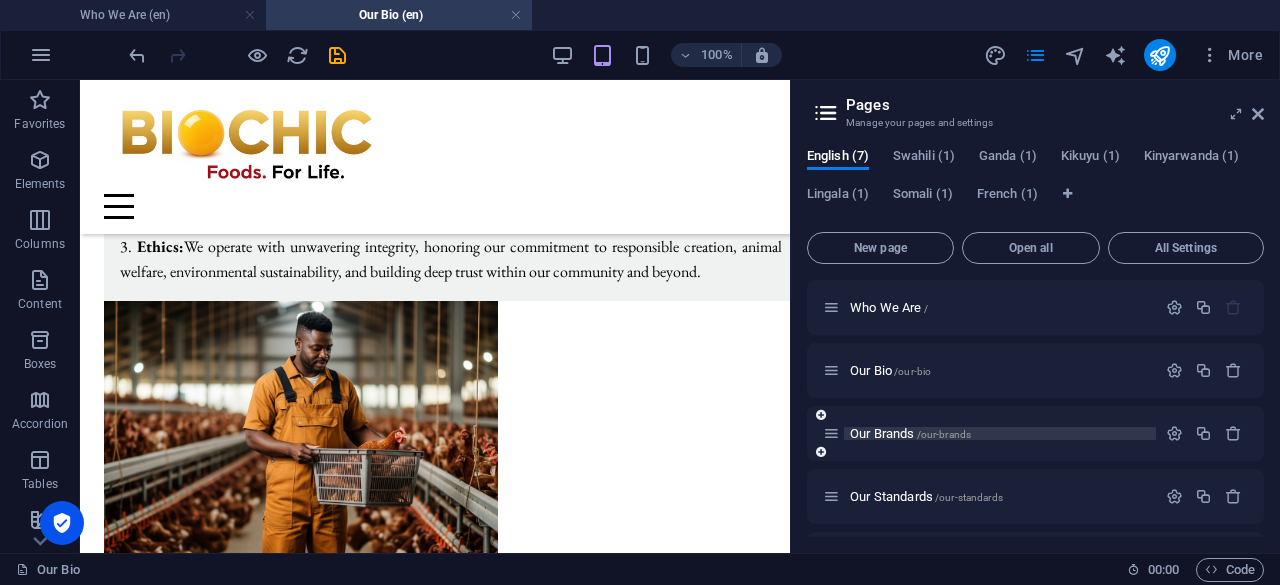 click on "Our Brands /our-brands" at bounding box center (910, 433) 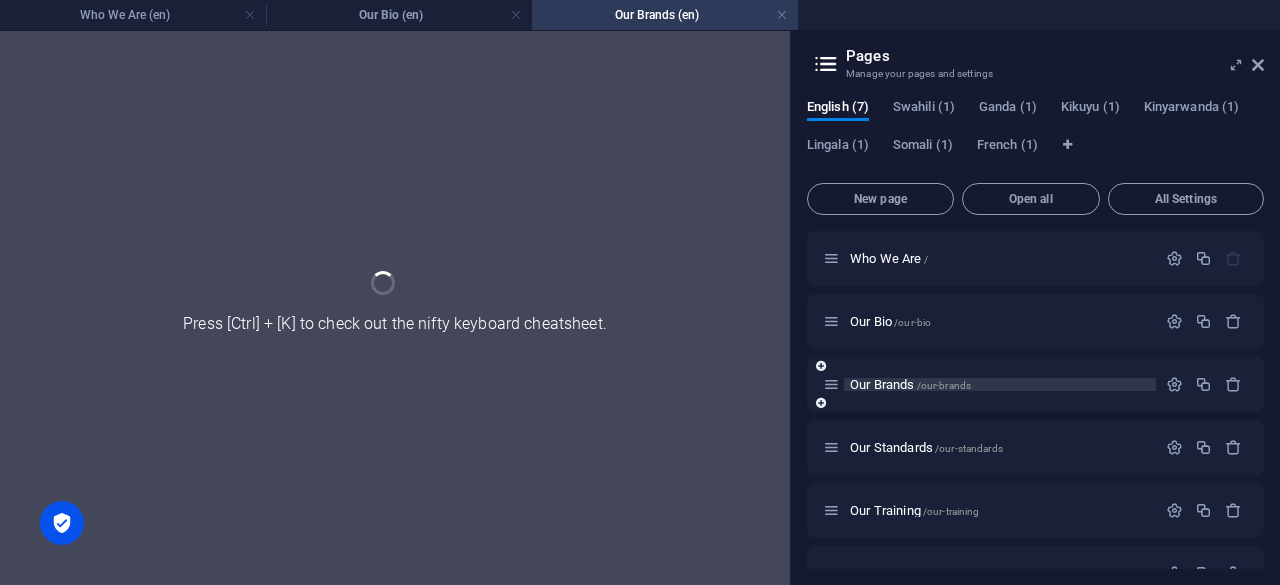 scroll, scrollTop: 0, scrollLeft: 0, axis: both 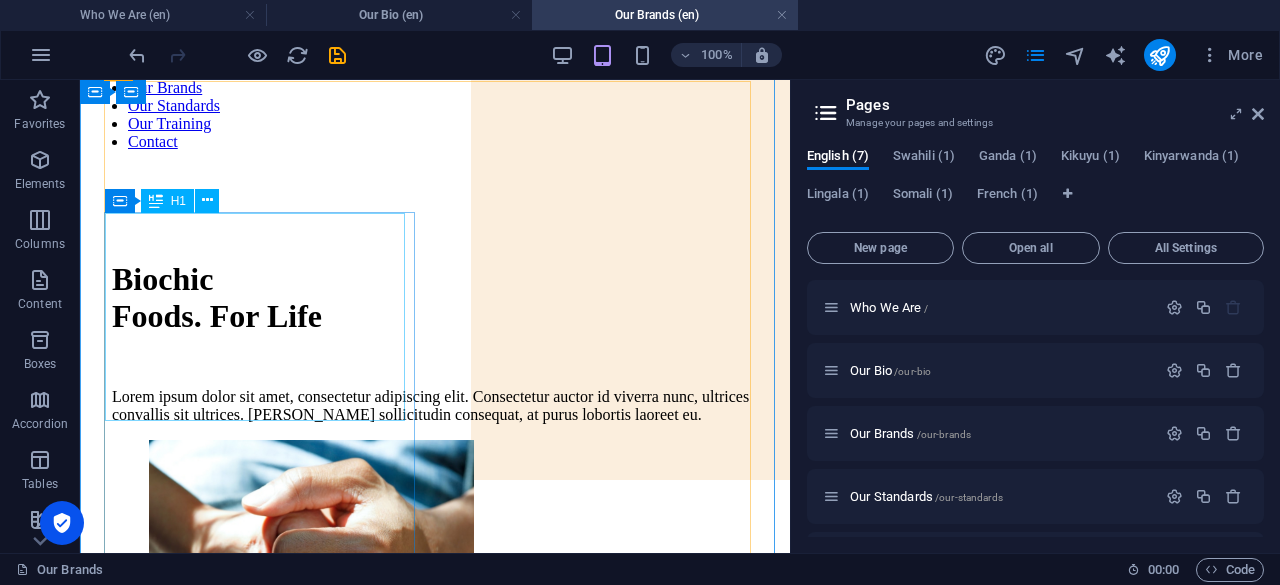 click on "Biochic Foods. For Life" at bounding box center (435, 298) 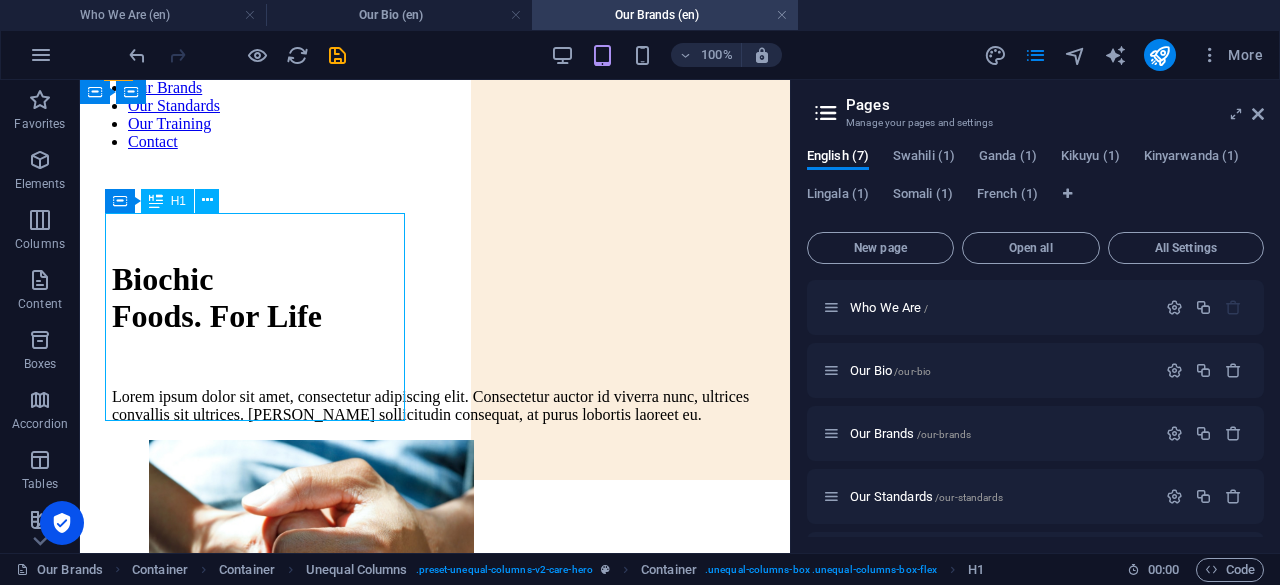 click on "Biochic Foods. For Life" at bounding box center (435, 298) 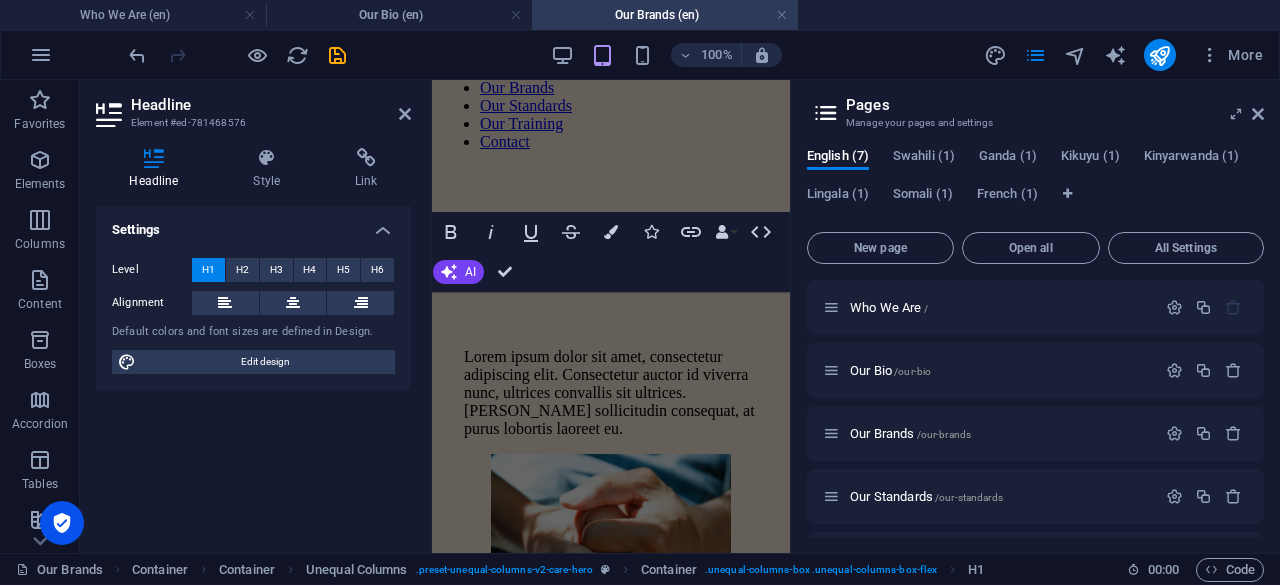 scroll, scrollTop: 552, scrollLeft: 0, axis: vertical 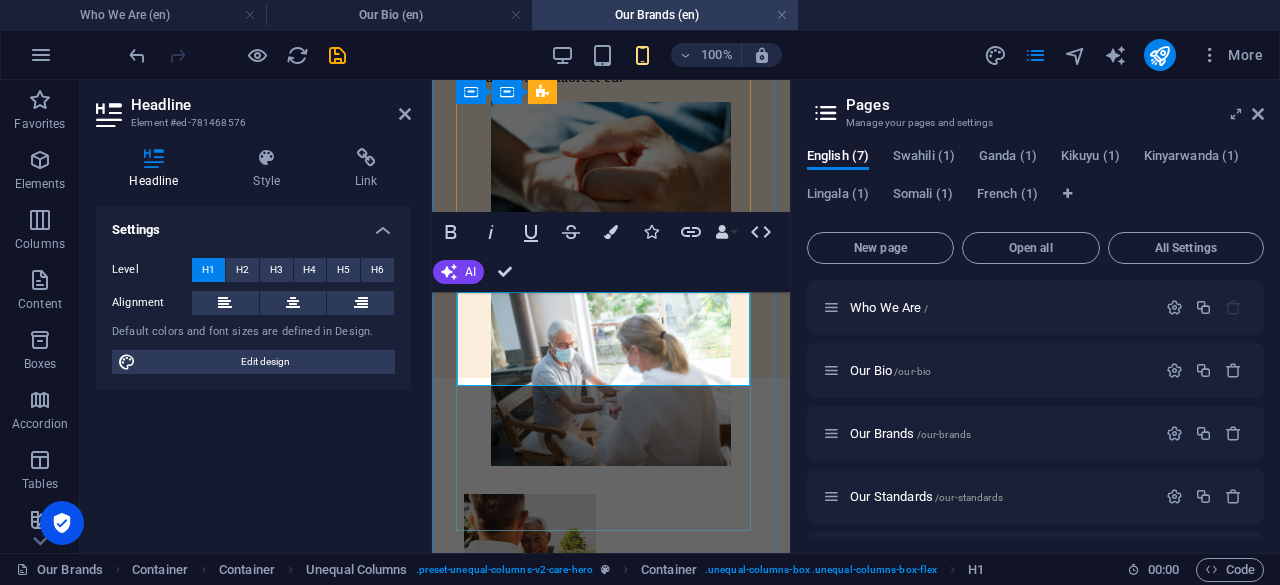 click on "Biochic Foods. For Life" at bounding box center [611, -94] 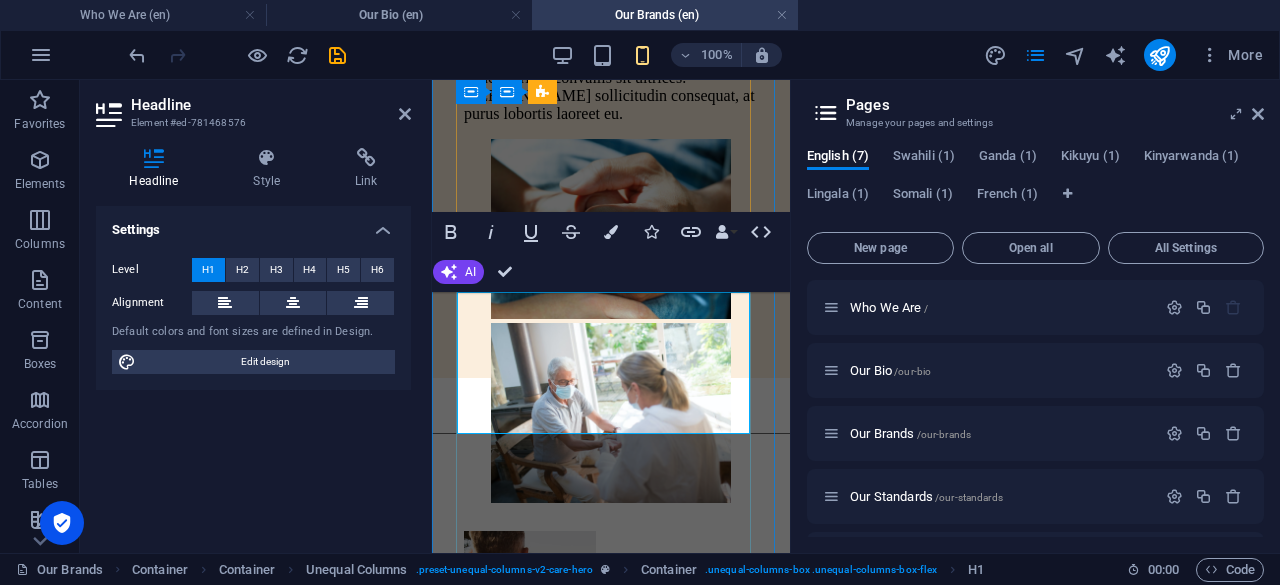 click on "Biochic Foods. Brands For Life" at bounding box center [611, -76] 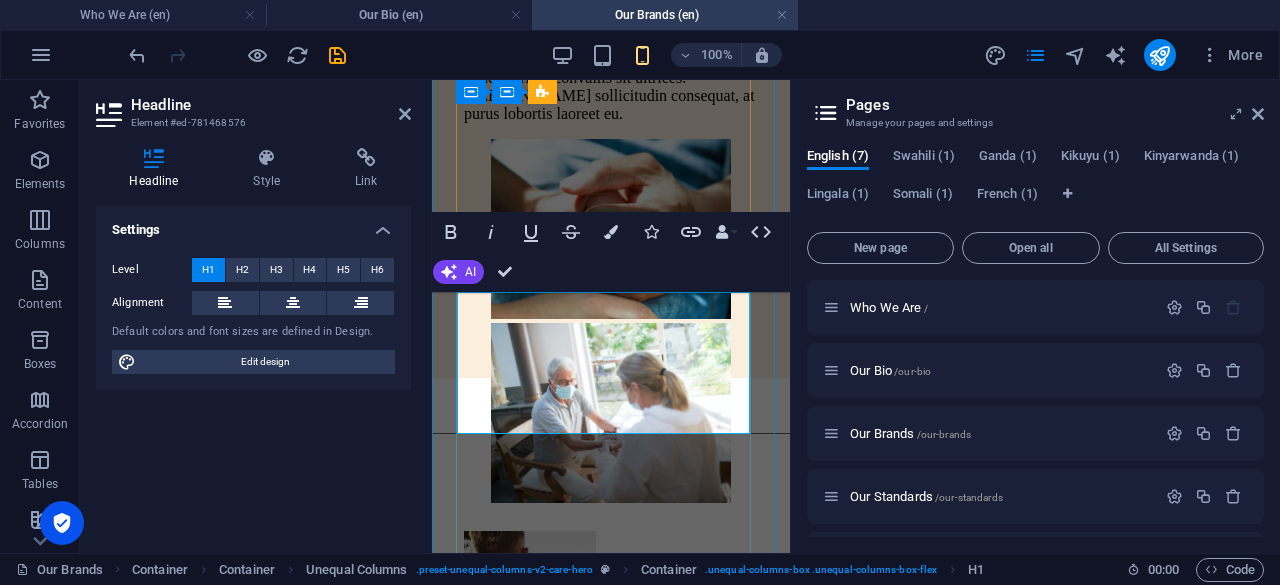 click on "Biochic Foods. Brands For Life." at bounding box center (611, -76) 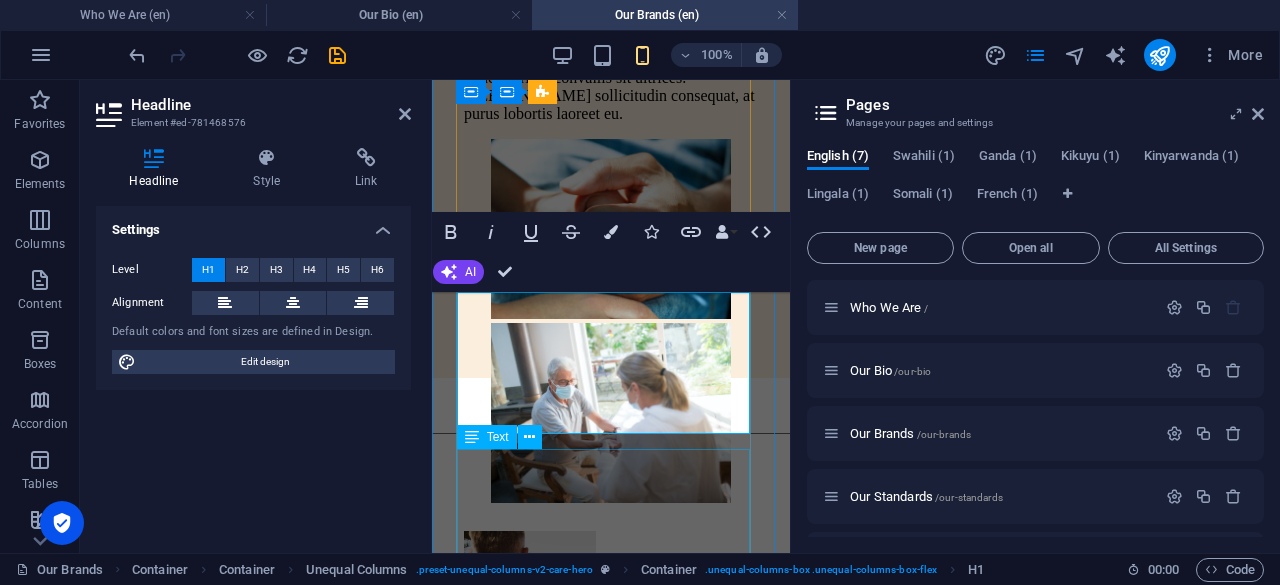 click on "Lorem ipsum dolor sit amet, consectetur adipiscing elit. Consectetur auctor id viverra nunc, ultrices convallis sit ultrices. [PERSON_NAME] sollicitudin consequat, at purus lobortis laoreet eu." at bounding box center [611, 78] 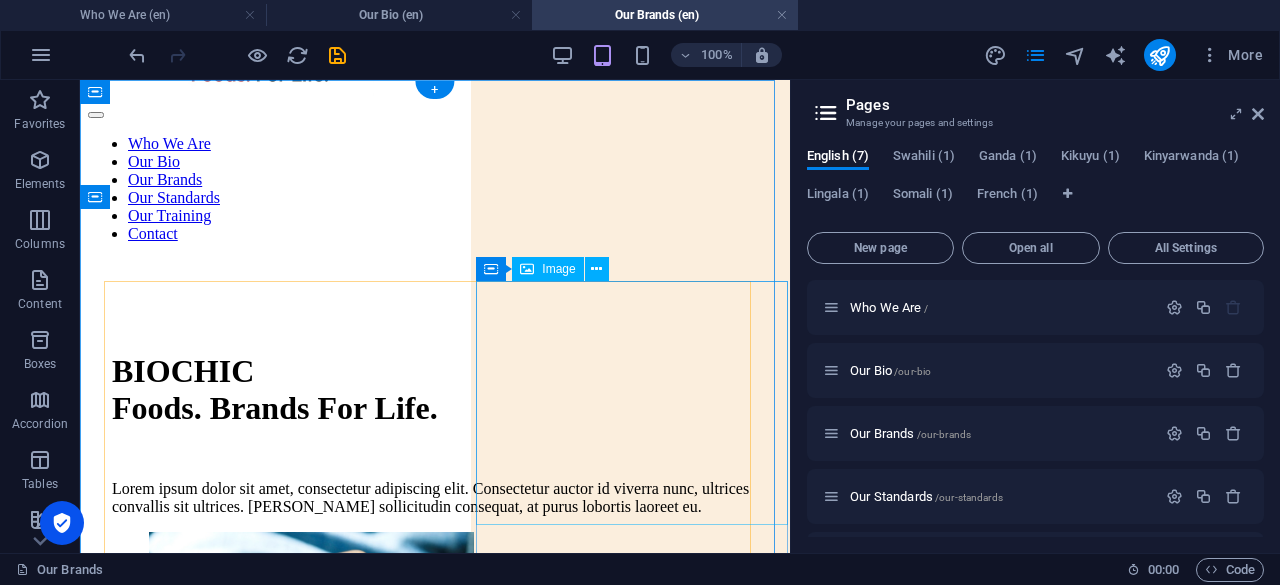 scroll, scrollTop: 200, scrollLeft: 0, axis: vertical 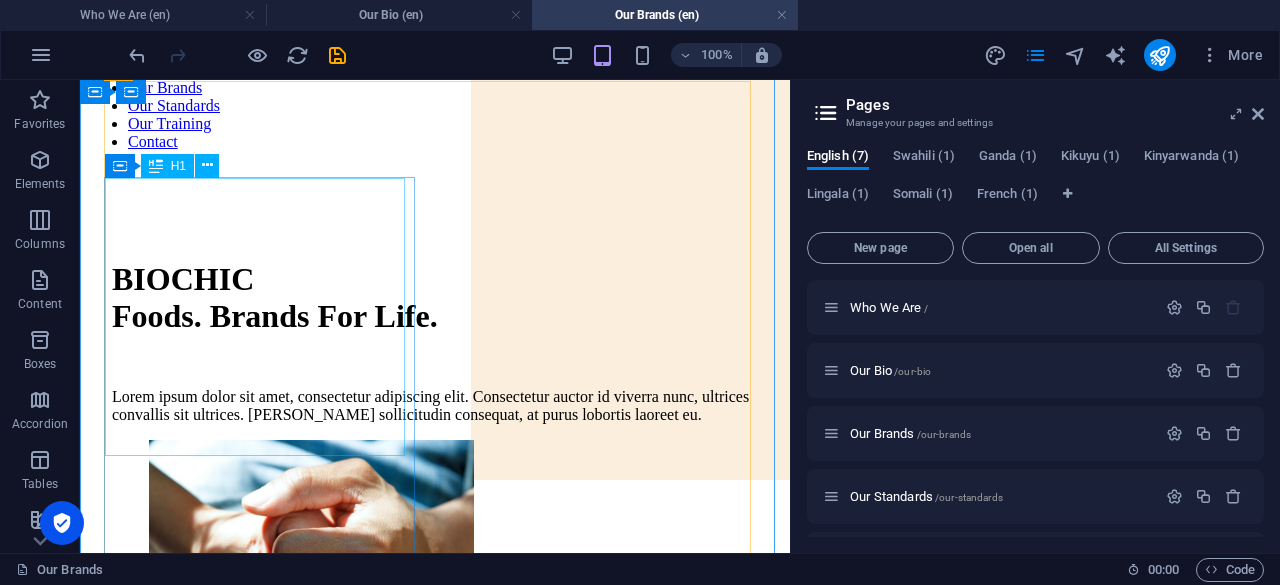click on "BIOCHIC Foods. Brands For Life." at bounding box center [435, 298] 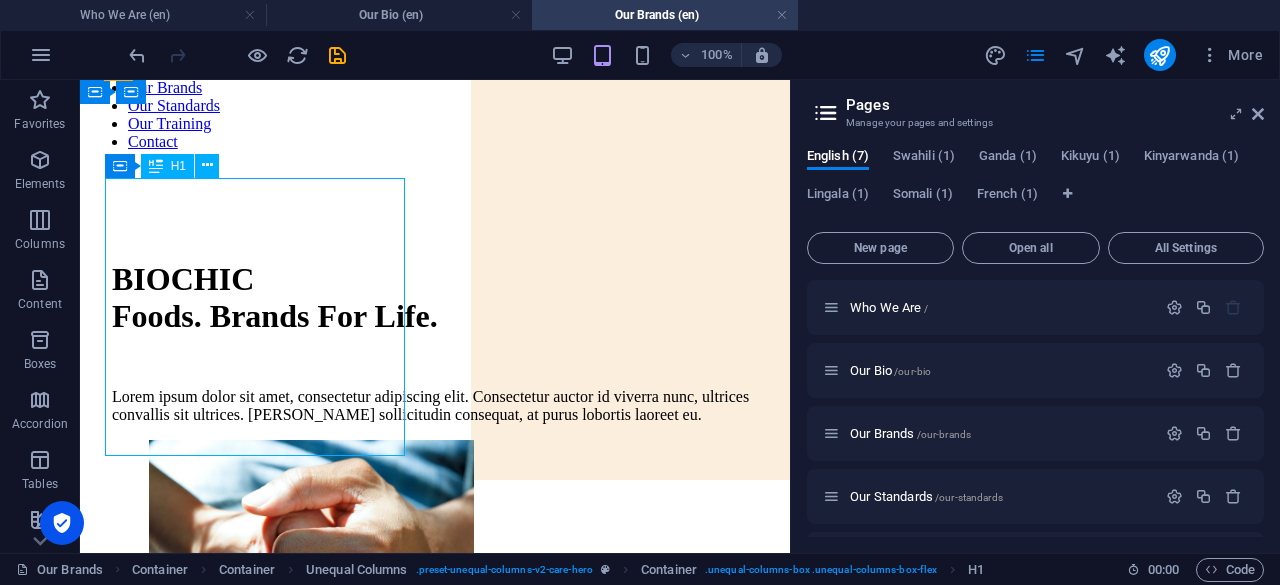 click on "BIOCHIC Foods. Brands For Life." at bounding box center (435, 298) 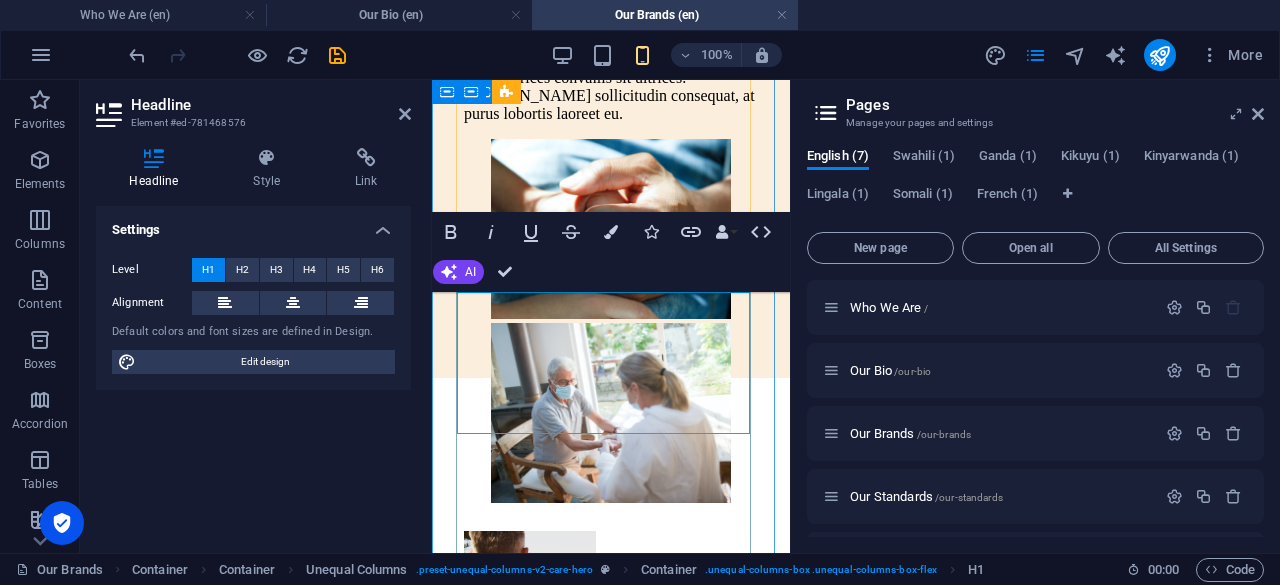 click on "BIOCHIC Foods. Brands For Life." at bounding box center (611, -76) 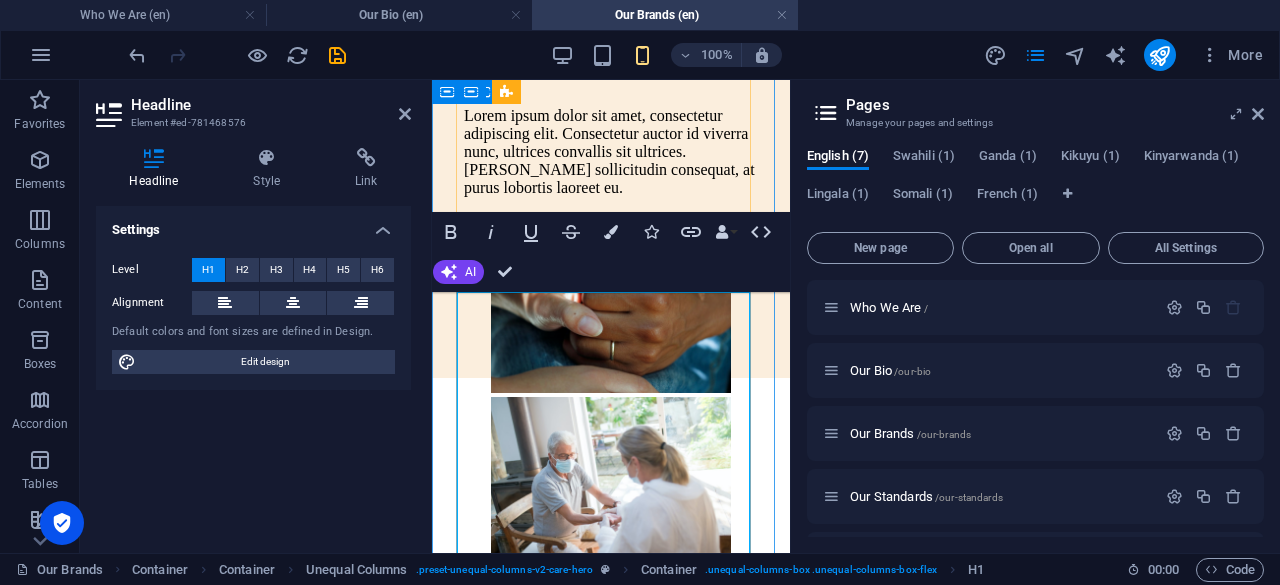 click on "BIOCHIC The Biochic Brand Portfolio: Quality & Diversityoods. Brands For Life." at bounding box center [611, -39] 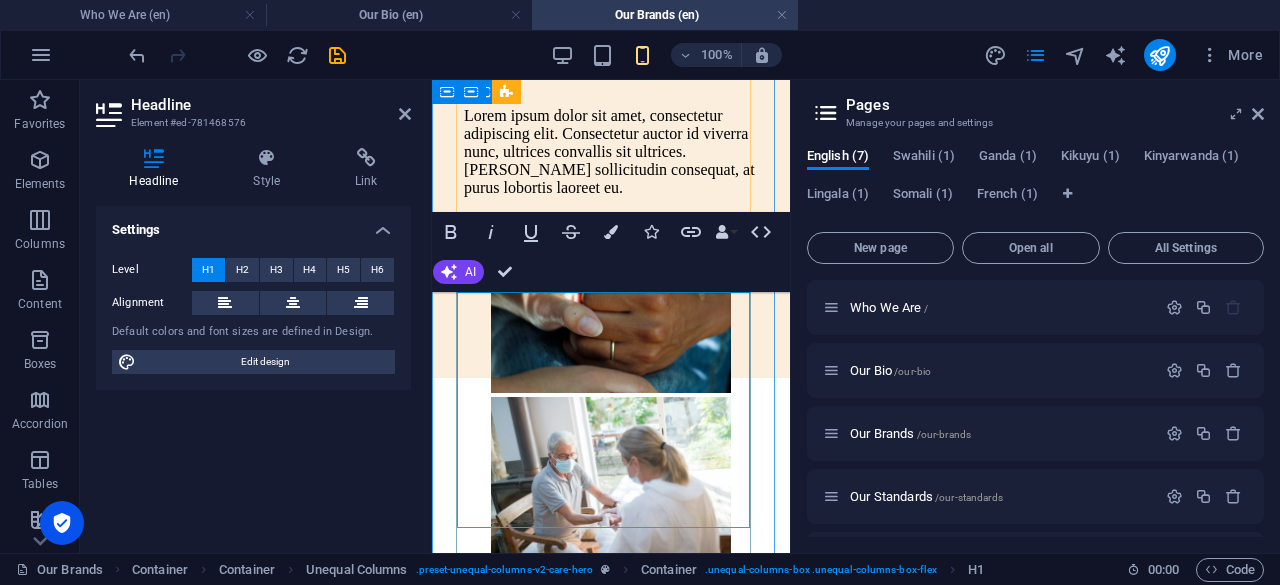 click on "BIOCHIC Brand Portfolio: Quality & Diversityoods. Brands For Life." at bounding box center [611, -39] 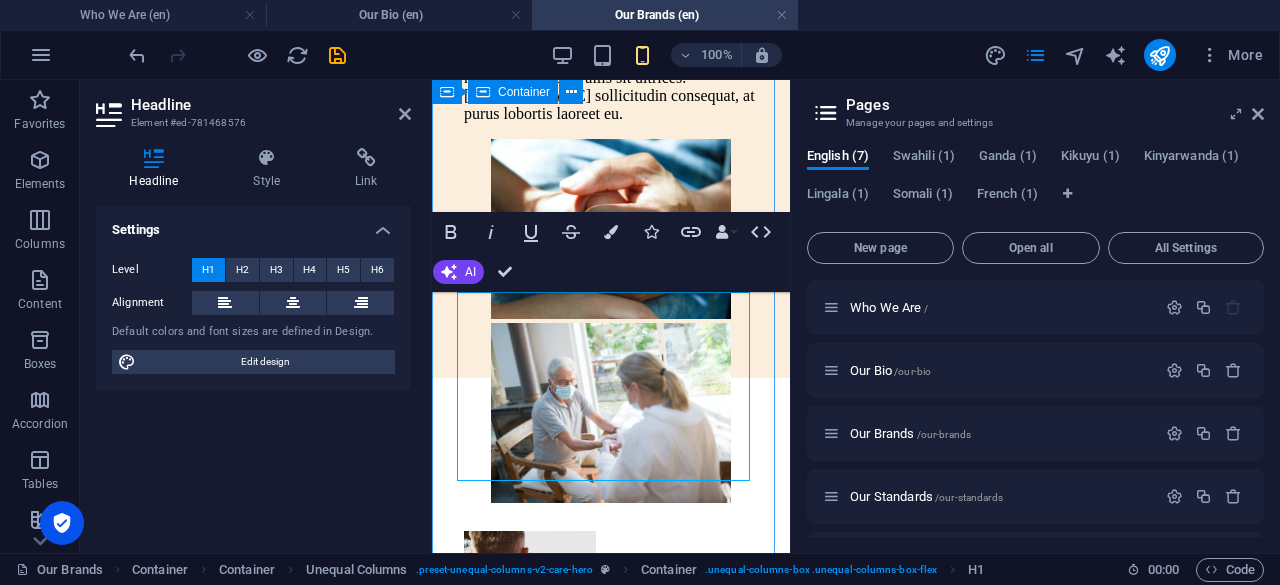 type 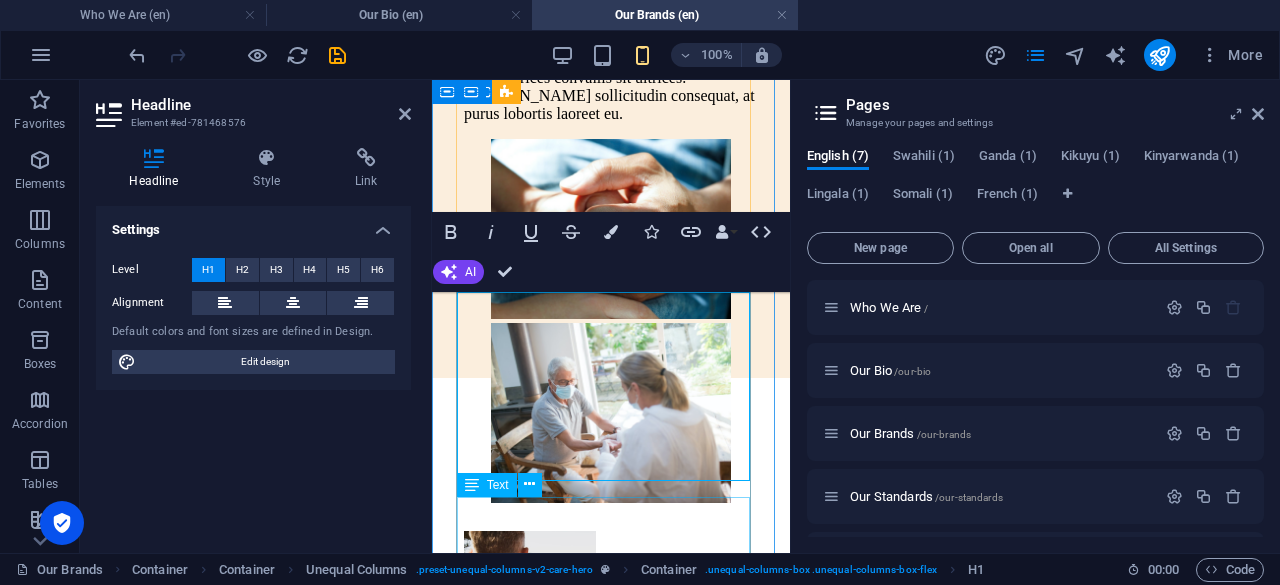 click on "Lorem ipsum dolor sit amet, consectetur adipiscing elit. Consectetur auctor id viverra nunc, ultrices convallis sit ultrices. [PERSON_NAME] sollicitudin consequat, at purus lobortis laoreet eu." at bounding box center (611, 78) 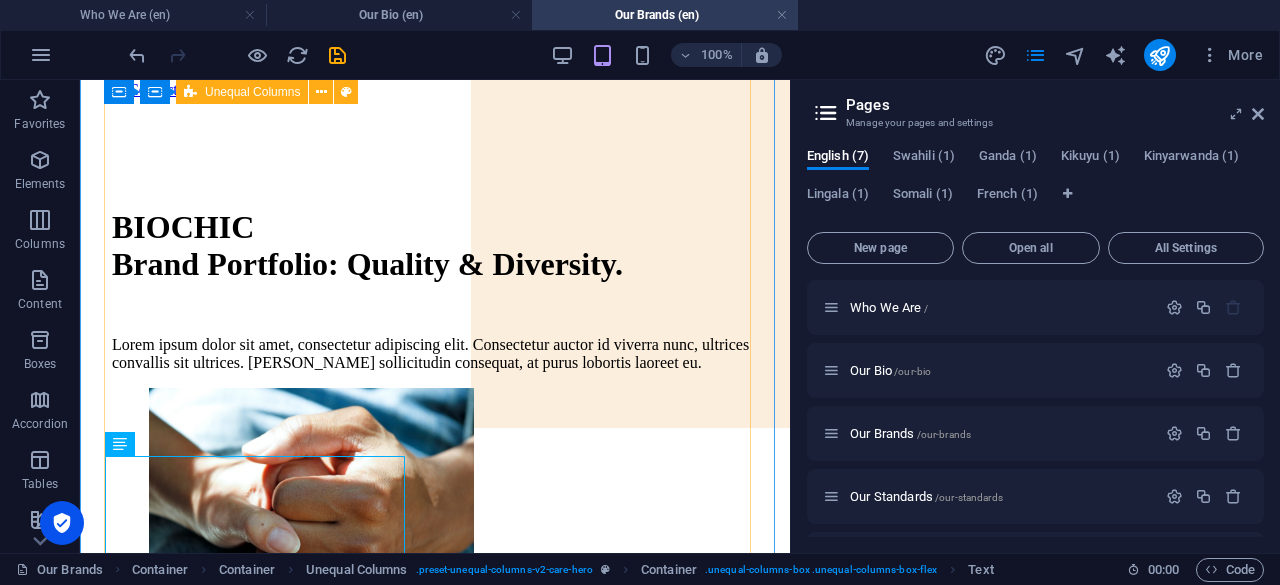 scroll, scrollTop: 152, scrollLeft: 0, axis: vertical 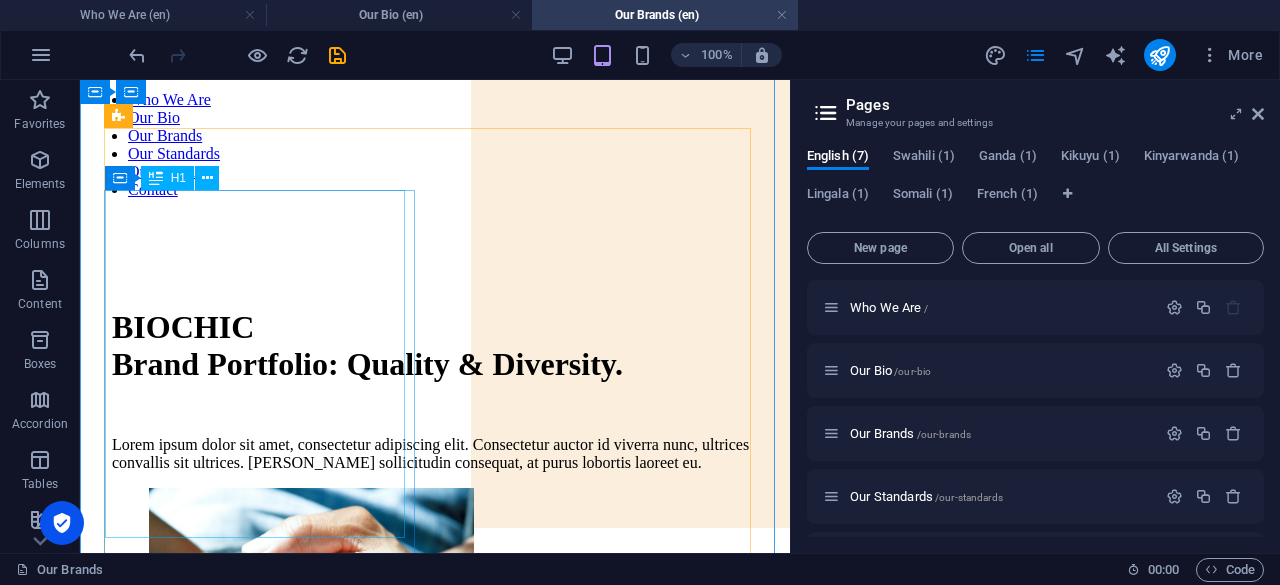 click on "BIOCHIC Brand Portfolio: Quality & Diversity." at bounding box center [435, 346] 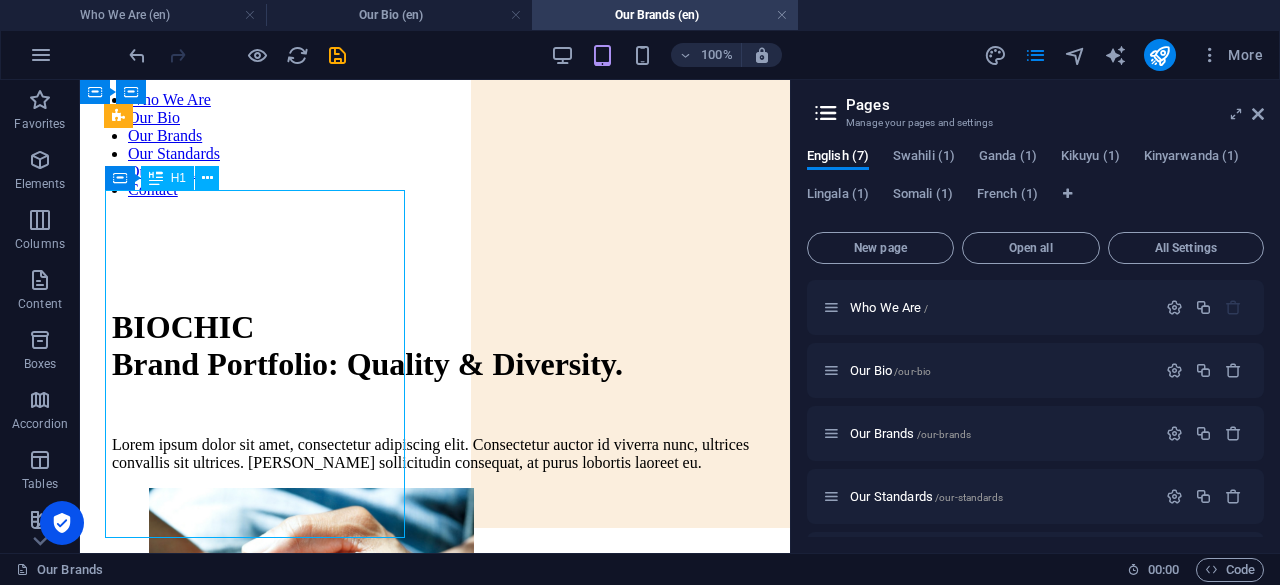click on "BIOCHIC Brand Portfolio: Quality & Diversity." at bounding box center [435, 346] 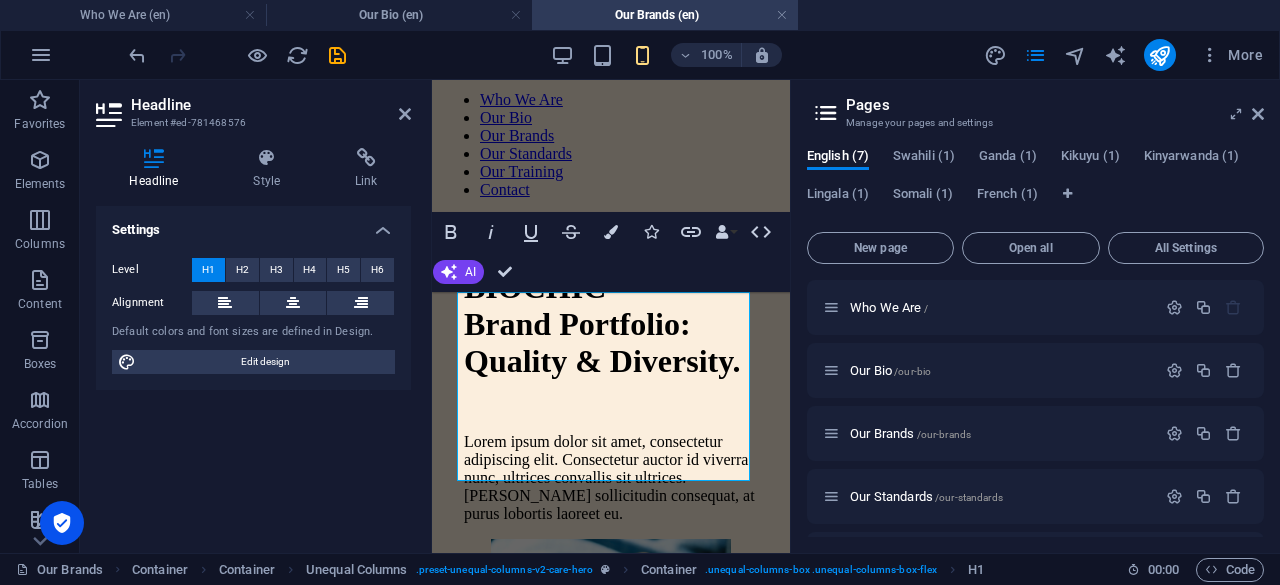 scroll, scrollTop: 552, scrollLeft: 0, axis: vertical 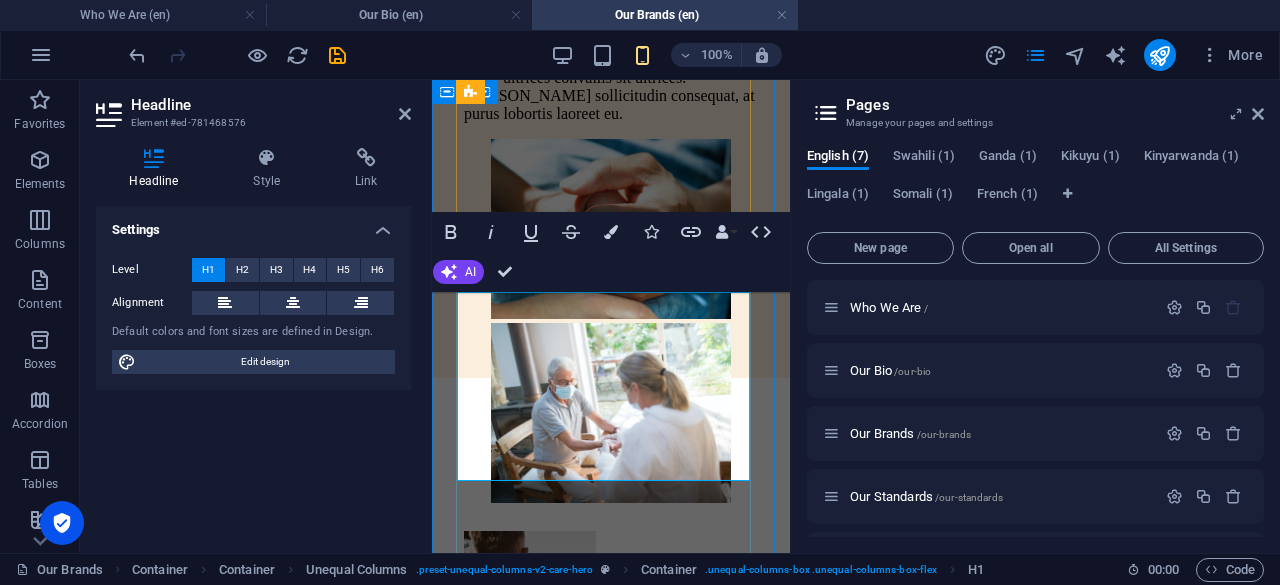 click on "BIOCHIC Brand Portfolio: Quality & Diversity." at bounding box center (611, -76) 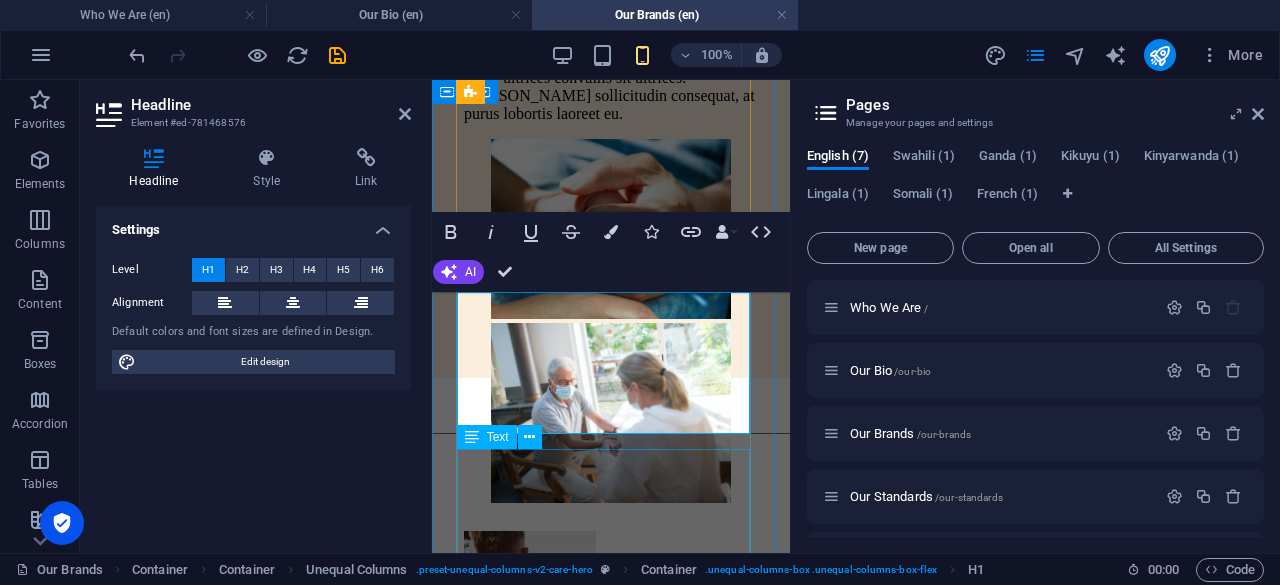 click on "Lorem ipsum dolor sit amet, consectetur adipiscing elit. Consectetur auctor id viverra nunc, ultrices convallis sit ultrices. [PERSON_NAME] sollicitudin consequat, at purus lobortis laoreet eu." at bounding box center [611, 78] 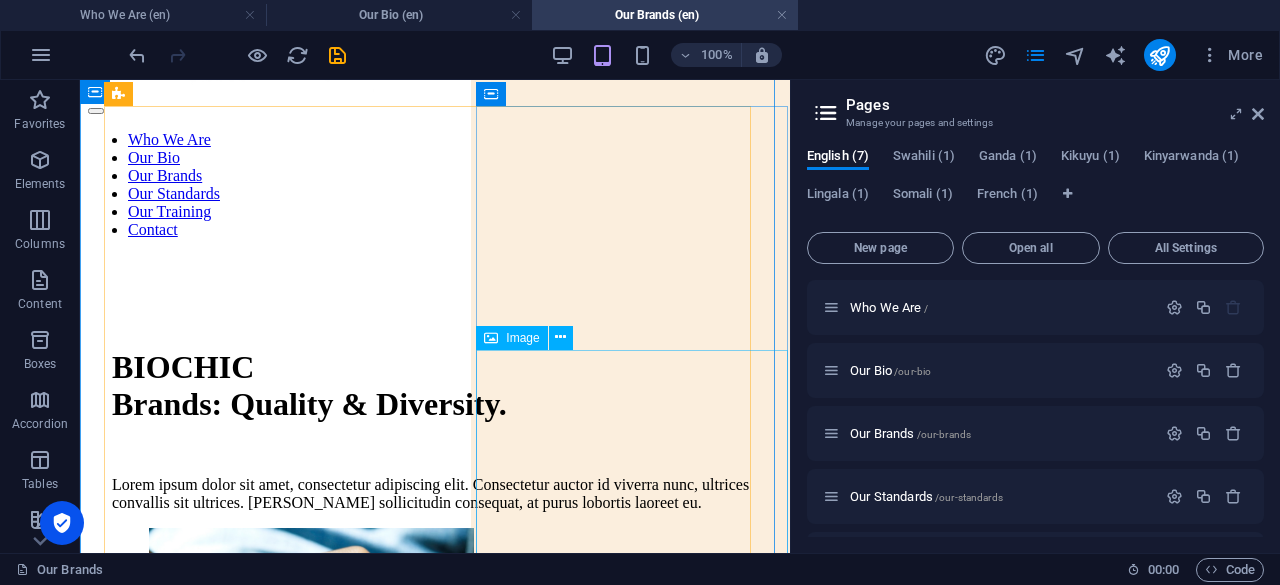 scroll, scrollTop: 200, scrollLeft: 0, axis: vertical 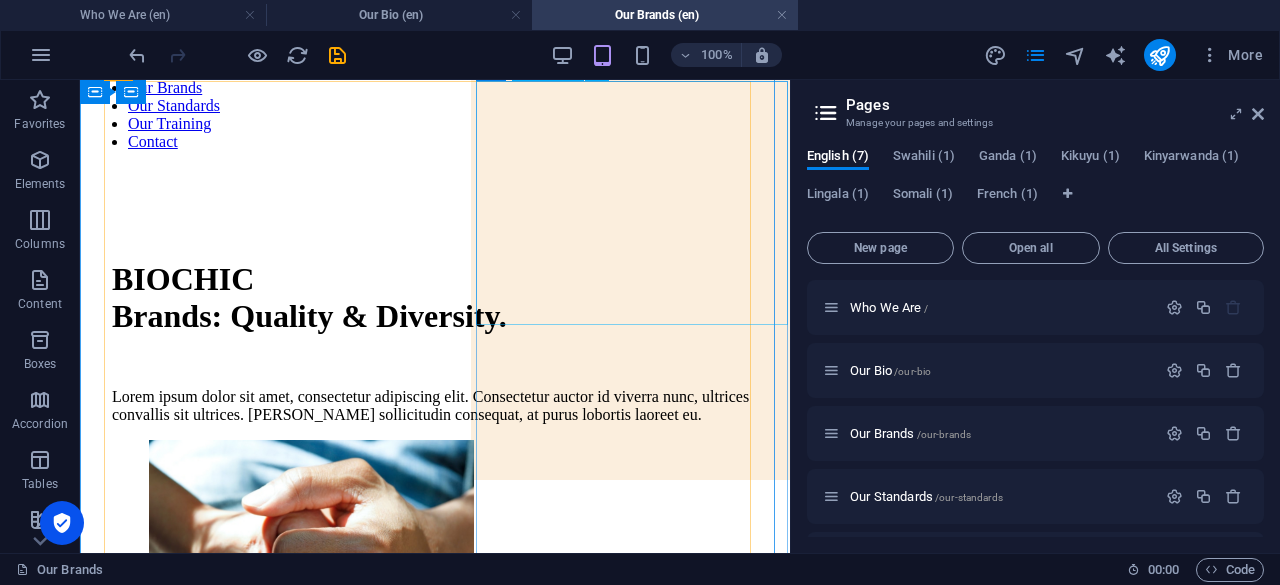 click at bounding box center (472, 564) 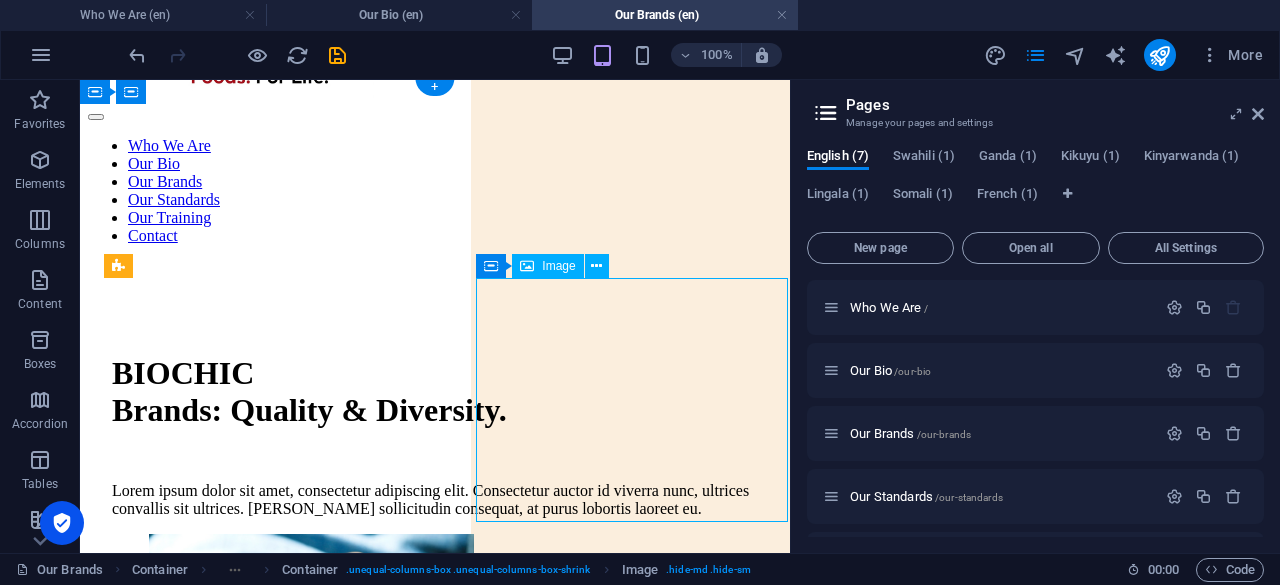 scroll, scrollTop: 0, scrollLeft: 0, axis: both 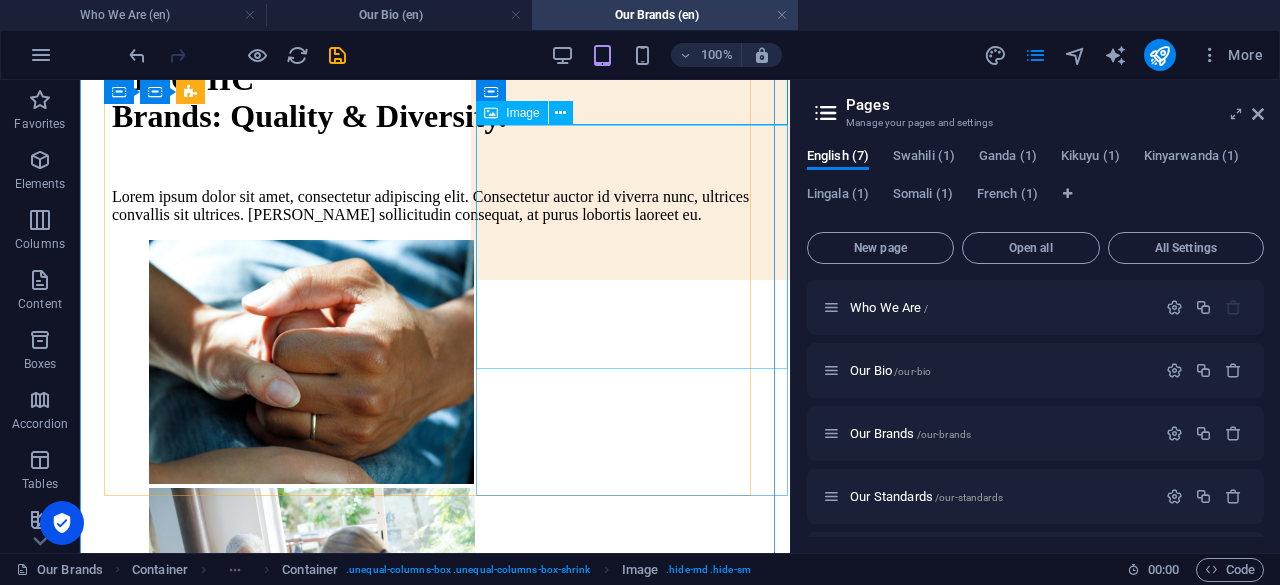 click at bounding box center [472, 612] 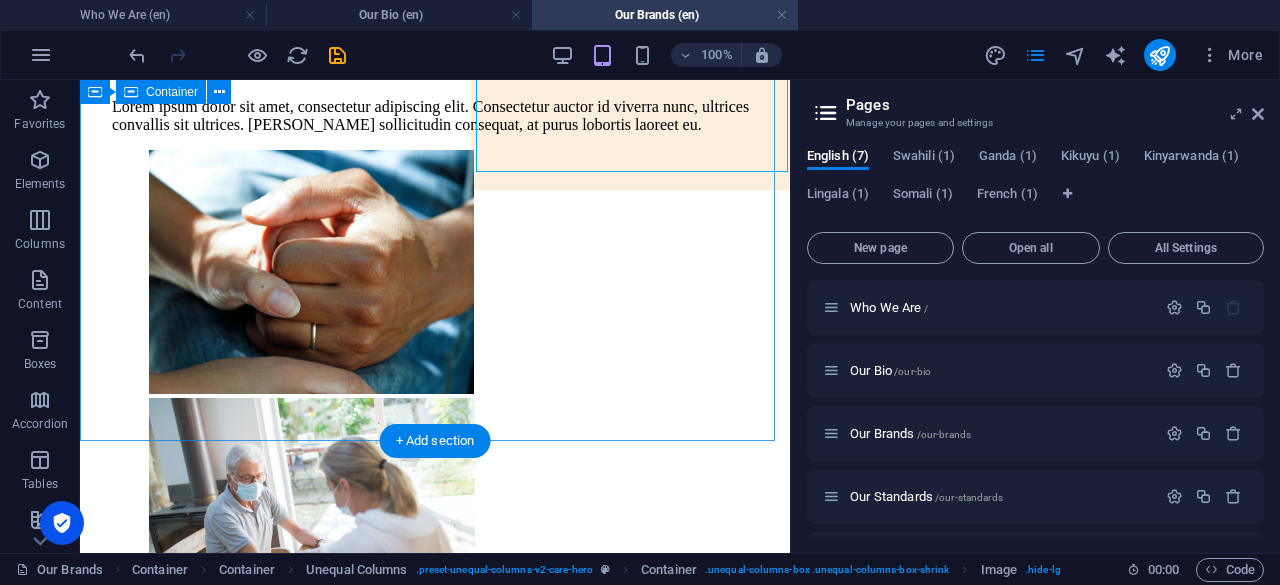 scroll, scrollTop: 600, scrollLeft: 0, axis: vertical 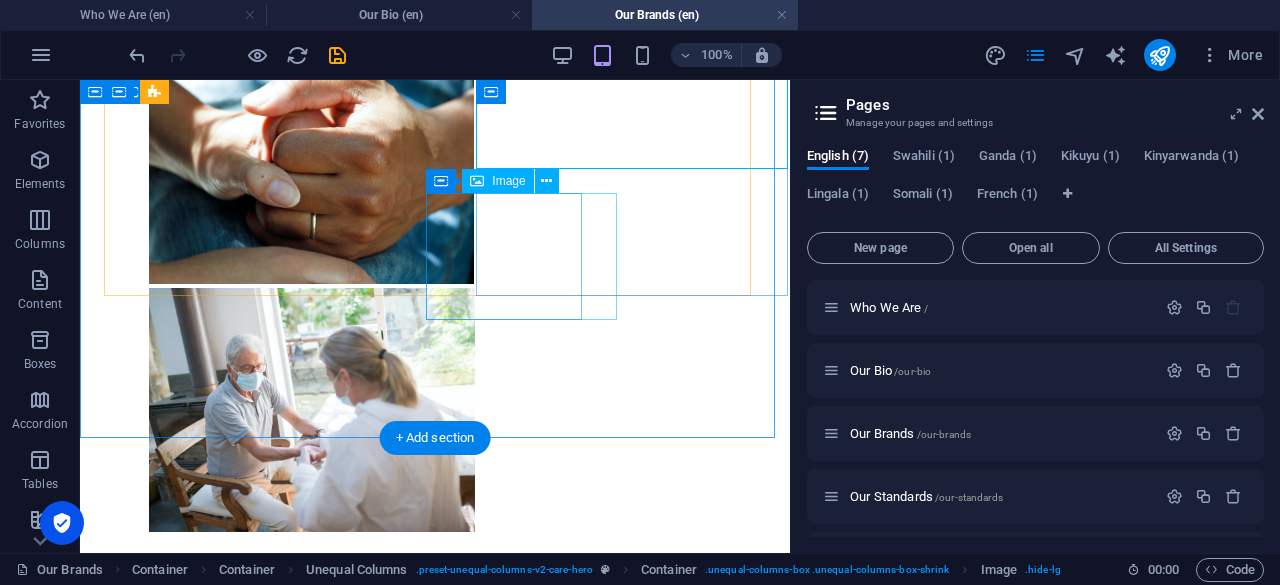 click at bounding box center (422, 625) 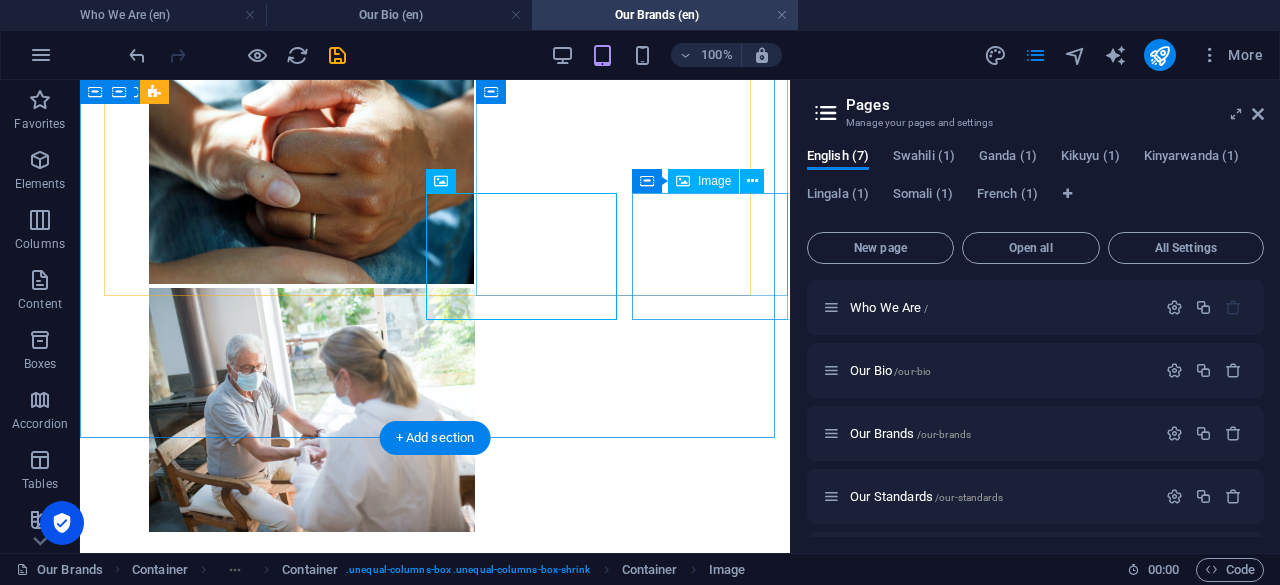 click at bounding box center [472, 756] 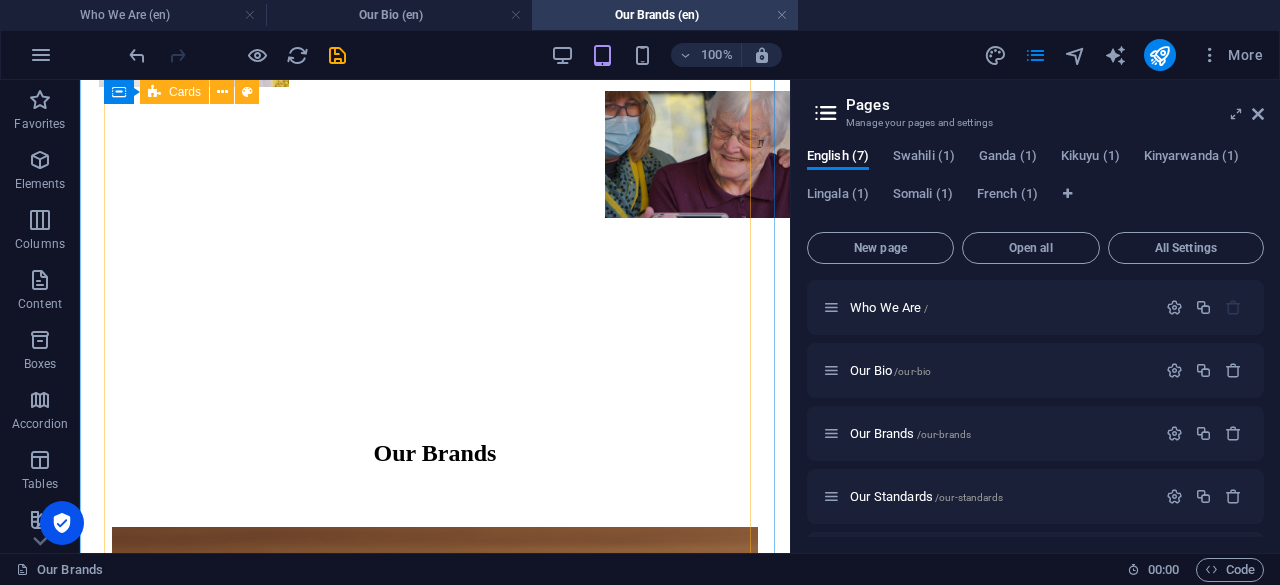 scroll, scrollTop: 1000, scrollLeft: 0, axis: vertical 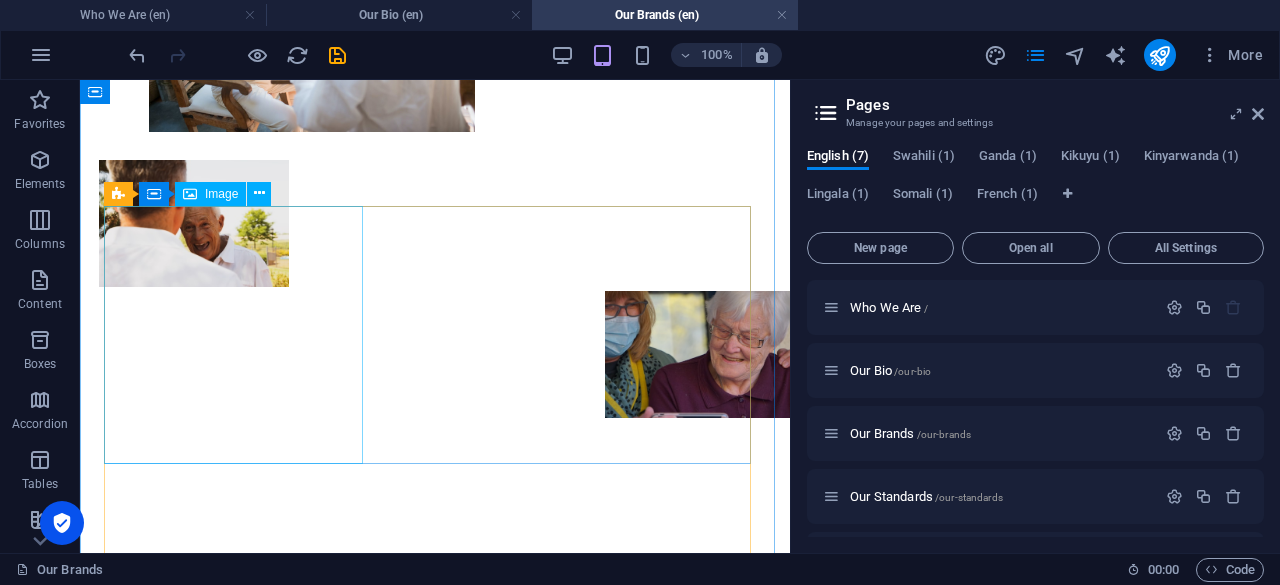 click at bounding box center (435, 1052) 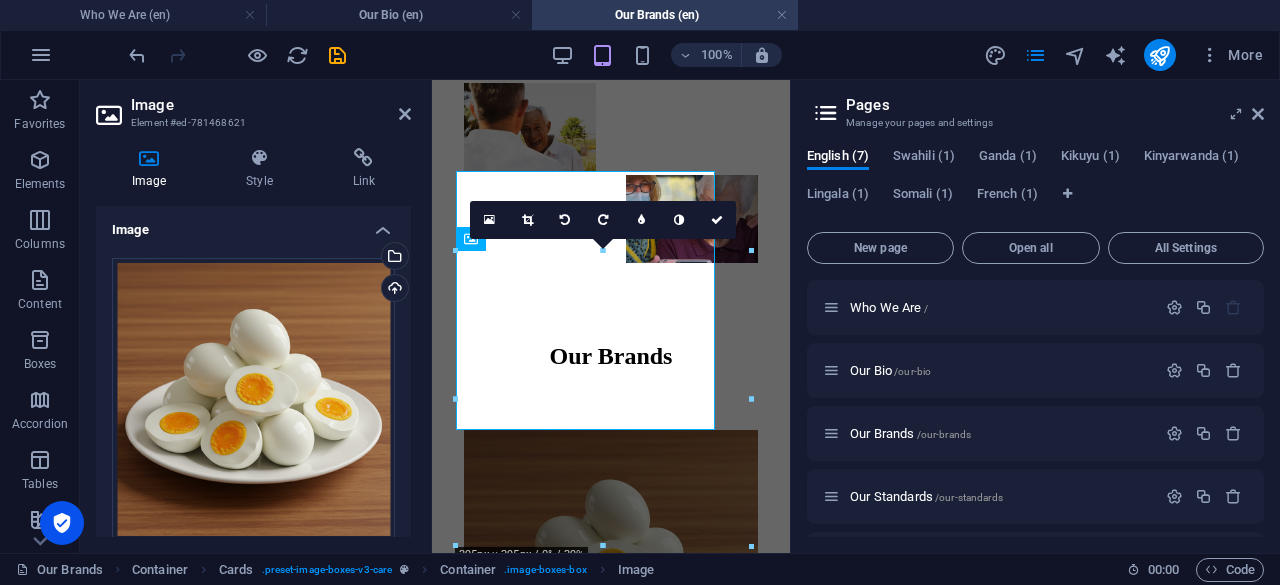 scroll, scrollTop: 1034, scrollLeft: 0, axis: vertical 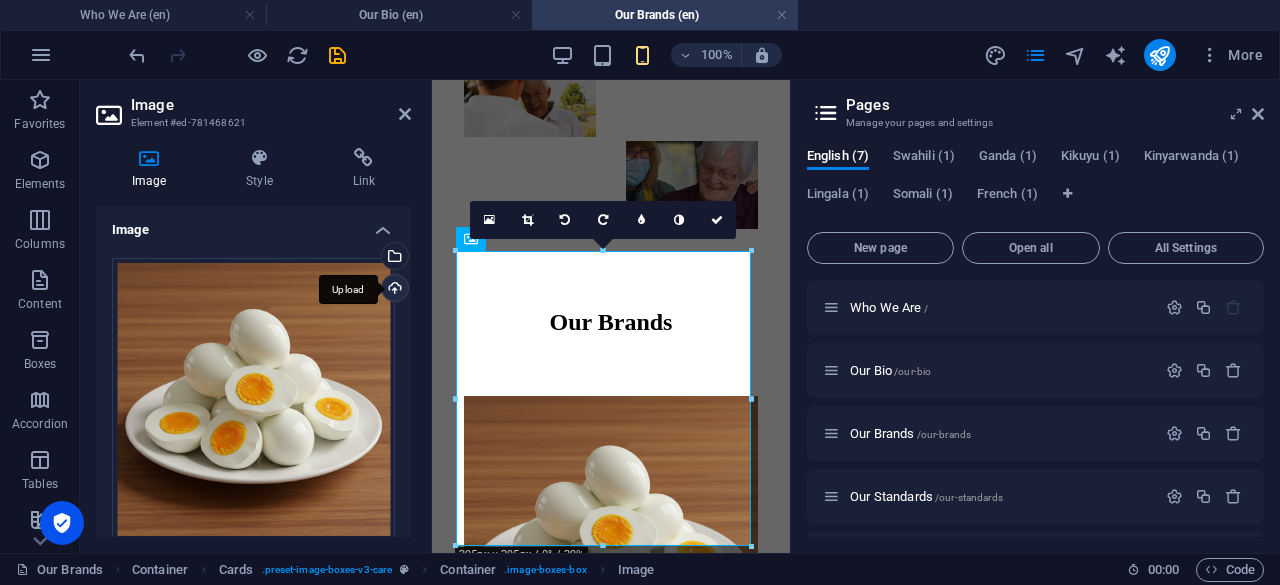 click on "Upload" at bounding box center [393, 290] 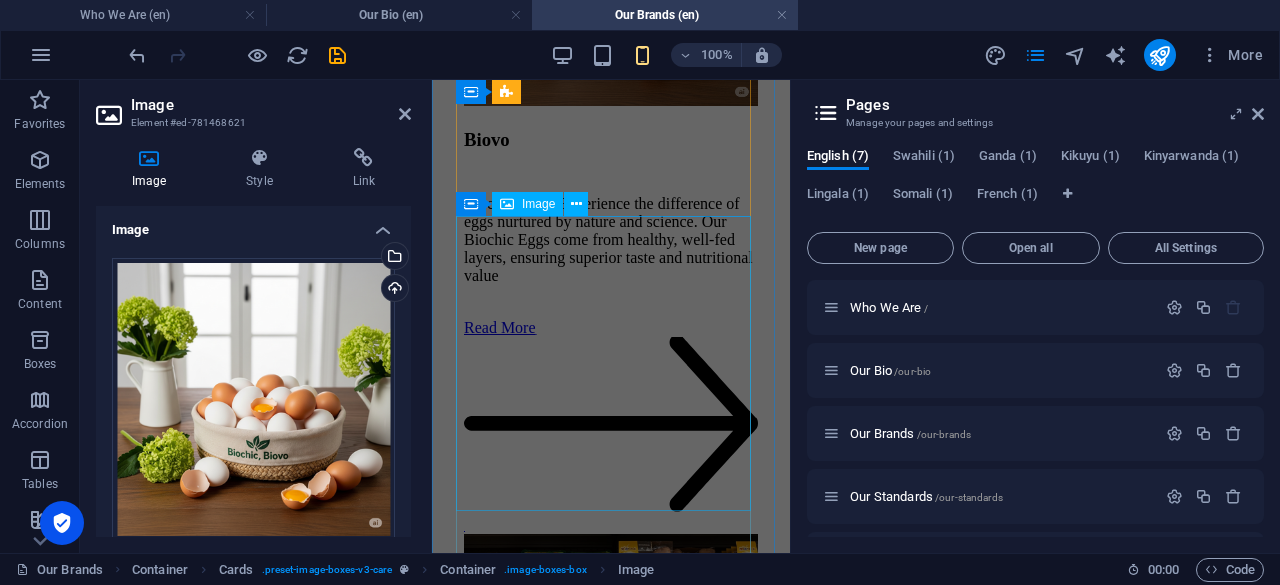 scroll, scrollTop: 1634, scrollLeft: 0, axis: vertical 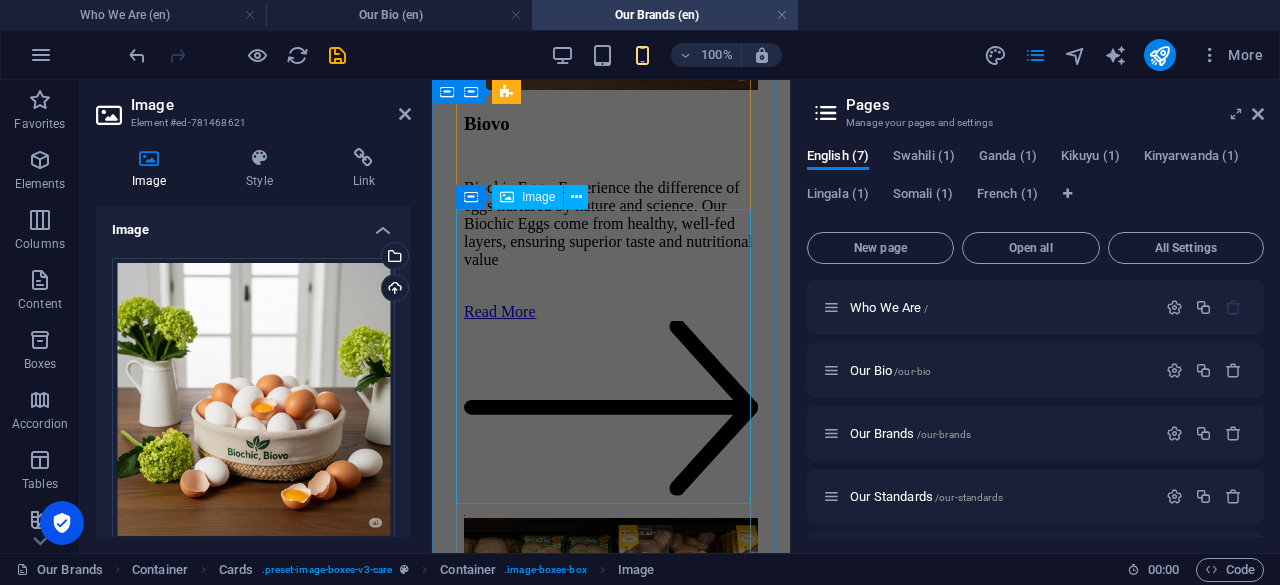 click at bounding box center (611, 667) 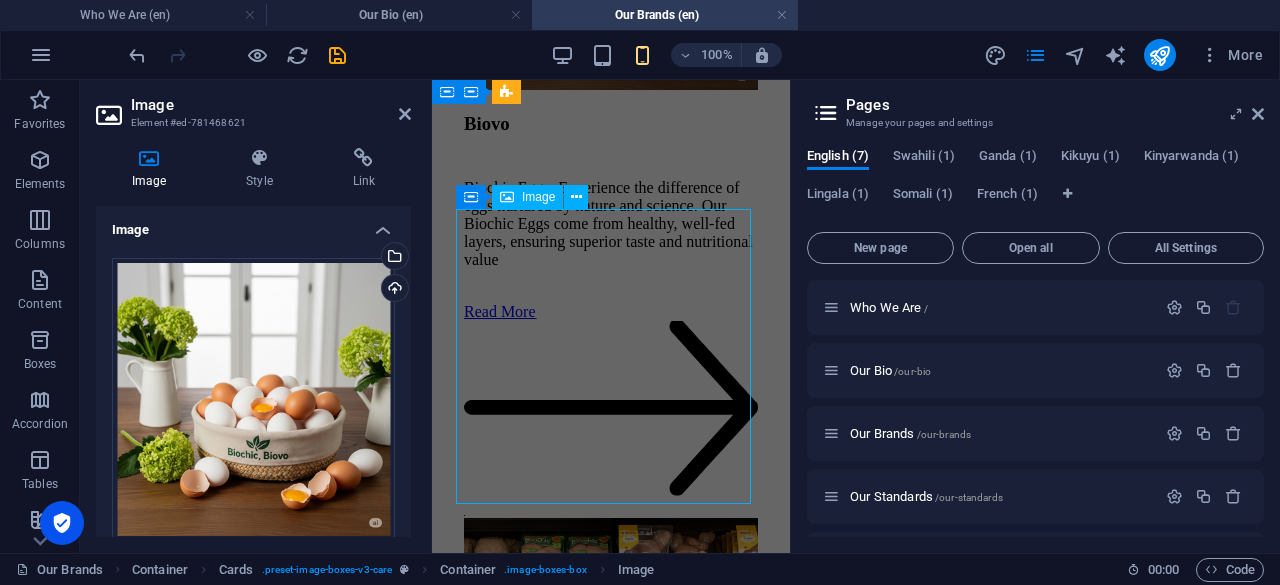 click at bounding box center [611, 667] 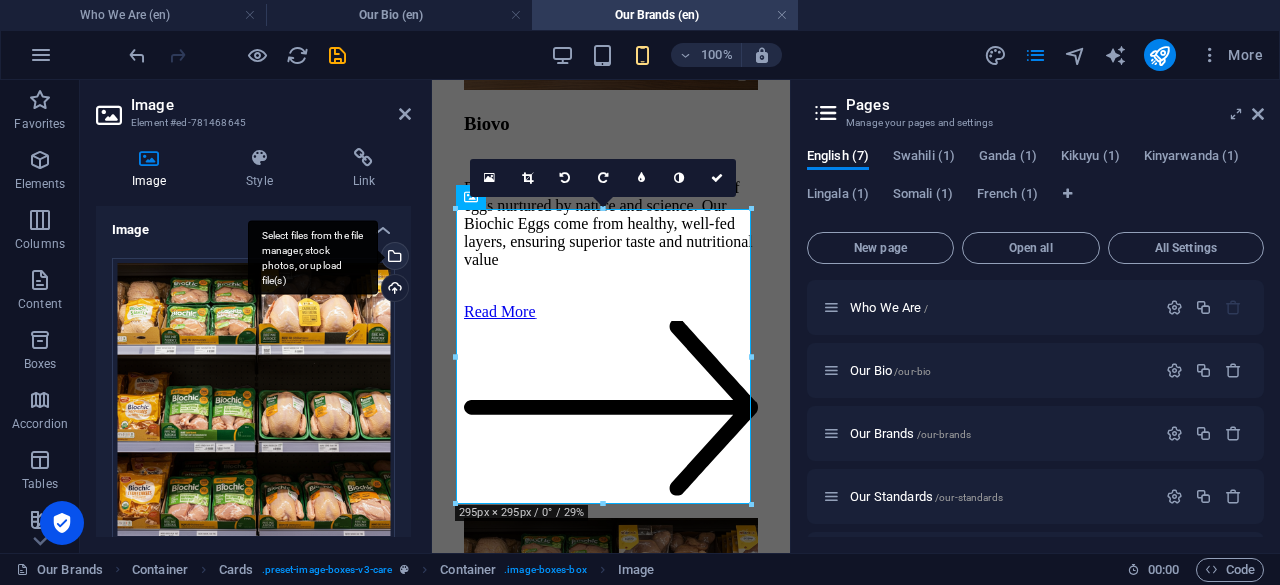 click on "Select files from the file manager, stock photos, or upload file(s)" at bounding box center (393, 258) 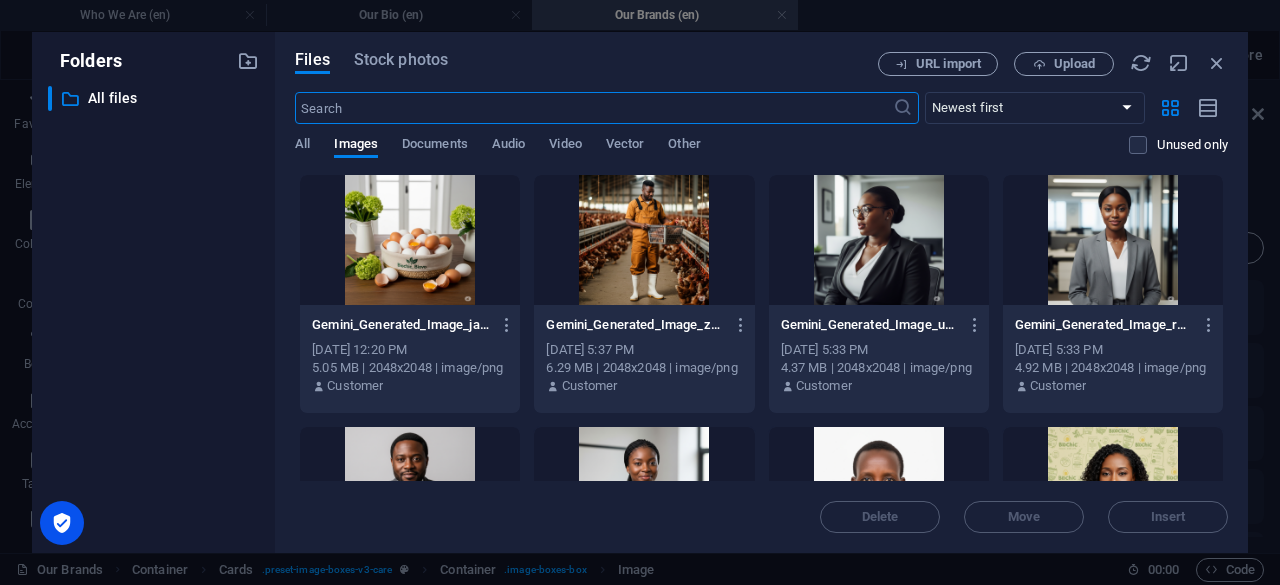 scroll, scrollTop: 2128, scrollLeft: 0, axis: vertical 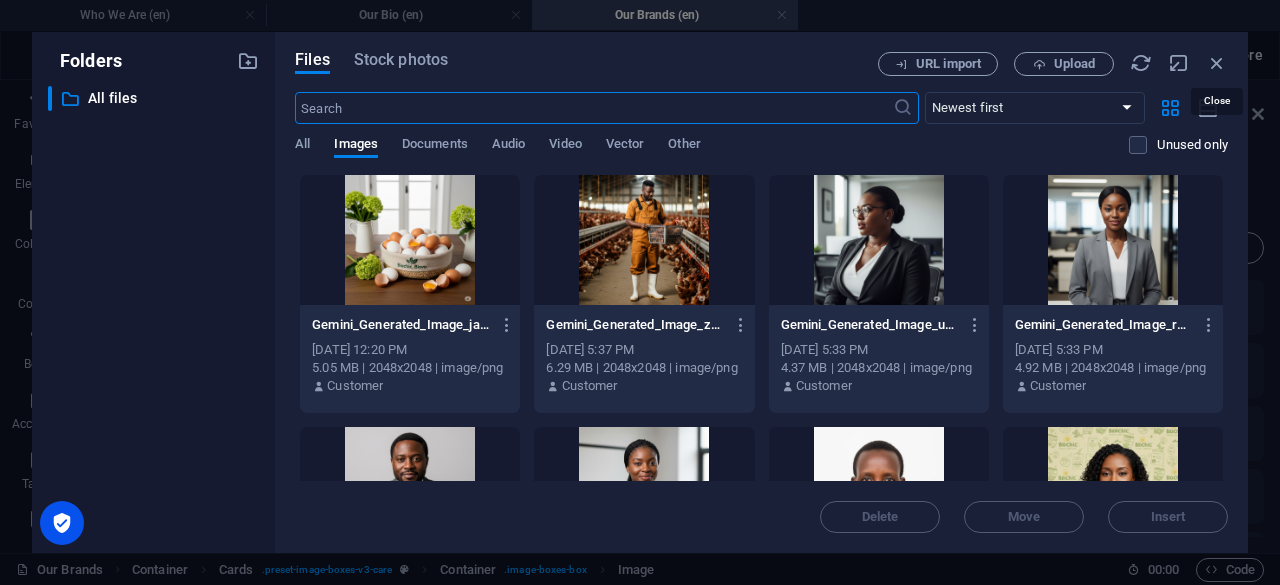 click at bounding box center [1217, 63] 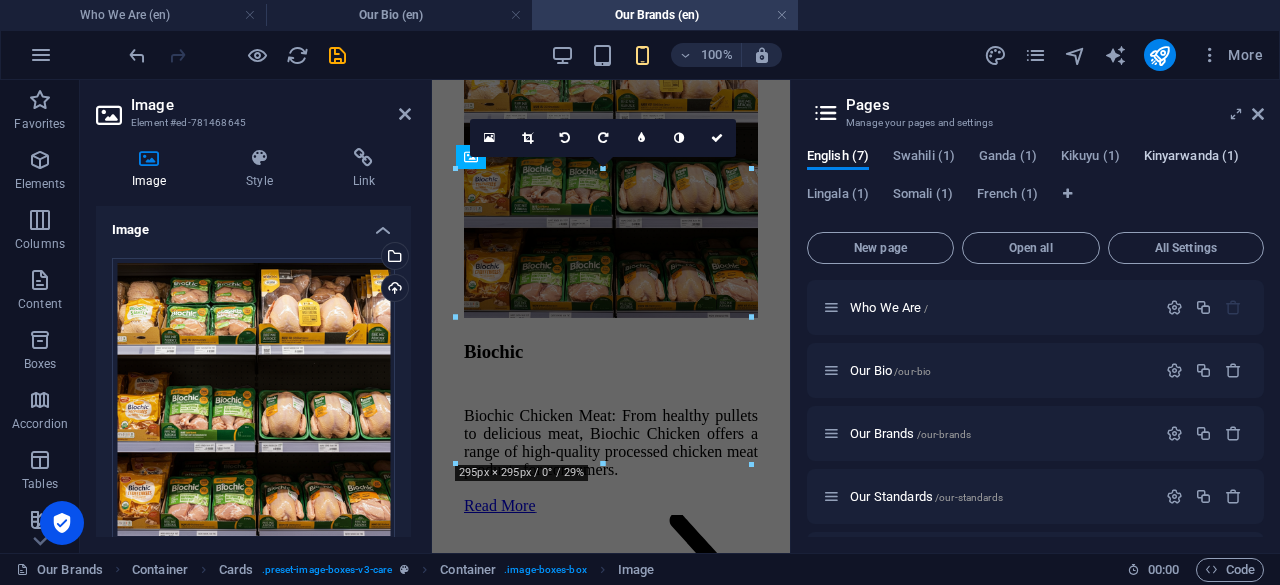 scroll, scrollTop: 1674, scrollLeft: 0, axis: vertical 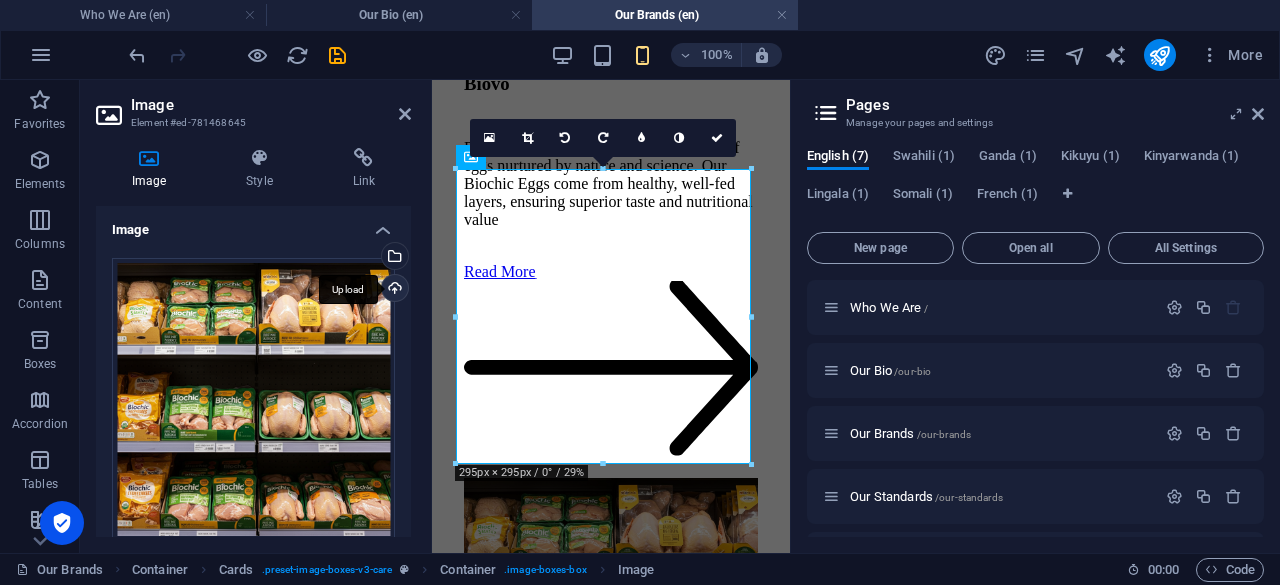 click on "Upload" at bounding box center (393, 290) 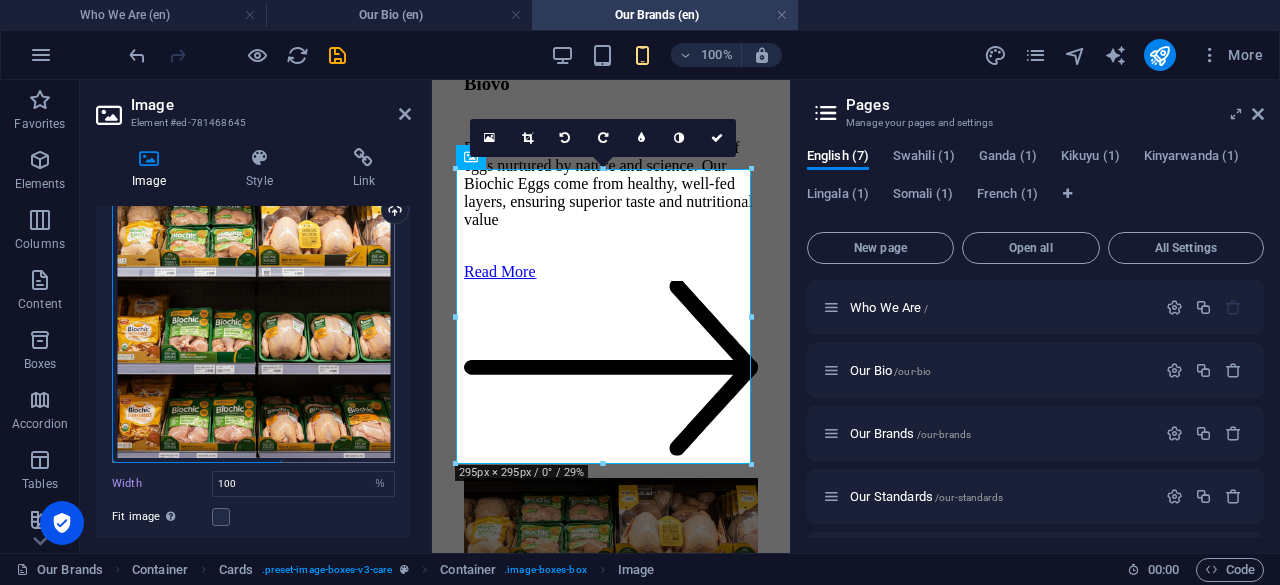 scroll, scrollTop: 100, scrollLeft: 0, axis: vertical 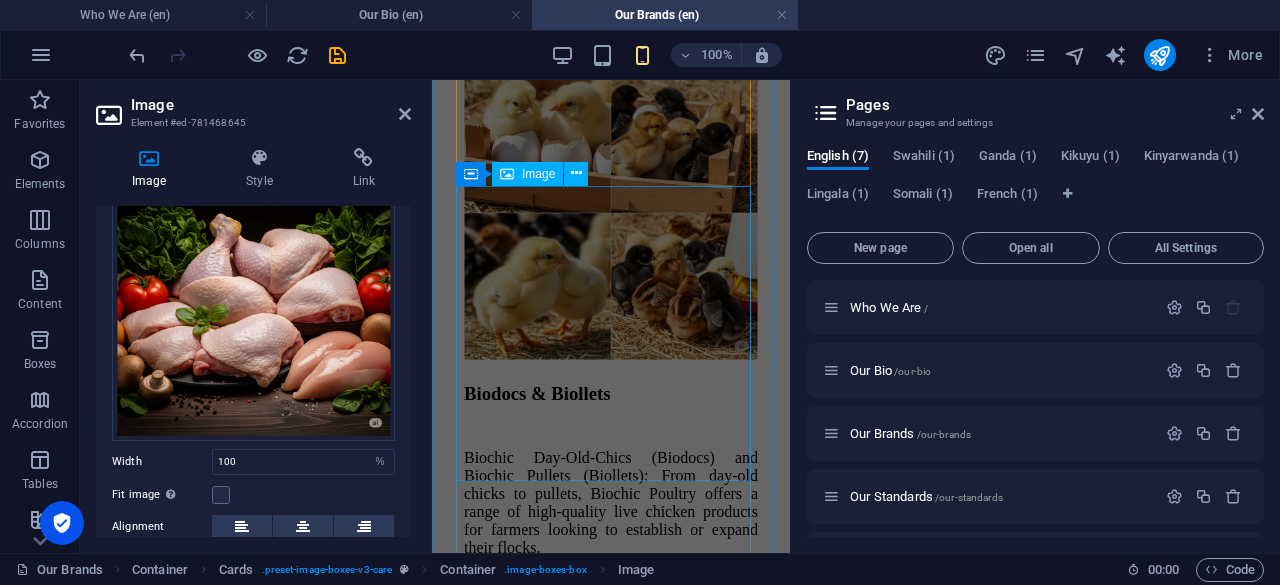 click at bounding box center (611, 939) 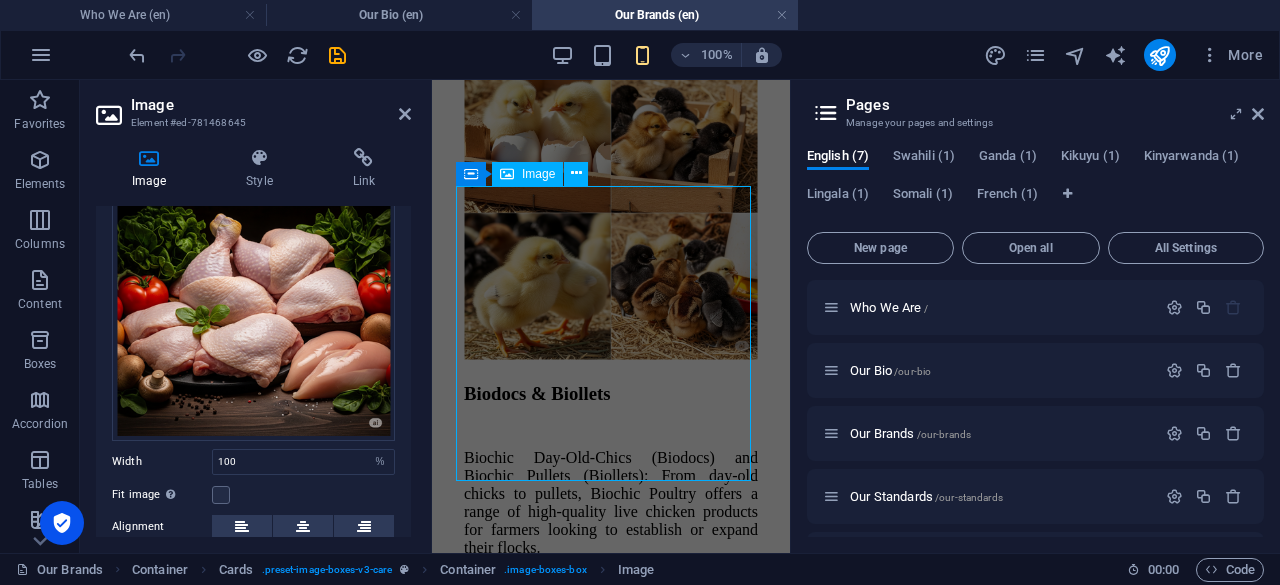 click at bounding box center (611, 939) 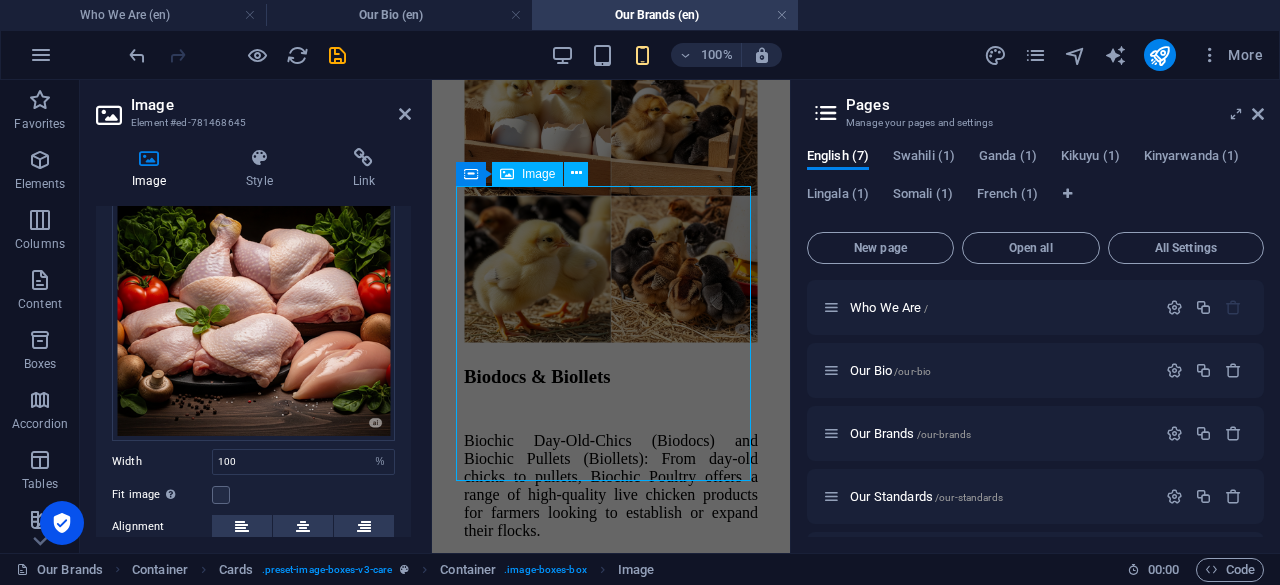 select on "%" 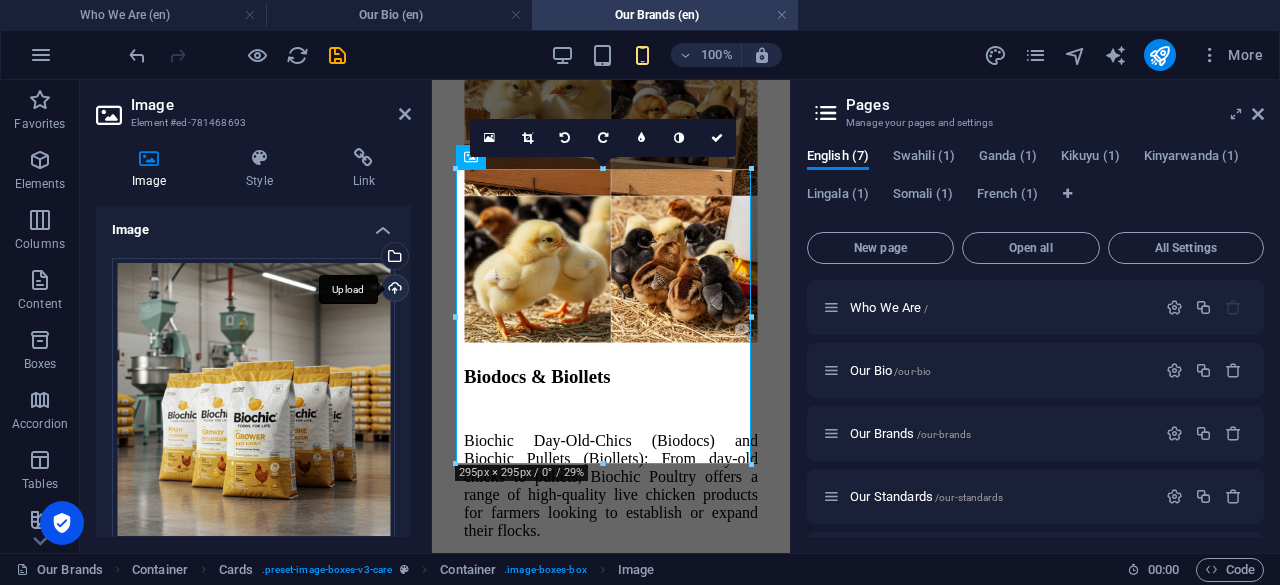 click on "Upload" at bounding box center [393, 290] 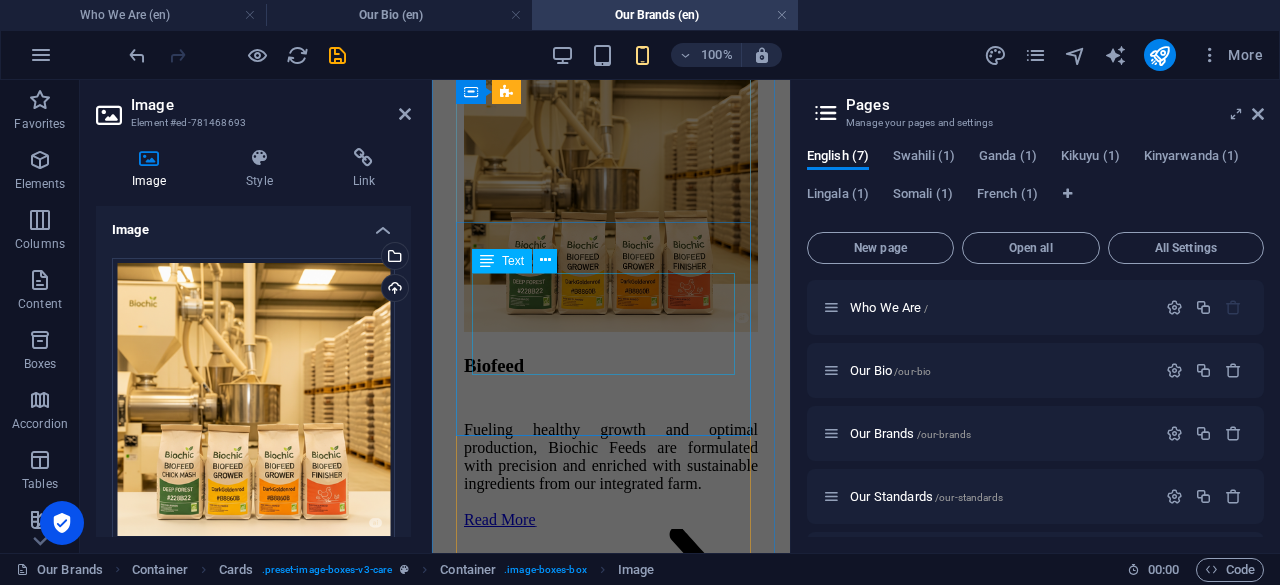 scroll, scrollTop: 3591, scrollLeft: 0, axis: vertical 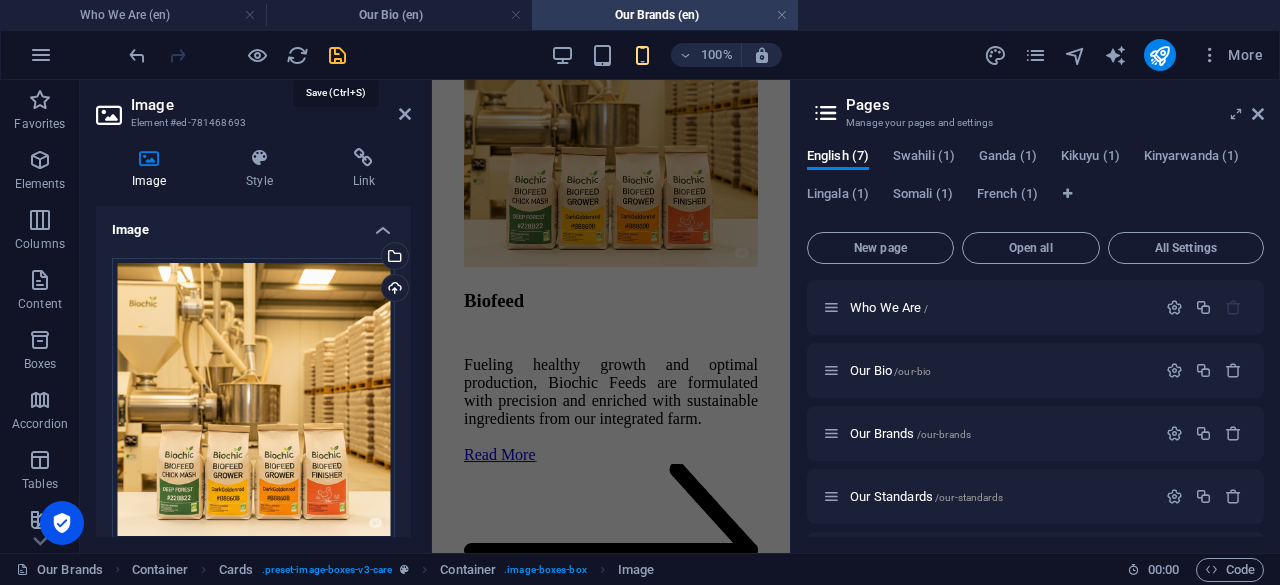click at bounding box center (337, 55) 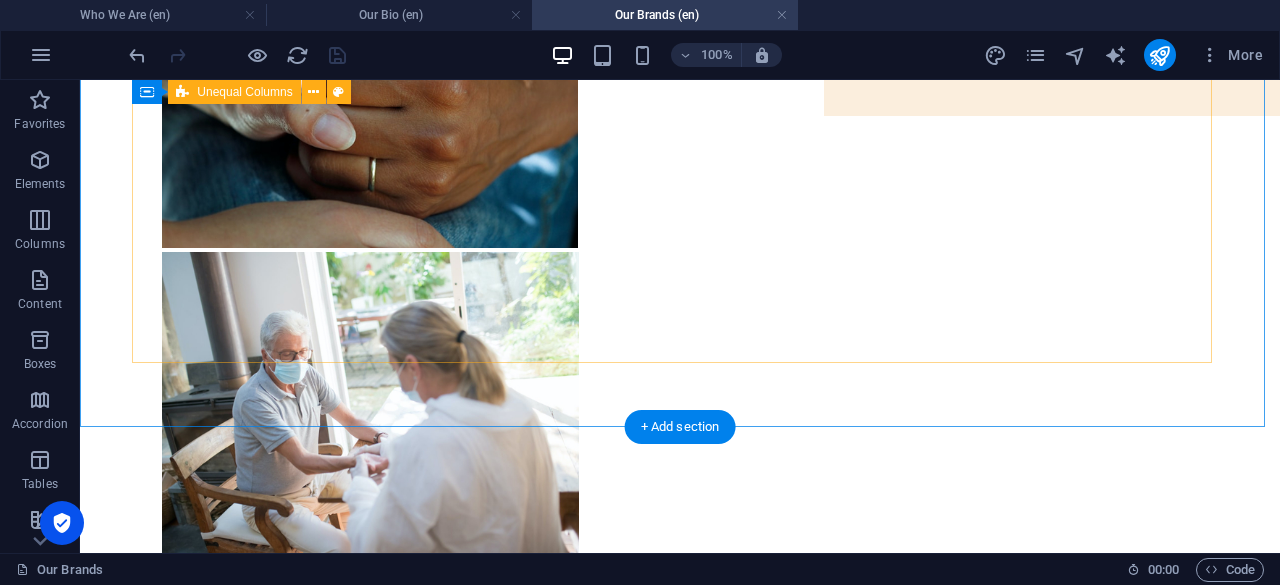 scroll, scrollTop: 500, scrollLeft: 0, axis: vertical 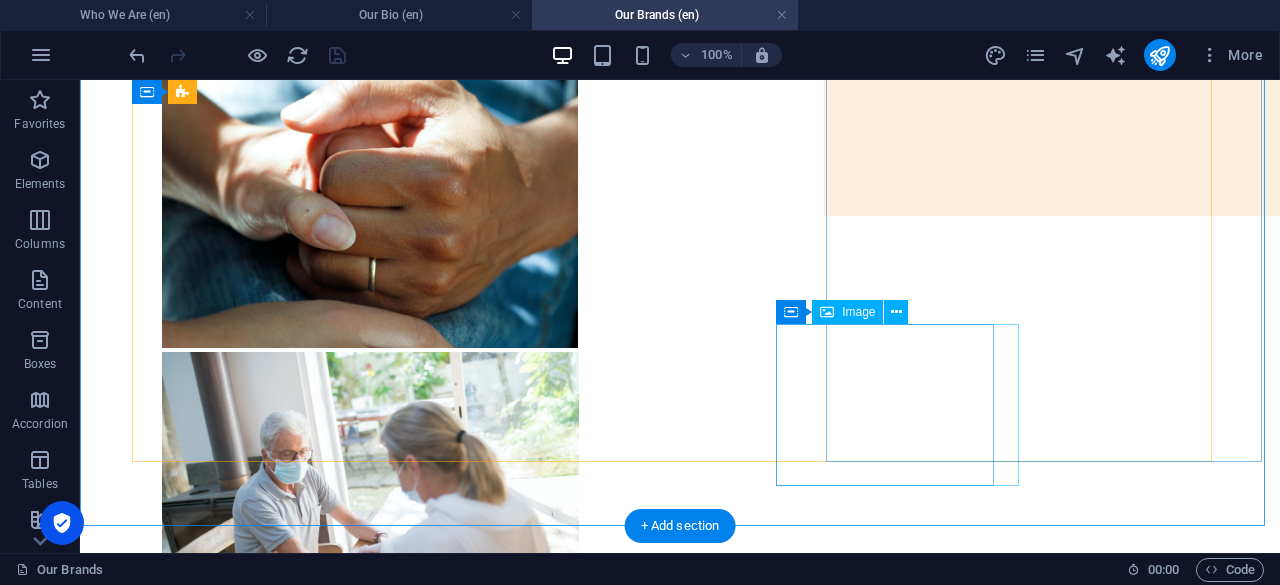 click at bounding box center (680, 775) 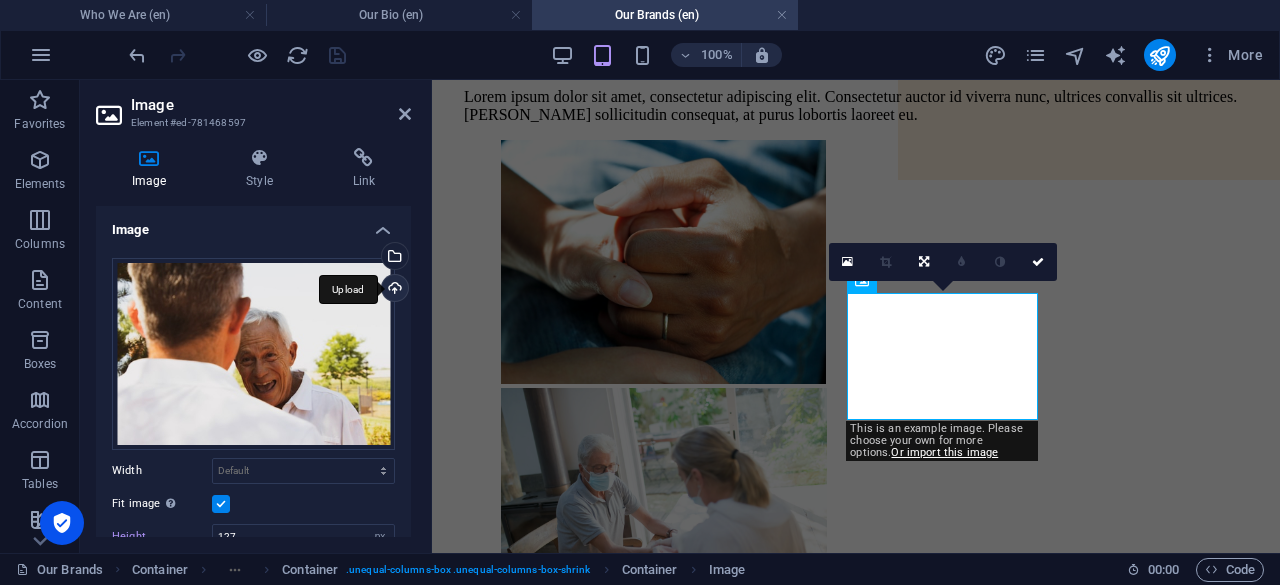 click on "Upload" at bounding box center [393, 290] 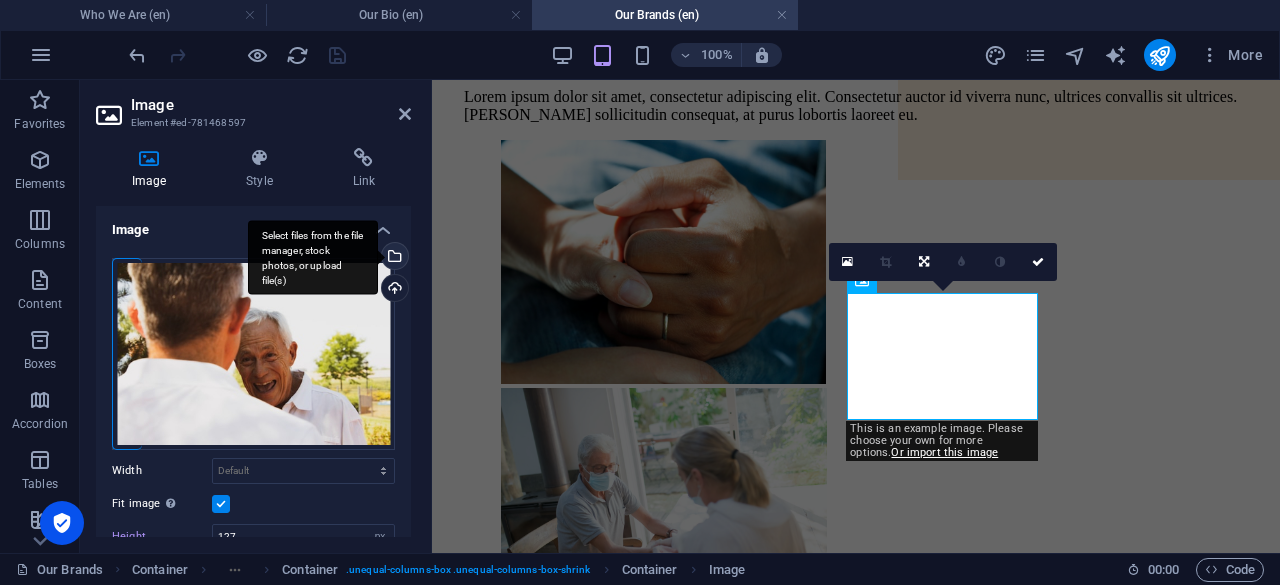 click on "Select files from the file manager, stock photos, or upload file(s)" at bounding box center (393, 258) 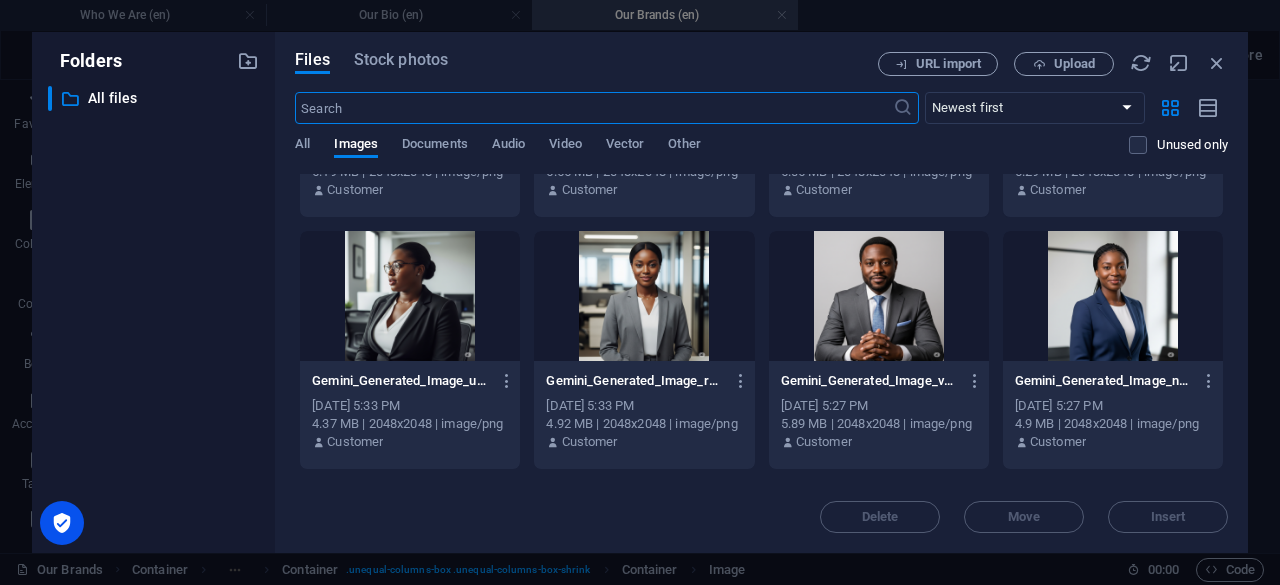 scroll, scrollTop: 0, scrollLeft: 0, axis: both 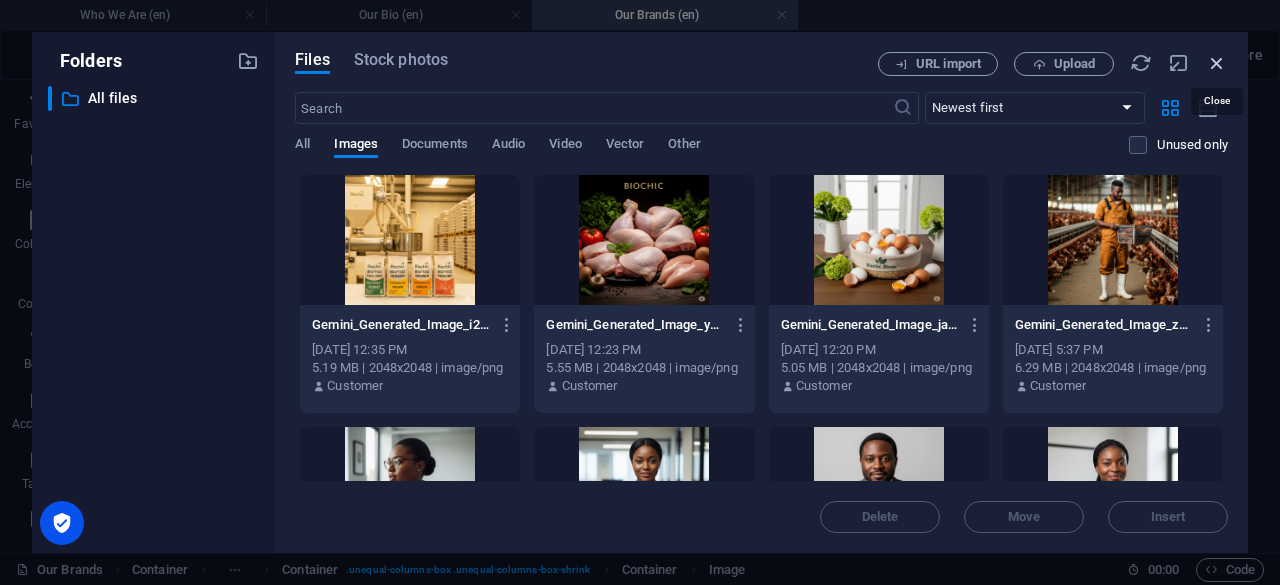 click at bounding box center (1217, 63) 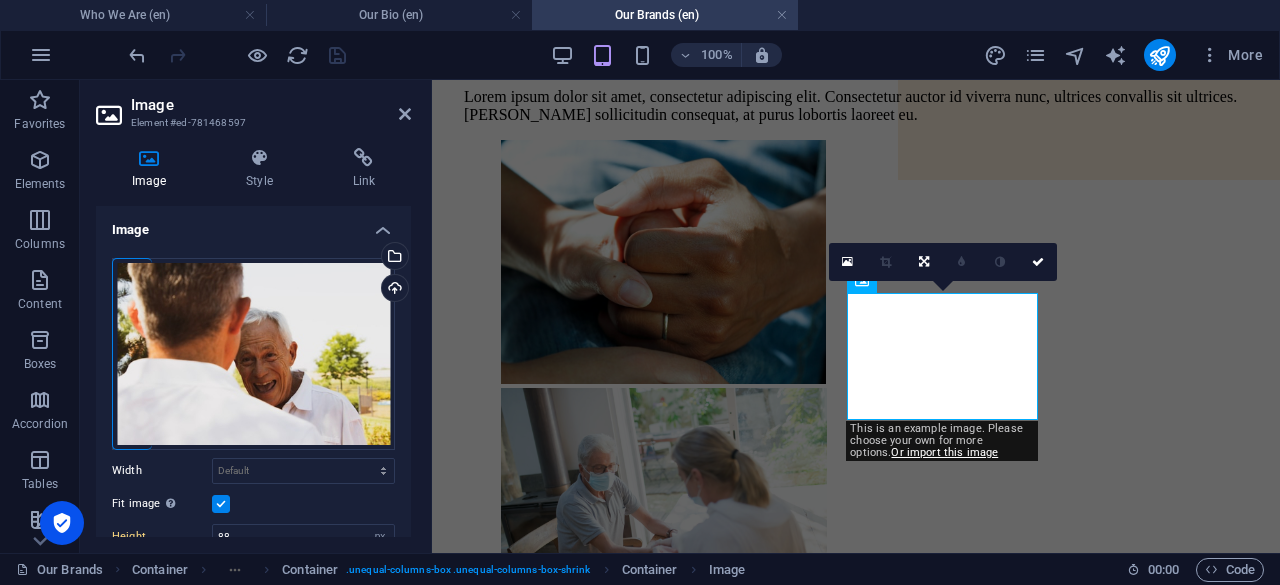 type on "127" 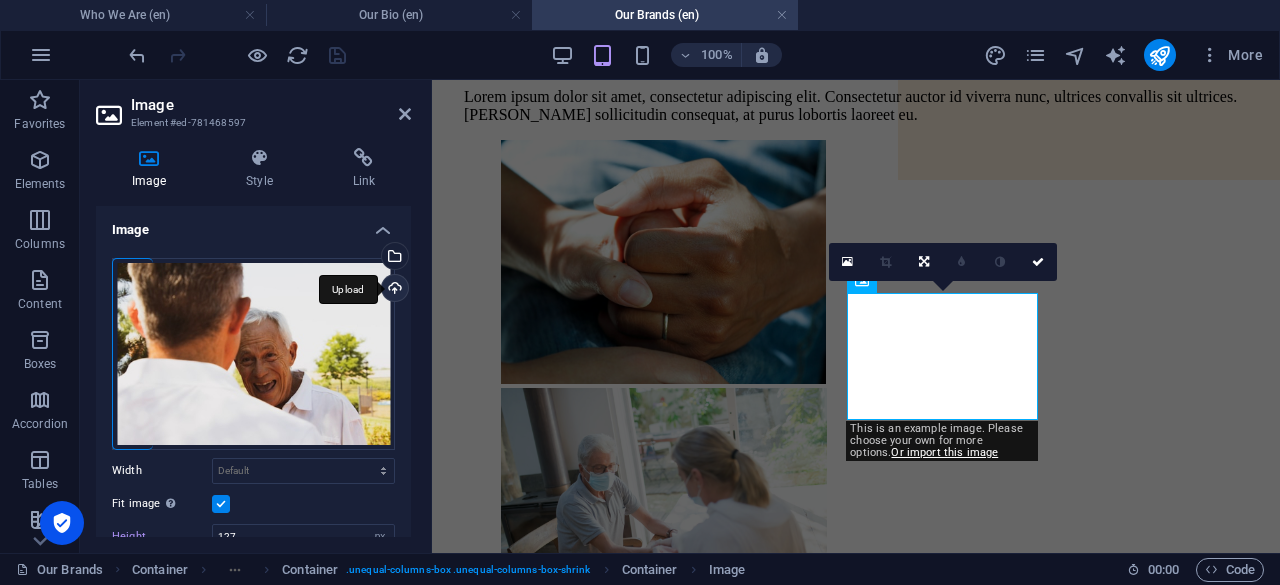 click on "Upload" at bounding box center [393, 290] 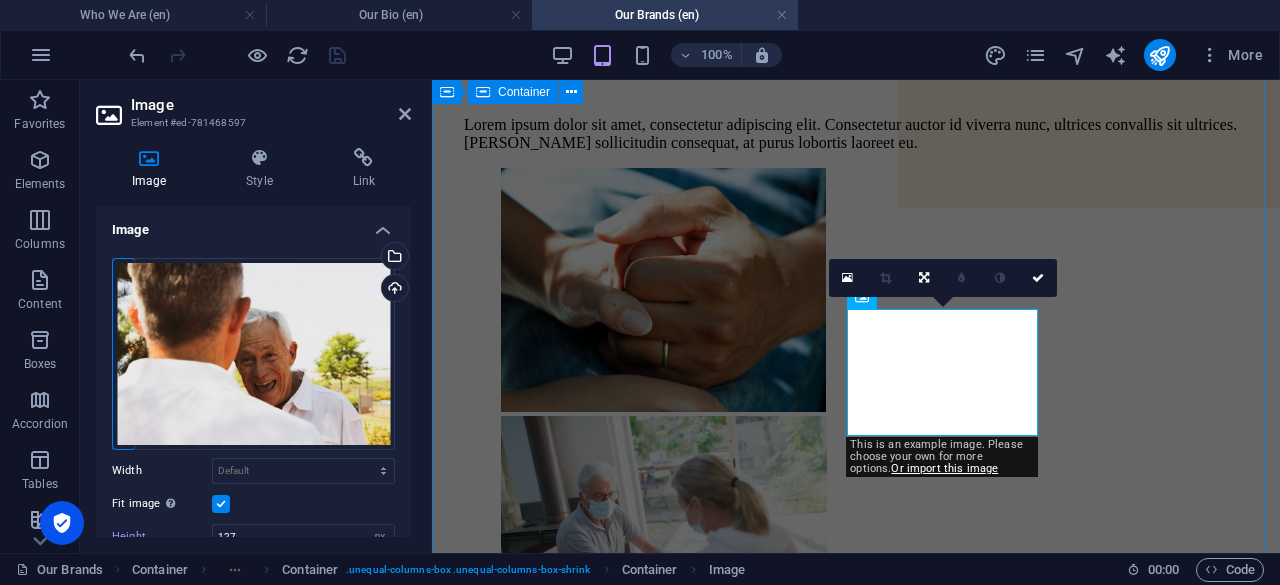scroll, scrollTop: 500, scrollLeft: 0, axis: vertical 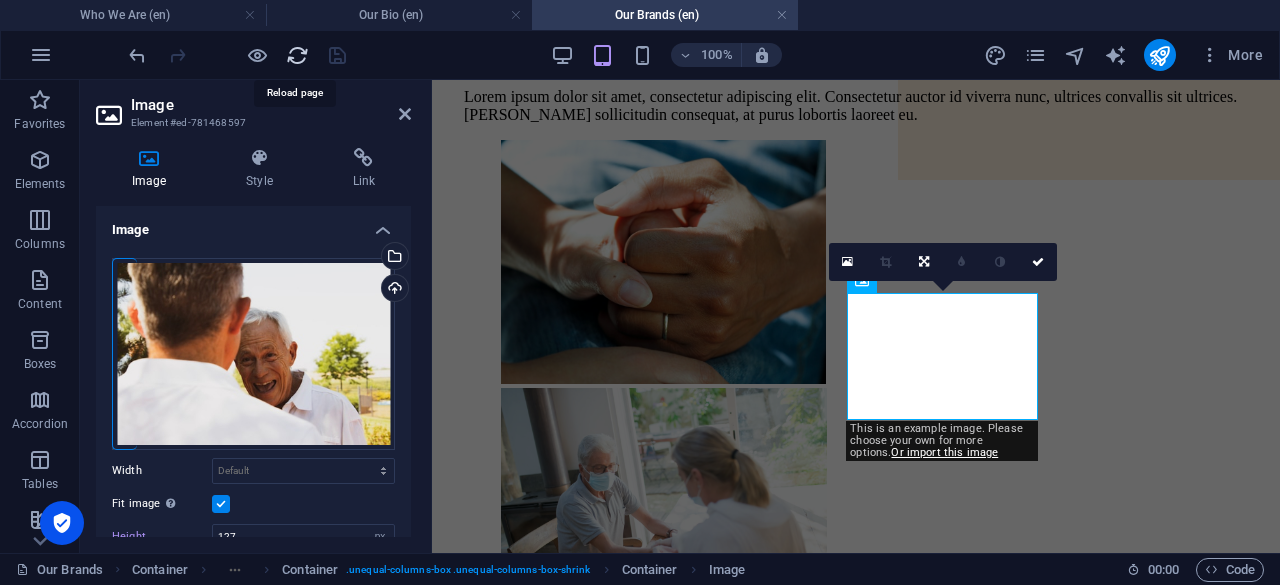 click at bounding box center (297, 55) 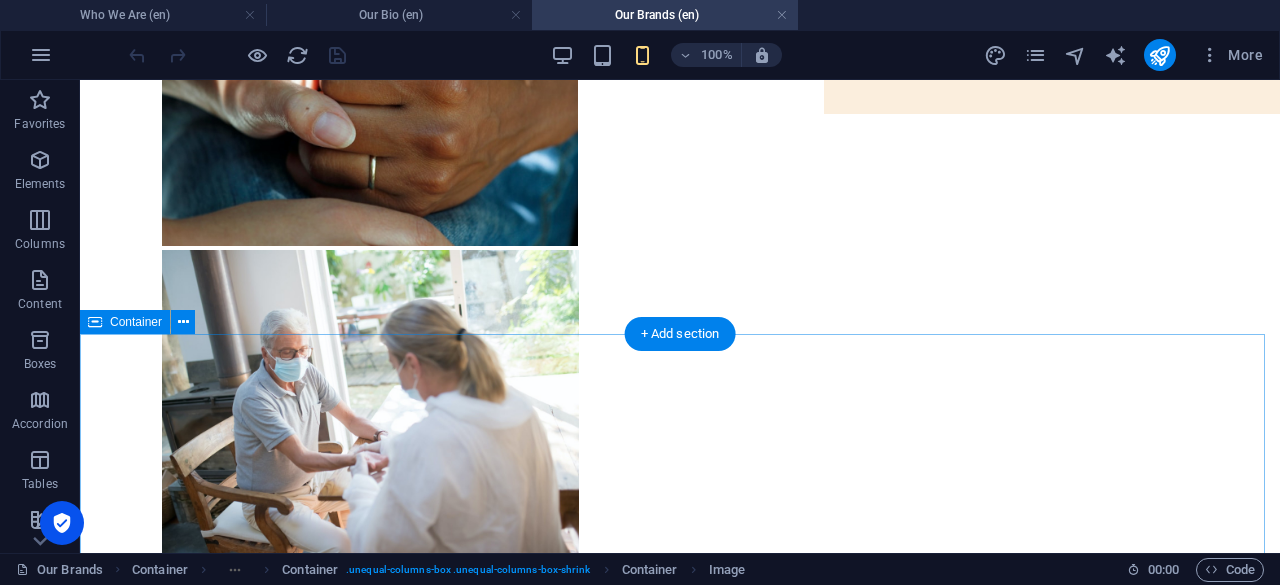 scroll, scrollTop: 600, scrollLeft: 0, axis: vertical 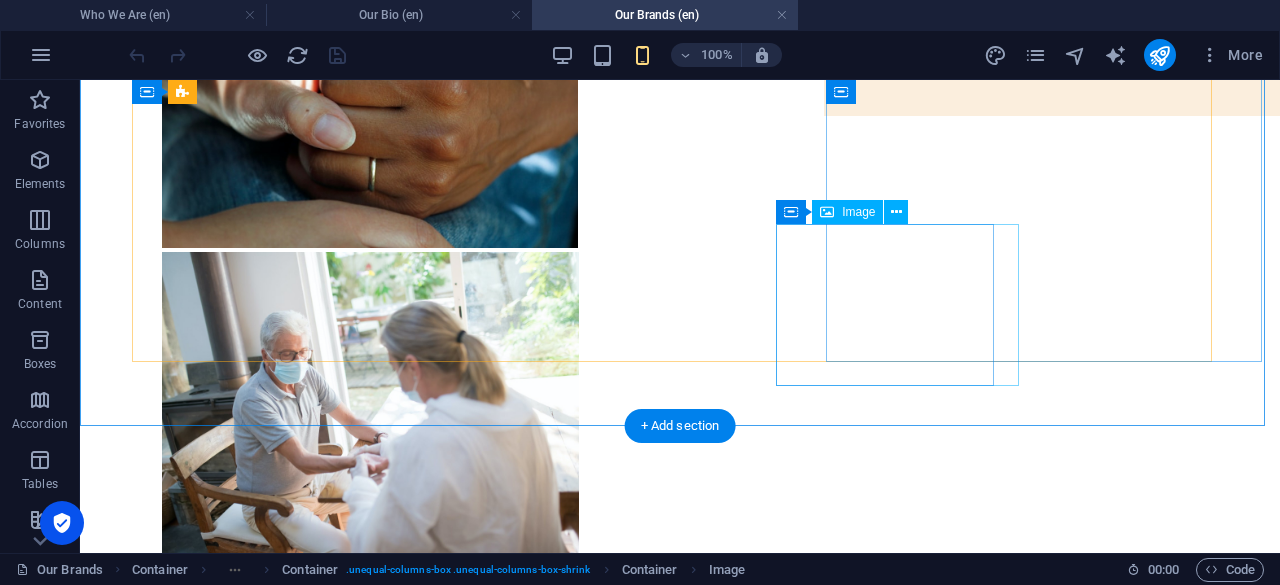 click at bounding box center [680, 675] 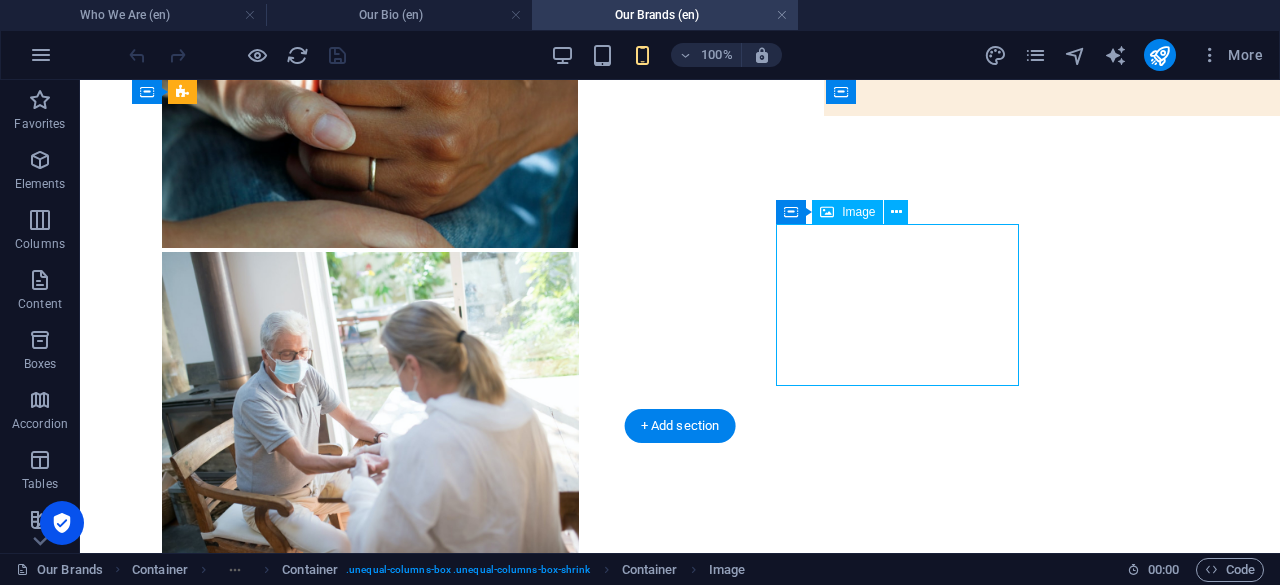 click at bounding box center (680, 675) 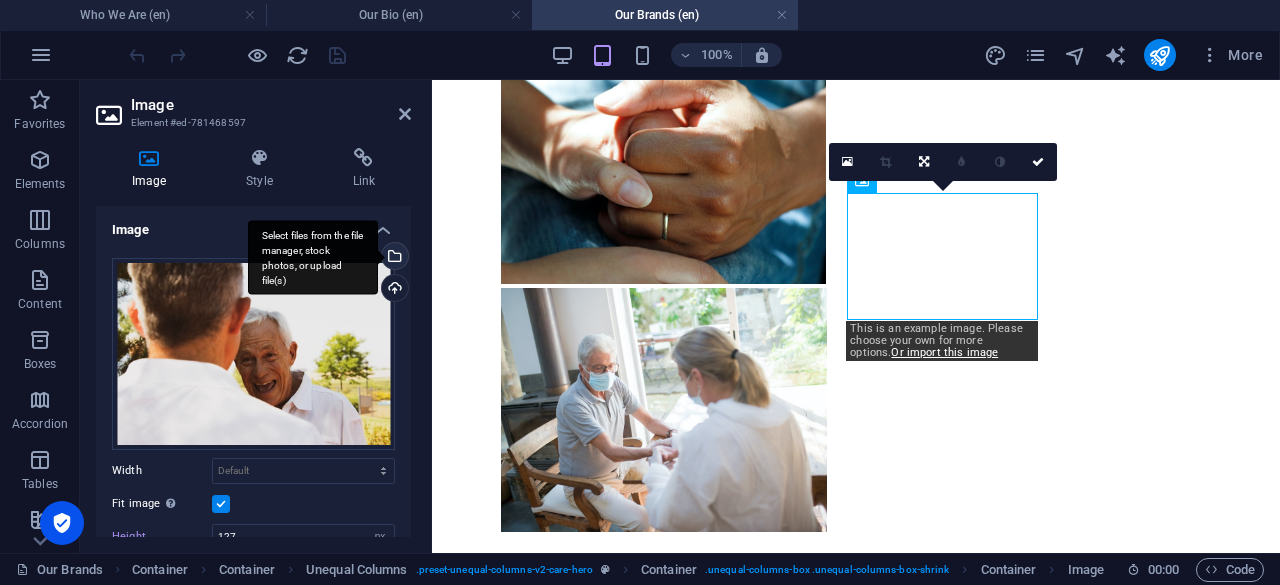 click on "Select files from the file manager, stock photos, or upload file(s)" at bounding box center (313, 257) 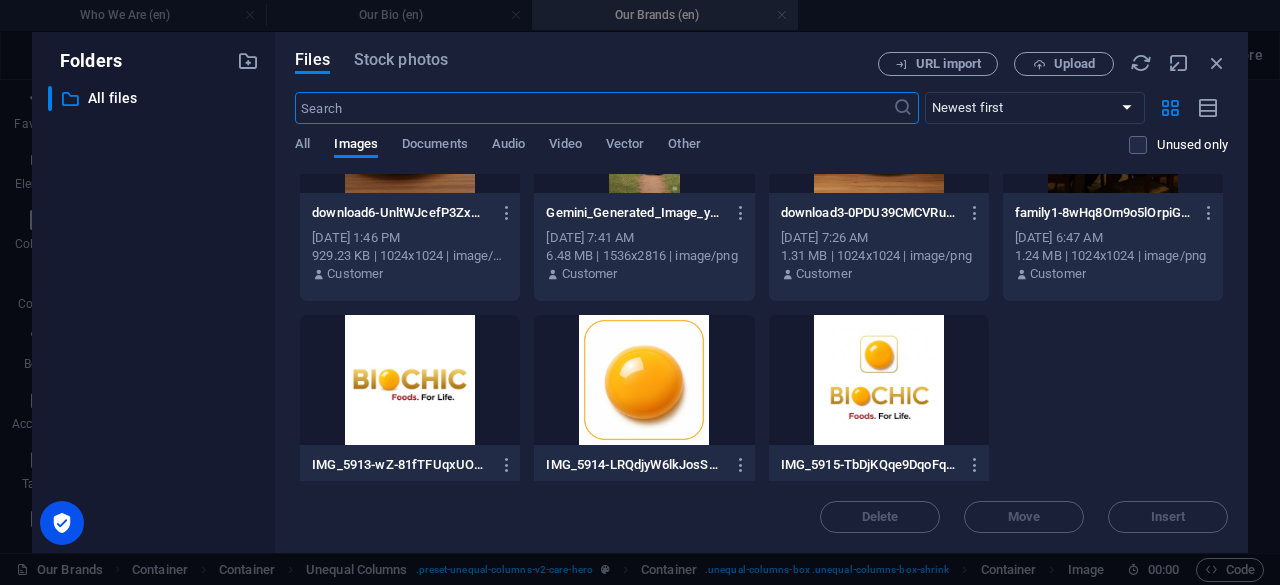 scroll, scrollTop: 1696, scrollLeft: 0, axis: vertical 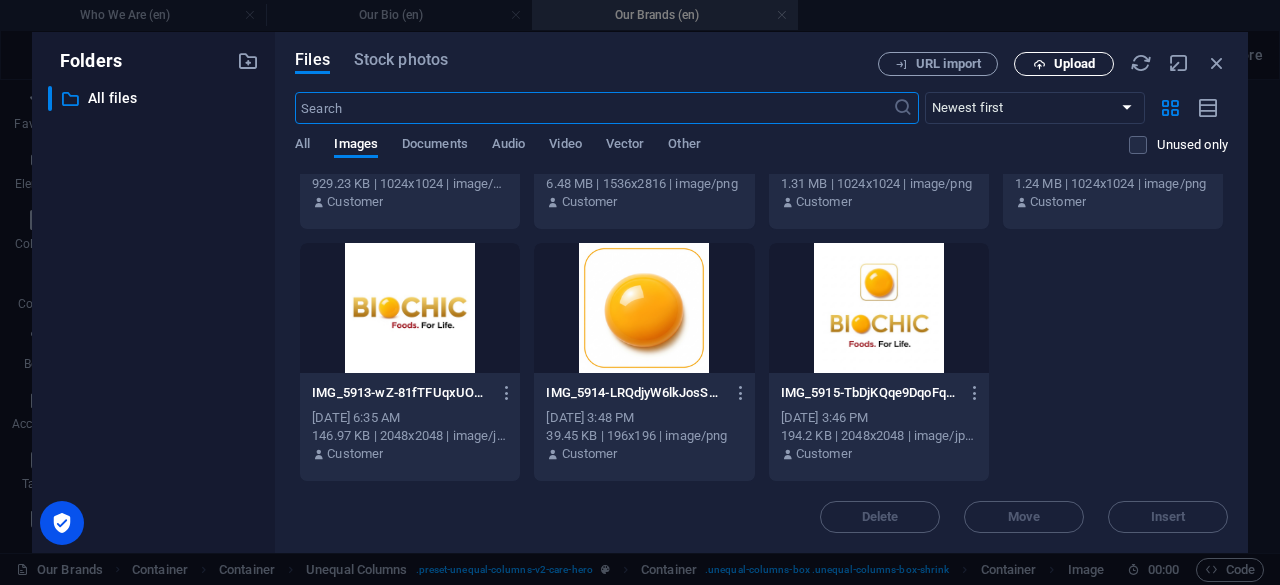 click on "Upload" at bounding box center (1074, 64) 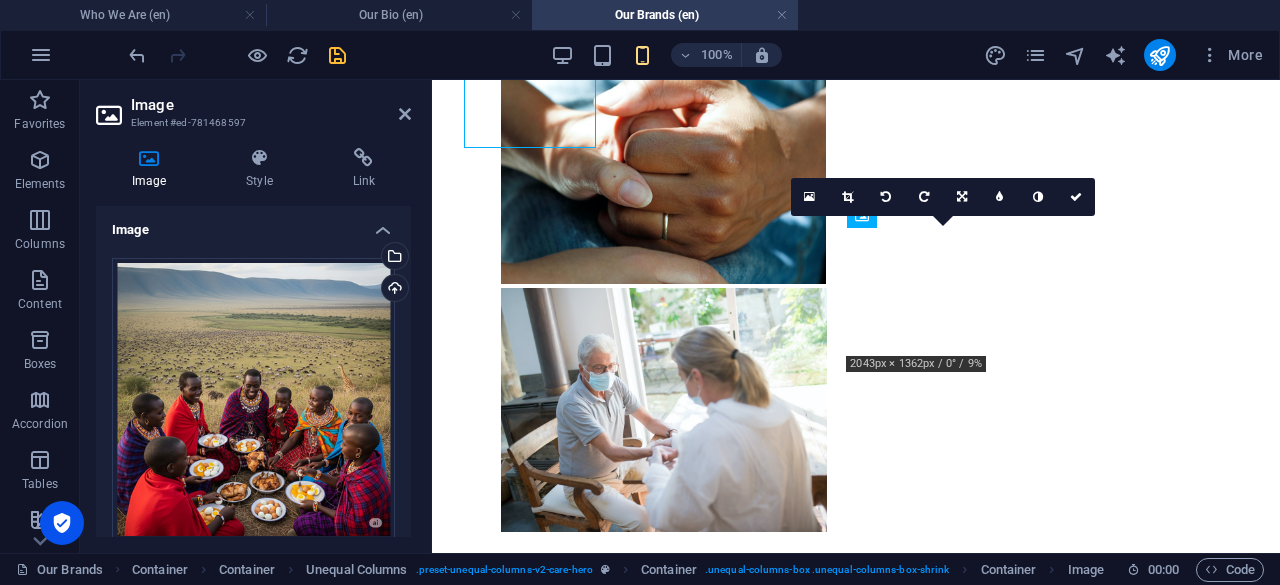 type on "127" 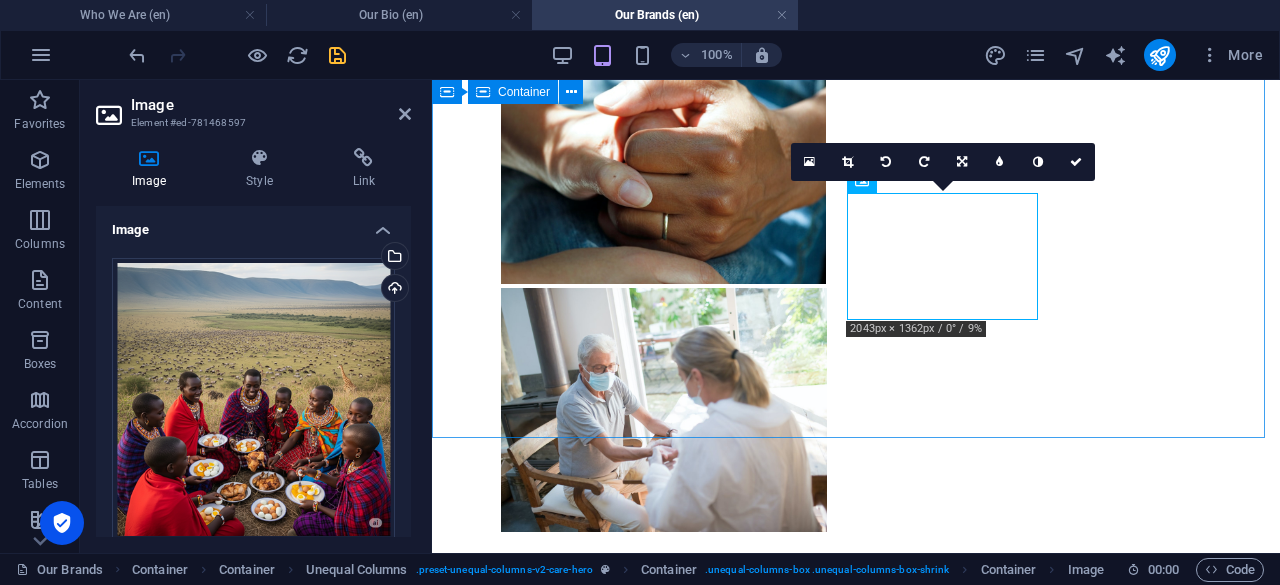 scroll, scrollTop: 500, scrollLeft: 0, axis: vertical 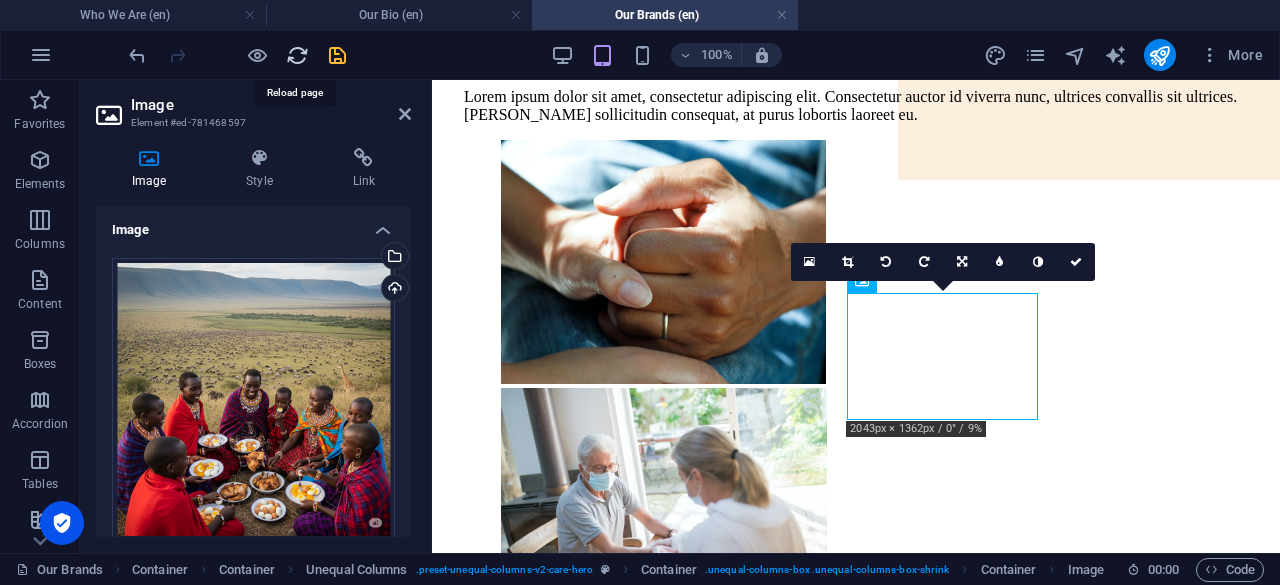 click at bounding box center (297, 55) 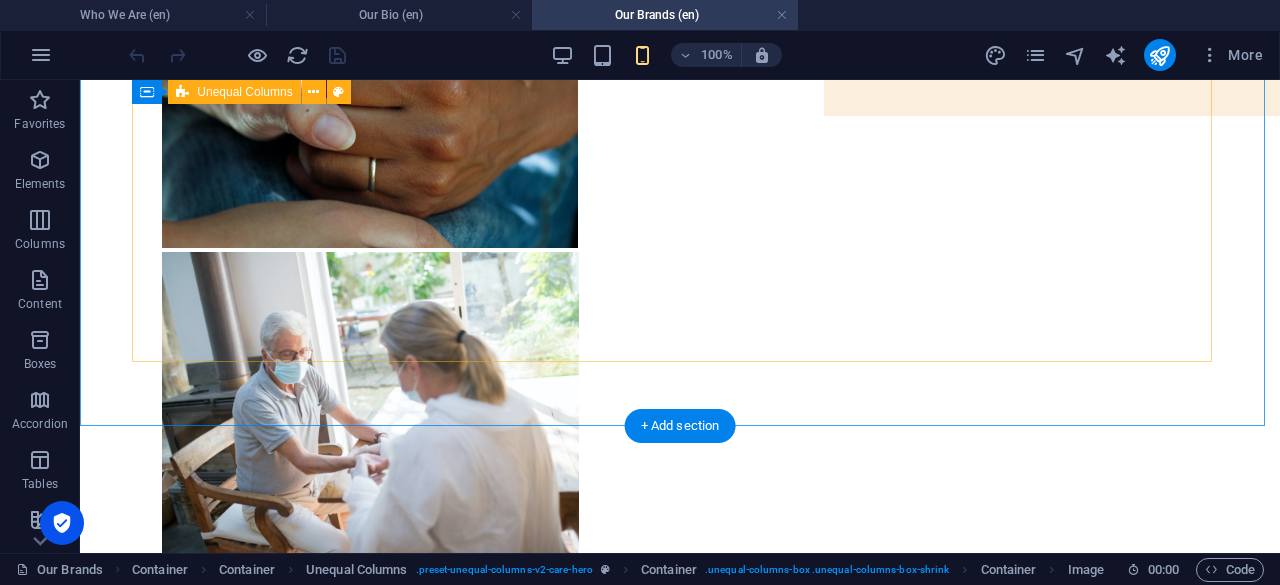 scroll, scrollTop: 500, scrollLeft: 0, axis: vertical 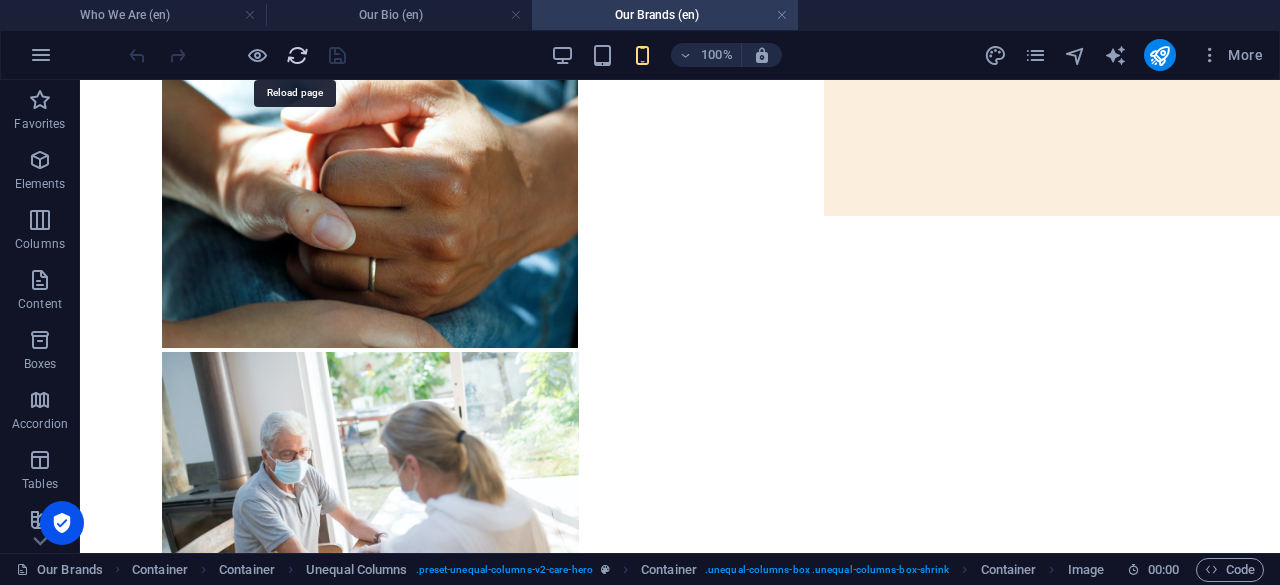 click at bounding box center [297, 55] 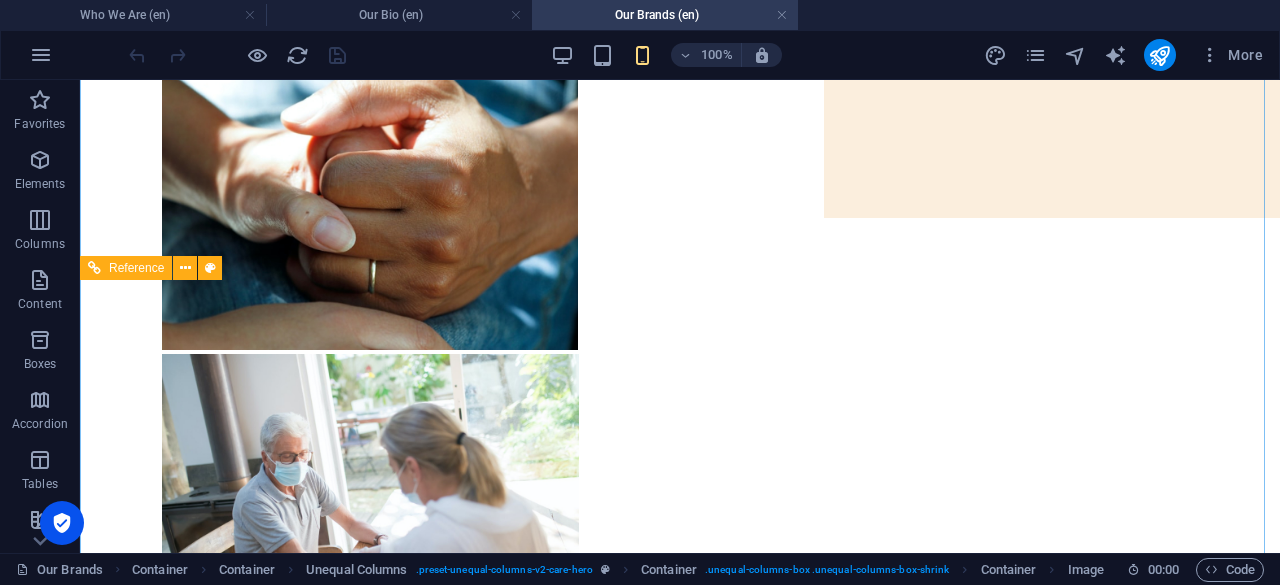 scroll, scrollTop: 400, scrollLeft: 0, axis: vertical 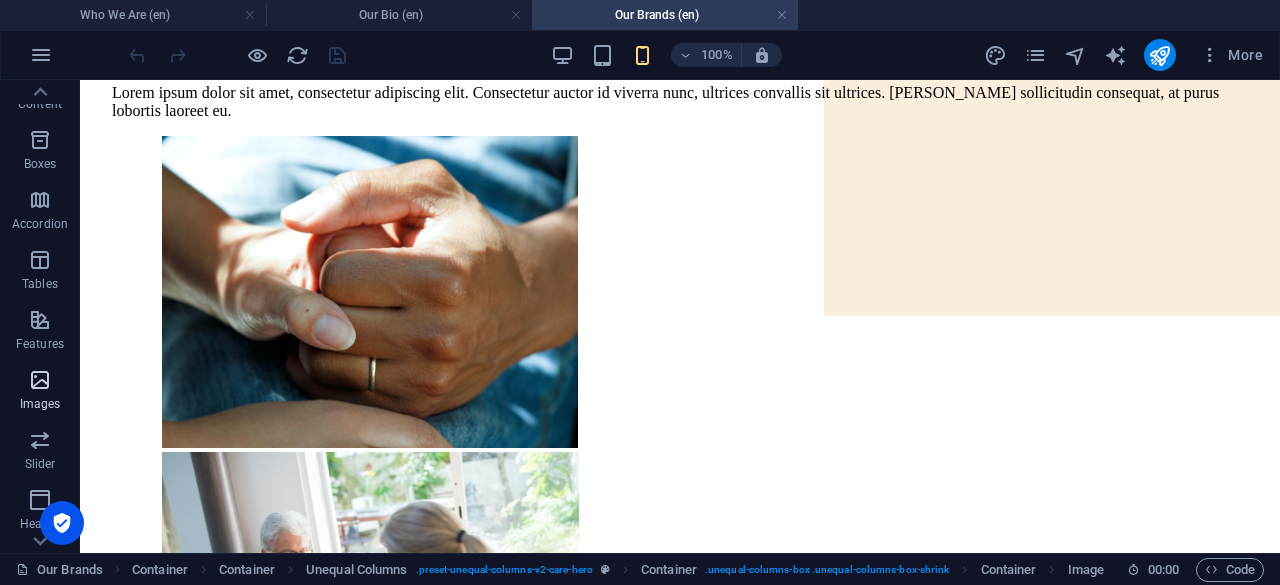 click at bounding box center (40, 380) 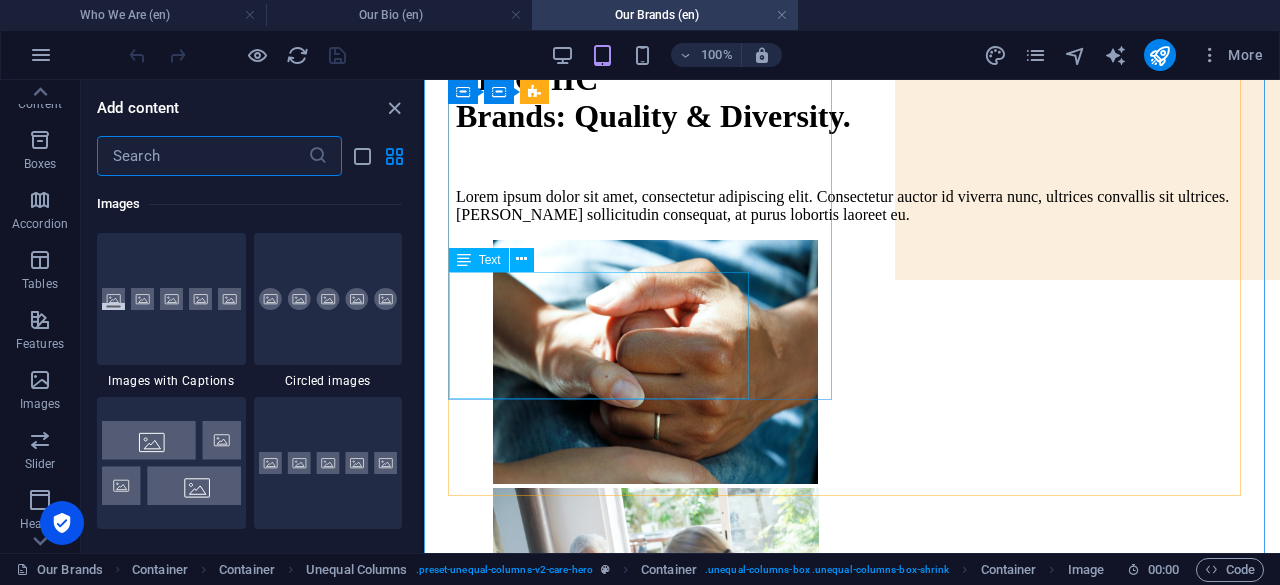 scroll, scrollTop: 9976, scrollLeft: 0, axis: vertical 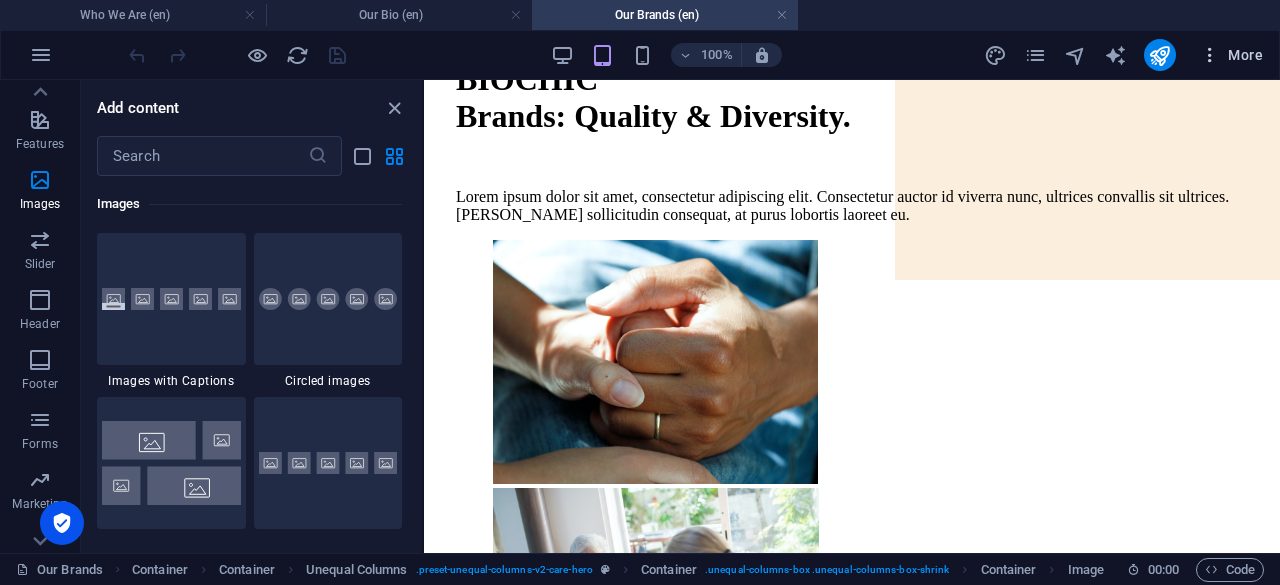 click on "More" at bounding box center (1231, 55) 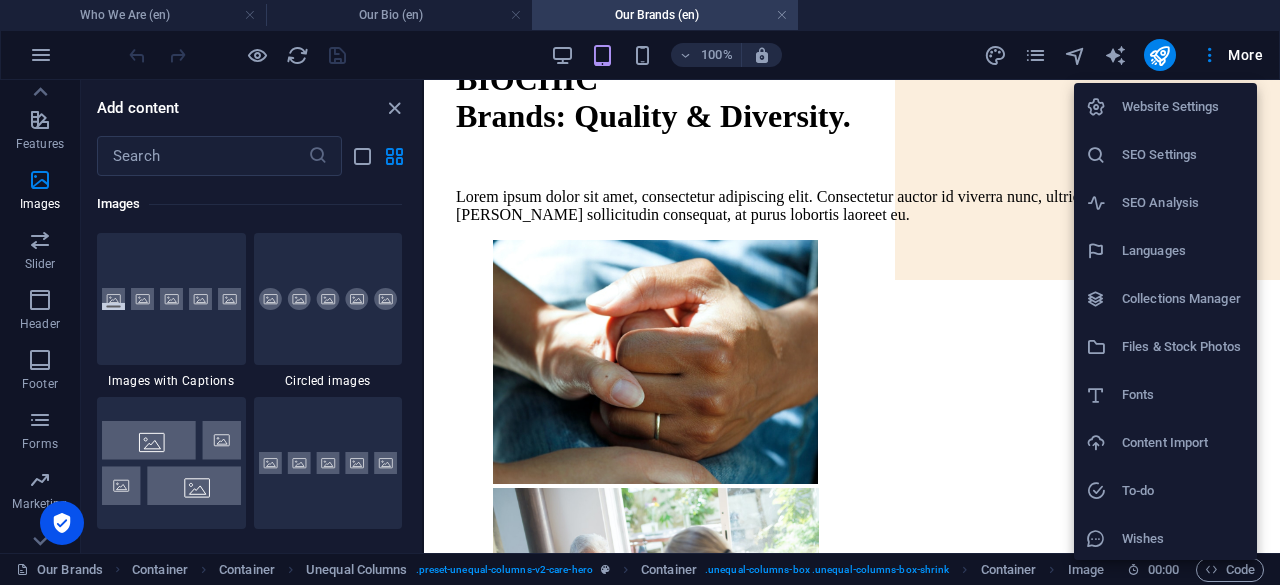 click on "Files & Stock Photos" at bounding box center (1183, 347) 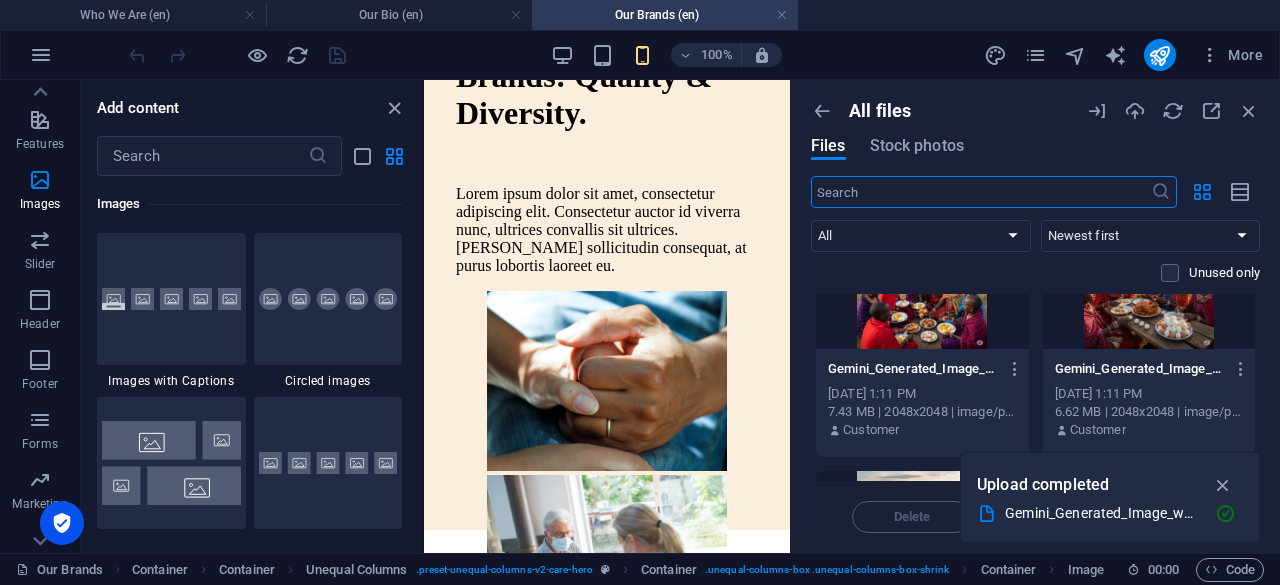 scroll, scrollTop: 100, scrollLeft: 0, axis: vertical 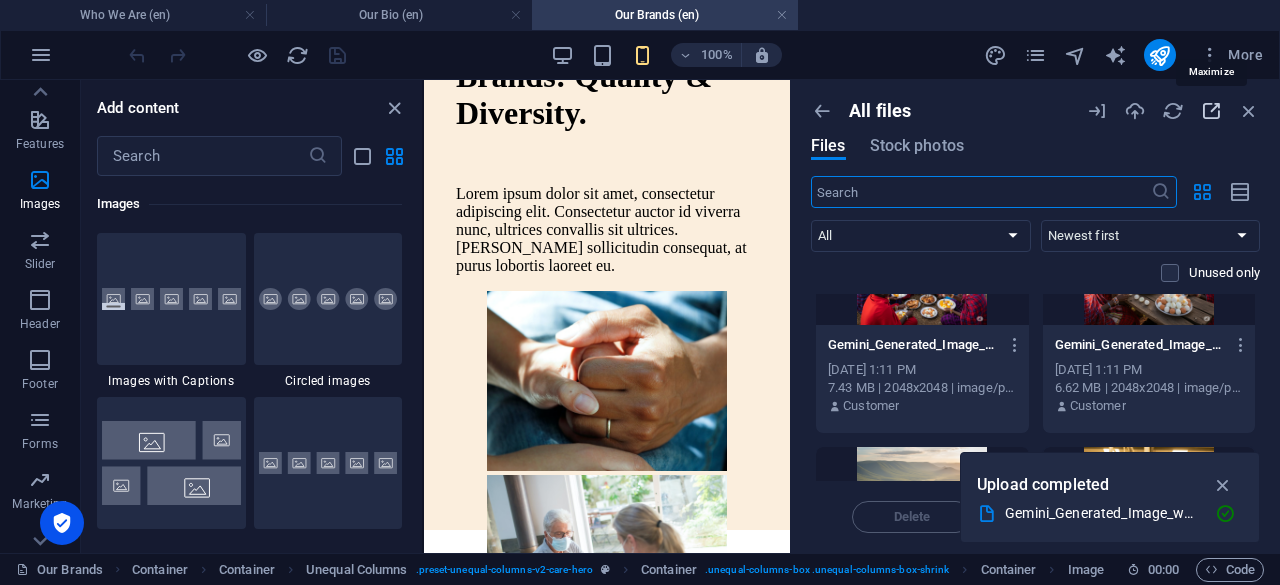 click at bounding box center [1211, 111] 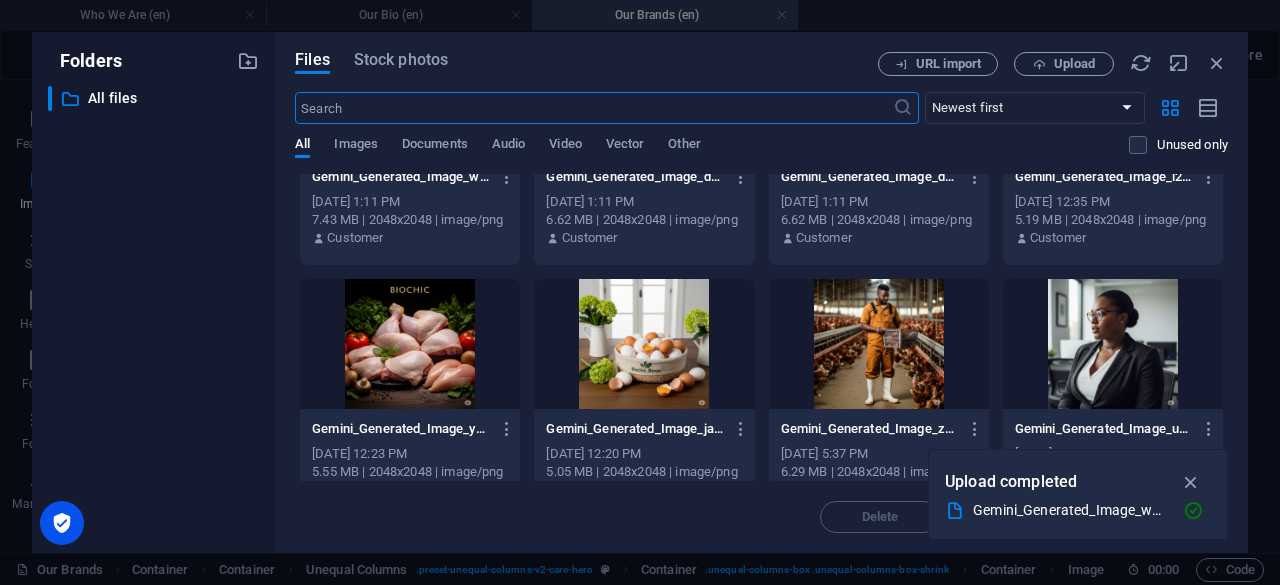 scroll, scrollTop: 0, scrollLeft: 0, axis: both 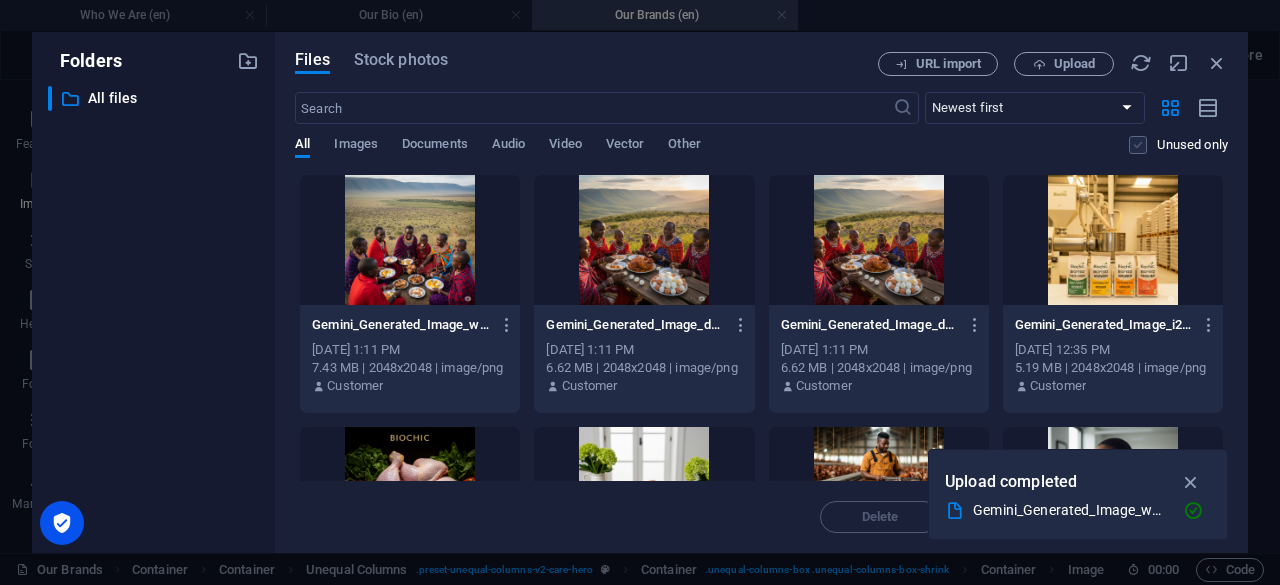 click at bounding box center (1138, 145) 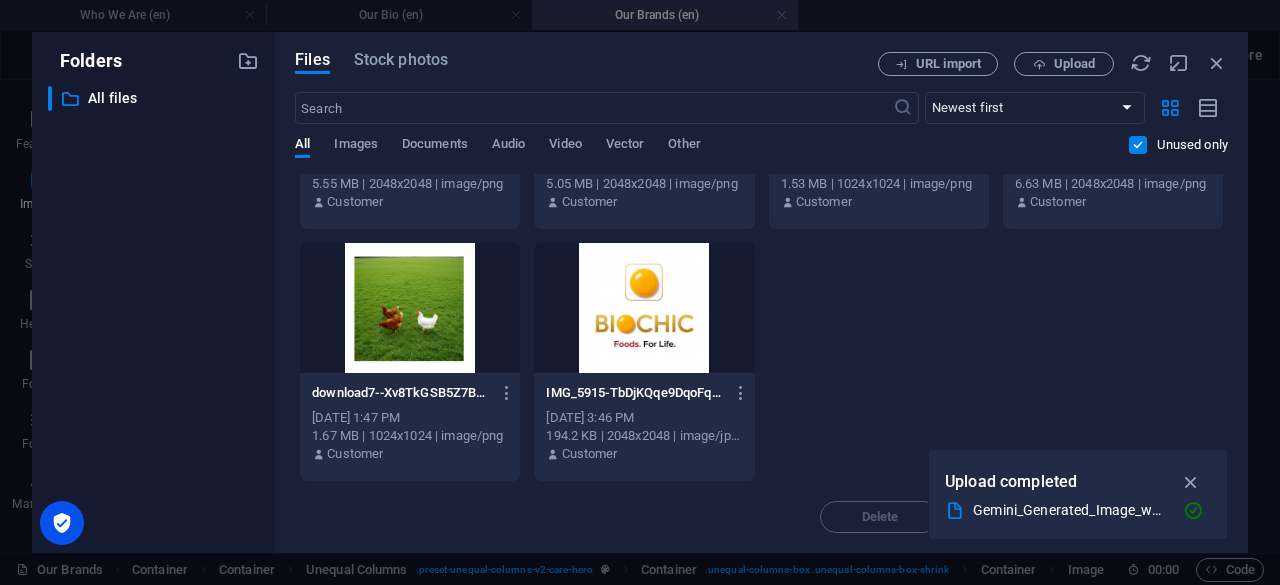 scroll, scrollTop: 0, scrollLeft: 0, axis: both 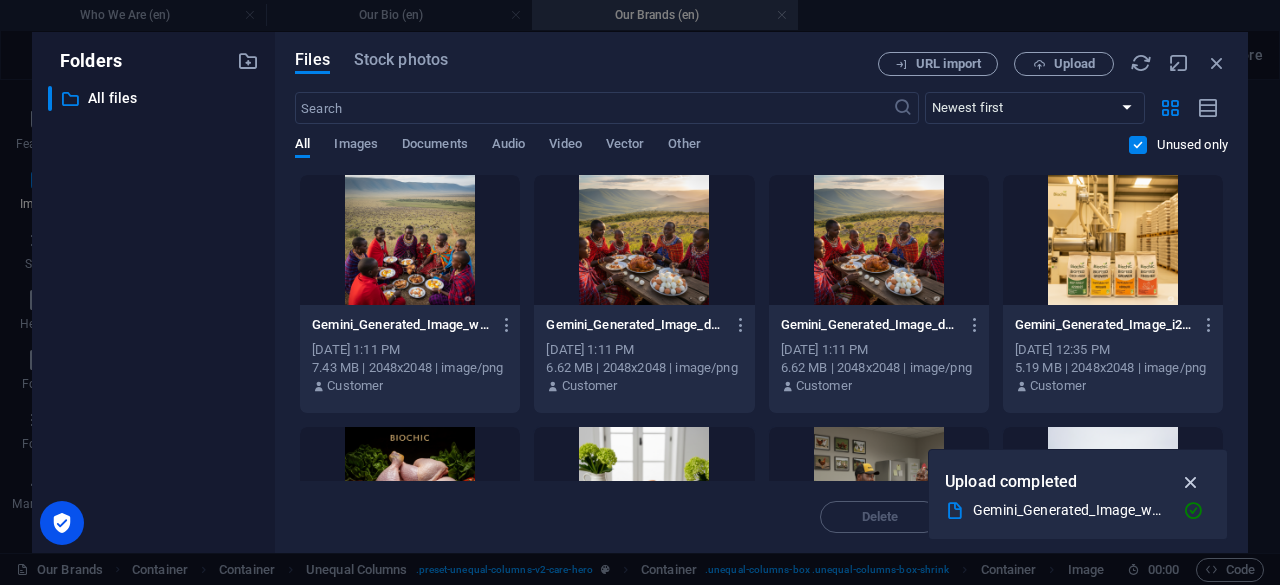 click at bounding box center (1191, 482) 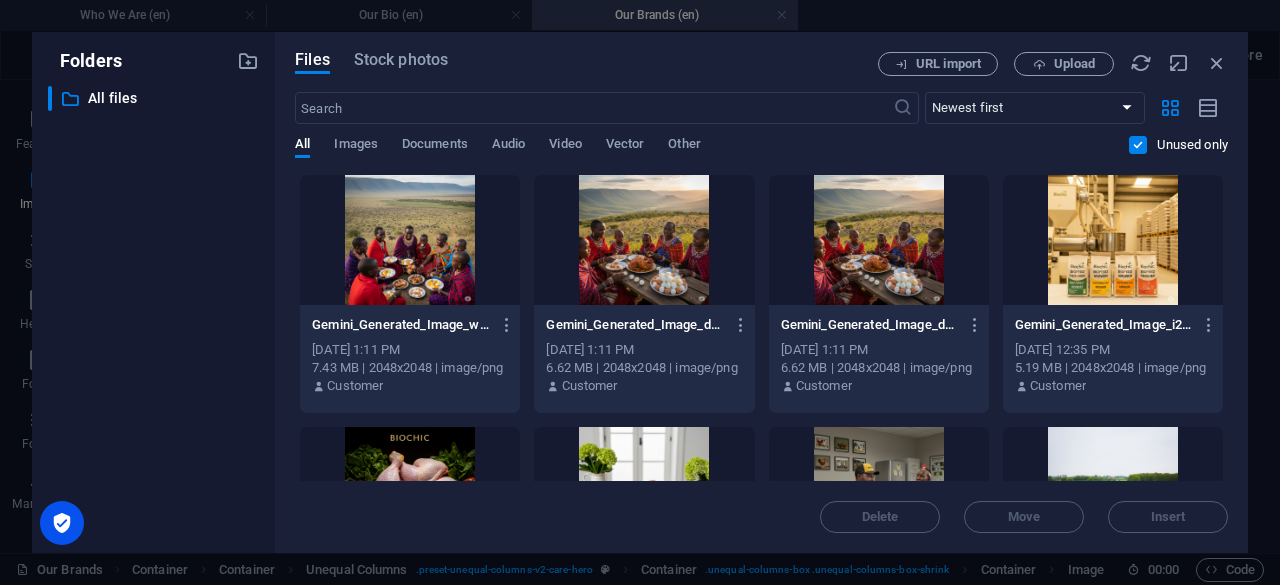 click on "Unused only" at bounding box center (1178, 155) 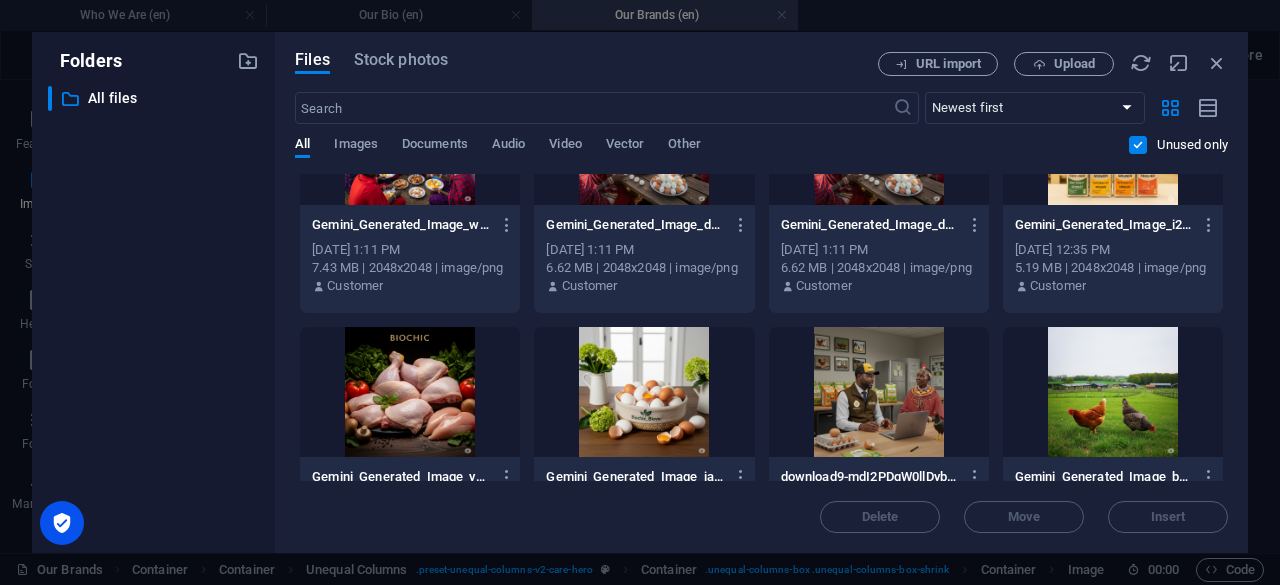 scroll, scrollTop: 0, scrollLeft: 0, axis: both 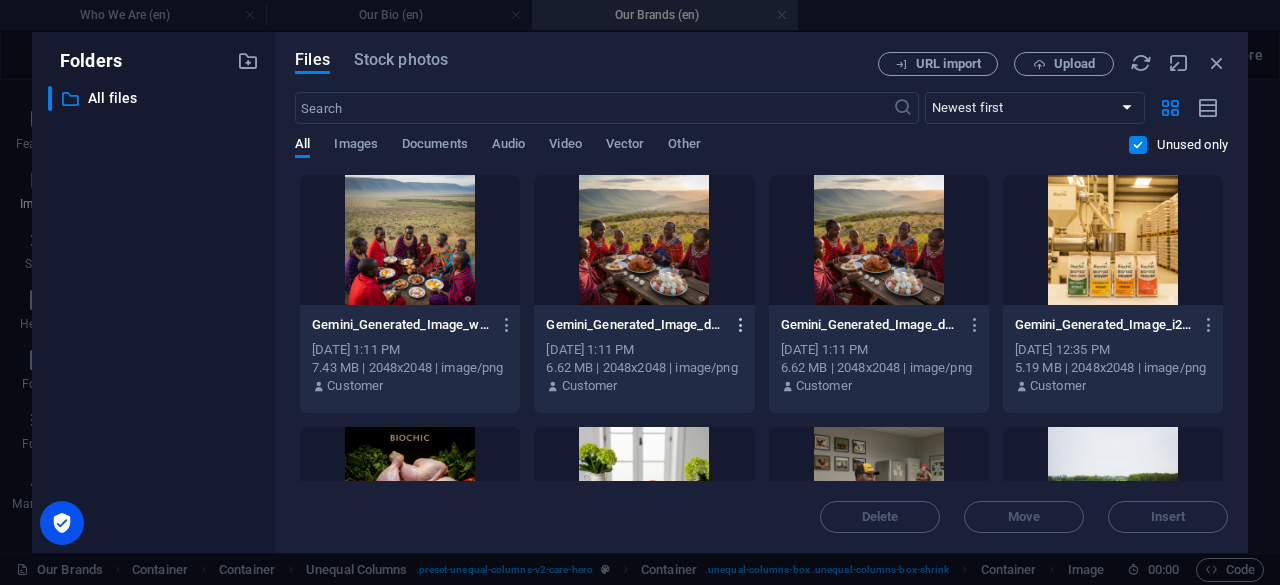 click at bounding box center [741, 325] 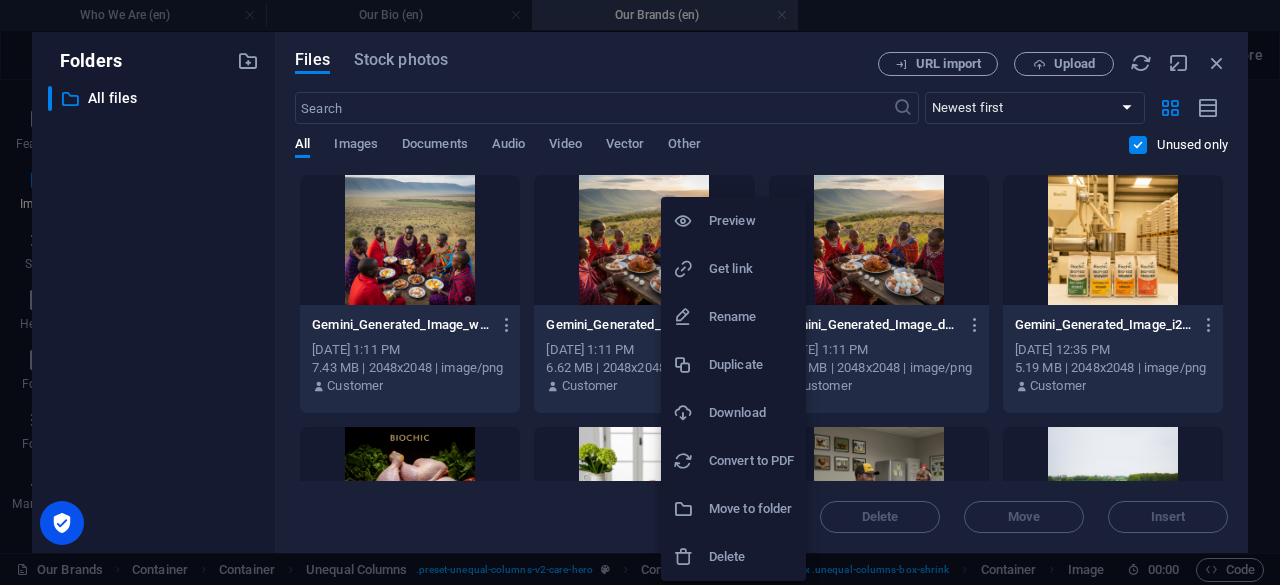 click on "Delete" at bounding box center (751, 557) 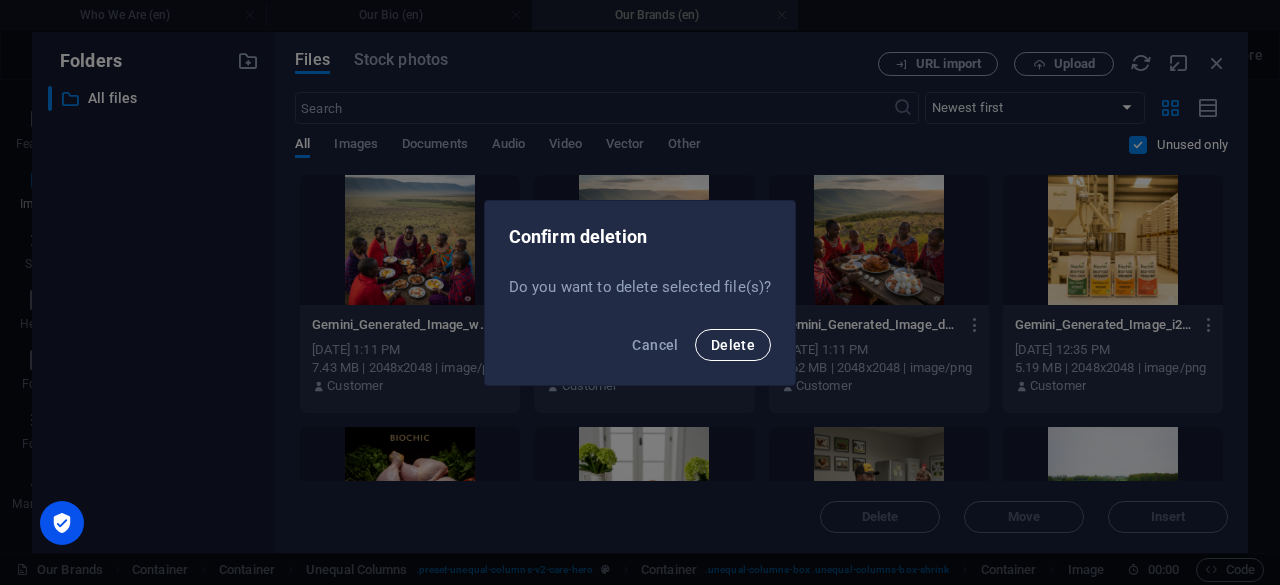 click on "Delete" at bounding box center [733, 345] 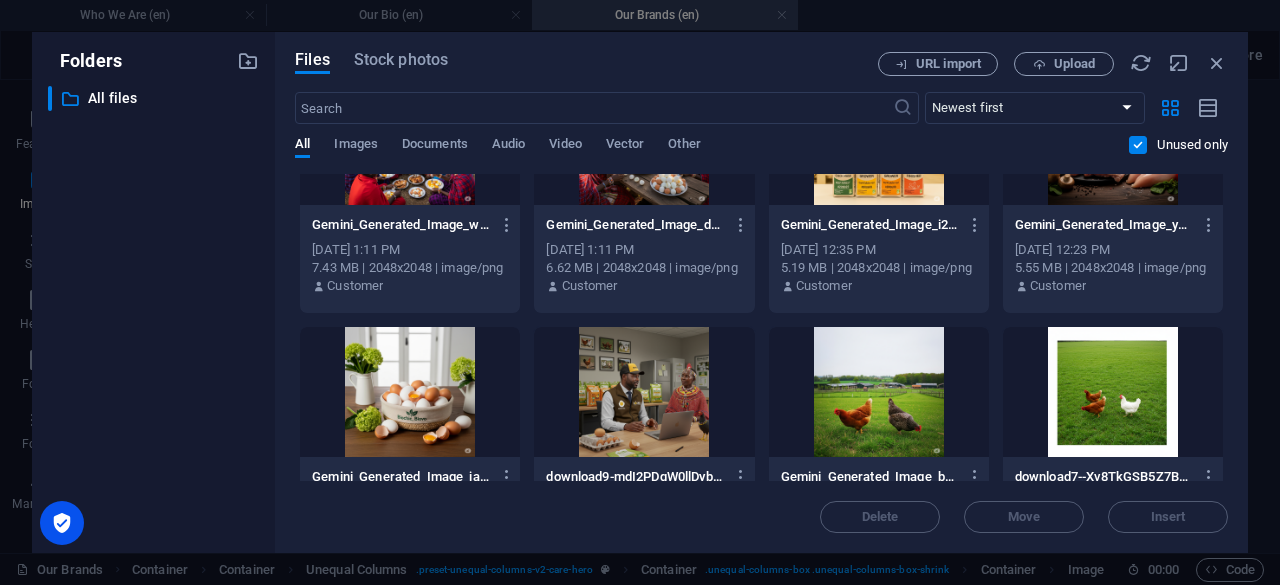 scroll, scrollTop: 200, scrollLeft: 0, axis: vertical 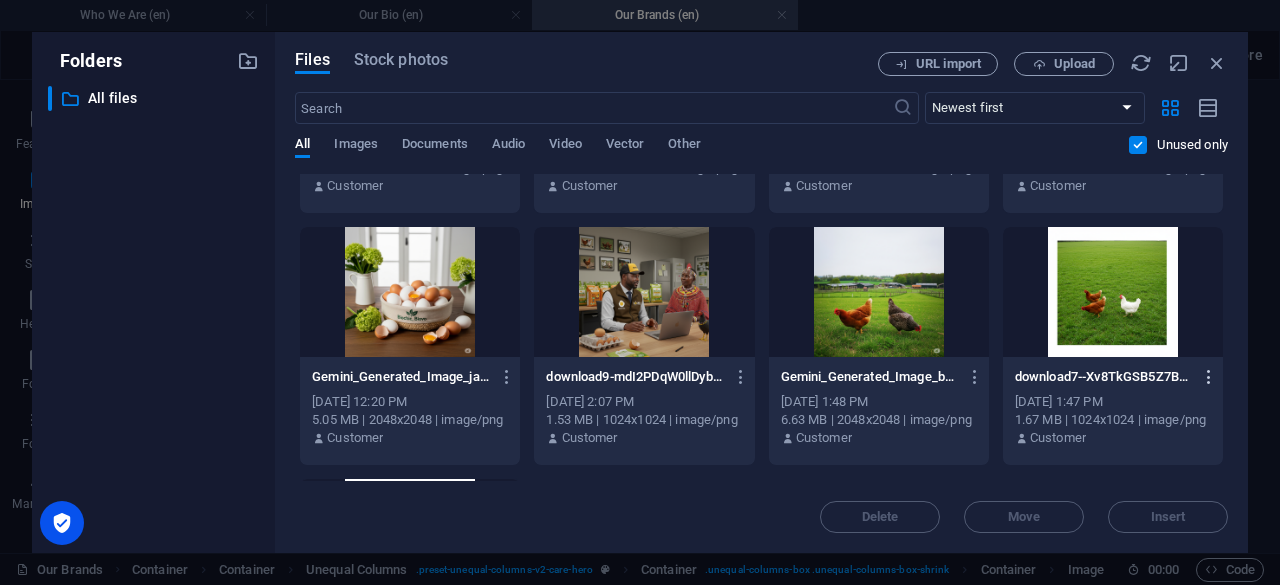 click at bounding box center (1209, 377) 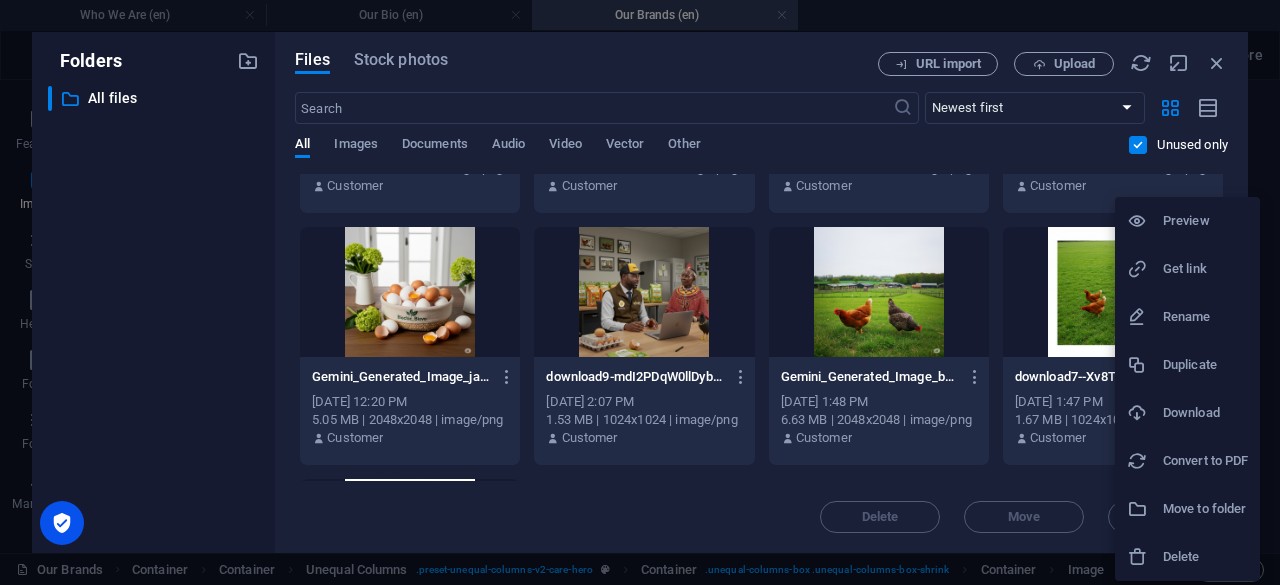 click on "Delete" at bounding box center [1205, 557] 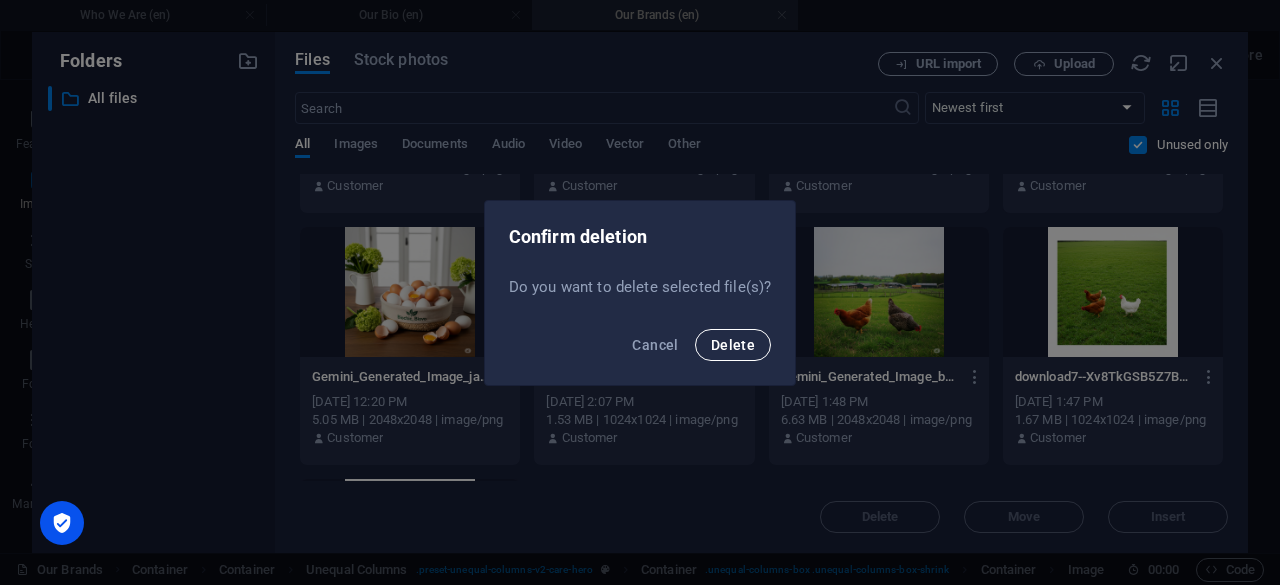 click on "Delete" at bounding box center (733, 345) 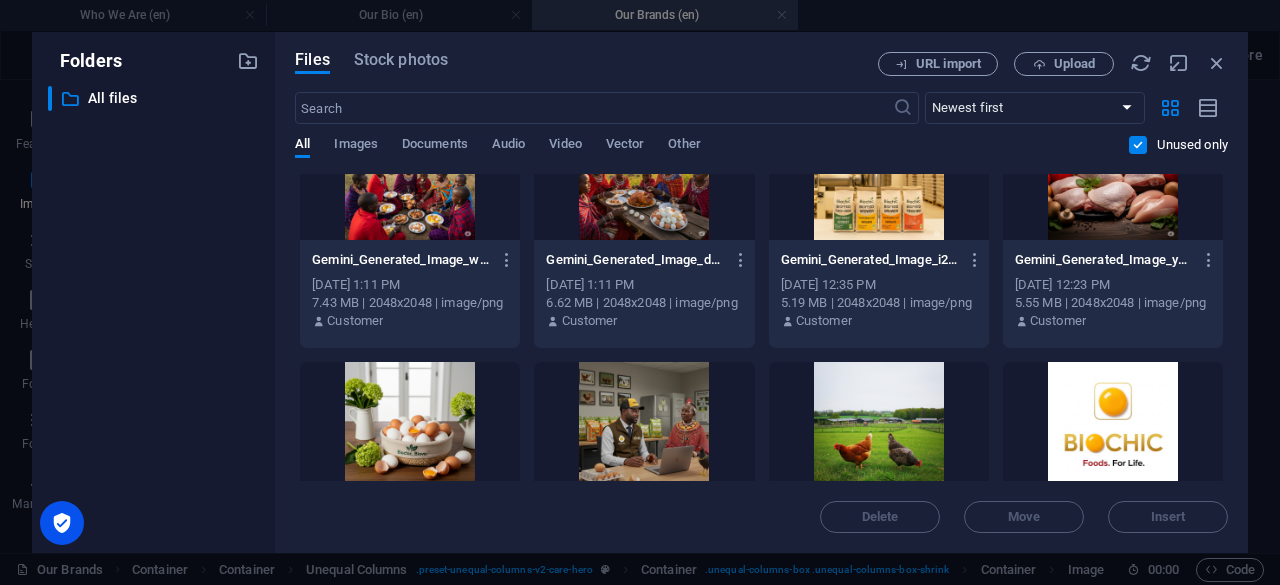 scroll, scrollTop: 0, scrollLeft: 0, axis: both 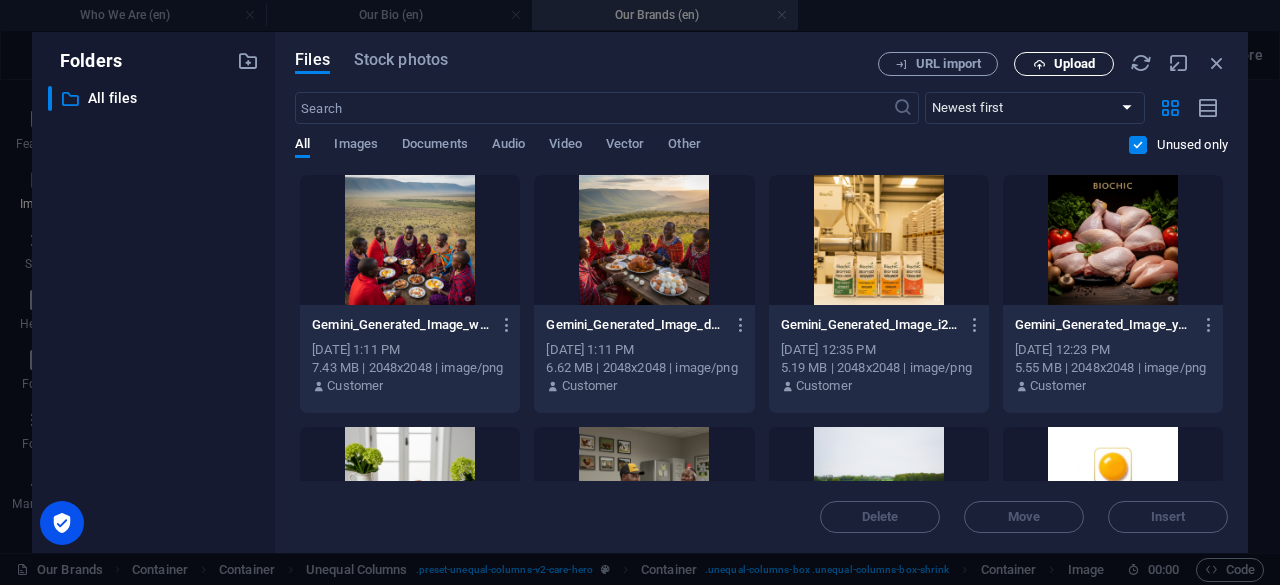 click on "Upload" at bounding box center [1074, 64] 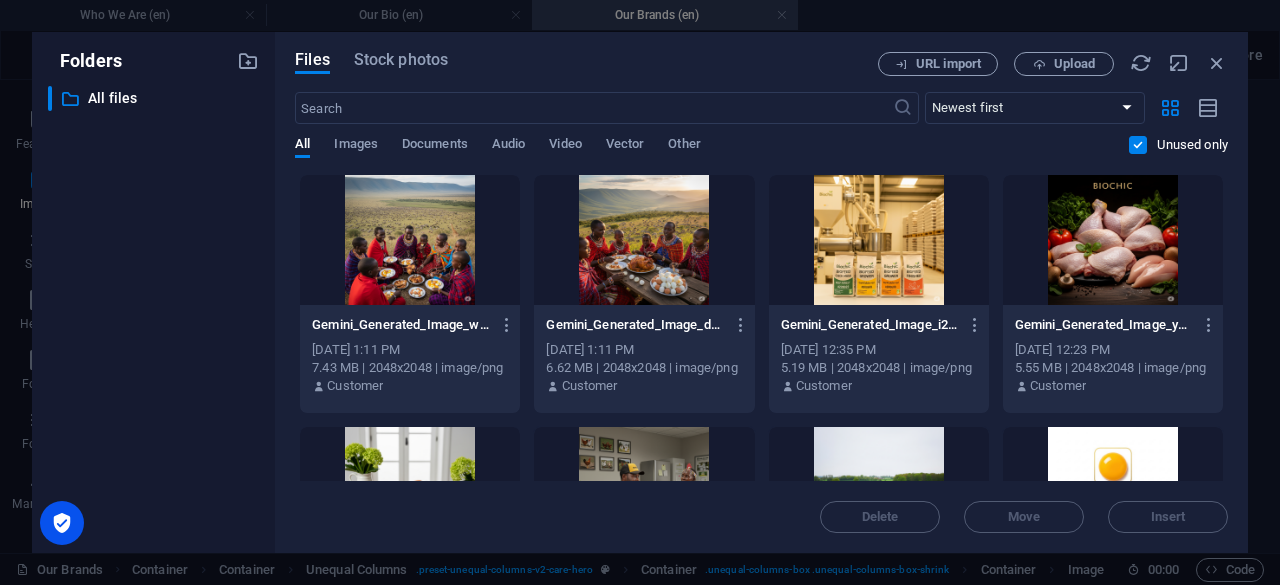 click at bounding box center [1138, 145] 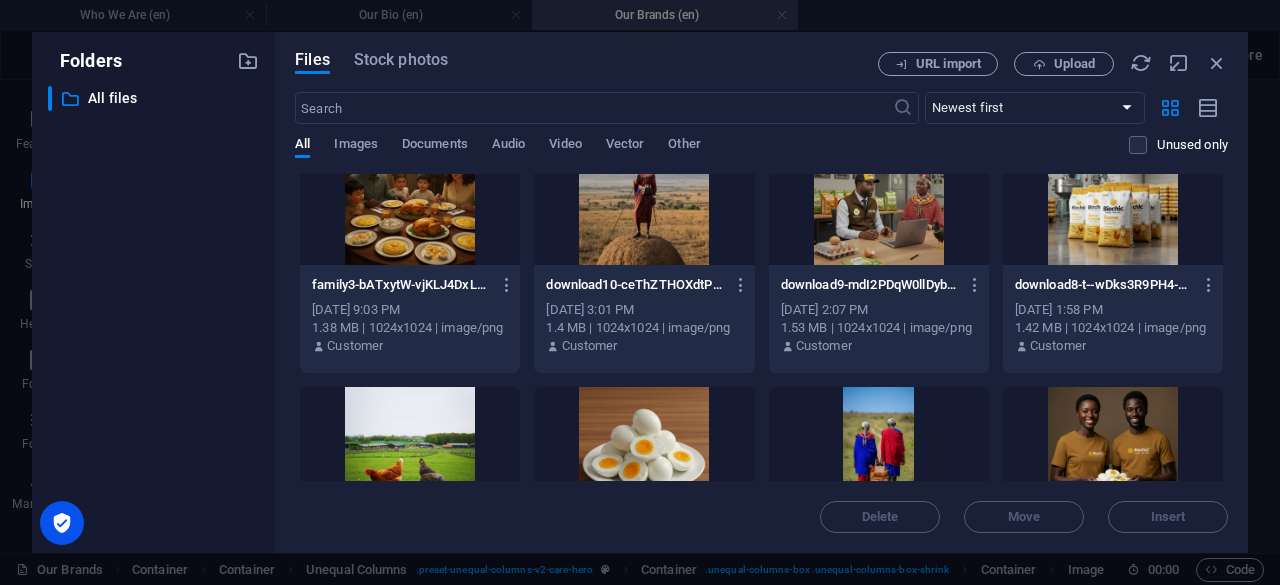scroll, scrollTop: 1696, scrollLeft: 0, axis: vertical 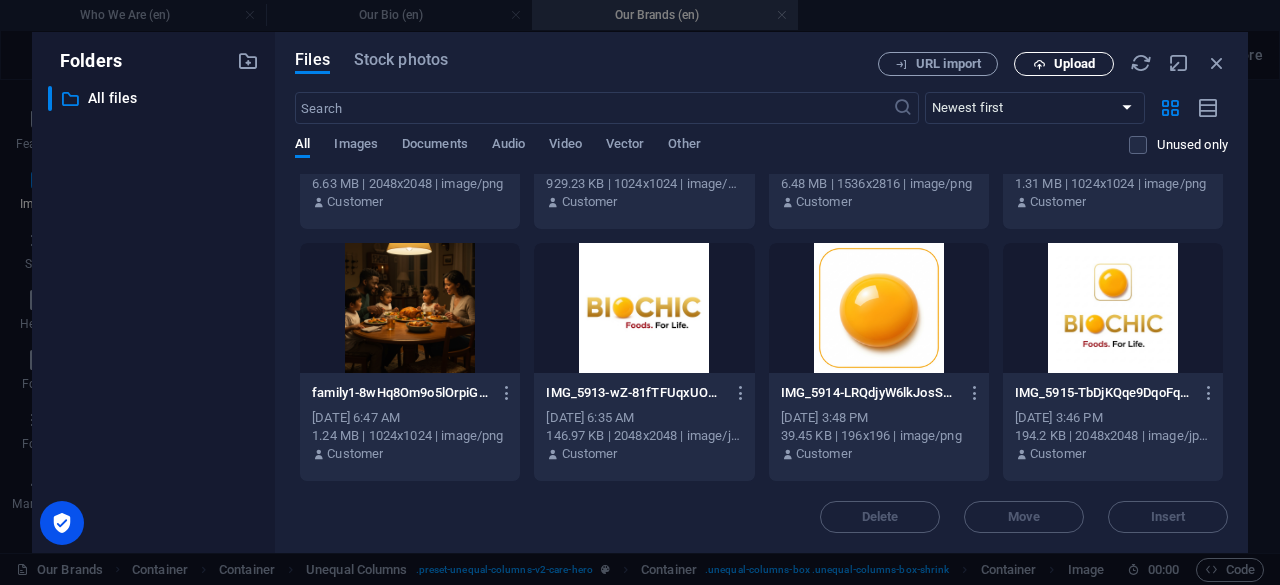 click on "Upload" at bounding box center [1074, 64] 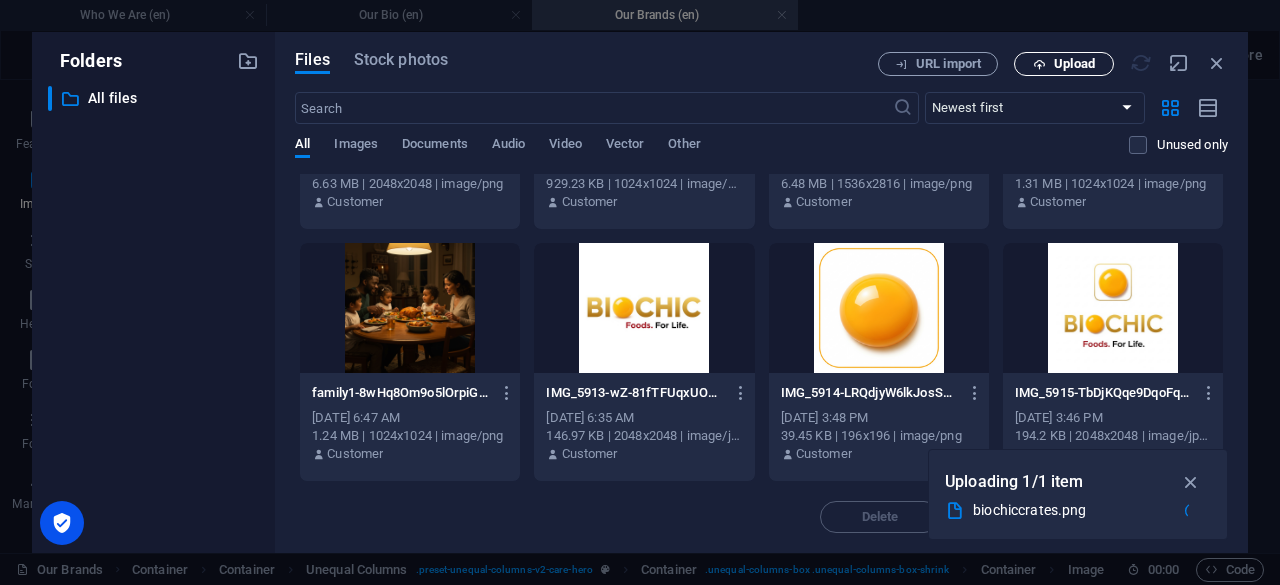 click on "Upload" at bounding box center (1074, 64) 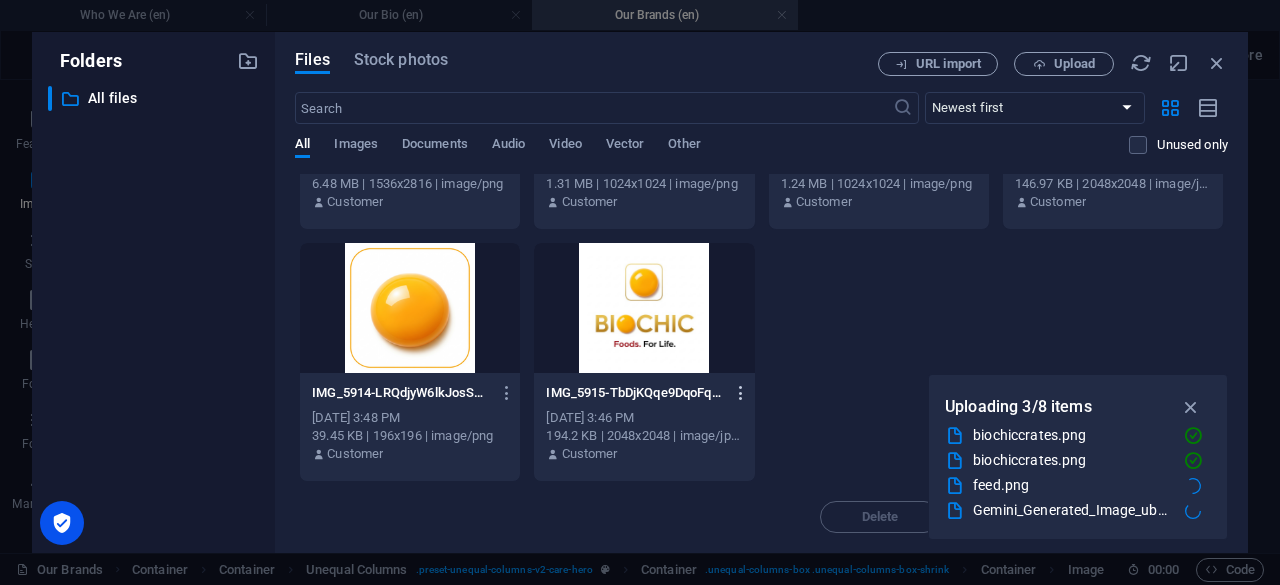scroll, scrollTop: 1548, scrollLeft: 0, axis: vertical 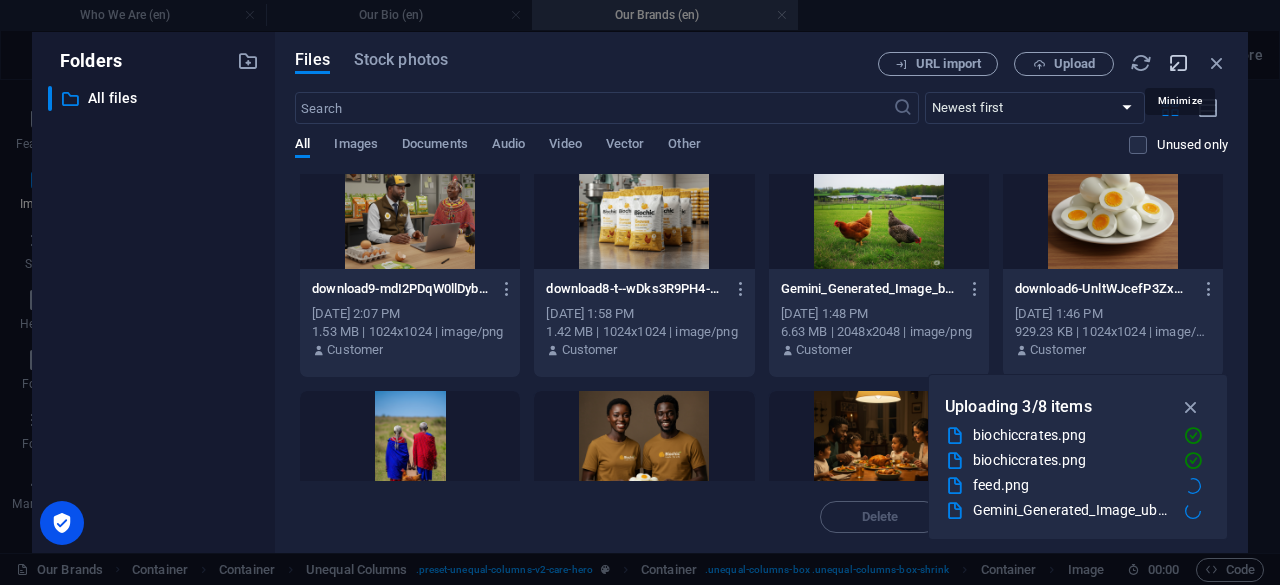 click at bounding box center (1179, 63) 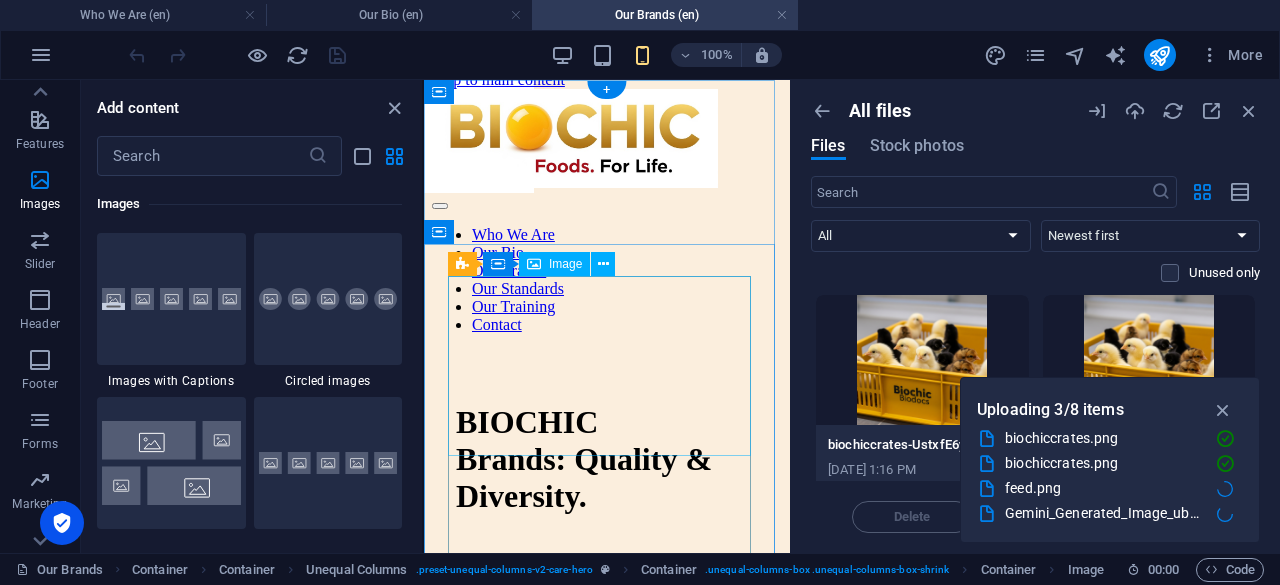 scroll, scrollTop: 0, scrollLeft: 0, axis: both 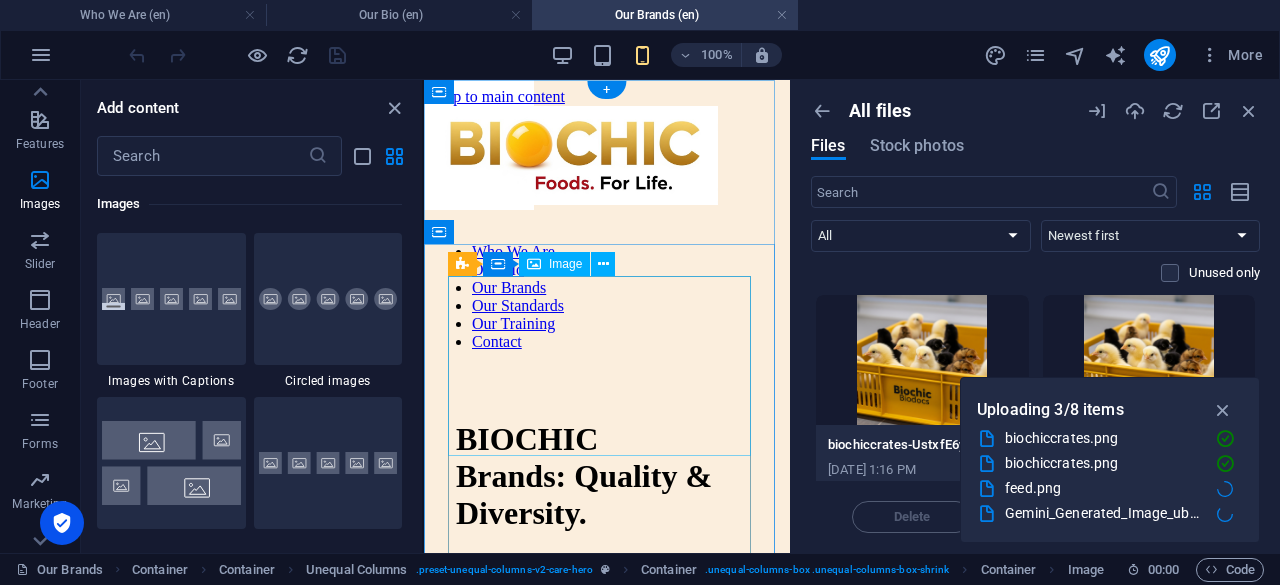 click at bounding box center [607, 783] 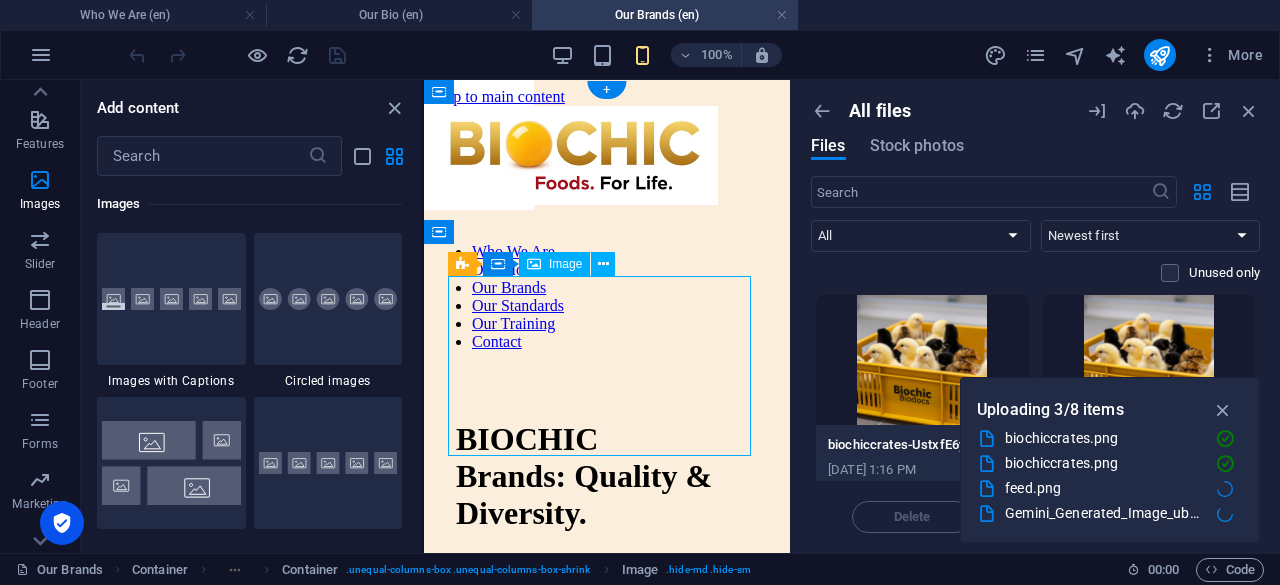 click at bounding box center [607, 783] 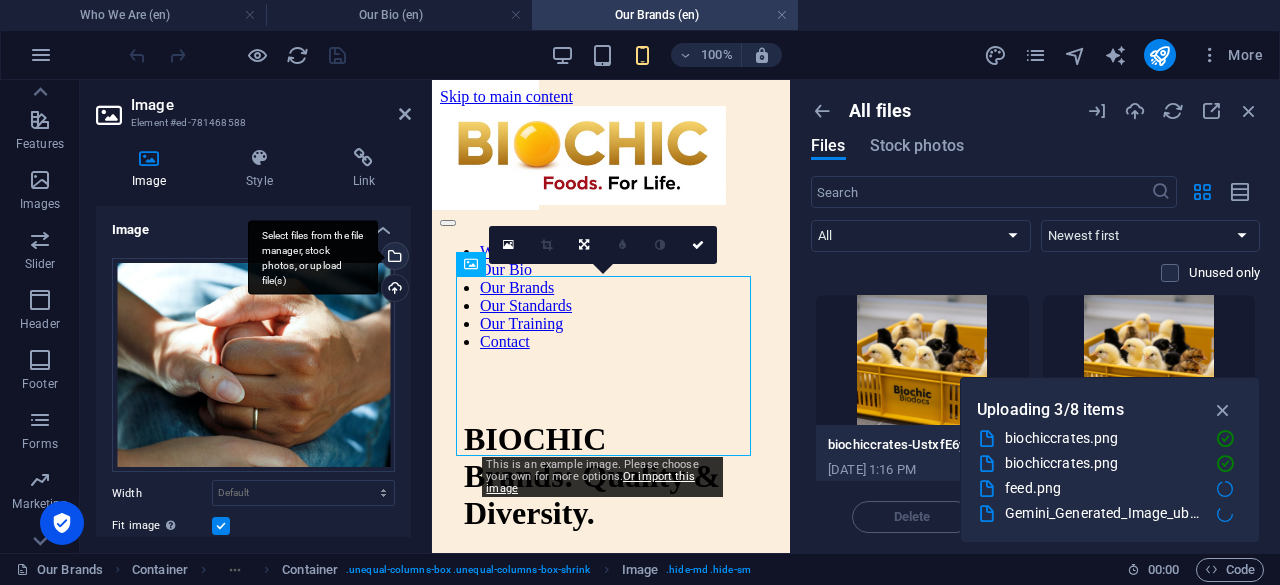 click on "Select files from the file manager, stock photos, or upload file(s)" at bounding box center (393, 258) 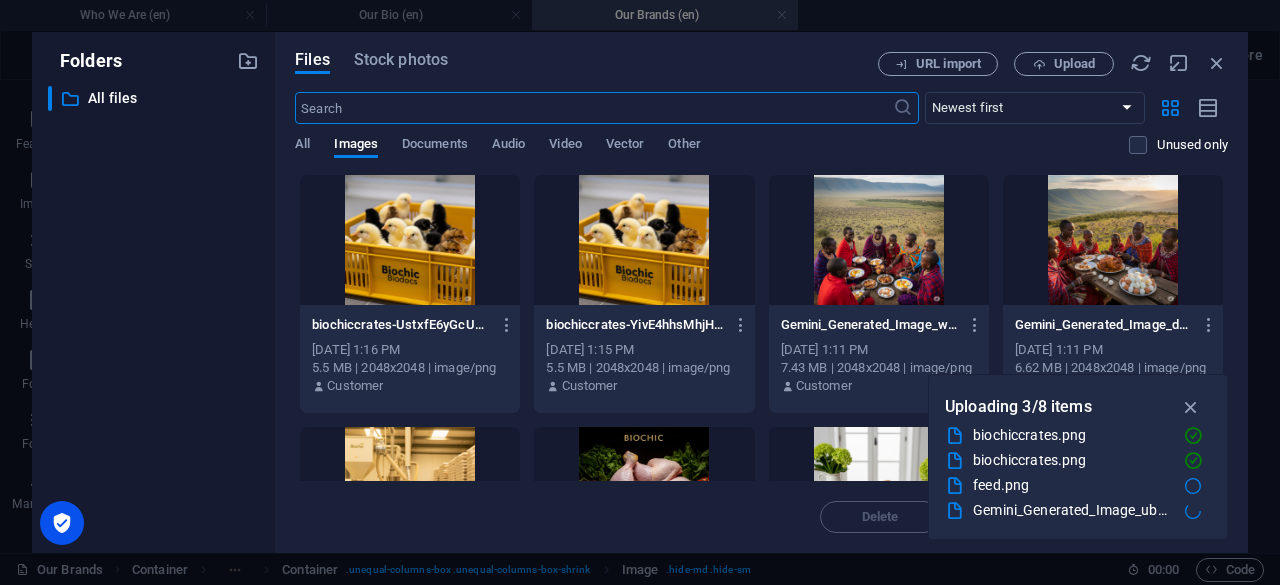 scroll, scrollTop: 200, scrollLeft: 0, axis: vertical 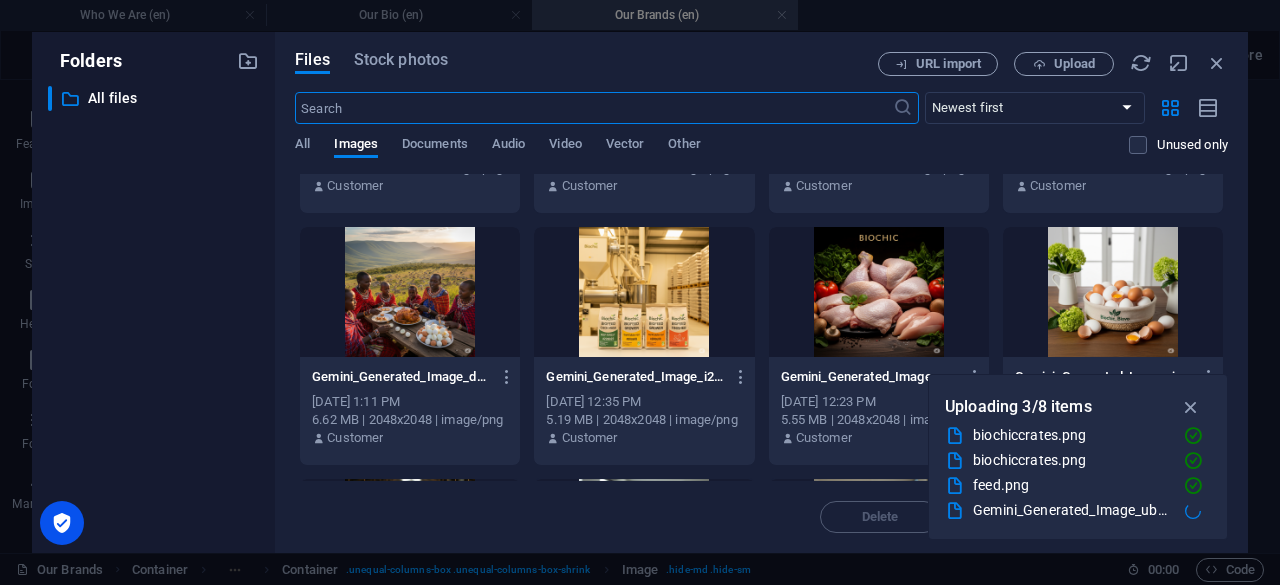 click at bounding box center [644, 292] 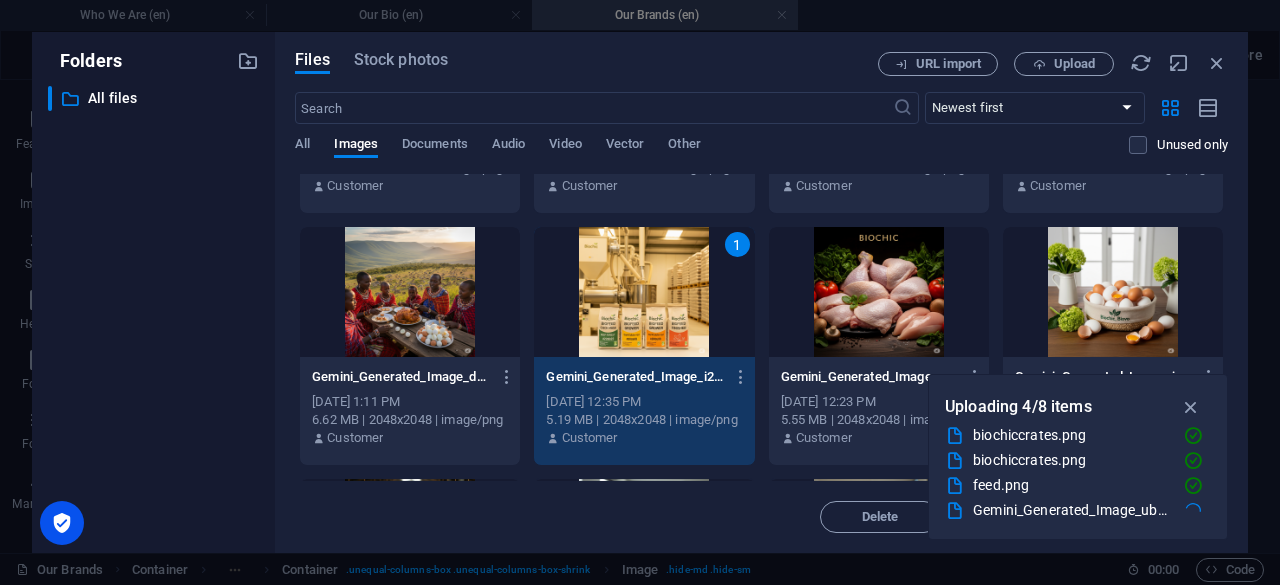 click on "1" at bounding box center [737, 244] 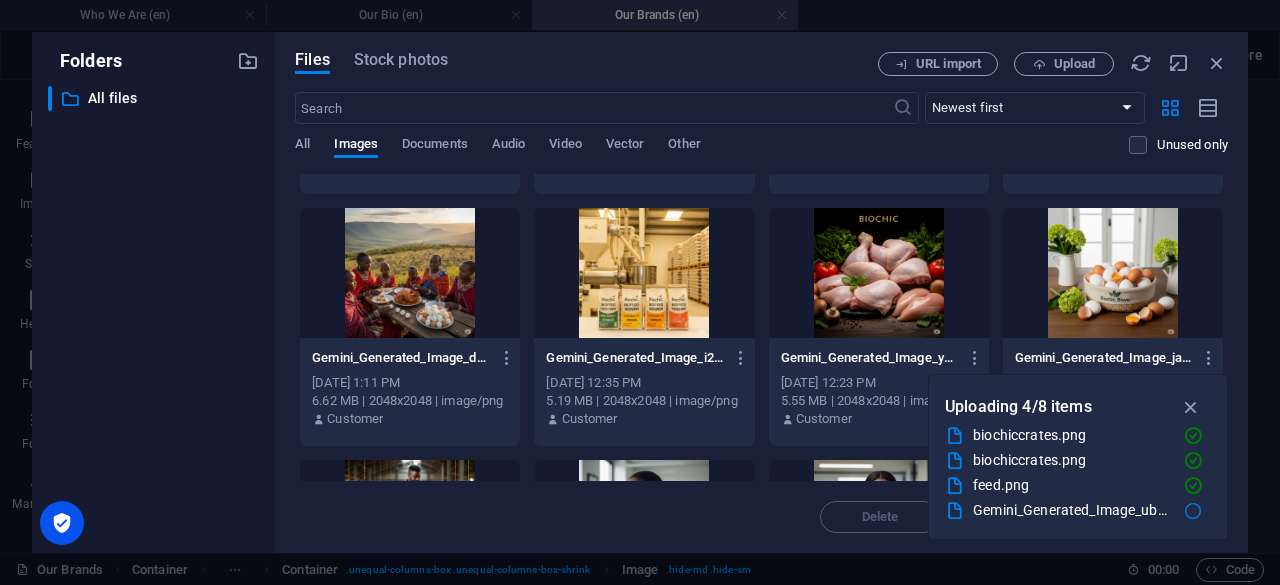 scroll, scrollTop: 248, scrollLeft: 0, axis: vertical 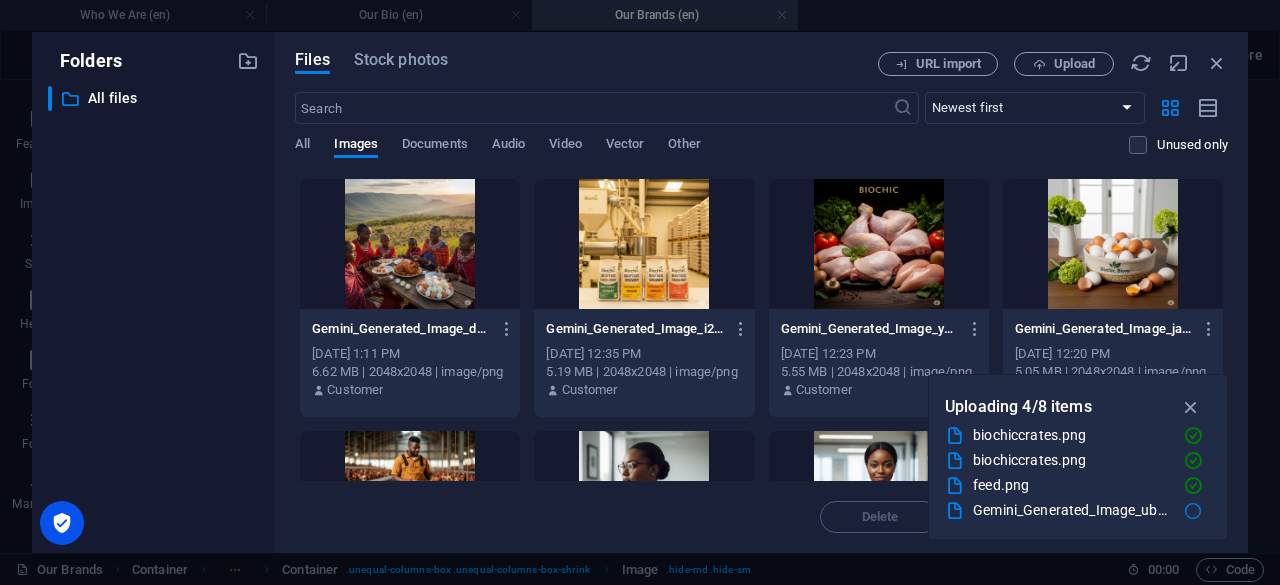 click at bounding box center (879, 244) 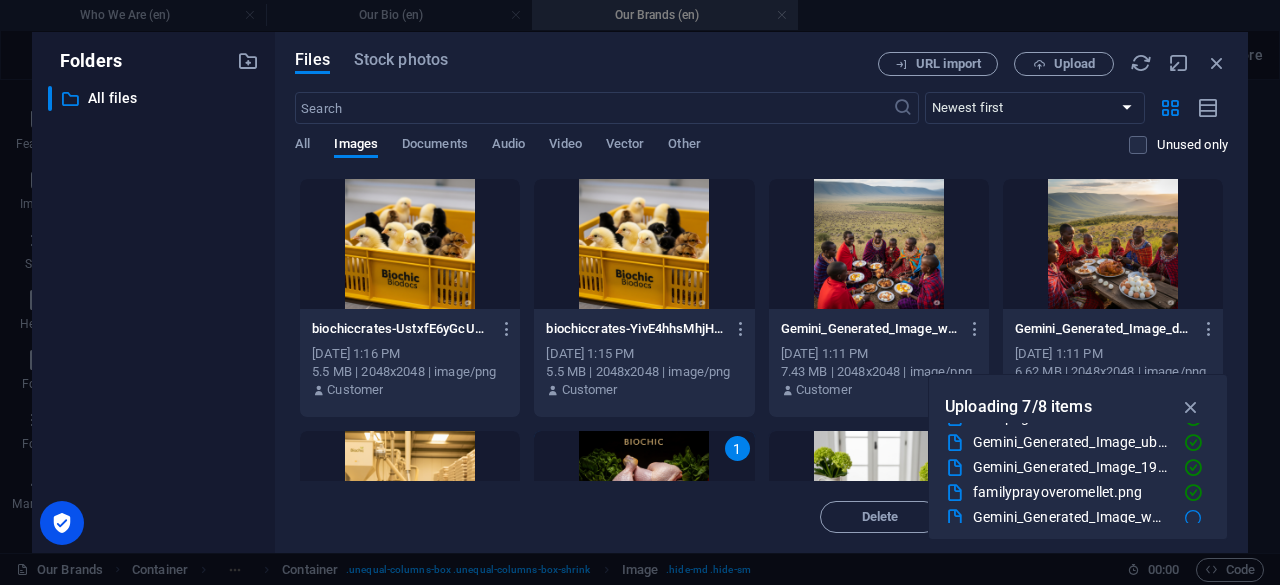 scroll, scrollTop: 100, scrollLeft: 0, axis: vertical 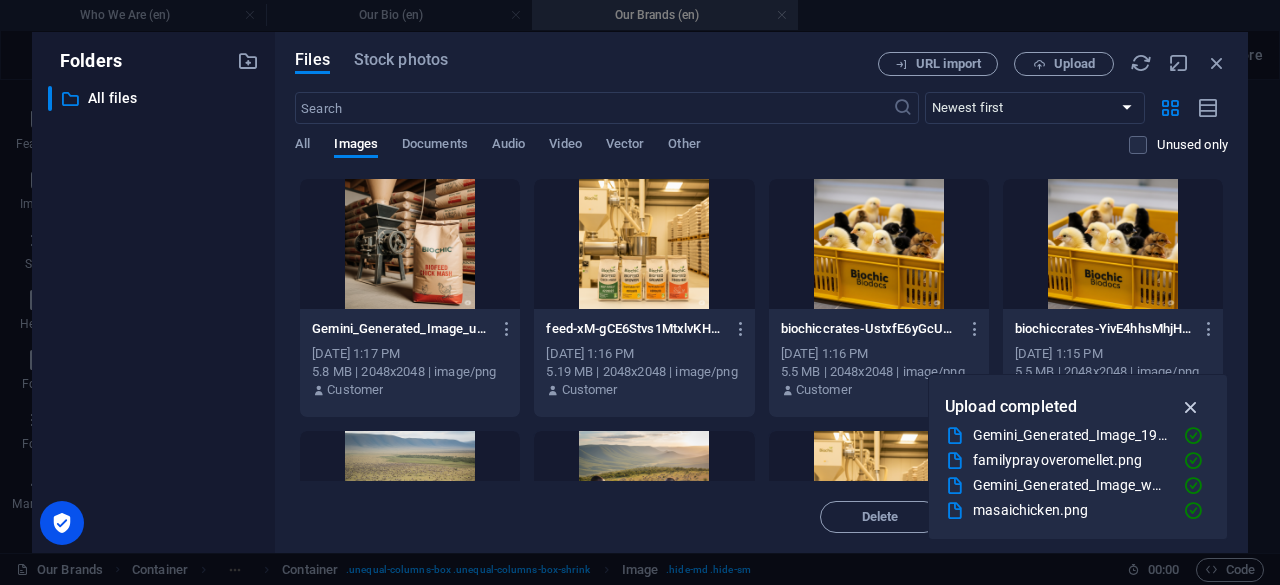 click at bounding box center (1191, 407) 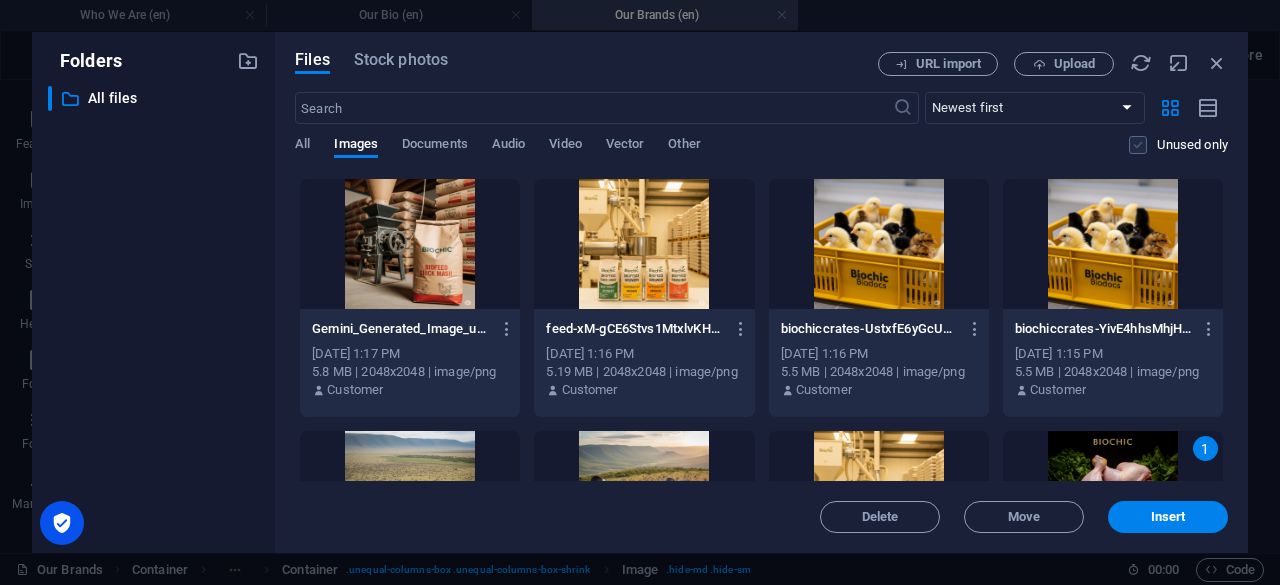 click at bounding box center [1138, 145] 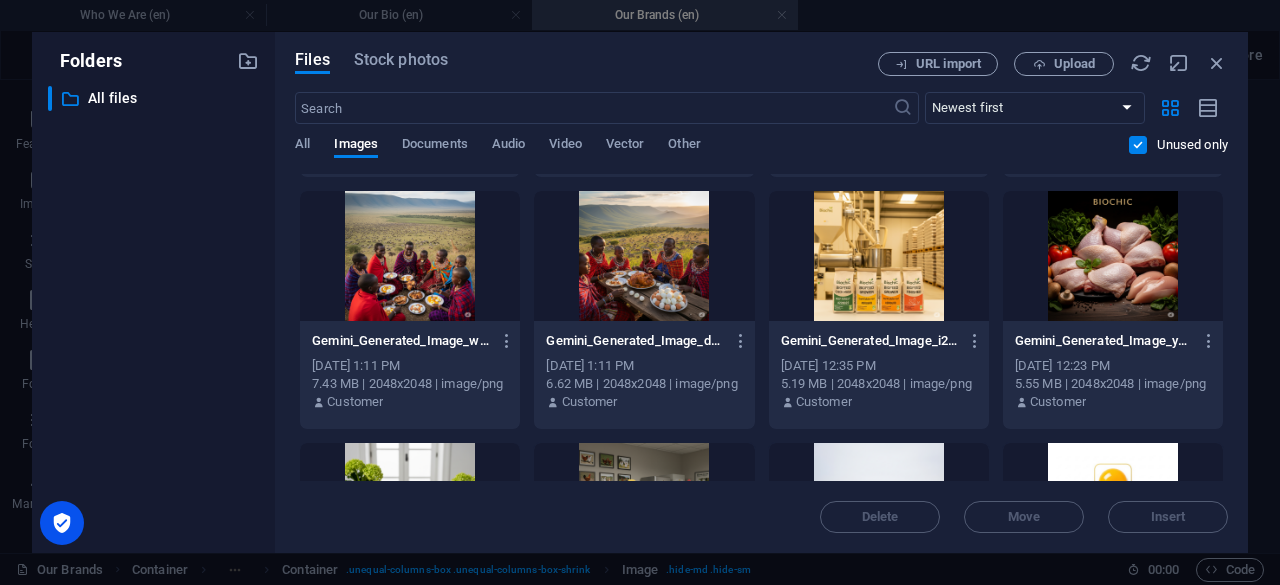 scroll, scrollTop: 188, scrollLeft: 0, axis: vertical 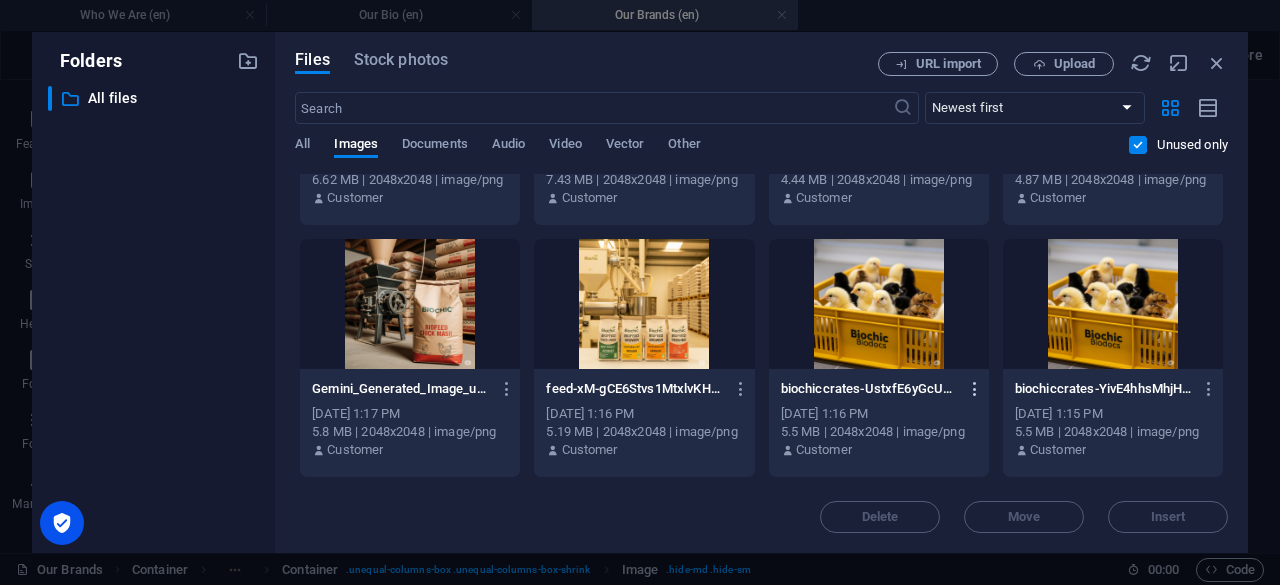 click at bounding box center (975, 389) 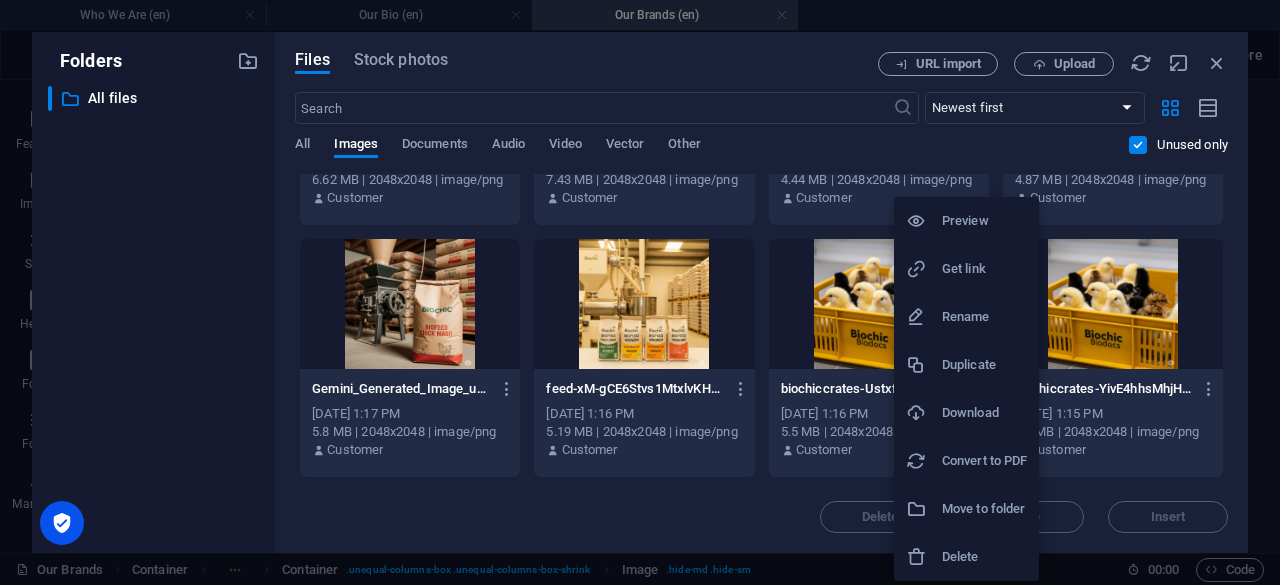 click on "Delete" at bounding box center [984, 557] 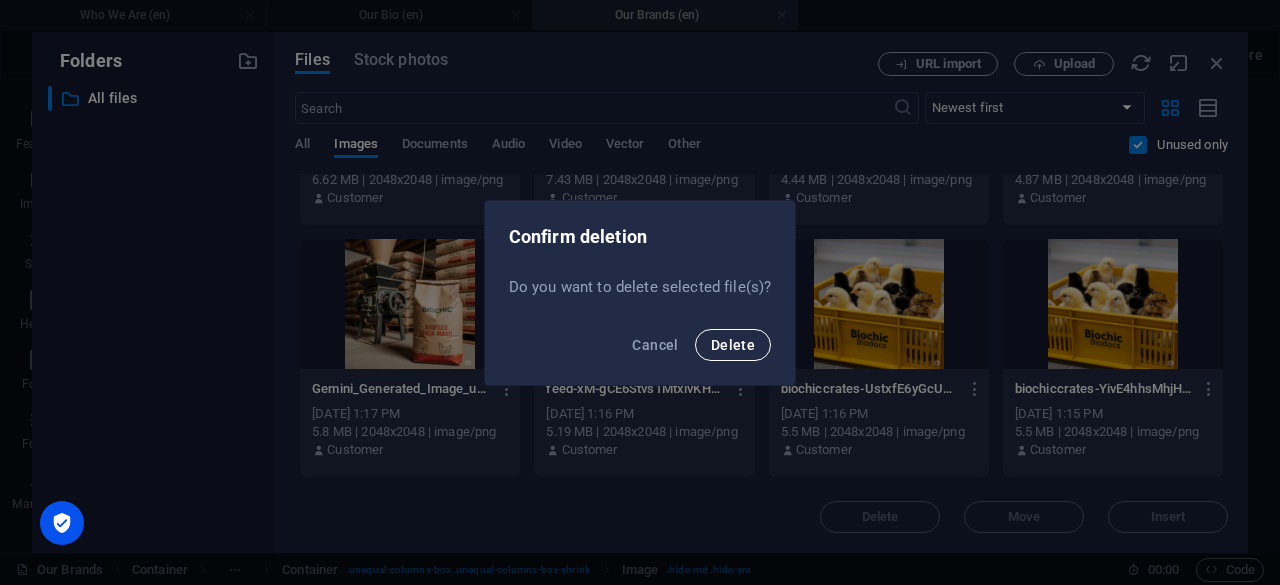click on "Delete" at bounding box center [733, 345] 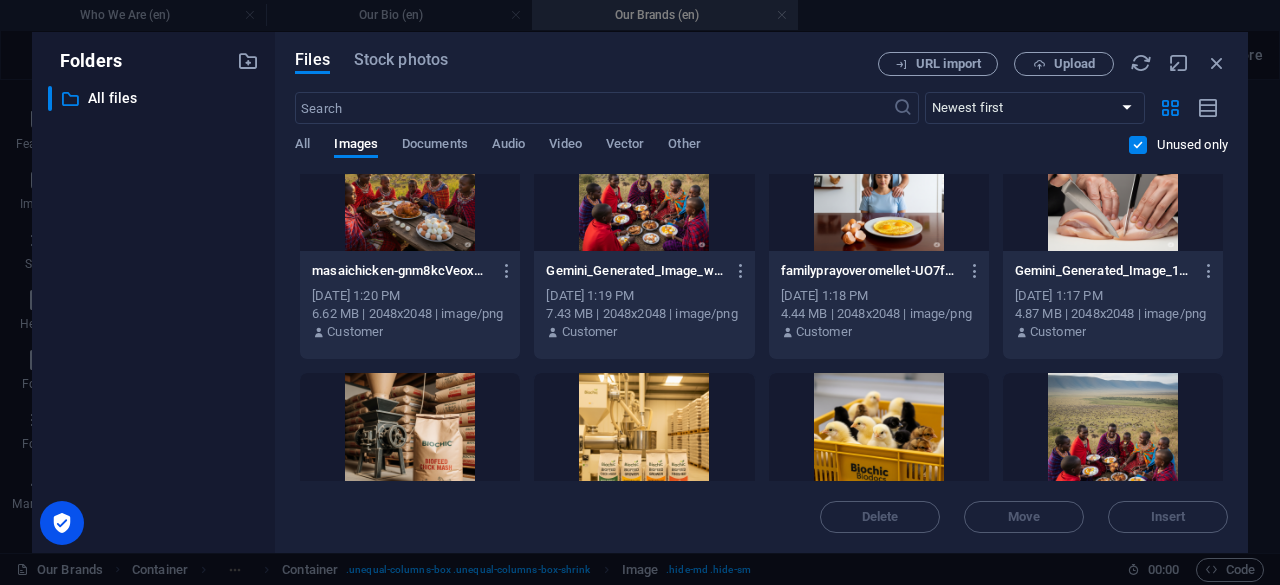 scroll, scrollTop: 0, scrollLeft: 0, axis: both 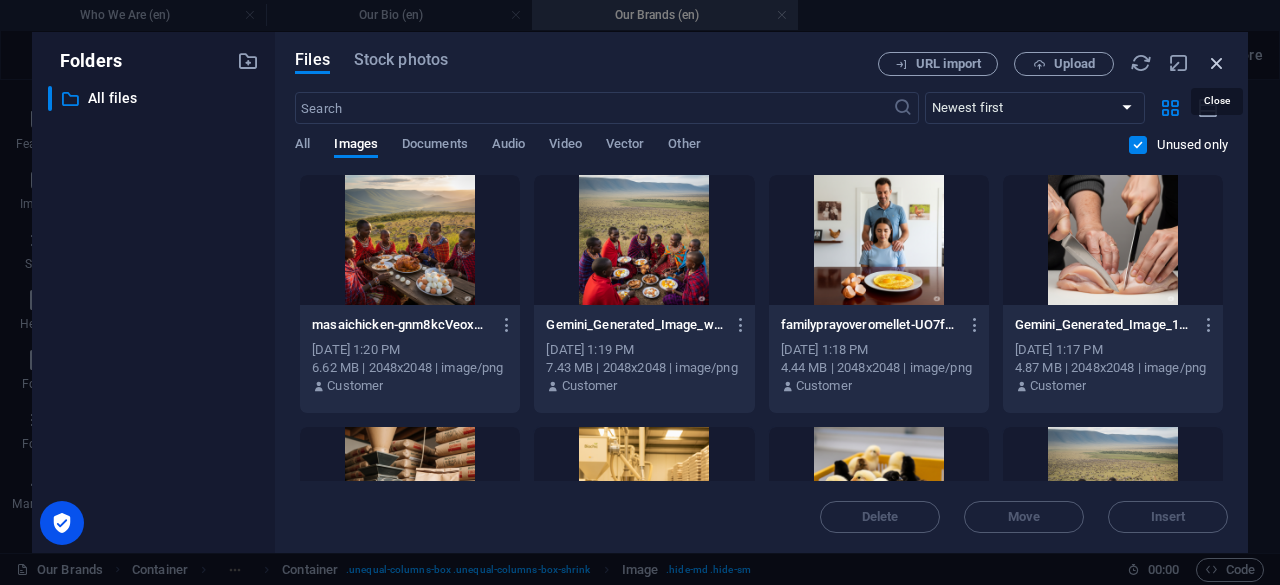 click at bounding box center [1217, 63] 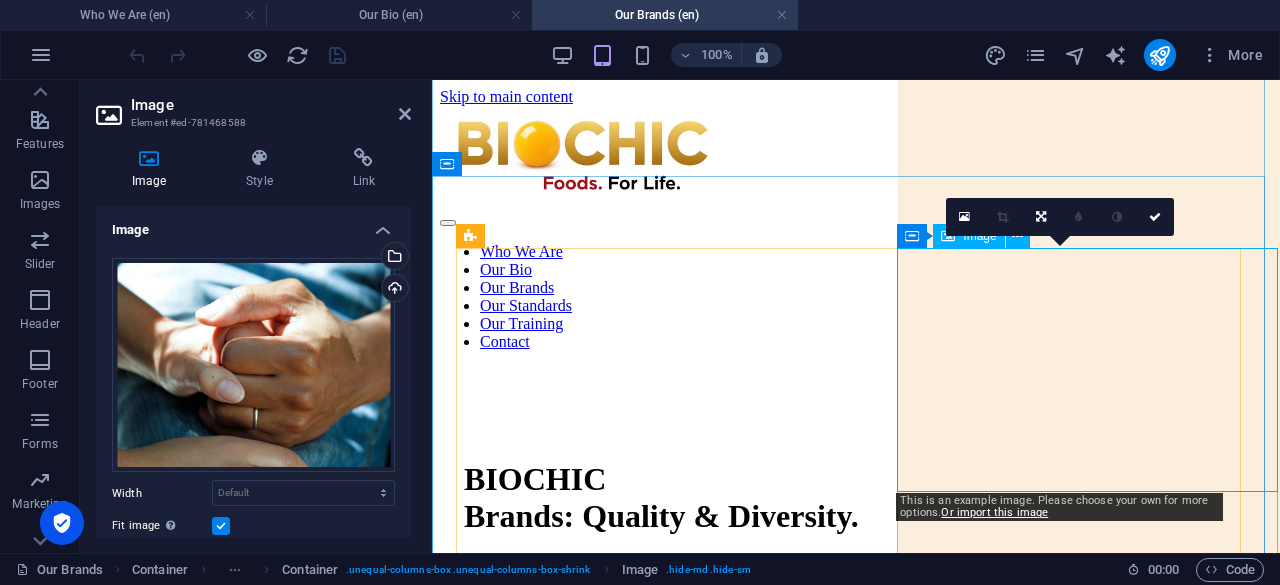 scroll, scrollTop: 100, scrollLeft: 0, axis: vertical 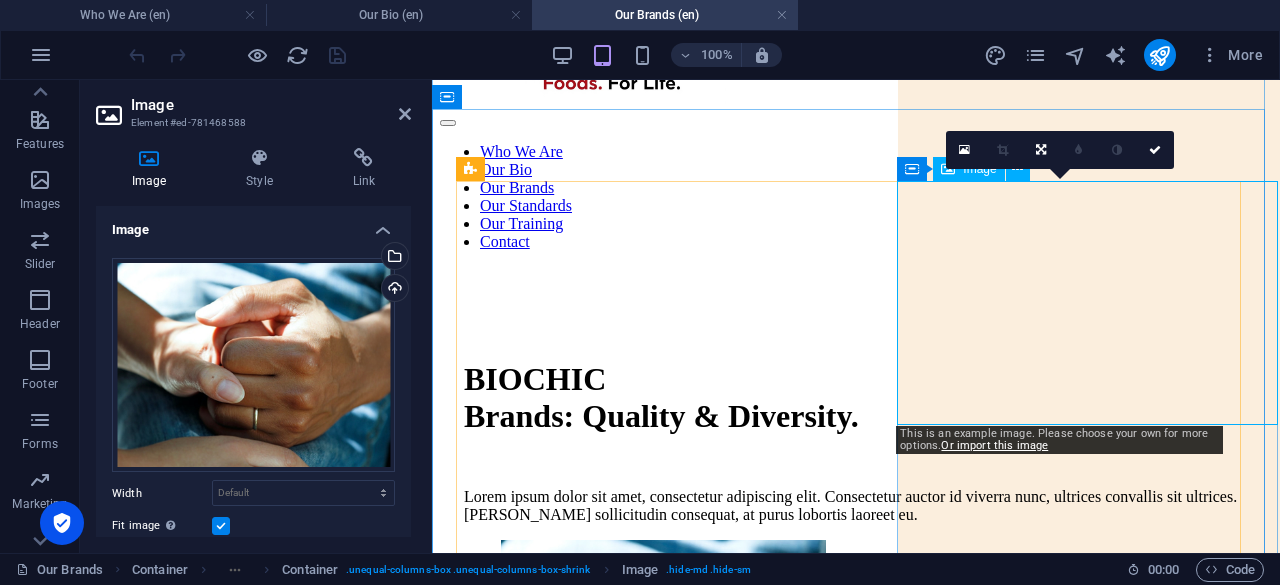 click at bounding box center (893, 664) 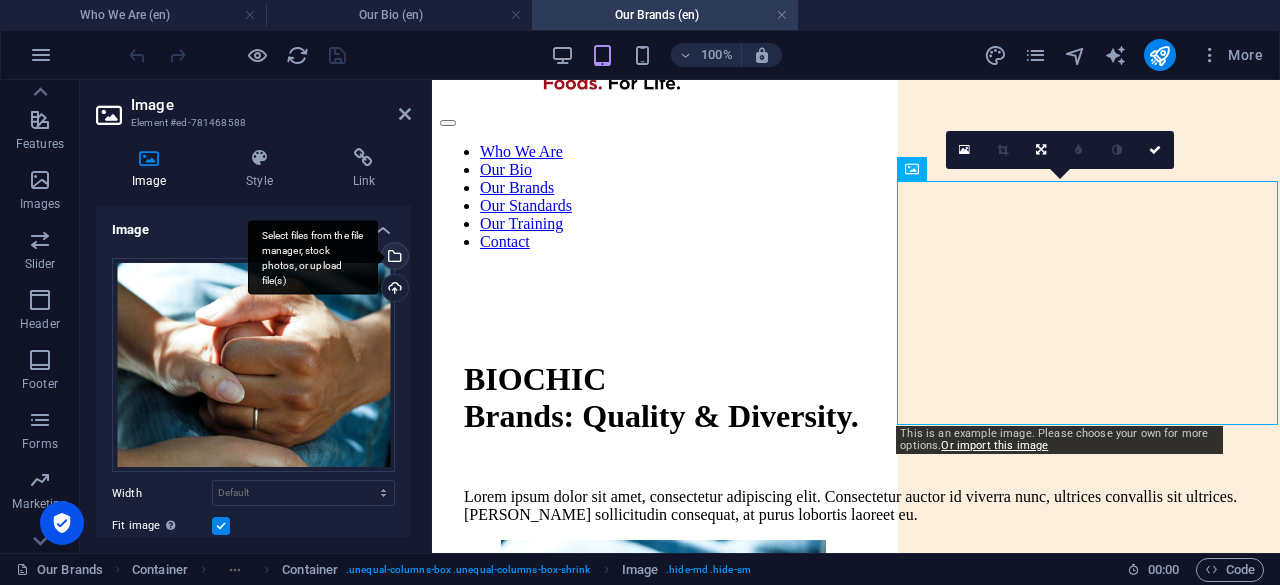 click on "Select files from the file manager, stock photos, or upload file(s)" at bounding box center (393, 258) 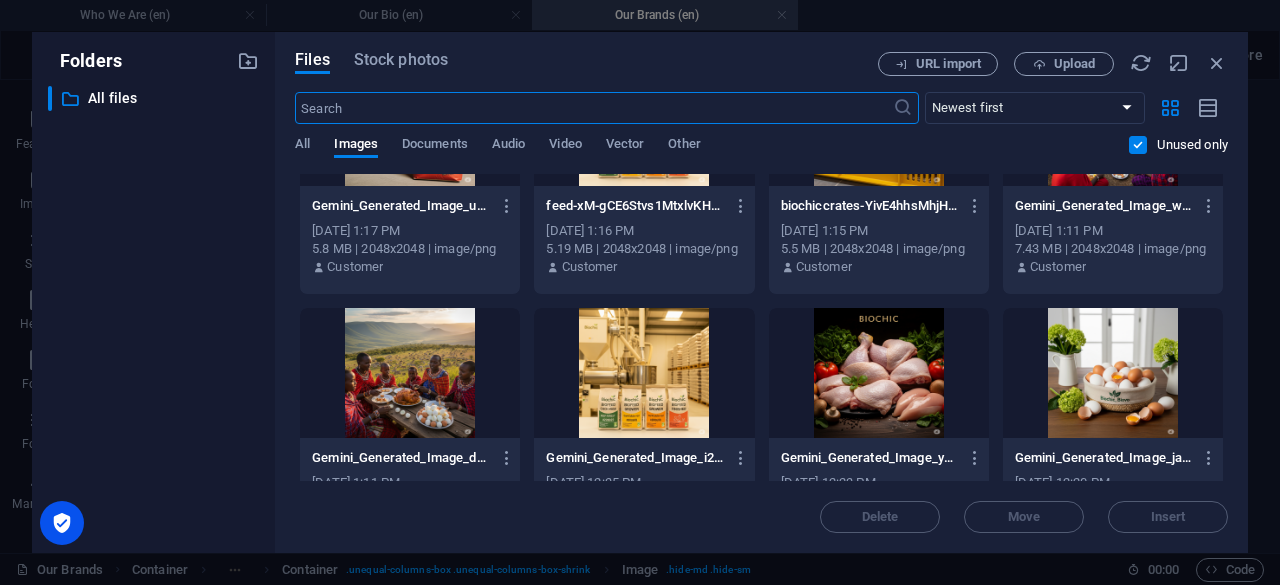 scroll, scrollTop: 188, scrollLeft: 0, axis: vertical 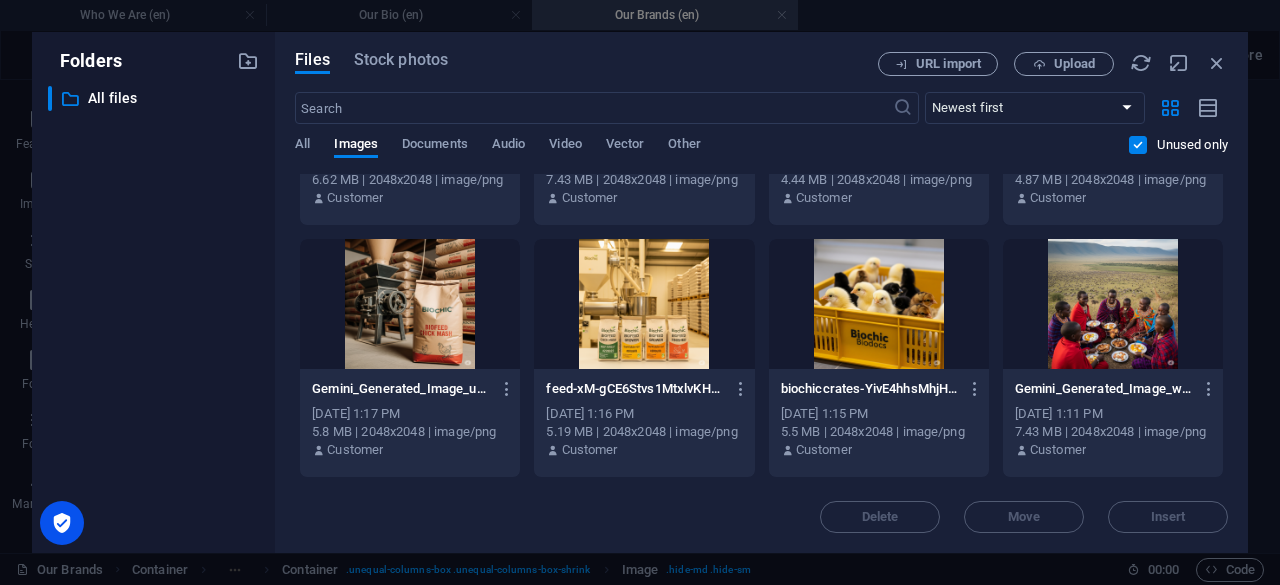 click at bounding box center (1138, 145) 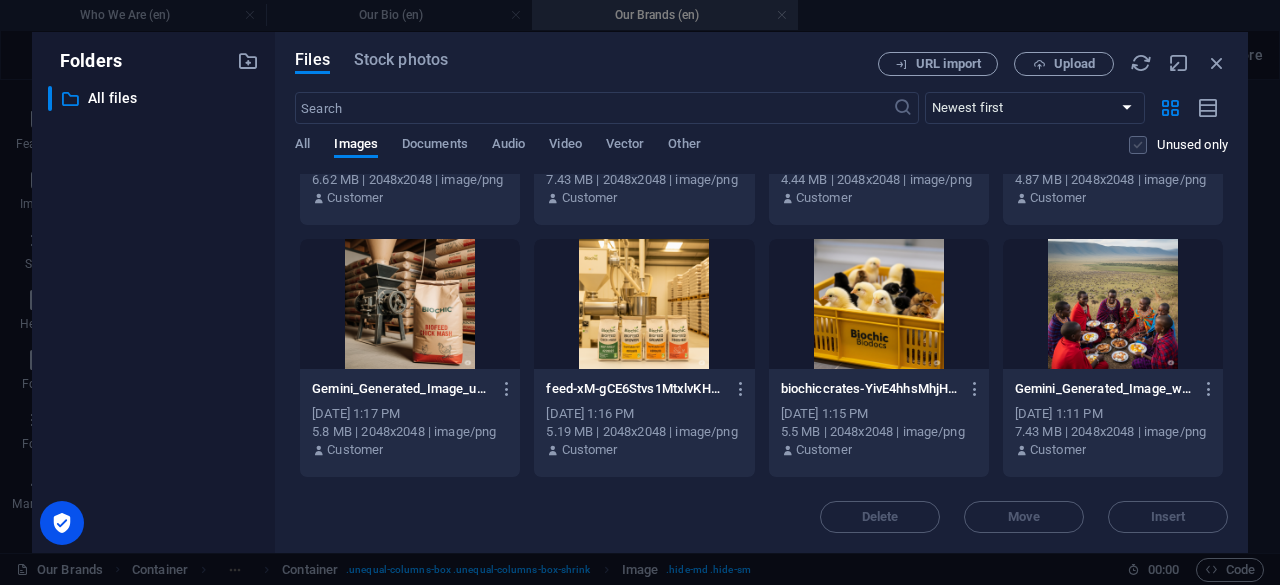 click at bounding box center [1138, 145] 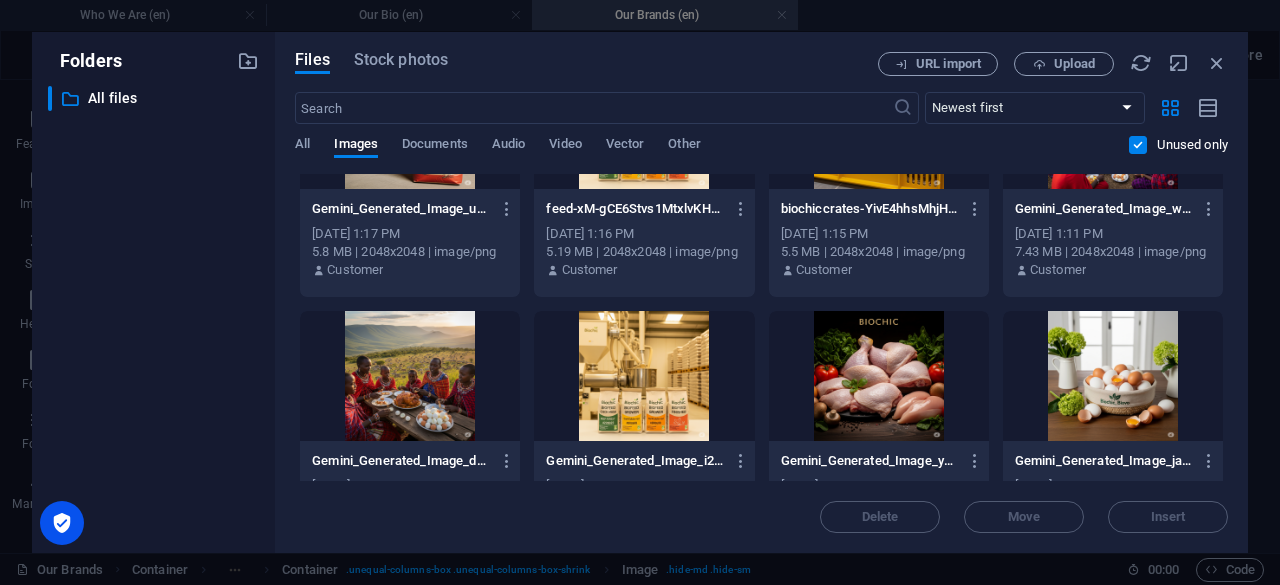 scroll, scrollTop: 400, scrollLeft: 0, axis: vertical 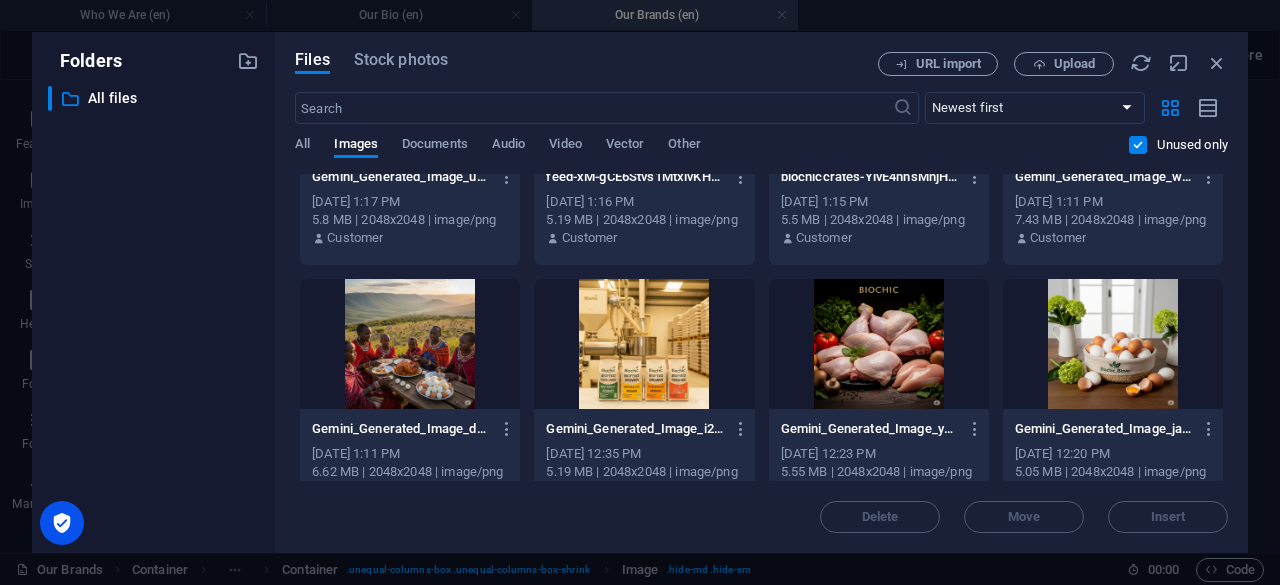 click at bounding box center (879, 344) 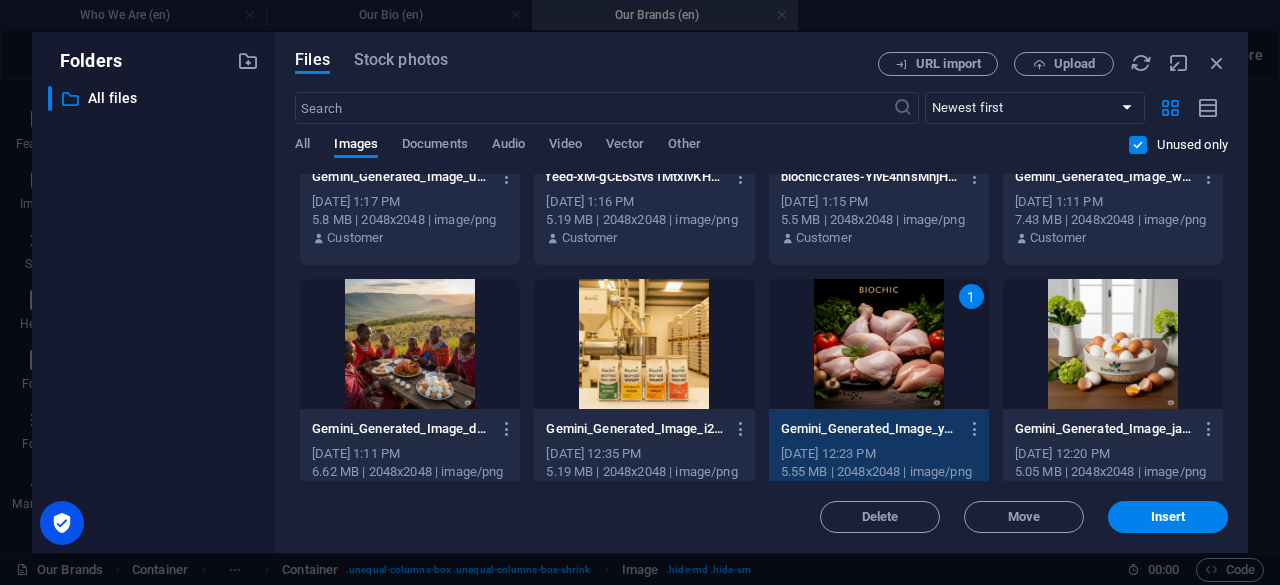 click on "1" at bounding box center (879, 344) 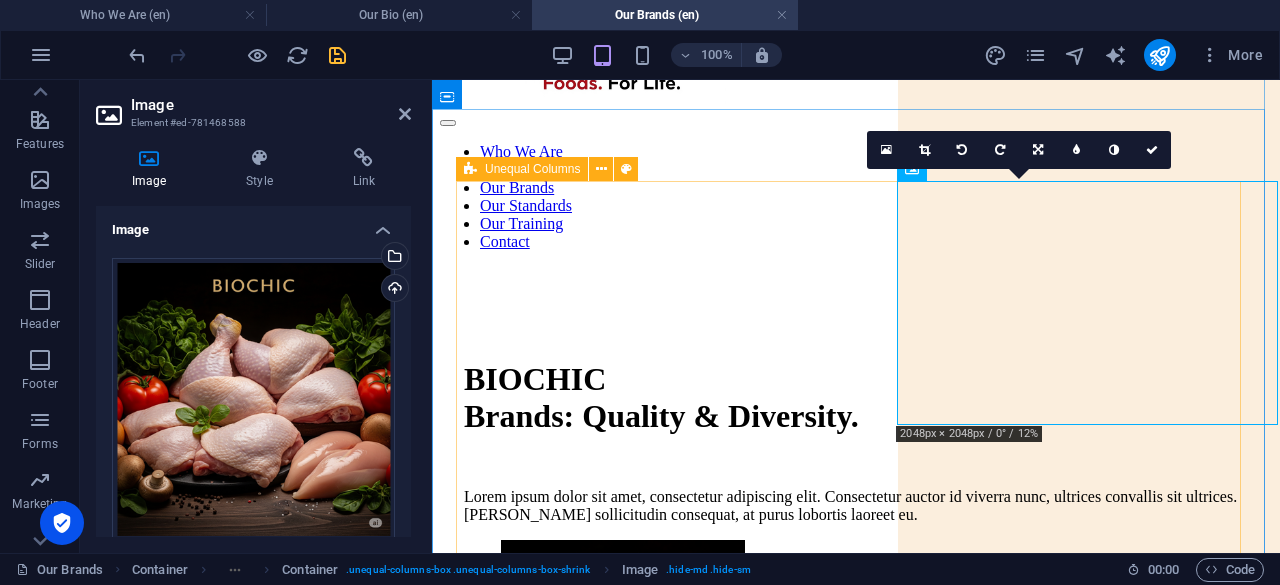 type on "244" 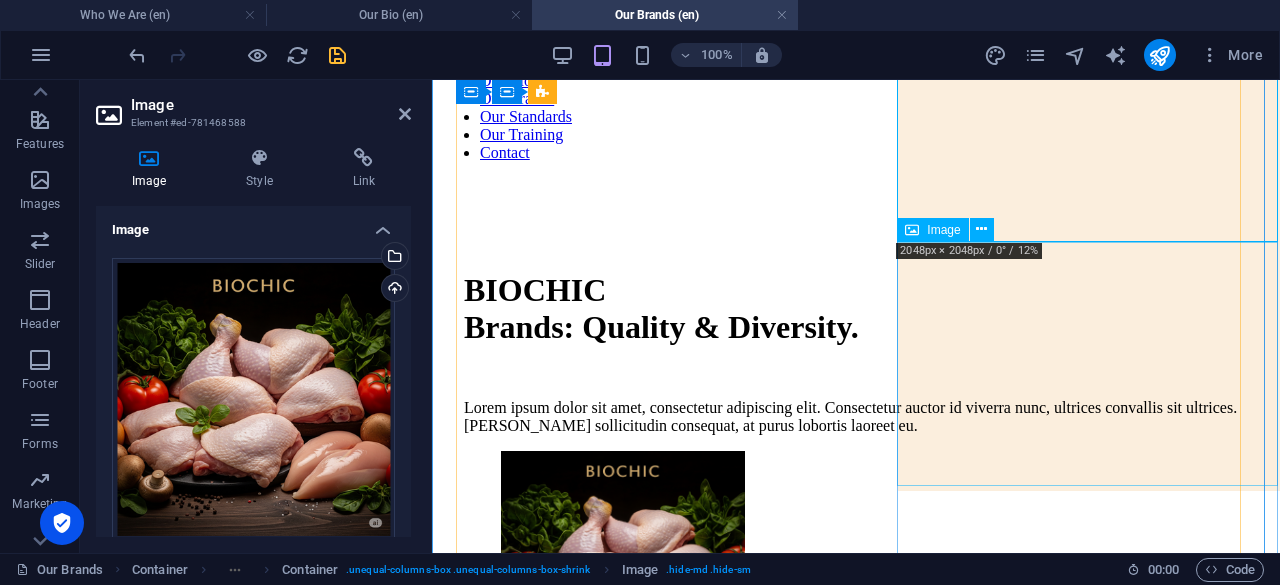 scroll, scrollTop: 100, scrollLeft: 0, axis: vertical 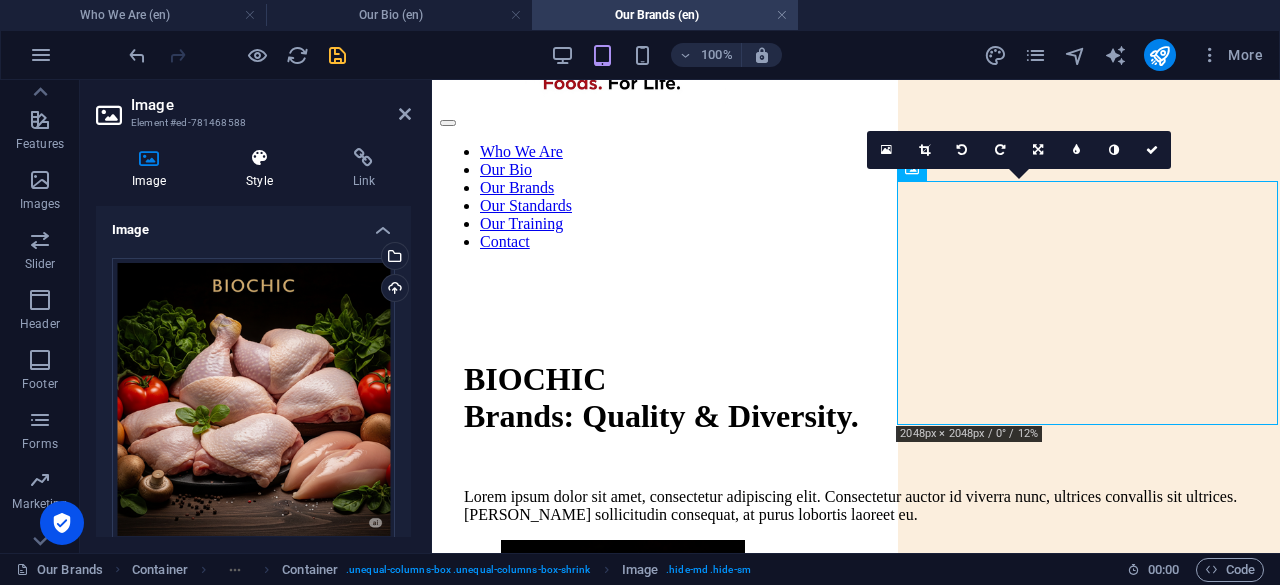 click on "Style" at bounding box center (263, 169) 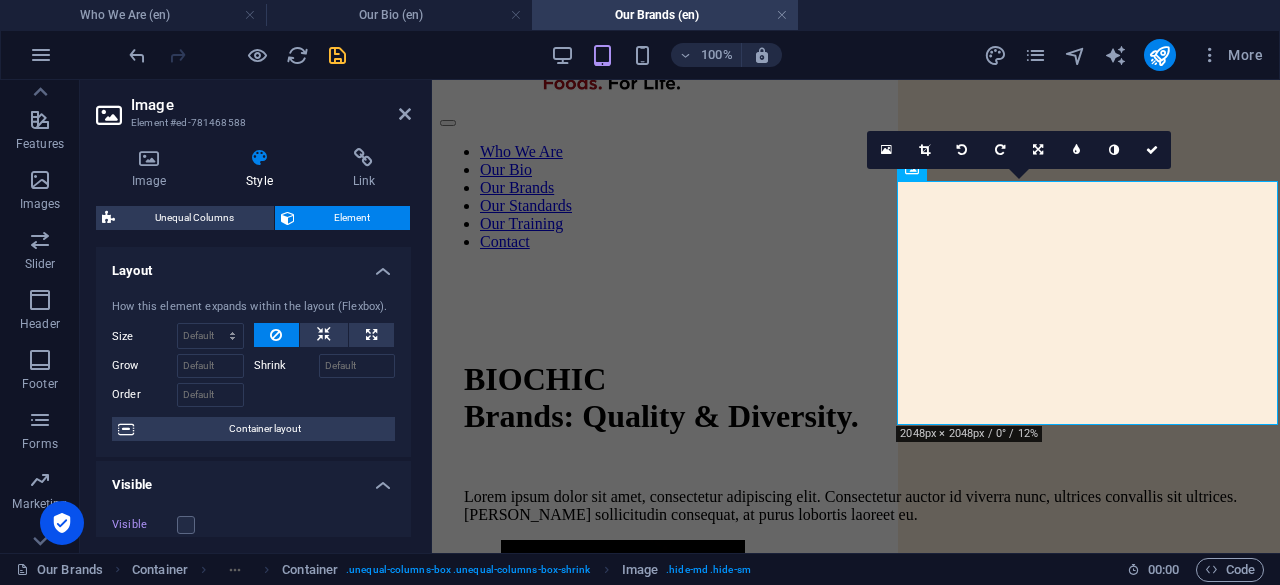 scroll, scrollTop: 100, scrollLeft: 0, axis: vertical 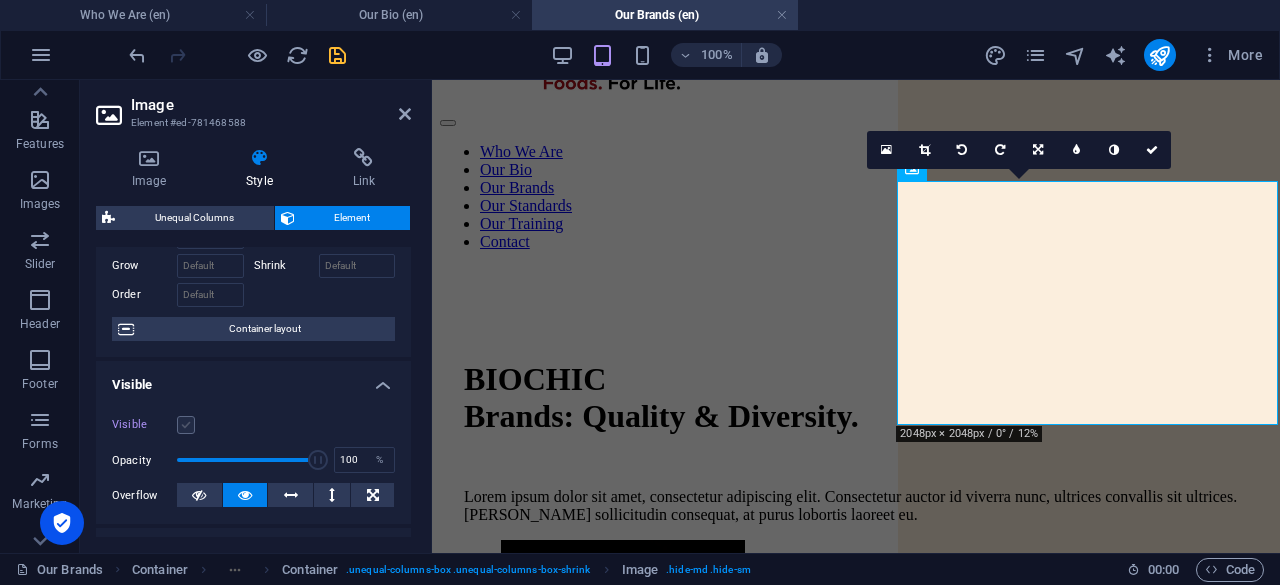 click at bounding box center (186, 425) 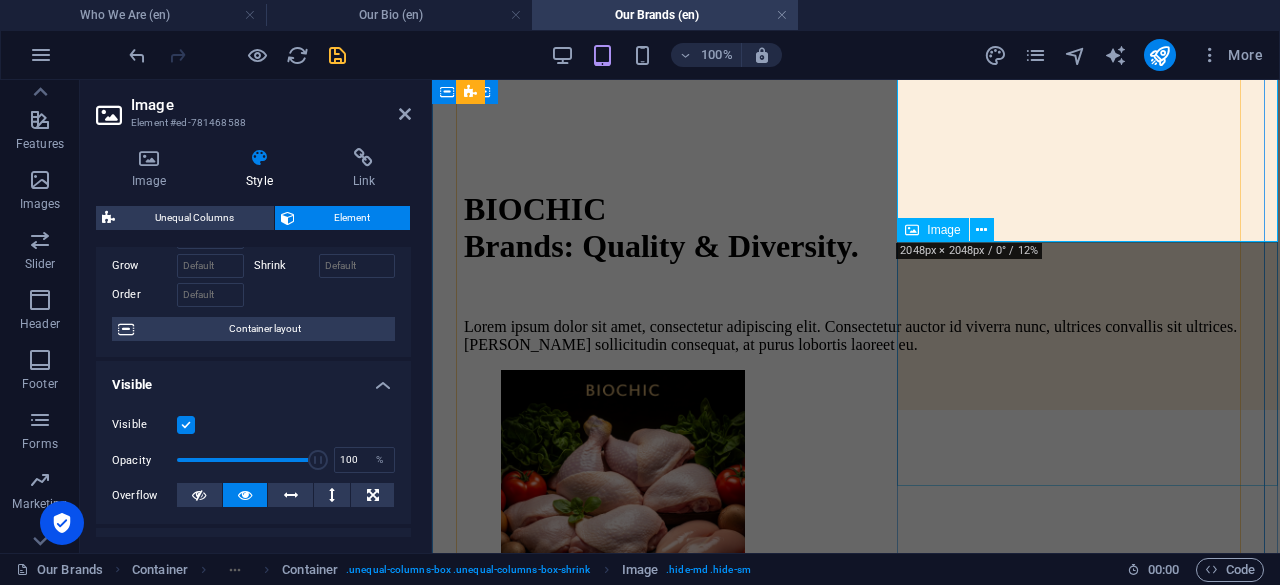 scroll, scrollTop: 300, scrollLeft: 0, axis: vertical 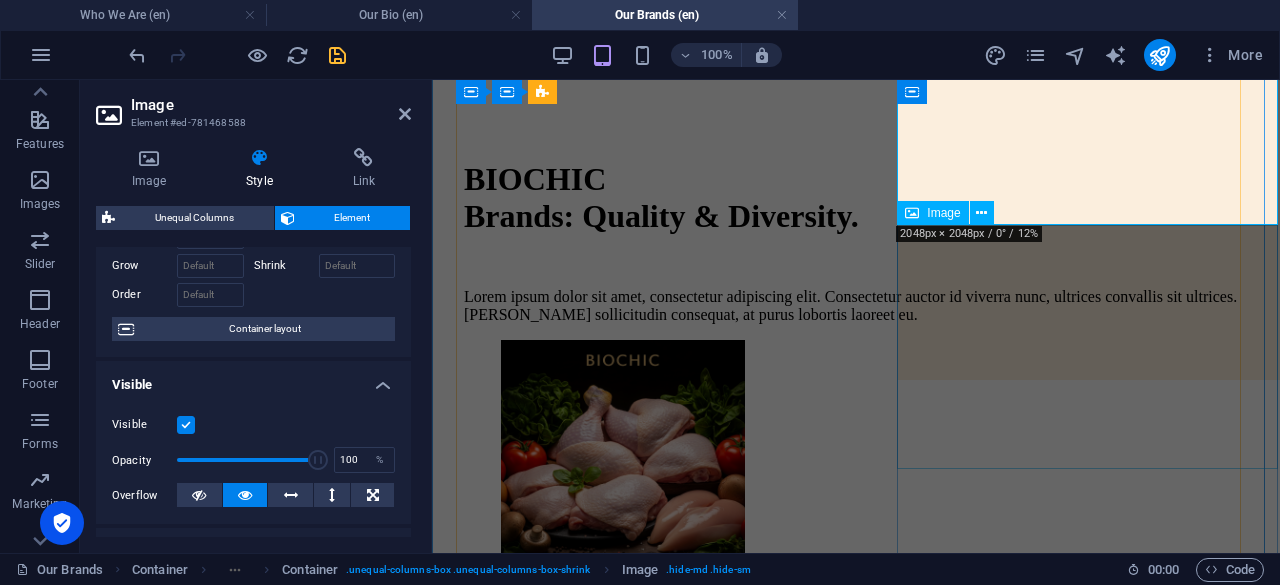 click at bounding box center [893, 712] 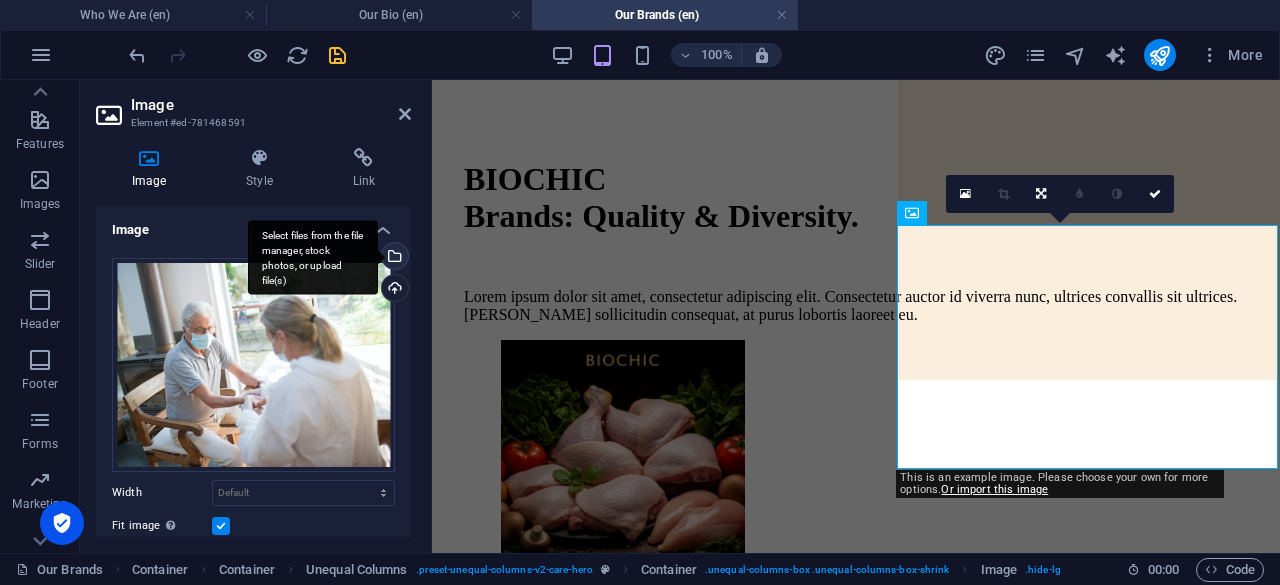 click on "Select files from the file manager, stock photos, or upload file(s)" at bounding box center (393, 258) 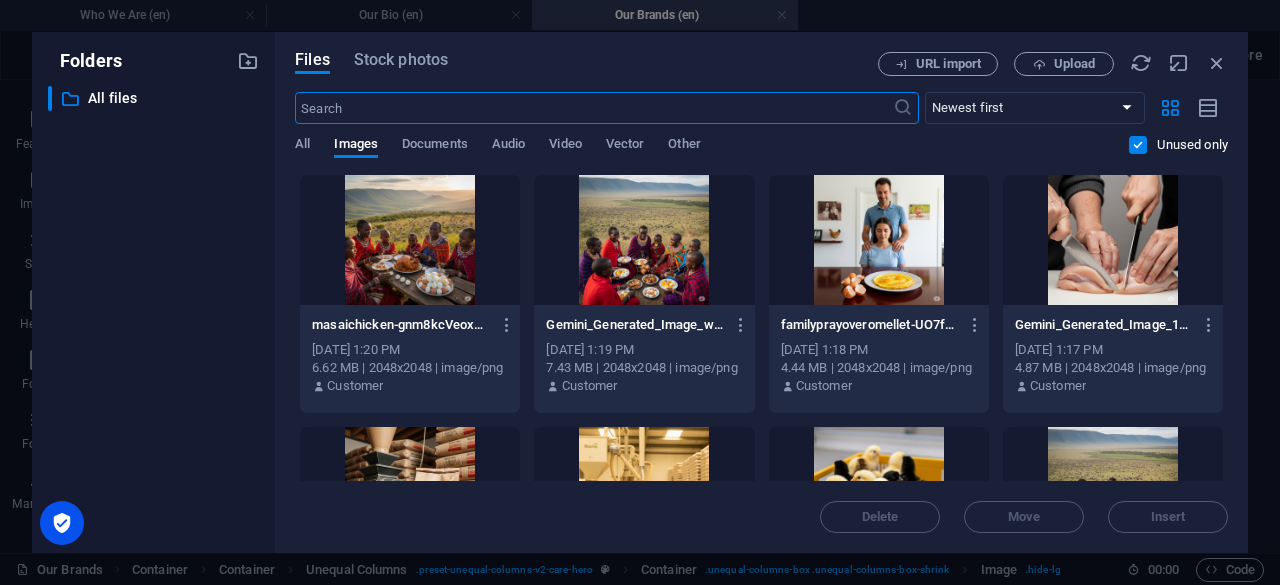 click at bounding box center [410, 240] 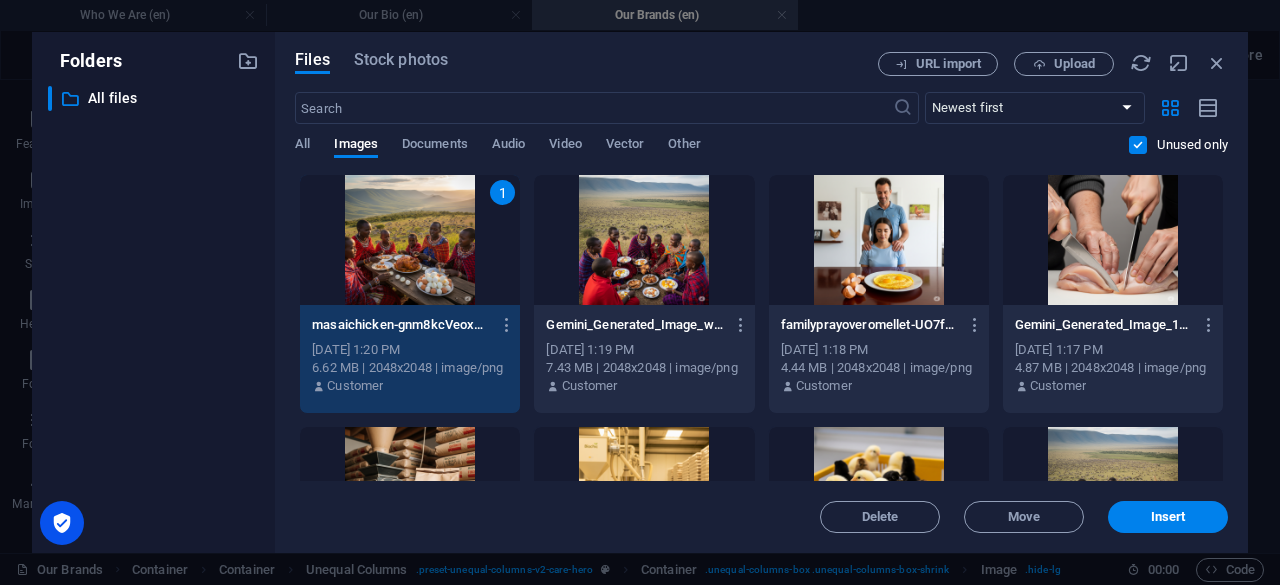 click on "1" at bounding box center (410, 240) 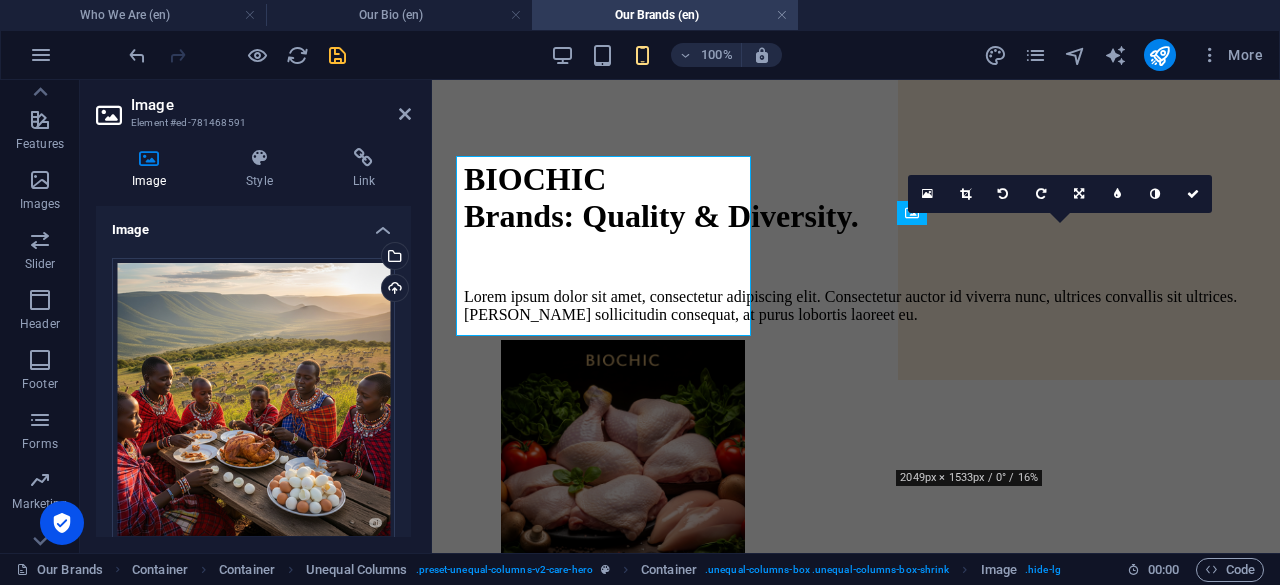 type on "244" 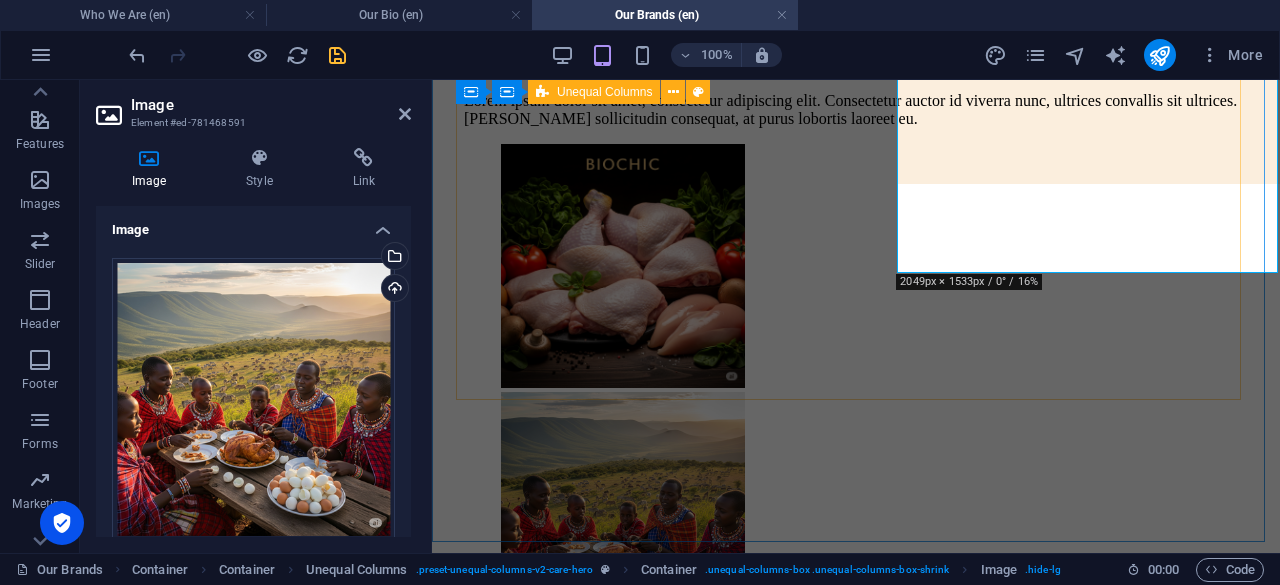 scroll, scrollTop: 500, scrollLeft: 0, axis: vertical 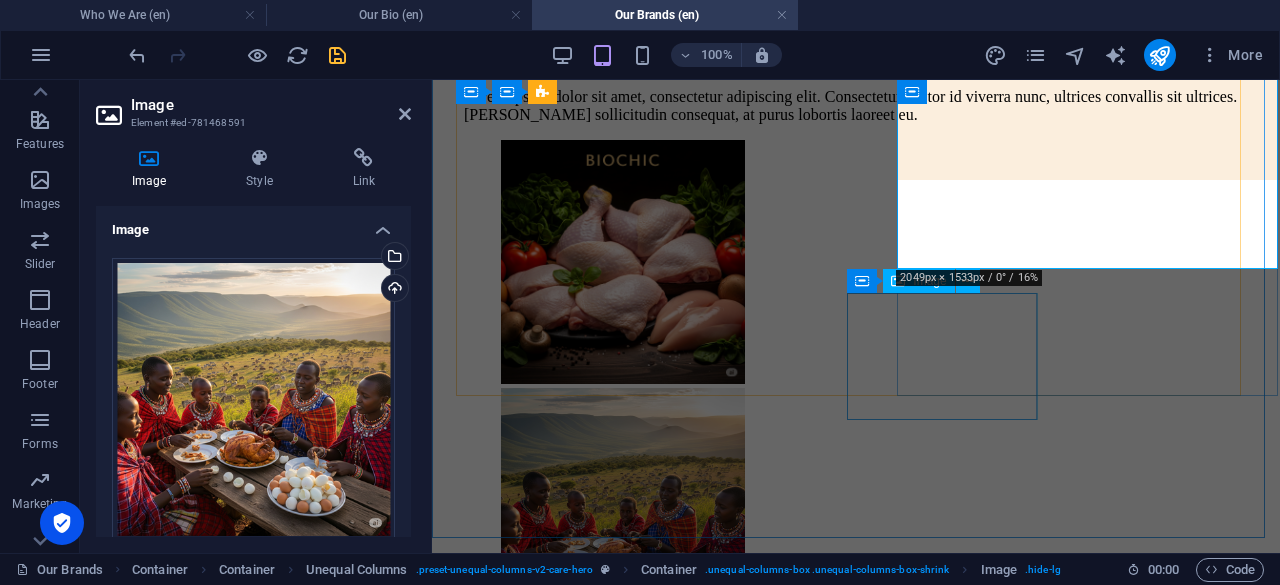 click at bounding box center (843, 725) 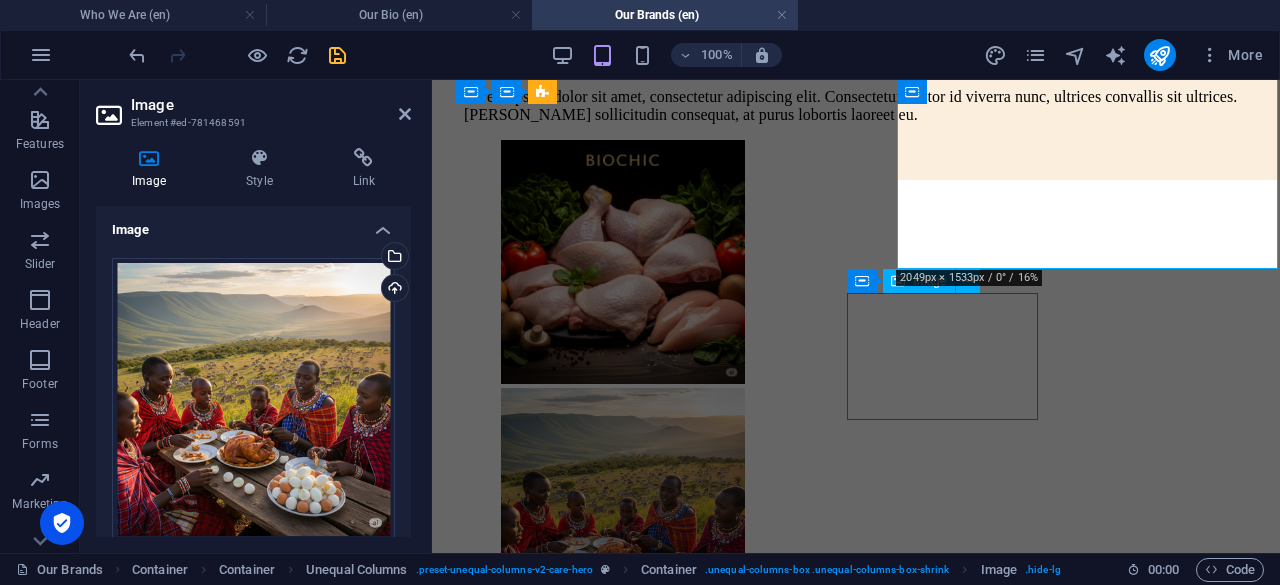 click at bounding box center [843, 725] 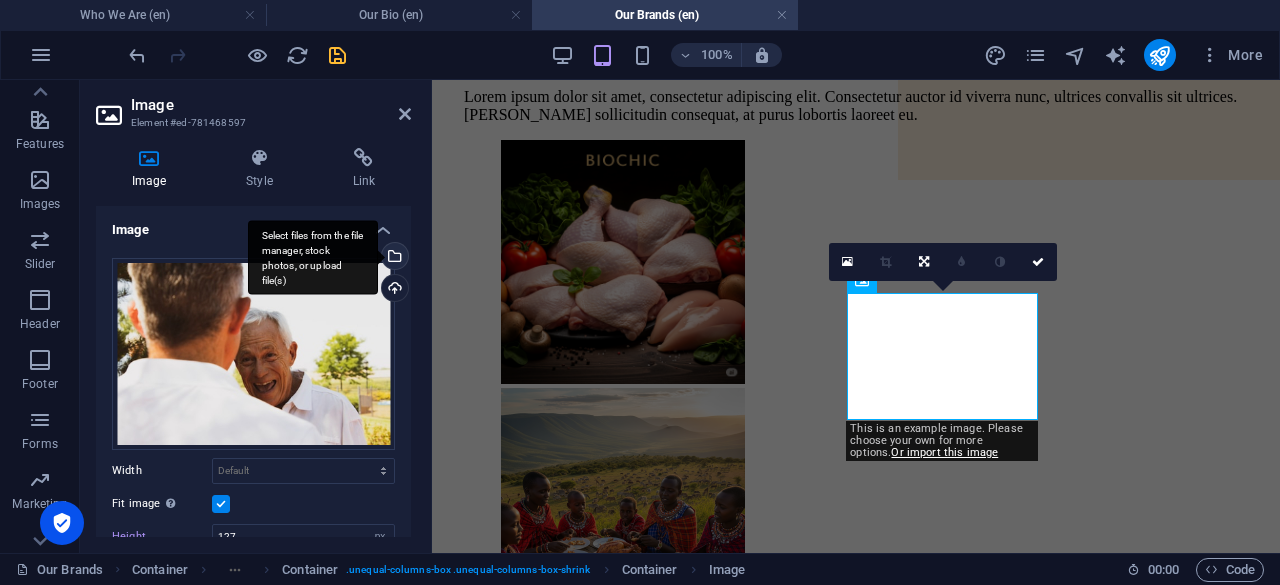 click on "Select files from the file manager, stock photos, or upload file(s)" at bounding box center [313, 257] 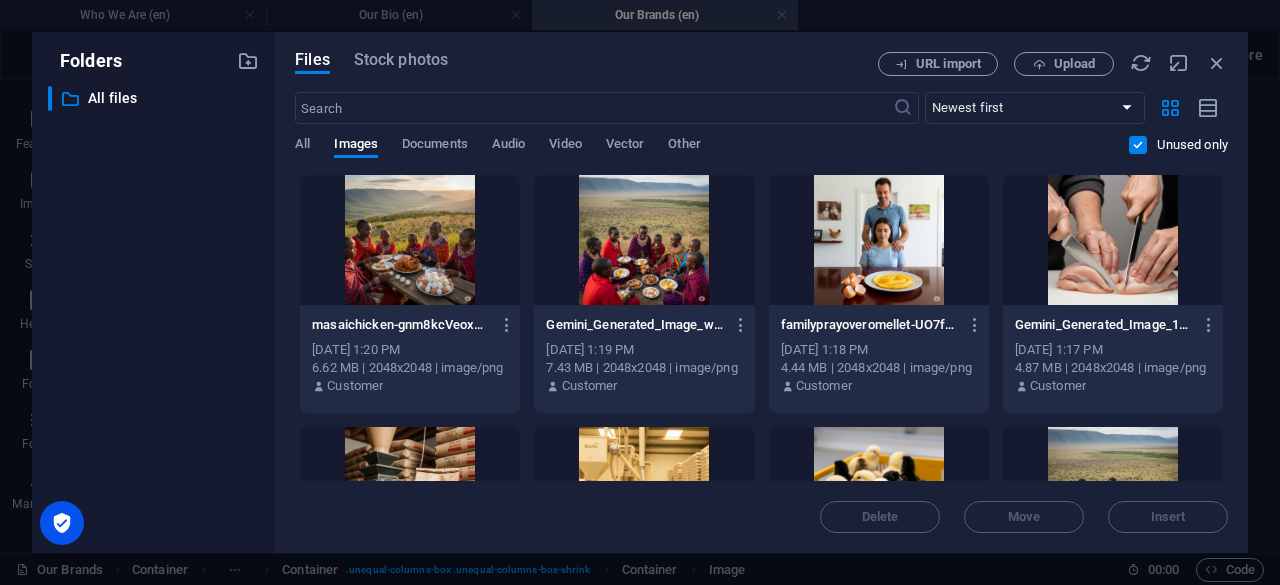click at bounding box center [1113, 240] 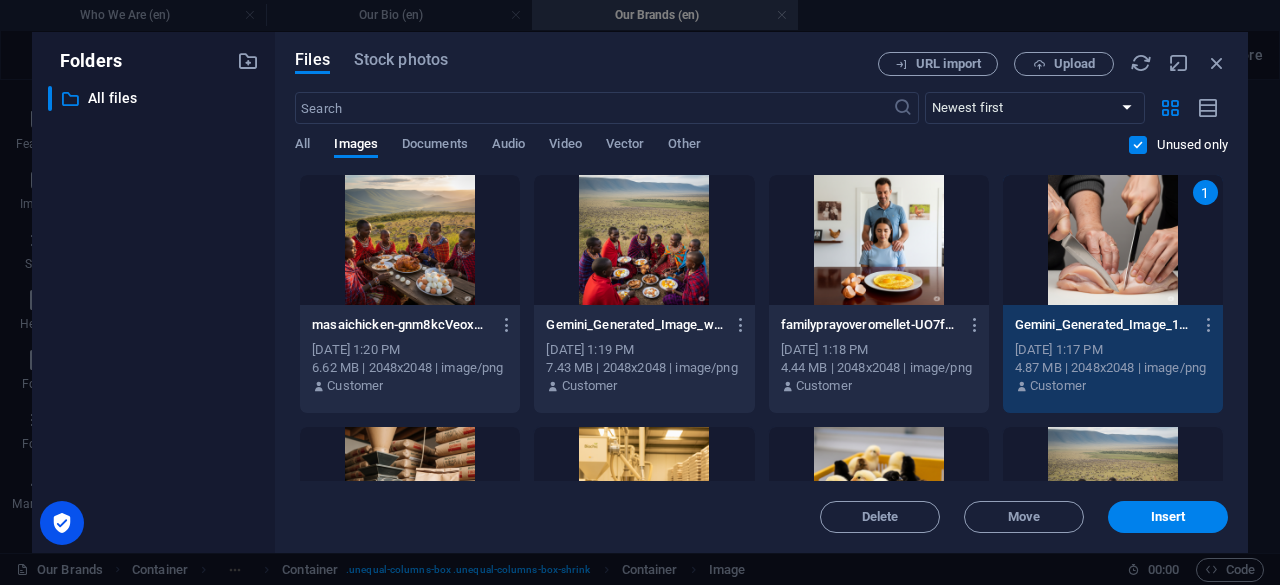 click on "1" at bounding box center (1113, 240) 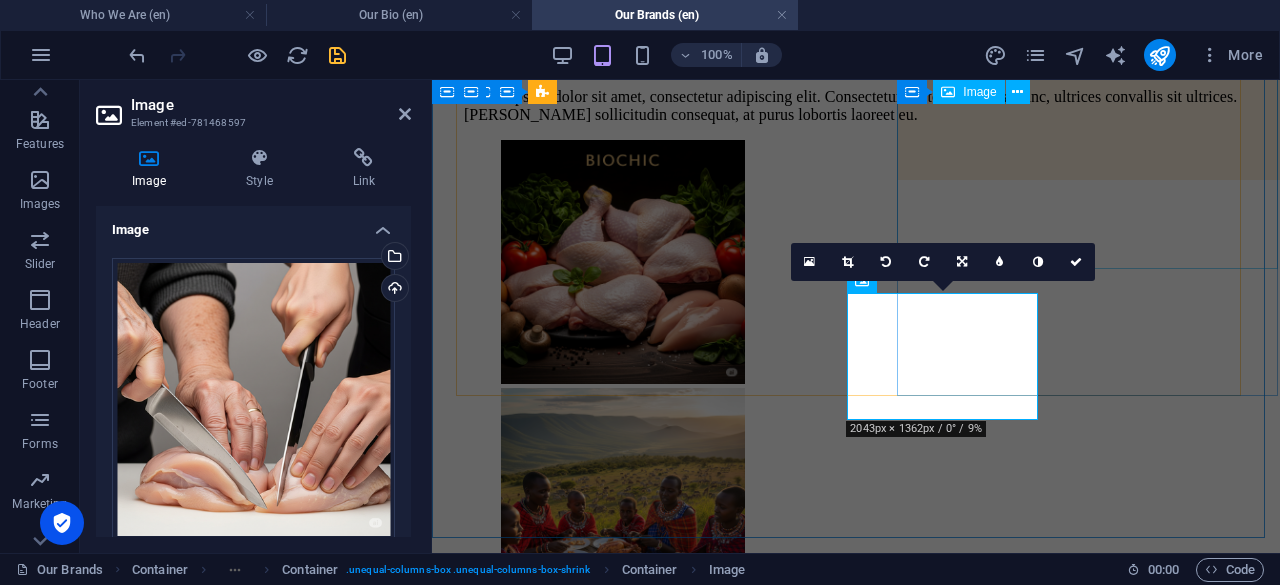 type on "127" 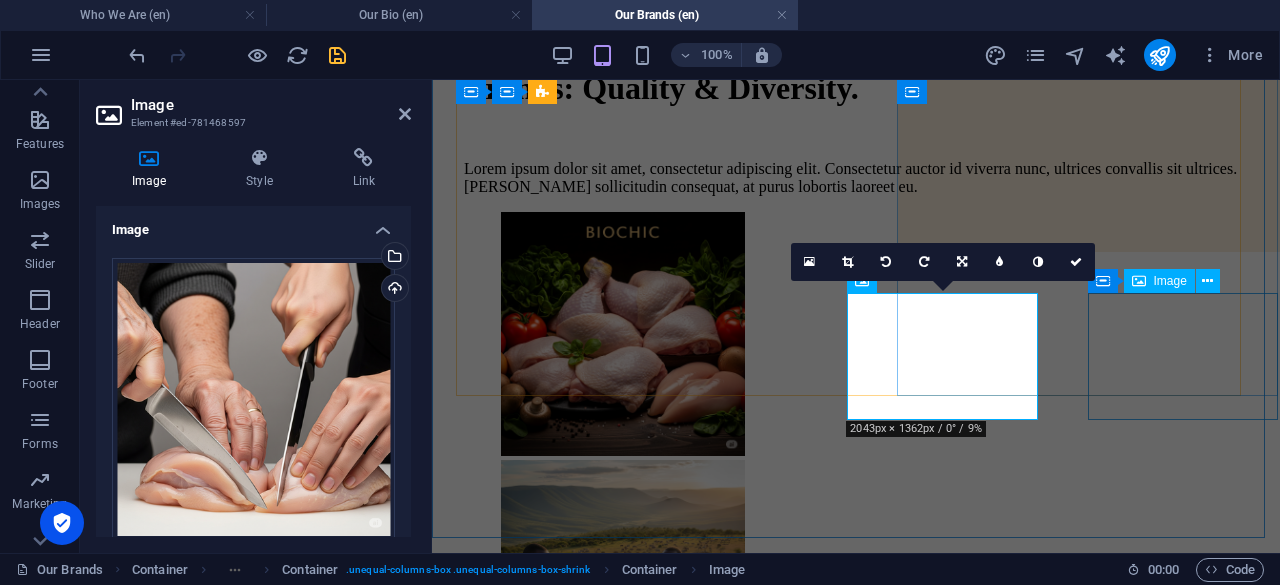 scroll, scrollTop: 500, scrollLeft: 0, axis: vertical 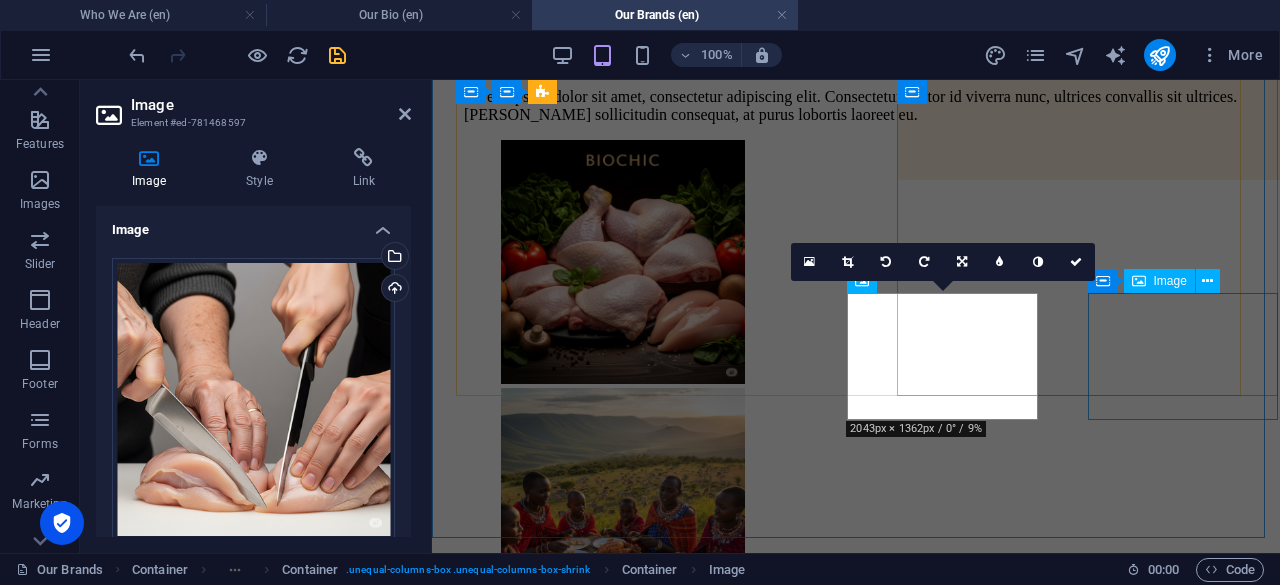 click at bounding box center (893, 856) 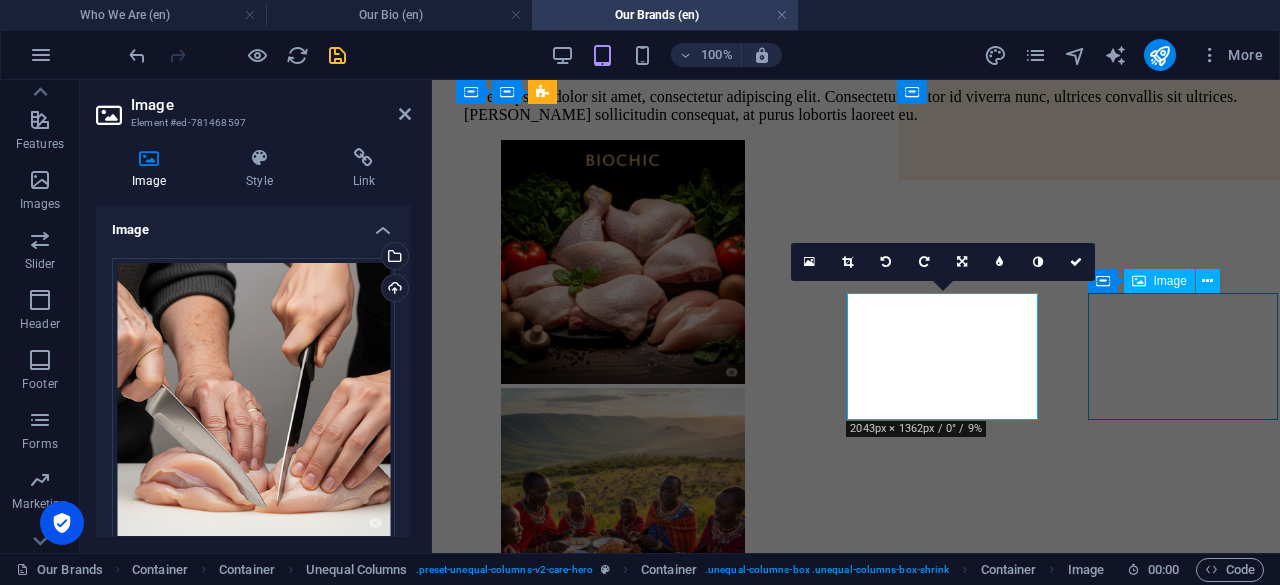 click at bounding box center (893, 856) 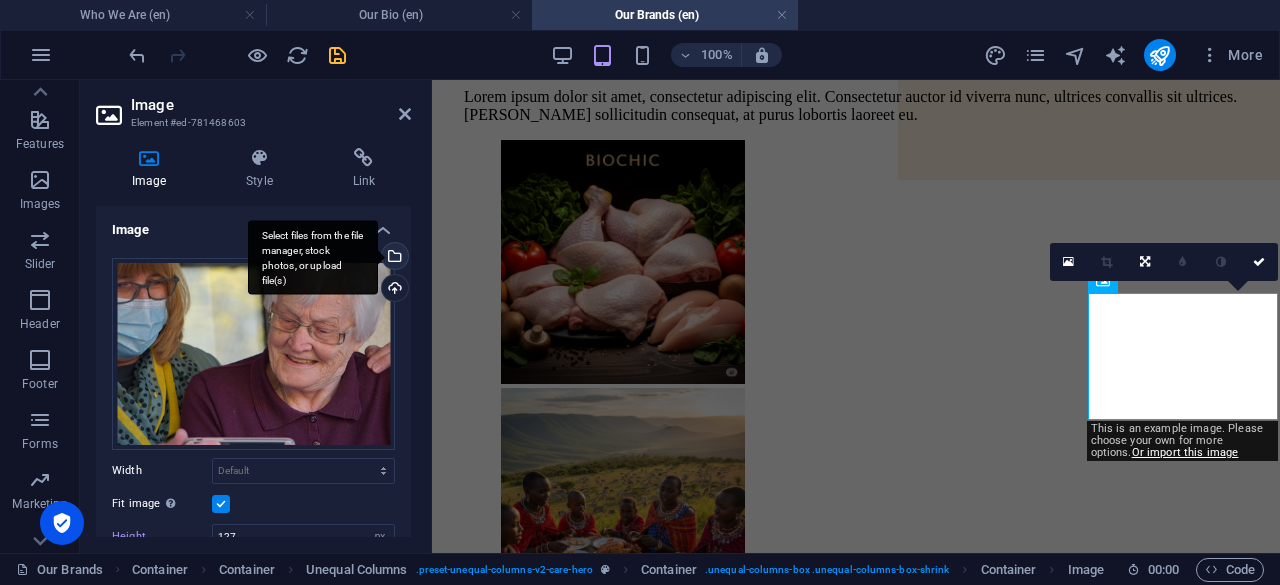 click on "Select files from the file manager, stock photos, or upload file(s)" at bounding box center [393, 258] 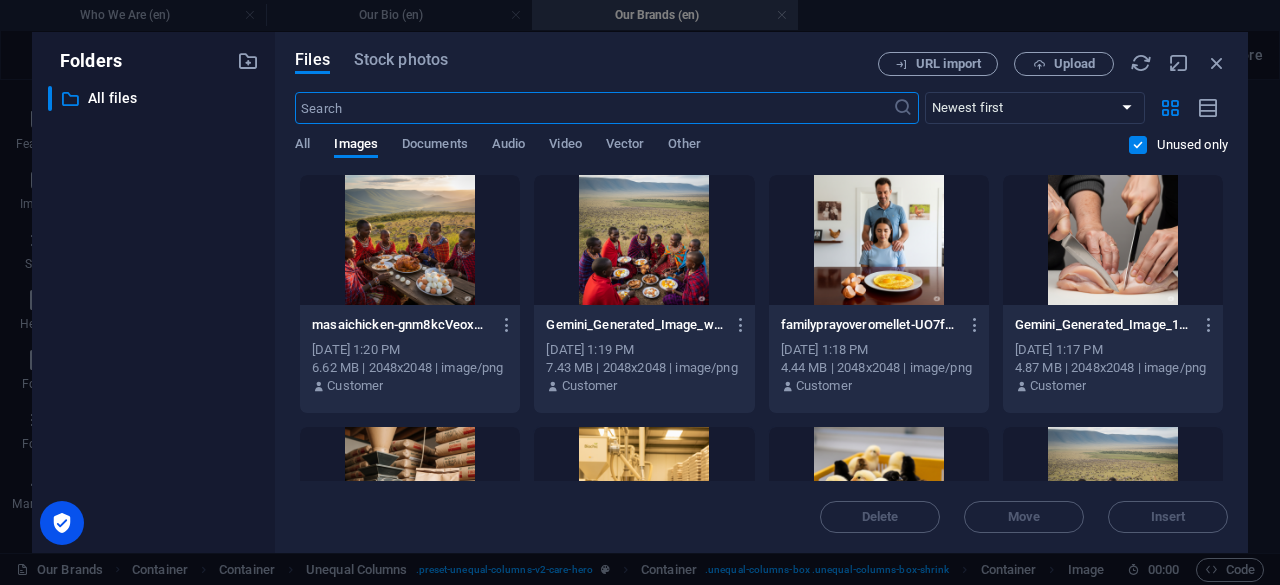 click at bounding box center [879, 240] 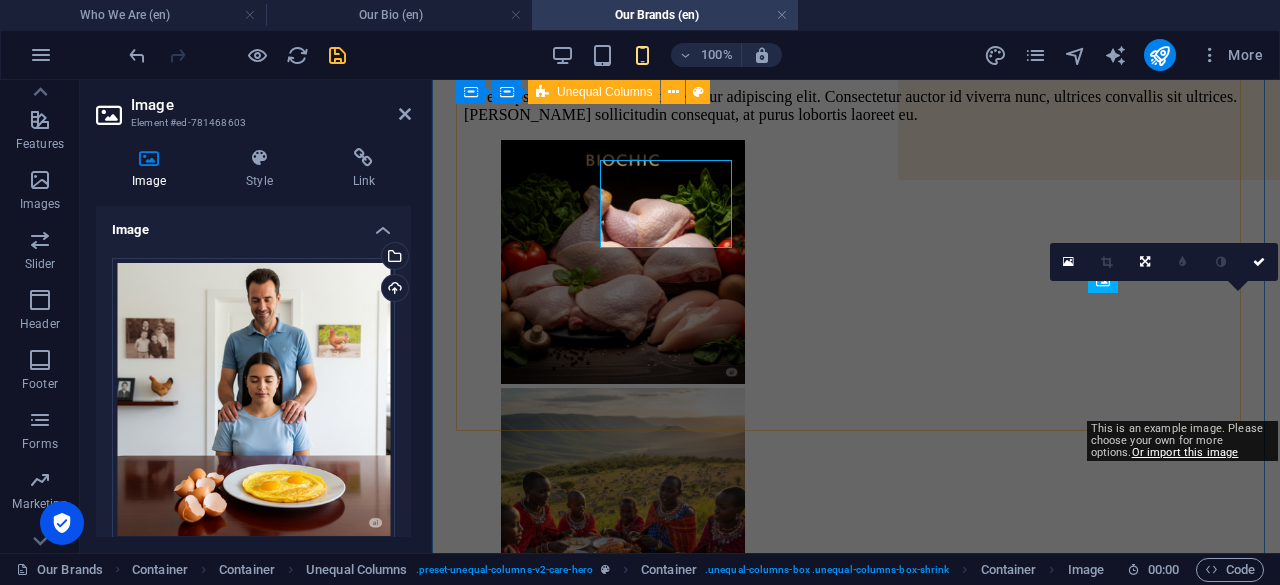 type on "127" 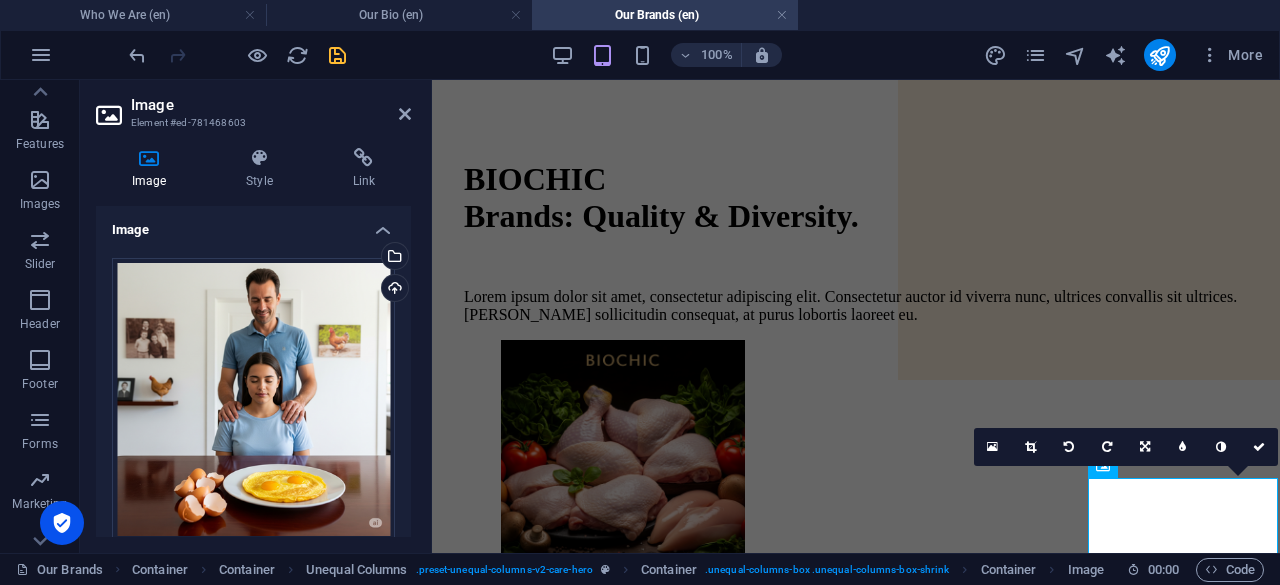 scroll, scrollTop: 500, scrollLeft: 0, axis: vertical 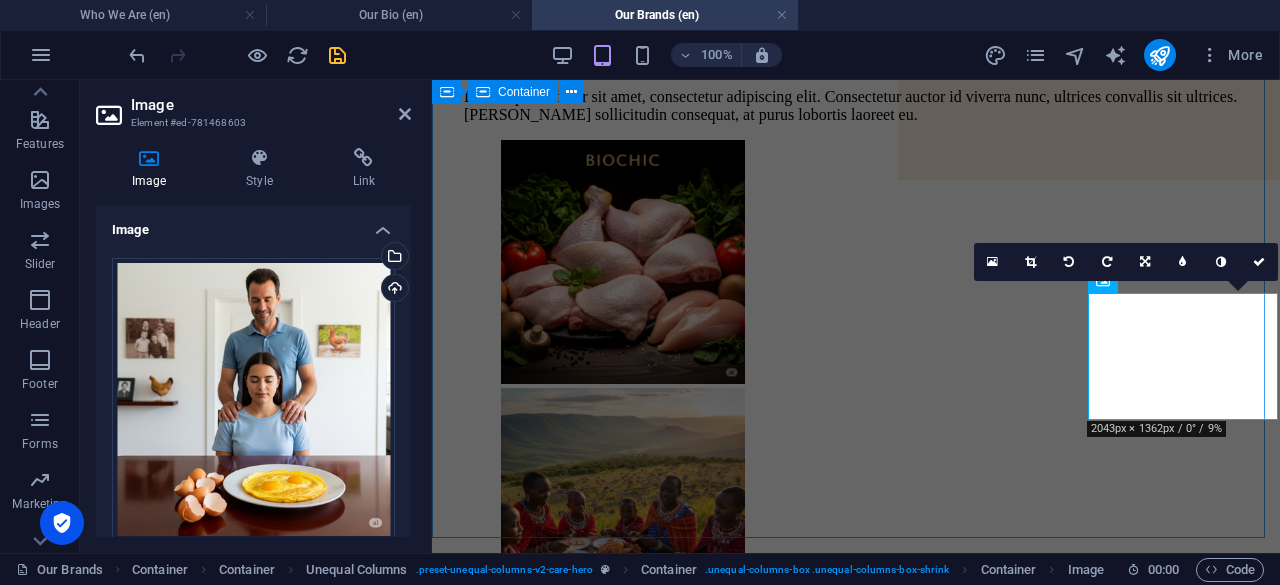 click on "BIOCHIC Brands: Quality & Diversity. Lorem ipsum dolor sit amet, consectetur adipiscing elit. Consectetur auctor id viverra nunc, ultrices convallis sit ultrices. Massa sollicitudin consequat, at purus lobortis laoreet eu." at bounding box center [856, 453] 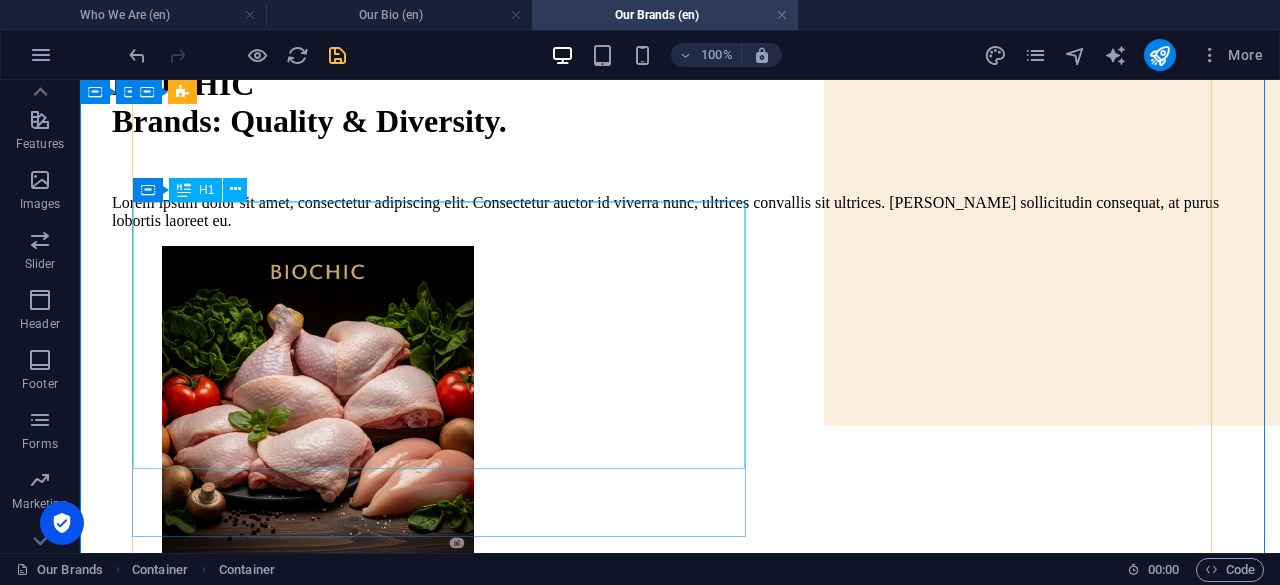 scroll, scrollTop: 400, scrollLeft: 0, axis: vertical 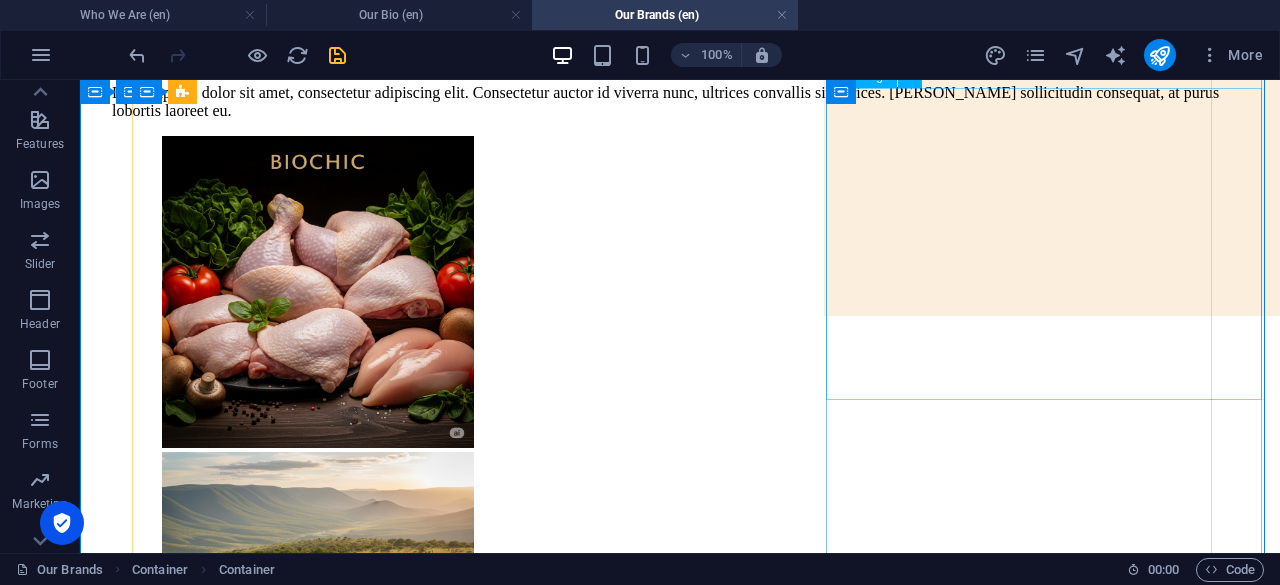 click at bounding box center (730, 610) 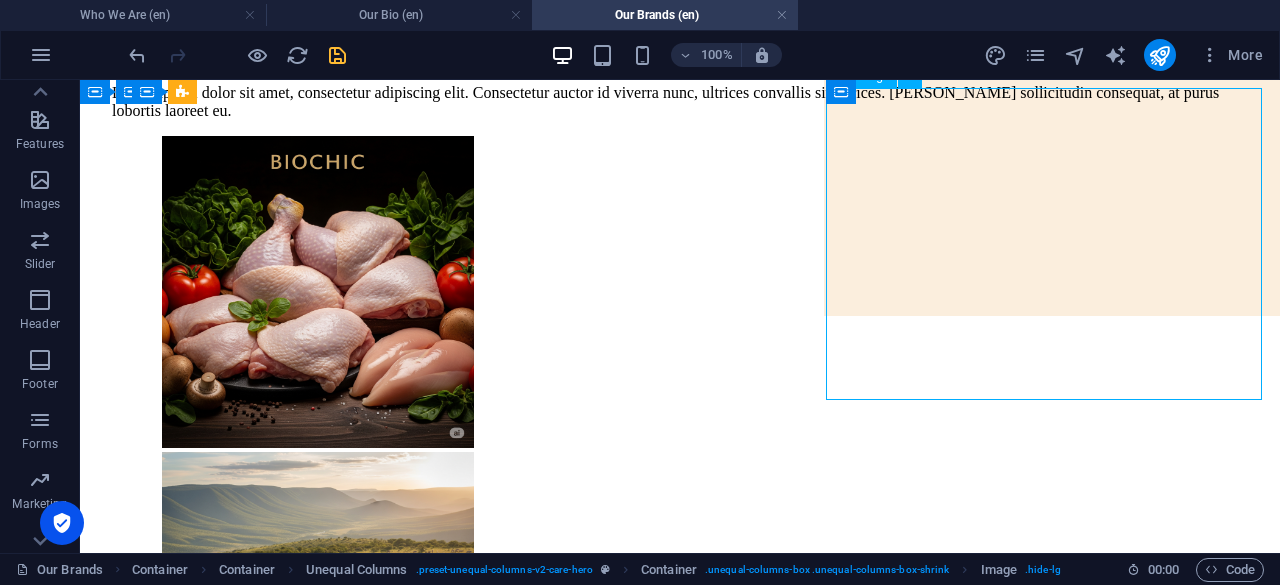 click at bounding box center [730, 610] 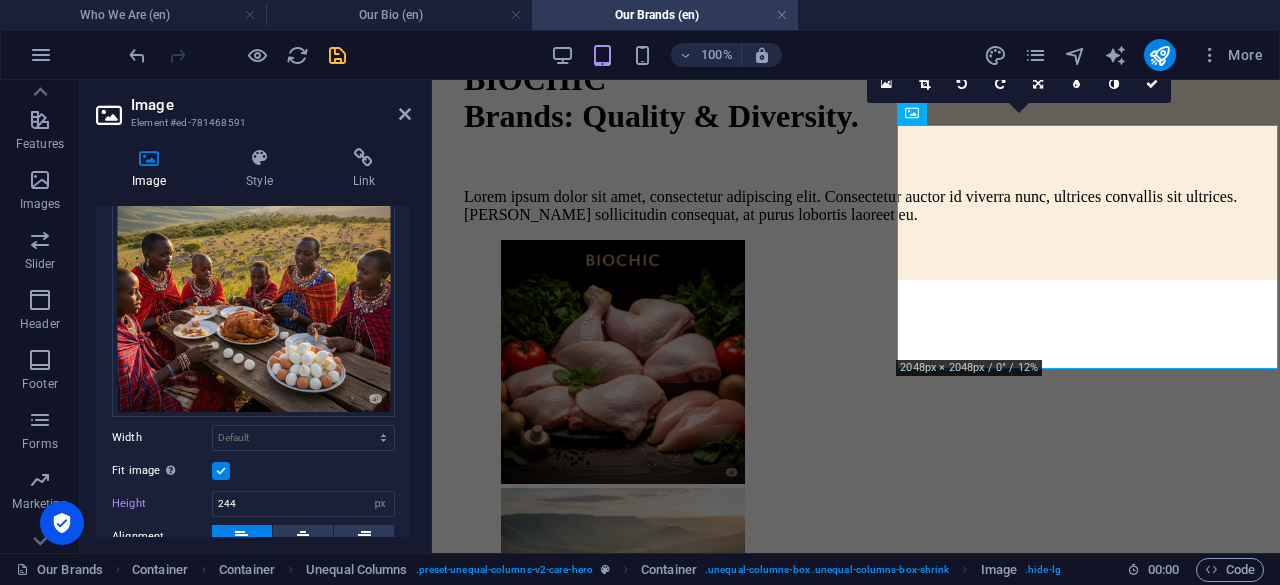 scroll, scrollTop: 0, scrollLeft: 0, axis: both 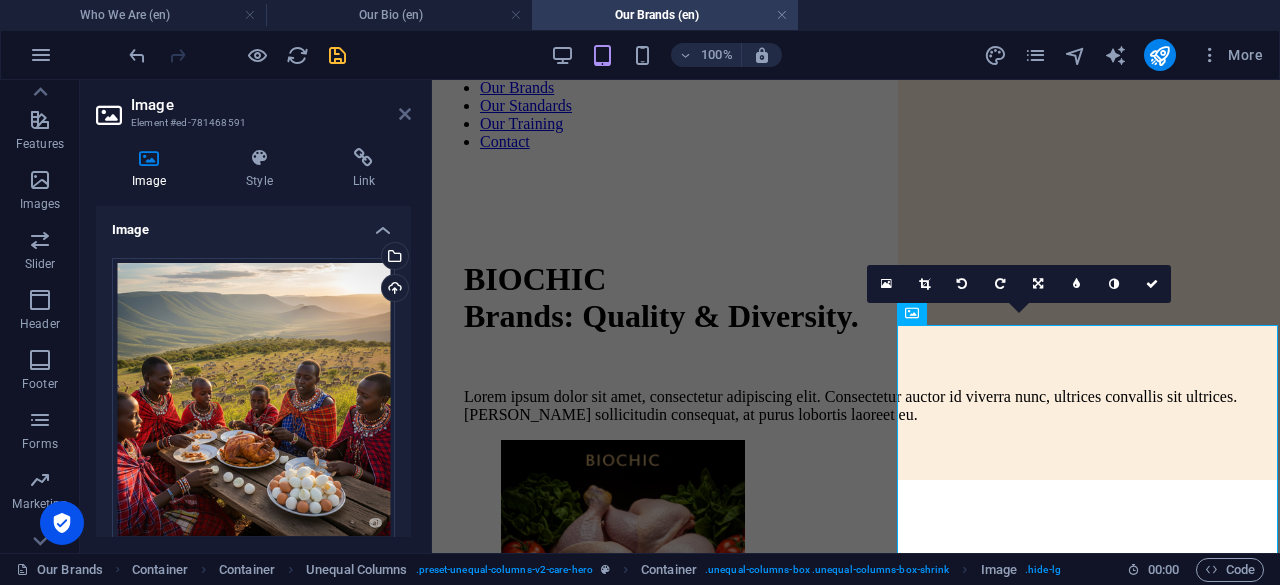 drag, startPoint x: 405, startPoint y: 113, endPoint x: 610, endPoint y: 162, distance: 210.77477 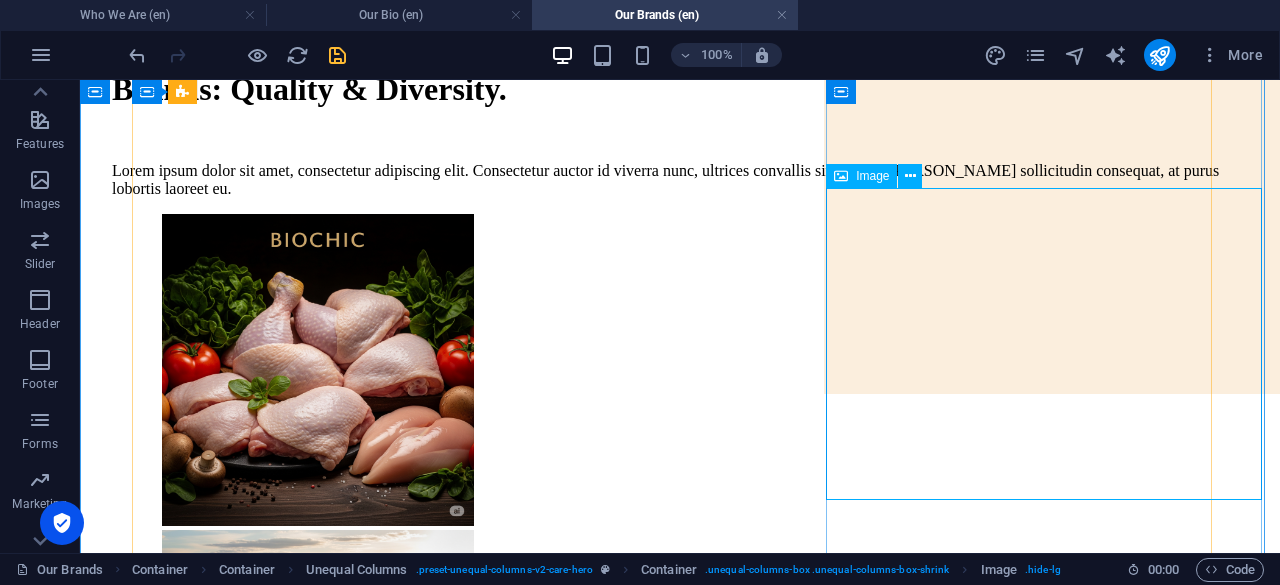 scroll, scrollTop: 300, scrollLeft: 0, axis: vertical 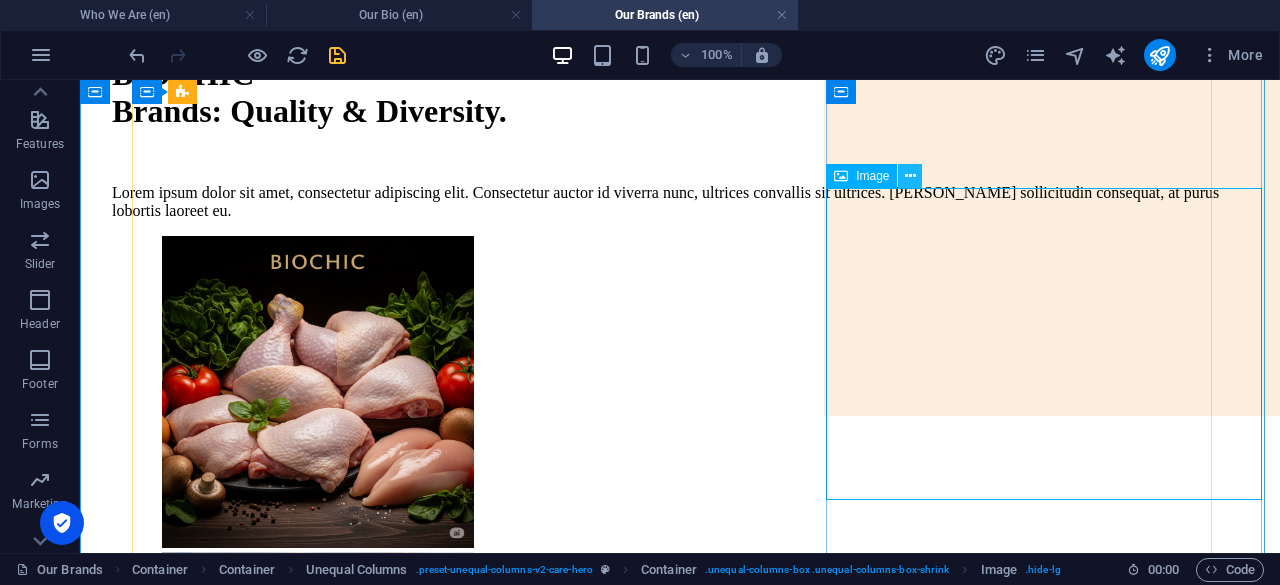 click at bounding box center [910, 176] 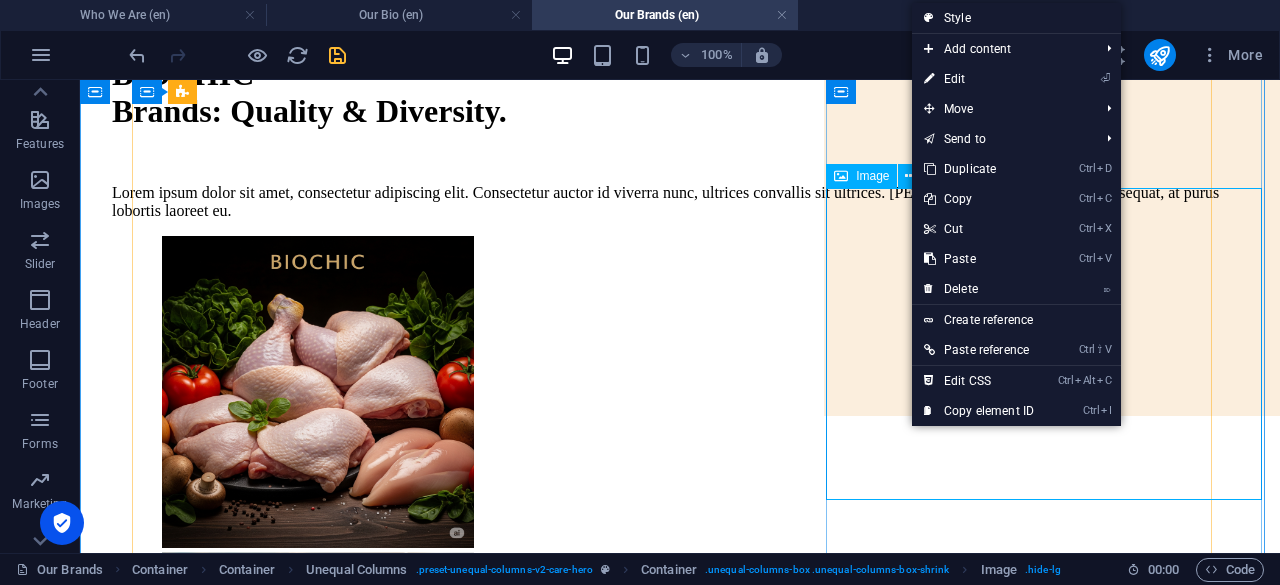 click at bounding box center [730, 710] 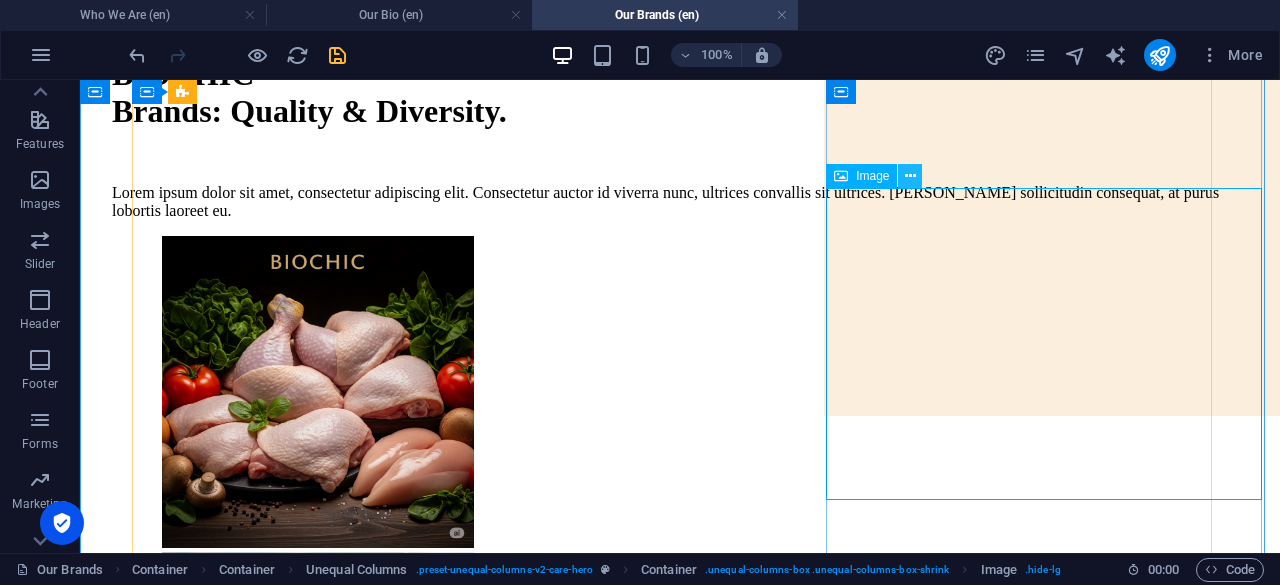 click at bounding box center [910, 176] 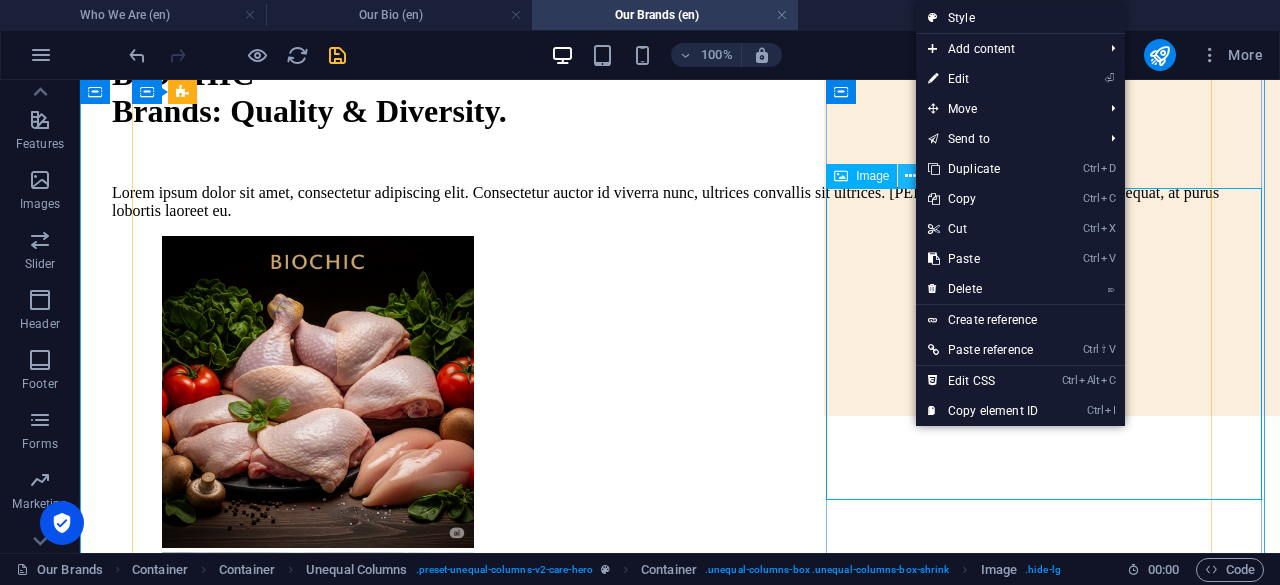 click at bounding box center [910, 176] 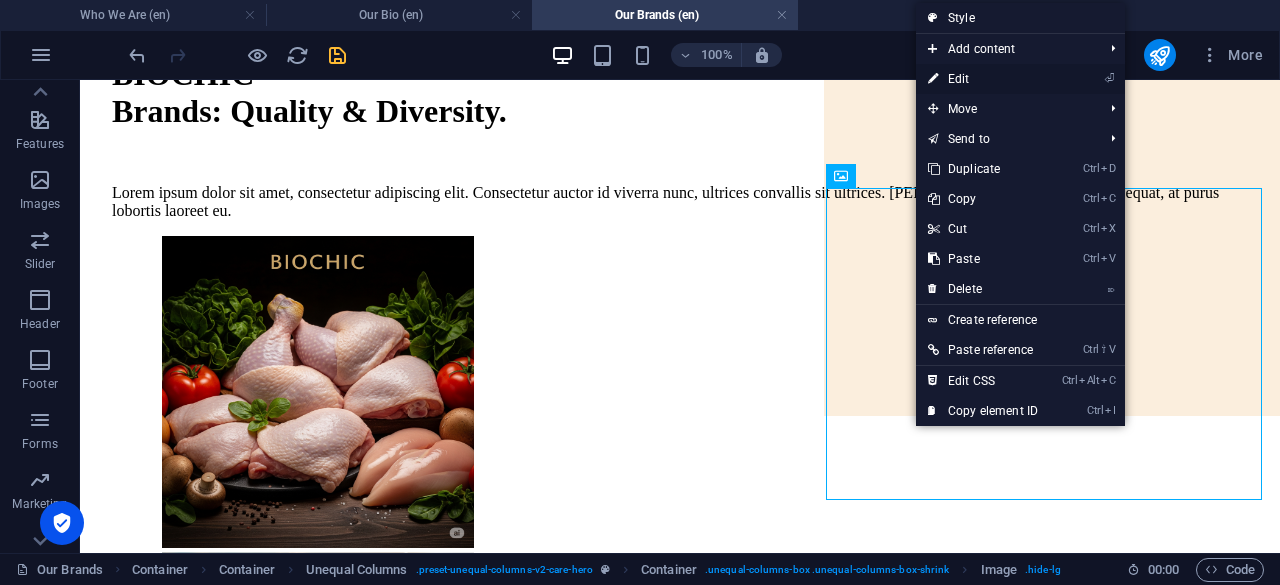 click on "⏎  Edit" at bounding box center [983, 79] 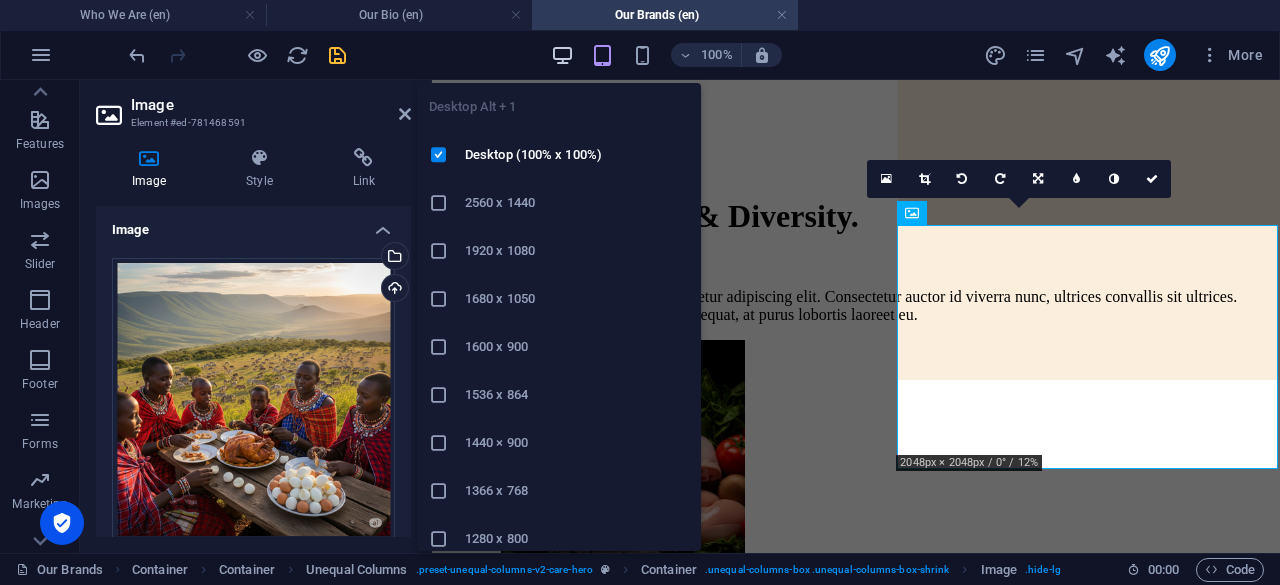 click at bounding box center [562, 55] 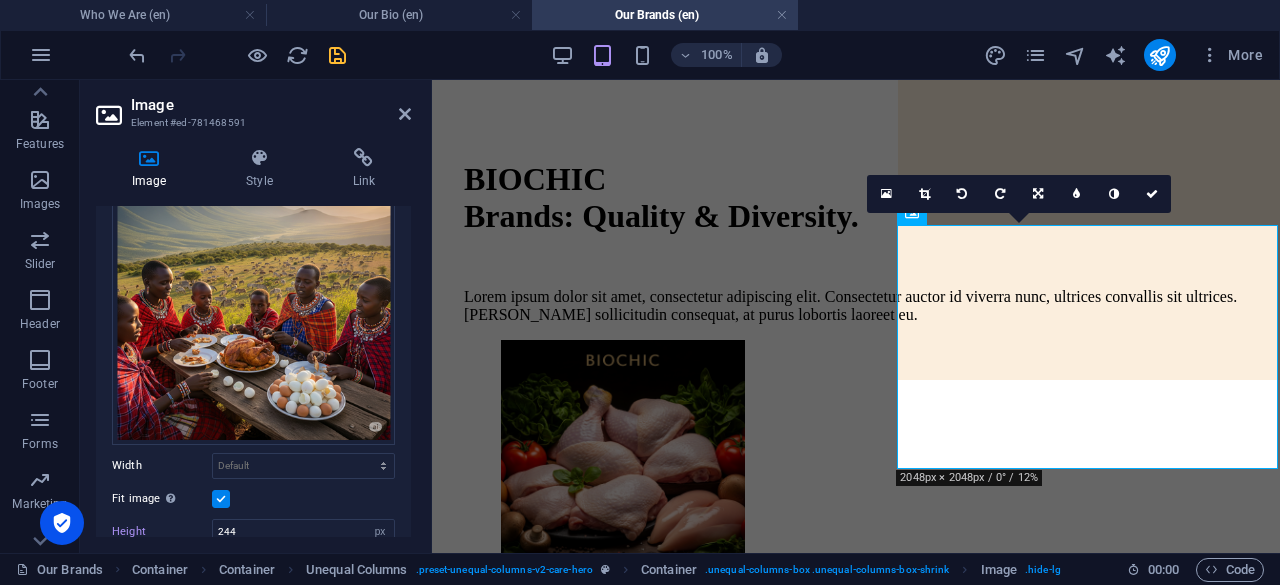 scroll, scrollTop: 0, scrollLeft: 0, axis: both 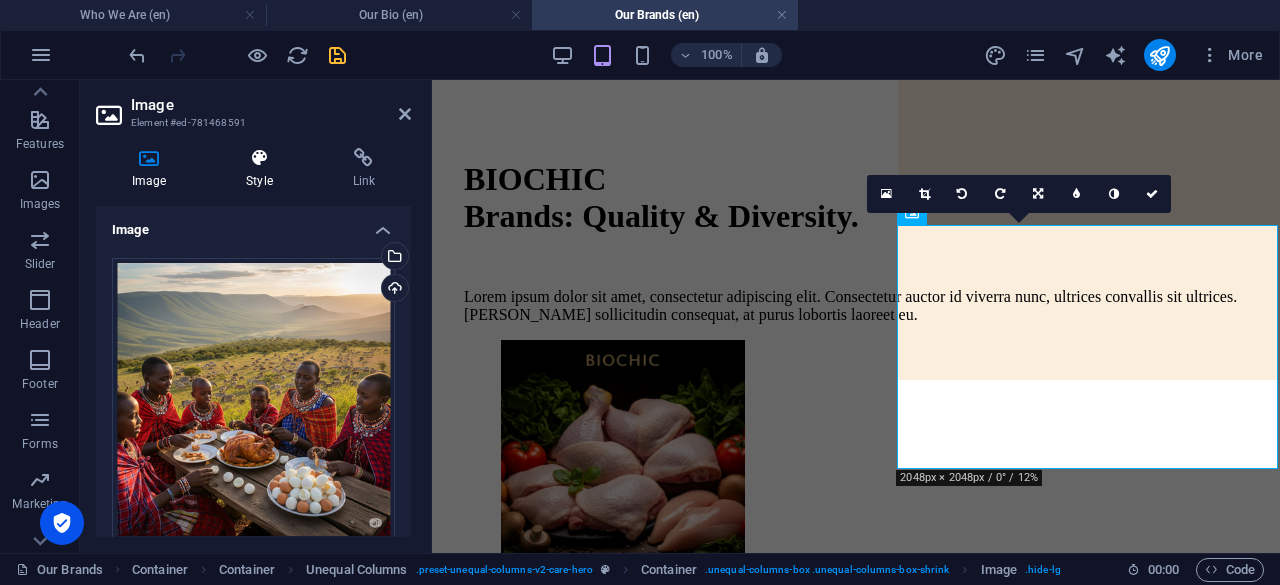 click on "Style" at bounding box center [263, 169] 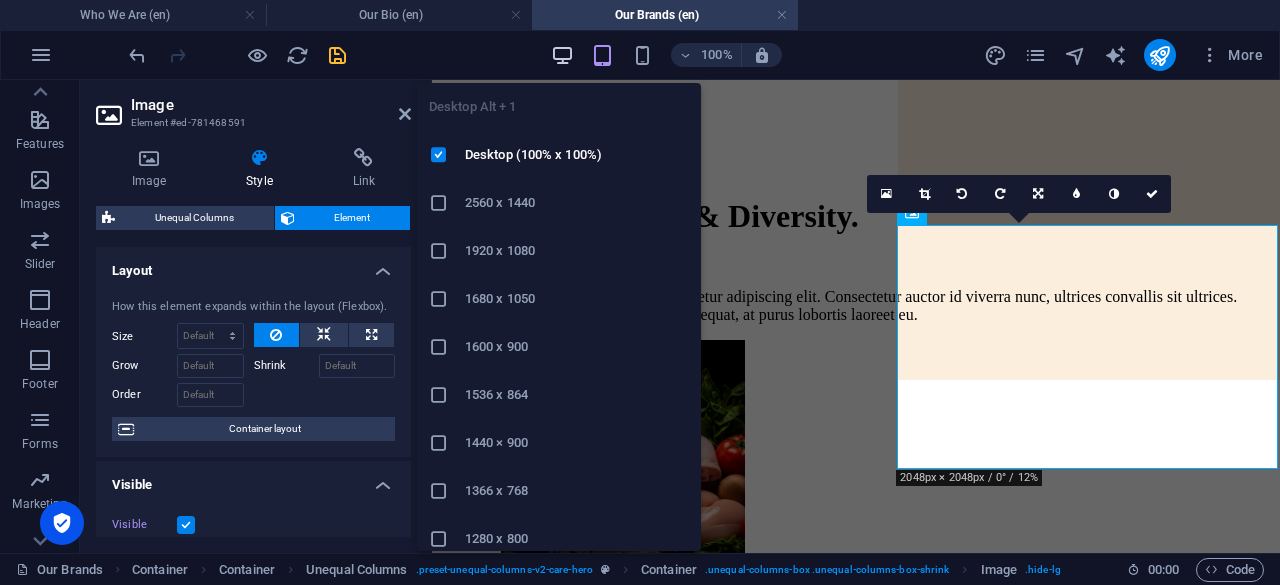 click at bounding box center [562, 55] 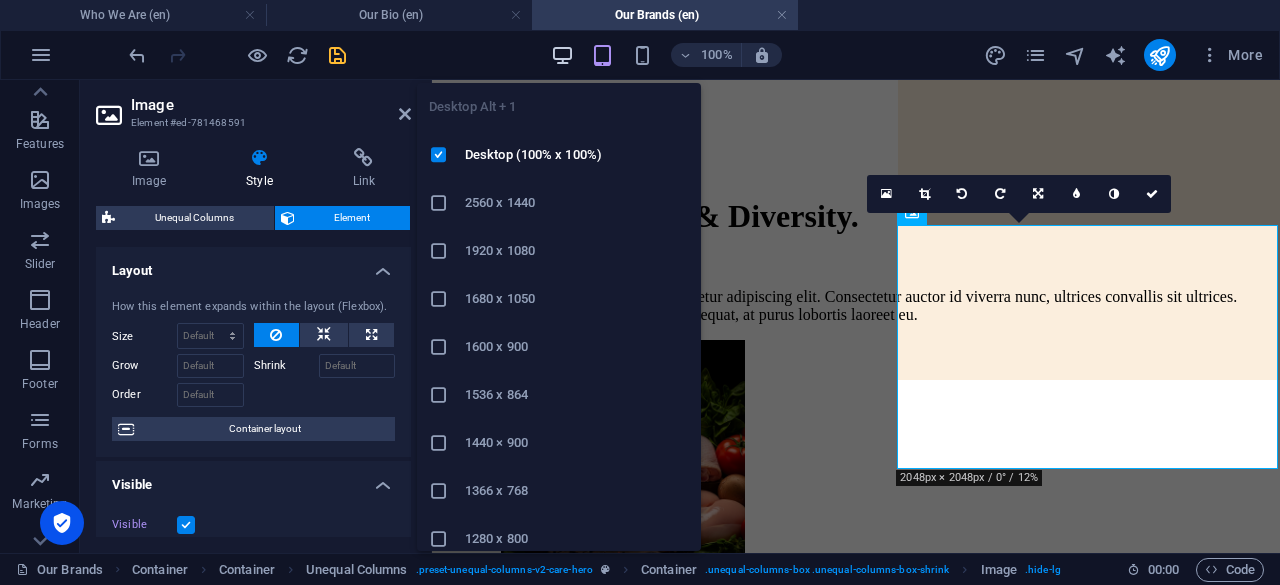click at bounding box center [562, 55] 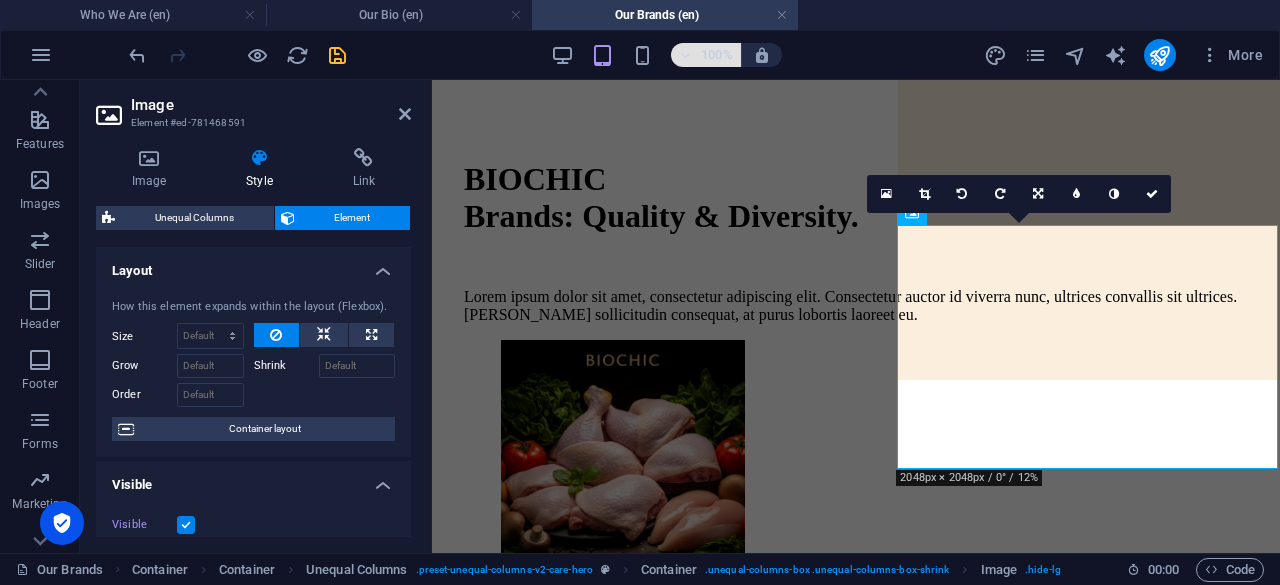 click at bounding box center [686, 55] 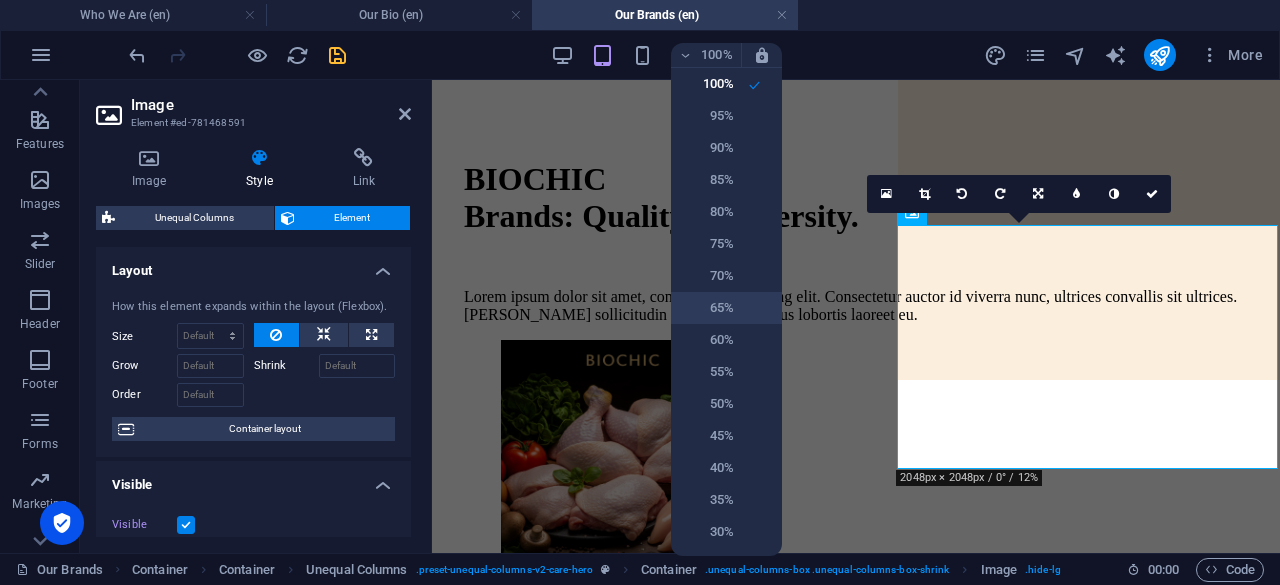 click on "65%" at bounding box center [708, 308] 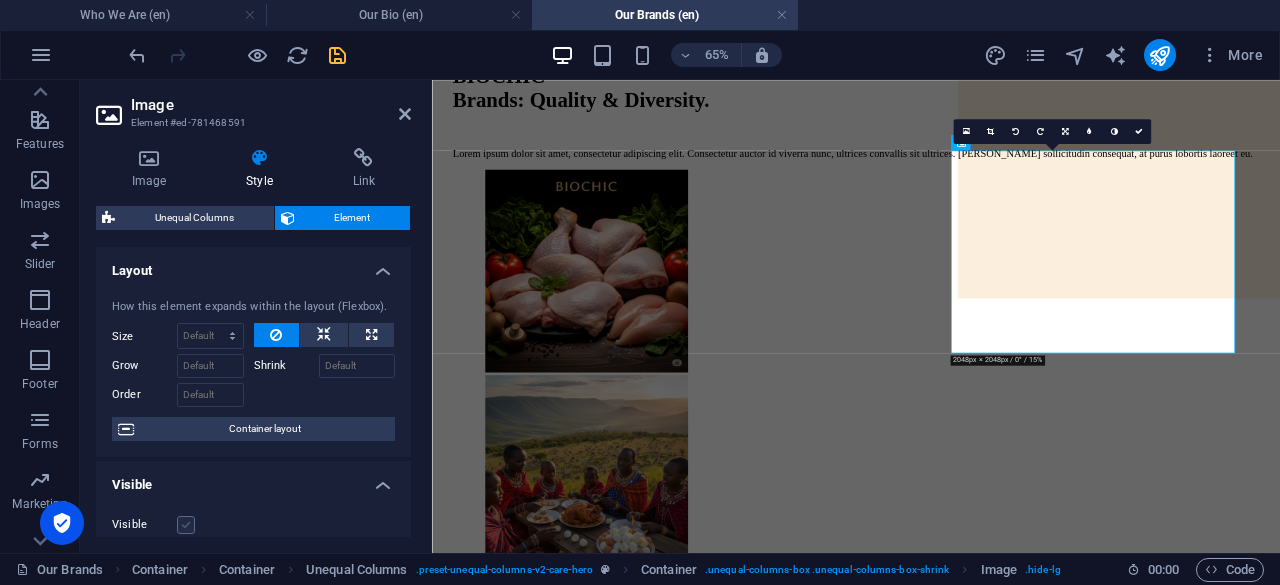 click at bounding box center (186, 525) 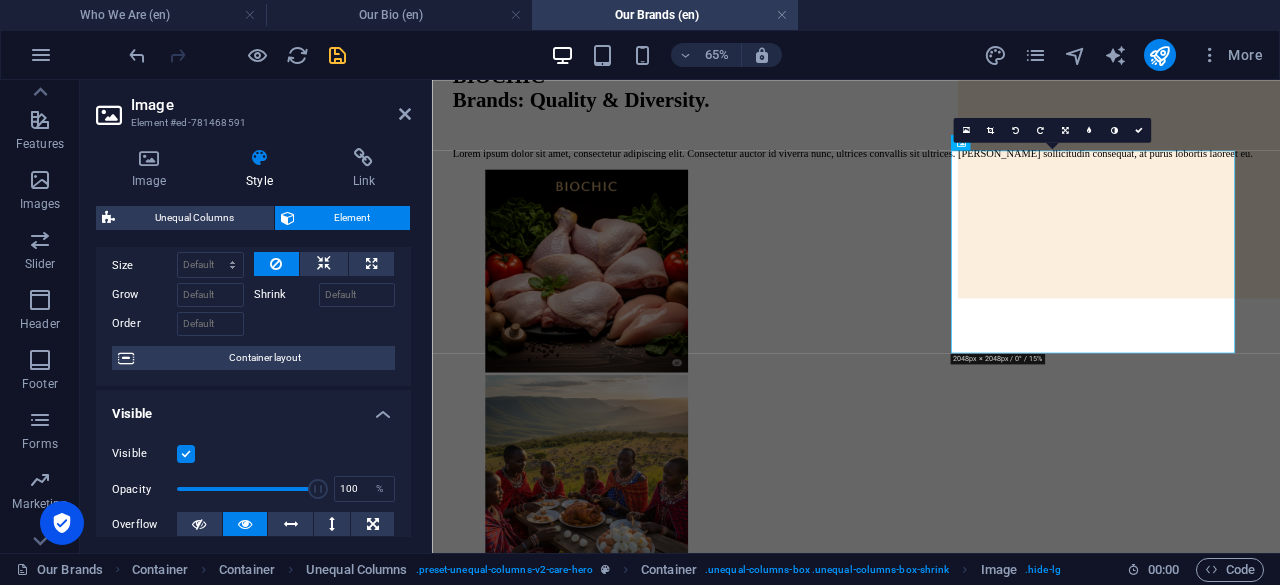 scroll, scrollTop: 100, scrollLeft: 0, axis: vertical 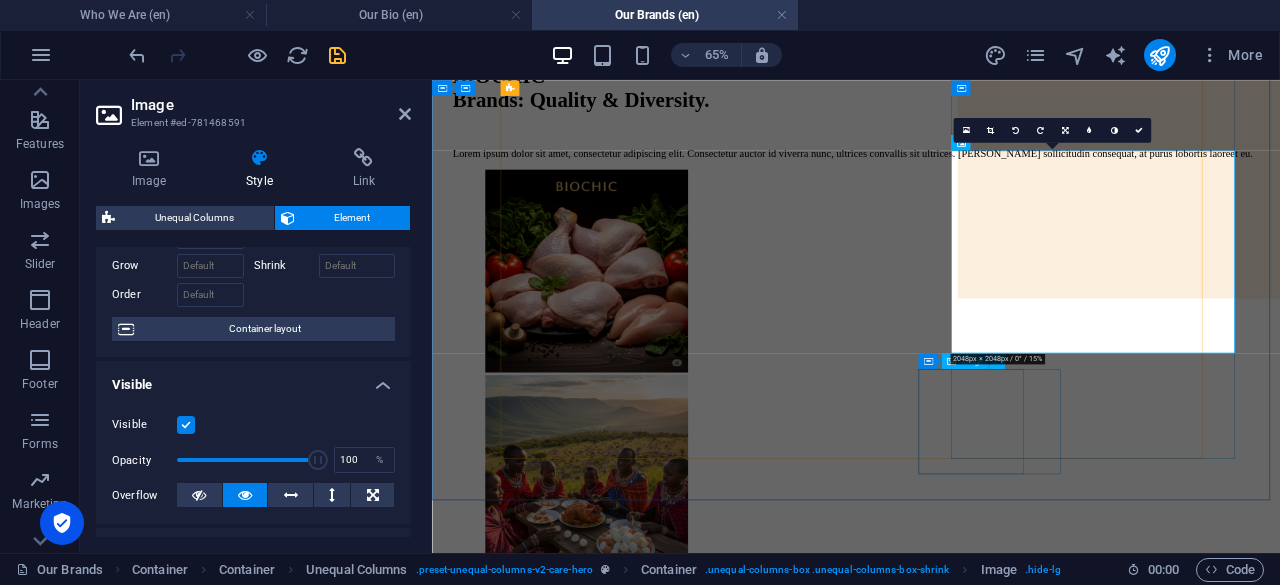 click at bounding box center [1084, 957] 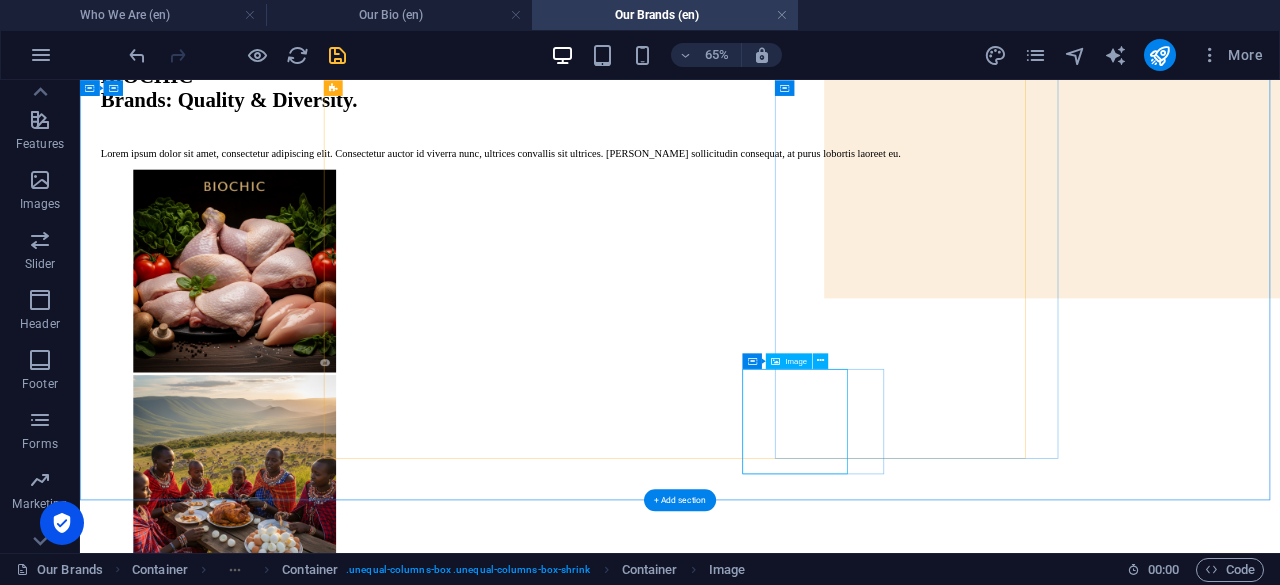 click at bounding box center (1003, 957) 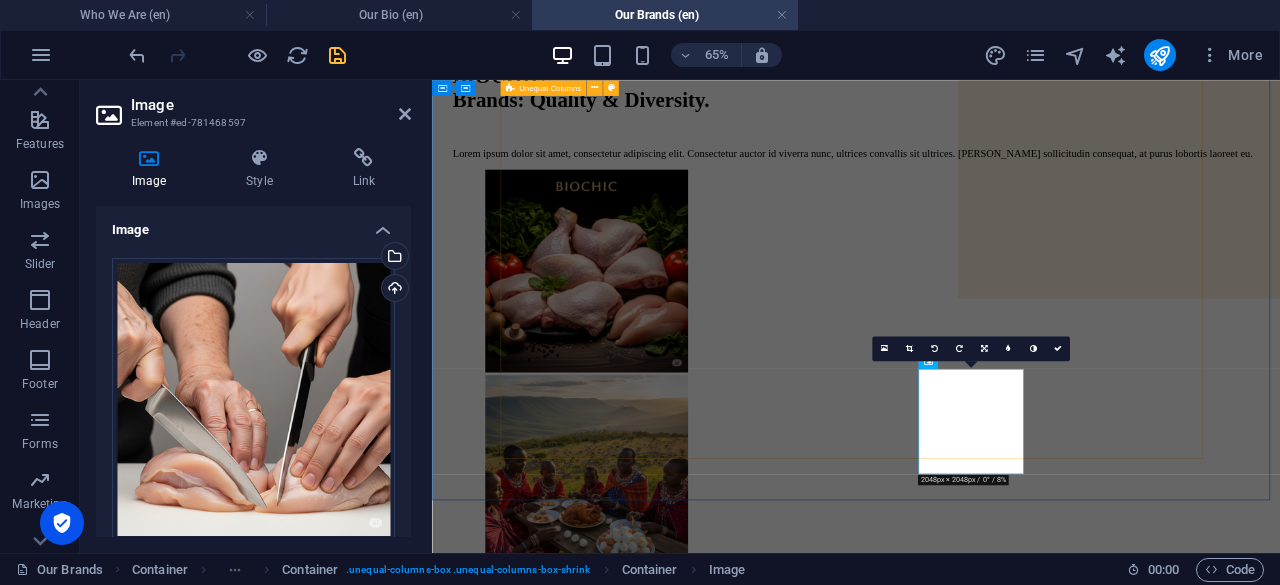 type on "162" 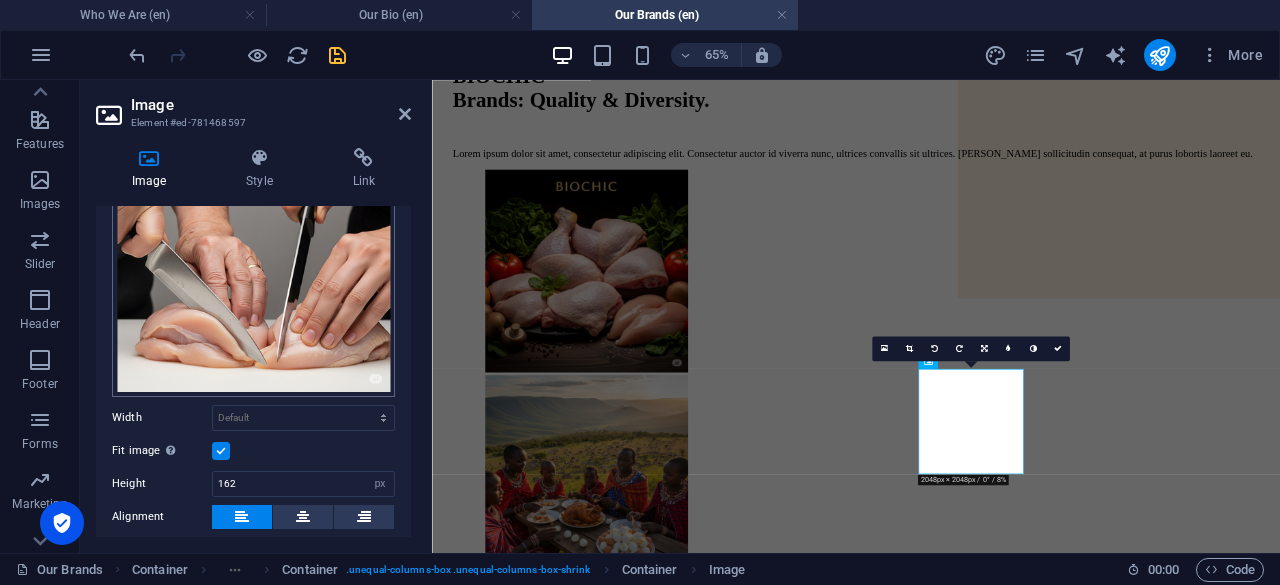 scroll, scrollTop: 300, scrollLeft: 0, axis: vertical 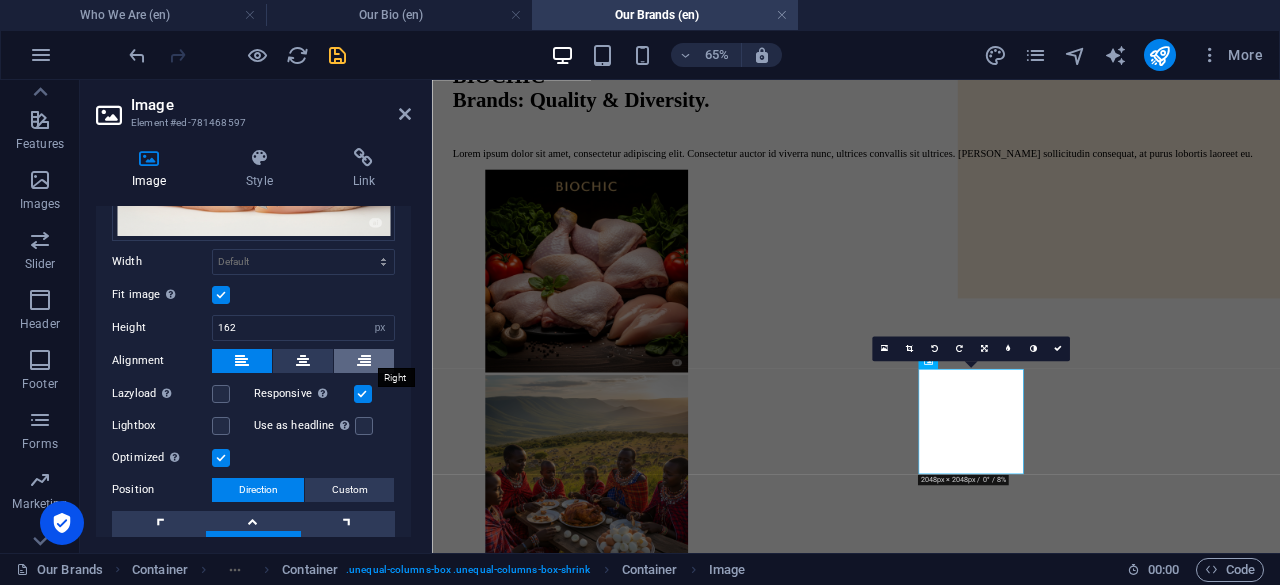 click at bounding box center [364, 361] 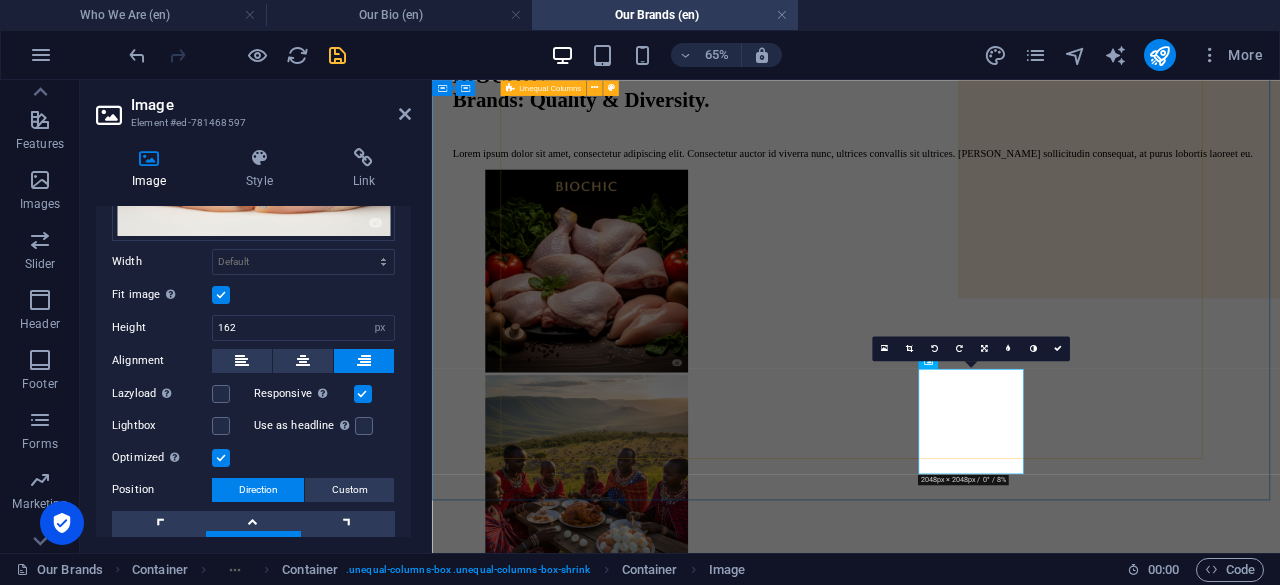 click on "BIOCHIC Brands: Quality & Diversity. Lorem ipsum dolor sit amet, consectetur adipiscing elit. Consectetur auctor id viverra nunc, ultrices convallis sit ultrices. Massa sollicitudin consequat, at purus lobortis laoreet eu." at bounding box center [1084, 608] 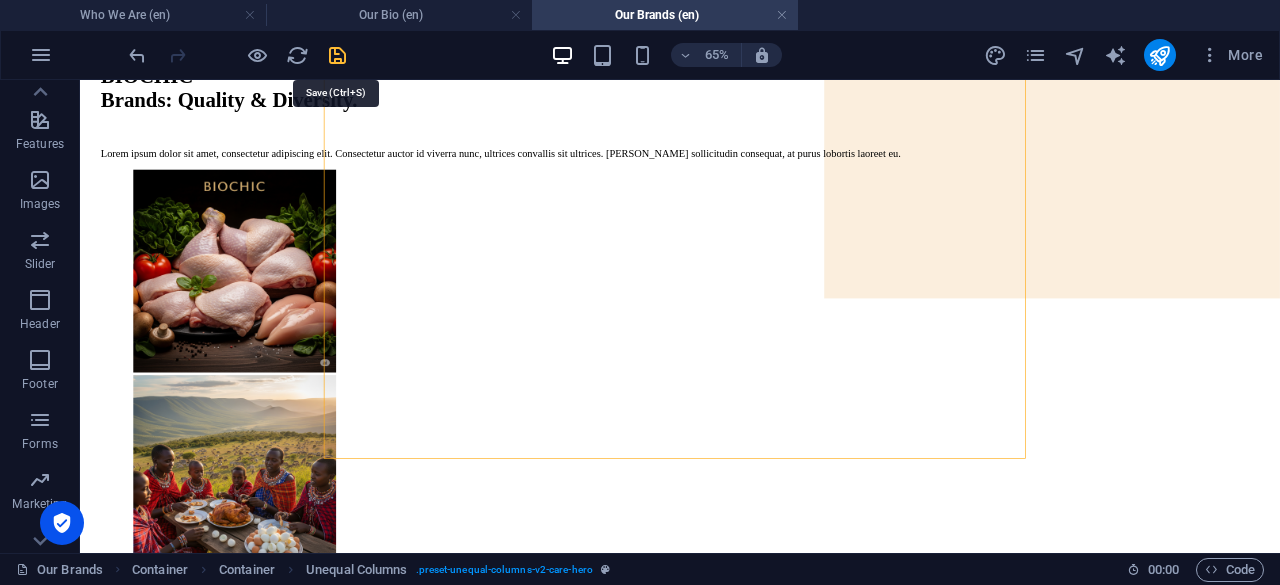 click at bounding box center [337, 55] 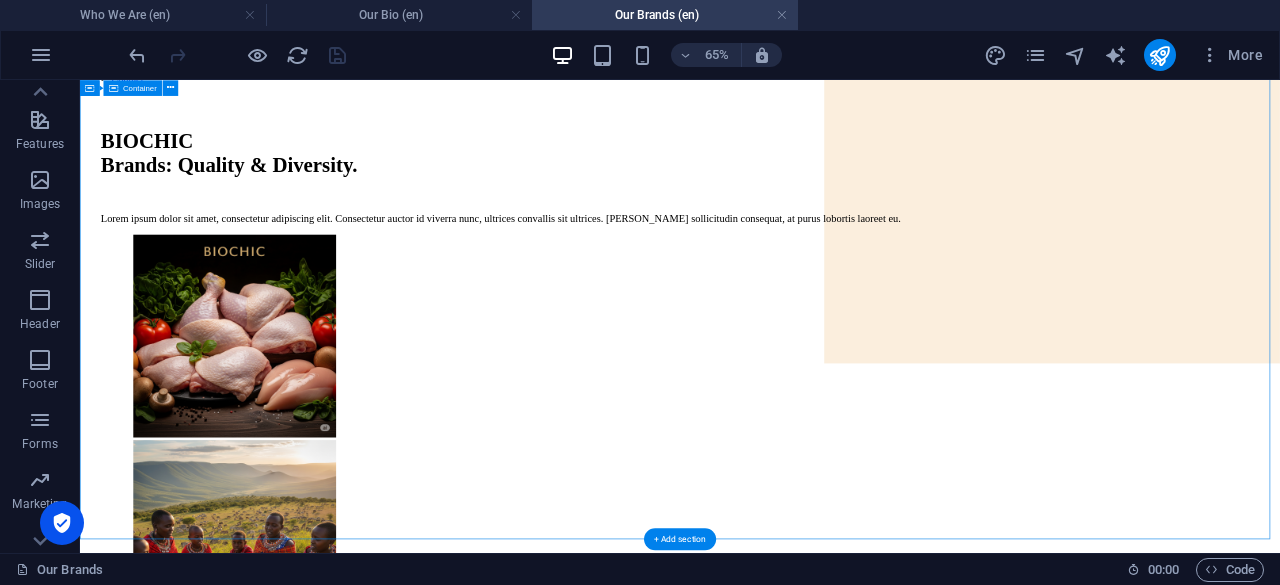 scroll, scrollTop: 300, scrollLeft: 0, axis: vertical 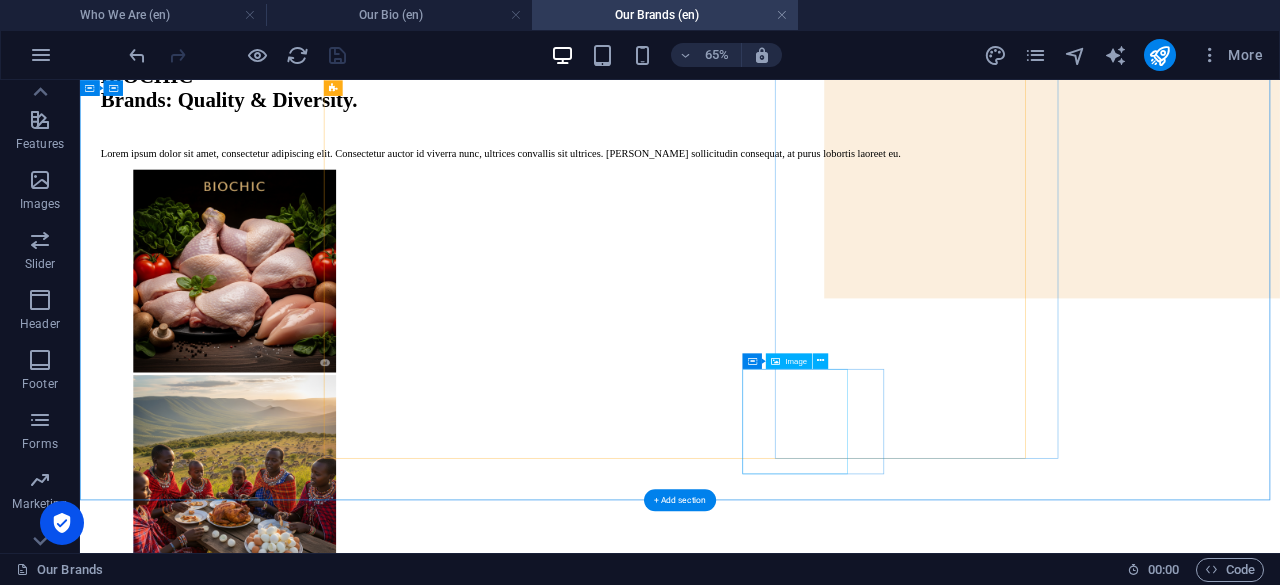 click at bounding box center (1003, 957) 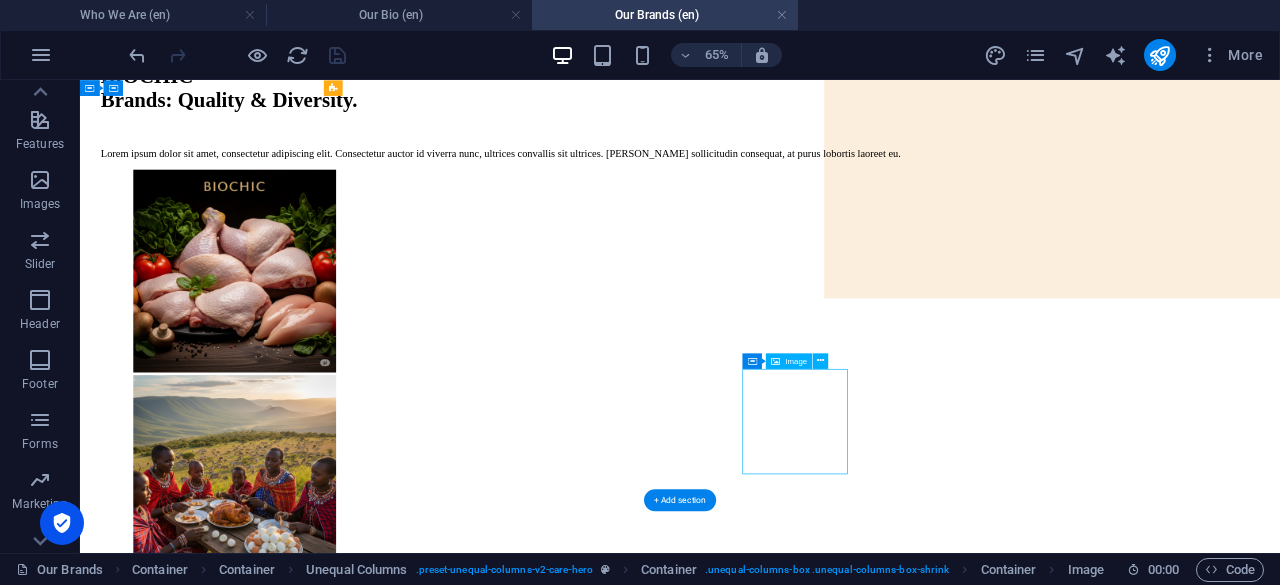 click at bounding box center (1003, 957) 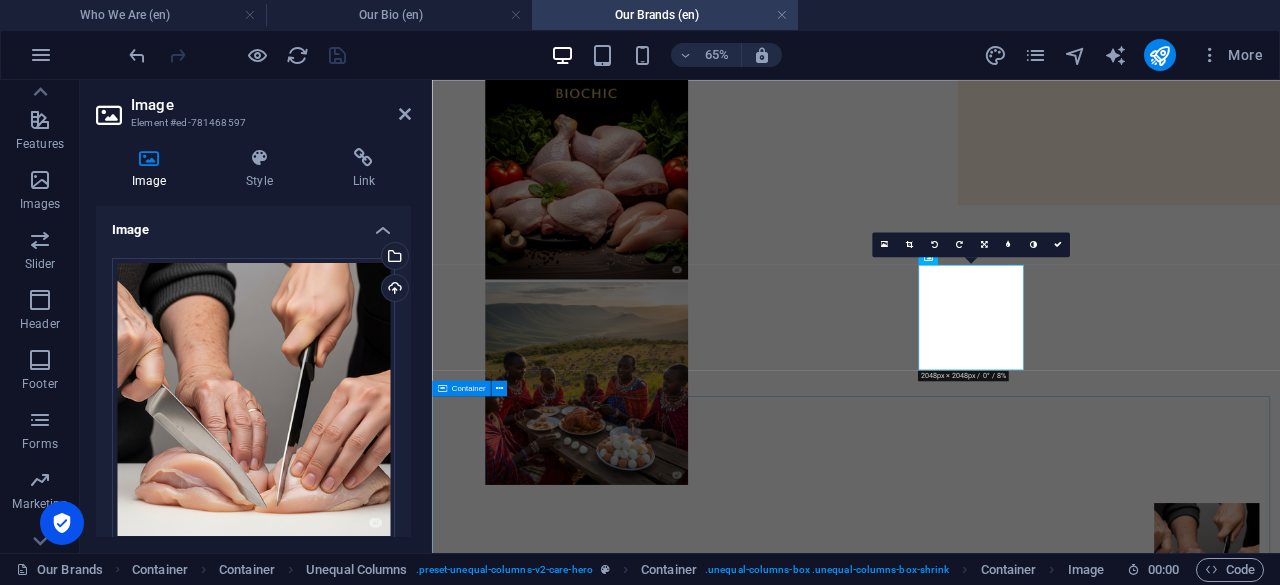 scroll, scrollTop: 400, scrollLeft: 0, axis: vertical 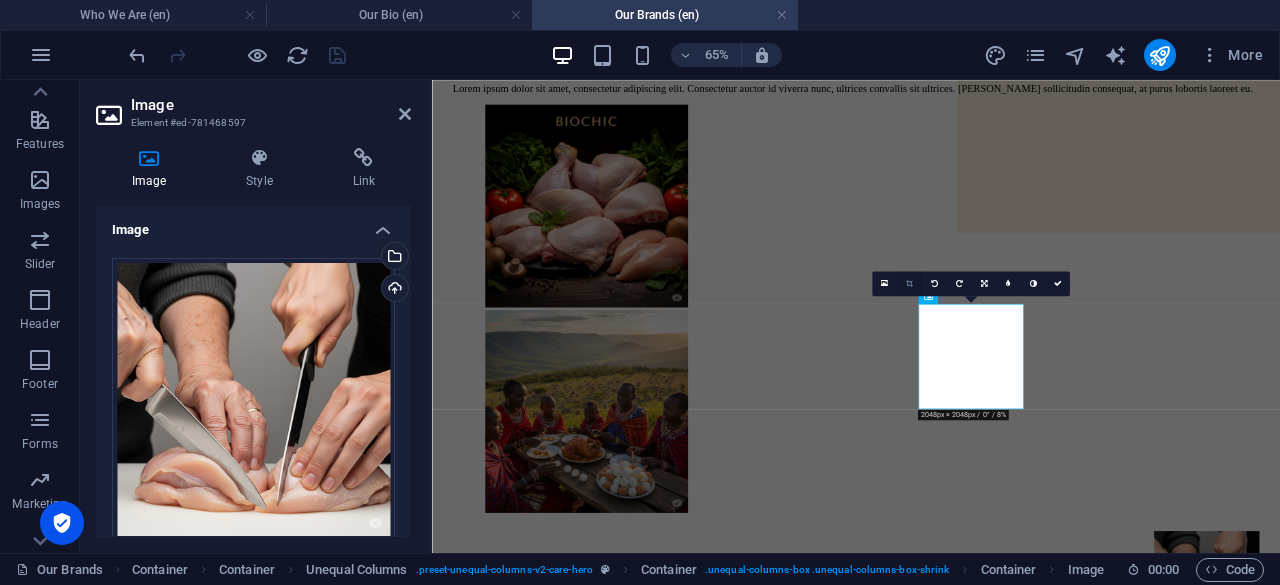 click at bounding box center [909, 283] 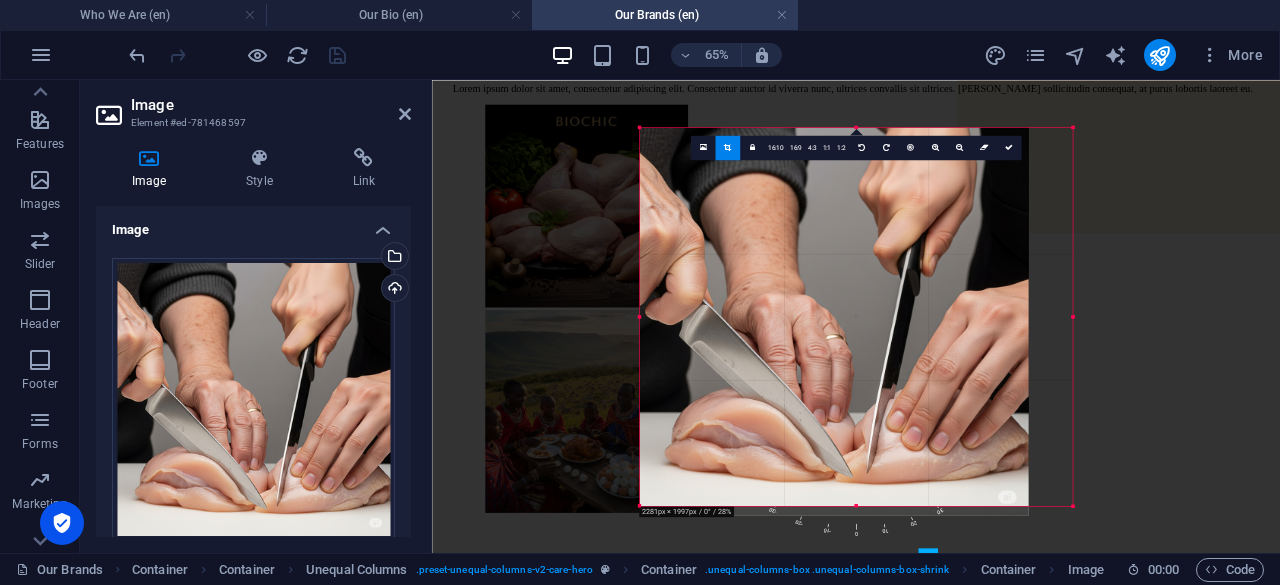 drag, startPoint x: 1045, startPoint y: 318, endPoint x: 1128, endPoint y: 318, distance: 83 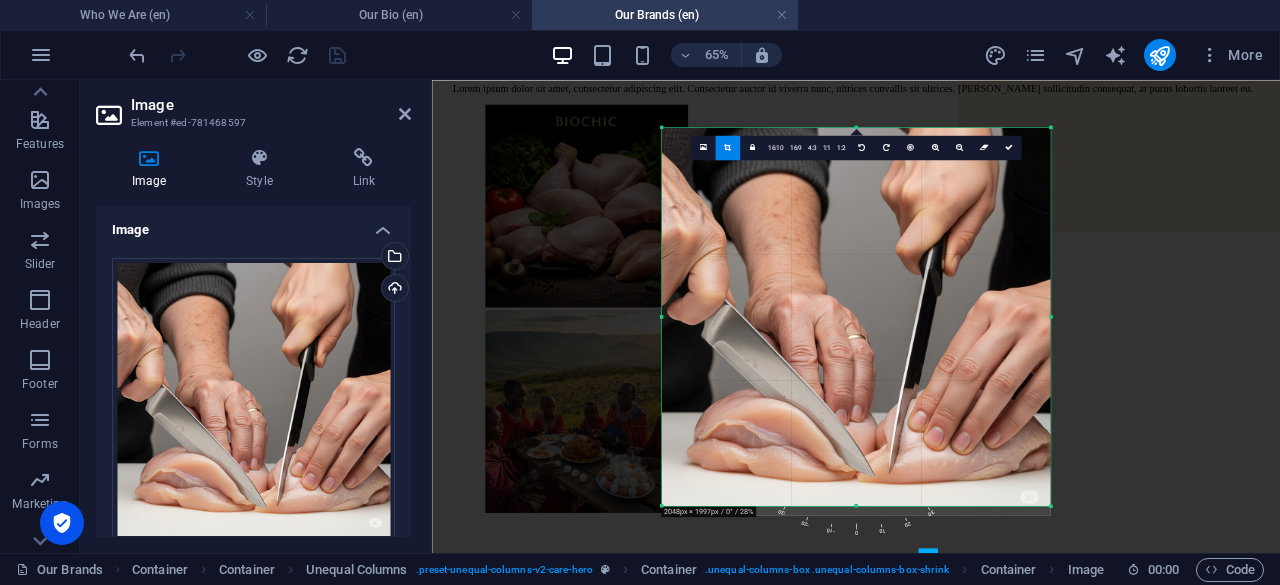 click at bounding box center [856, 322] 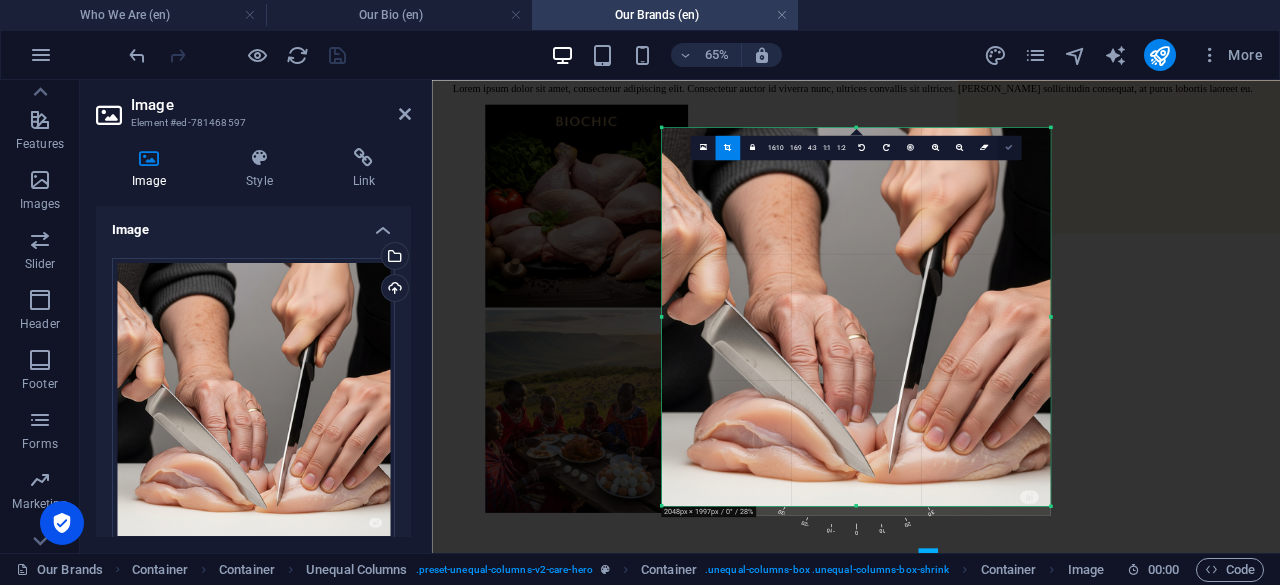click at bounding box center (1009, 147) 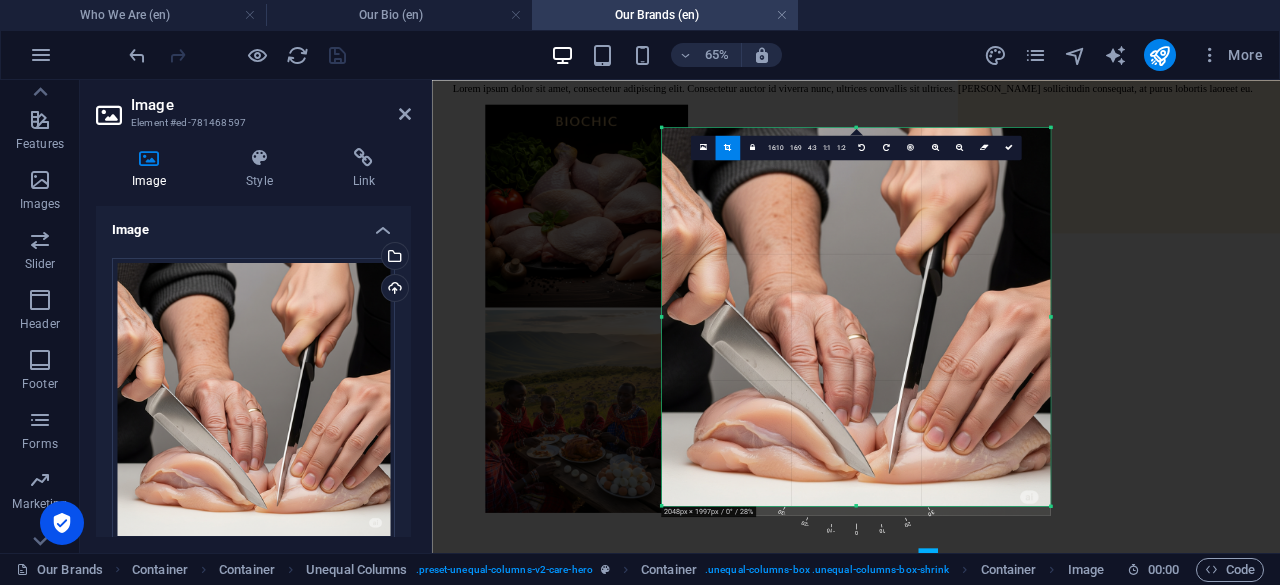 type on "597" 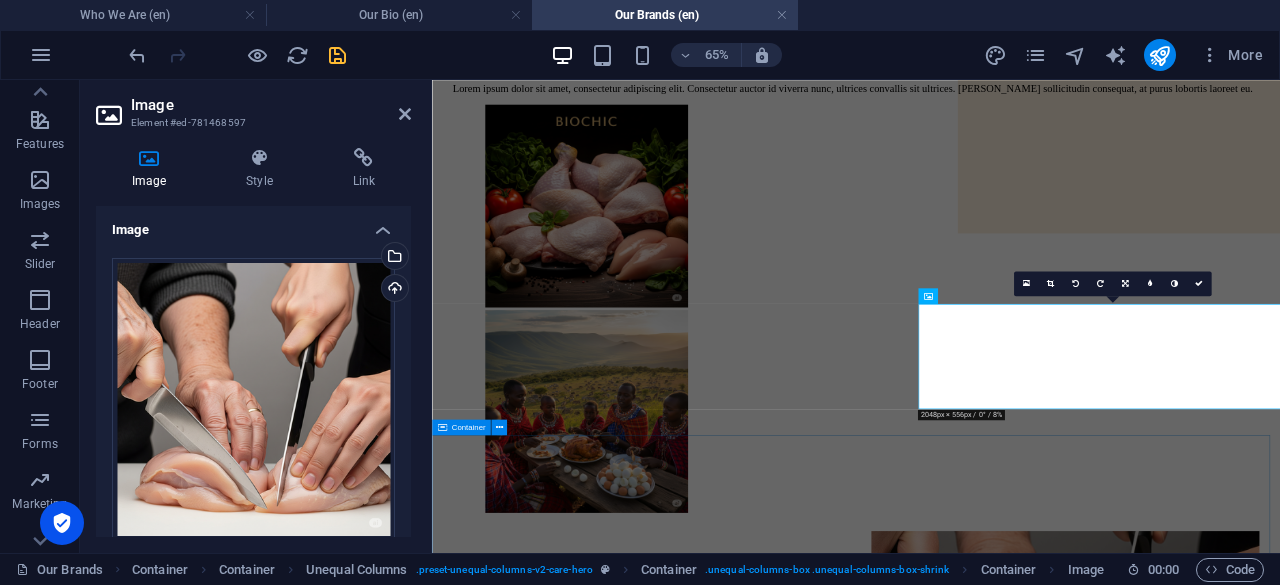 click on "Our Brands Biovo Biochic Eggs: Experience the difference of eggs nurtured by nature and science. Our Biochic Eggs come from healthy, well-fed layers, ensuring superior taste and nutritional value Read More      Biochic Biochic Chicken Meat: From healthy pullets to delicious meat, Biochic Chicken offers a range of high-quality processed chicken meat products for consumers. Read More      Biodocs & Biollets Biochic Day-Old-Chics (Biodocs) and Biochic Pullets (Biollets): From day-old chicks to pullets, Biochic Poultry offers a range of high-quality live chicken products for farmers looking to establish or expand their flocks. Read More      Biofeed Fueling healthy growth and optimal production, Biochic Feeds are formulated with precision and enriched with sustainable ingredients from our integrated farm. Read More      Biombo Closing the loop in sustainable agriculture, Biochic Mbolea is our premium organic fertilizer, derived from nutrient-rich BSF frass and composted chicken manure. Read More" at bounding box center (1084, 7799) 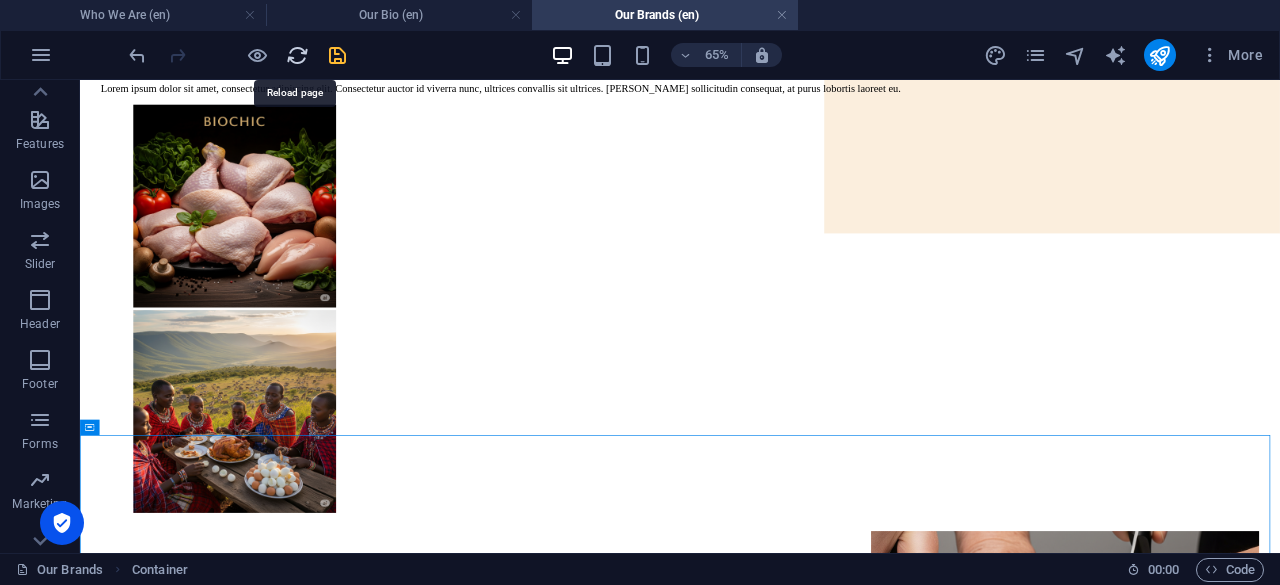 click at bounding box center [297, 55] 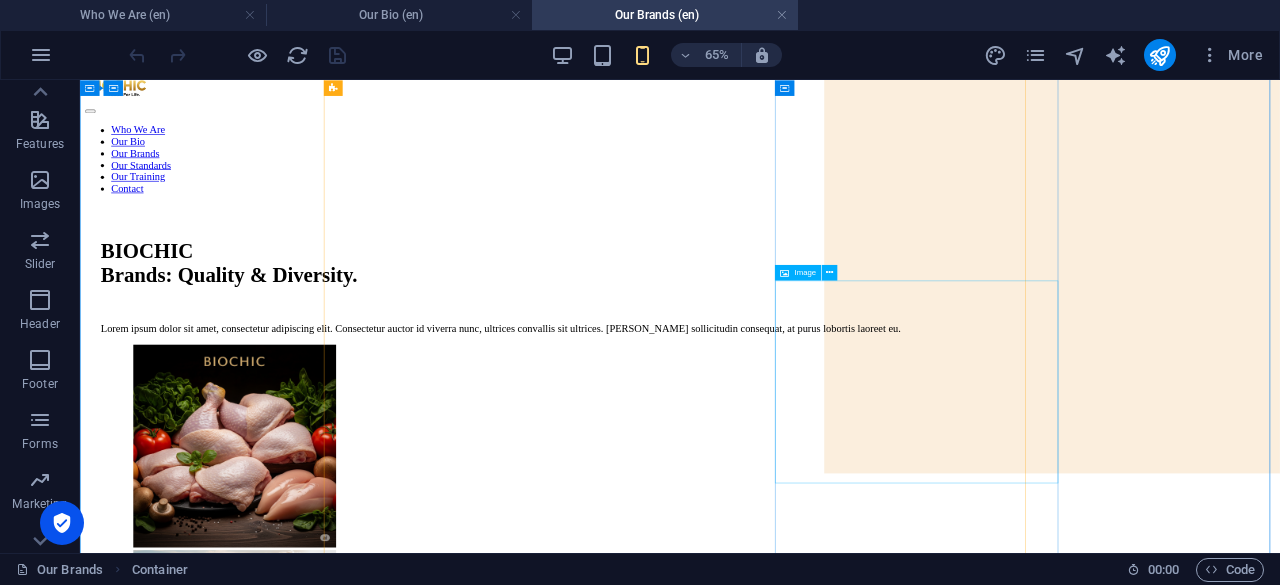 scroll, scrollTop: 0, scrollLeft: 0, axis: both 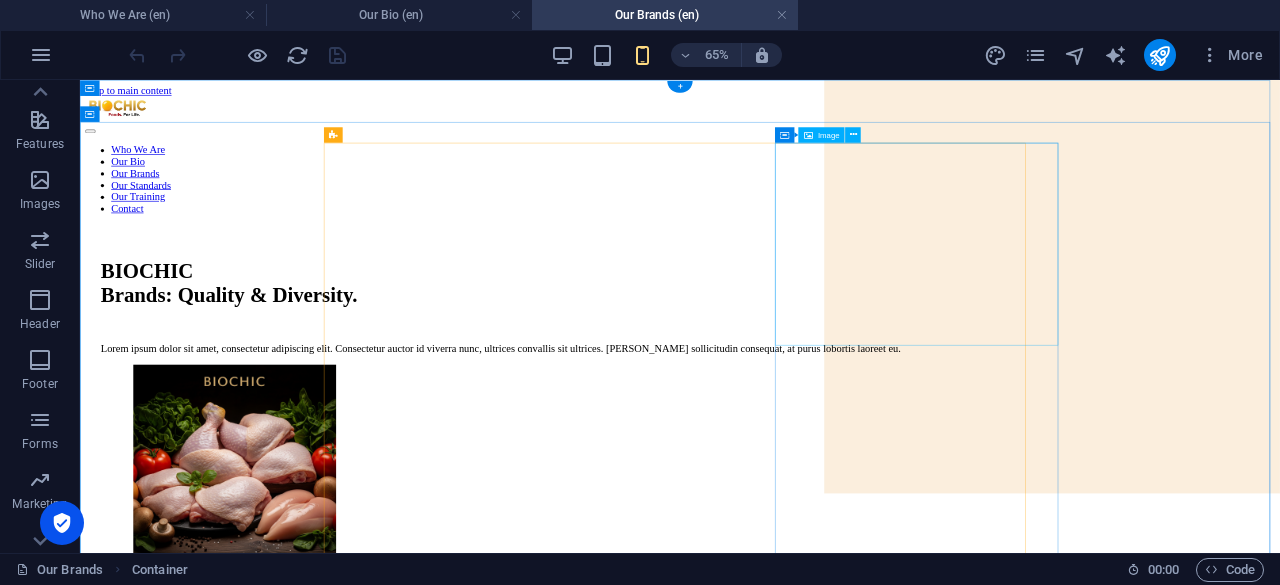 click at bounding box center (1053, 676) 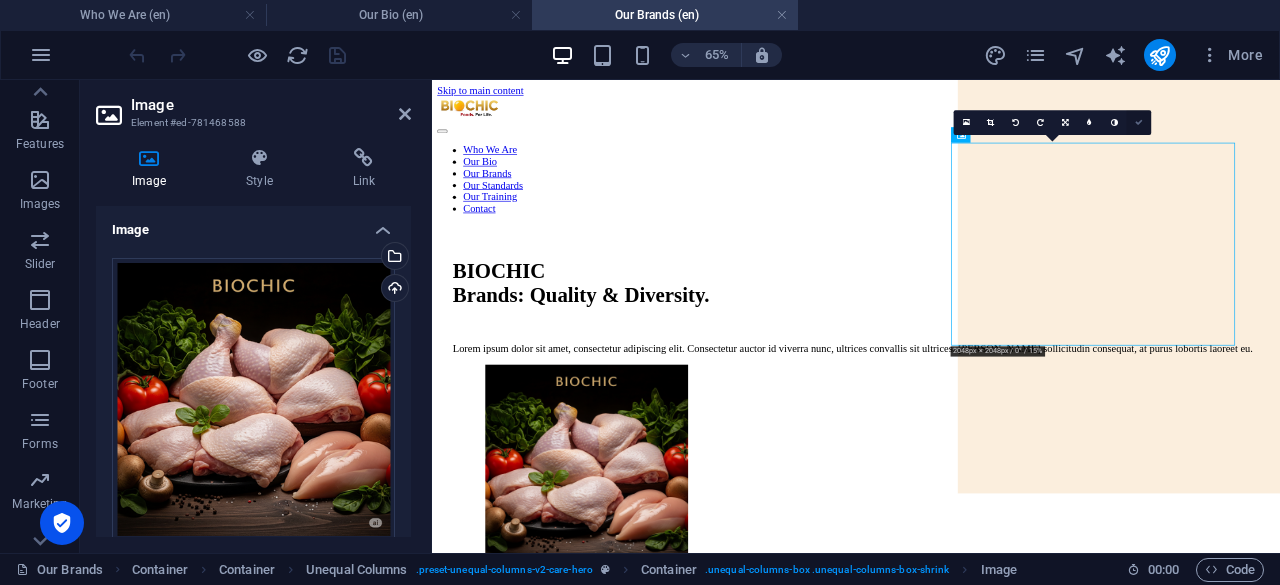 click at bounding box center (1139, 122) 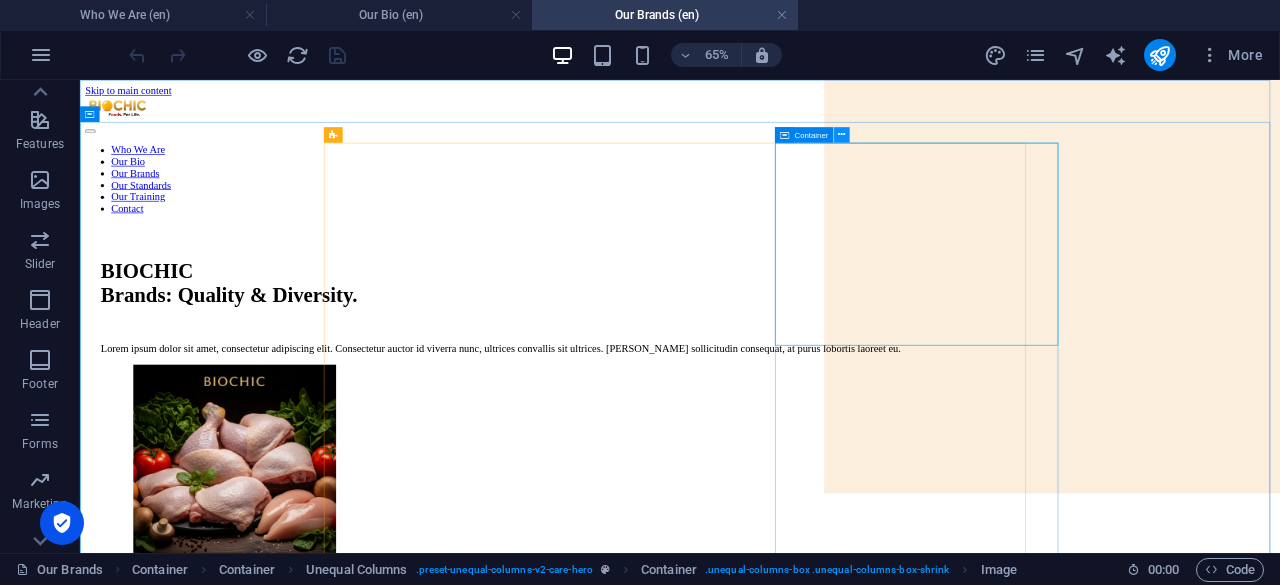 click at bounding box center [841, 135] 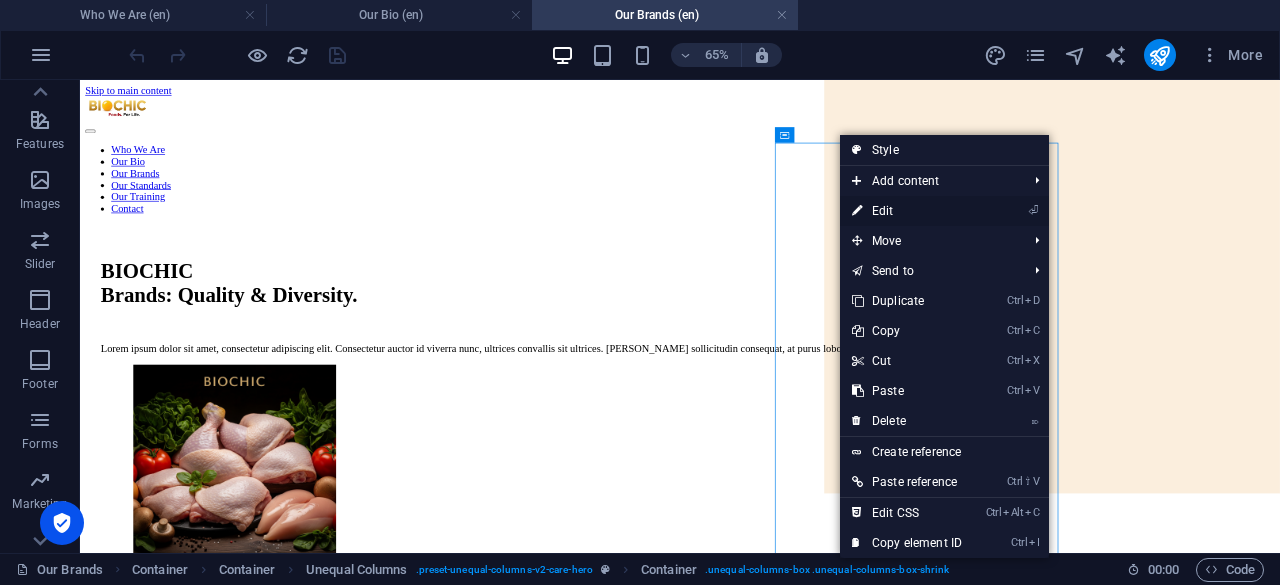 click on "⏎  Edit" at bounding box center (907, 211) 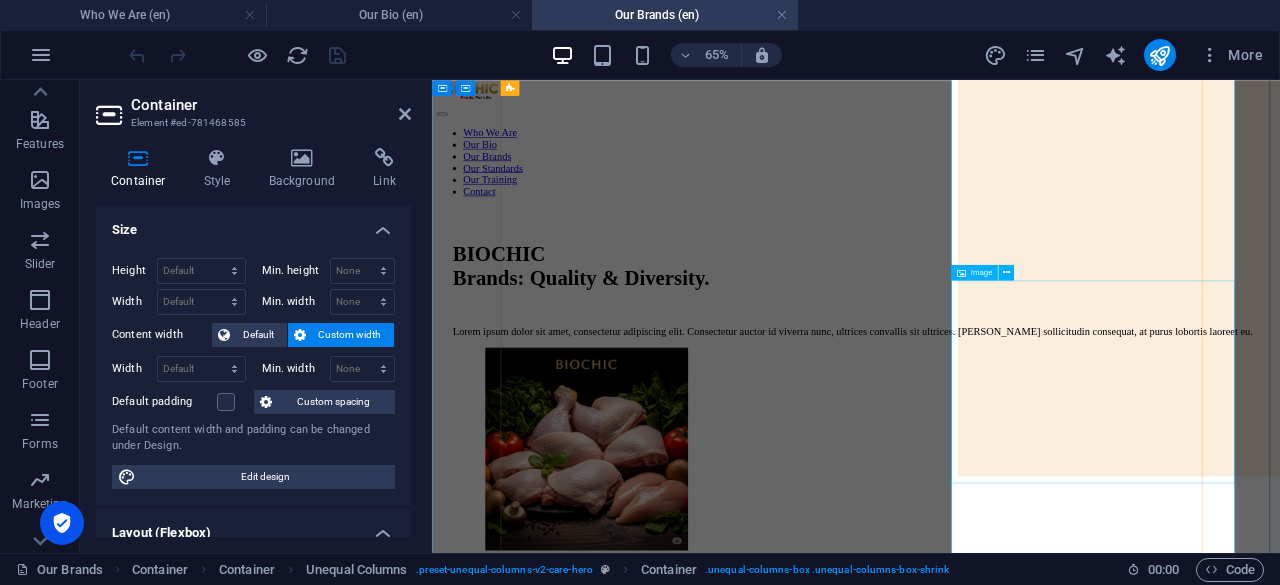 scroll, scrollTop: 0, scrollLeft: 0, axis: both 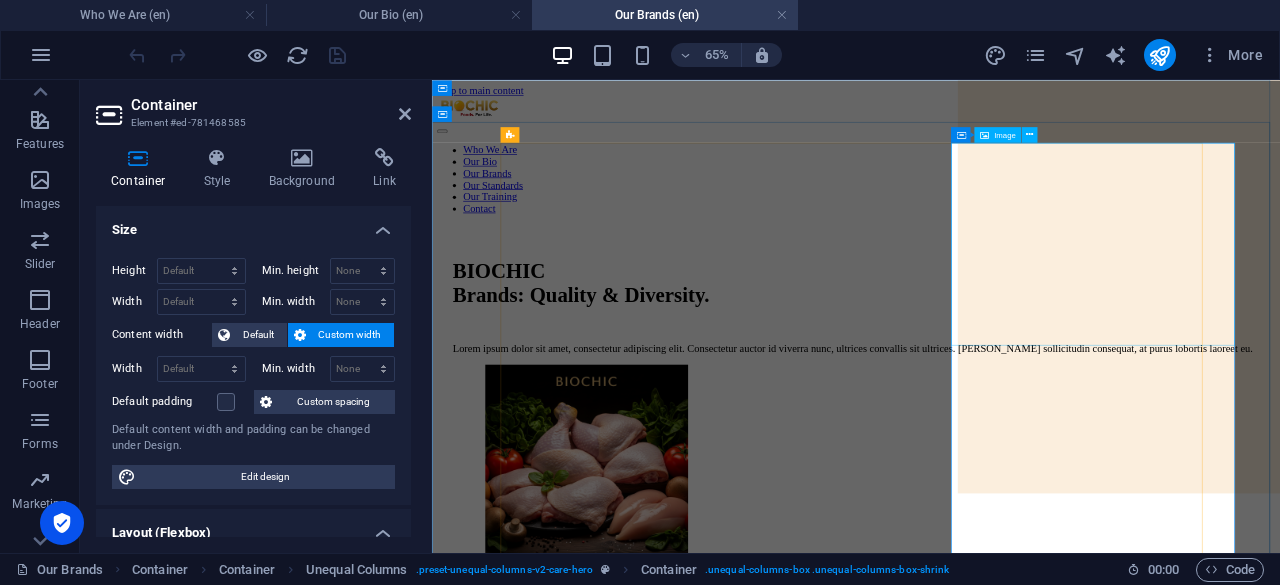 click at bounding box center (1134, 676) 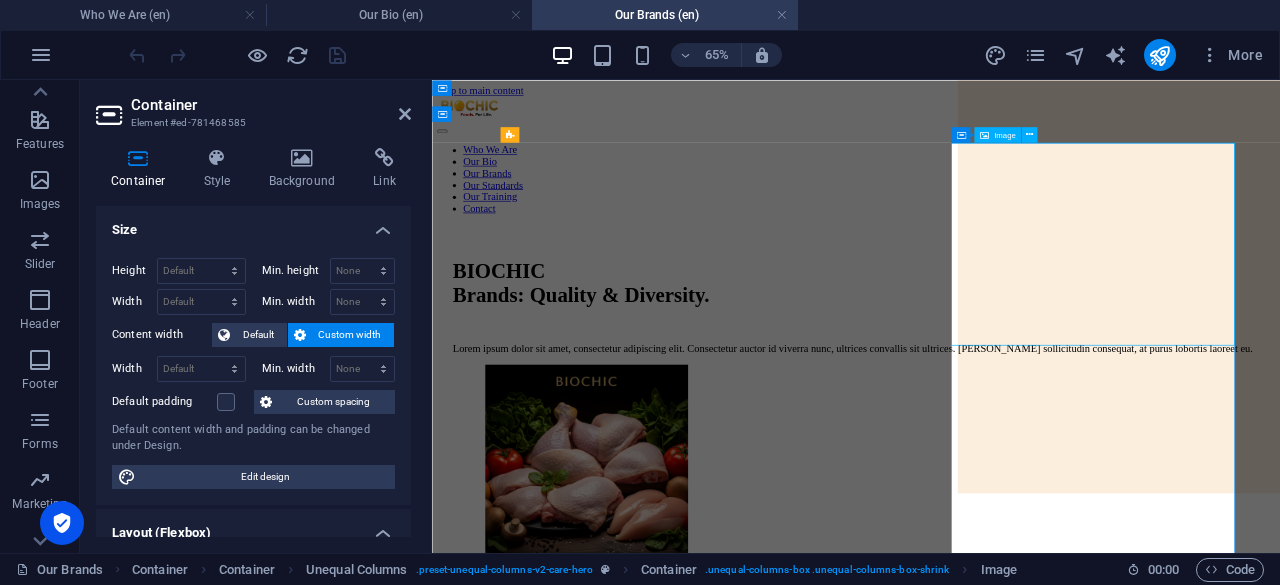 click at bounding box center (1134, 676) 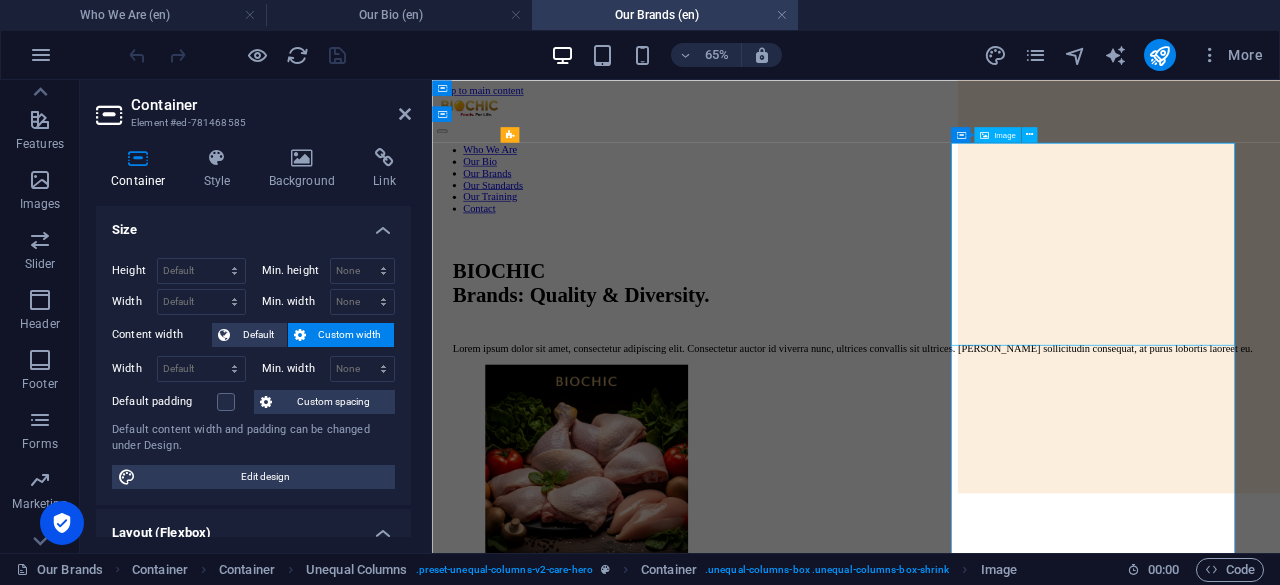 click at bounding box center (1134, 676) 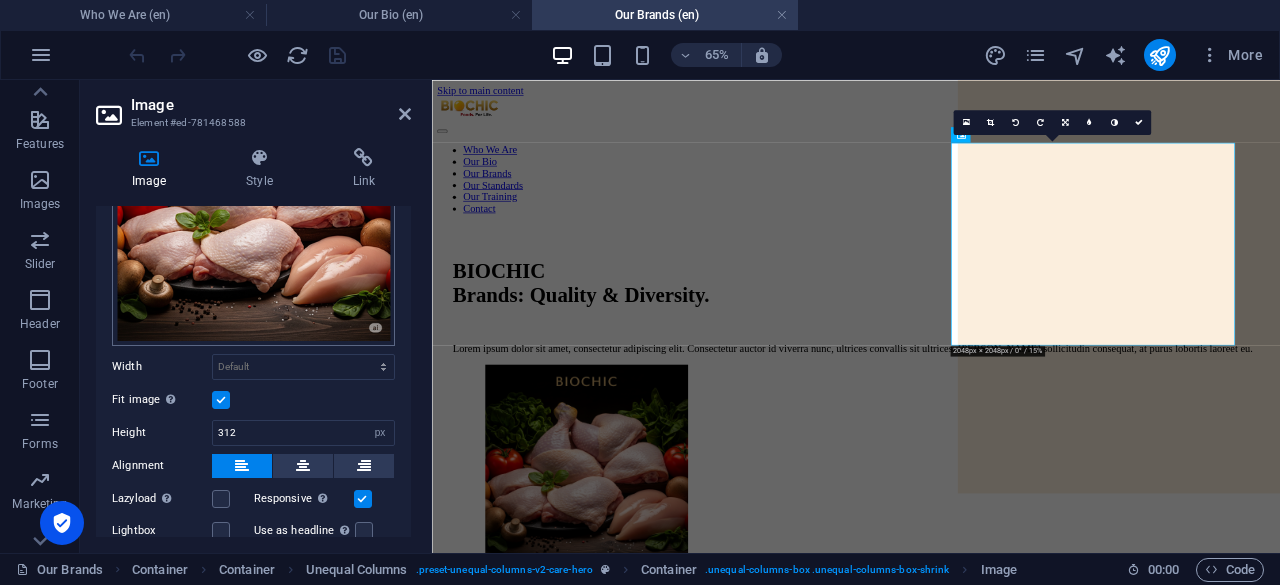 scroll, scrollTop: 200, scrollLeft: 0, axis: vertical 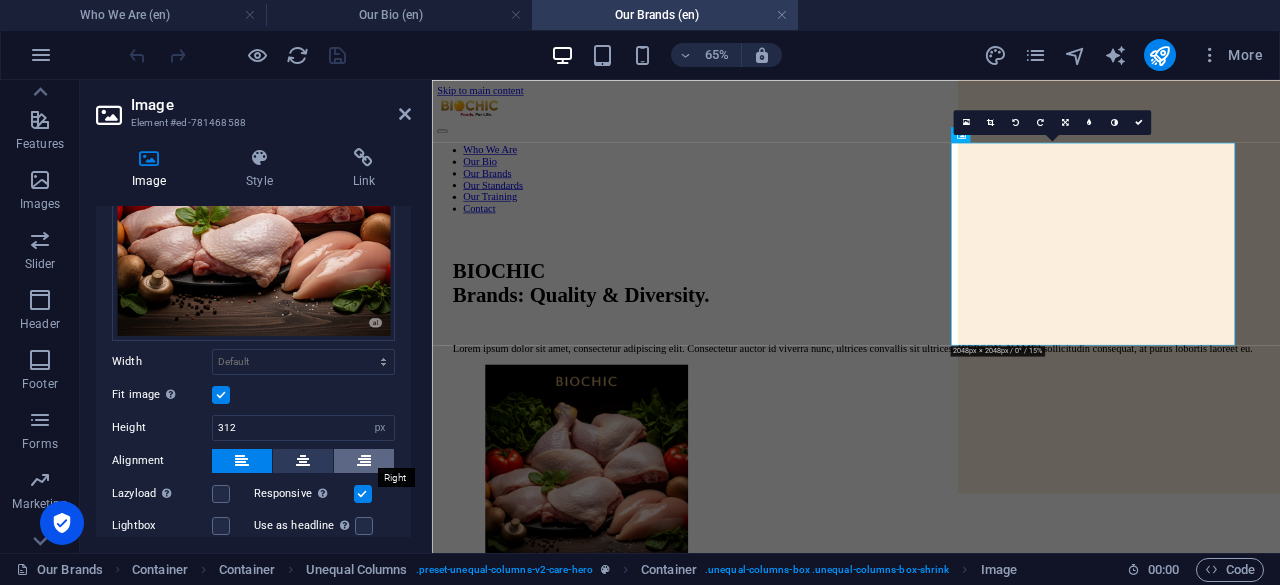 click at bounding box center (364, 461) 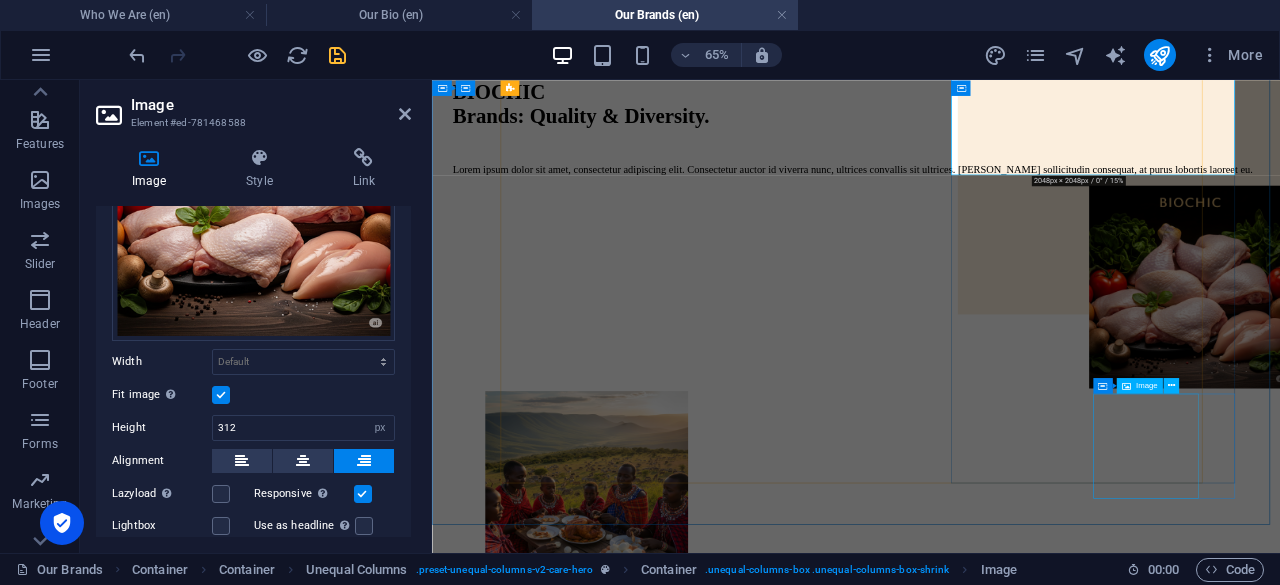 scroll, scrollTop: 300, scrollLeft: 0, axis: vertical 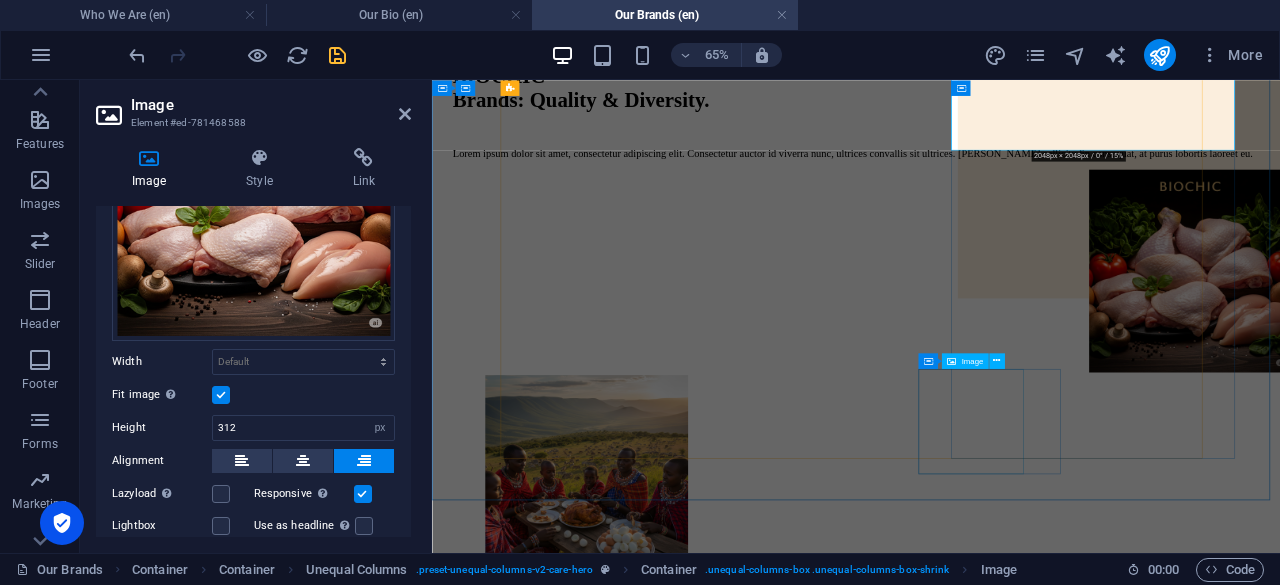click at bounding box center (1084, 957) 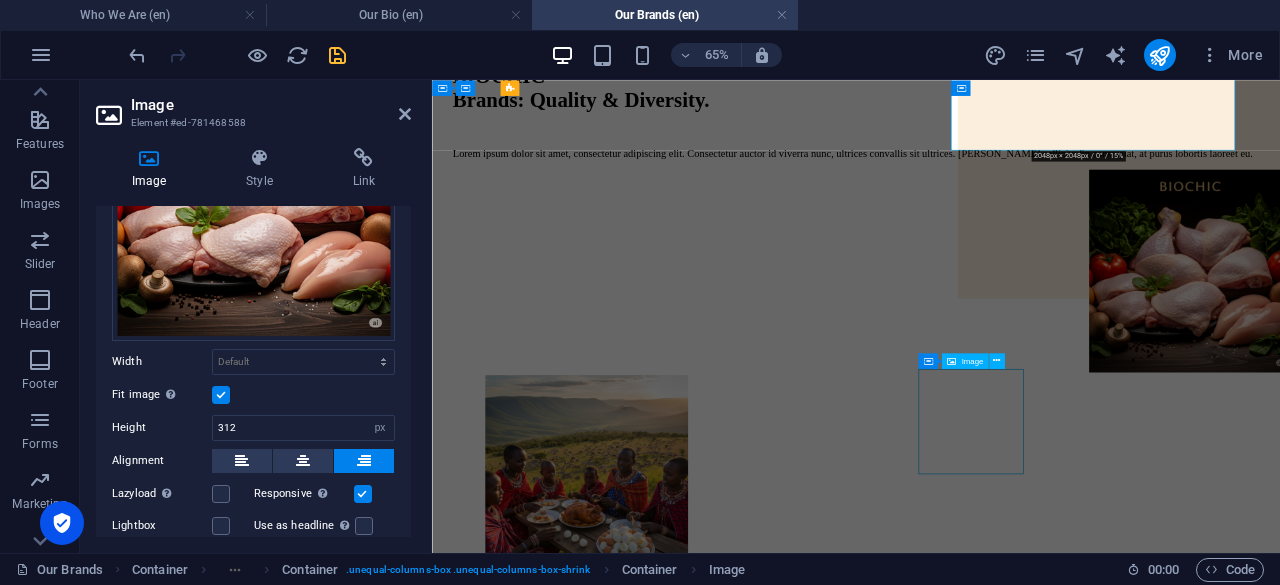 click at bounding box center (1084, 957) 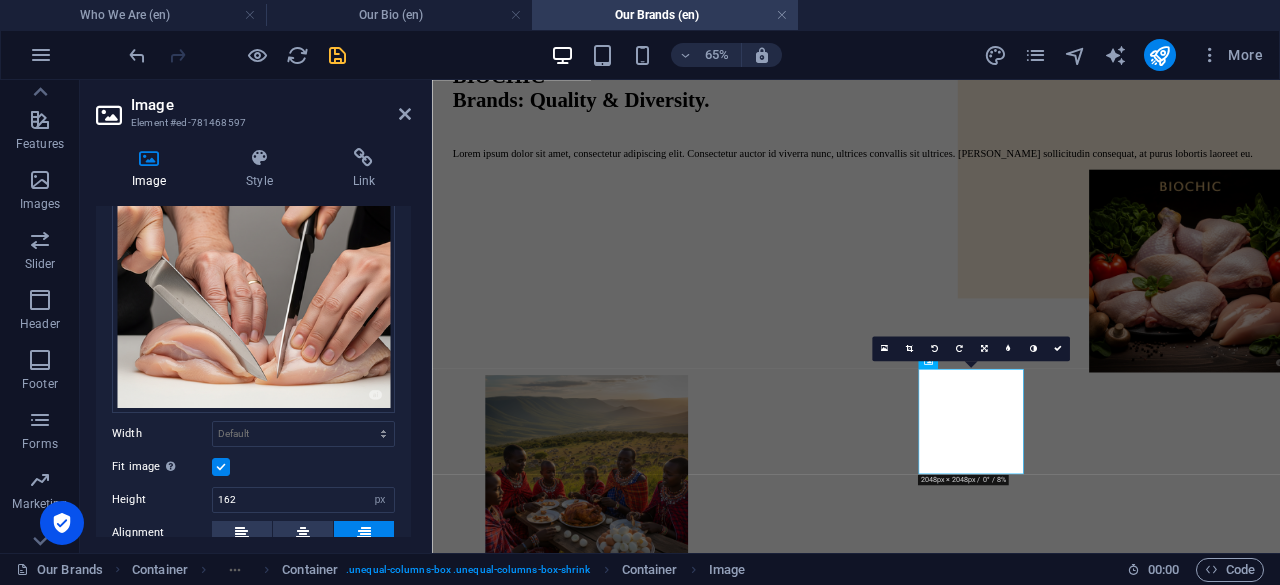 scroll, scrollTop: 200, scrollLeft: 0, axis: vertical 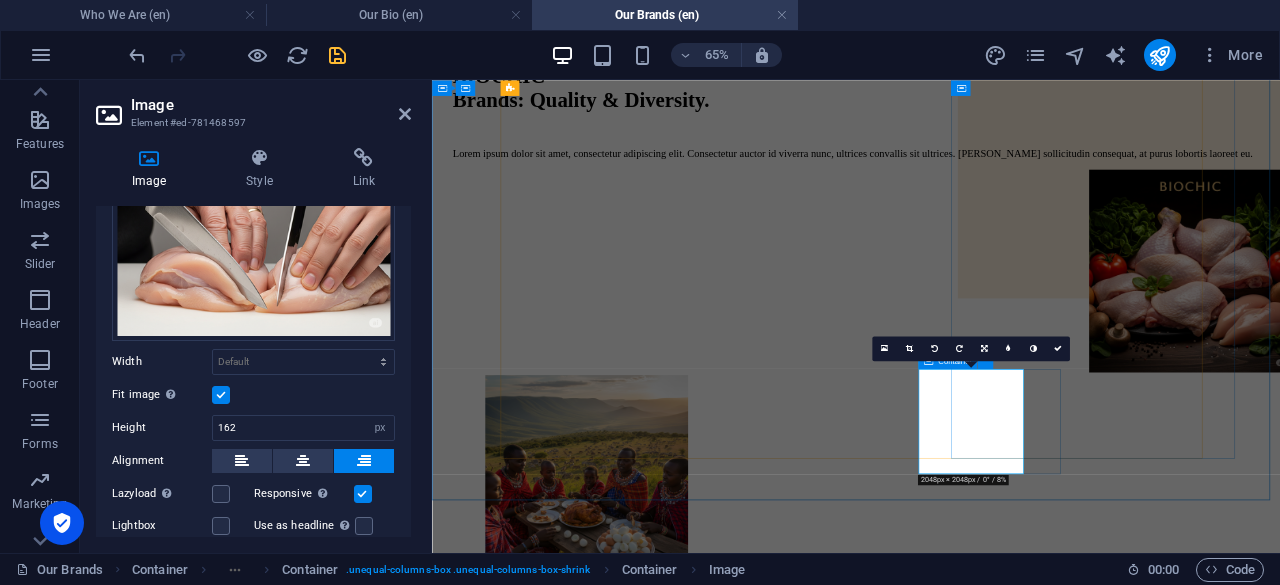 click at bounding box center [1084, 957] 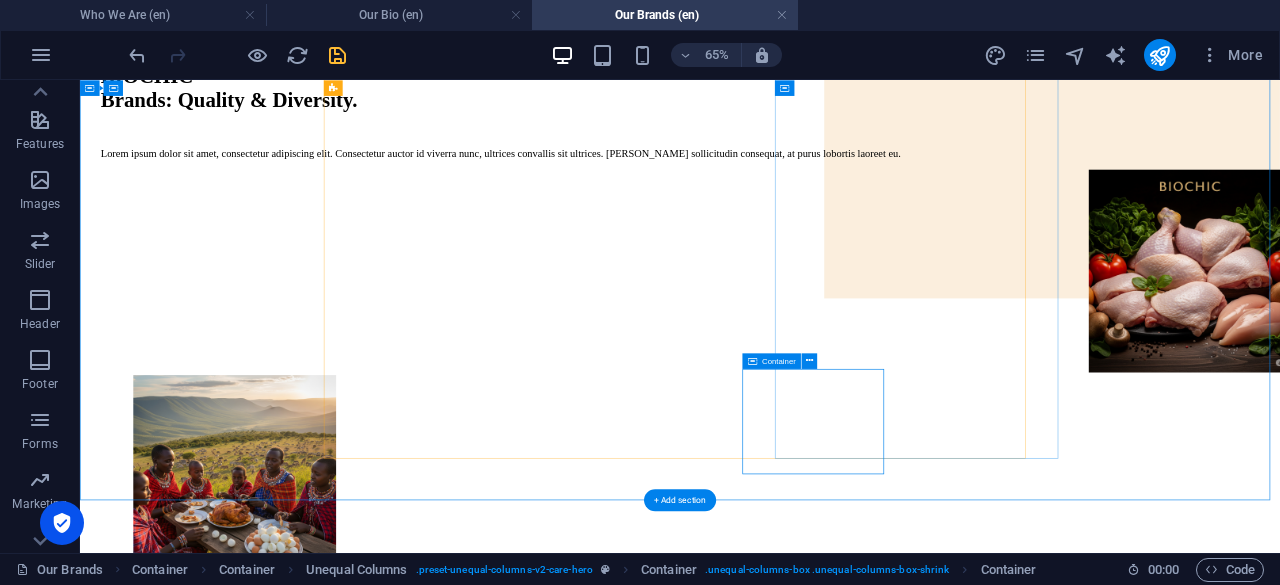 click at bounding box center [1003, 957] 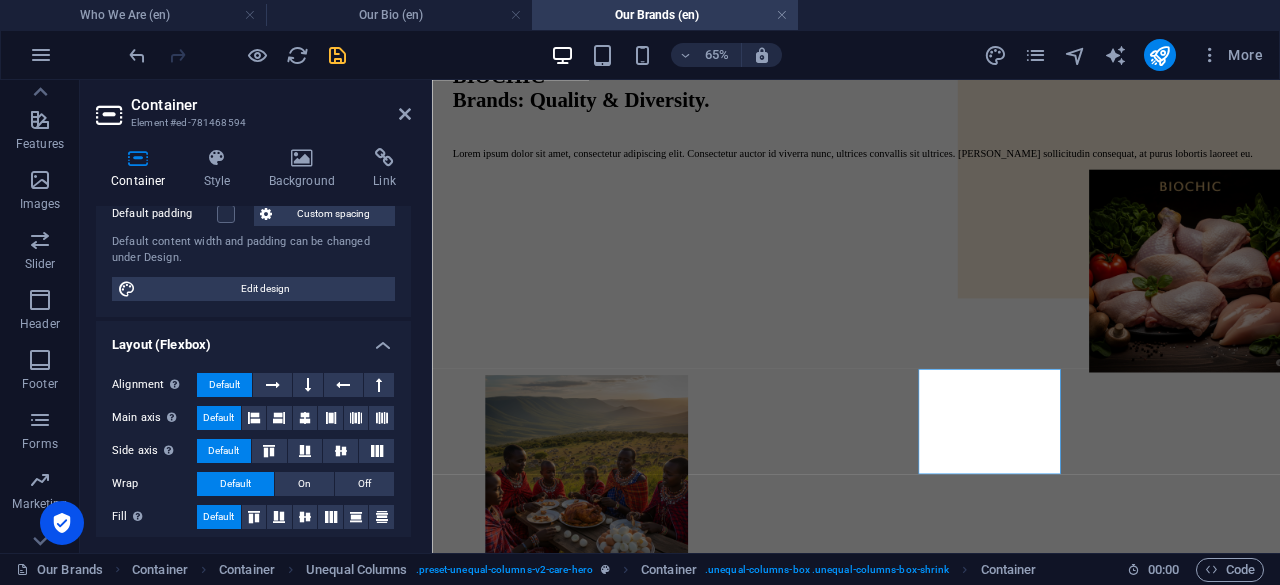 scroll, scrollTop: 200, scrollLeft: 0, axis: vertical 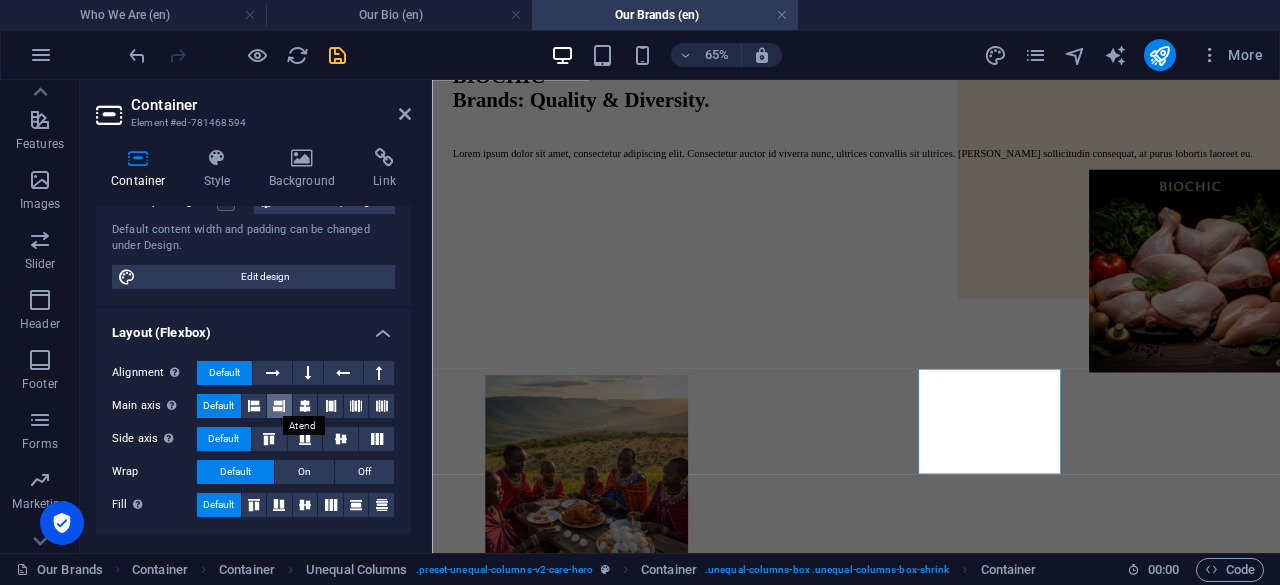 click at bounding box center [279, 406] 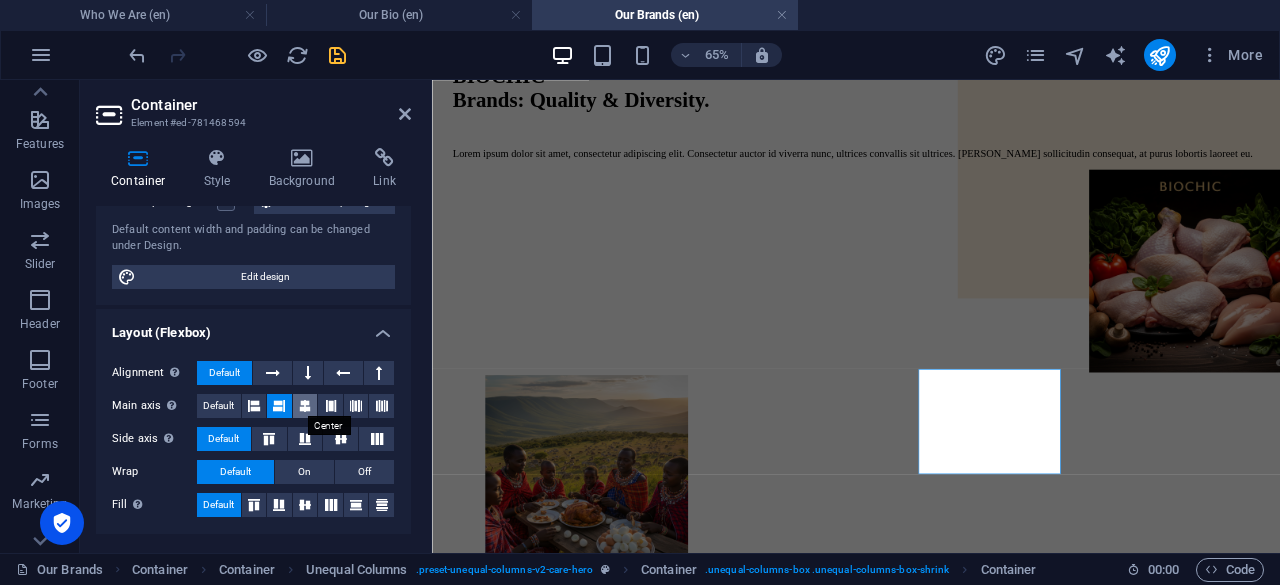 click at bounding box center [305, 406] 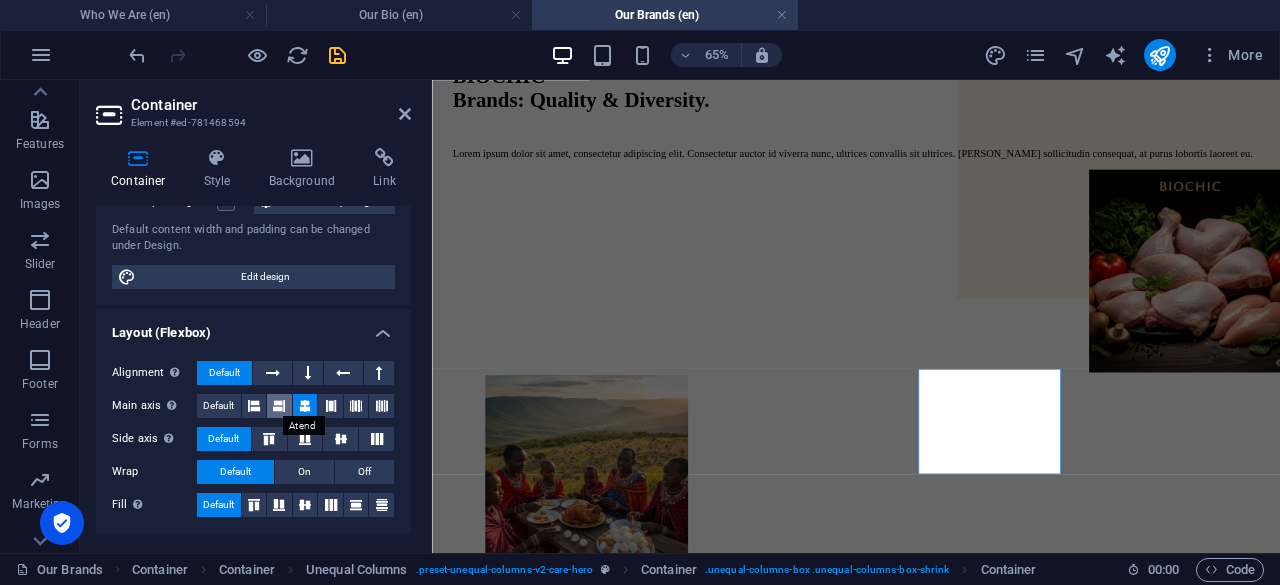 click at bounding box center (279, 406) 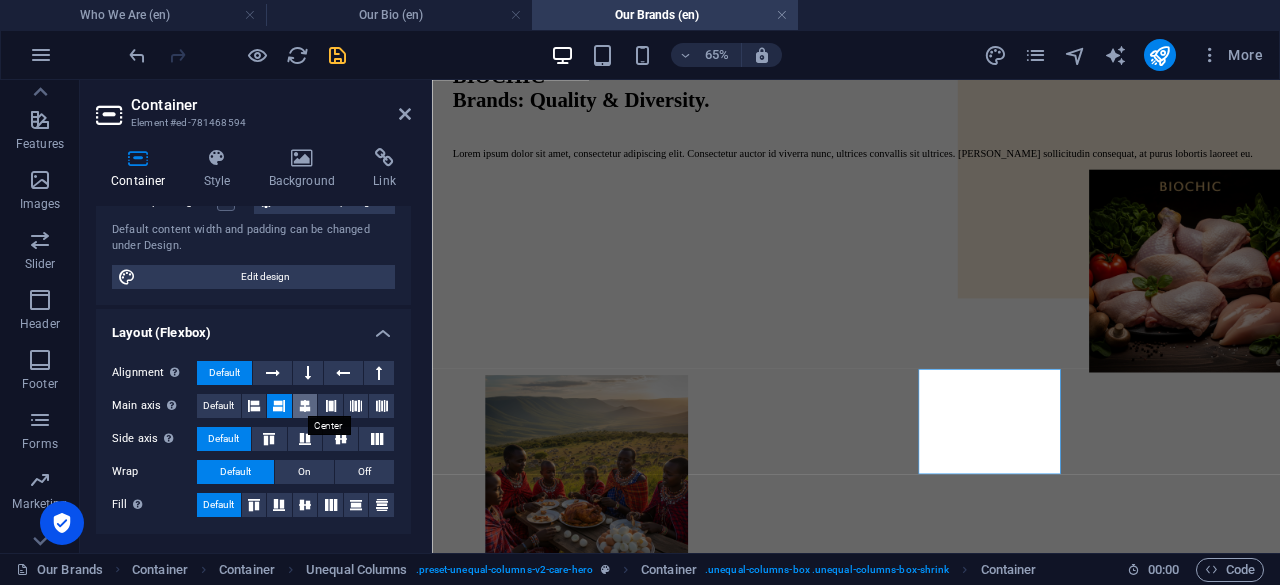 click at bounding box center [305, 406] 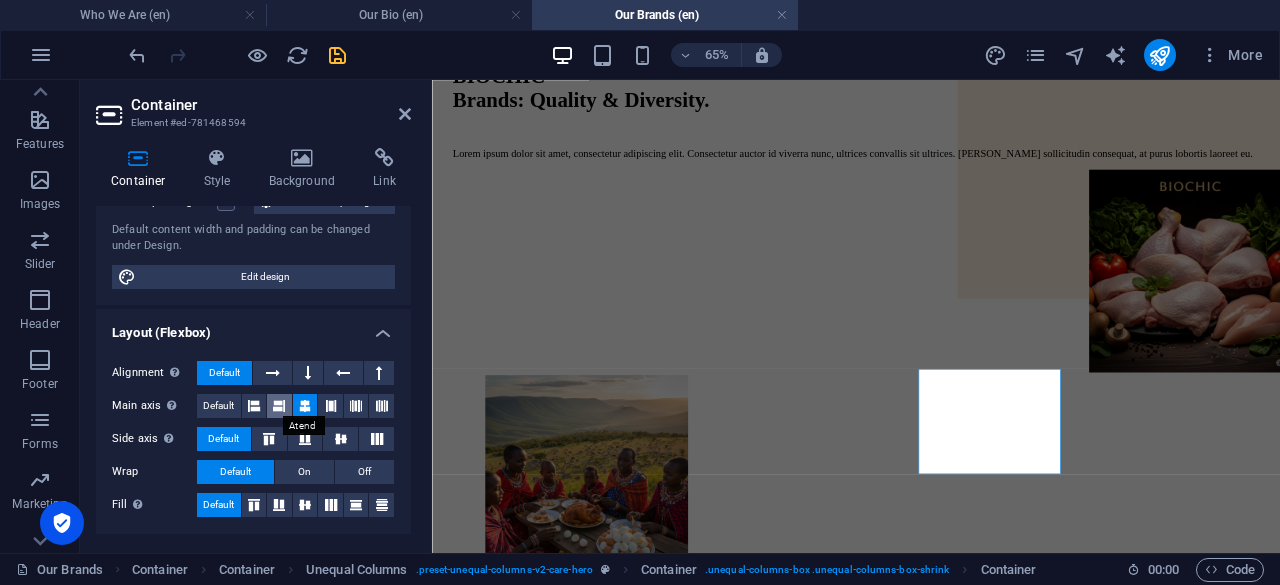 click at bounding box center [279, 406] 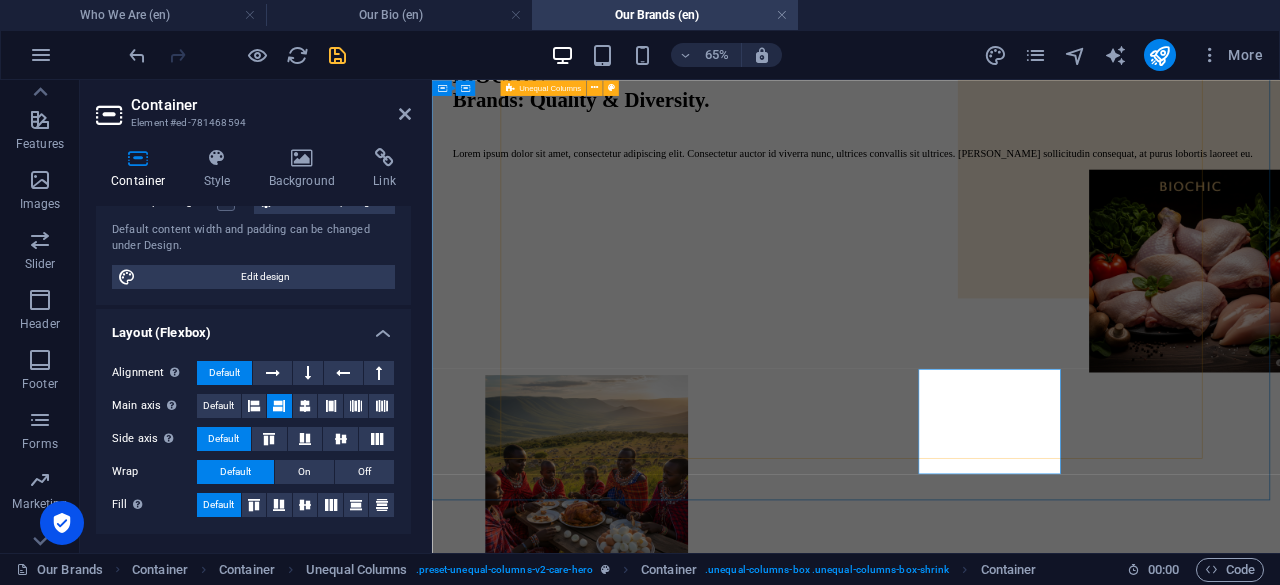 click on "BIOCHIC Brands: Quality & Diversity. Lorem ipsum dolor sit amet, consectetur adipiscing elit. Consectetur auctor id viverra nunc, ultrices convallis sit ultrices. Massa sollicitudin consequat, at purus lobortis laoreet eu." at bounding box center (1084, 608) 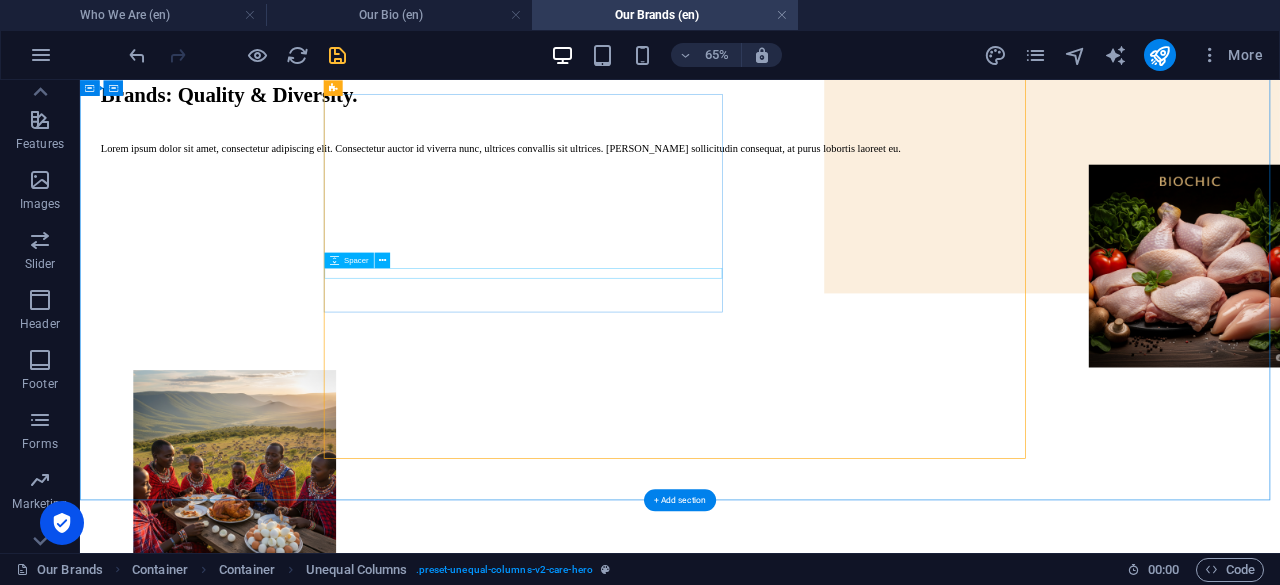 scroll, scrollTop: 300, scrollLeft: 0, axis: vertical 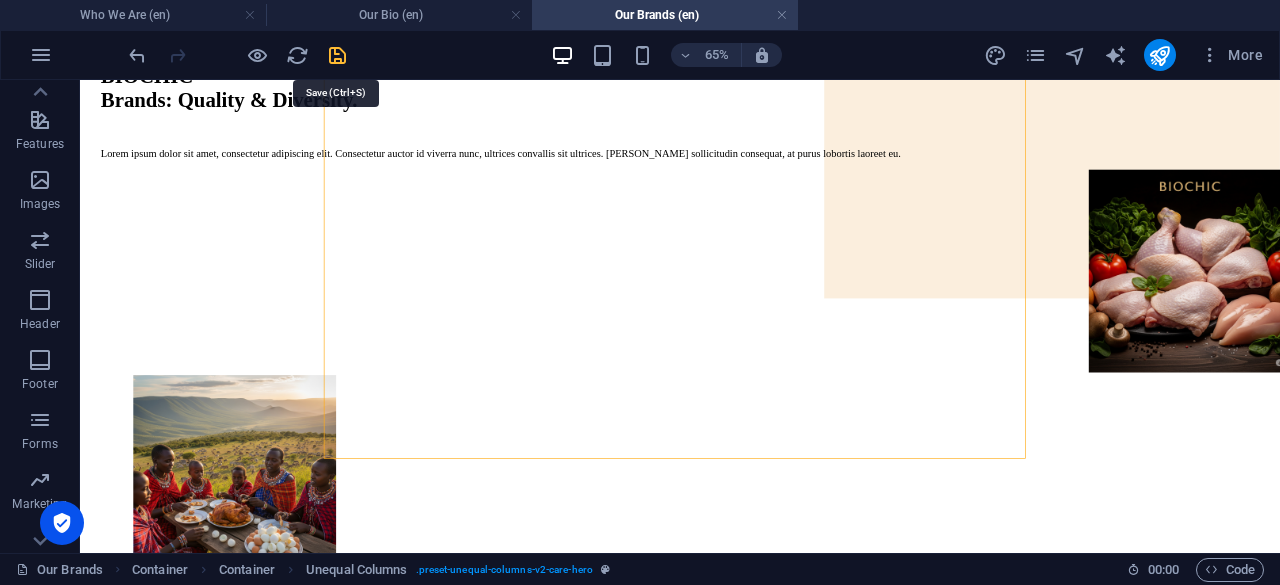click at bounding box center (337, 55) 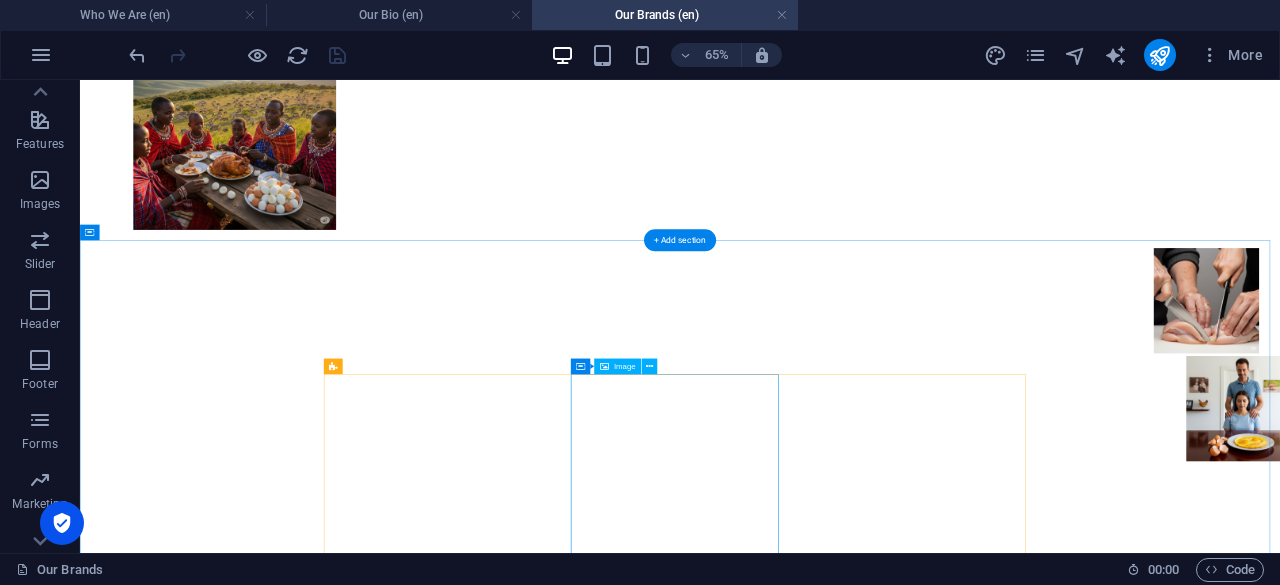 scroll, scrollTop: 900, scrollLeft: 0, axis: vertical 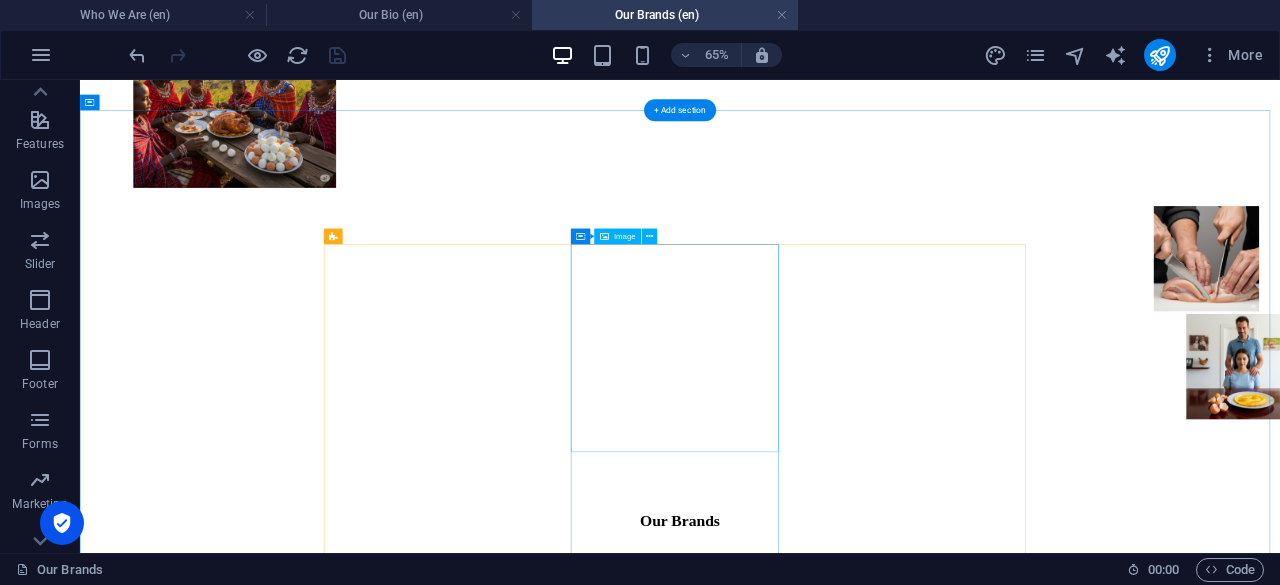 click at bounding box center (1003, 4763) 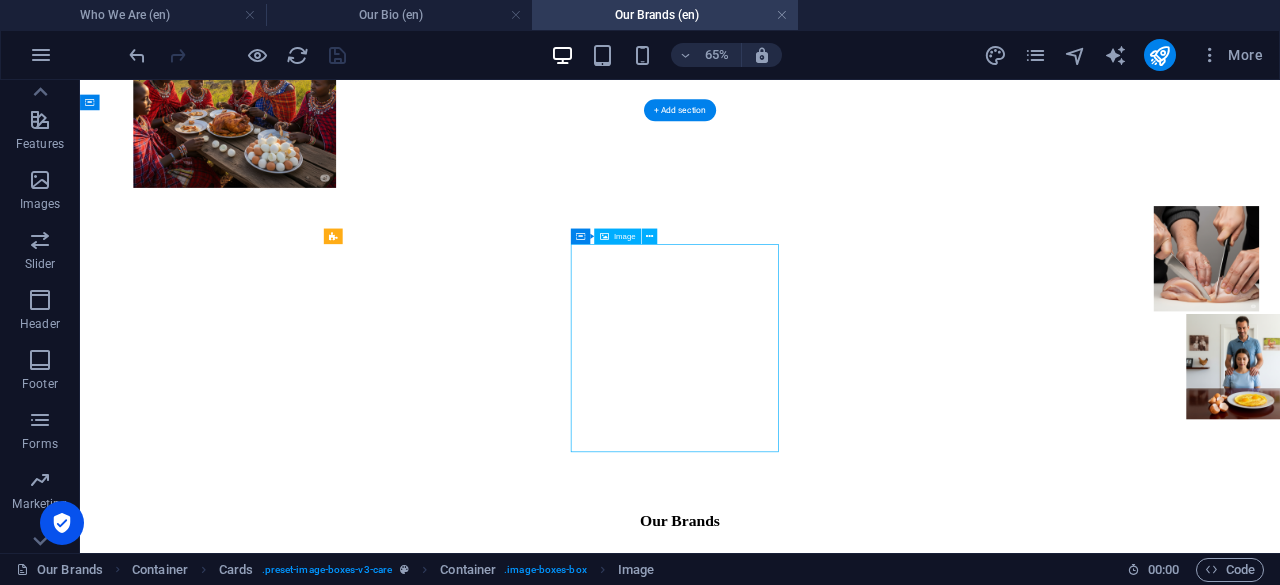 click at bounding box center [1003, 4763] 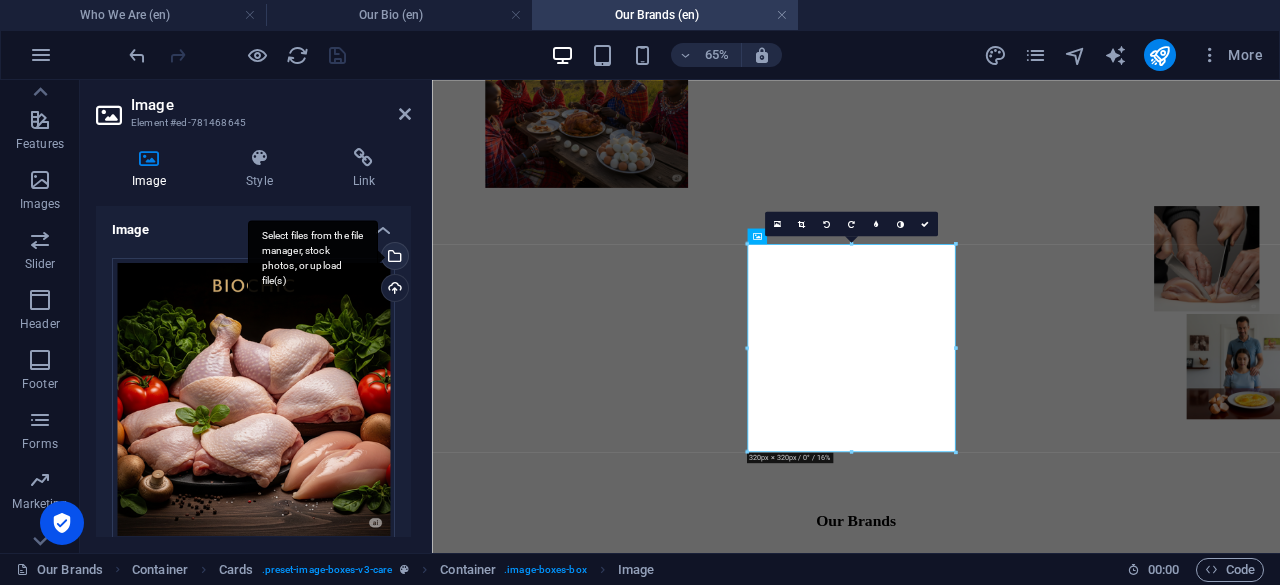 click on "Select files from the file manager, stock photos, or upload file(s)" at bounding box center [393, 258] 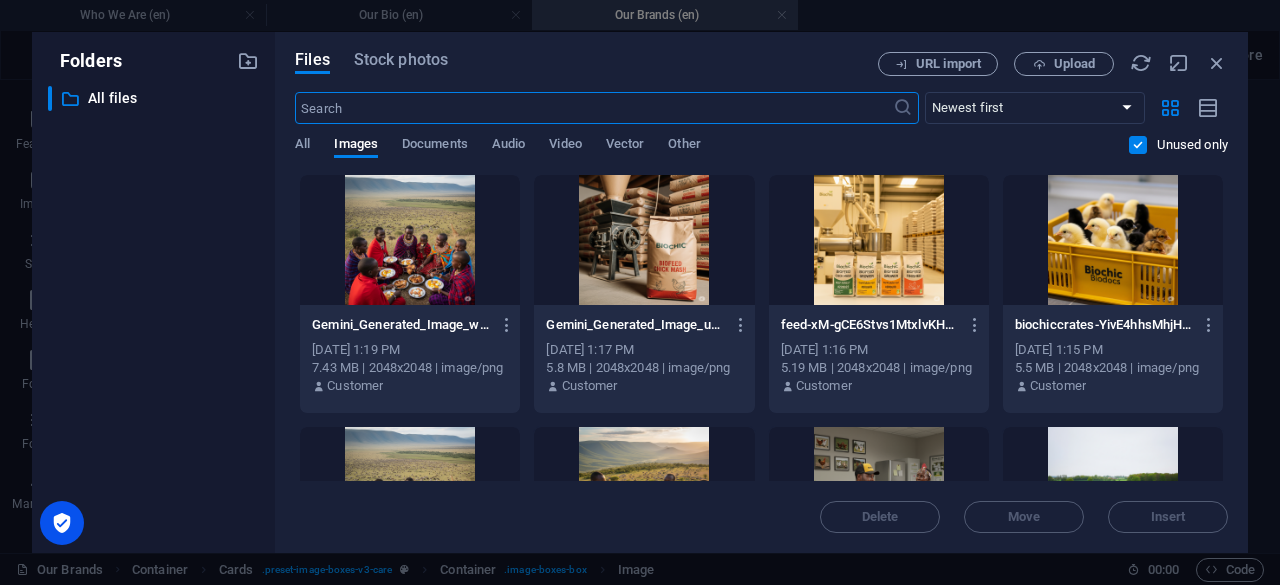 scroll, scrollTop: 1687, scrollLeft: 0, axis: vertical 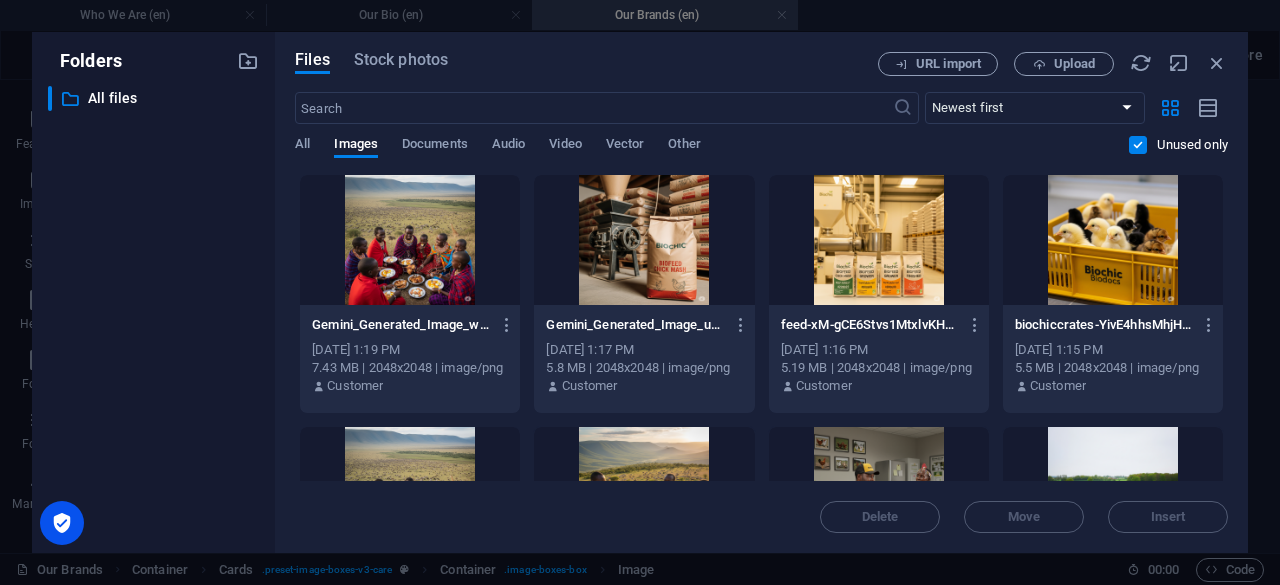 click at bounding box center [1138, 145] 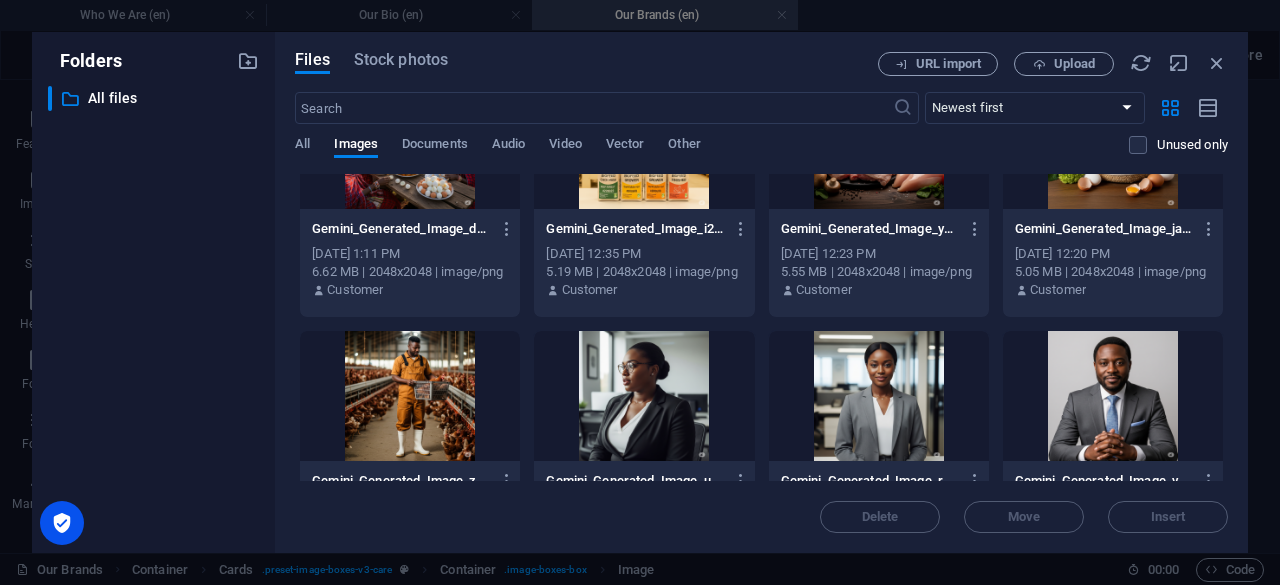scroll, scrollTop: 400, scrollLeft: 0, axis: vertical 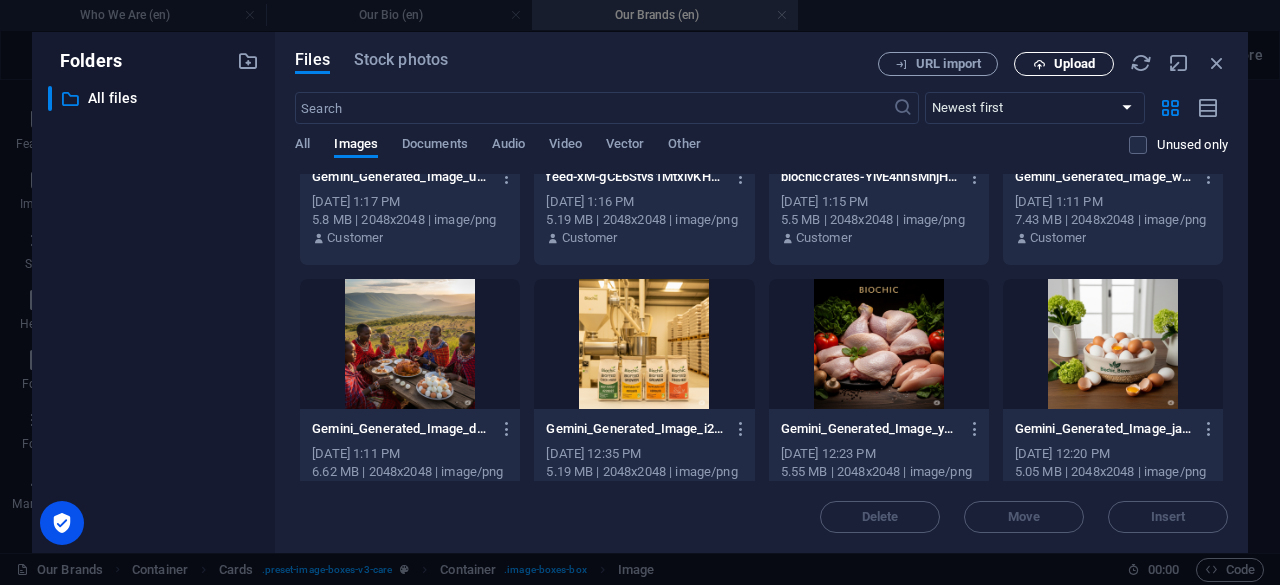 click on "Upload" at bounding box center [1074, 64] 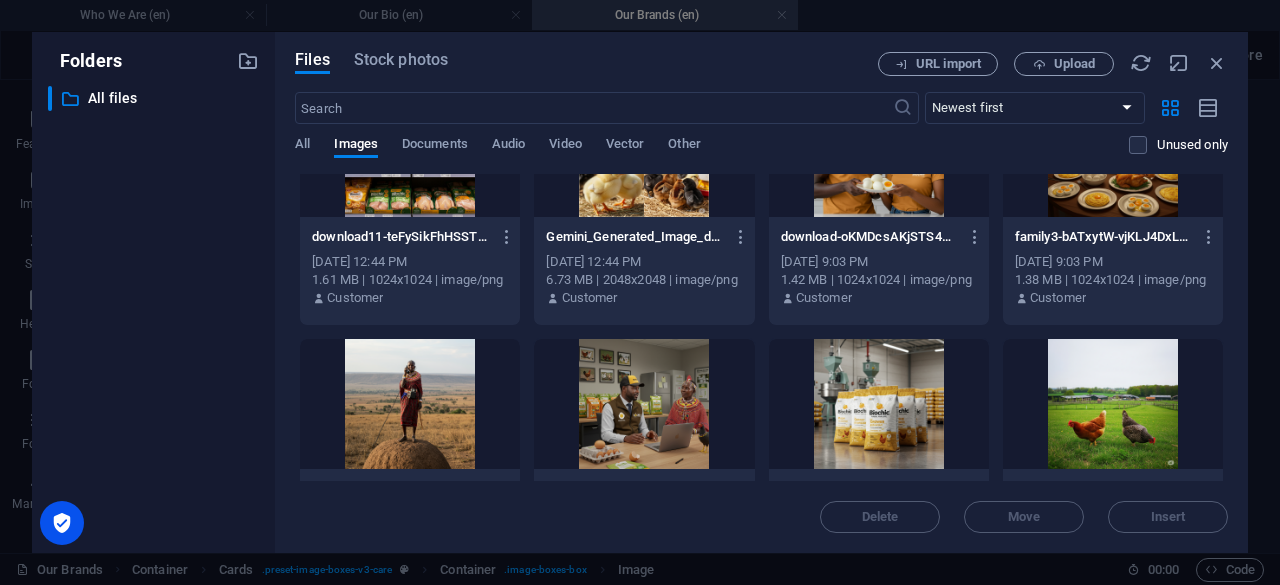 scroll, scrollTop: 1400, scrollLeft: 0, axis: vertical 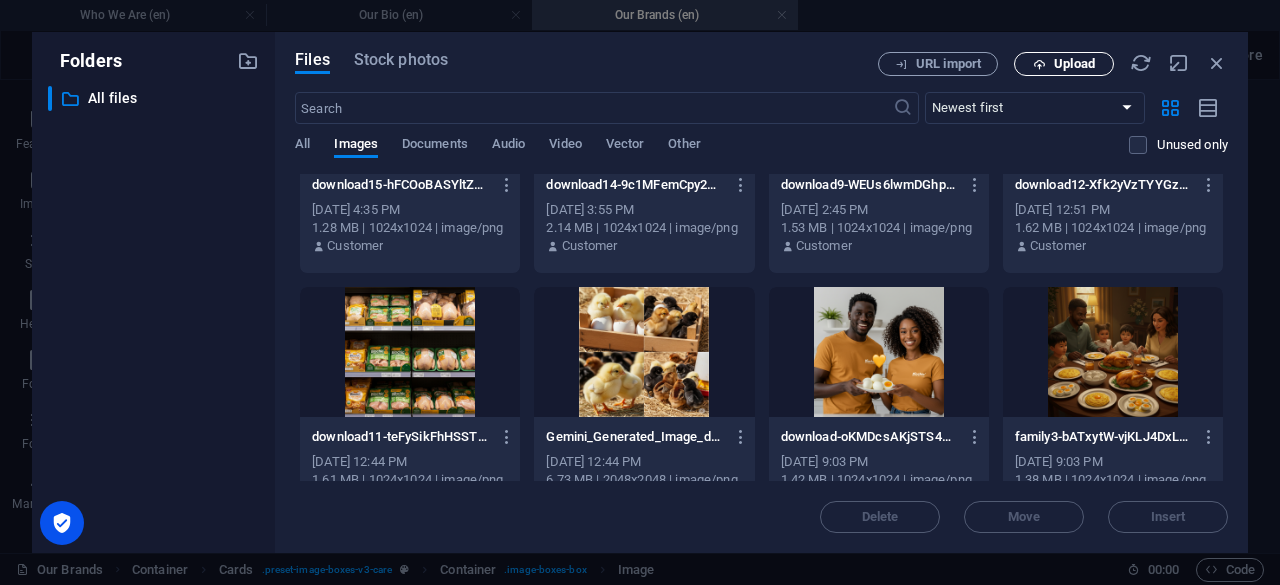 click on "Upload" at bounding box center (1074, 64) 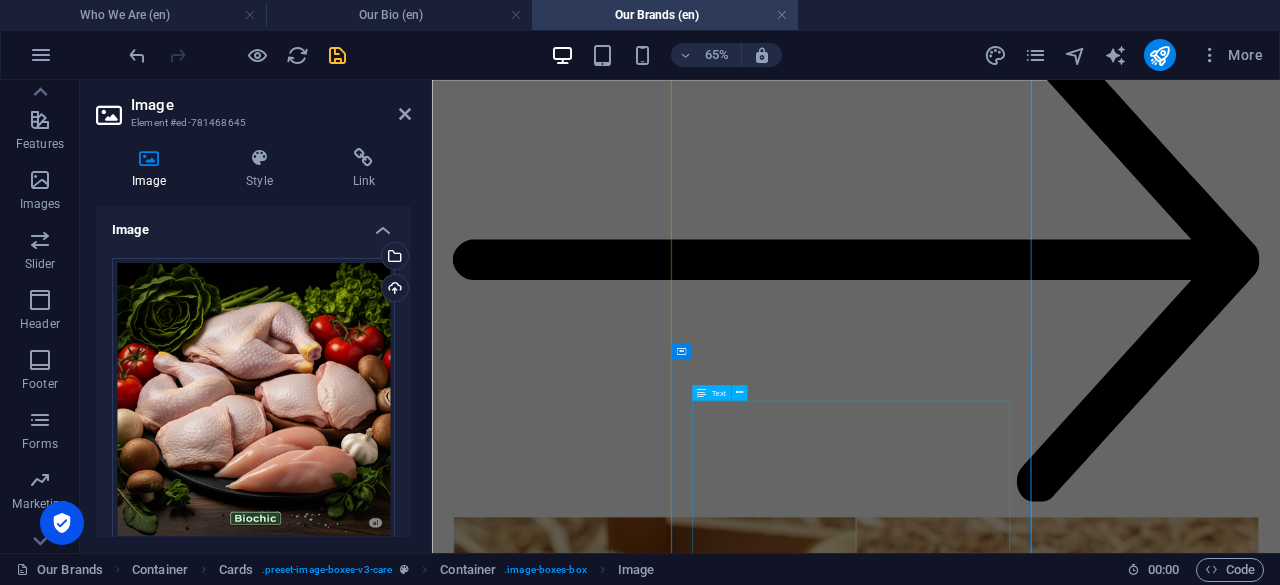 scroll, scrollTop: 5200, scrollLeft: 0, axis: vertical 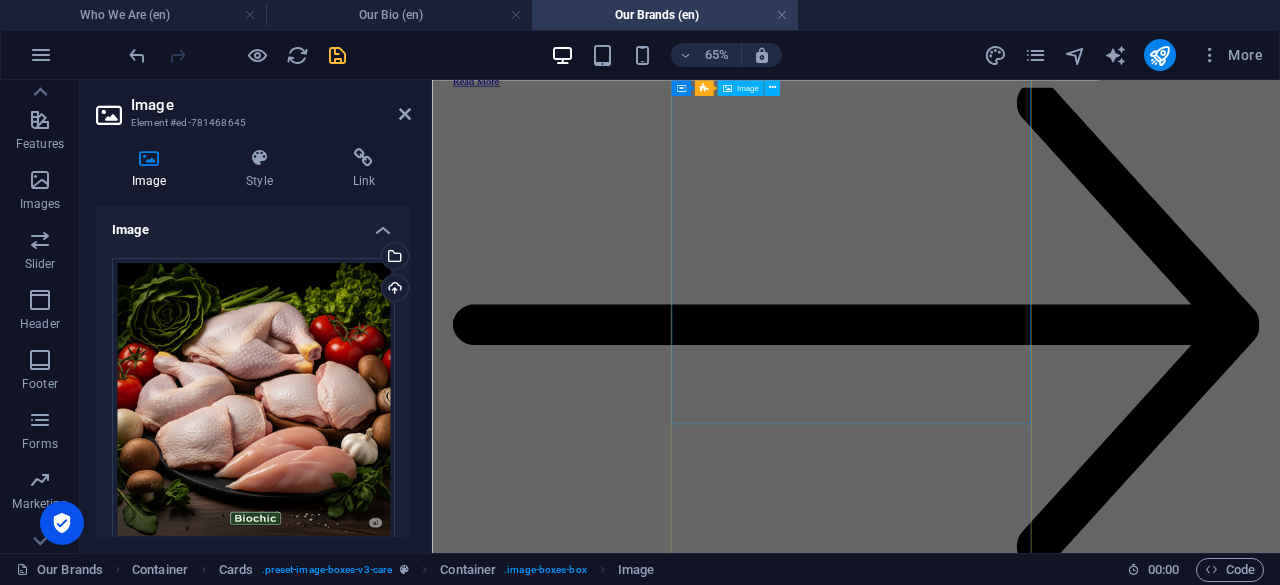click at bounding box center (717, 12674) 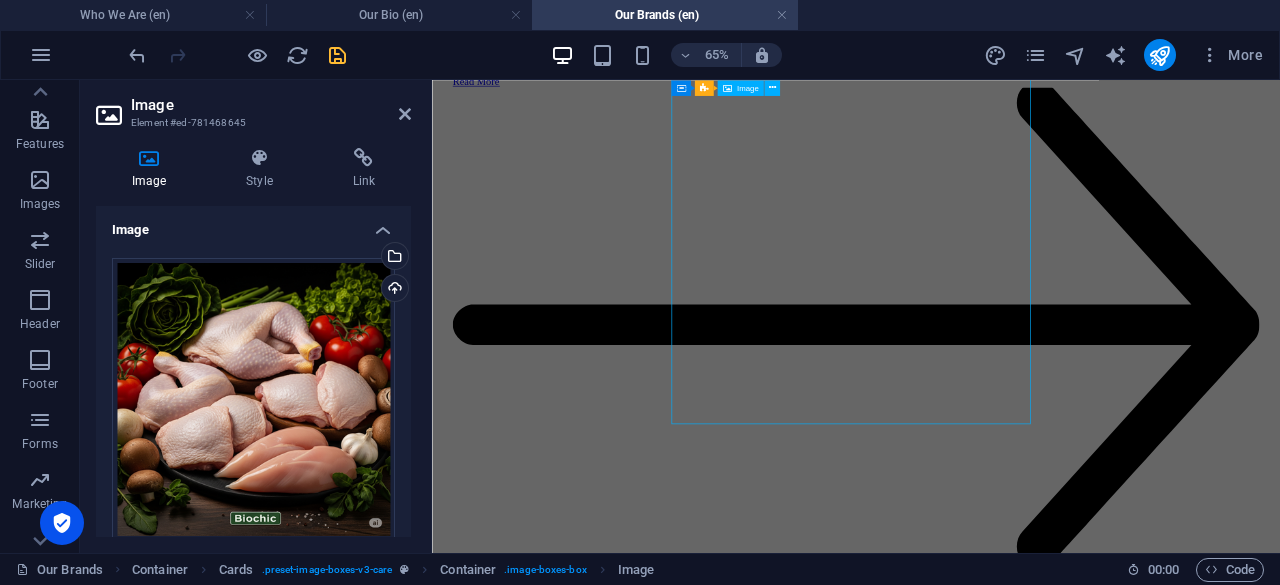 click at bounding box center (717, 12674) 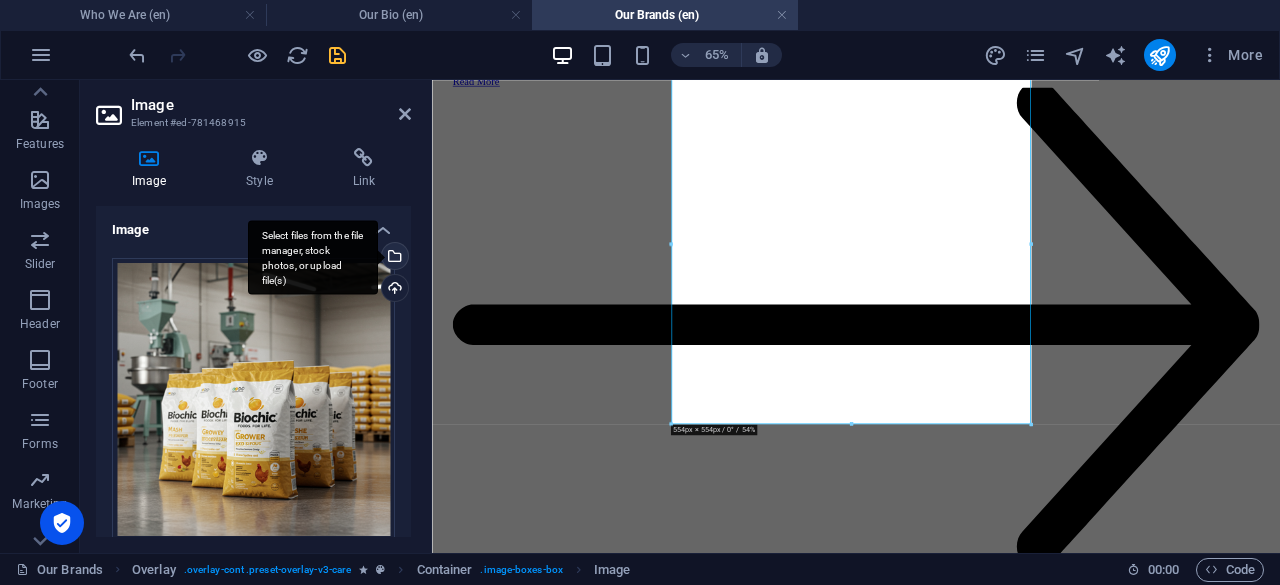 click on "Select files from the file manager, stock photos, or upload file(s)" at bounding box center (393, 258) 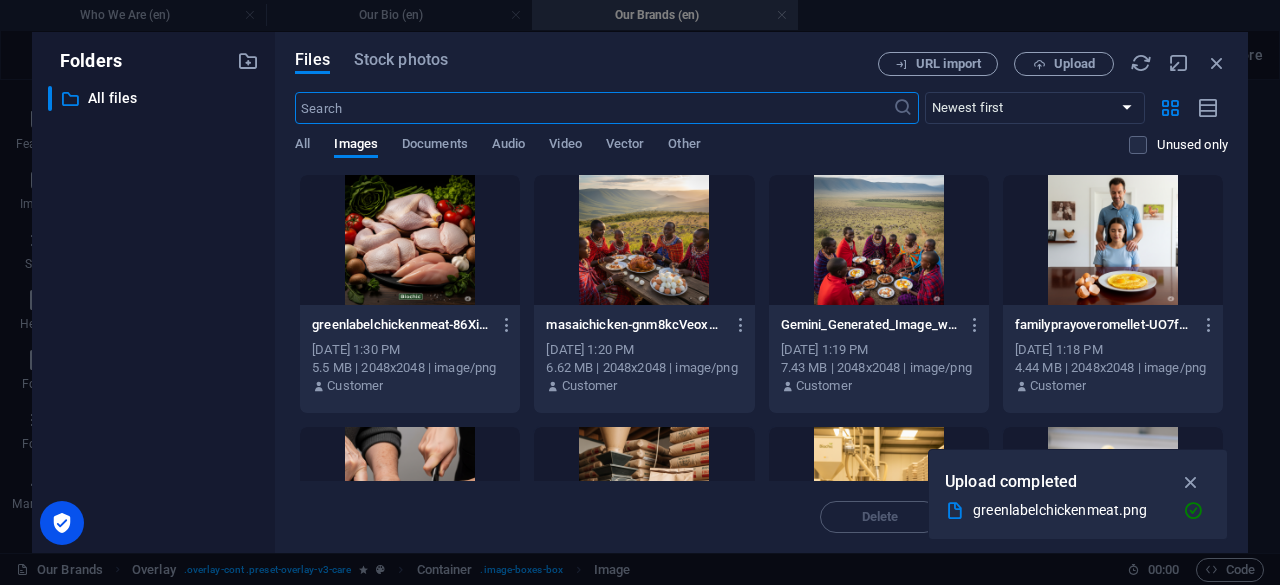 scroll, scrollTop: 7706, scrollLeft: 0, axis: vertical 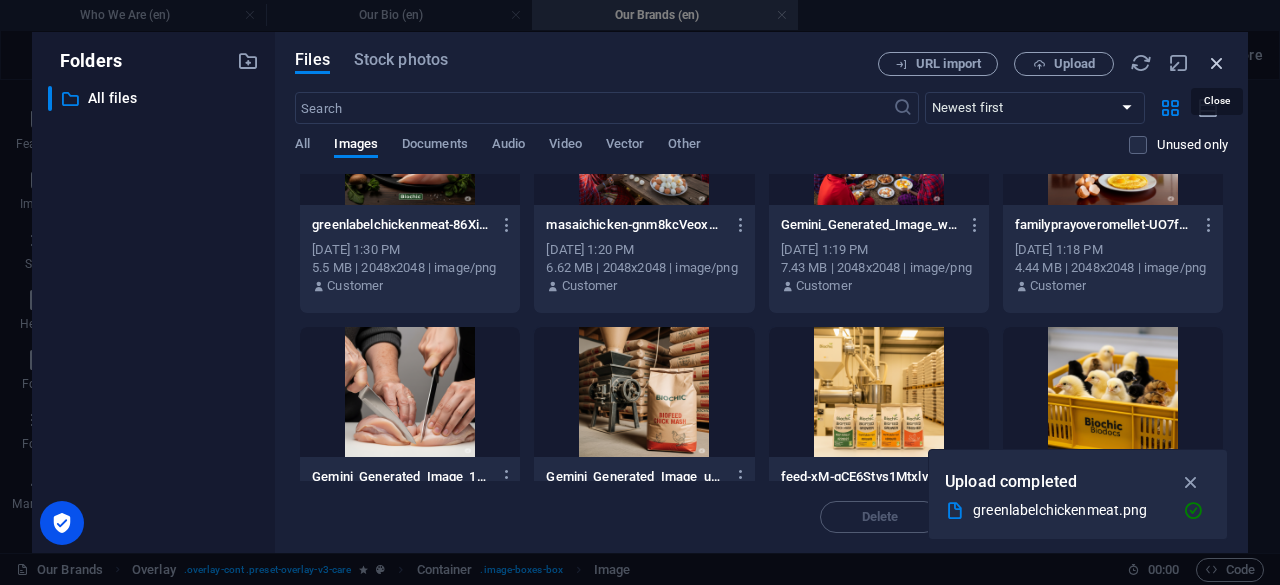 click at bounding box center [1217, 63] 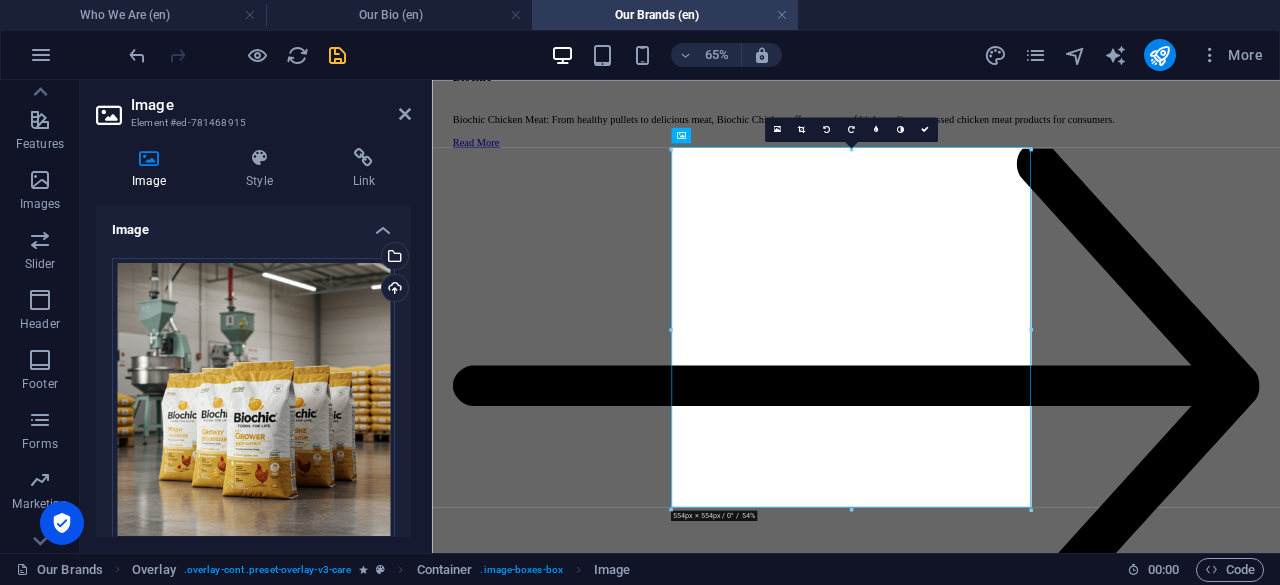 scroll, scrollTop: 5088, scrollLeft: 0, axis: vertical 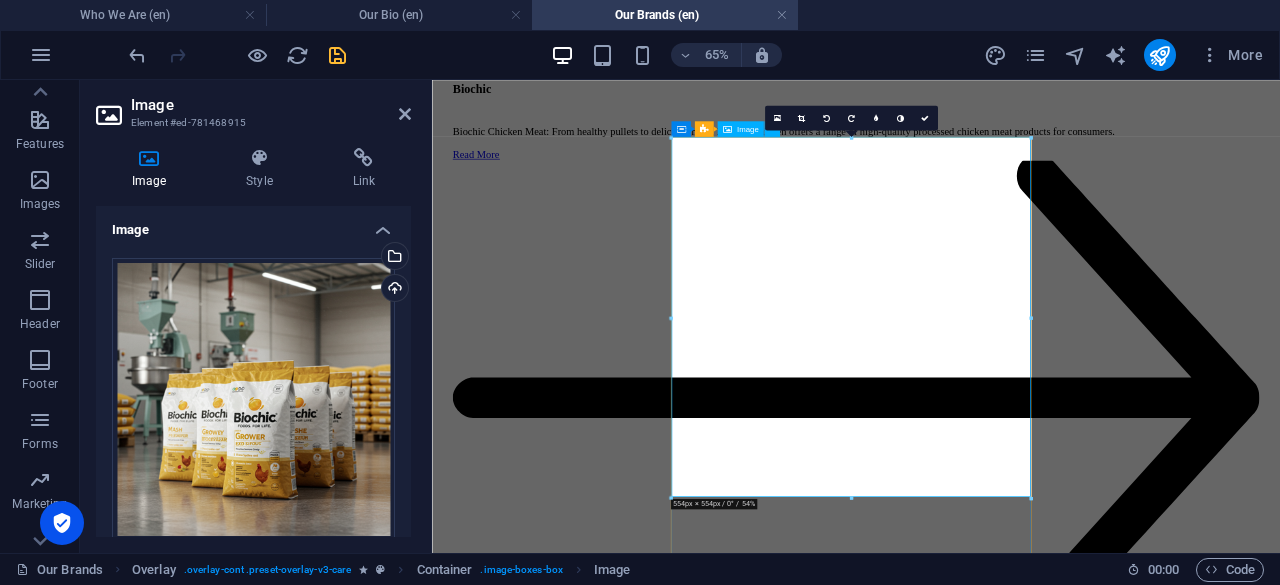 click at bounding box center (717, 12786) 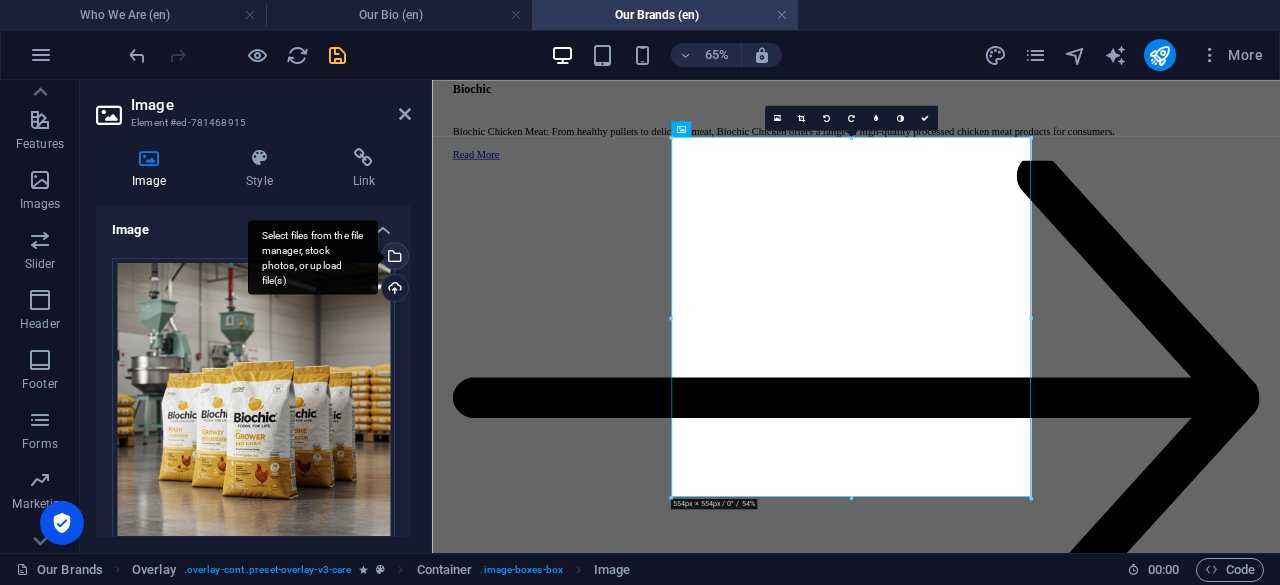 click on "Select files from the file manager, stock photos, or upload file(s)" at bounding box center [313, 257] 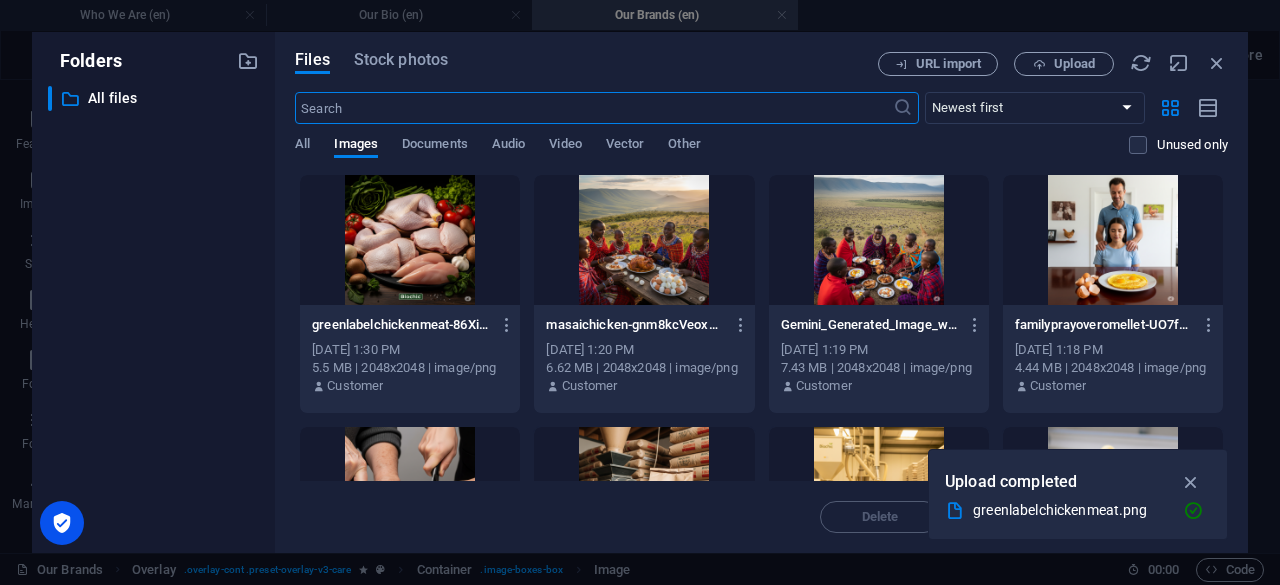 scroll, scrollTop: 7706, scrollLeft: 0, axis: vertical 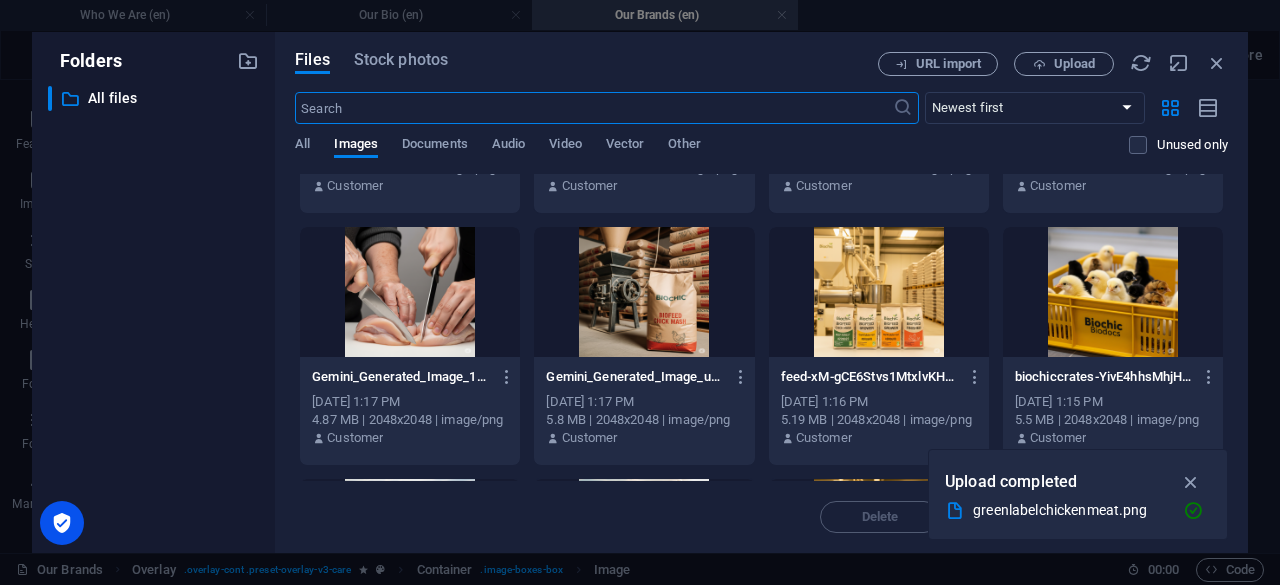 click at bounding box center [879, 292] 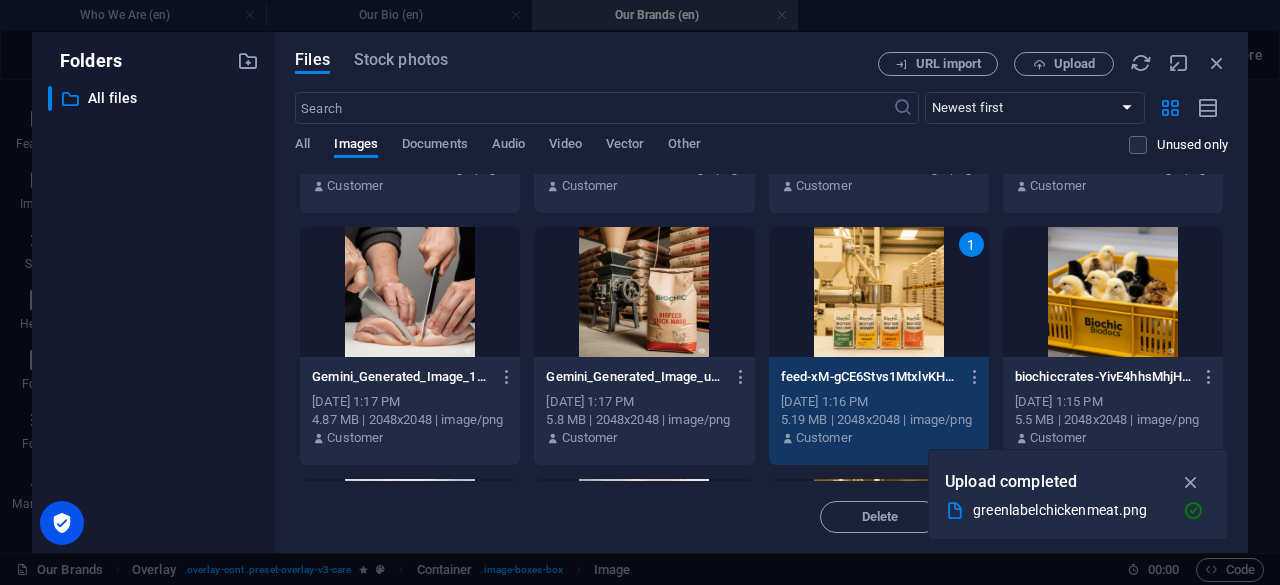 click on "1" at bounding box center [879, 292] 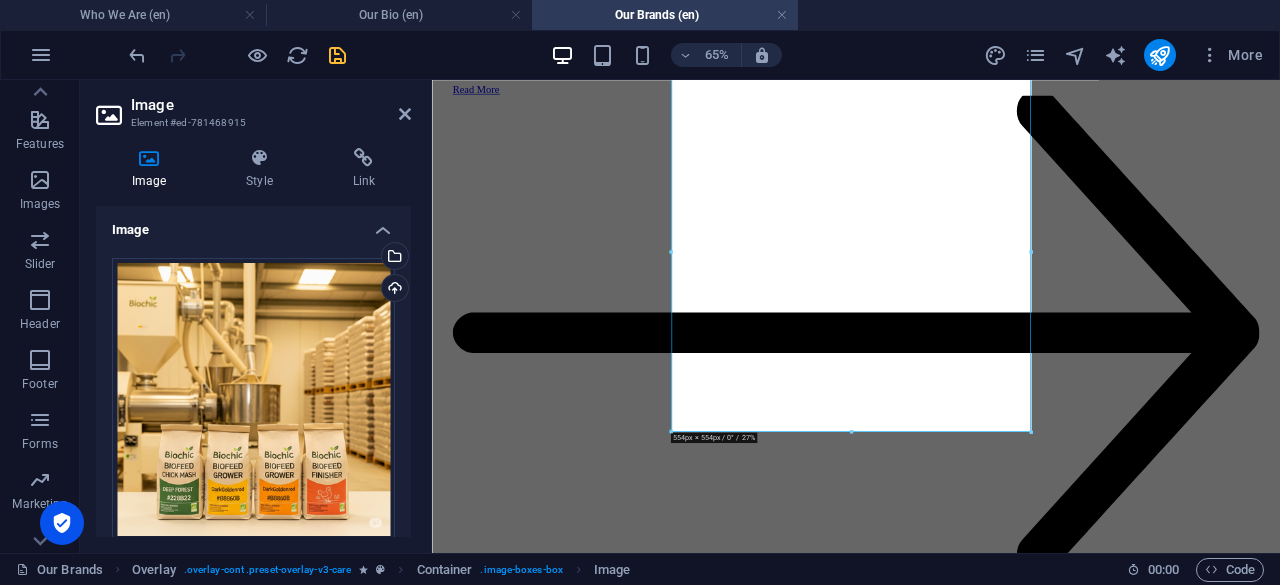 scroll, scrollTop: 5088, scrollLeft: 0, axis: vertical 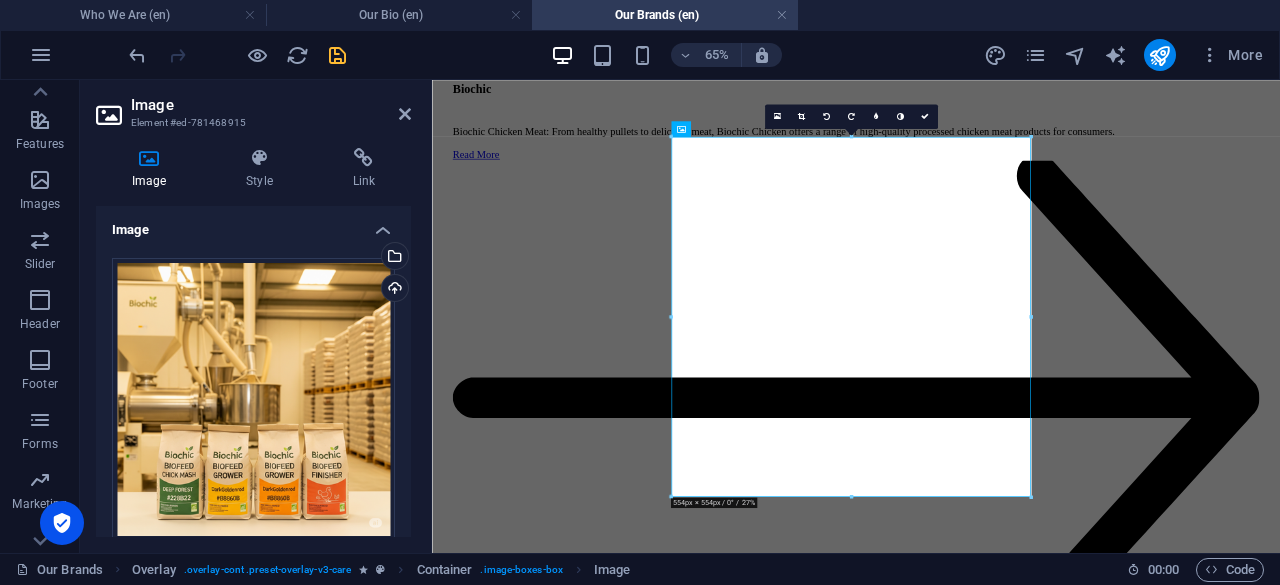 click on "Who We Are Our Bio Our Brands Our Standards Our Training Contact BIOCHIC Brands: Quality & Diversity. Lorem ipsum dolor sit amet, consectetur adipiscing elit. Consectetur auctor id viverra nunc, ultrices convallis sit ultrices. Massa sollicitudin consequat, at purus lobortis laoreet eu. Our Brands Biovo Biochic Eggs: Experience the difference of eggs nurtured by nature and science. Our Biochic Eggs come from healthy, well-fed layers, ensuring superior taste and nutritional value Read More      Biochic Biochic Chicken Meat: From healthy pullets to delicious meat, Biochic Chicken offers a range of high-quality processed chicken meat products for consumers. Read More      Biodocs & Biollets Biochic Day-Old-Chics (Biodocs) and Biochic Pullets (Biollets): From day-old chicks to pullets, Biochic Poultry offers a range of high-quality live chicken products for farmers looking to establish or expand their flocks. Read More      Biofeed Read More      Biombo Read More      Biotrain Read More    ." at bounding box center (1084, 9237) 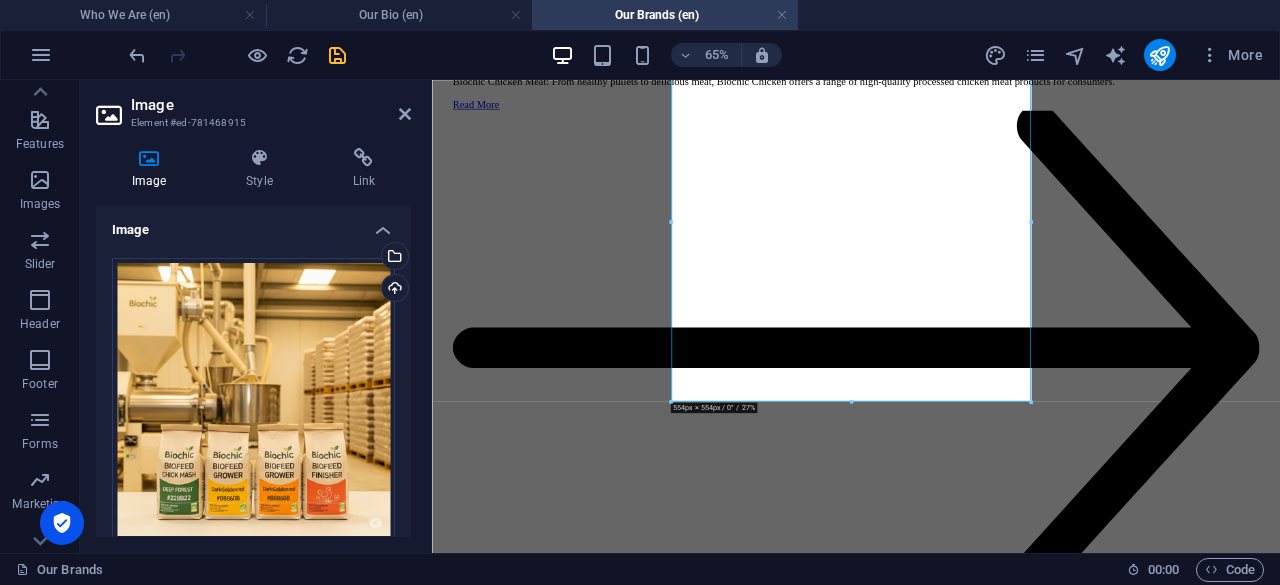 scroll, scrollTop: 5288, scrollLeft: 0, axis: vertical 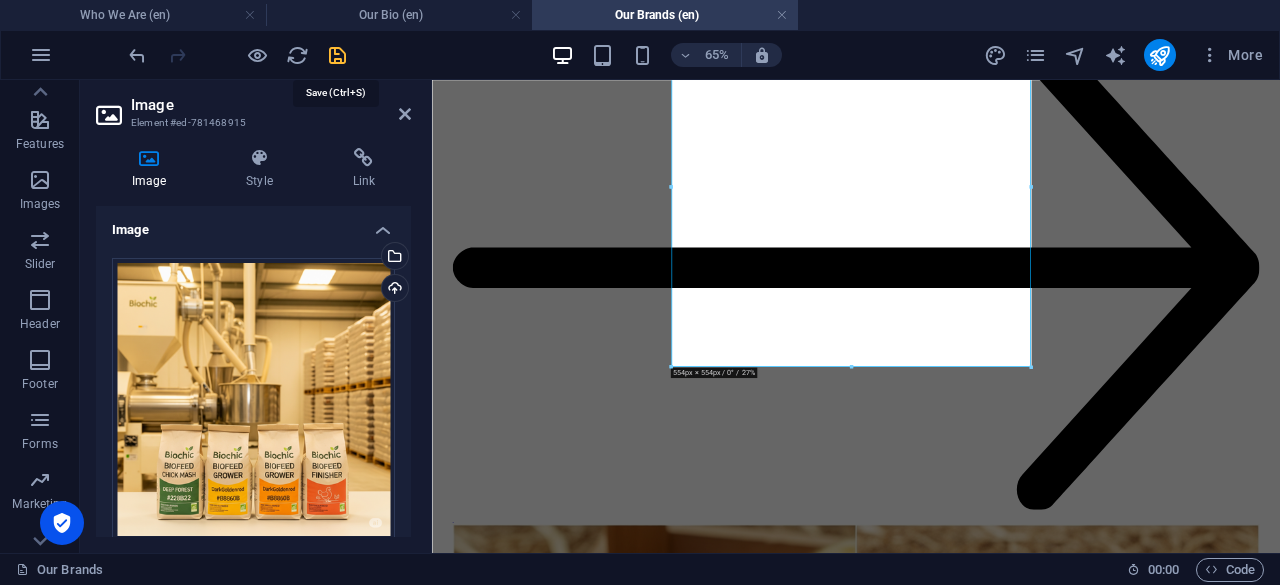 click at bounding box center [337, 55] 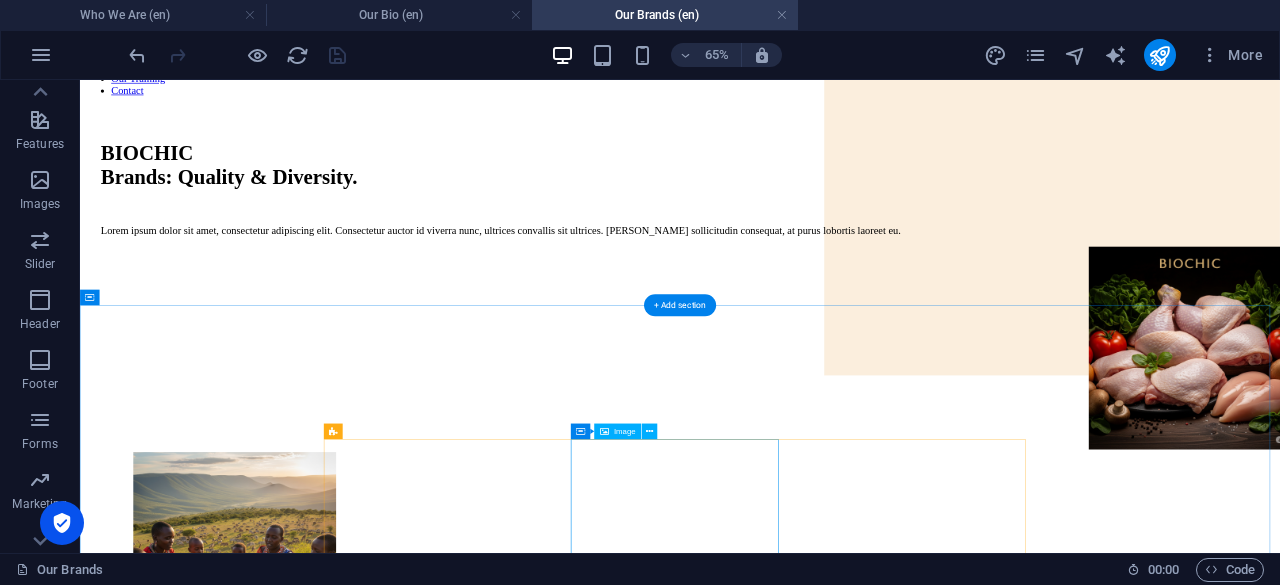 scroll, scrollTop: 0, scrollLeft: 0, axis: both 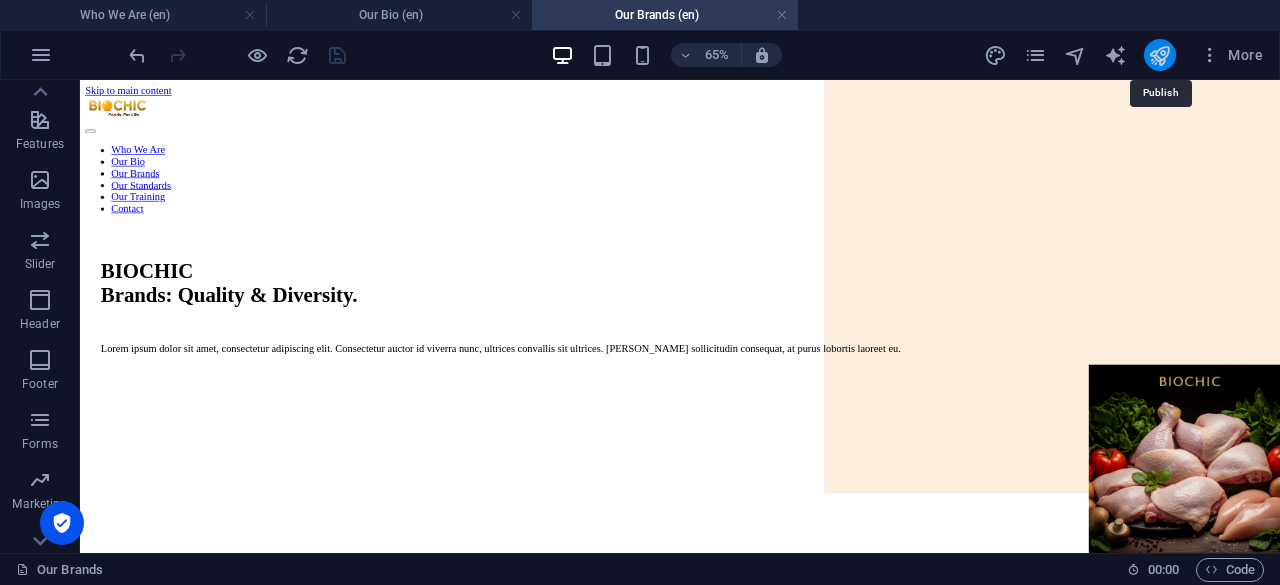 click at bounding box center (1159, 55) 